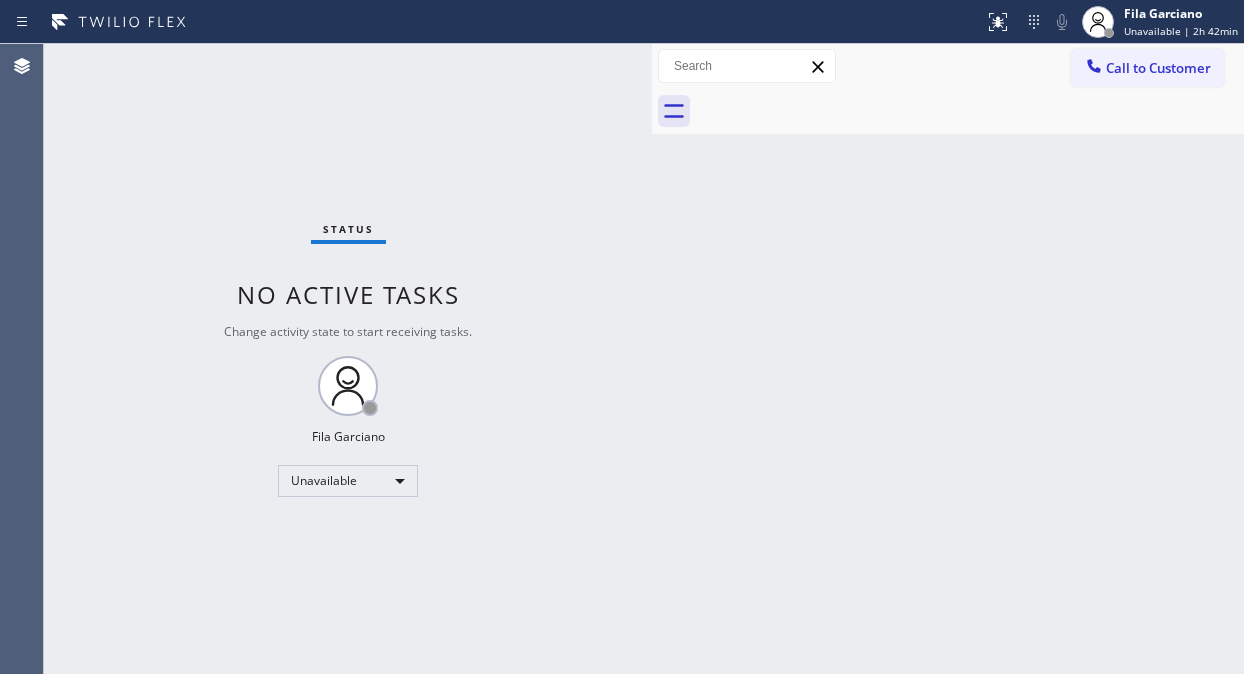 scroll, scrollTop: 0, scrollLeft: 0, axis: both 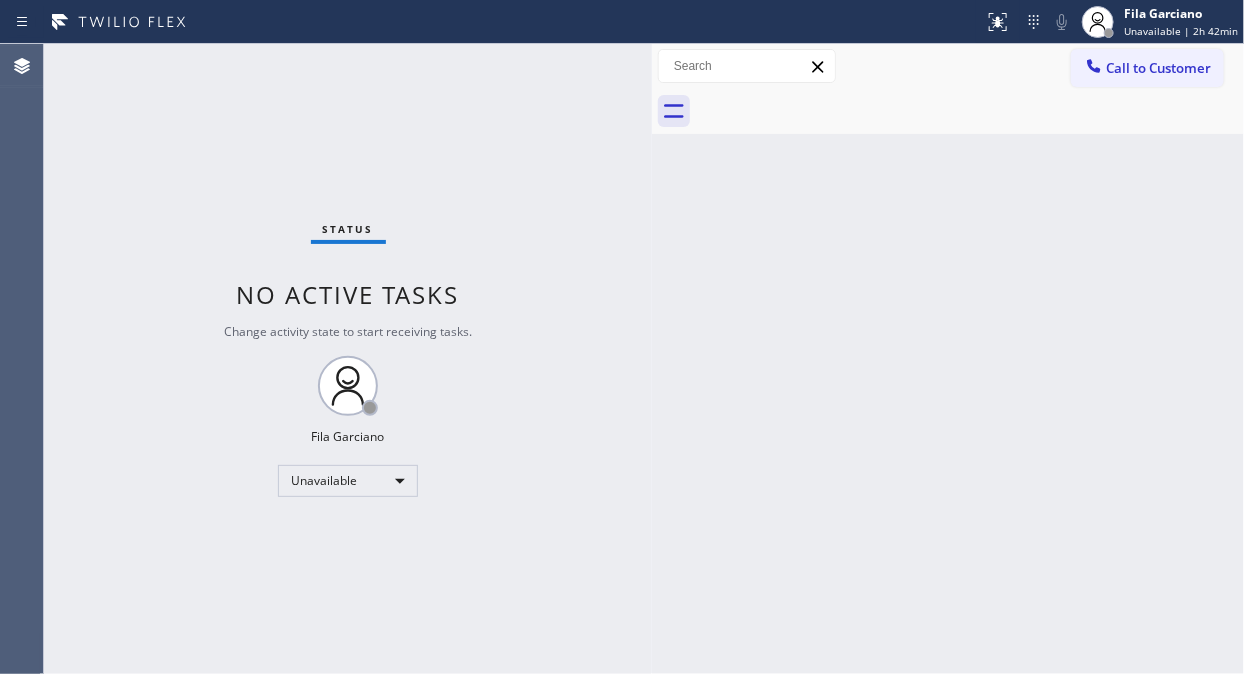 drag, startPoint x: 78, startPoint y: 372, endPoint x: 155, endPoint y: 372, distance: 77 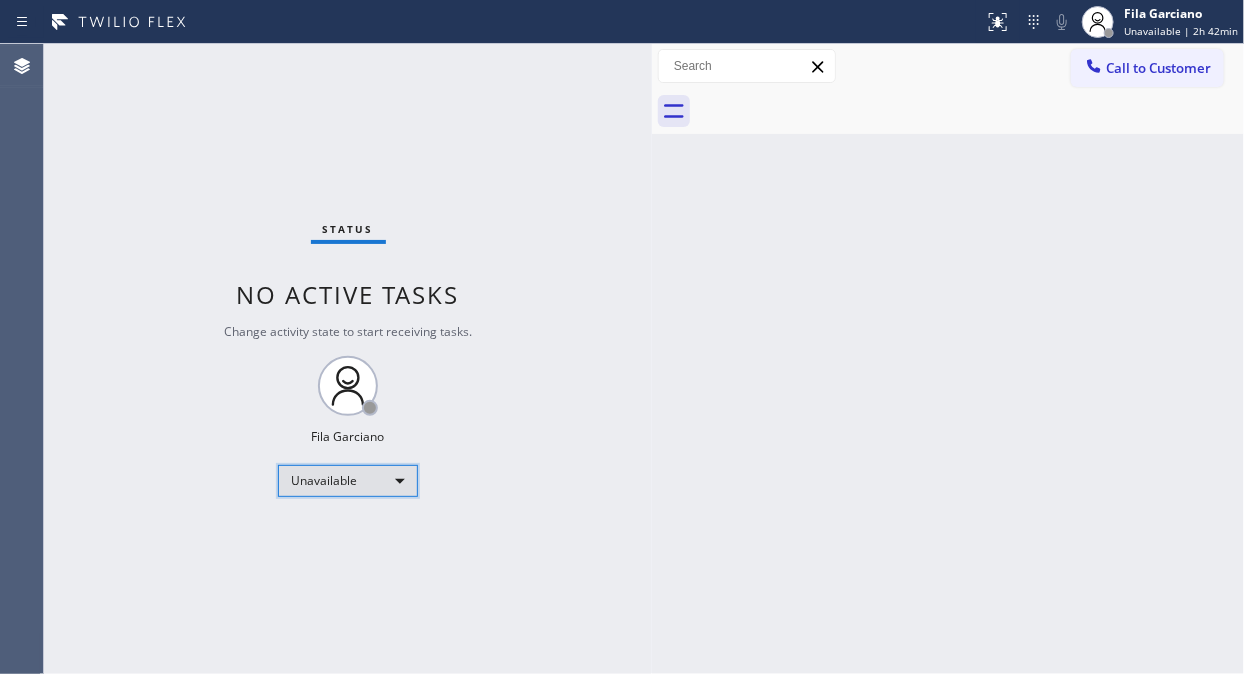 click on "Unavailable" at bounding box center (348, 481) 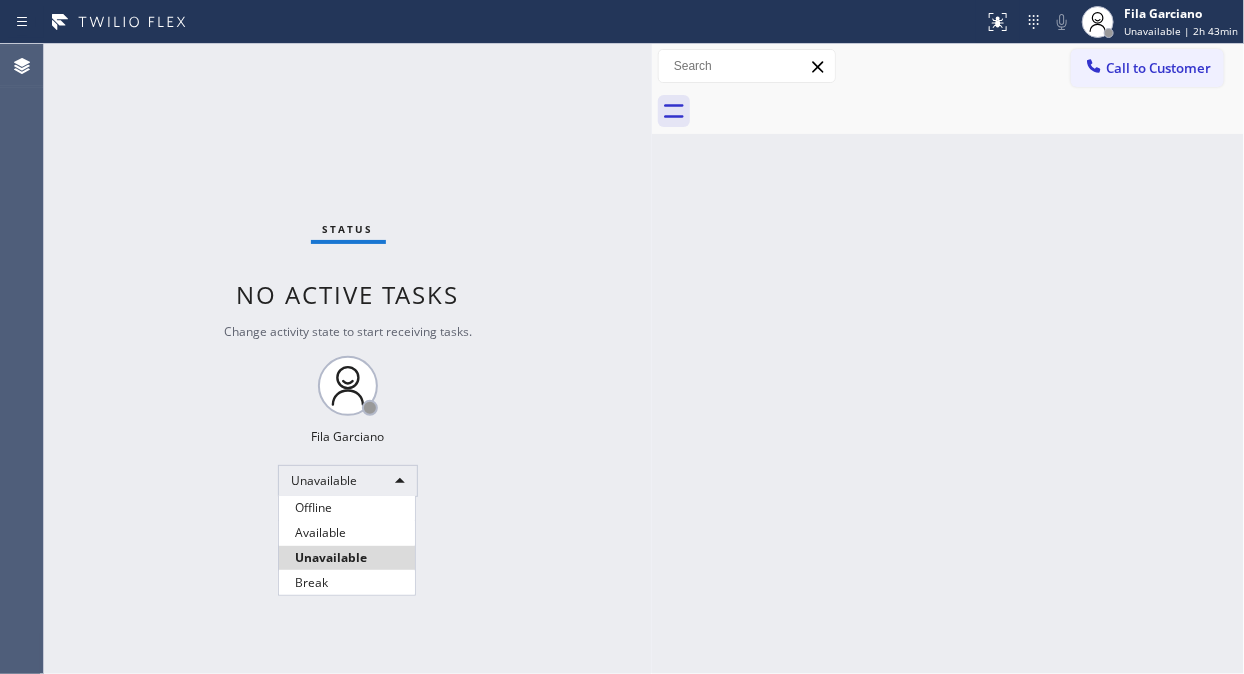 click at bounding box center [622, 337] 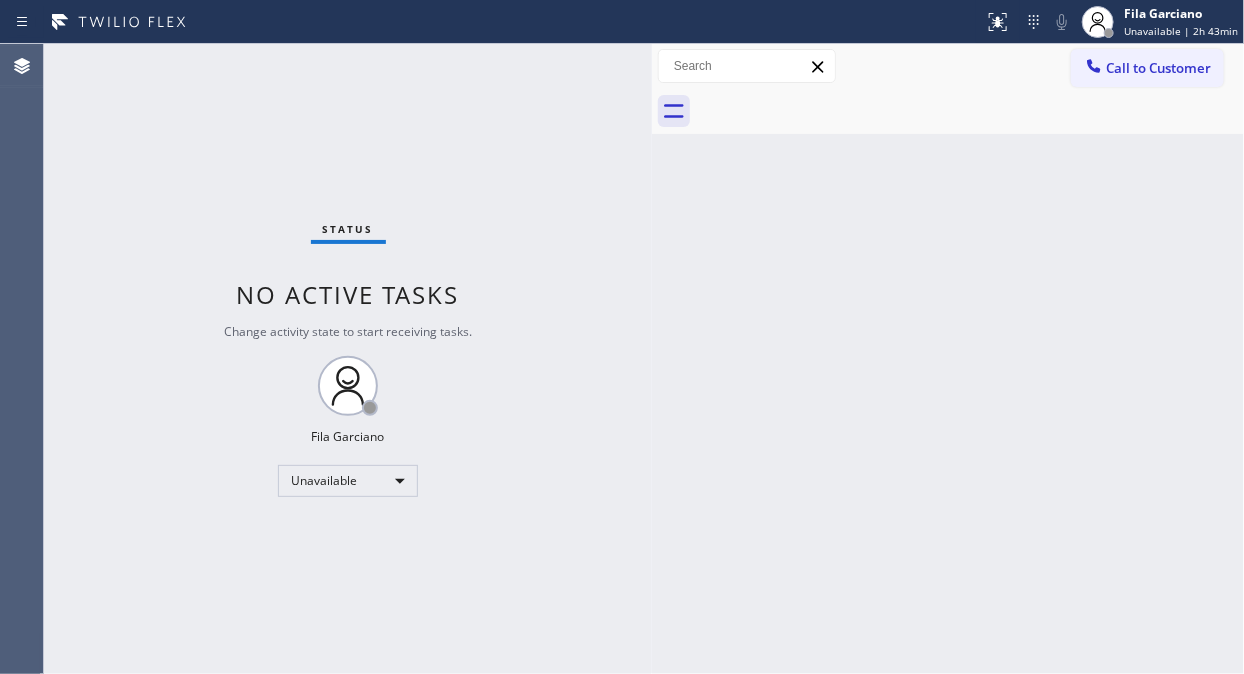 click on "Call to Customer" at bounding box center [1158, 68] 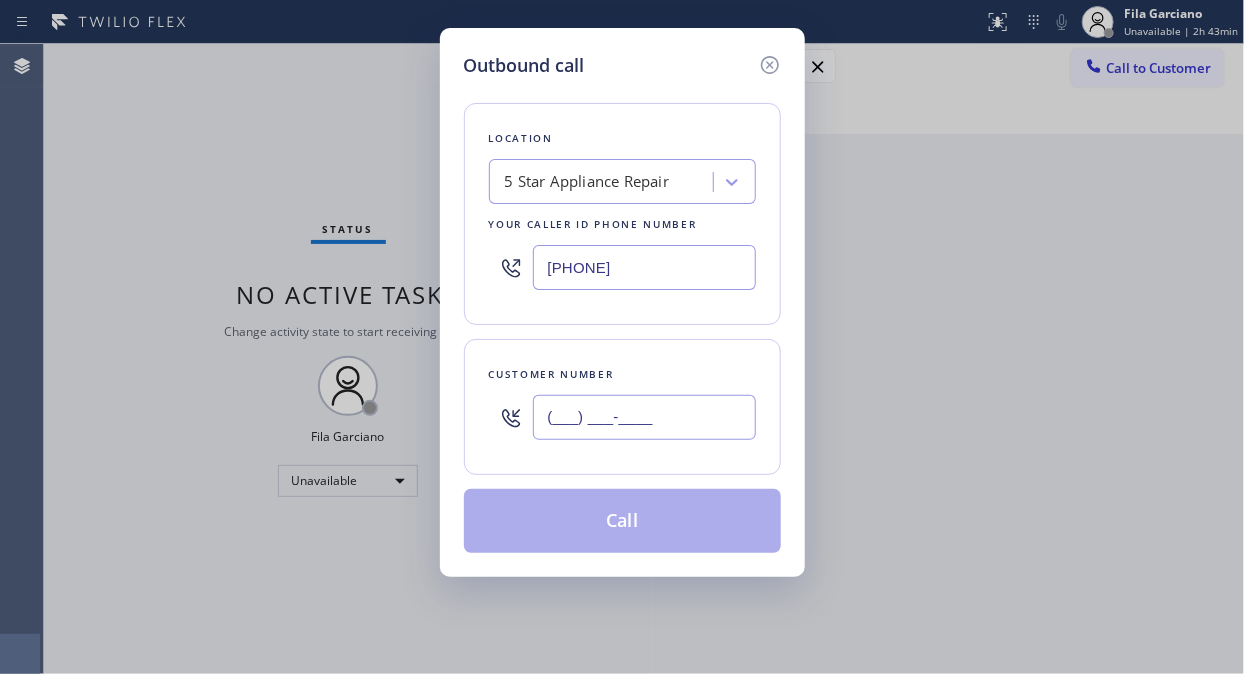 click on "(___) ___-____" at bounding box center [644, 417] 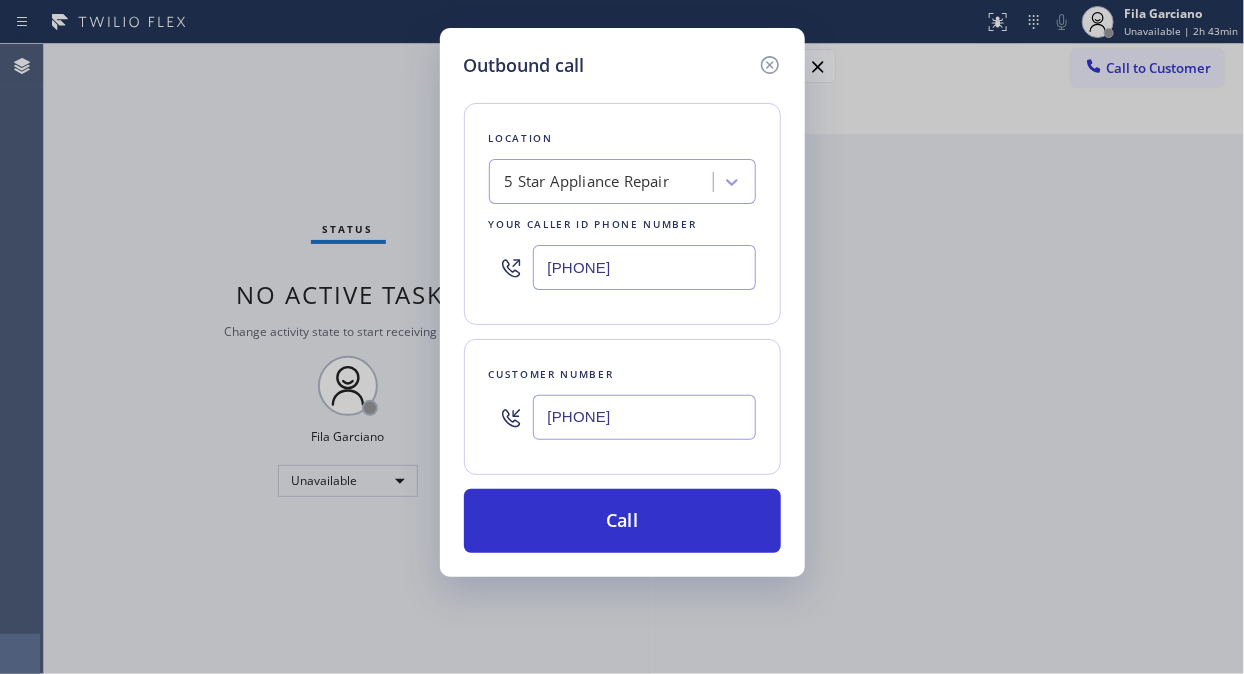 type on "(818) 798-4461" 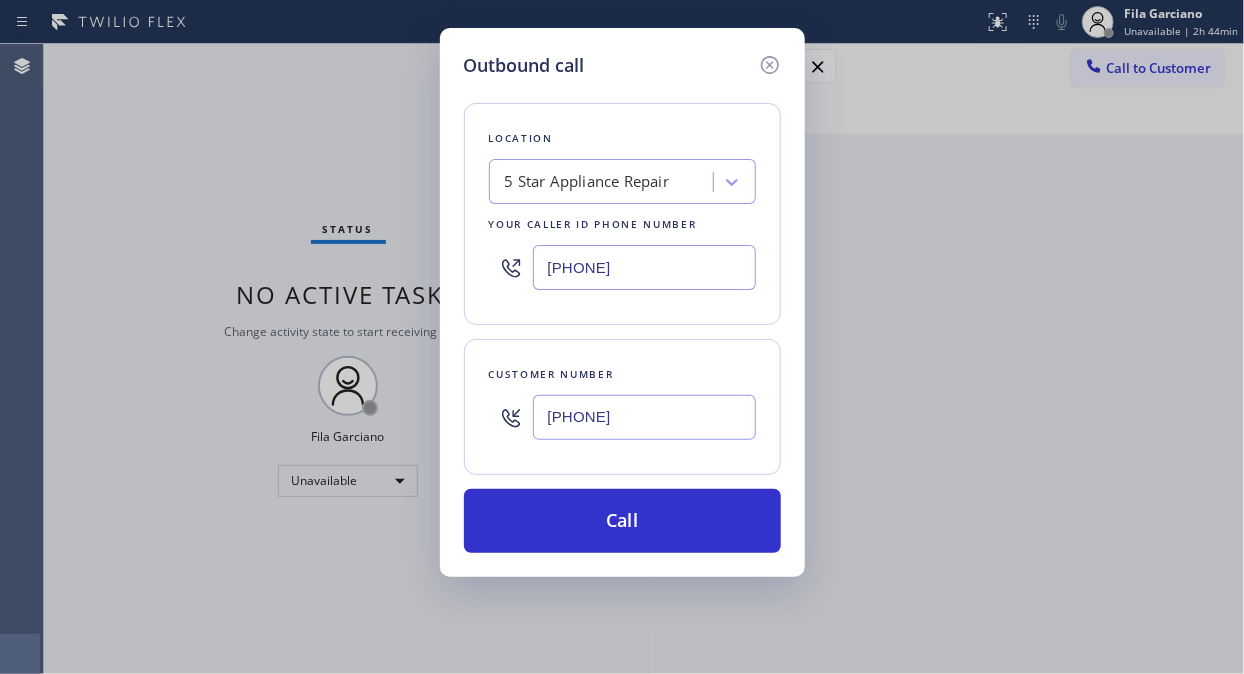 drag, startPoint x: 80, startPoint y: 291, endPoint x: 116, endPoint y: 286, distance: 36.345562 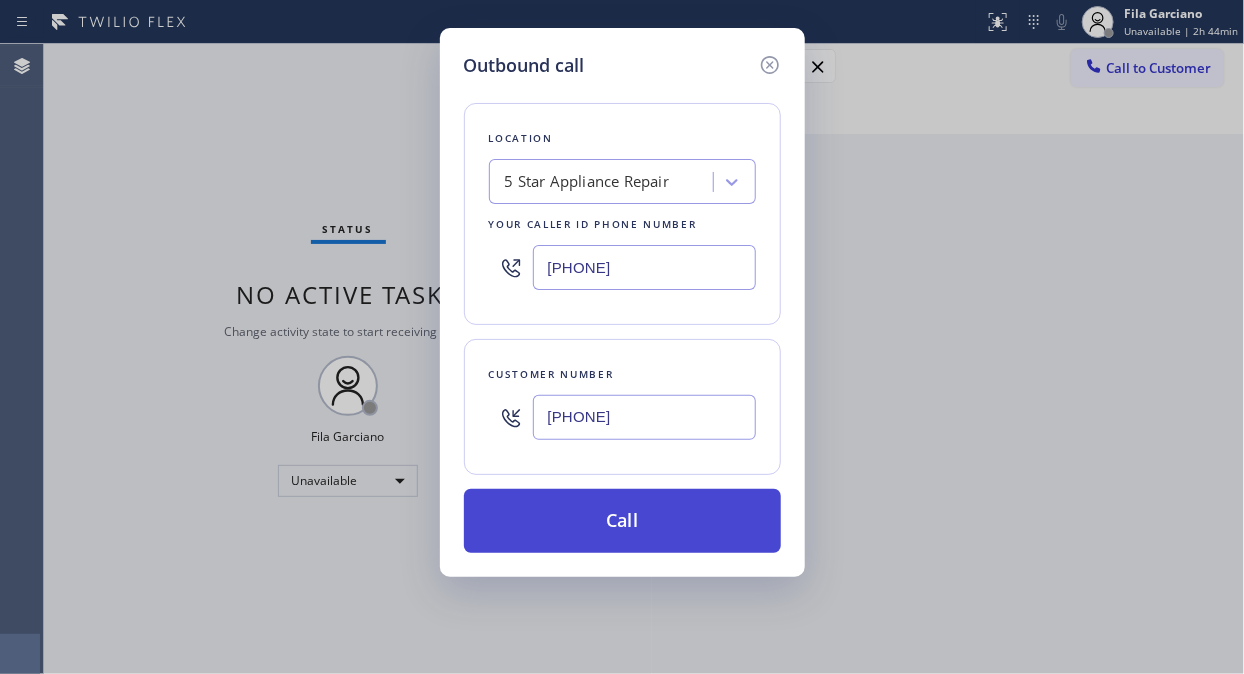 click on "Call" at bounding box center (622, 521) 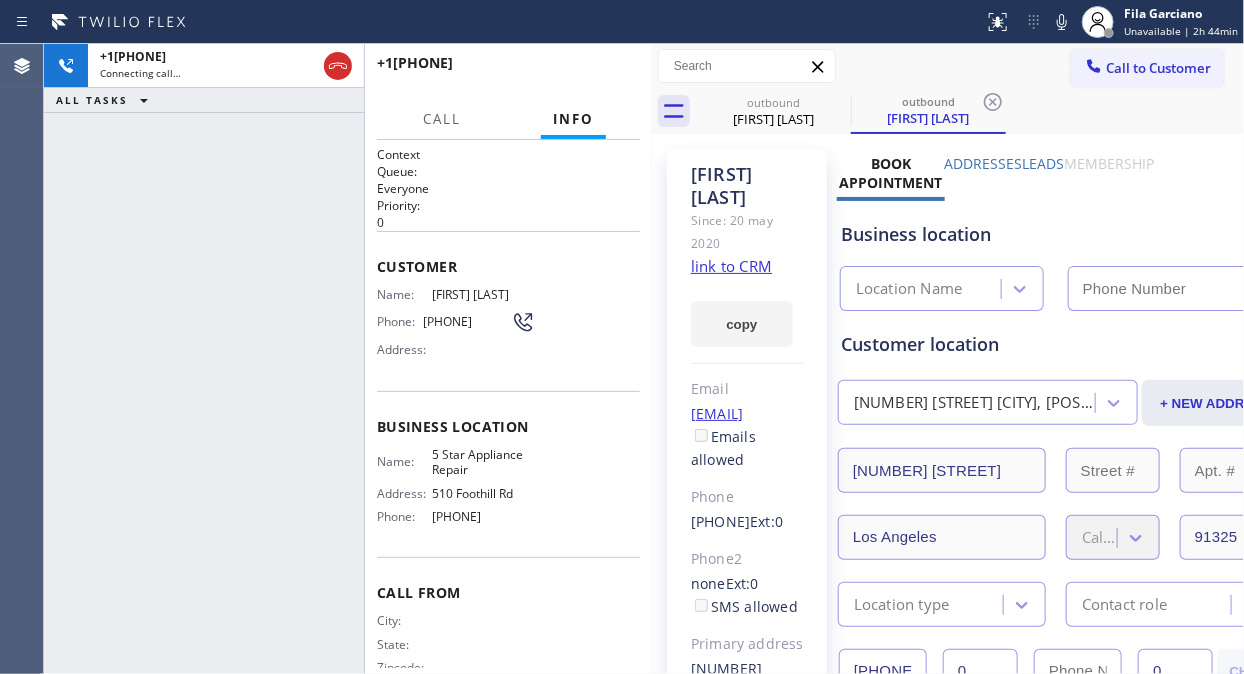 type on "[PHONE]" 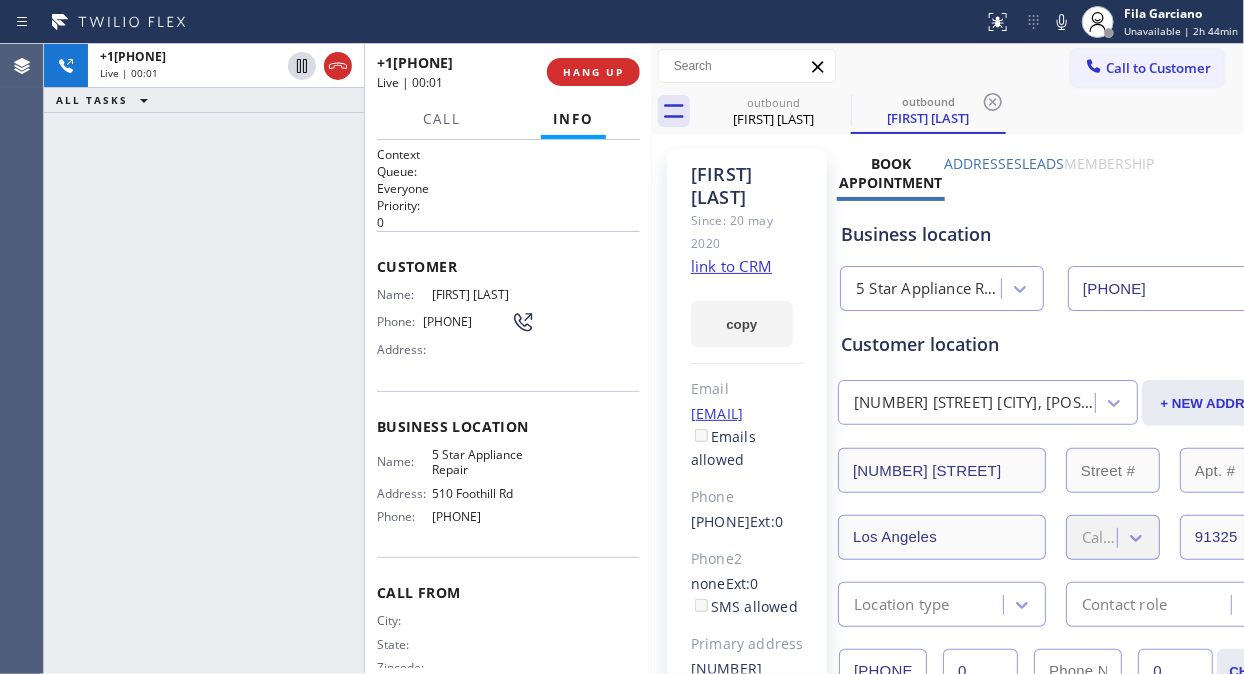 click on "+18187984461 Live | 00:01 ALL TASKS ALL TASKS ACTIVE TASKS TASKS IN WRAP UP" at bounding box center [204, 359] 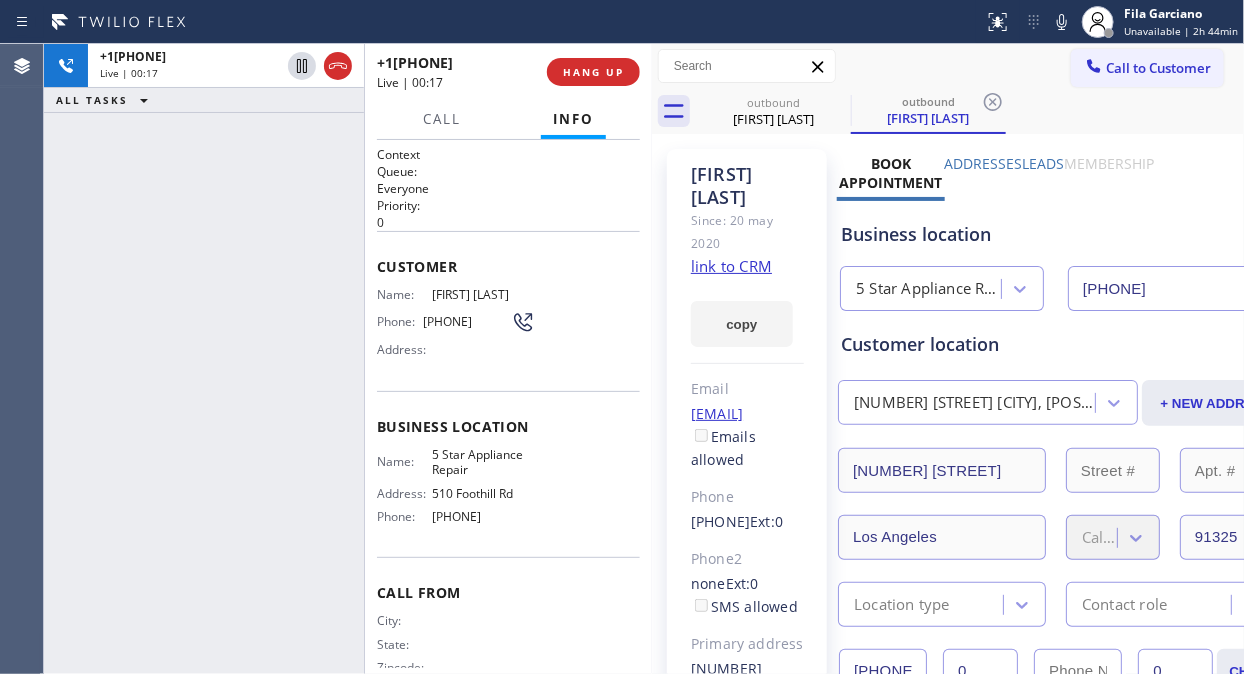 click on "+18187984461 Live | 00:17 ALL TASKS ALL TASKS ACTIVE TASKS TASKS IN WRAP UP" at bounding box center [204, 359] 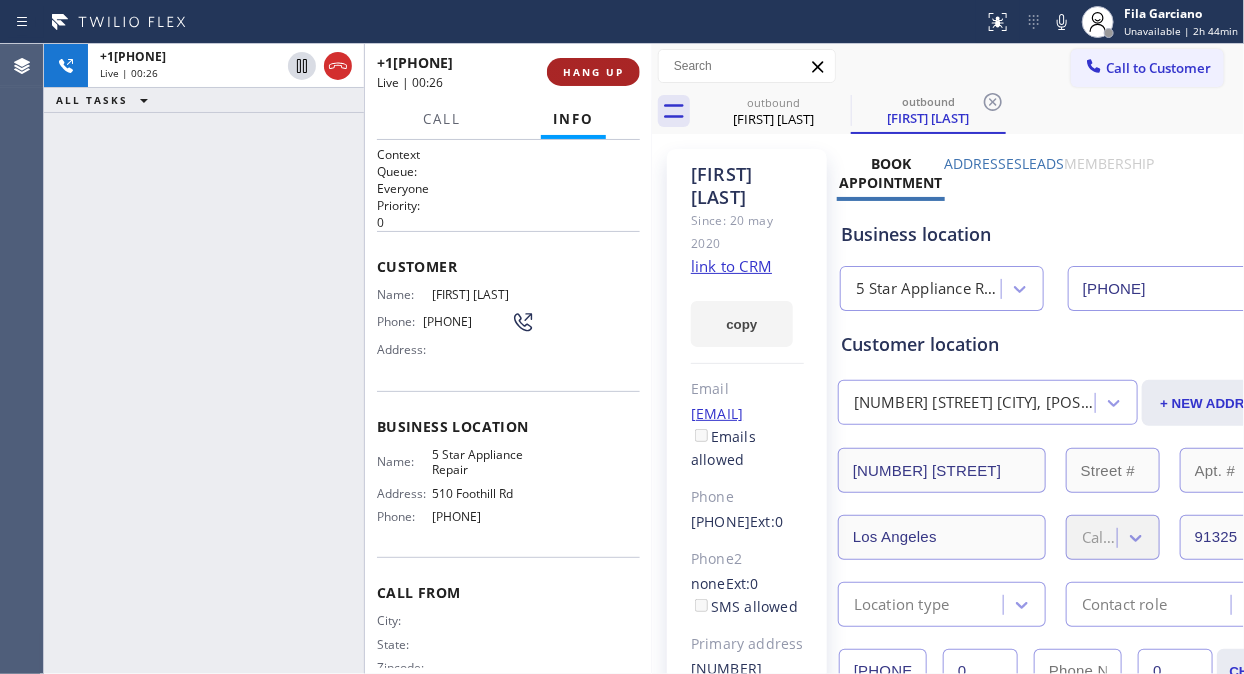 click on "HANG UP" at bounding box center [593, 72] 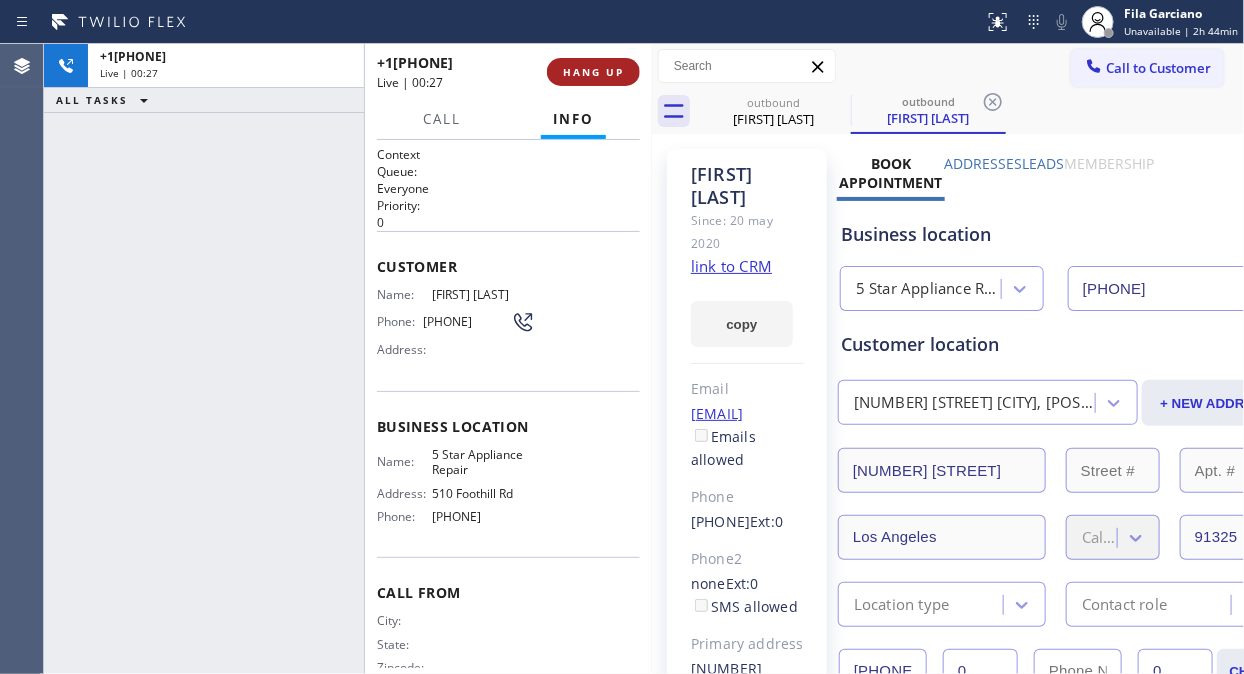 click on "HANG UP" at bounding box center [593, 72] 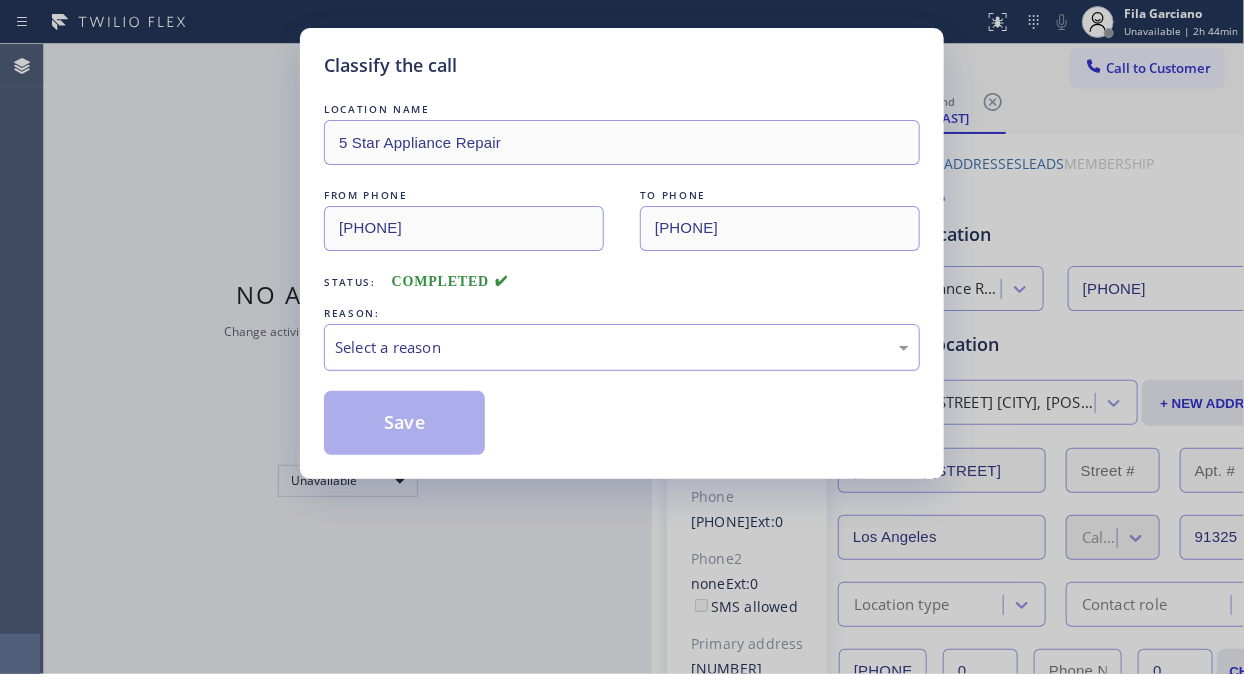 drag, startPoint x: 617, startPoint y: 334, endPoint x: 617, endPoint y: 354, distance: 20 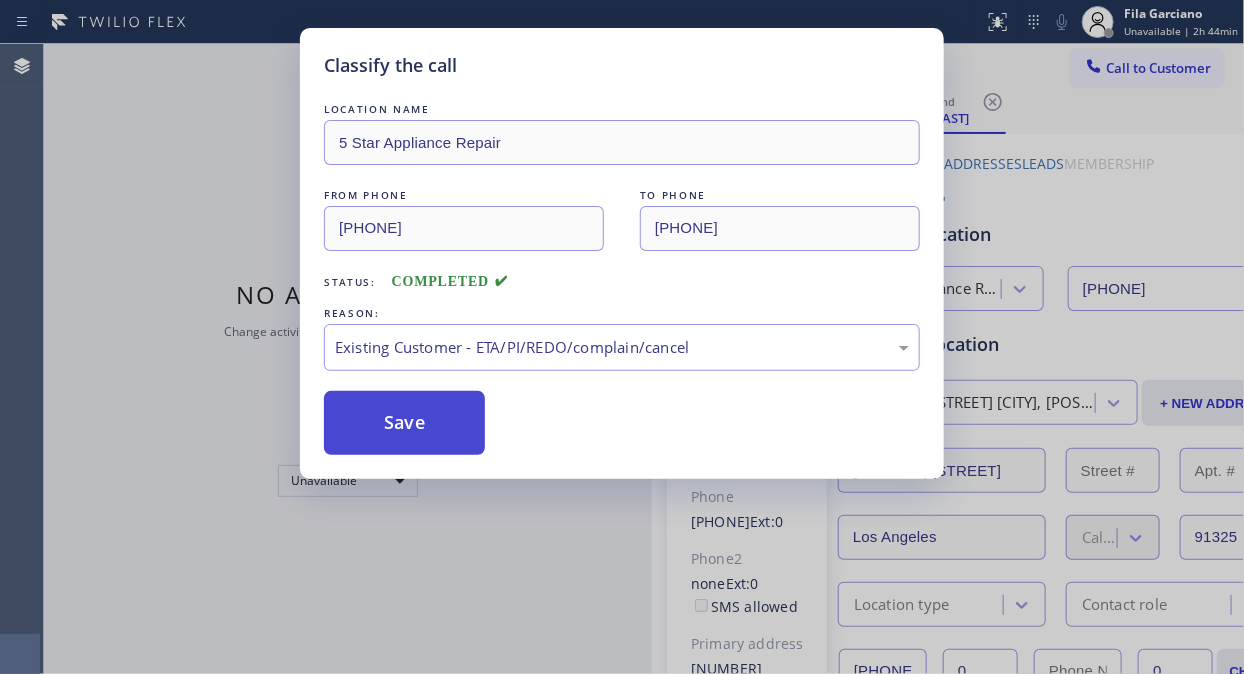 click on "Save" at bounding box center (404, 423) 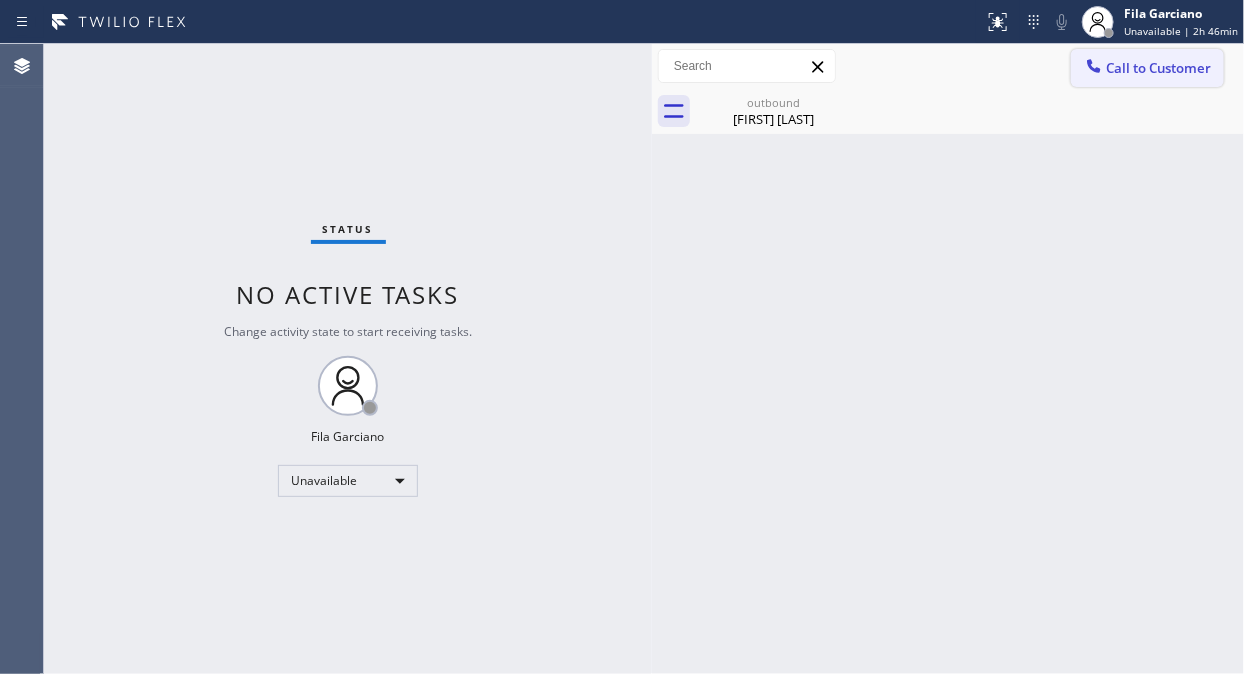 click on "Call to Customer" at bounding box center (1147, 68) 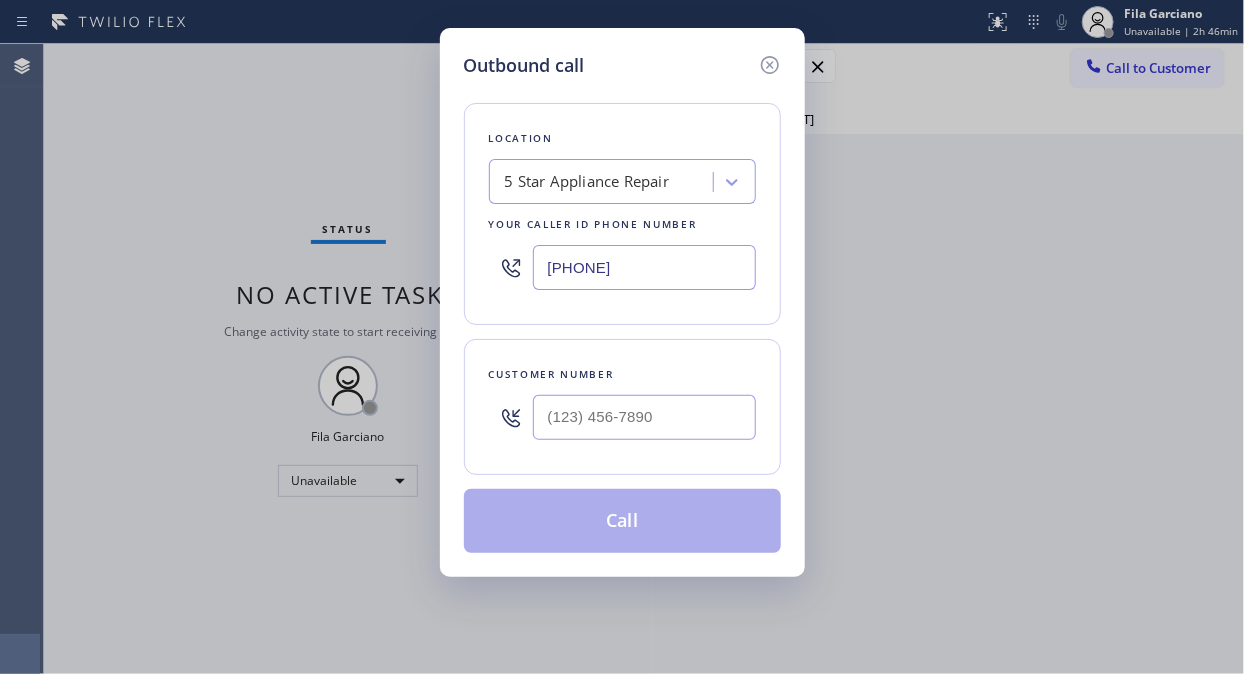 click on "[PHONE]" at bounding box center (644, 267) 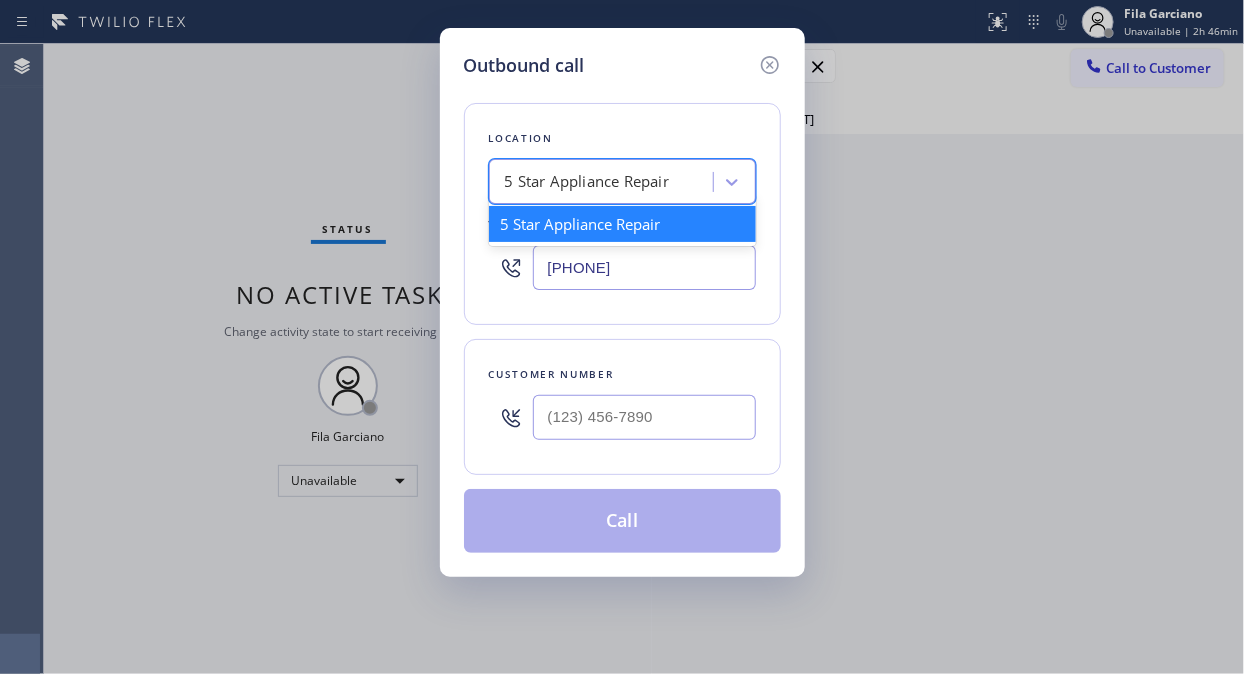 click on "5 Star Appliance Repair" at bounding box center [622, 181] 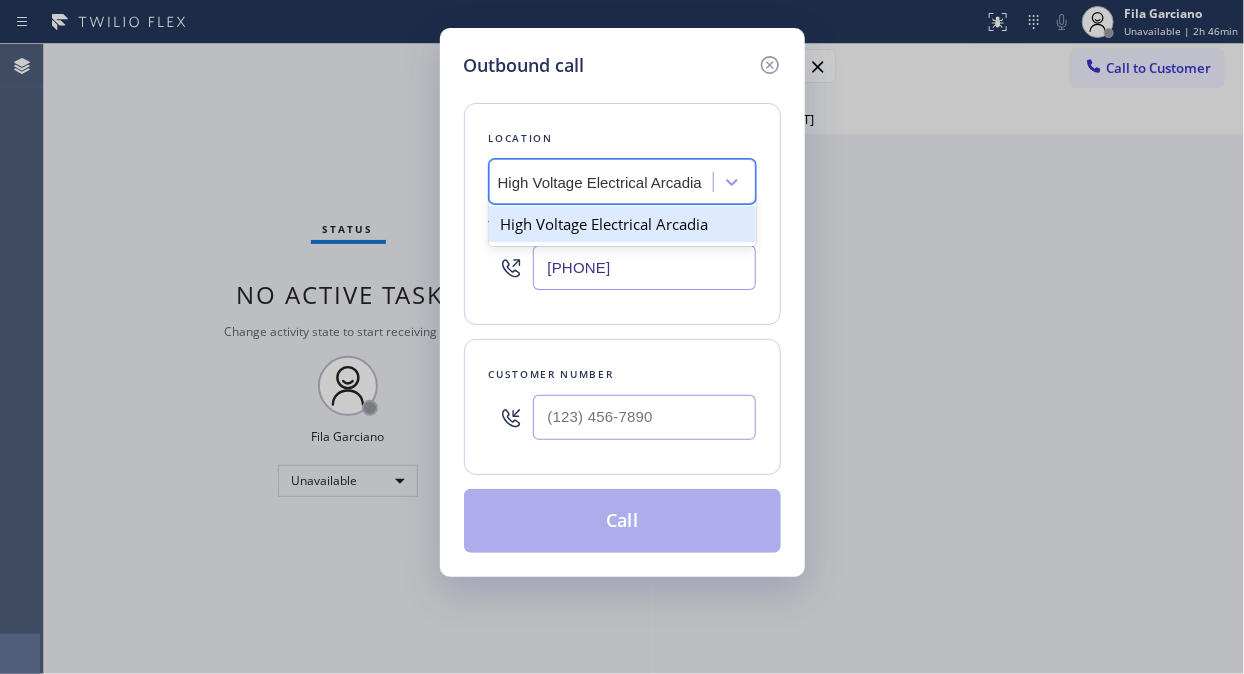 click on "High Voltage Electrical Arcadia" at bounding box center [622, 224] 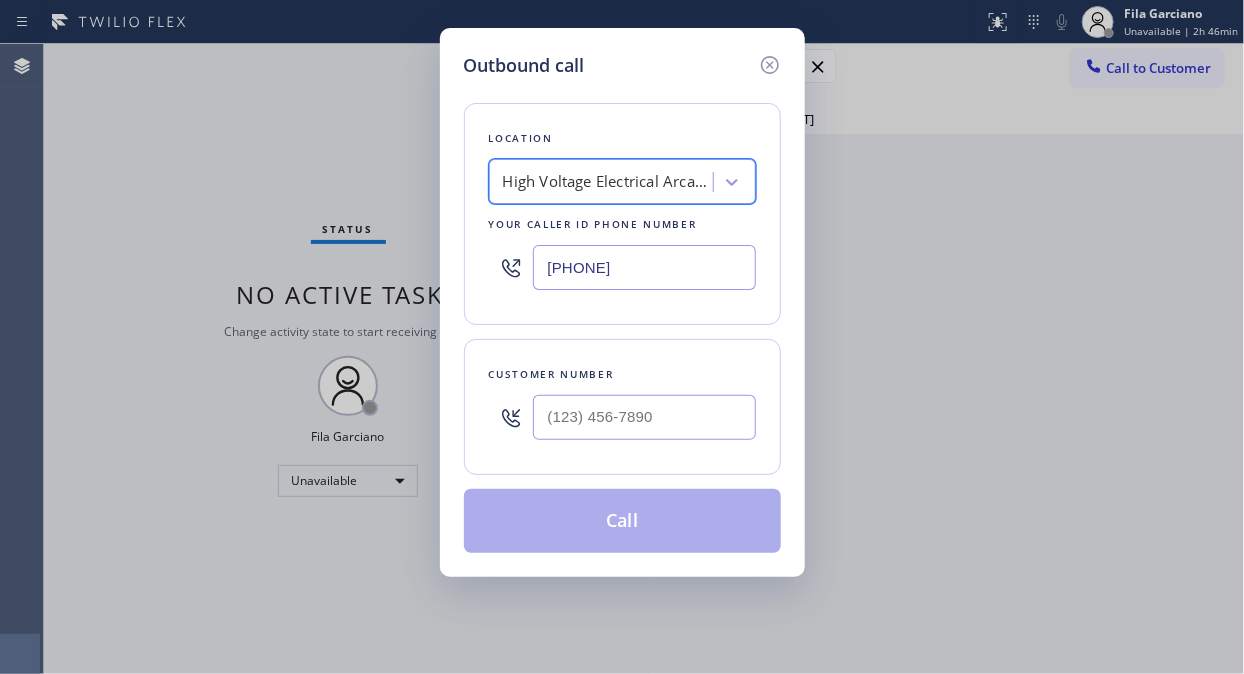 scroll, scrollTop: 0, scrollLeft: 2, axis: horizontal 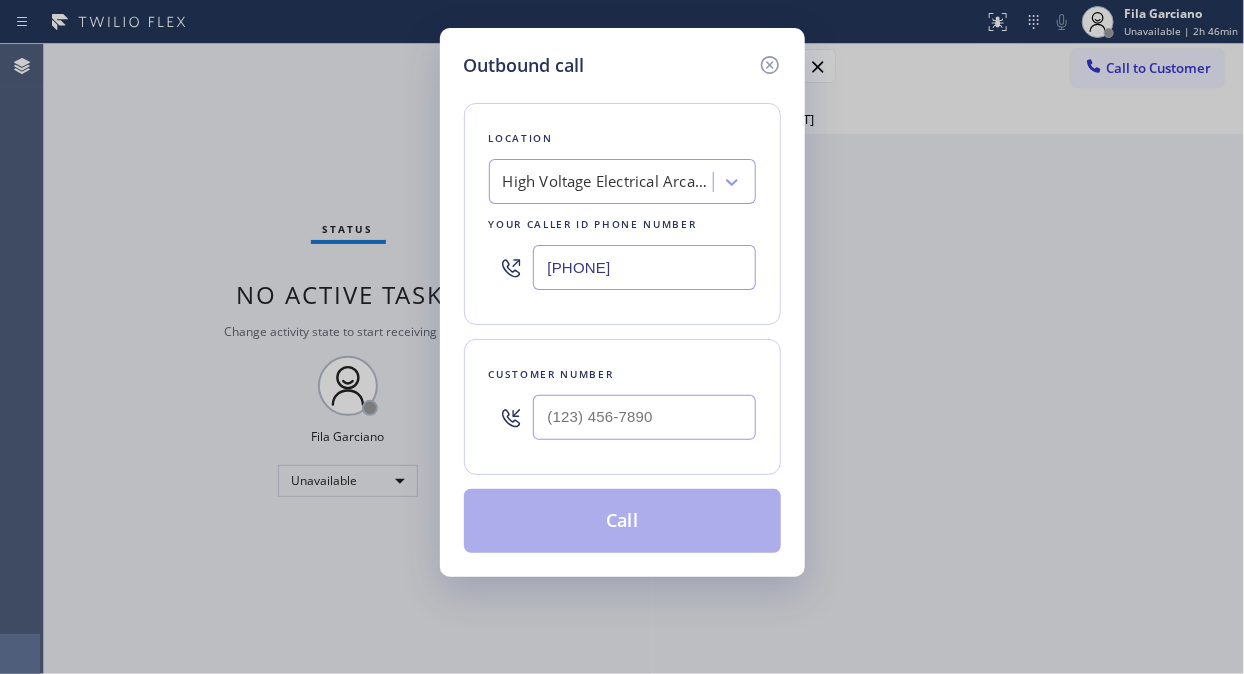 click at bounding box center (644, 417) 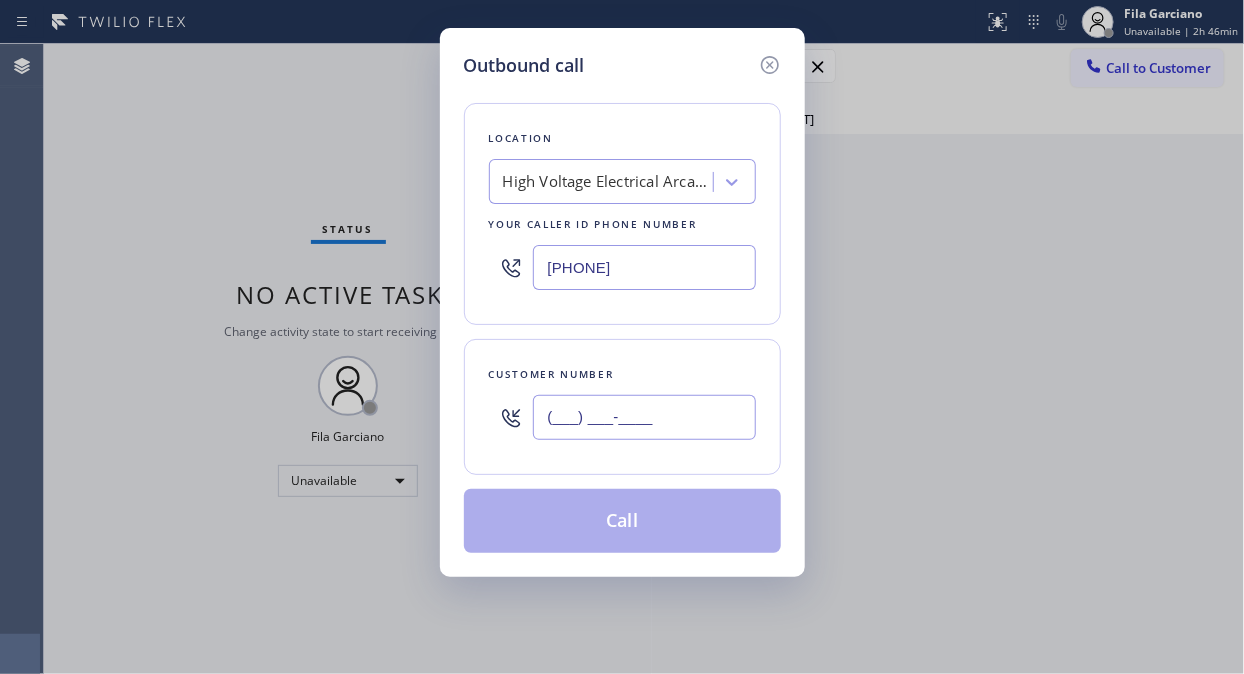 click on "(___) ___-____" at bounding box center (644, 417) 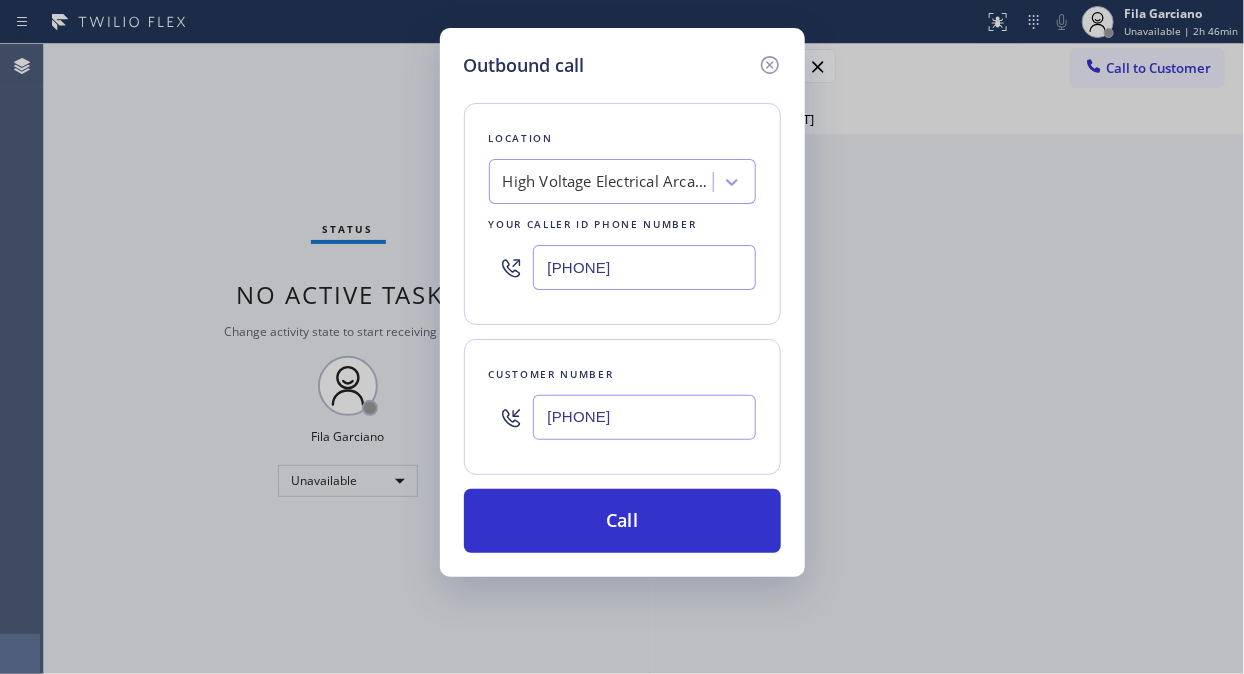 type on "(213) 817-2287" 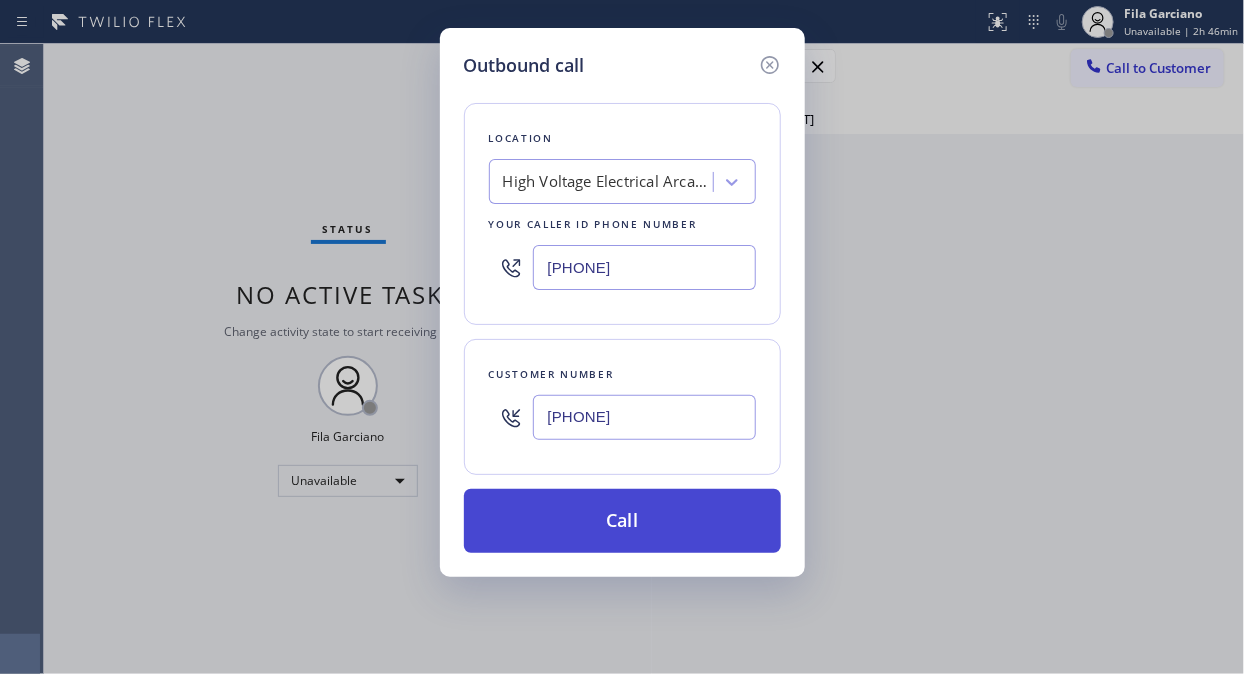 click on "Call" at bounding box center (622, 521) 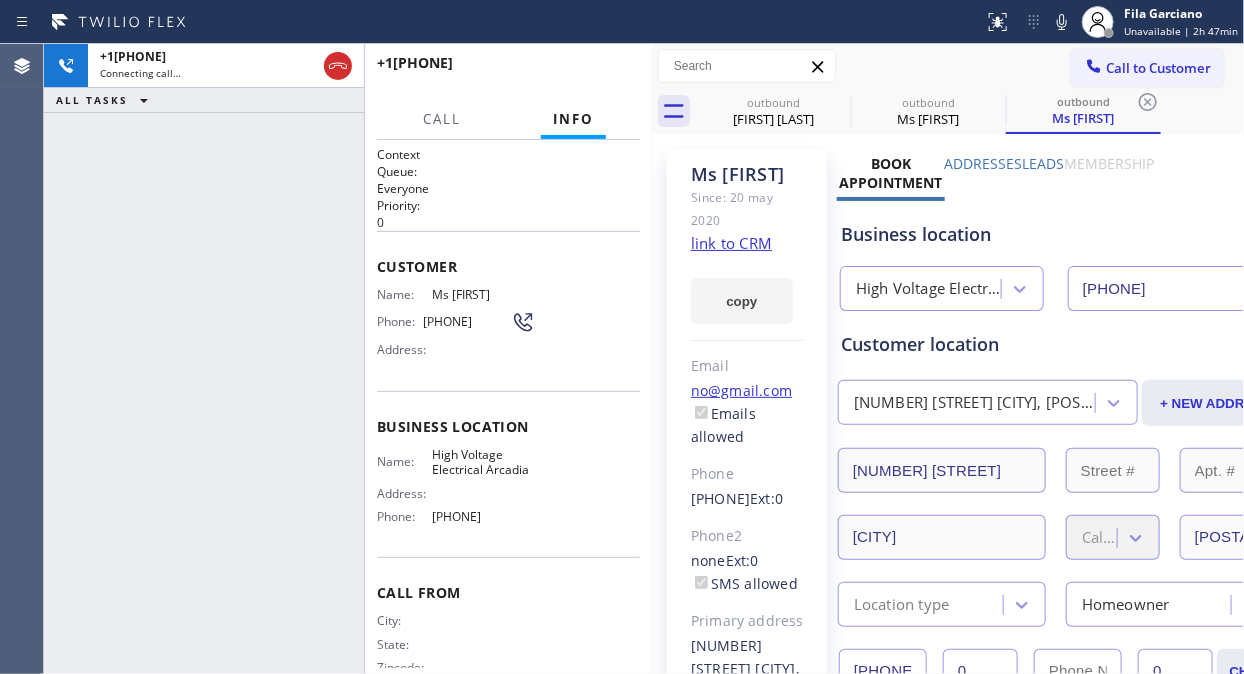 type on "(626) 714-2452" 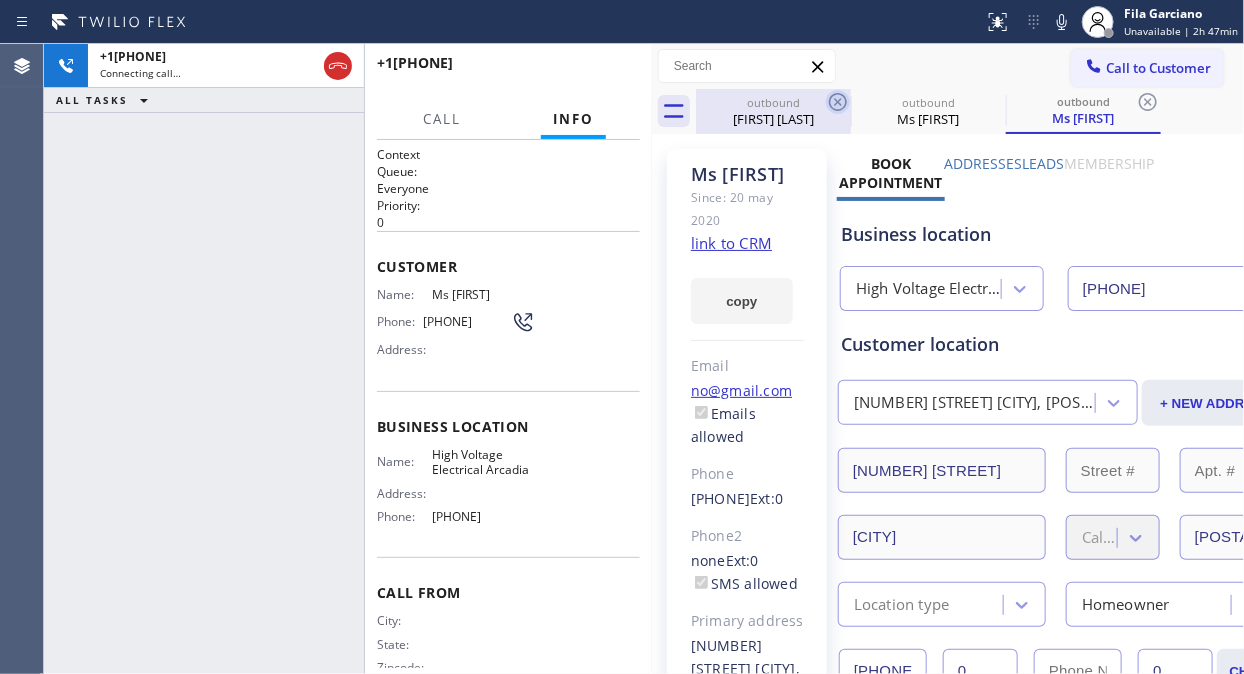 click 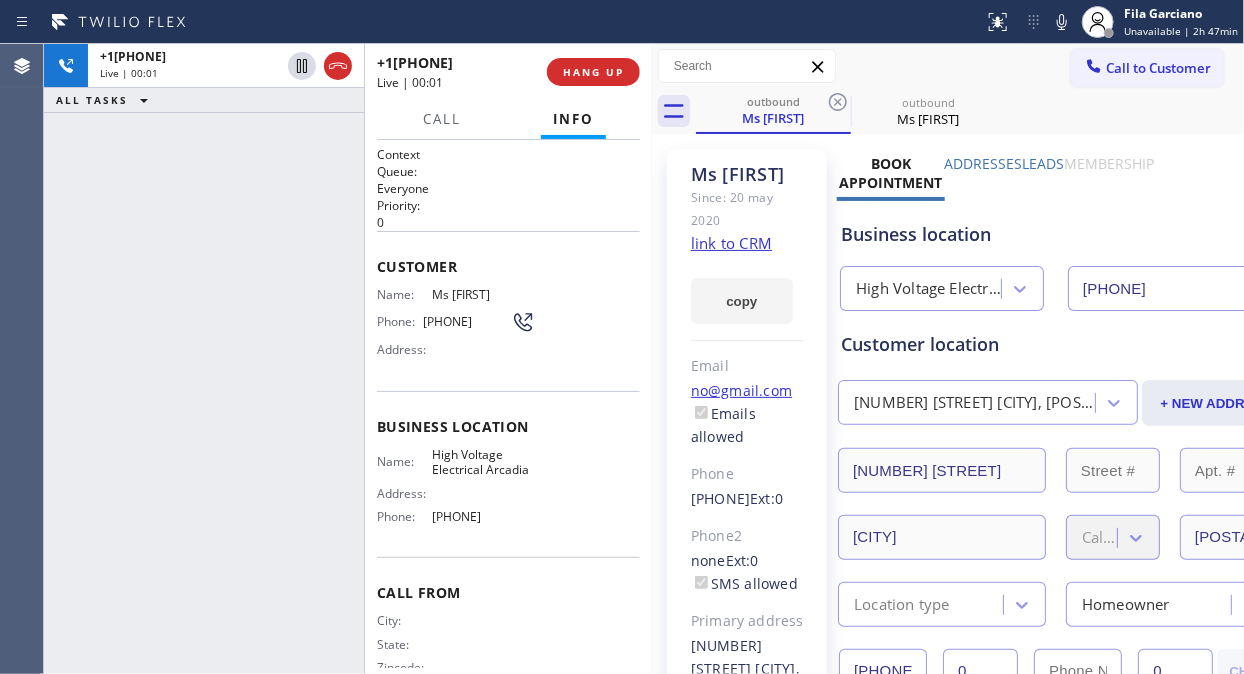 click on "+12138172287 Live | 00:01 ALL TASKS ALL TASKS ACTIVE TASKS TASKS IN WRAP UP" at bounding box center (204, 359) 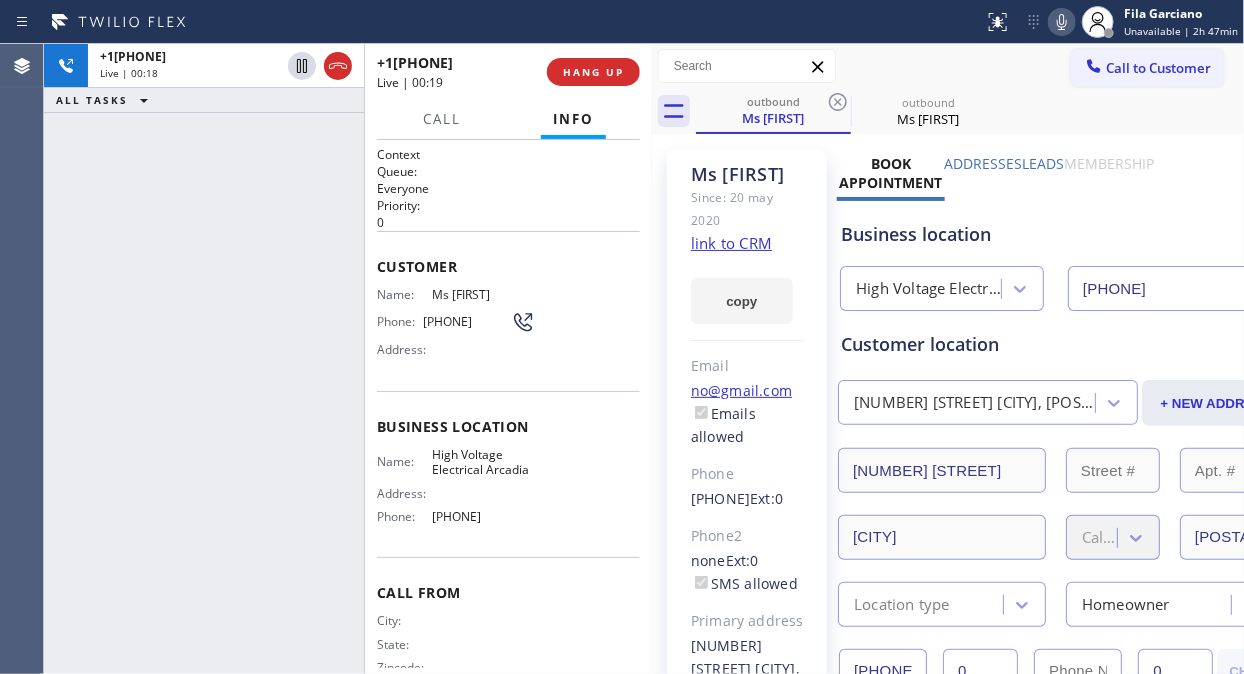 click 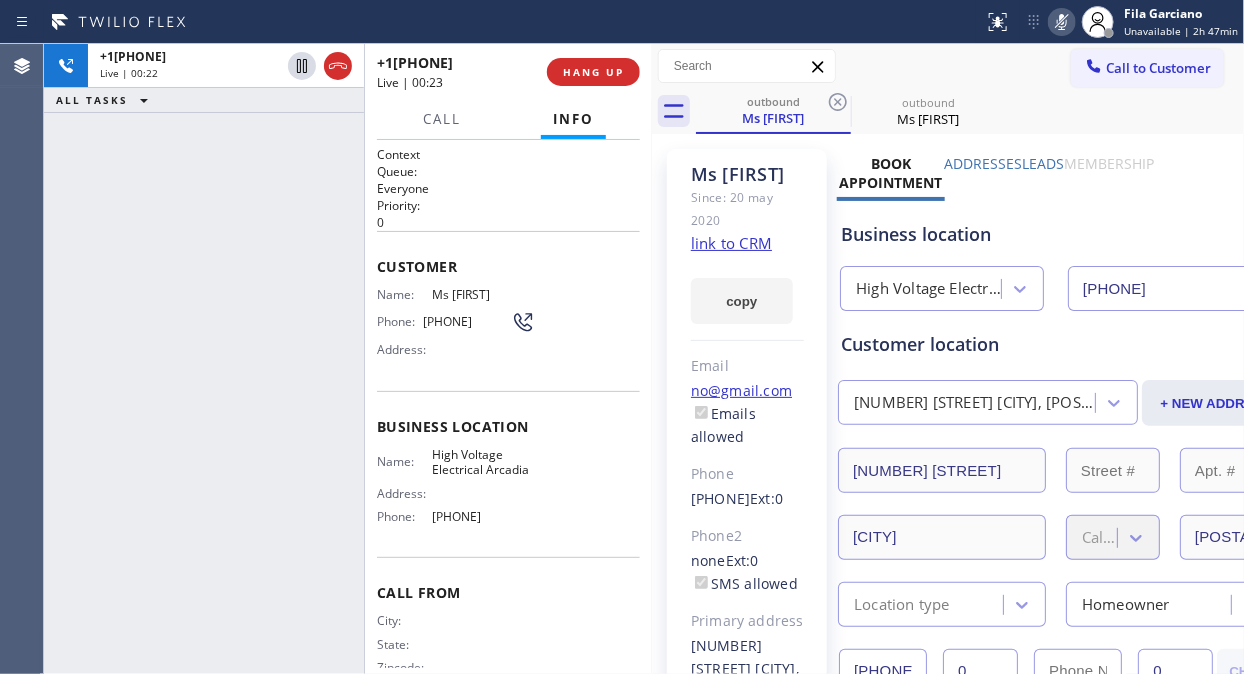 click 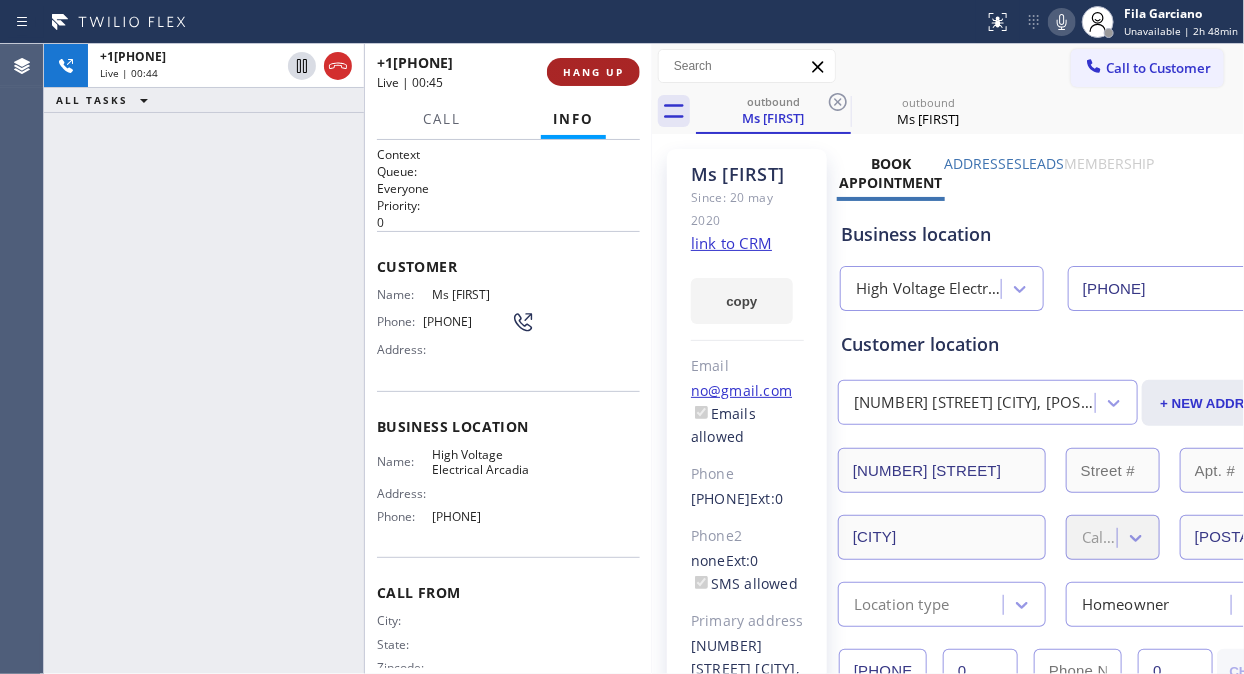 click on "HANG UP" at bounding box center [593, 72] 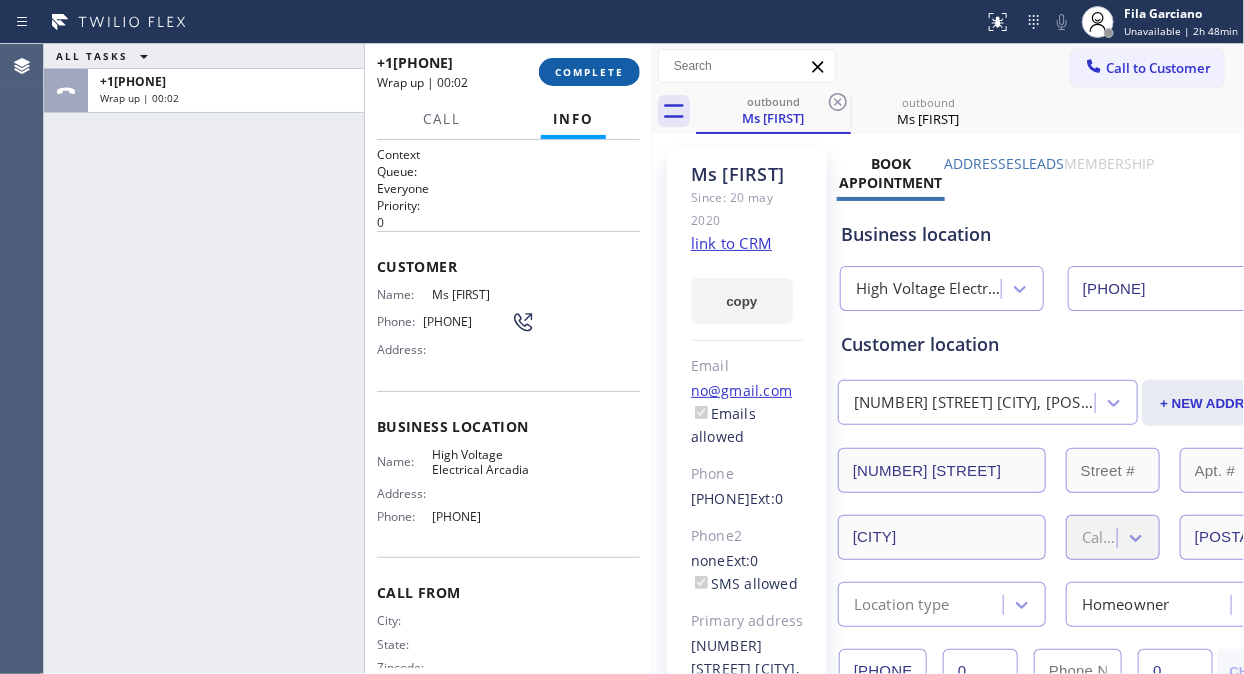 click on "COMPLETE" at bounding box center (589, 72) 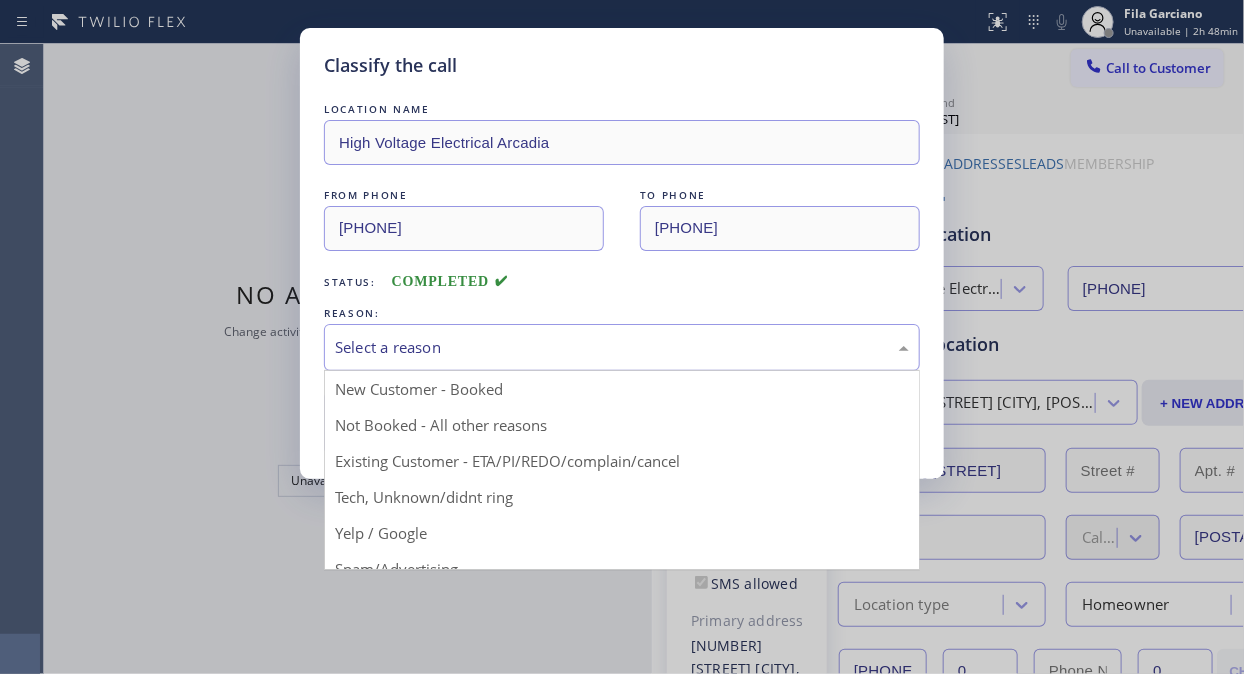 click on "Select a reason" at bounding box center (622, 347) 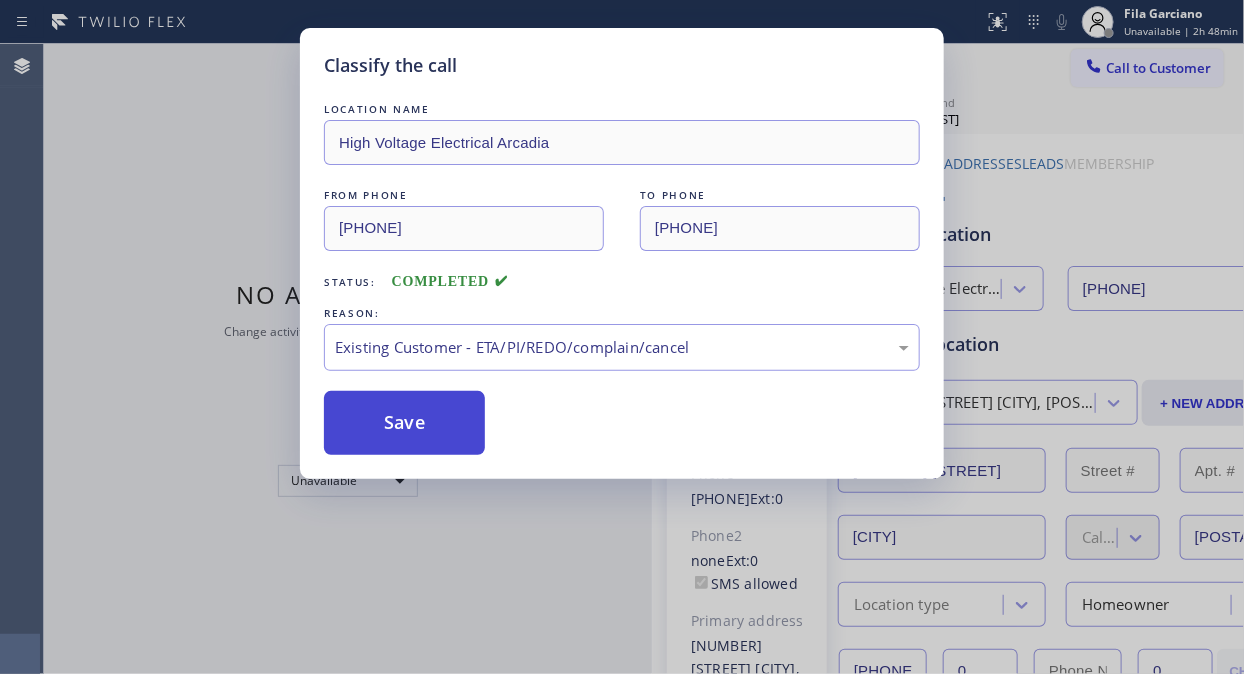 click on "Save" at bounding box center [404, 423] 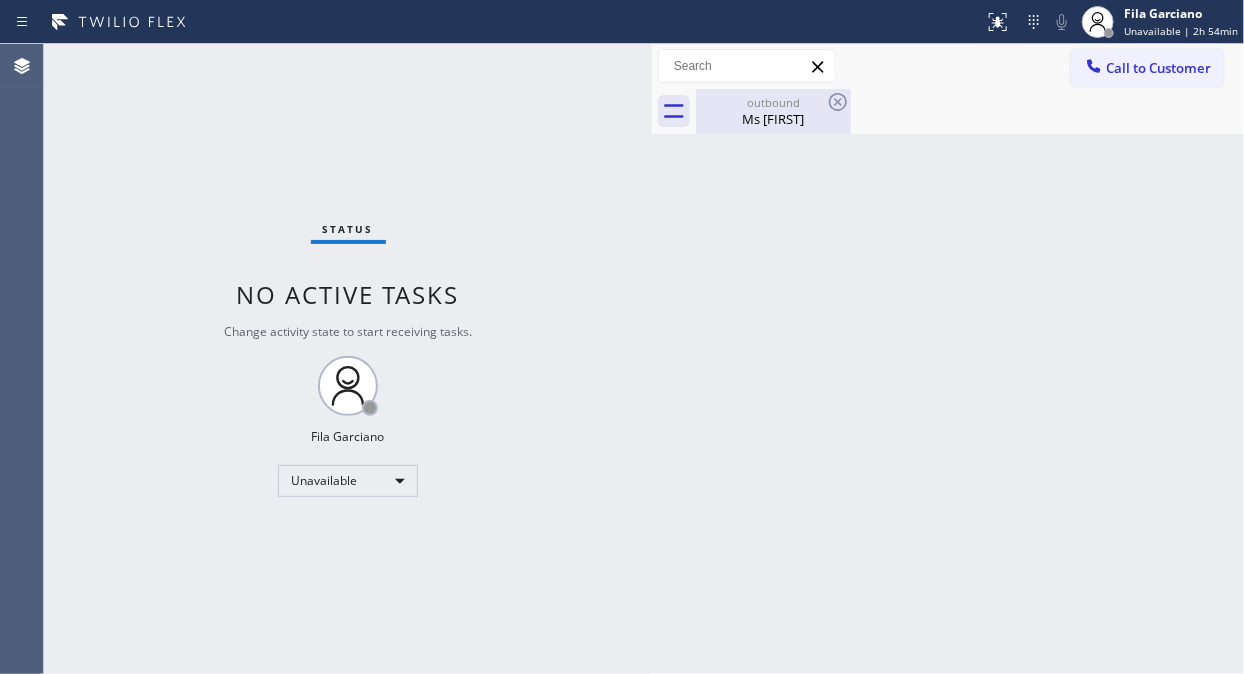 click on "Ms Mel" at bounding box center (773, 119) 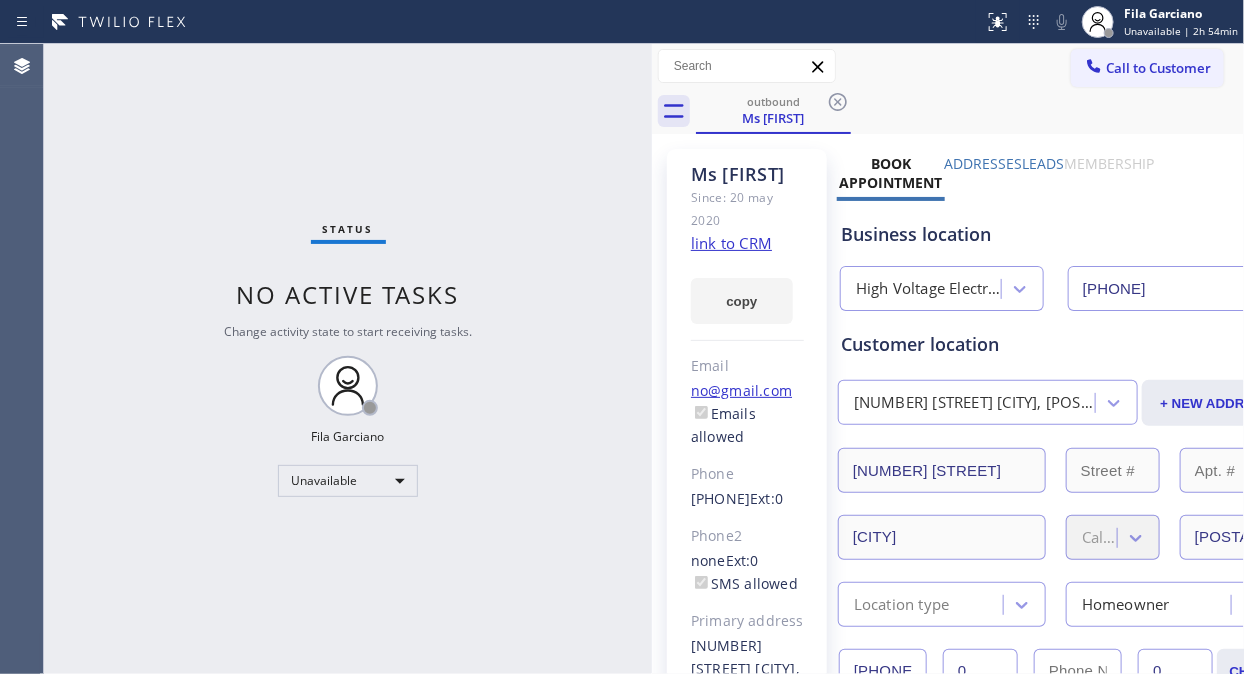 drag, startPoint x: 843, startPoint y: 101, endPoint x: 1058, endPoint y: 75, distance: 216.56639 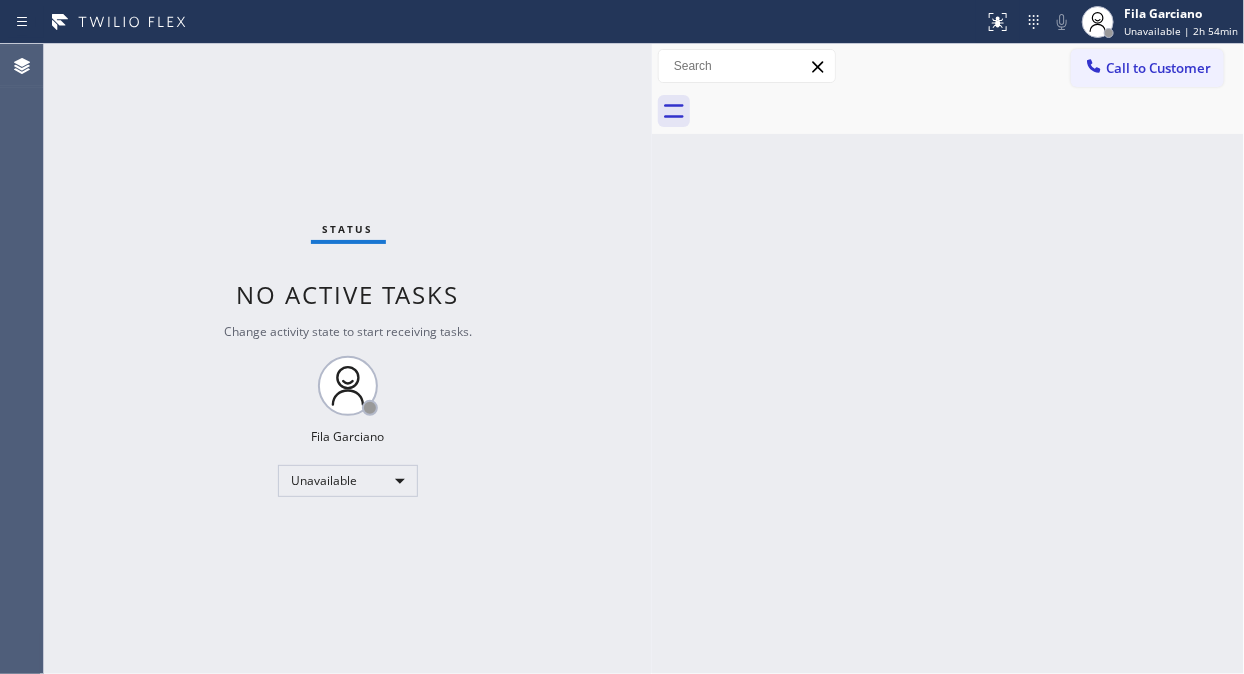 click on "Call to Customer Outbound call Location High Voltage Electrical Arcadia Your caller id phone number (626) 714-2452 Customer number Call Outbound call Technician Search Technician Your caller id phone number Your caller id phone number Call" at bounding box center (948, 66) 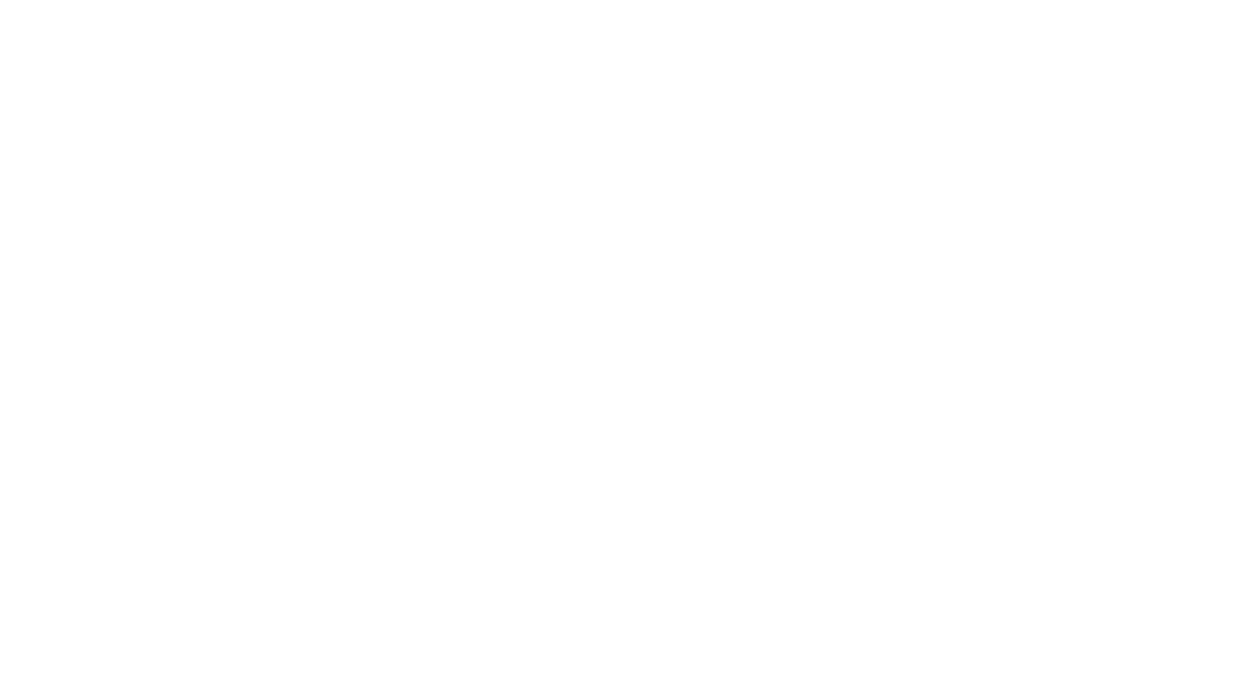 scroll, scrollTop: 0, scrollLeft: 0, axis: both 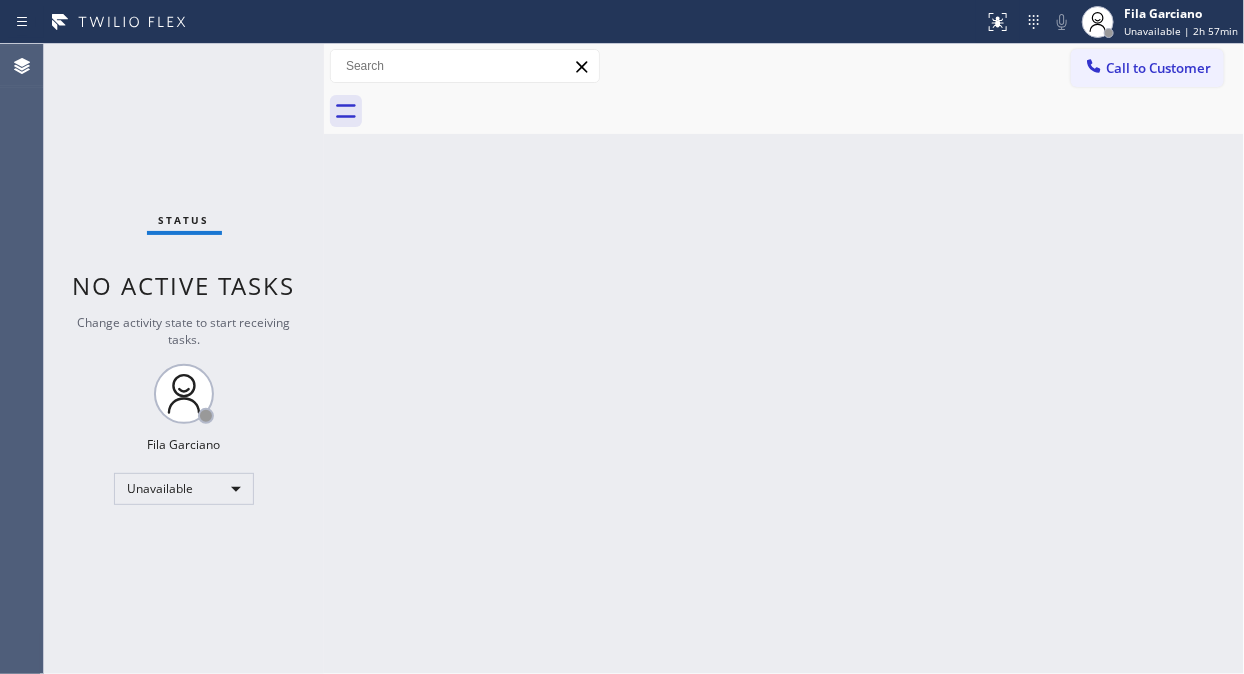 drag, startPoint x: 46, startPoint y: 305, endPoint x: 117, endPoint y: 286, distance: 73.4983 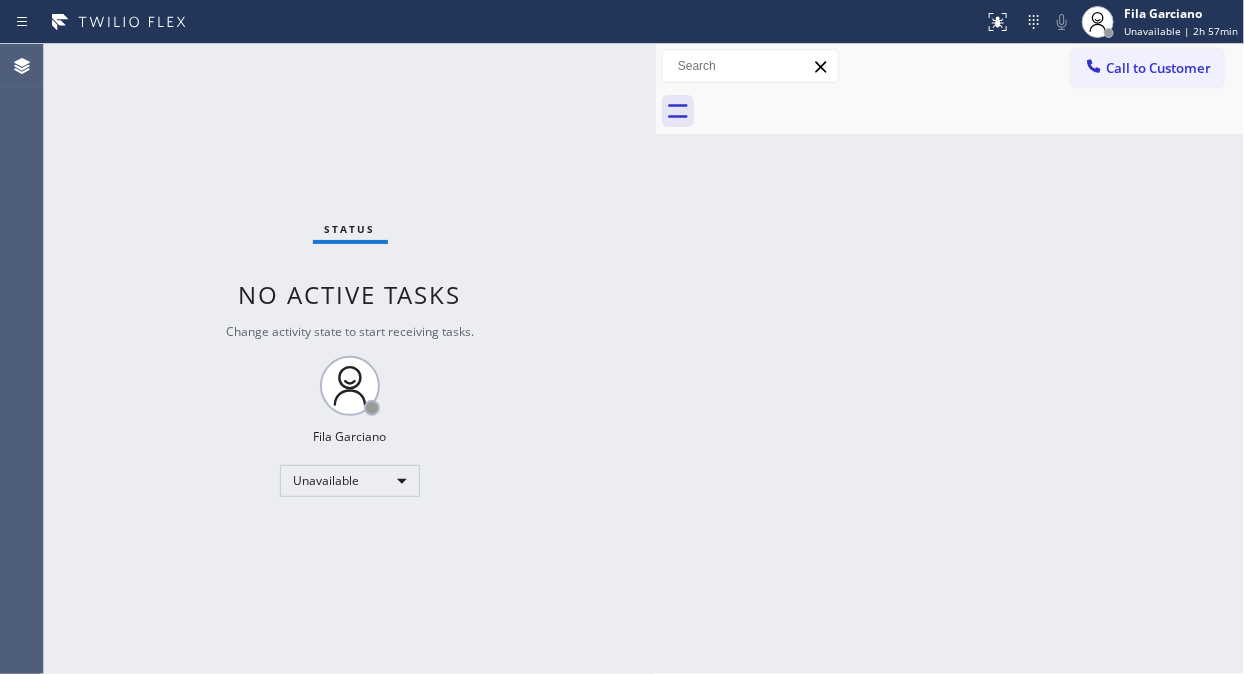 drag, startPoint x: 325, startPoint y: 168, endPoint x: 657, endPoint y: 221, distance: 336.2038 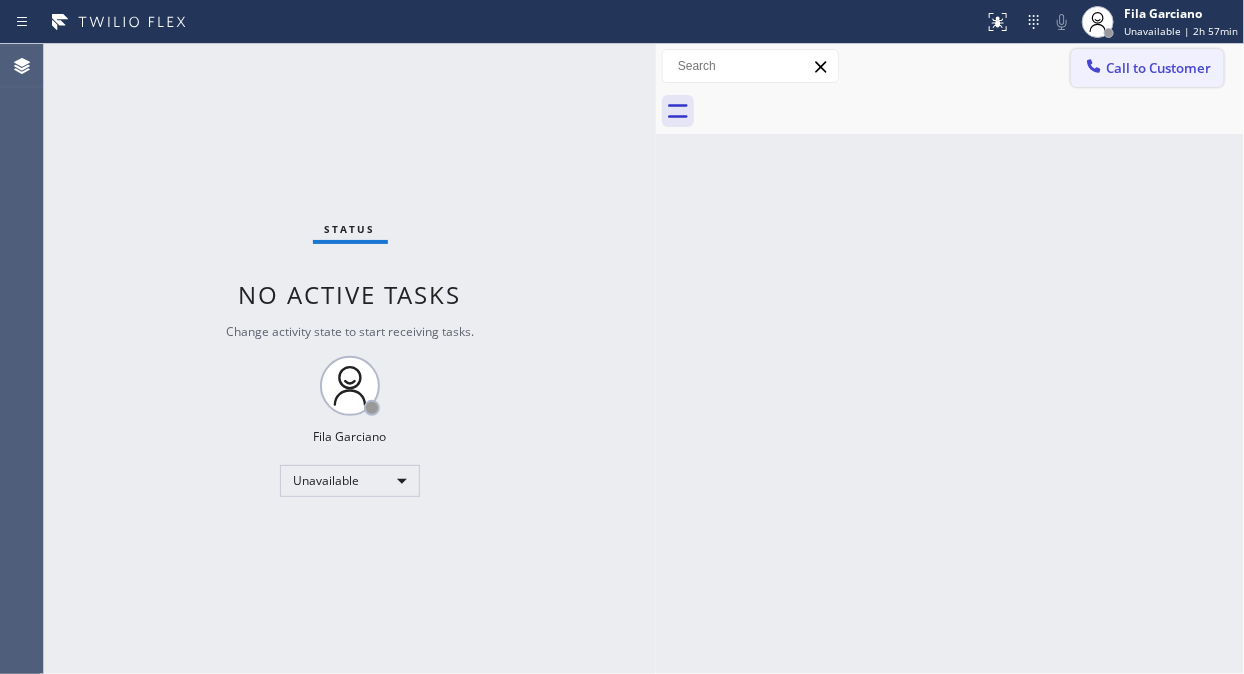 click 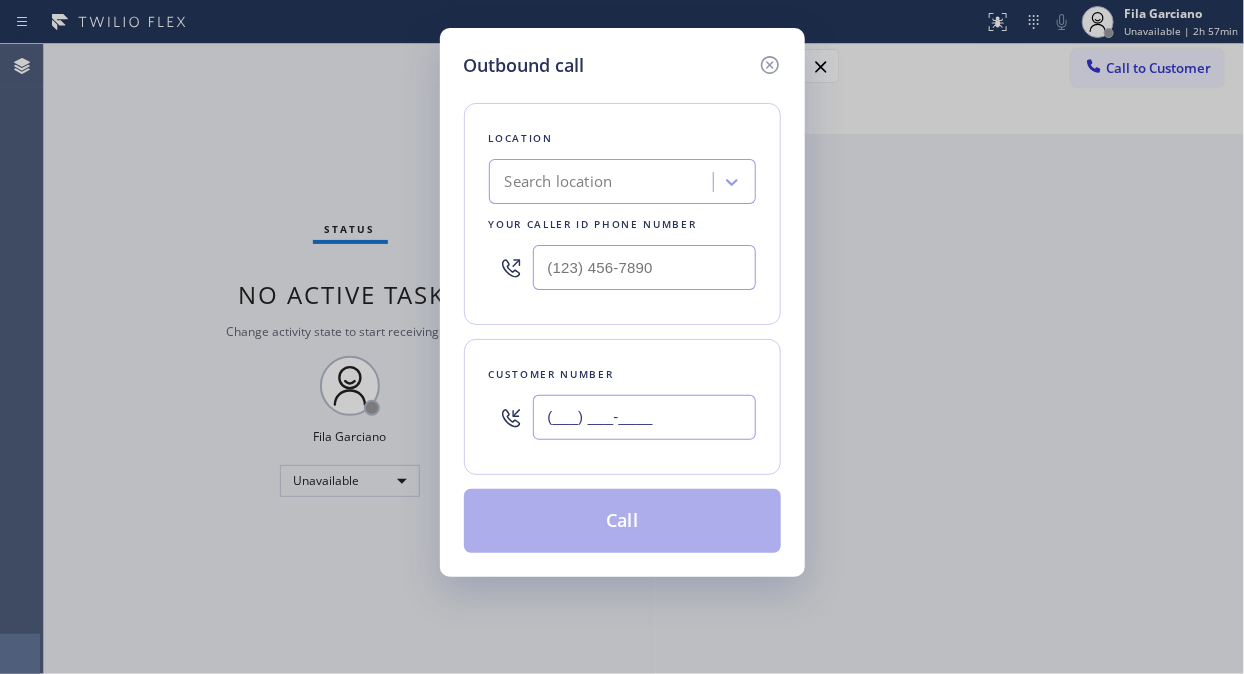 click on "(___) ___-____" at bounding box center [644, 417] 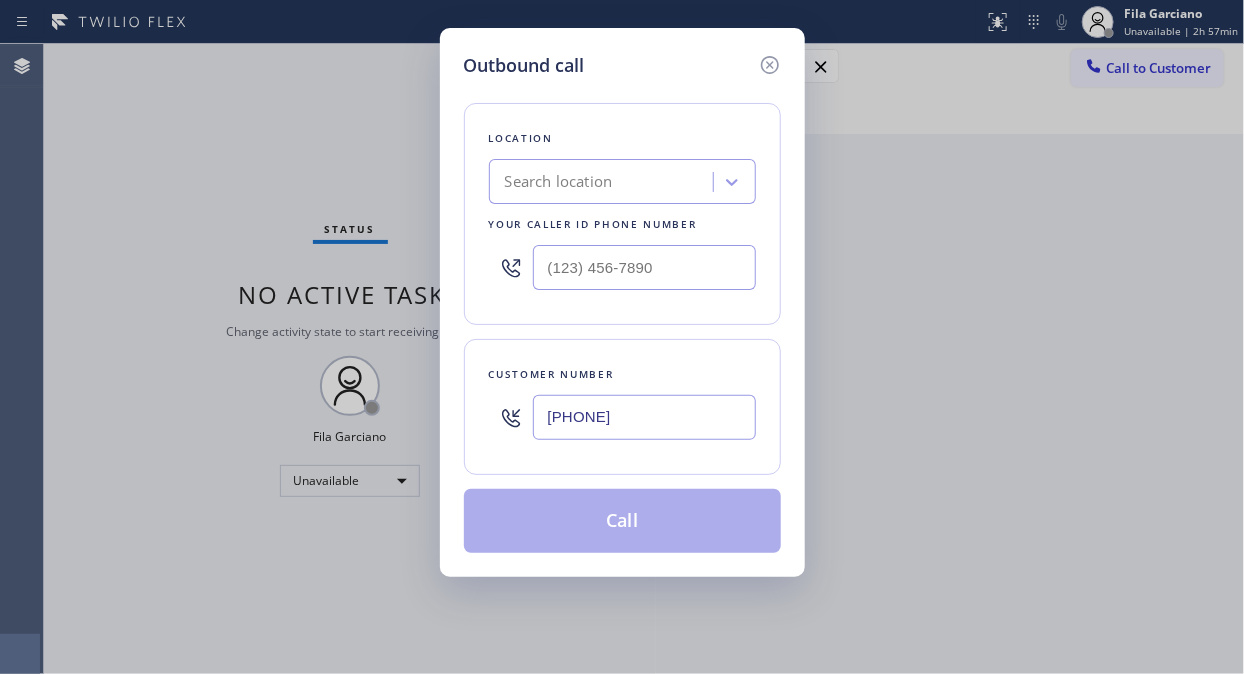 type on "[PHONE]" 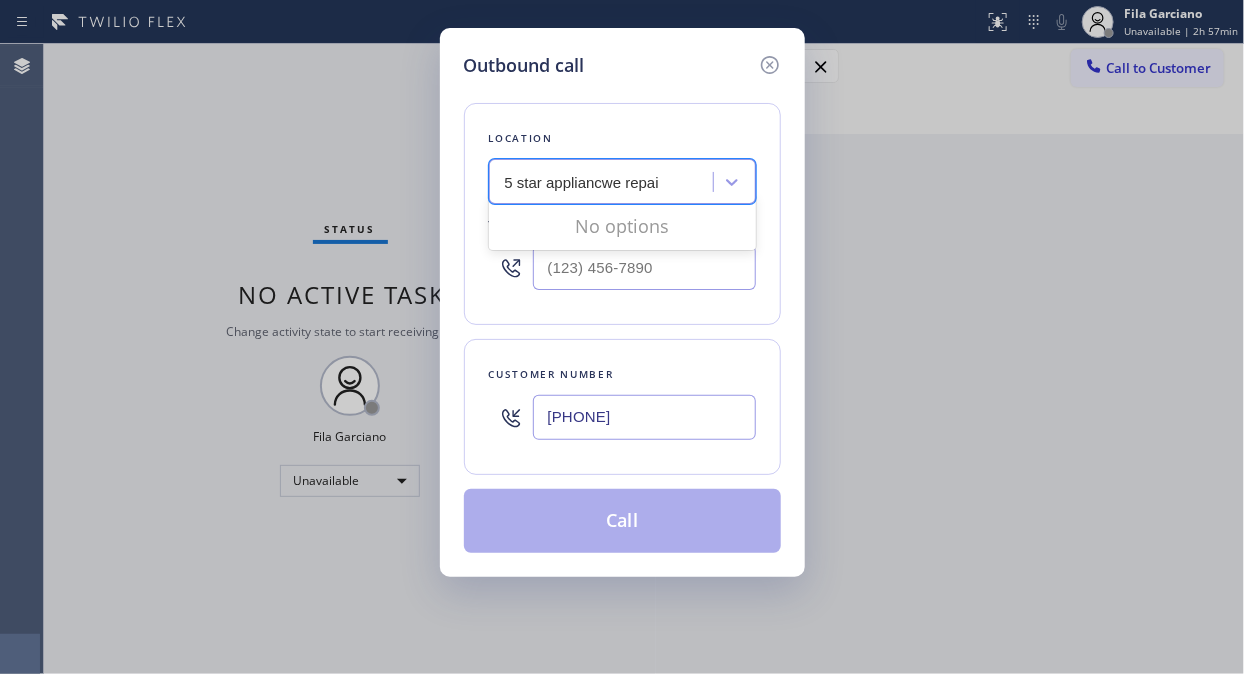 click on "5 star appliancwe repai" at bounding box center [583, 182] 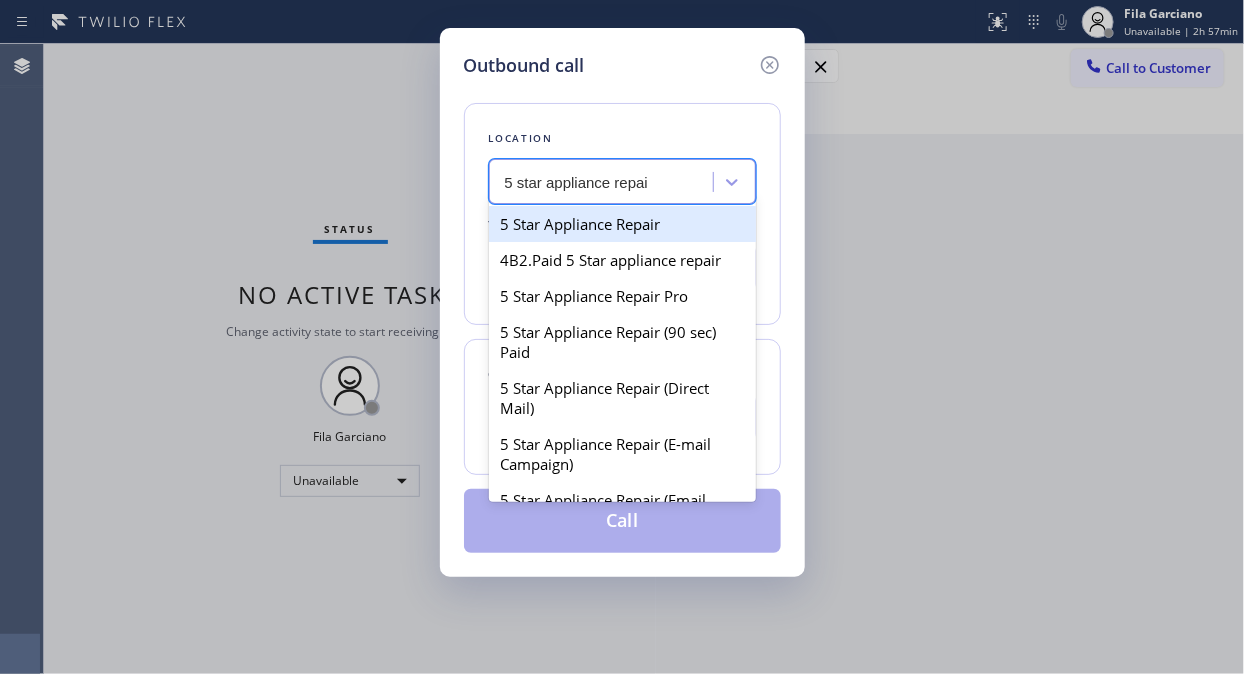 click on "5 Star Appliance Repair" at bounding box center [622, 224] 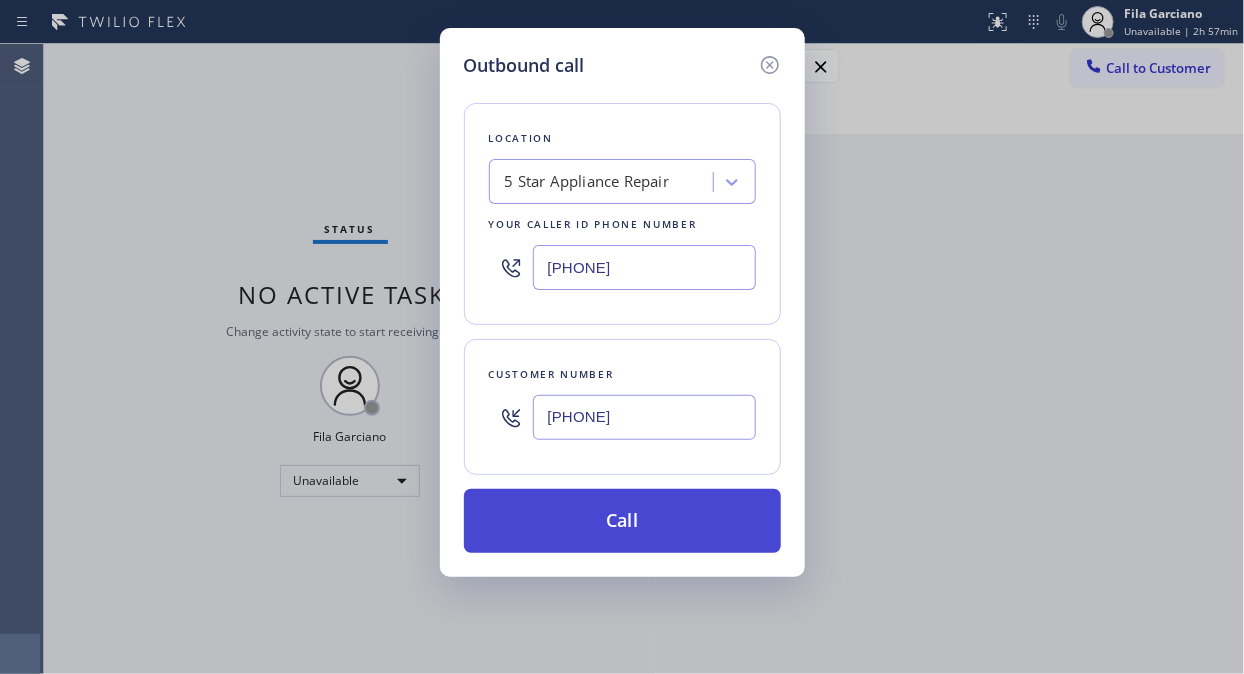 click on "Call" at bounding box center [622, 521] 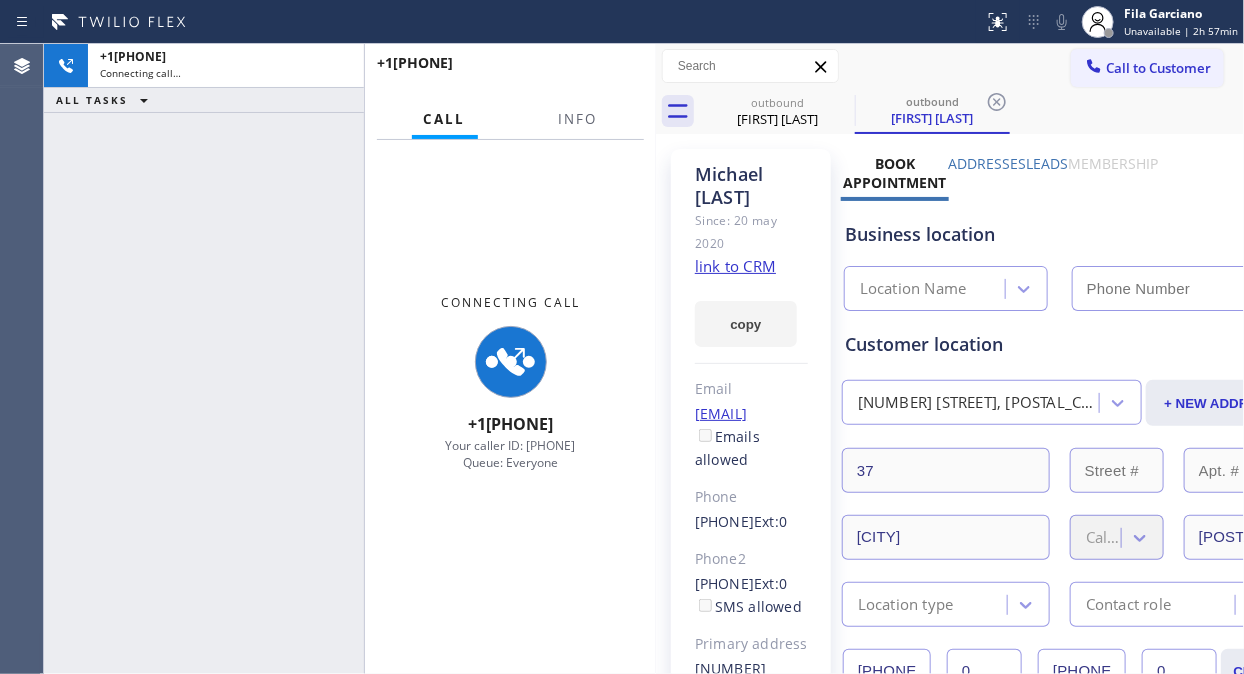 type on "[PHONE]" 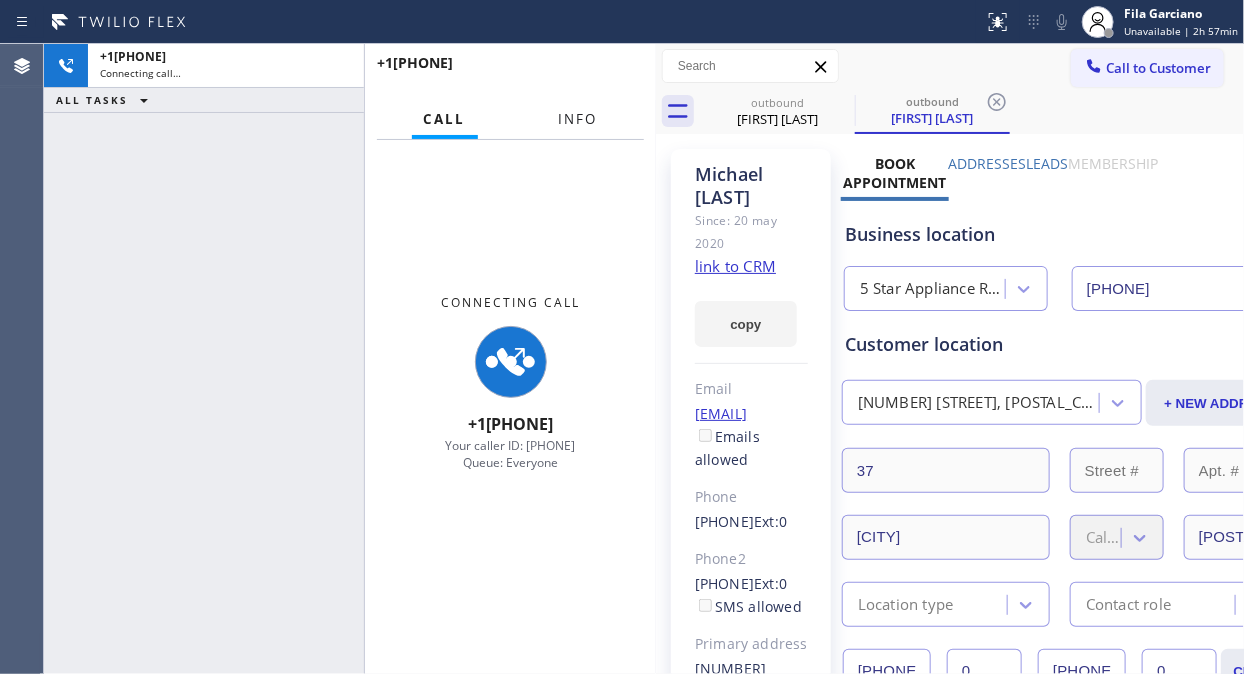 click on "Info" at bounding box center [578, 119] 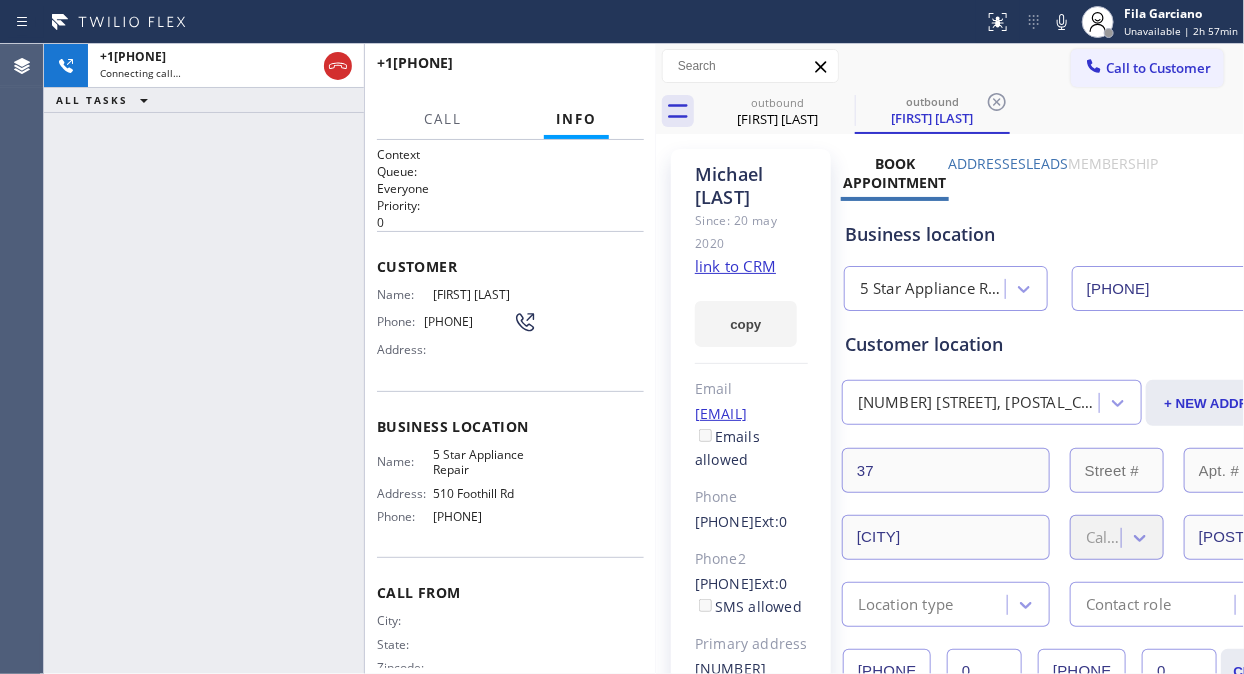 click on "[PHONE] Connecting call… ALL TASKS ALL TASKS ACTIVE TASKS TASKS IN WRAP UP" at bounding box center [204, 359] 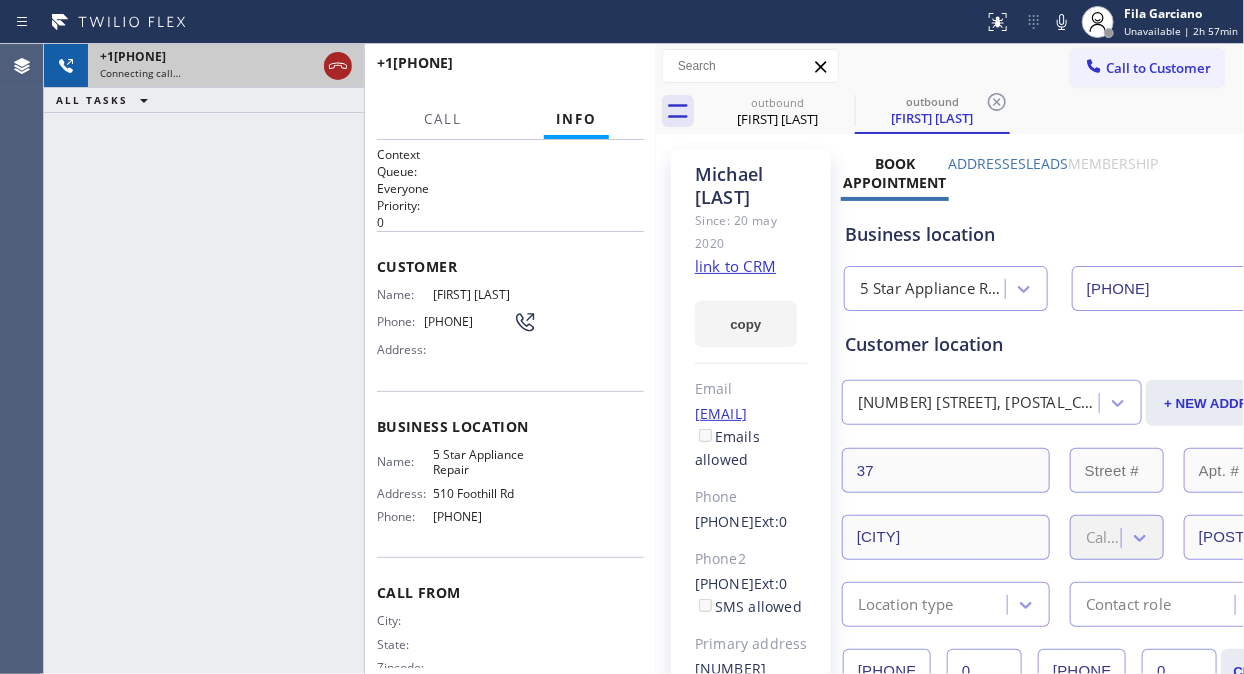click 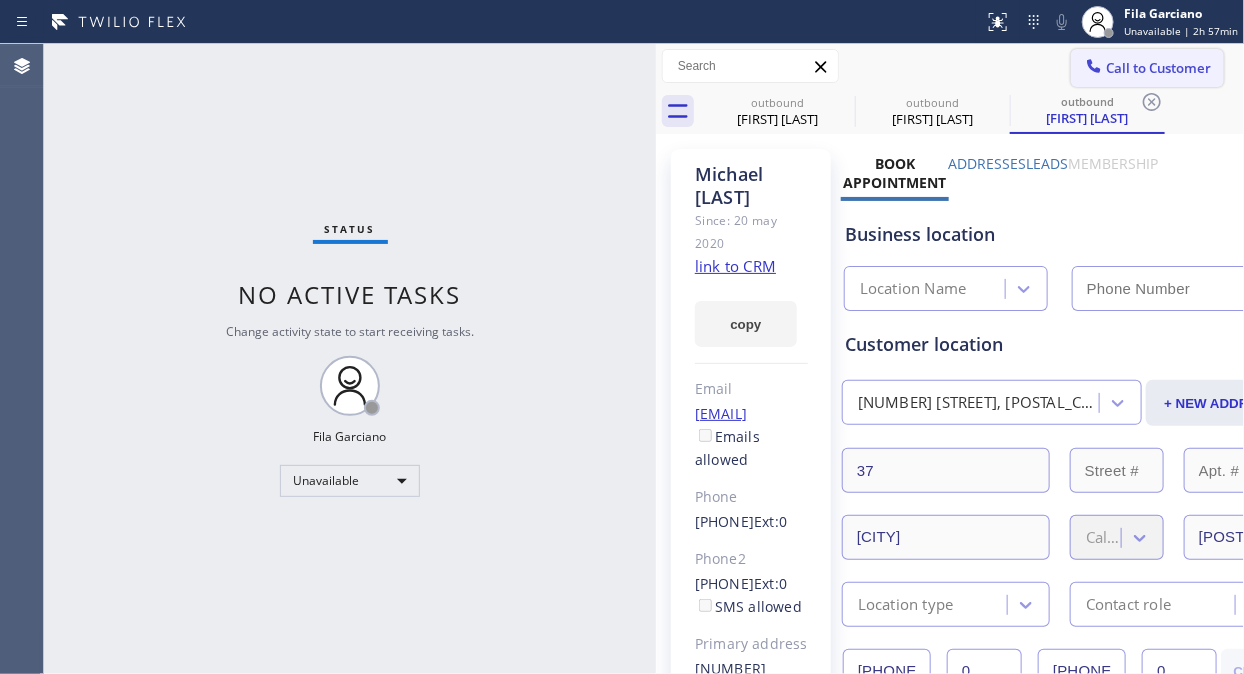 type on "[PHONE]" 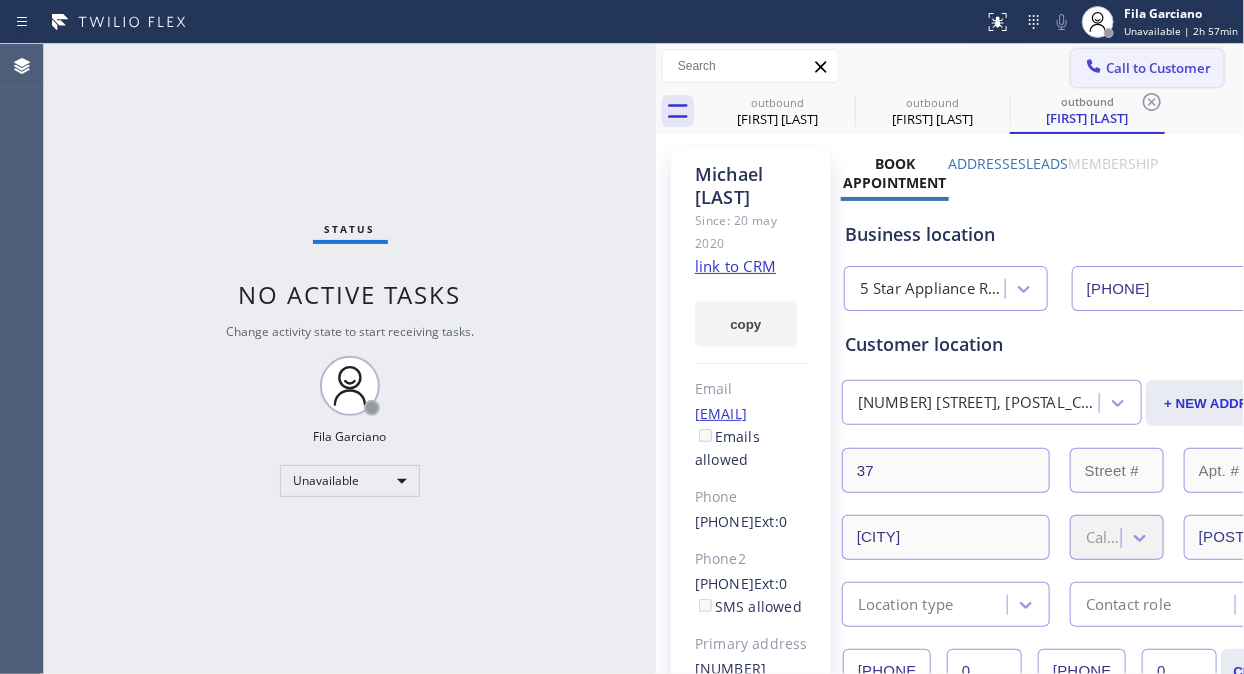 click on "Call to Customer" at bounding box center (1158, 68) 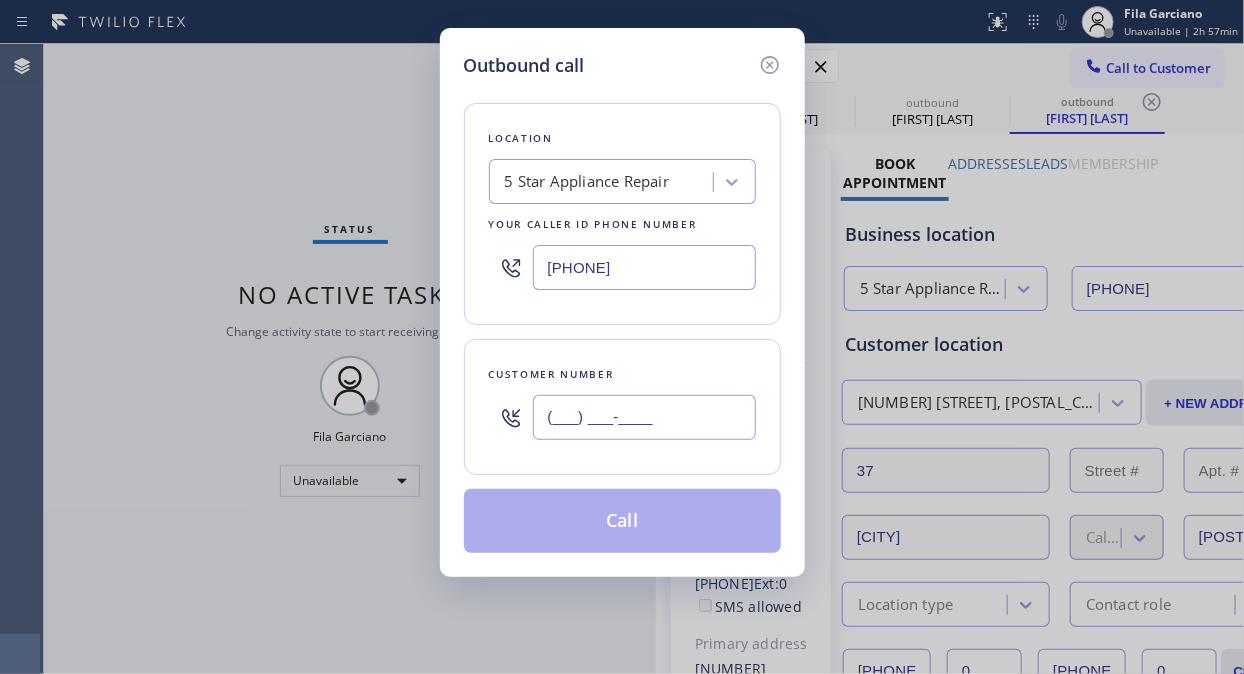 click on "(___) ___-____" at bounding box center [644, 417] 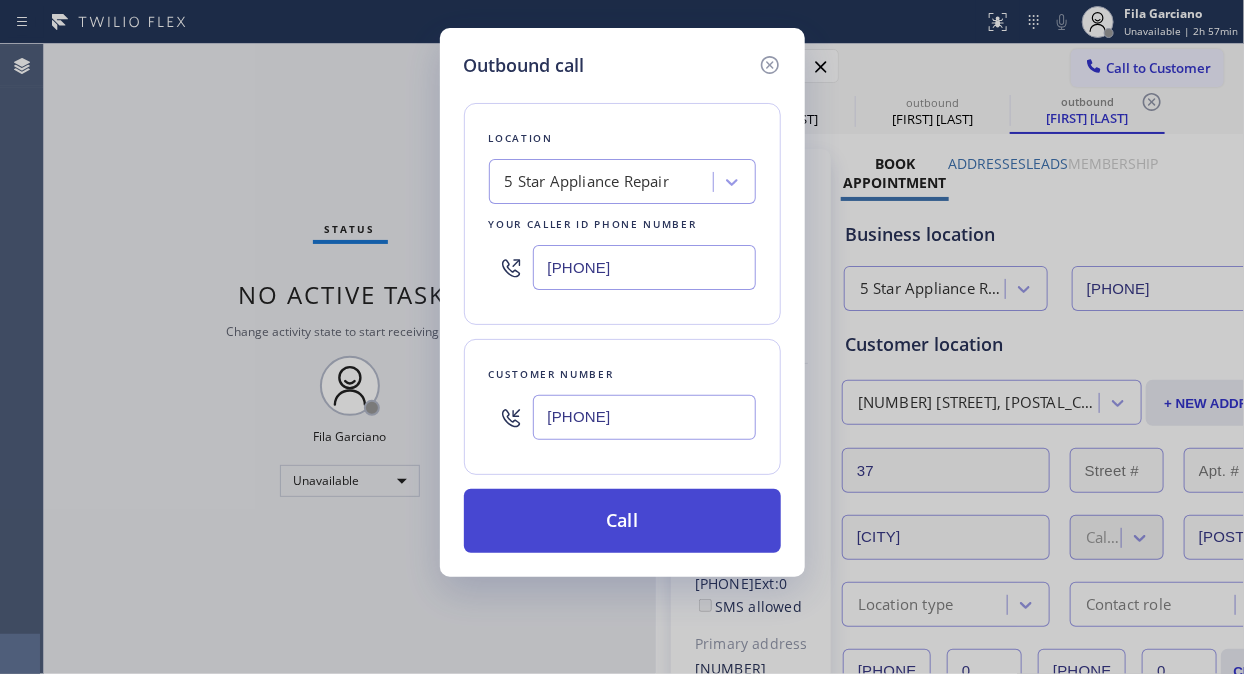 type on "[PHONE]" 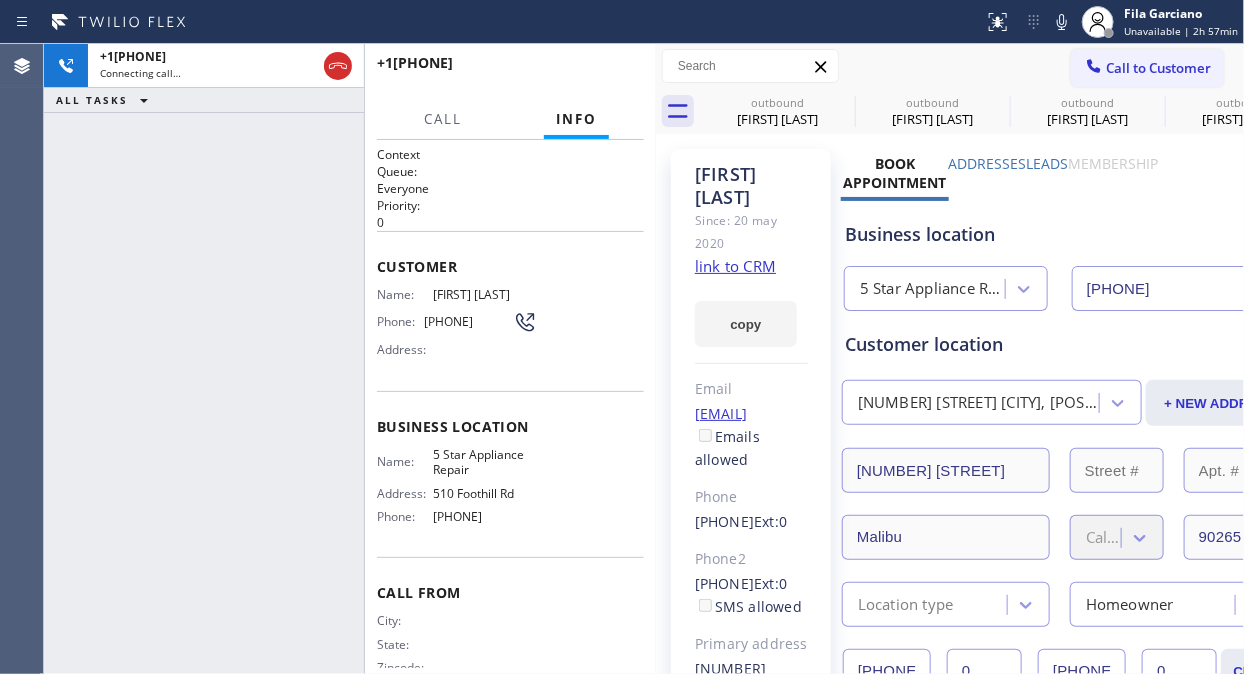 type on "[PHONE]" 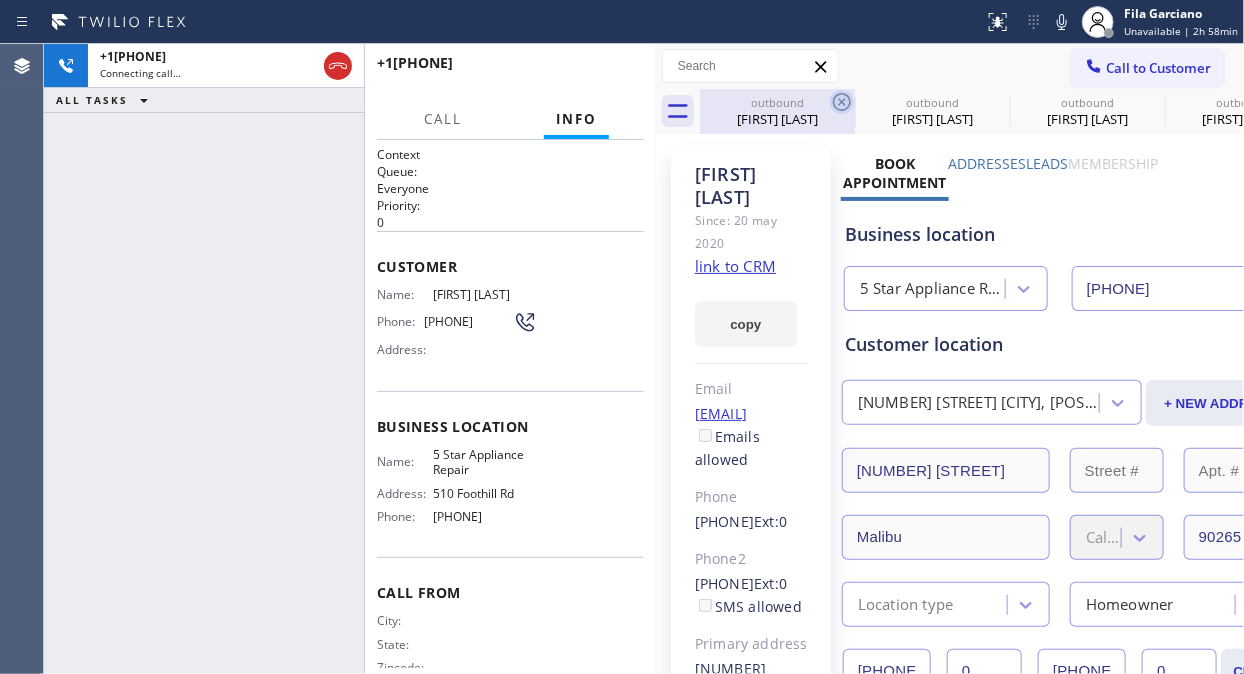 click 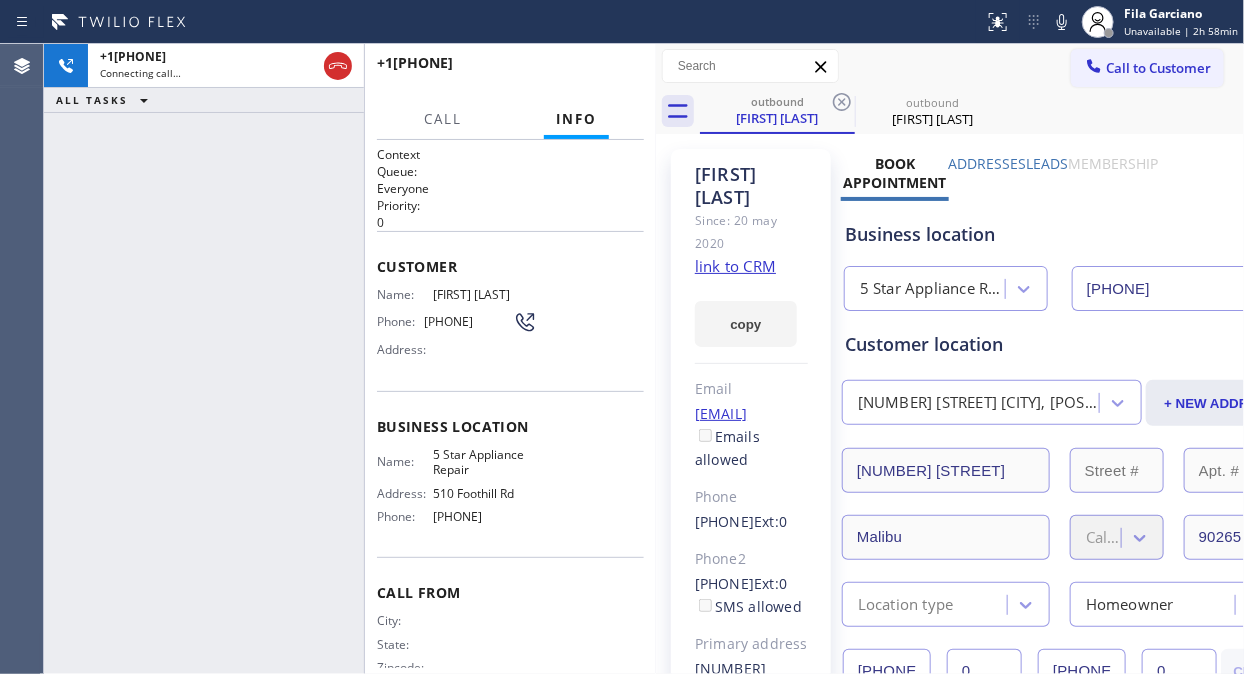 click 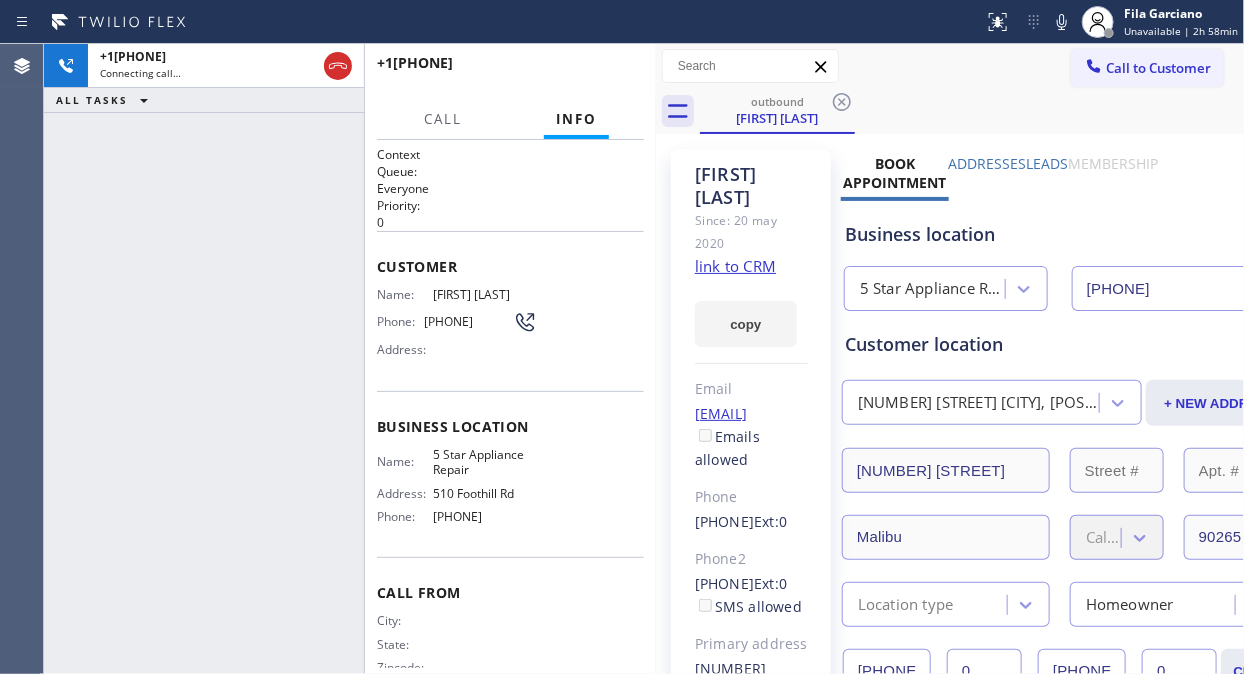 click on "[PHONE] Connecting call… ALL TASKS ALL TASKS ACTIVE TASKS TASKS IN WRAP UP" at bounding box center [204, 359] 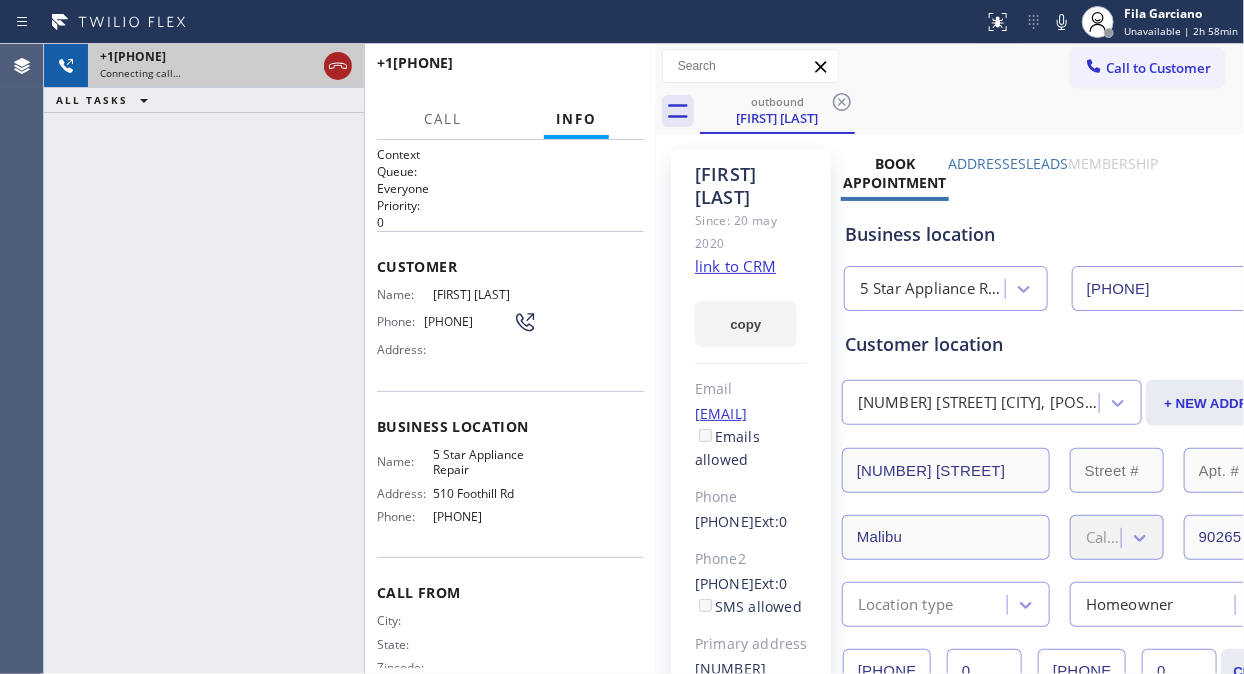 click 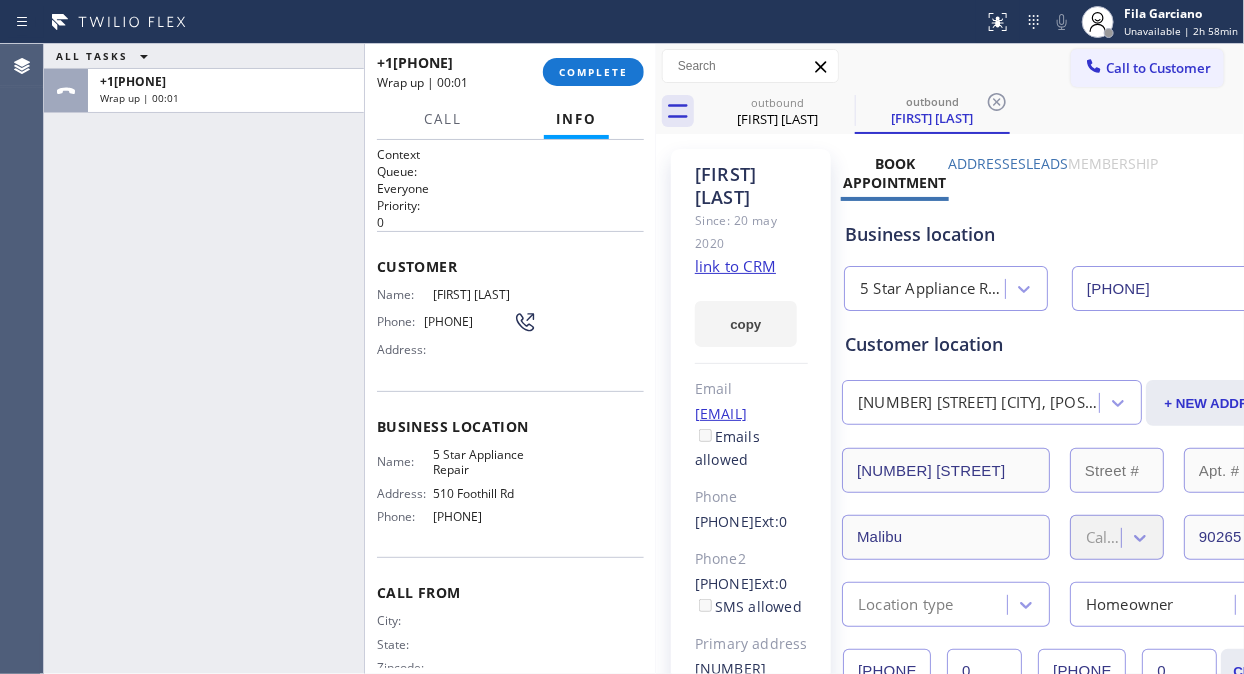 type on "[PHONE]" 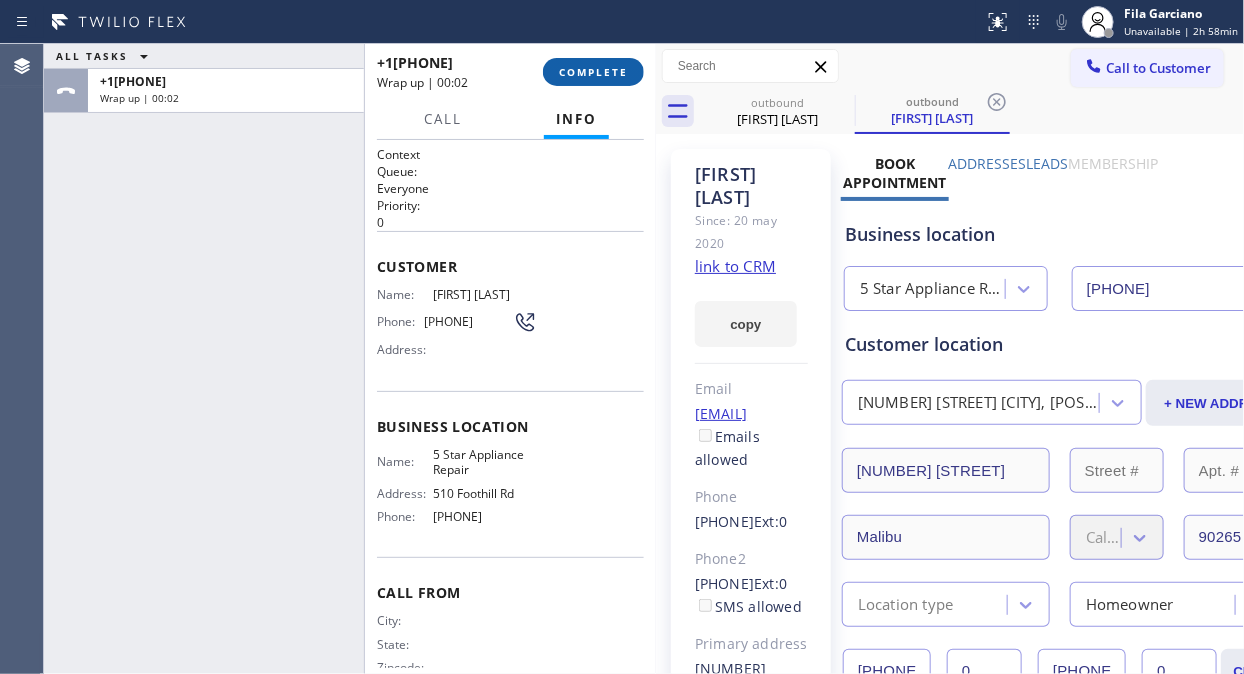 drag, startPoint x: 584, startPoint y: 92, endPoint x: 583, endPoint y: 80, distance: 12.0415945 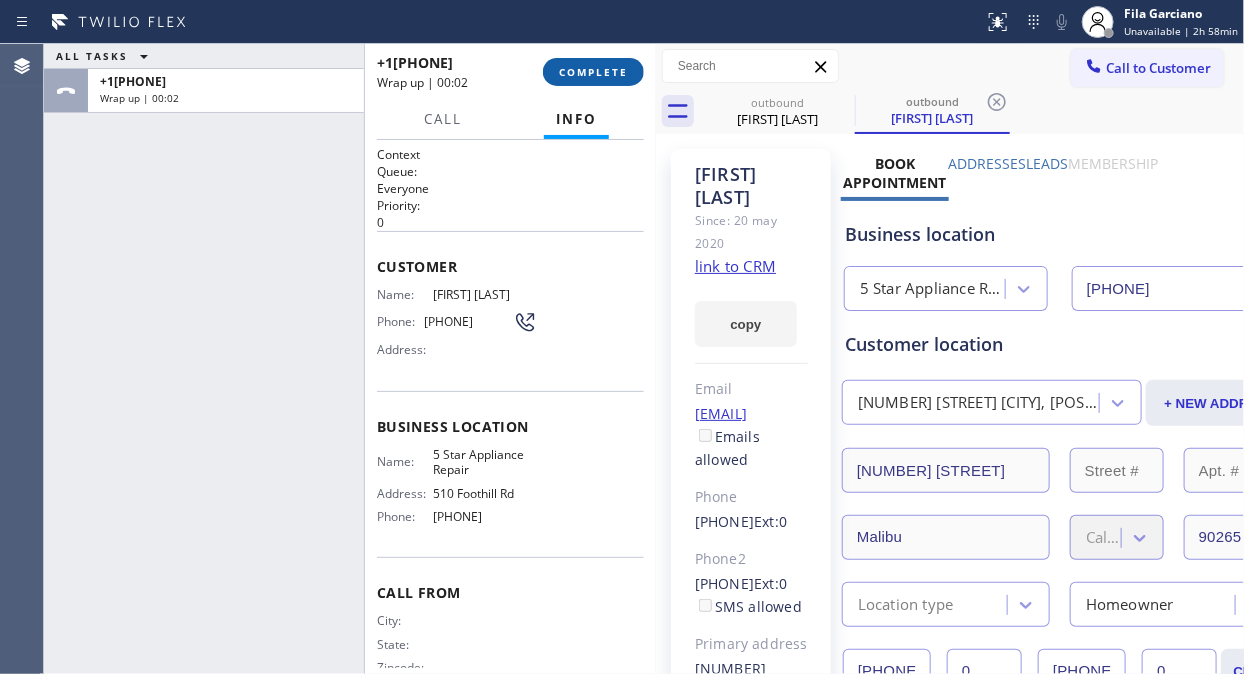 click on "[PHONE] Wrap up | 00:02 COMPLETE" at bounding box center [510, 72] 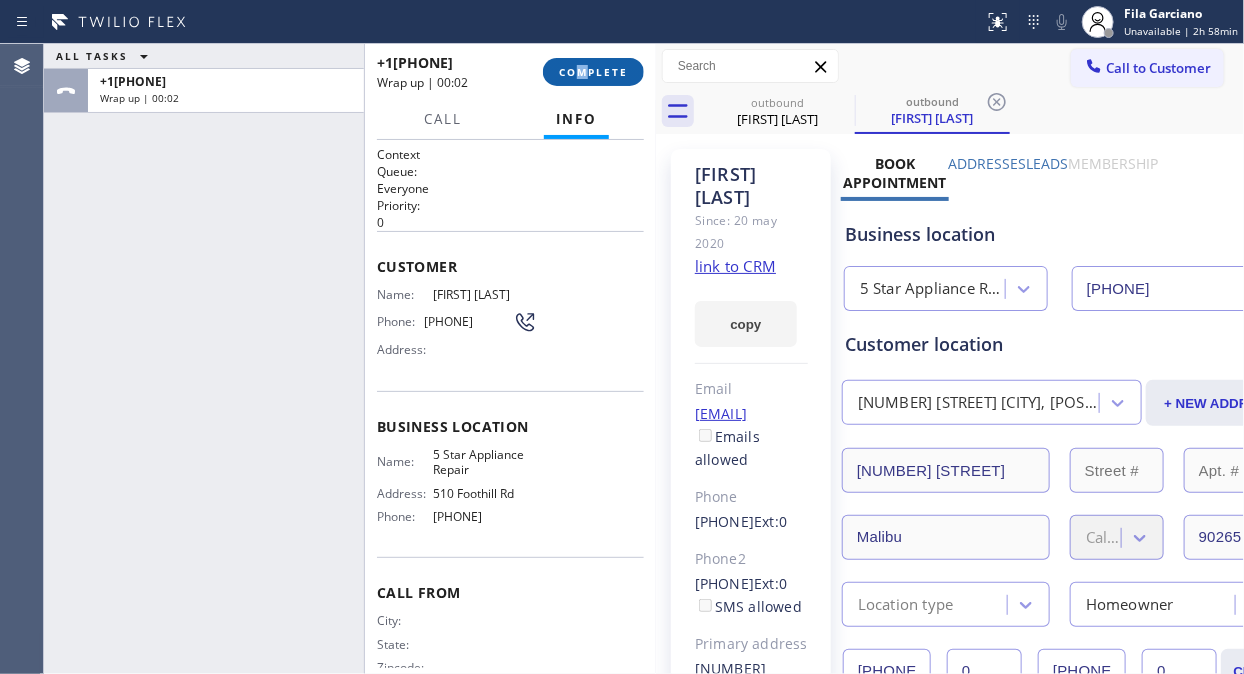 click on "COMPLETE" at bounding box center [593, 72] 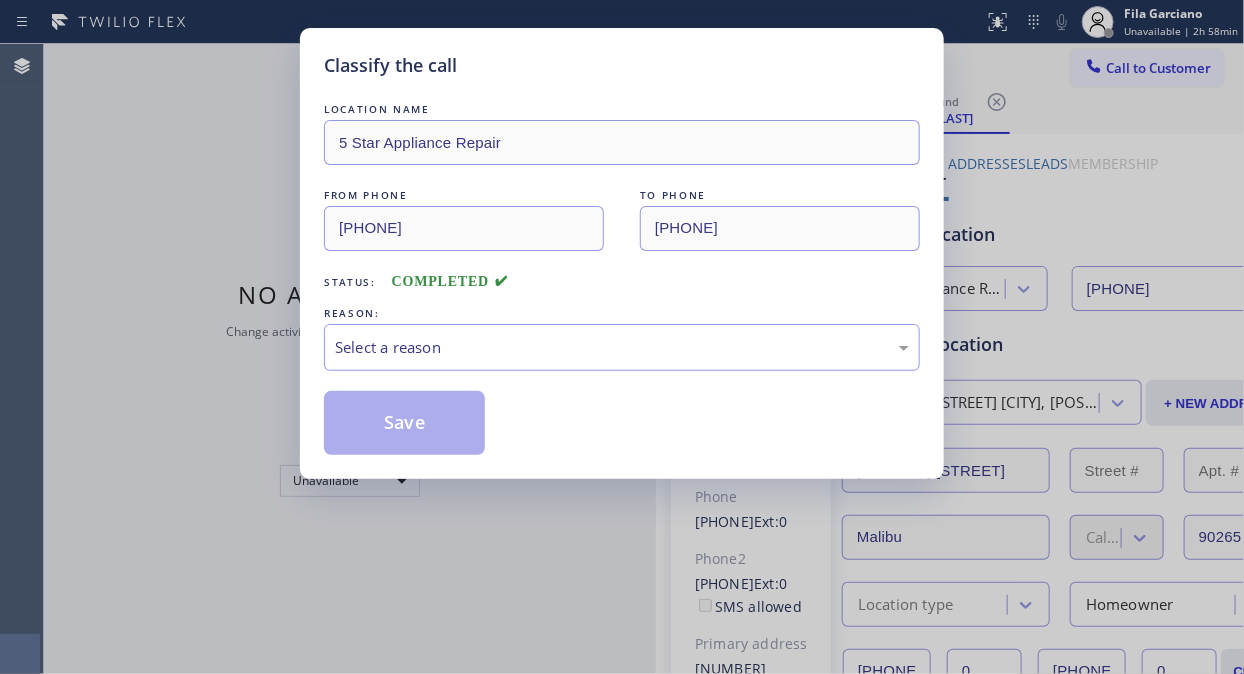 click on "LOCATION NAME 5 Star Appliance Repair FROM PHONE ([PHONE]) TO PHONE ([PHONE]) Status: COMPLETED REASON: Select a reason Save" at bounding box center (622, 277) 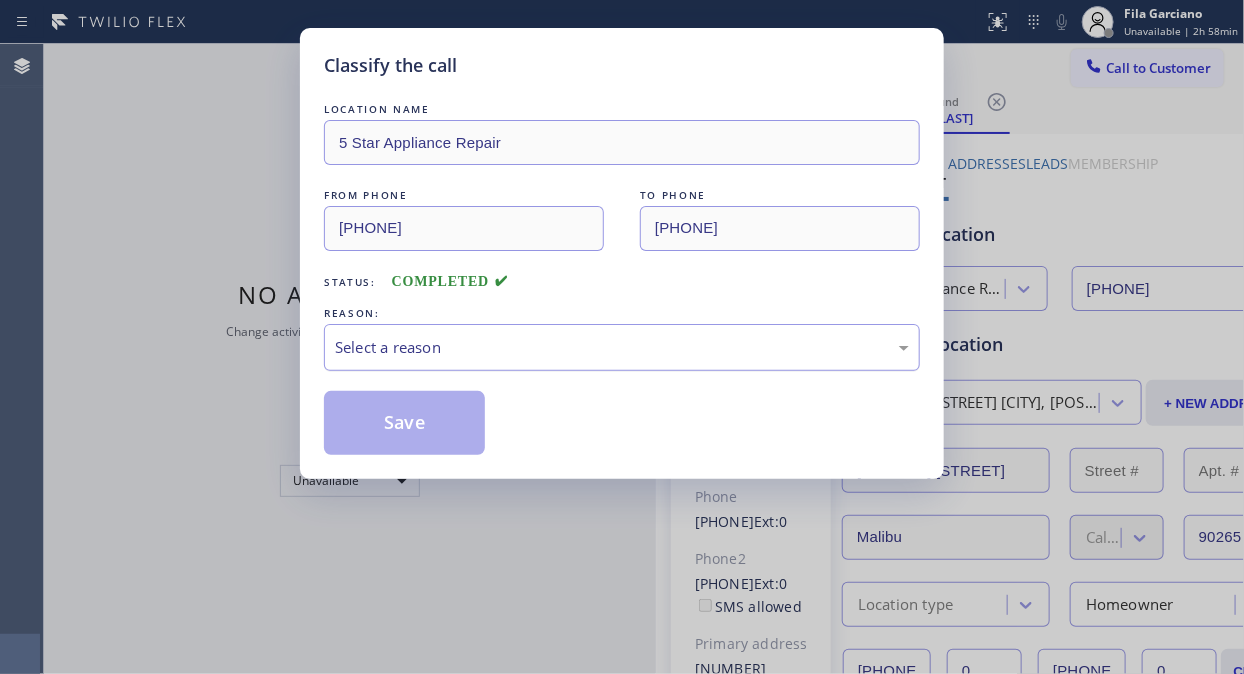 click on "Select a reason" at bounding box center (622, 347) 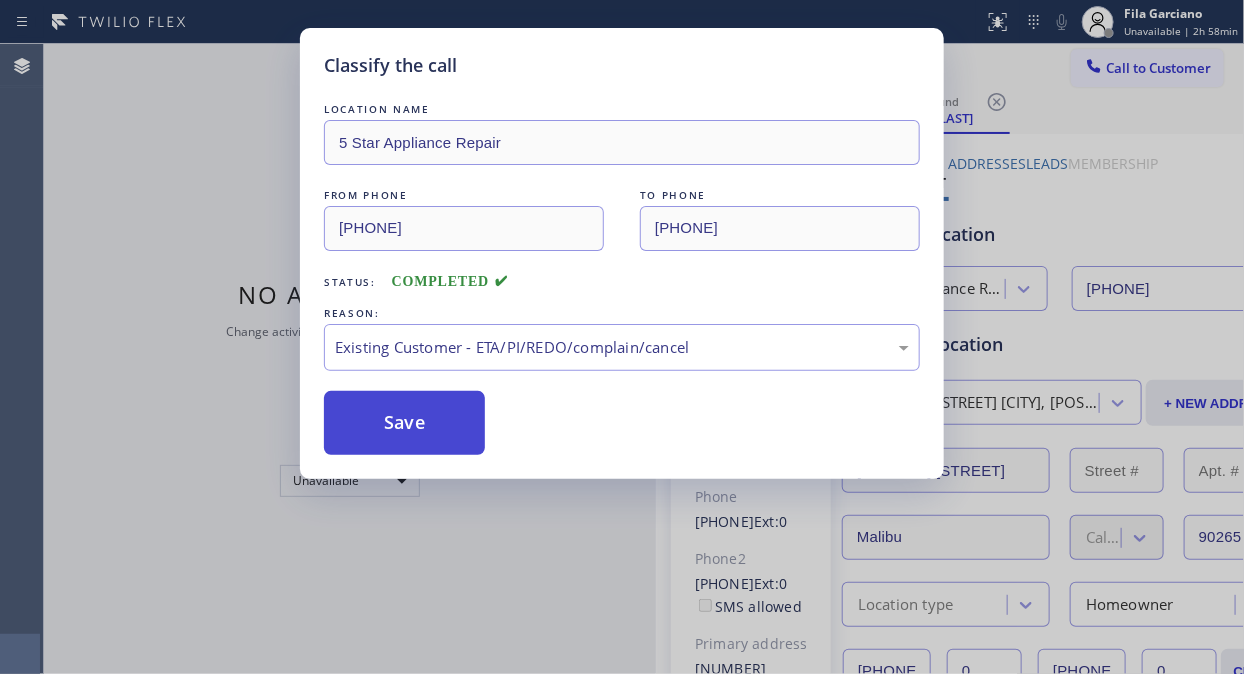 drag, startPoint x: 447, startPoint y: 434, endPoint x: 457, endPoint y: 437, distance: 10.440307 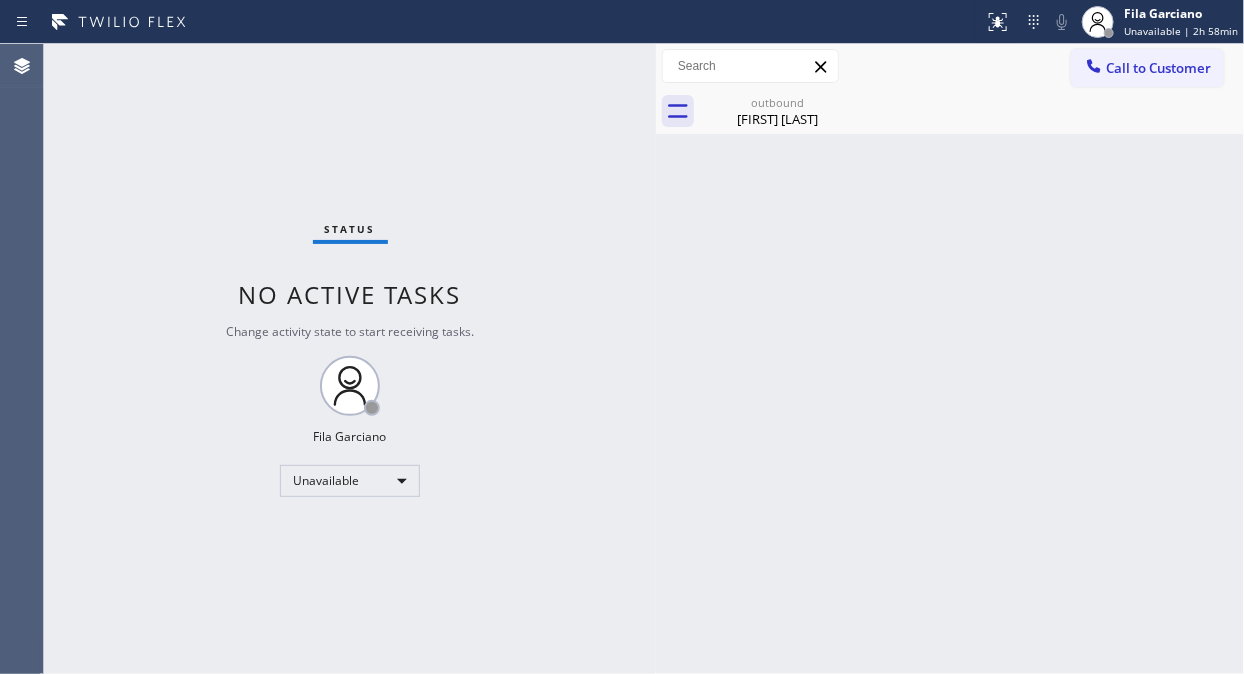 click on "Call to Customer" at bounding box center [1158, 68] 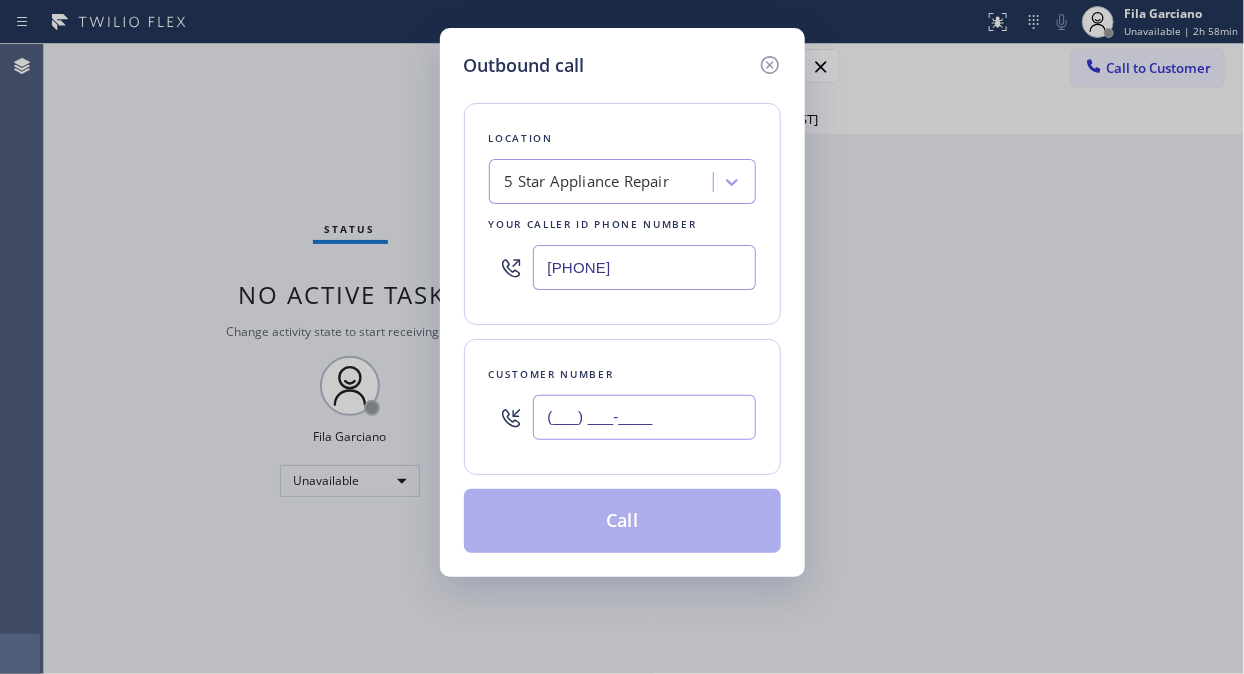 click on "(___) ___-____" at bounding box center (644, 417) 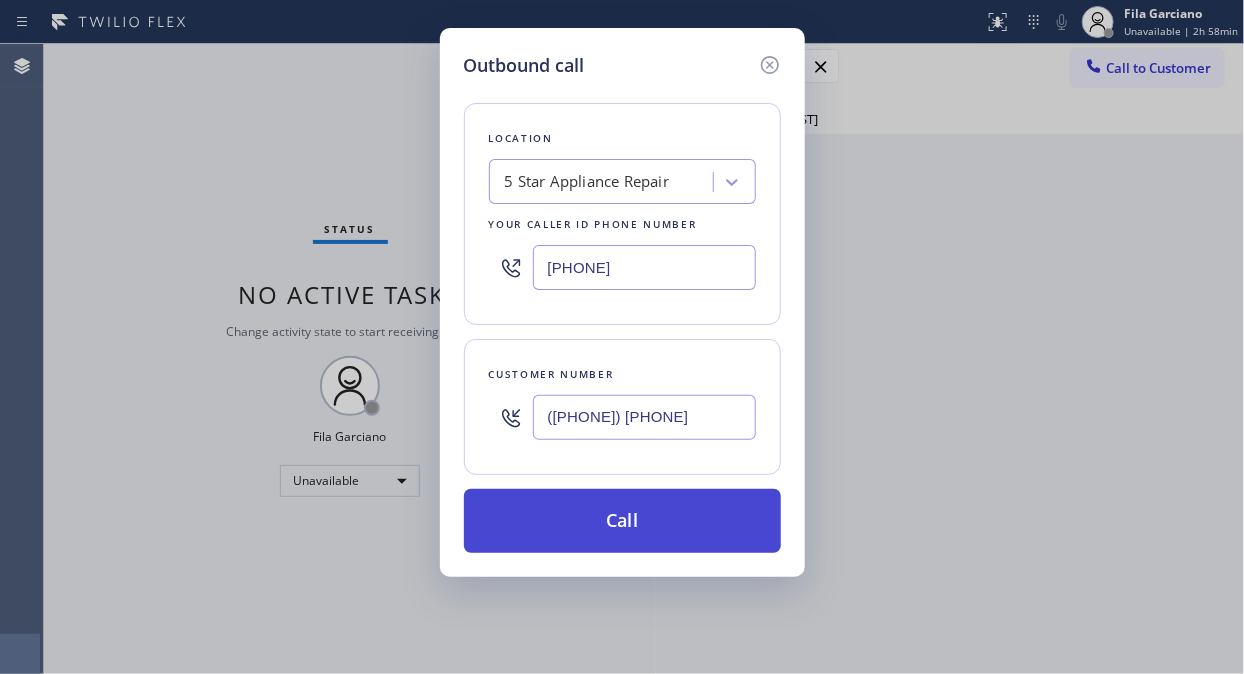type on "([PHONE]) [PHONE]" 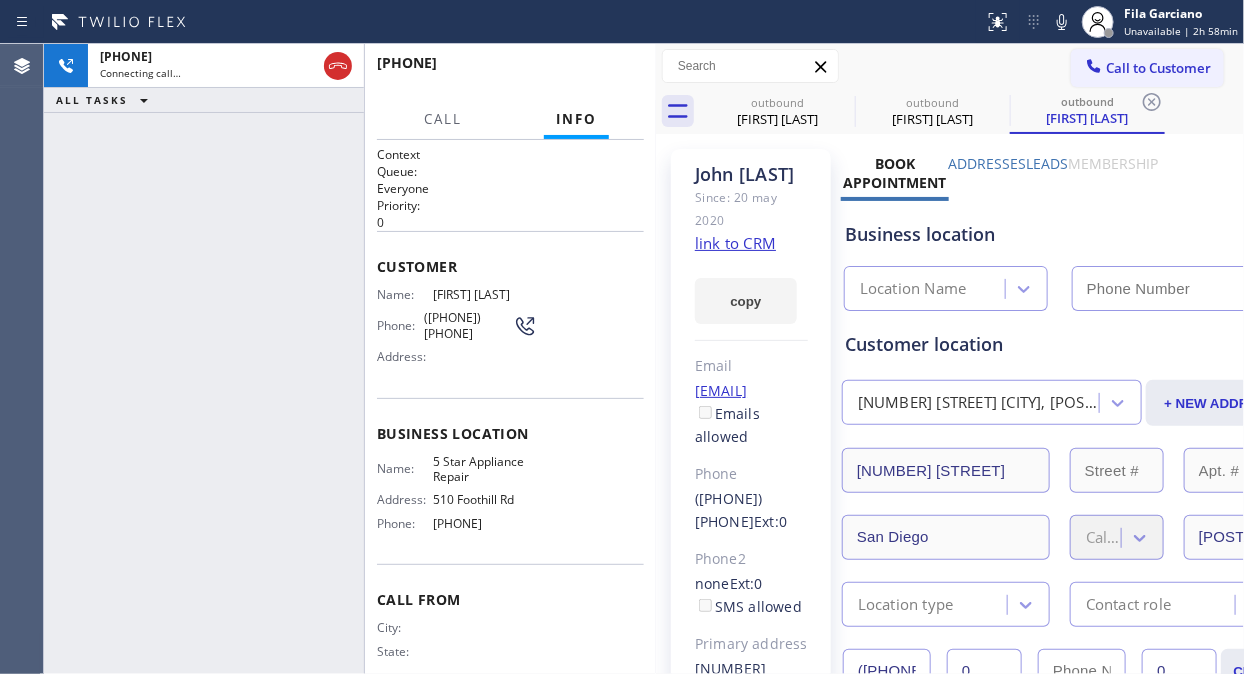 type on "[PHONE]" 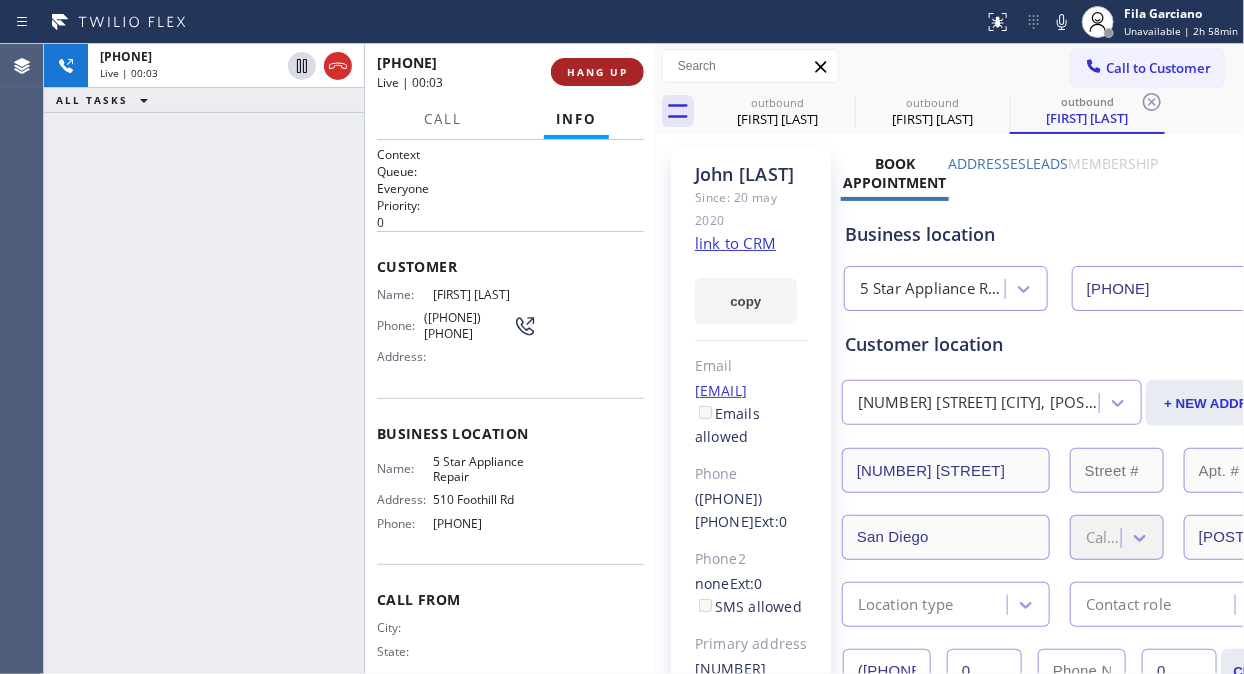 click on "HANG UP" at bounding box center (597, 72) 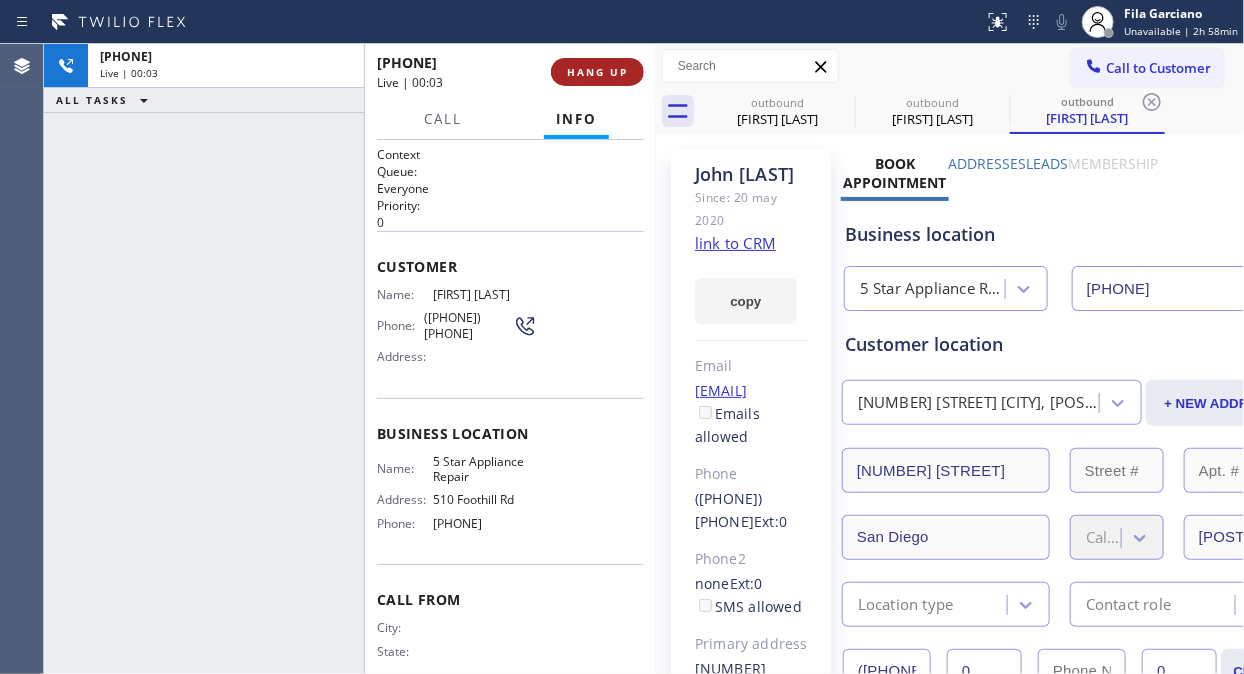 click on "HANG UP" at bounding box center [597, 72] 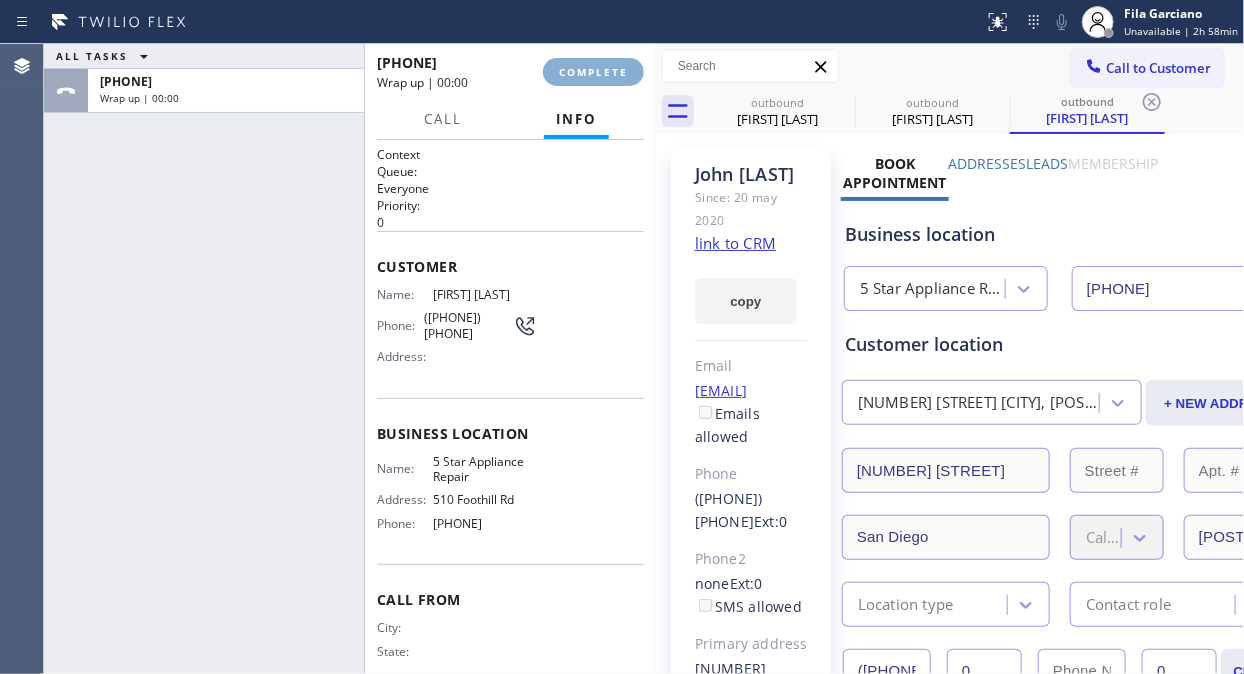 click on "COMPLETE" at bounding box center [593, 72] 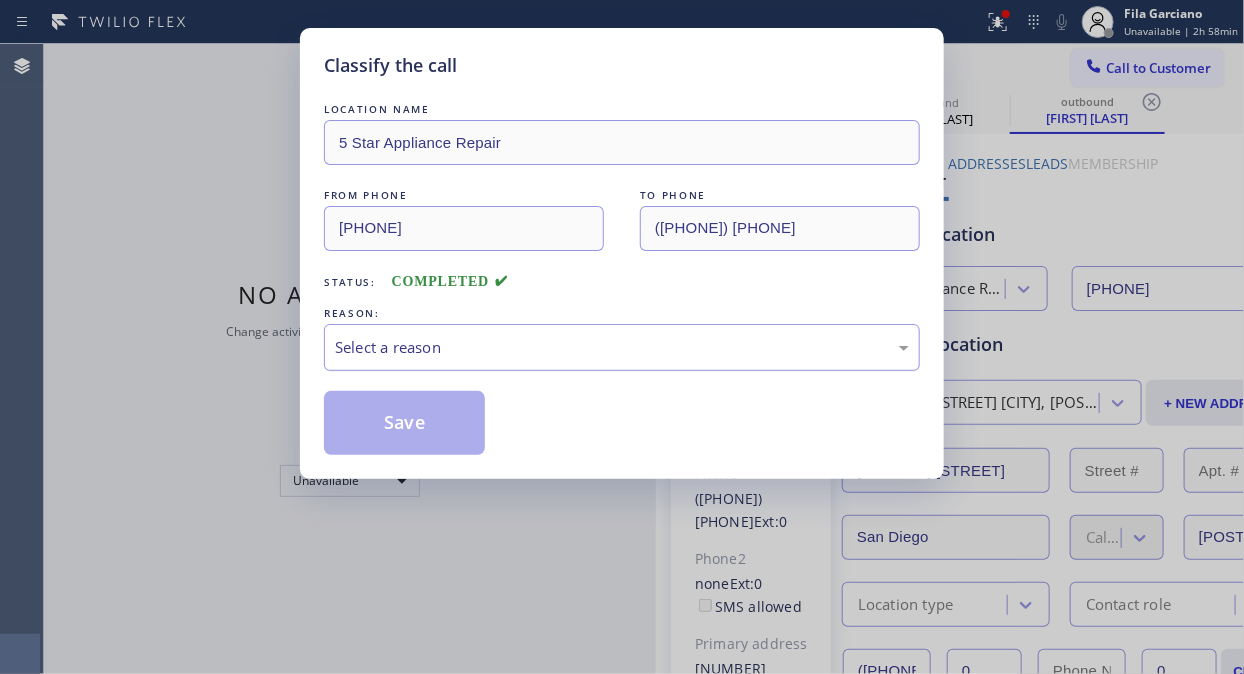 click on "Select a reason" at bounding box center (622, 347) 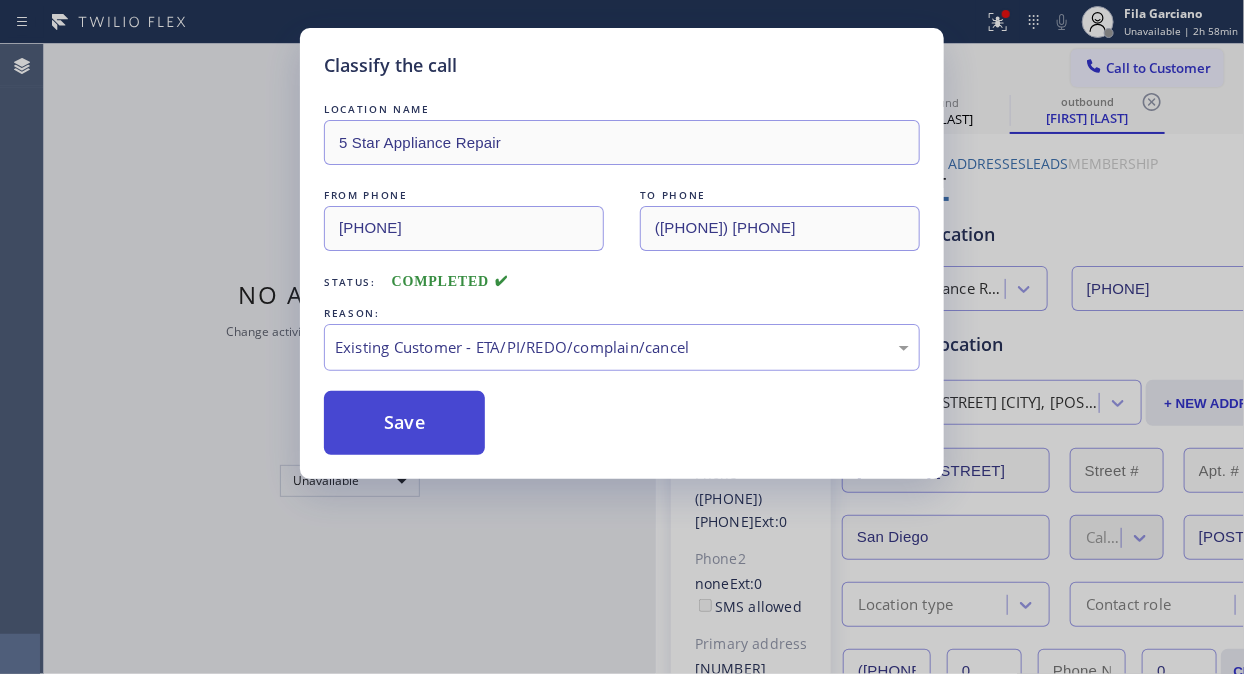 click on "Save" at bounding box center [404, 423] 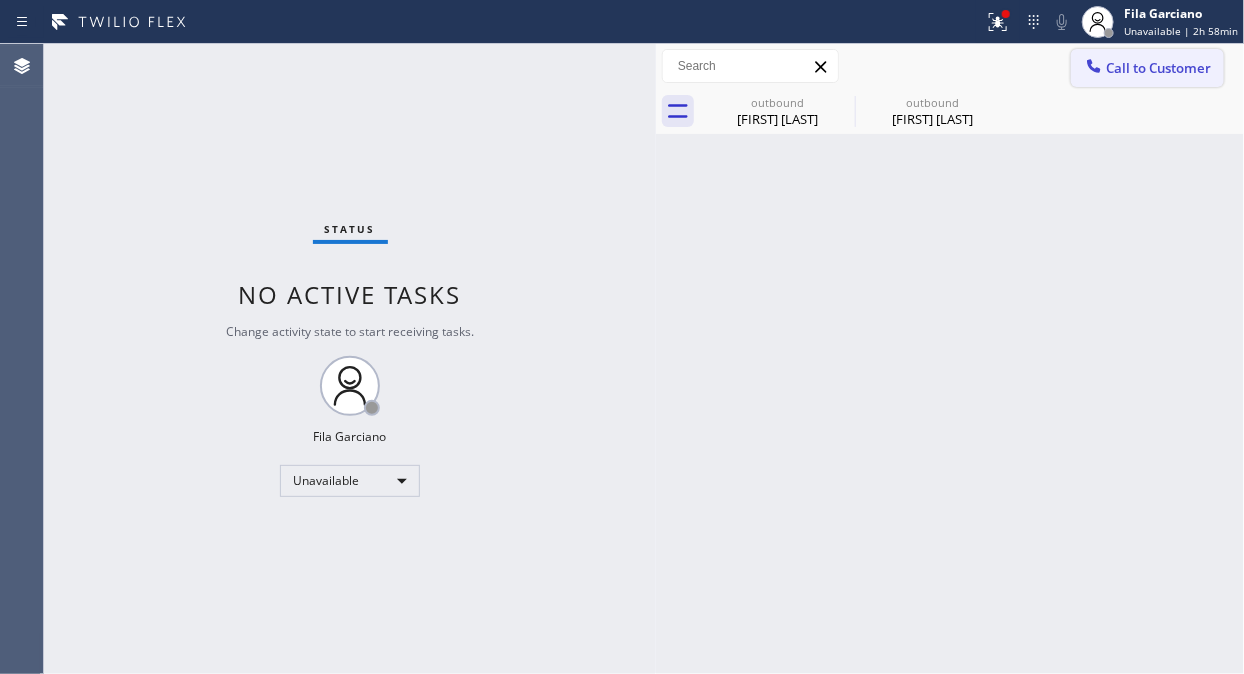 click on "Call to Customer" at bounding box center [1158, 68] 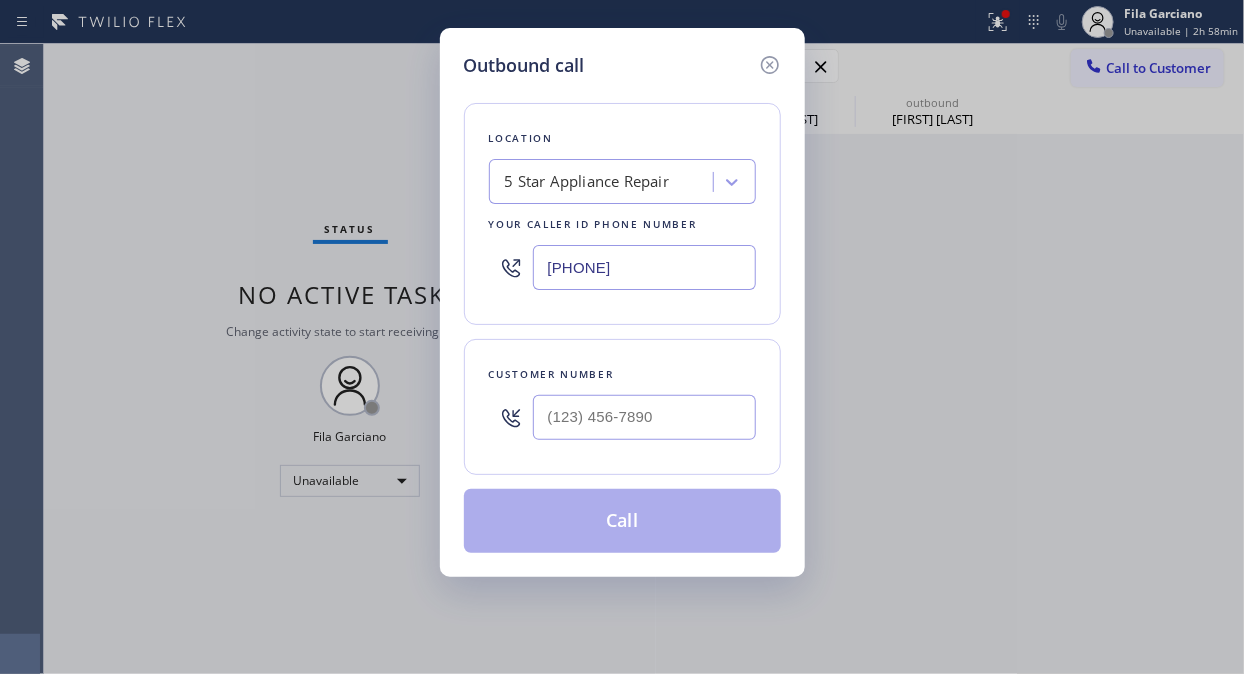 click on "Customer number" at bounding box center [622, 407] 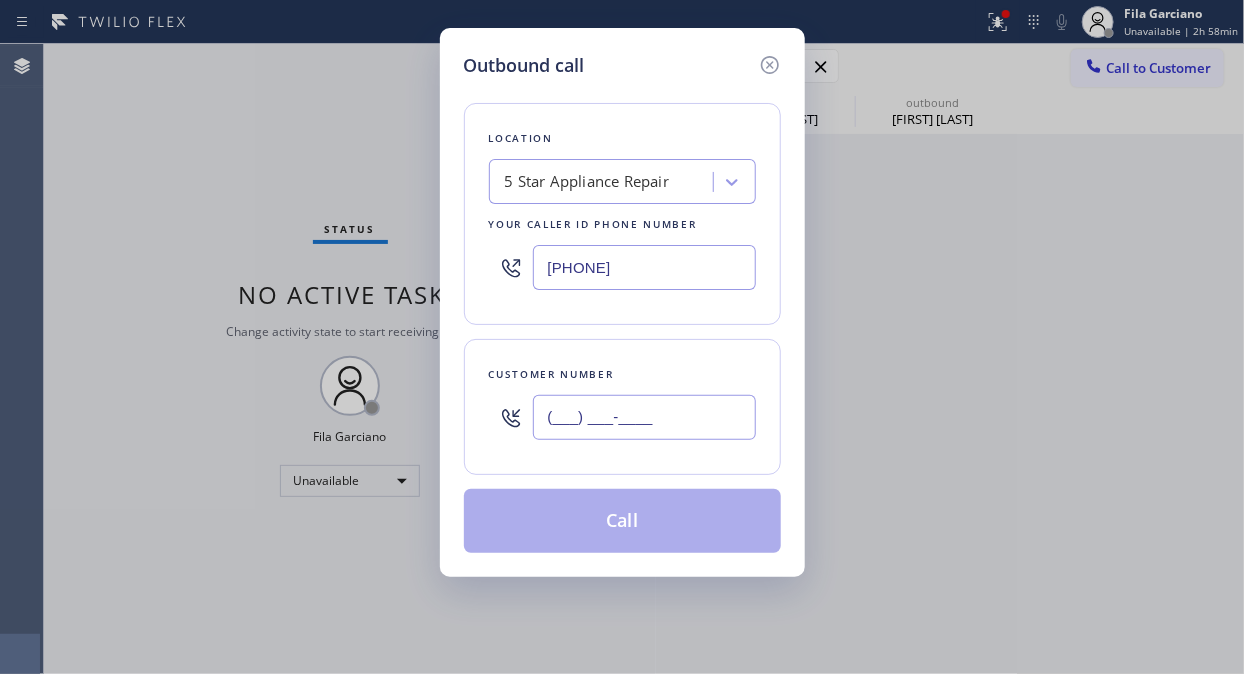 click on "(___) ___-____" at bounding box center [644, 417] 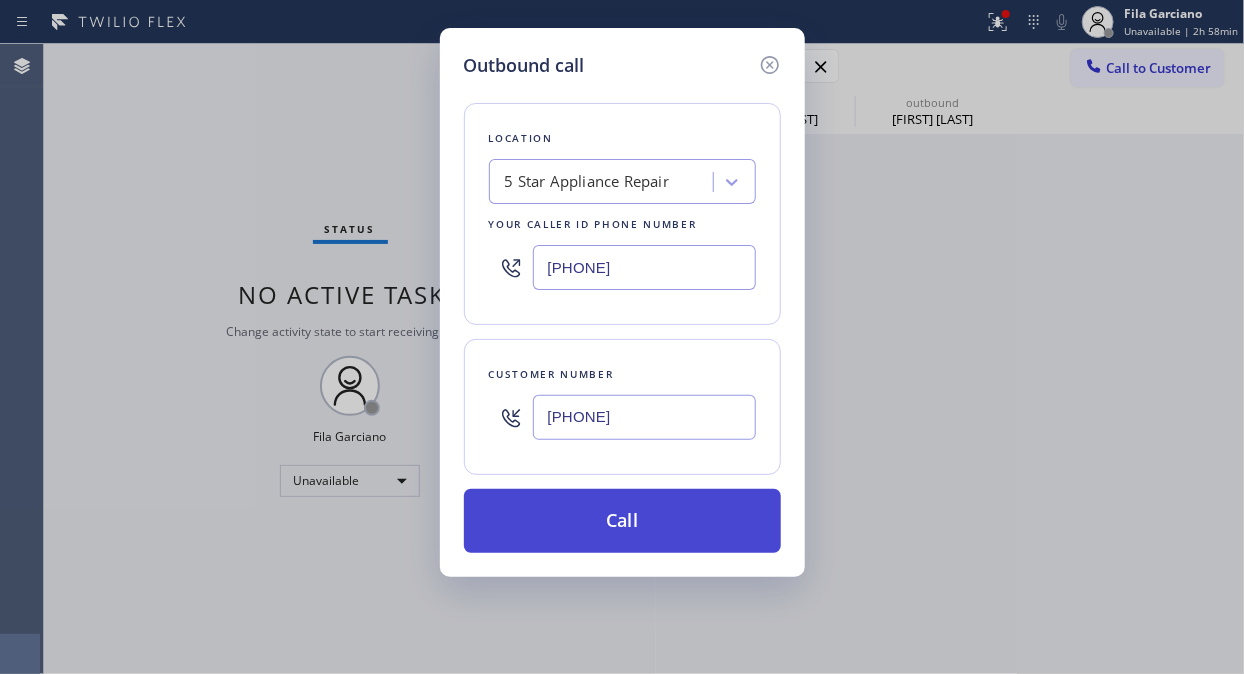 type on "[PHONE]" 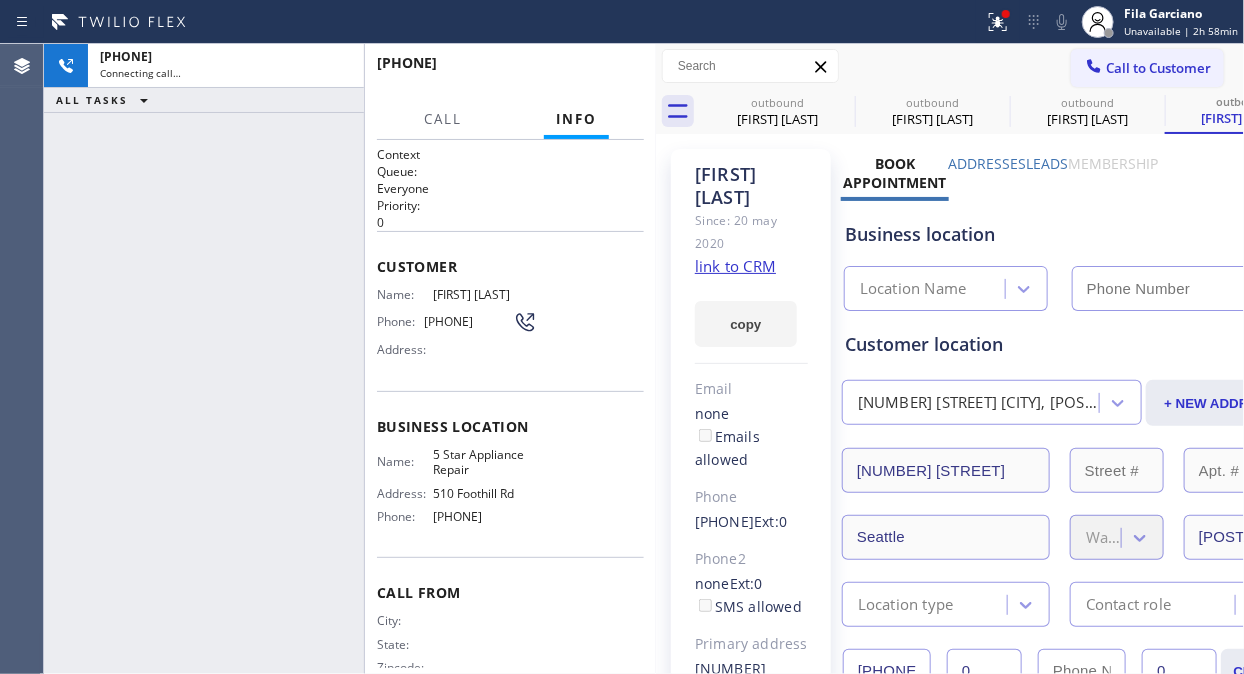 type on "[PHONE]" 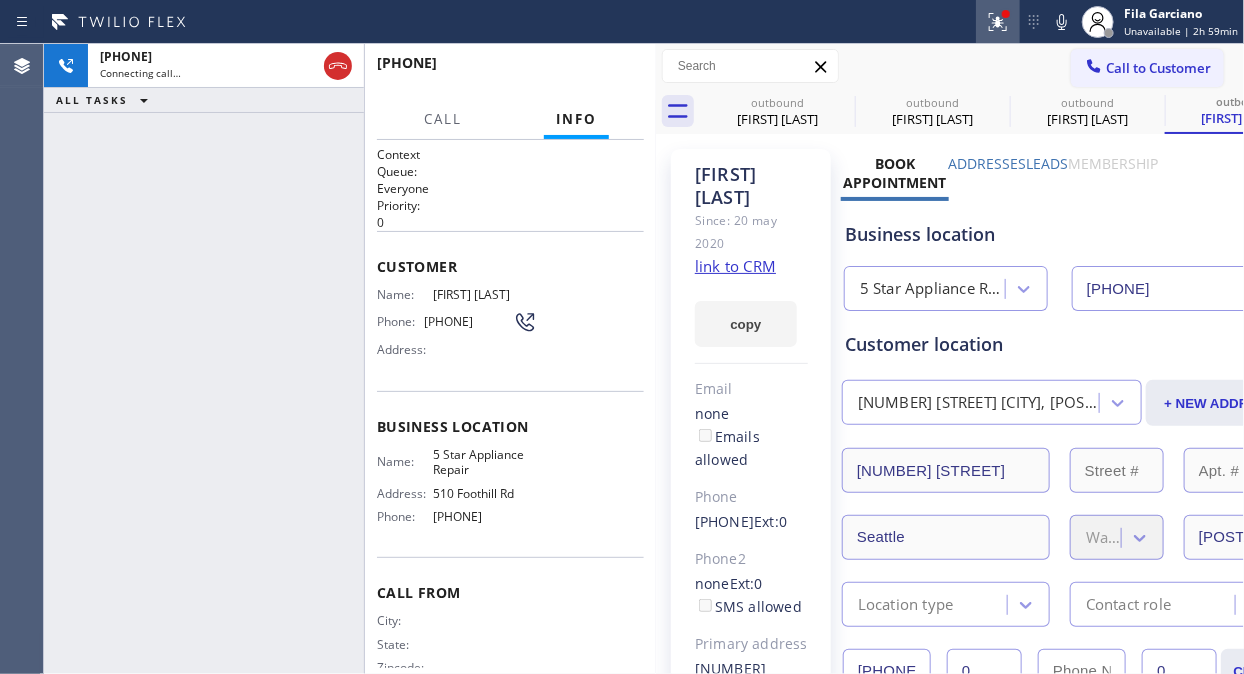 drag, startPoint x: 993, startPoint y: 35, endPoint x: 957, endPoint y: 137, distance: 108.16654 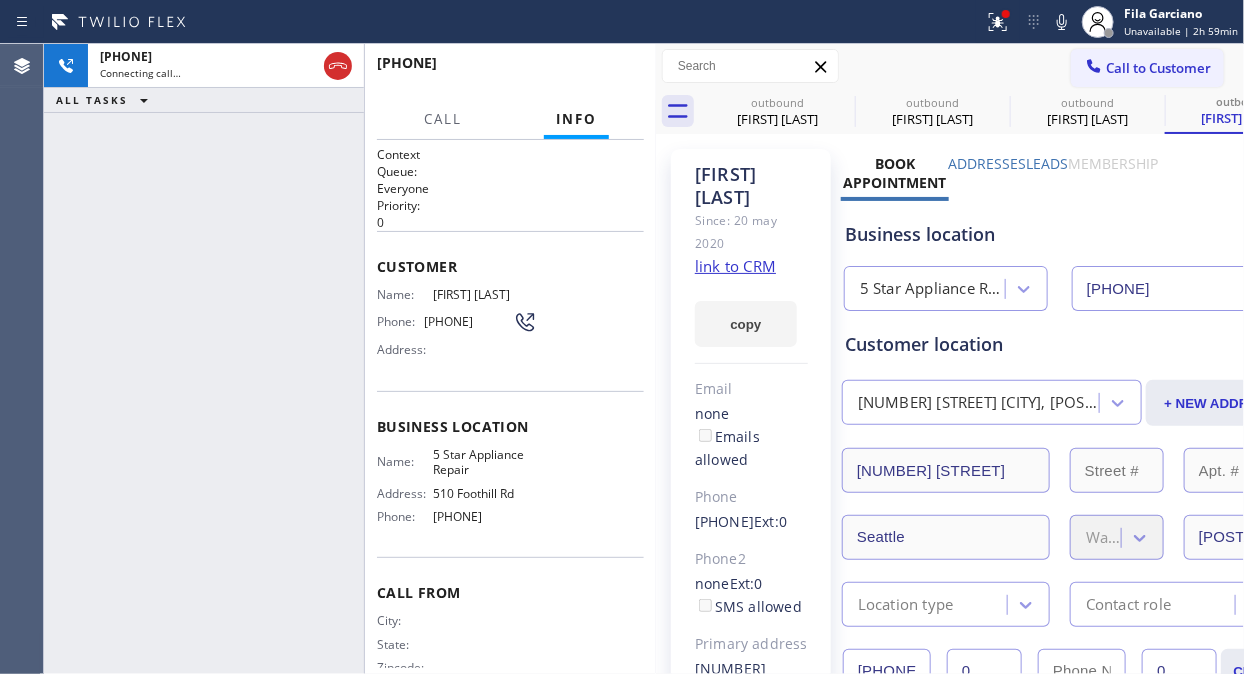click at bounding box center [998, 22] 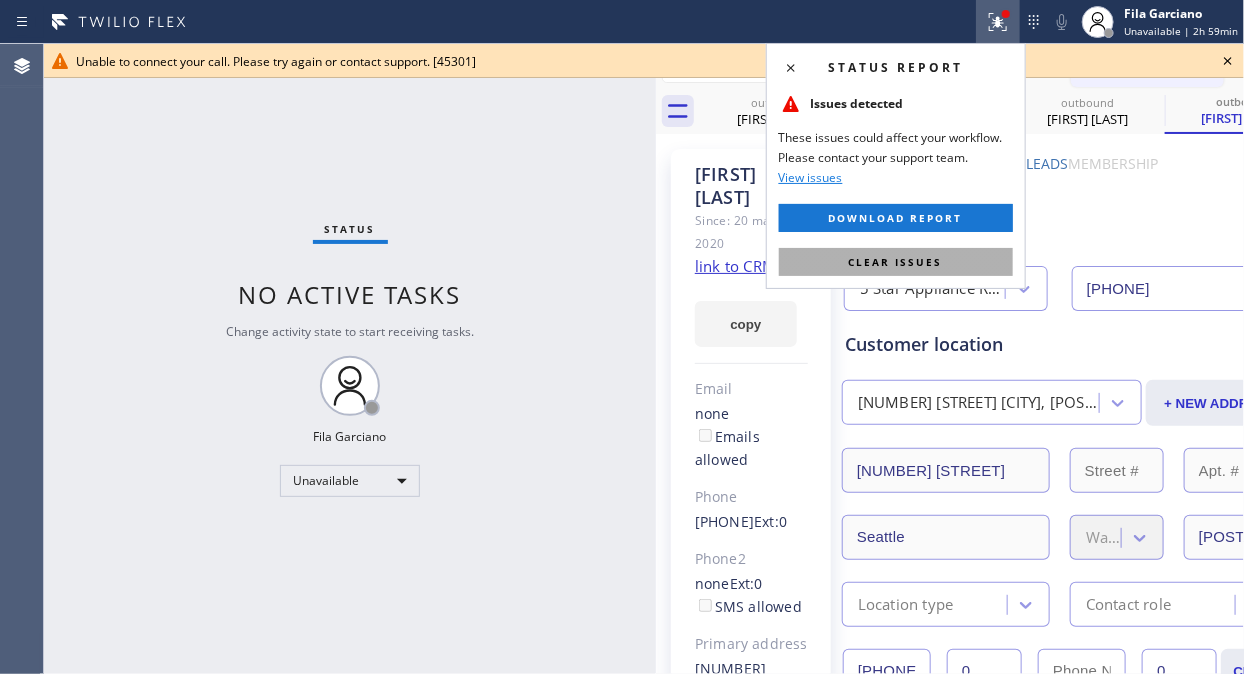 click on "Clear issues" at bounding box center [896, 262] 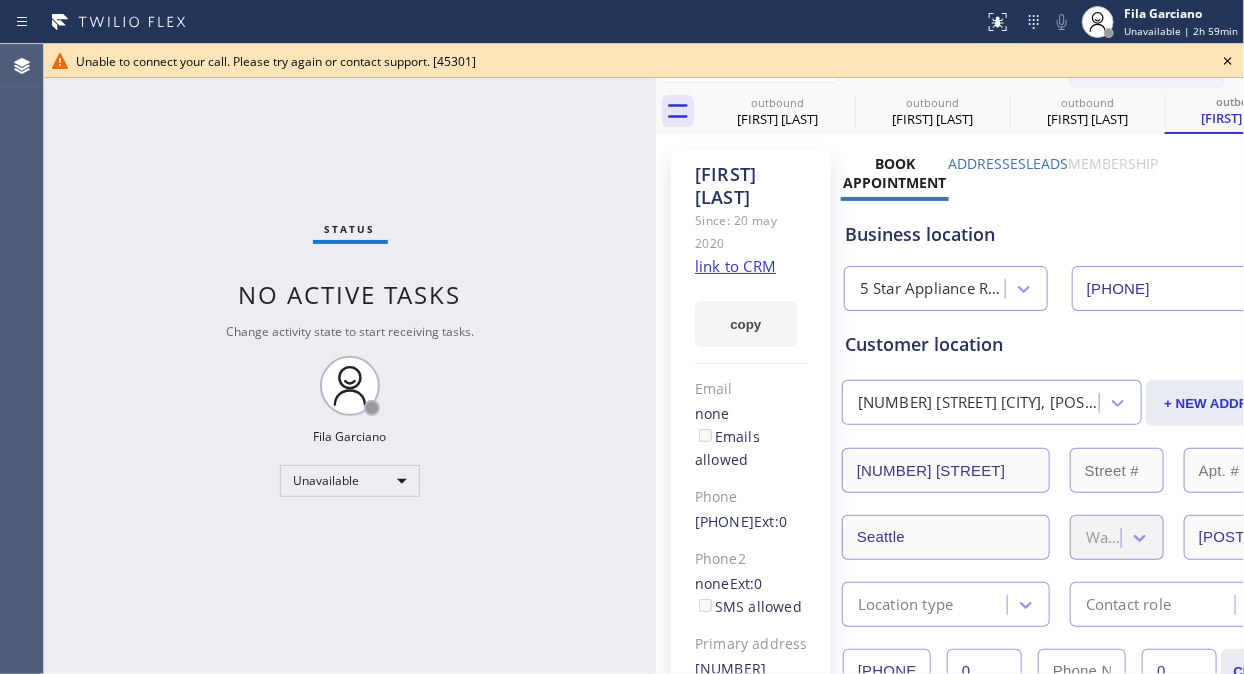click 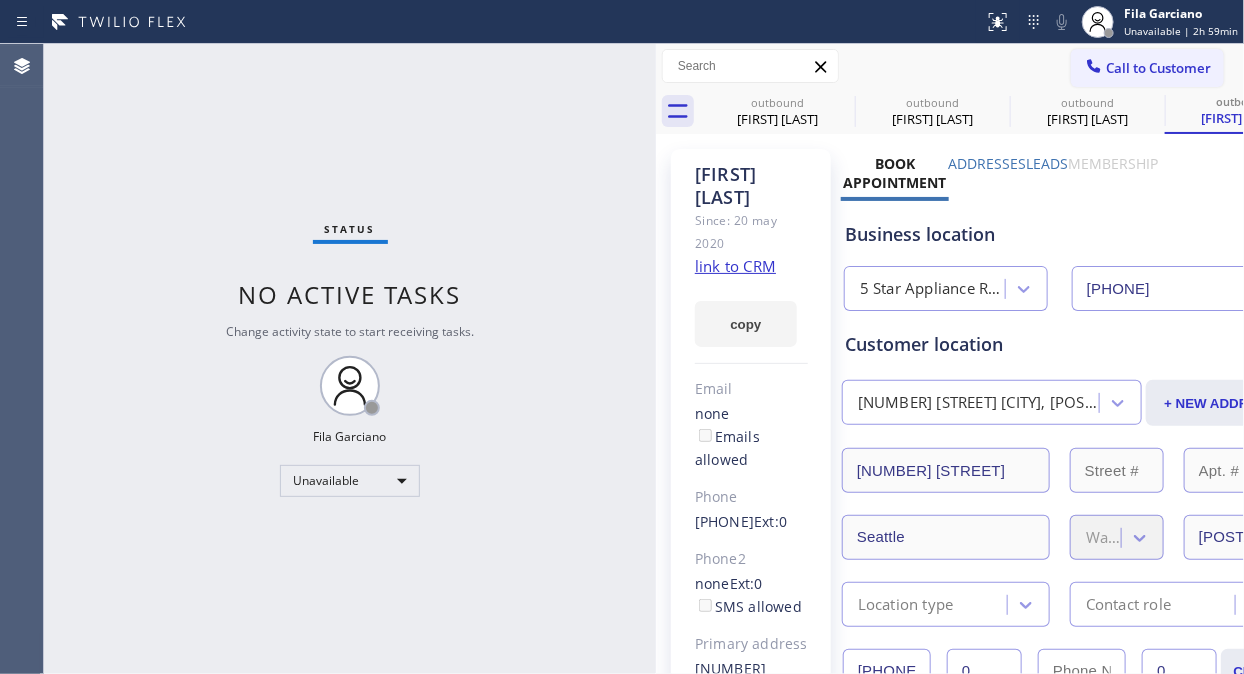 click on "Call to Customer" at bounding box center [1158, 68] 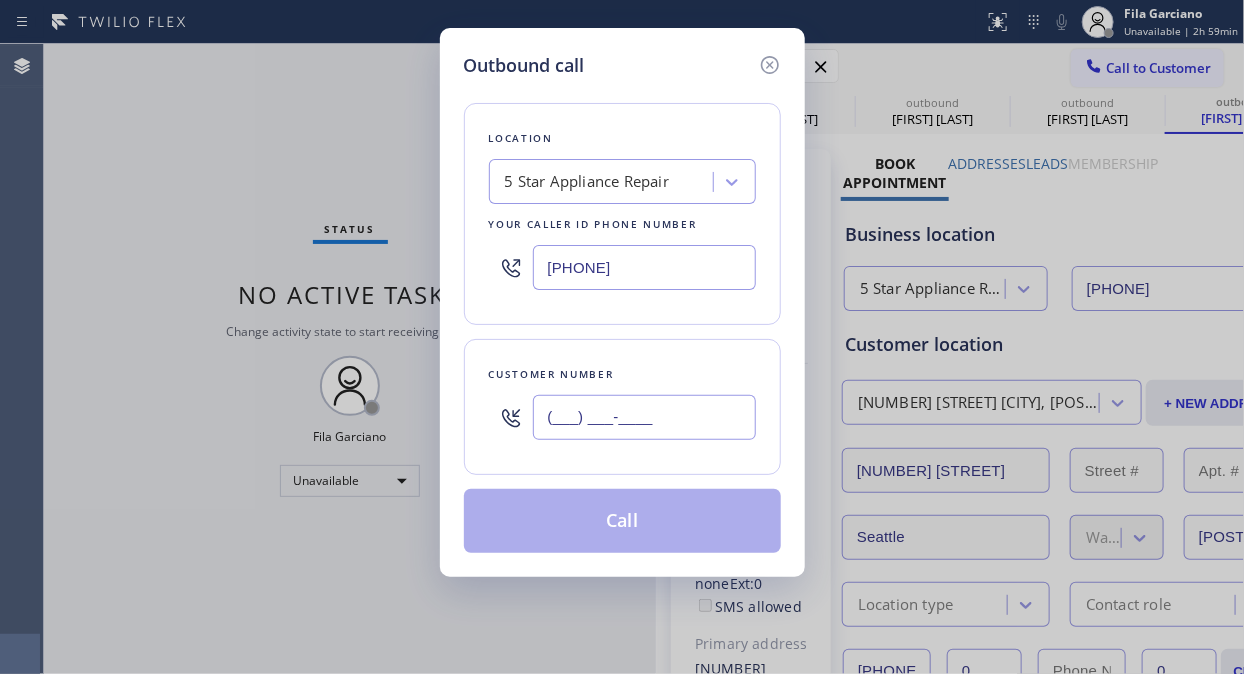 click on "(___) ___-____" at bounding box center [644, 417] 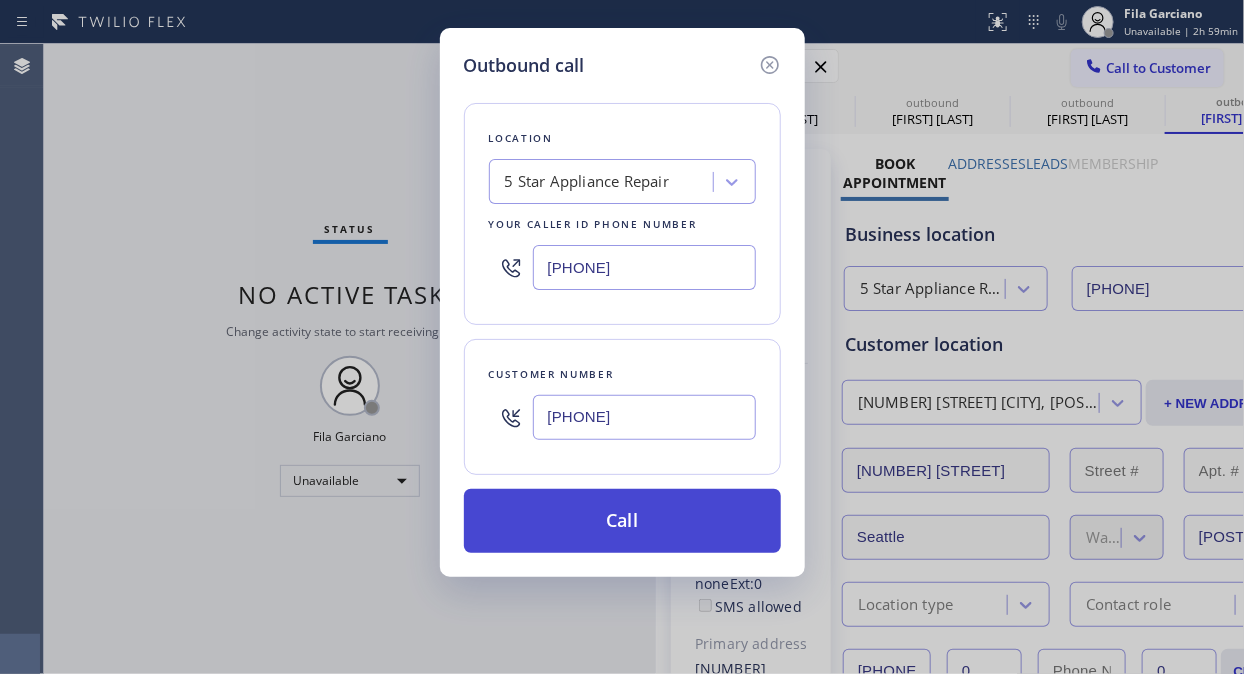 type on "[PHONE]" 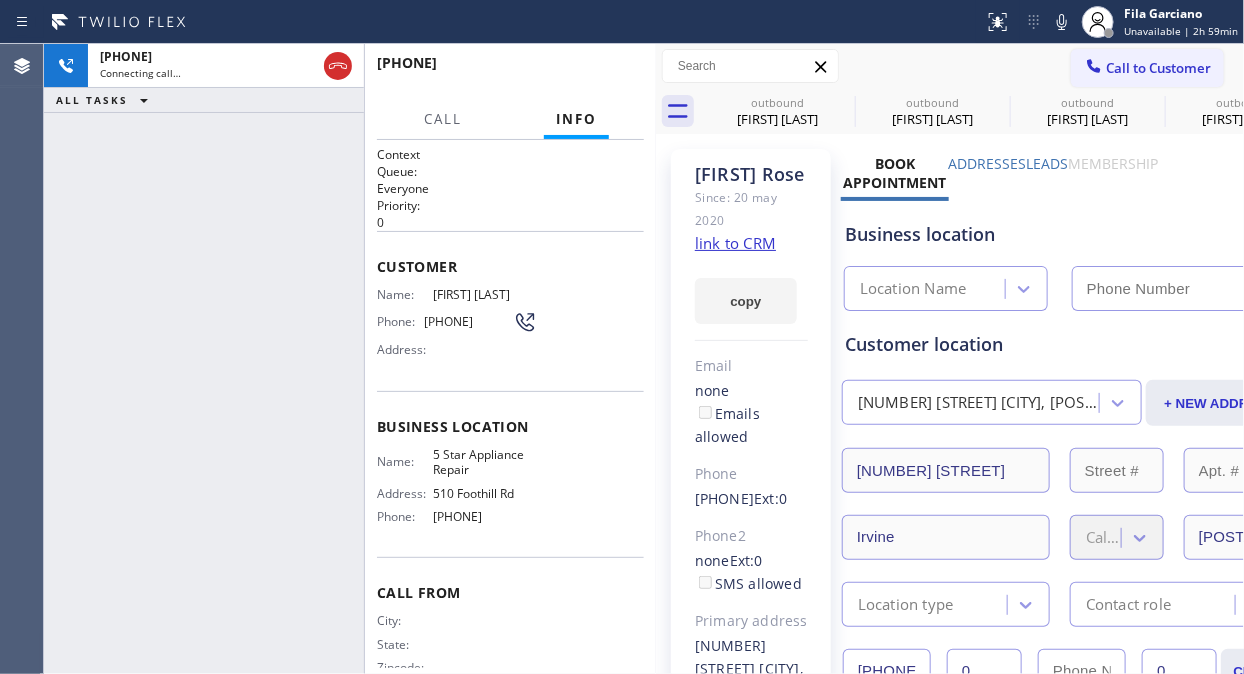 type on "[PHONE]" 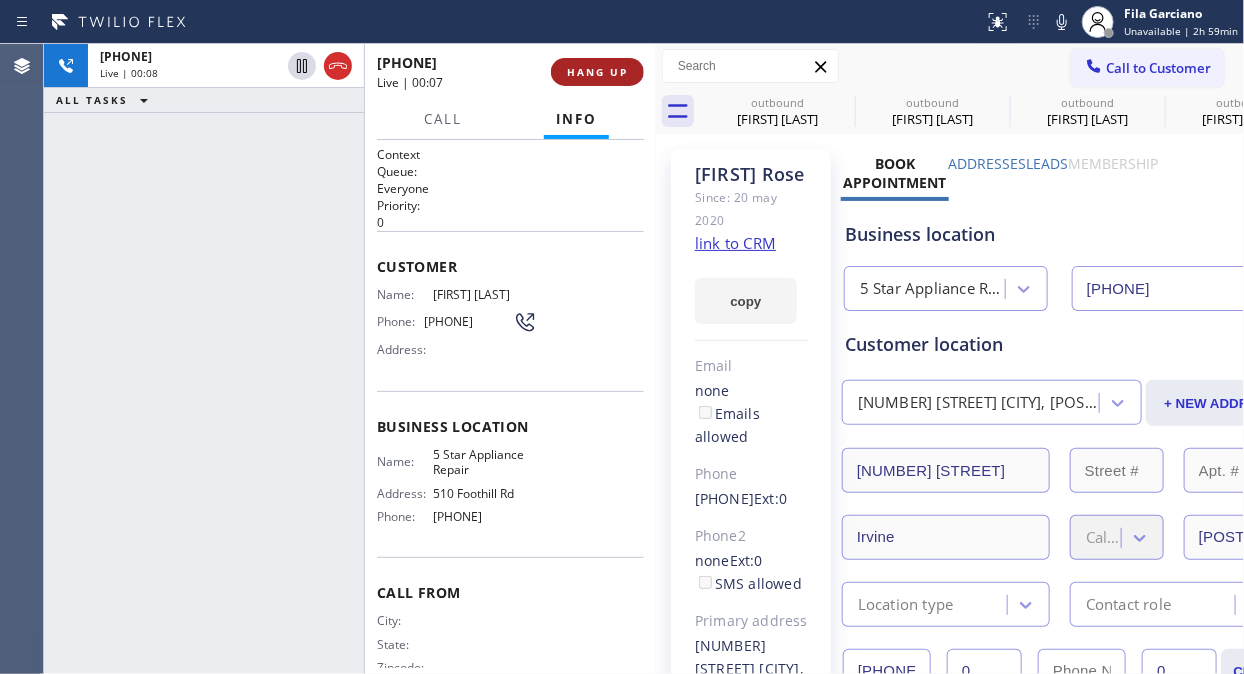 click on "HANG UP" at bounding box center [597, 72] 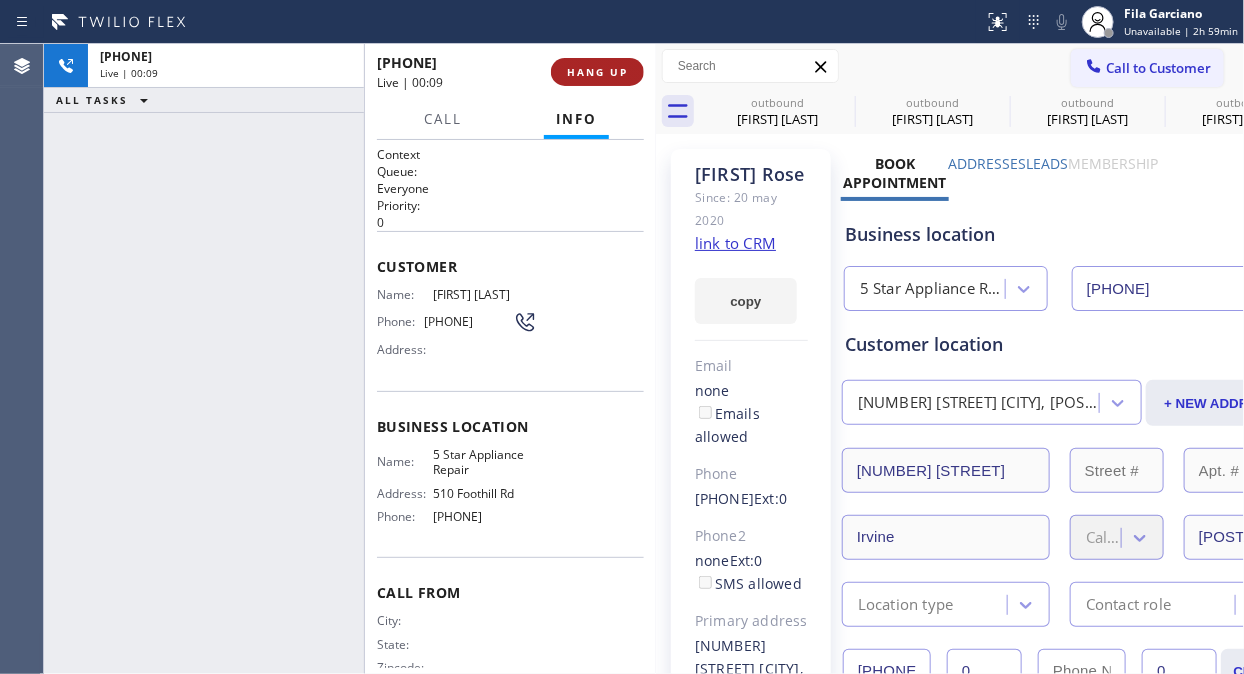 click on "HANG UP" at bounding box center [597, 72] 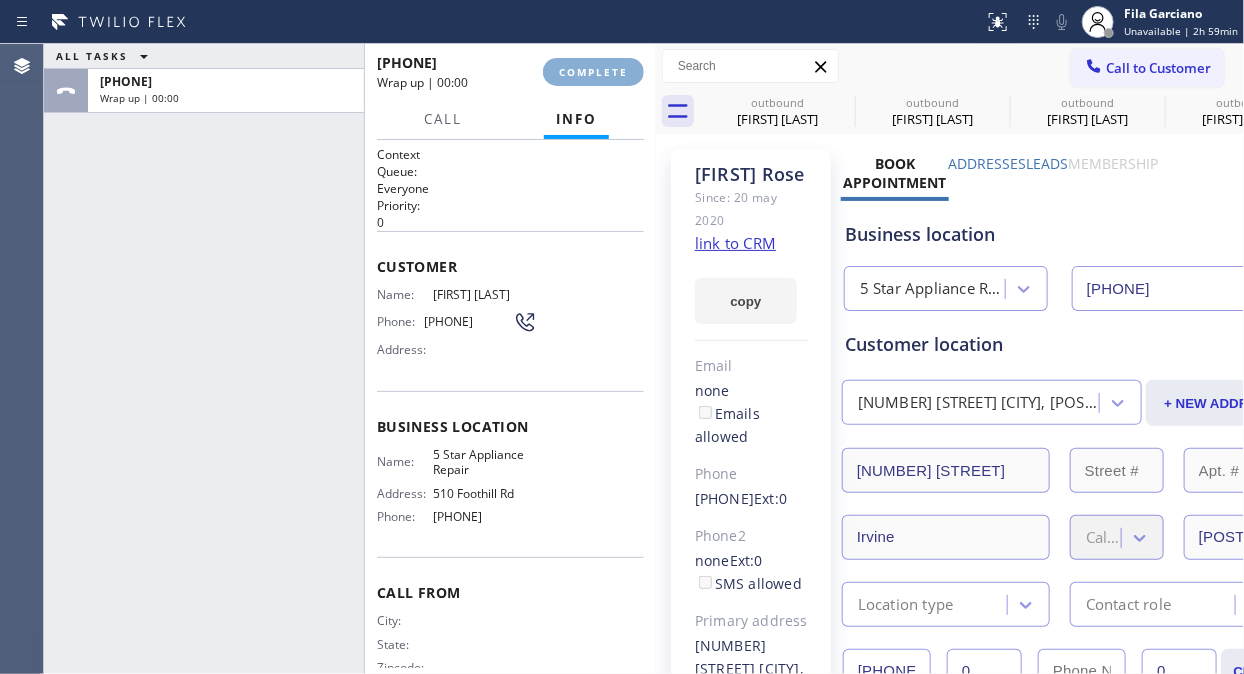 click on "COMPLETE" at bounding box center [593, 72] 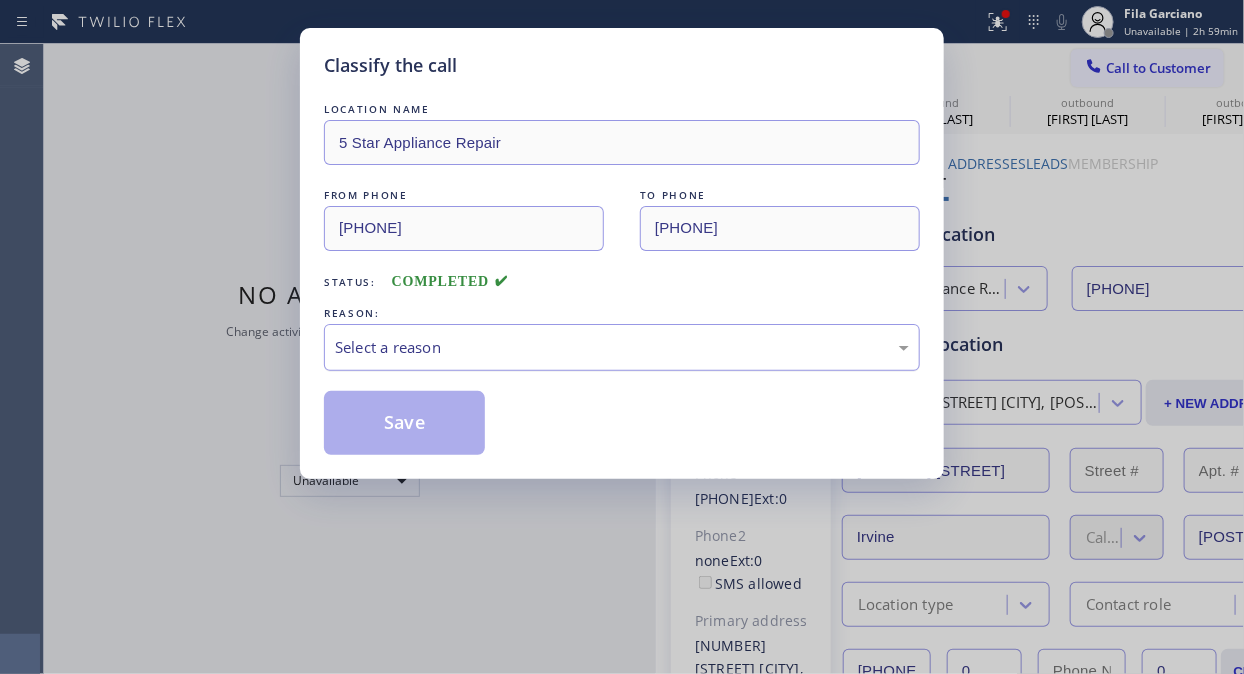 drag, startPoint x: 602, startPoint y: 341, endPoint x: 602, endPoint y: 354, distance: 13 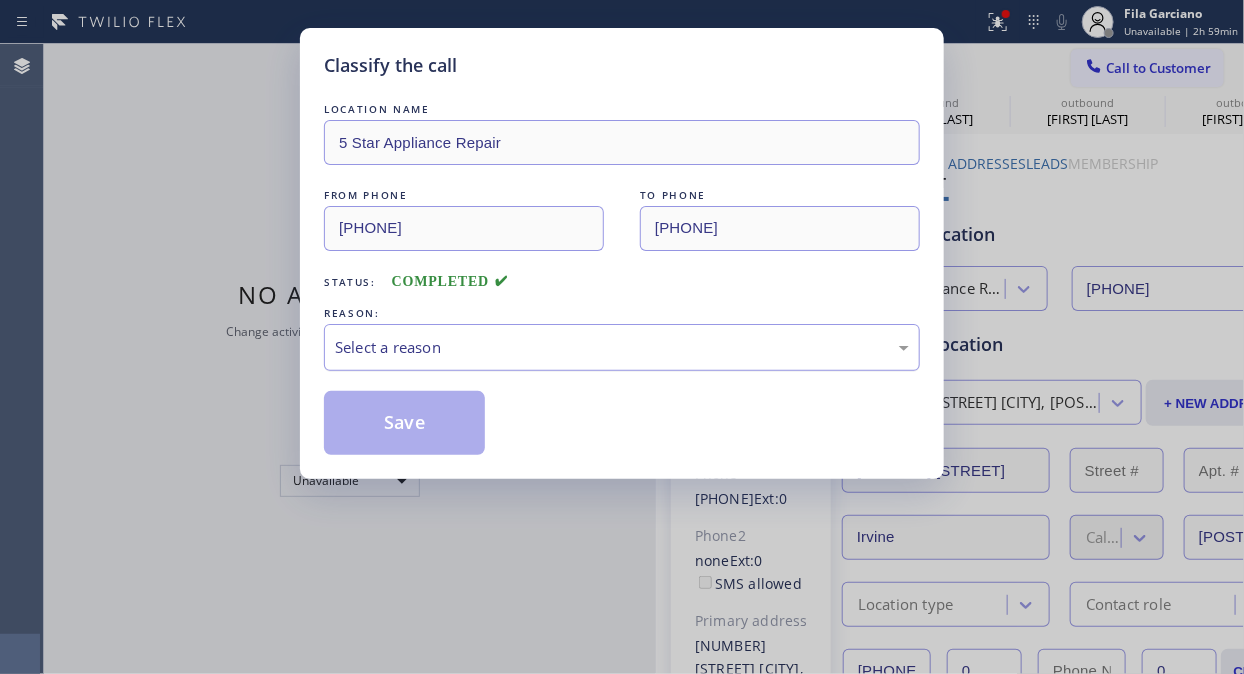 click on "Select a reason" at bounding box center (622, 347) 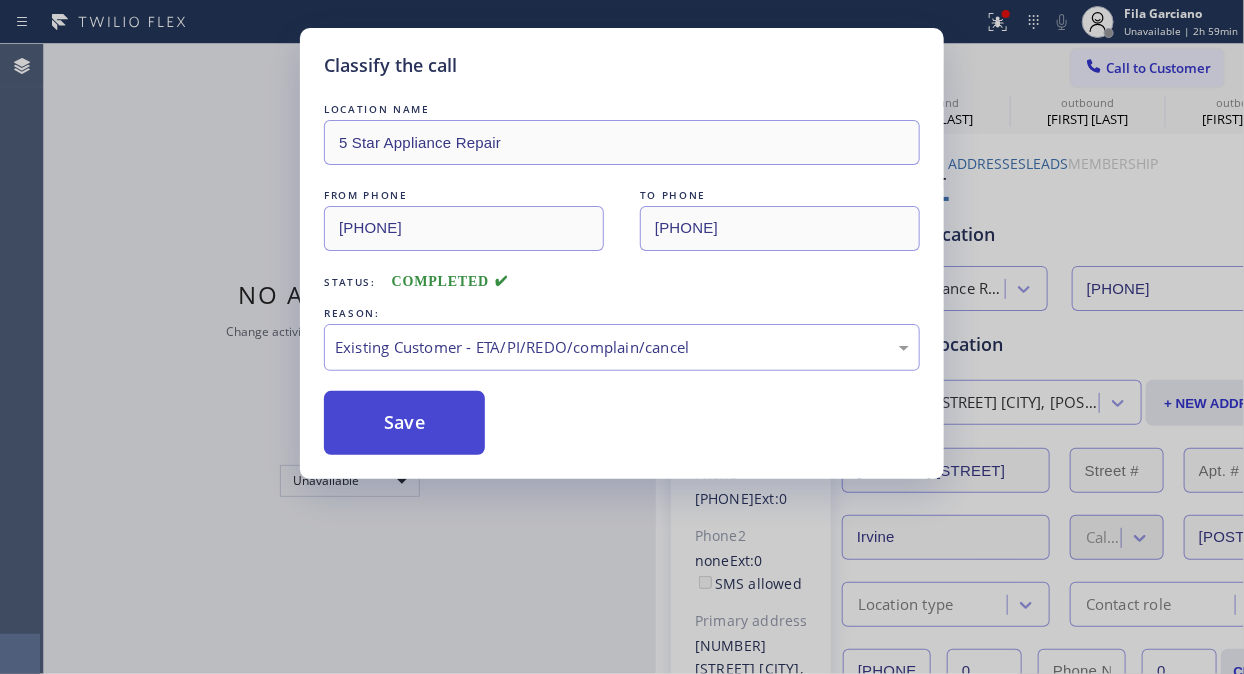 click on "Save" at bounding box center (404, 423) 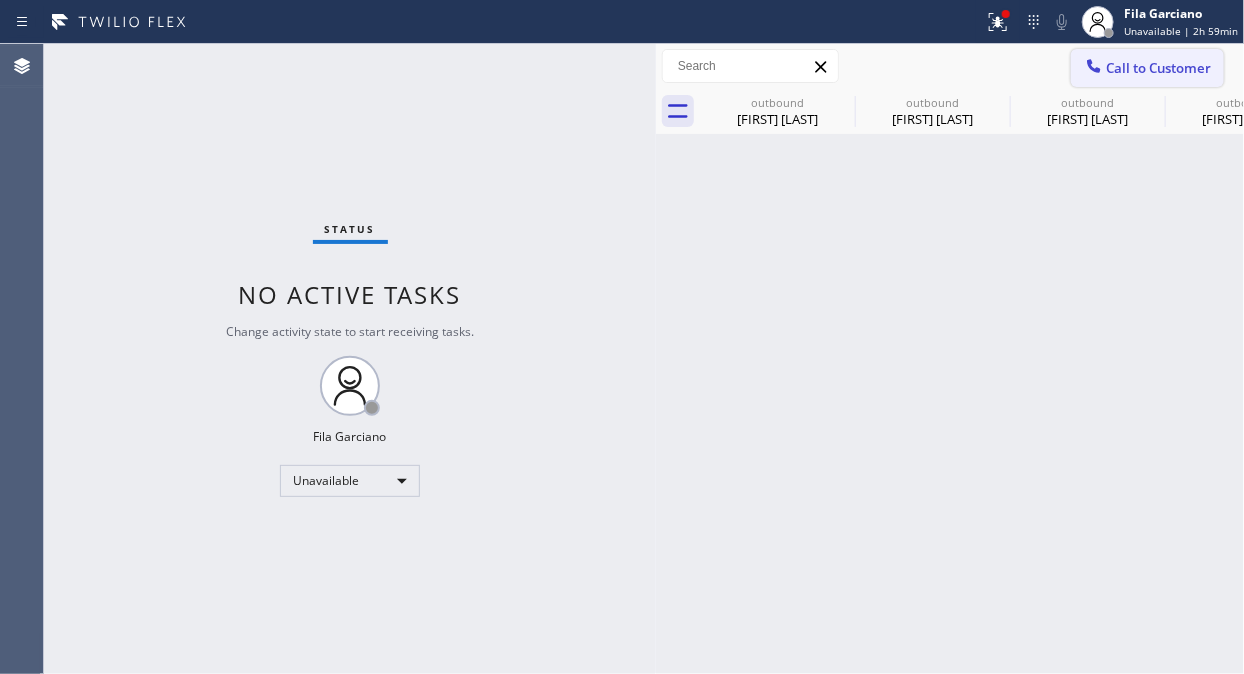 click on "Call to Customer" at bounding box center (1158, 68) 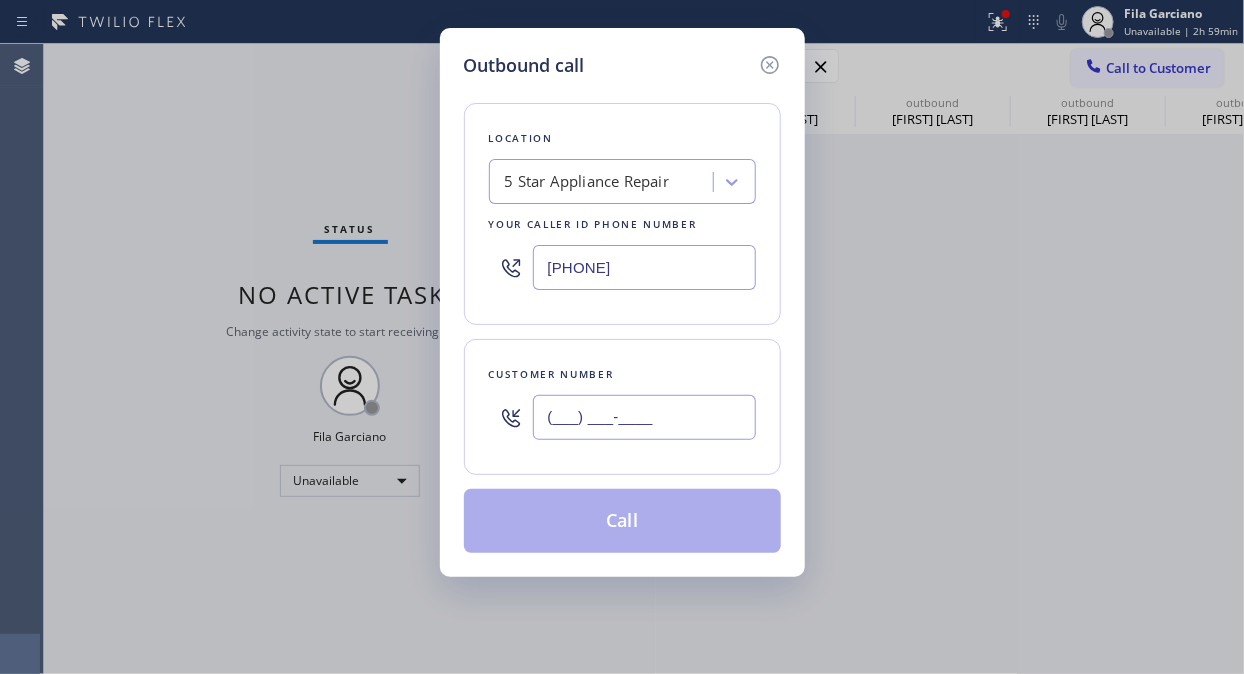 click on "(___) ___-____" at bounding box center (644, 417) 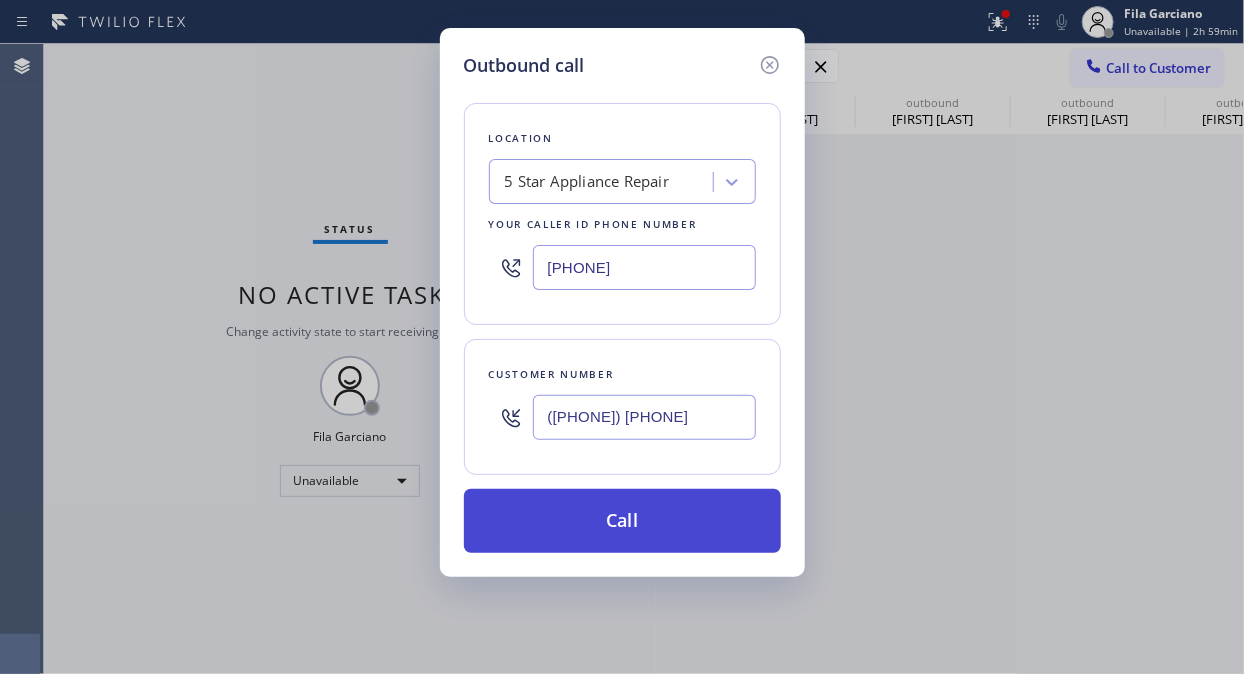 type on "([PHONE]) [PHONE]" 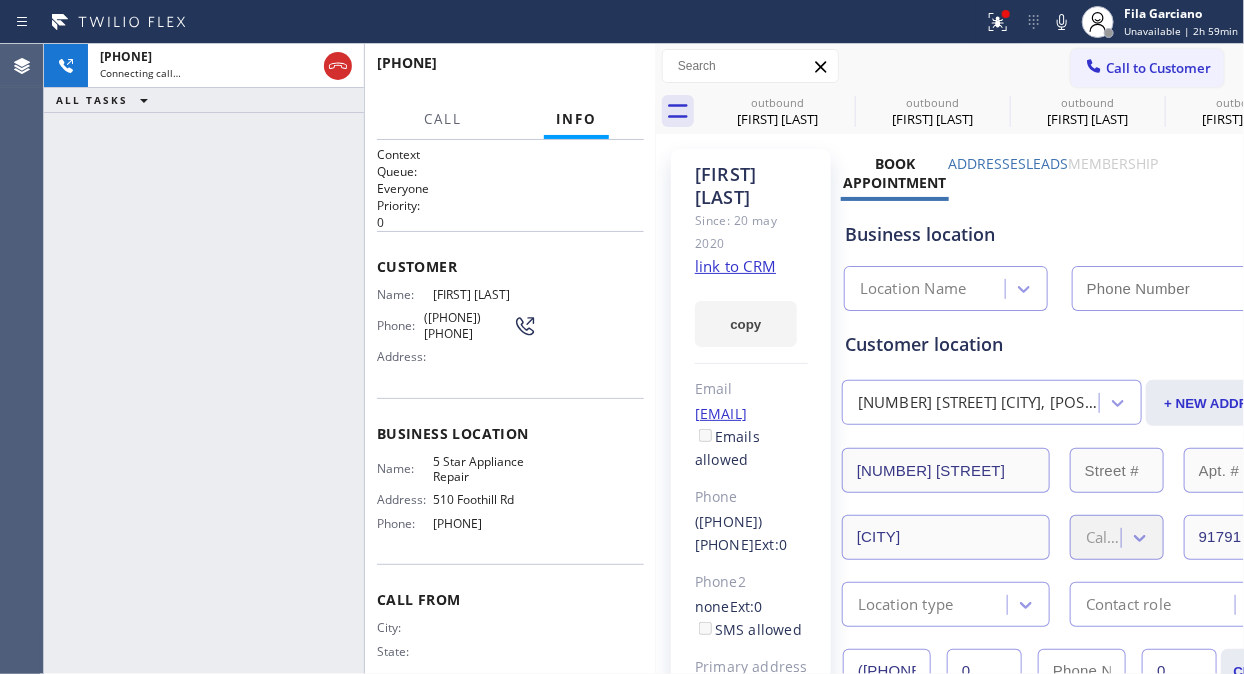 type on "[PHONE]" 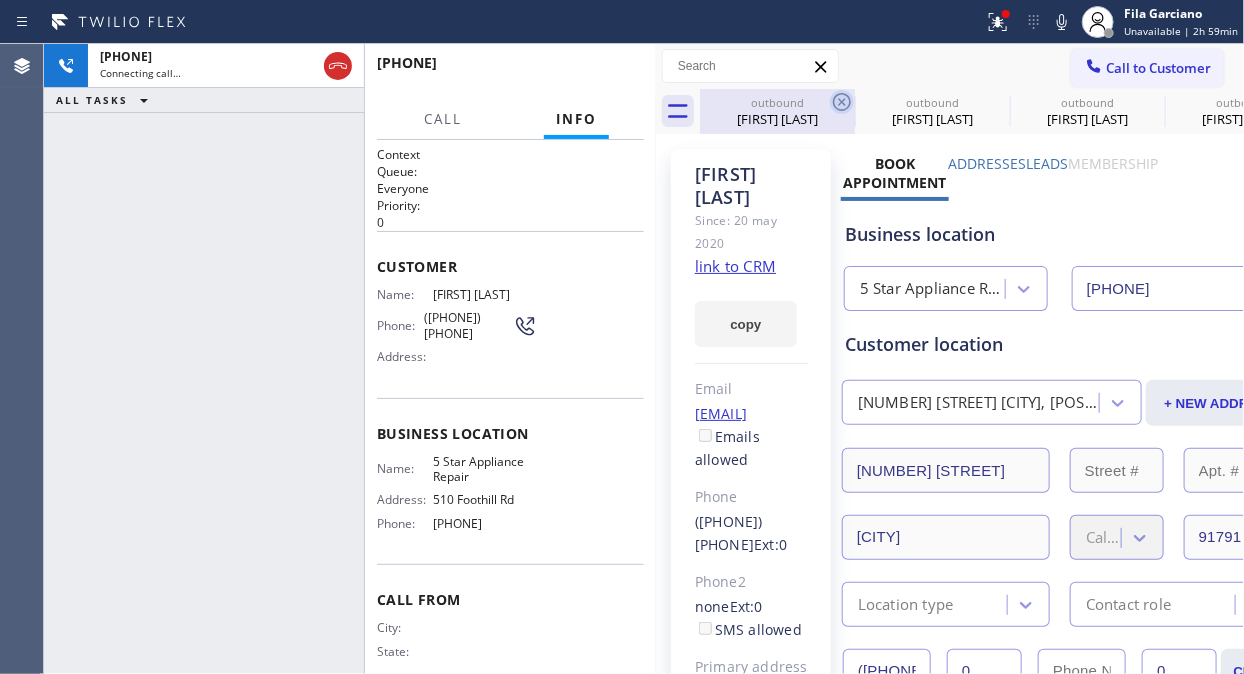 click 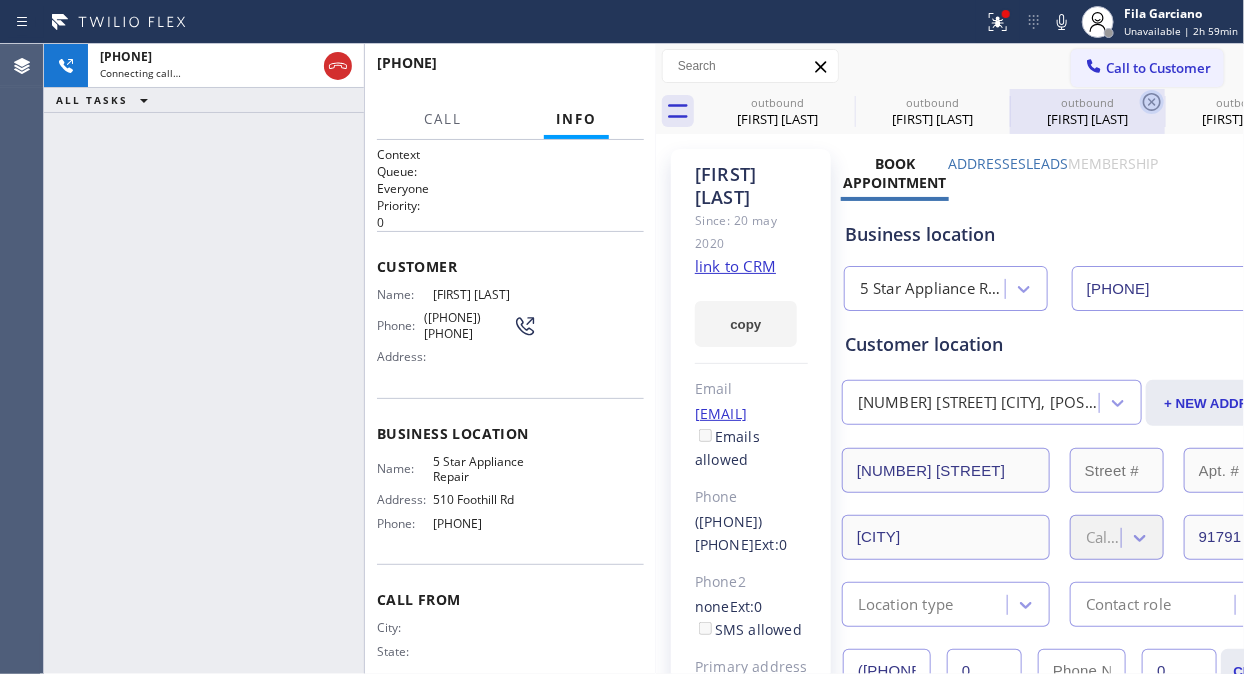 click 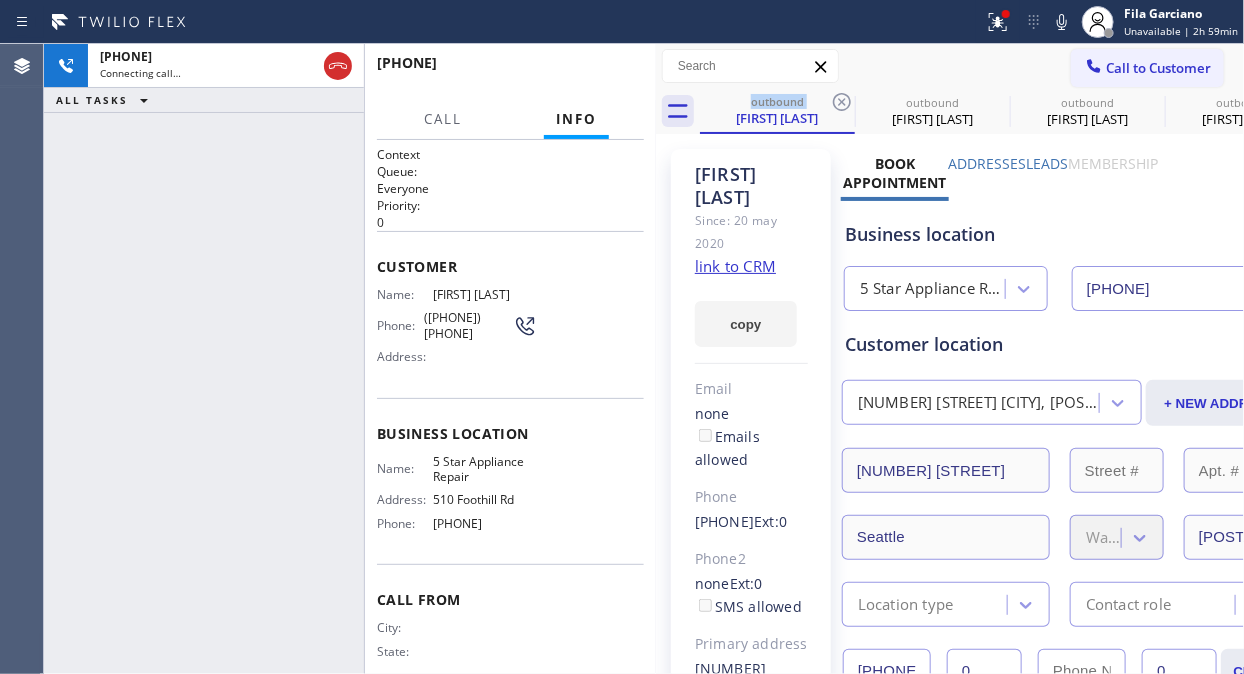 click 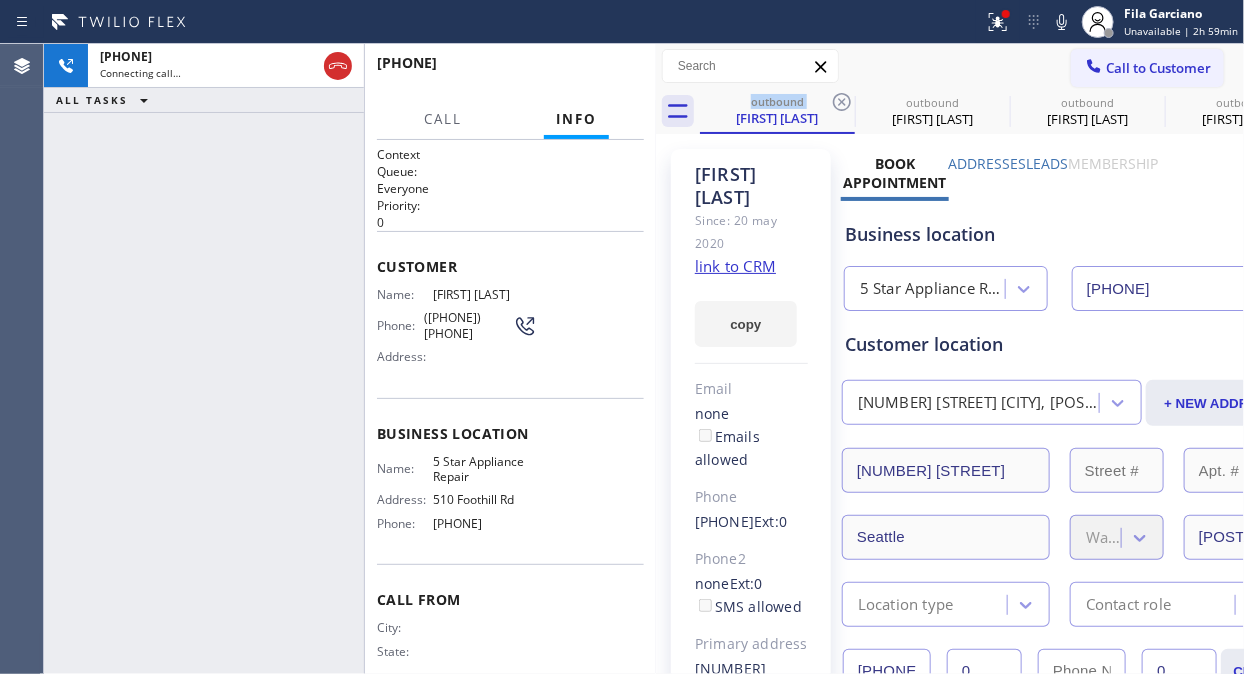 click 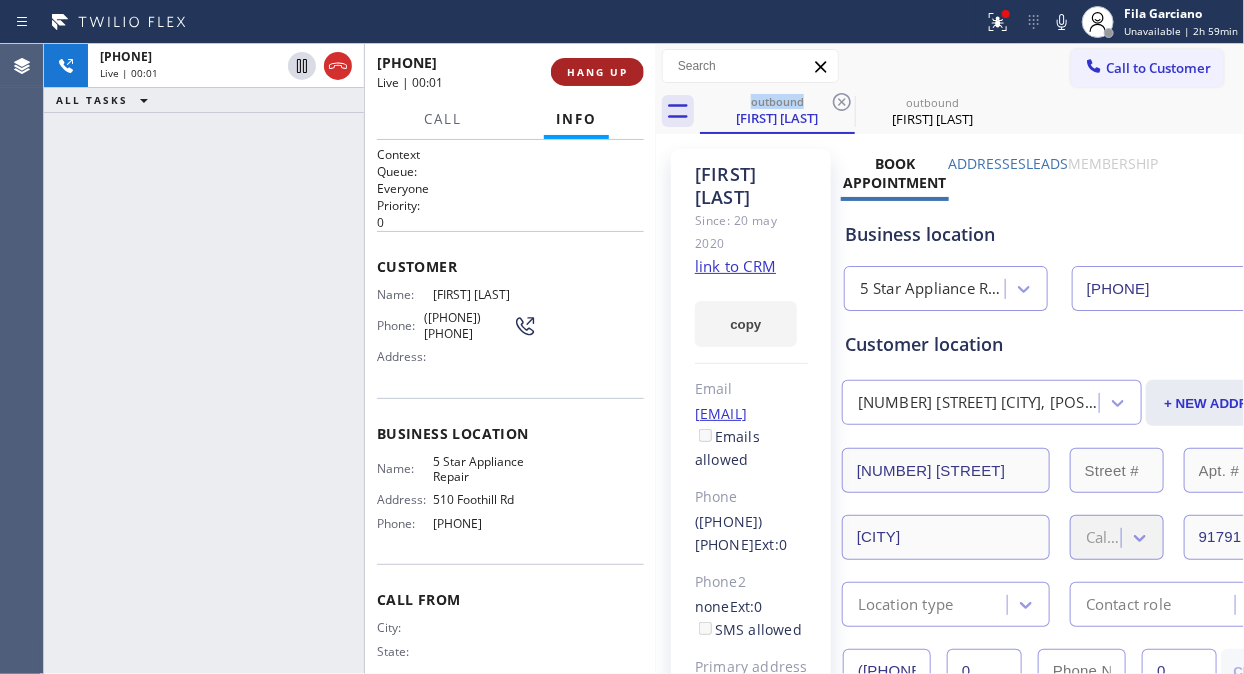 click on "HANG UP" at bounding box center (597, 72) 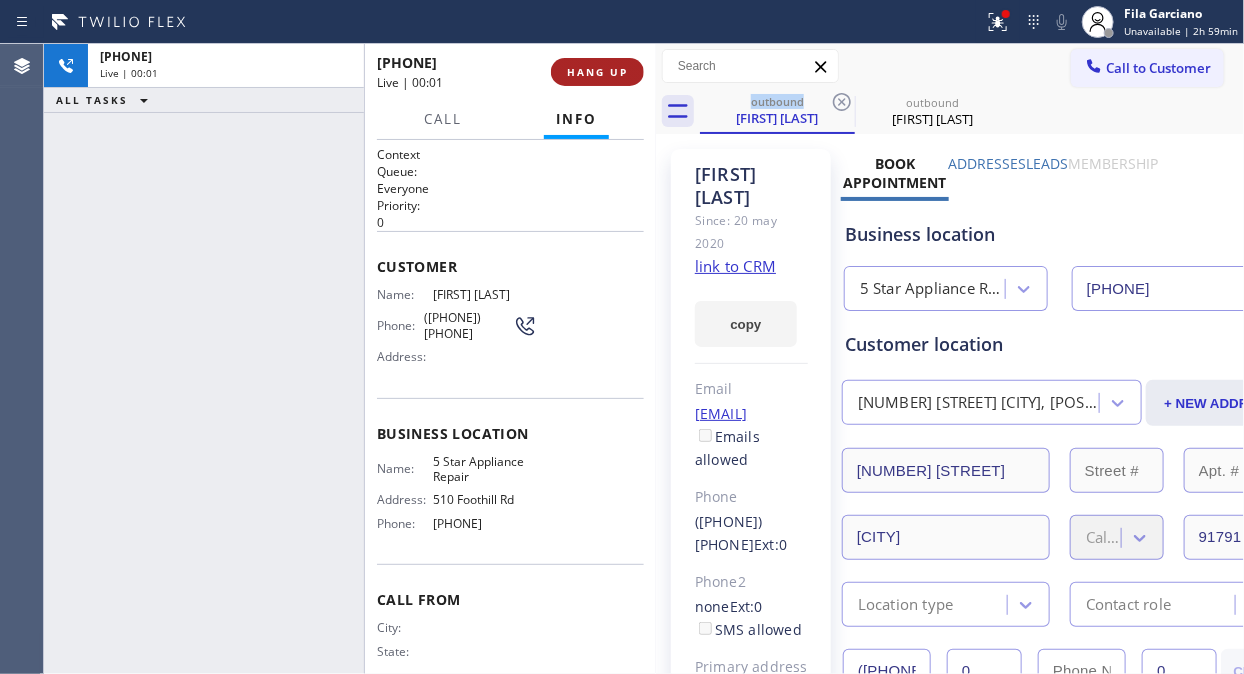 click on "HANG UP" at bounding box center [597, 72] 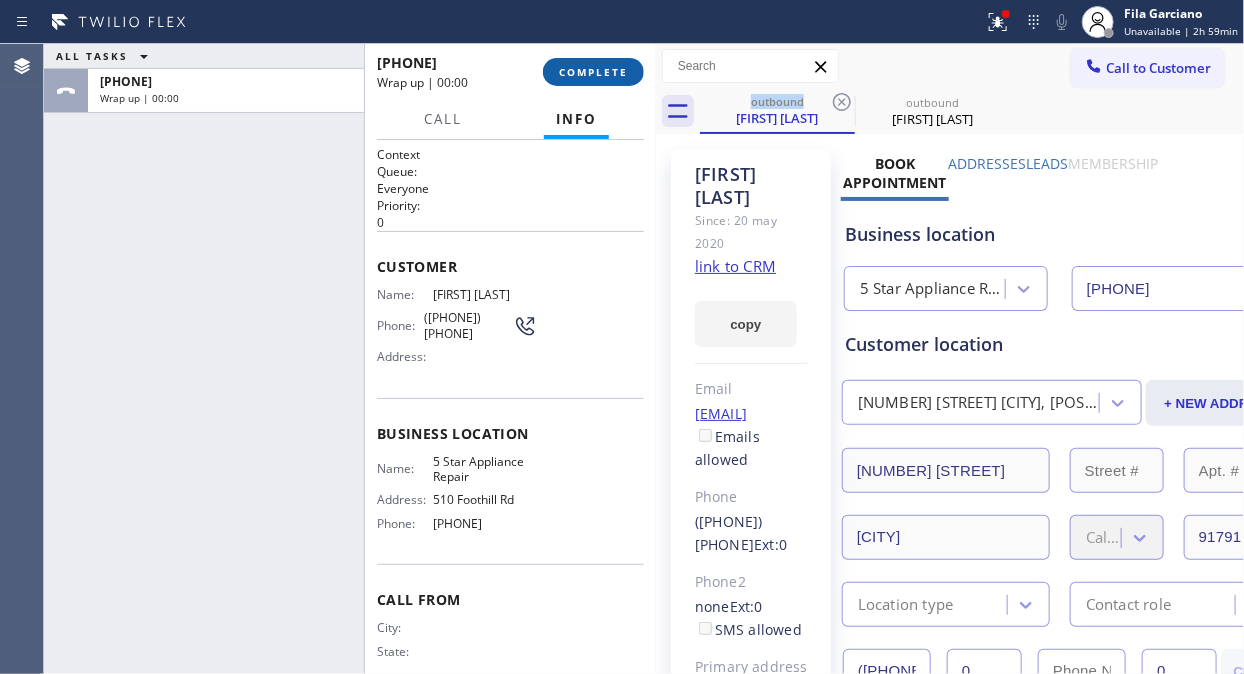 click on "COMPLETE" at bounding box center (593, 72) 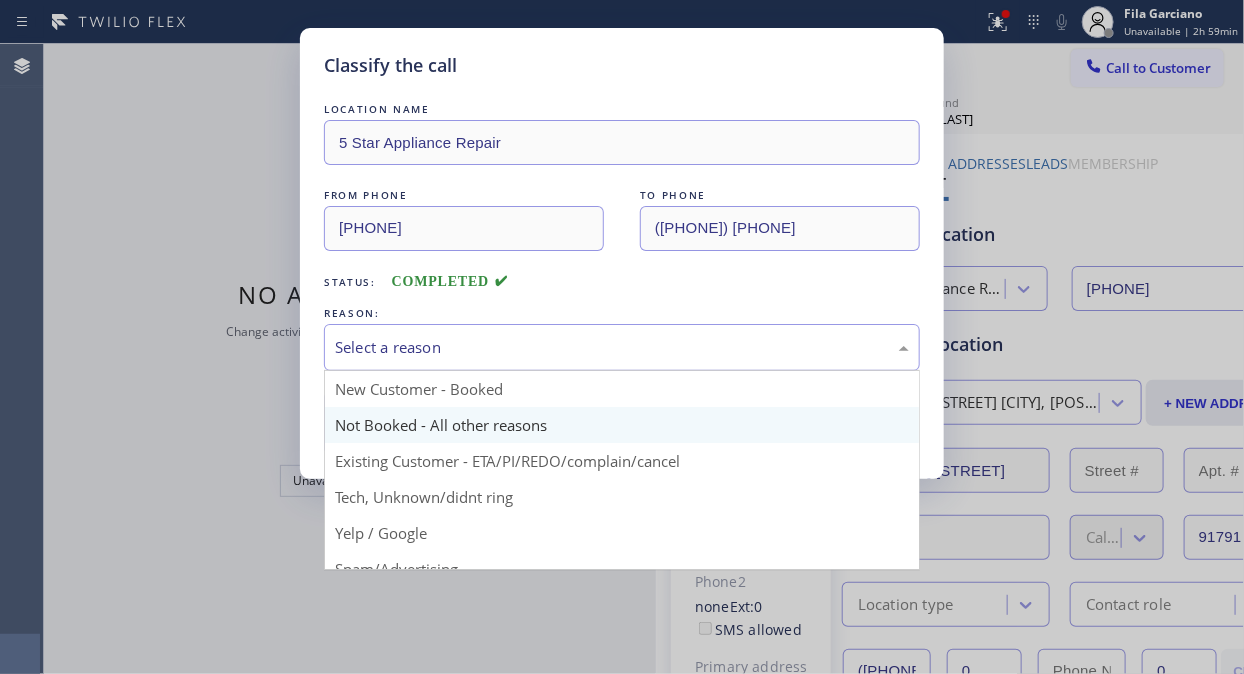 drag, startPoint x: 603, startPoint y: 334, endPoint x: 604, endPoint y: 434, distance: 100.005 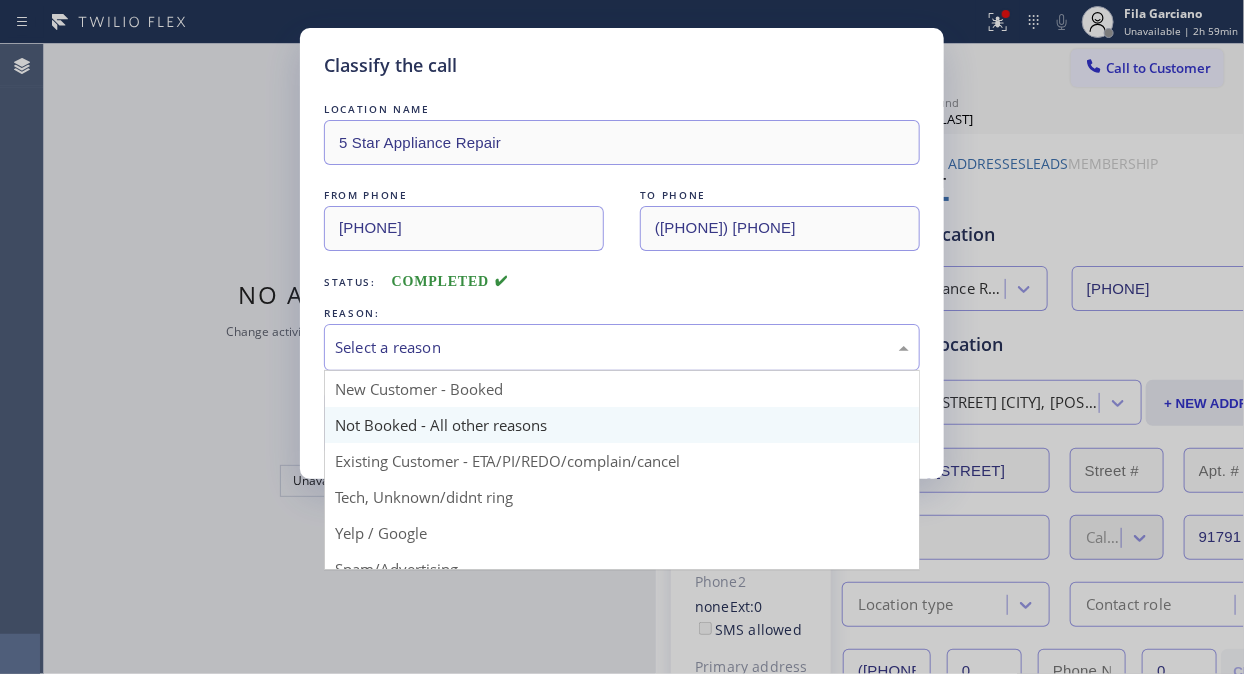 click on "Select a reason" at bounding box center [622, 347] 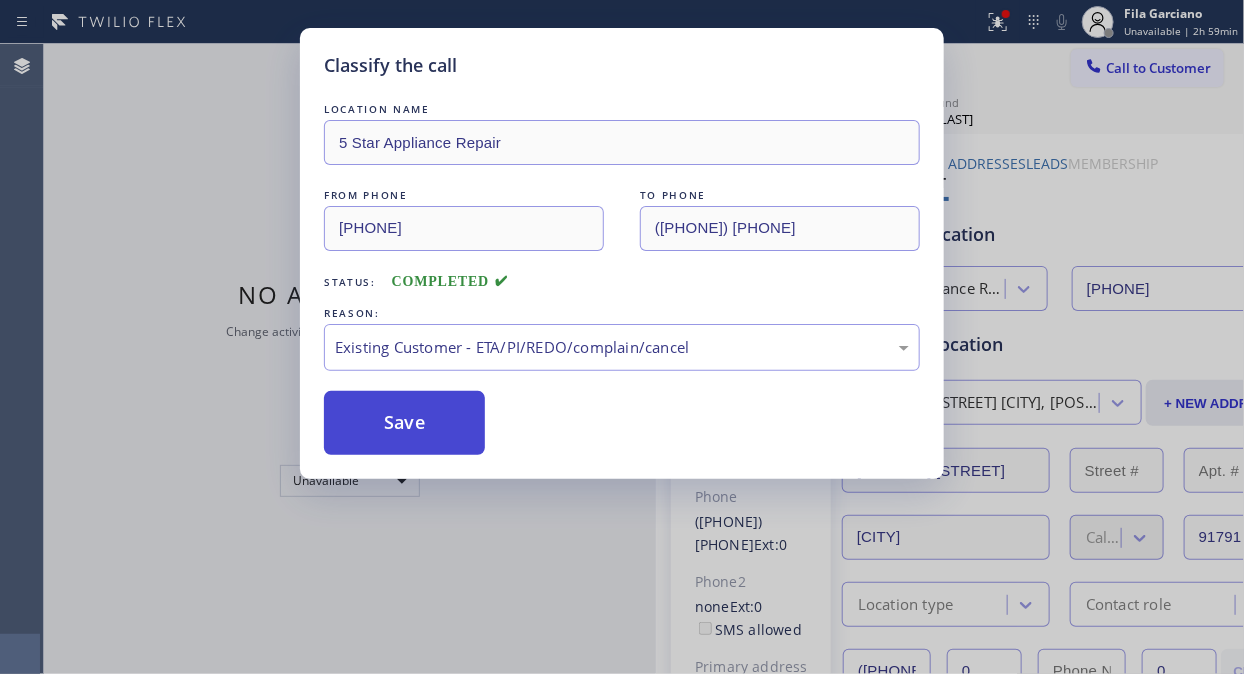 click on "Save" at bounding box center (404, 423) 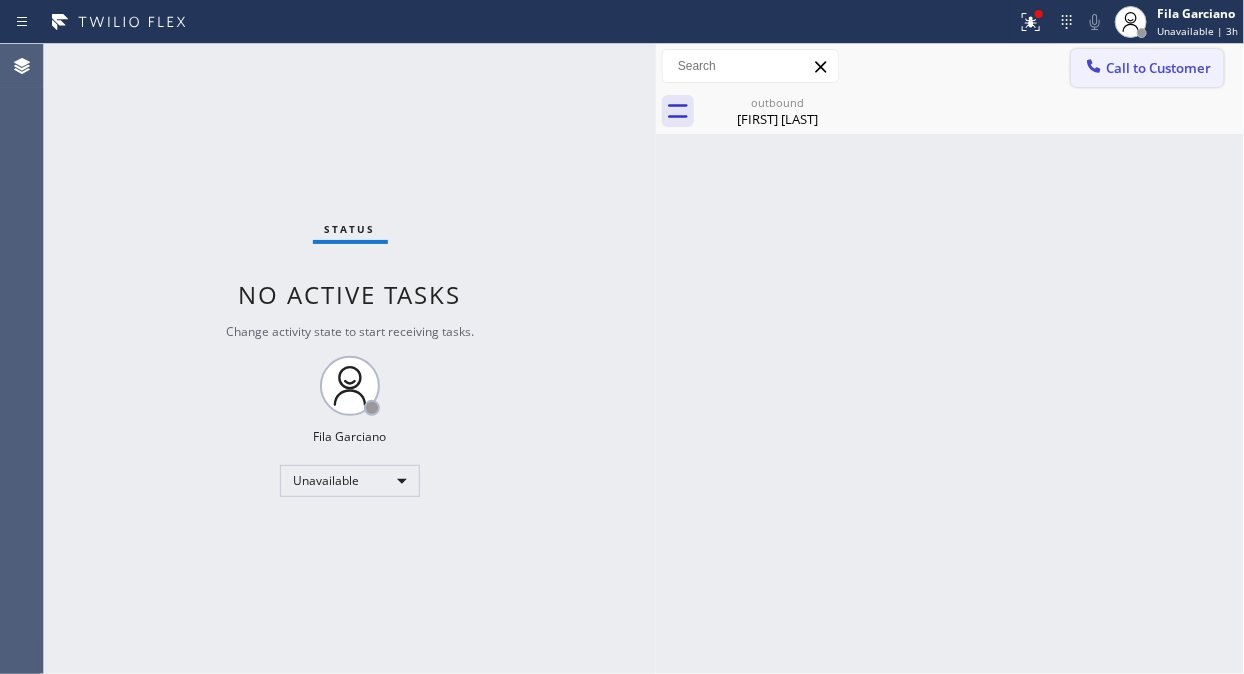 click on "Call to Customer" at bounding box center [1158, 68] 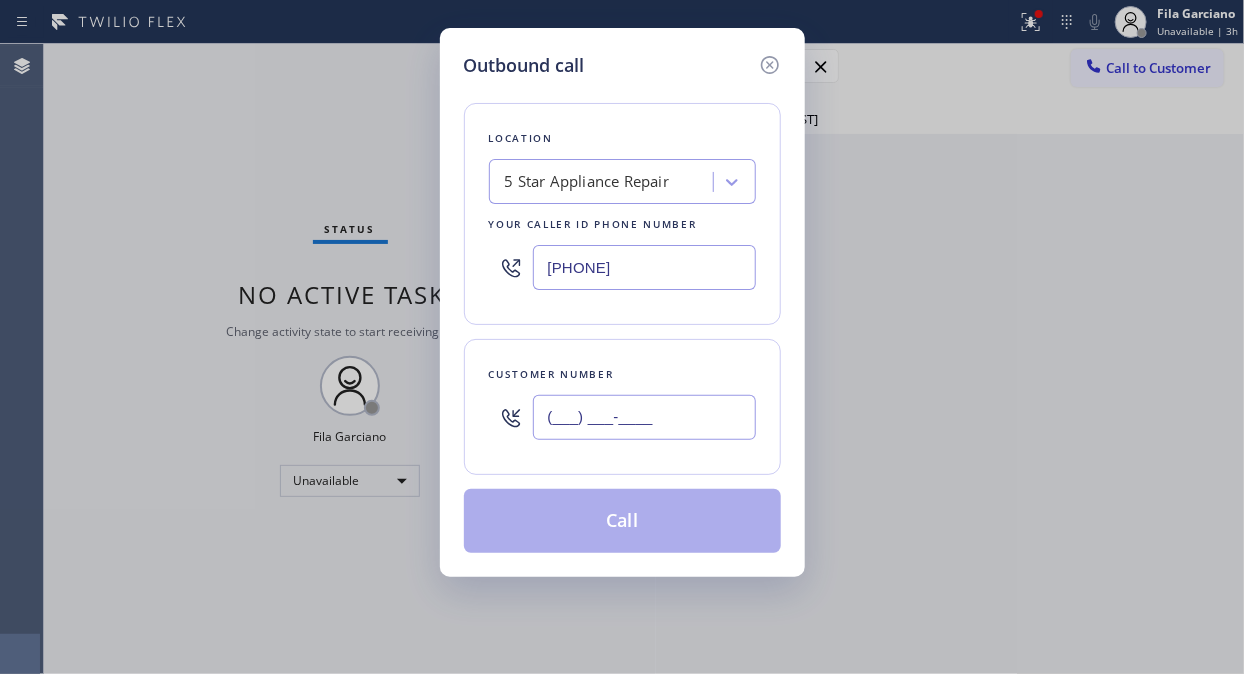 click on "(___) ___-____" at bounding box center (644, 417) 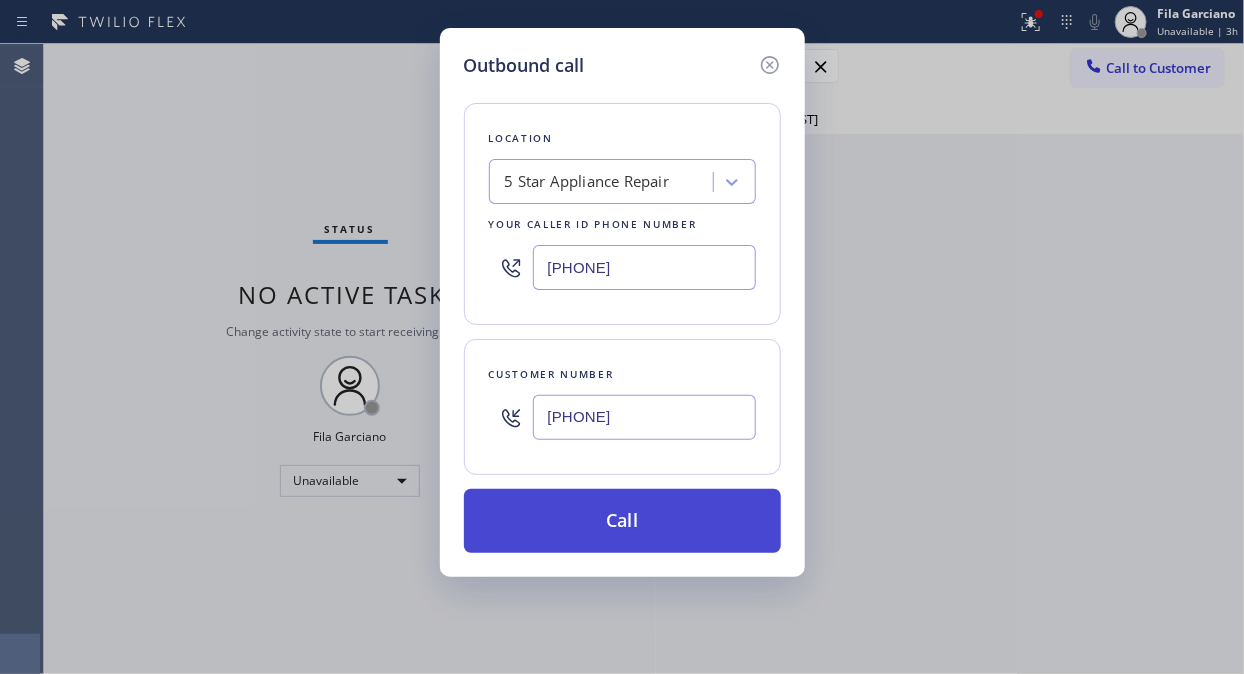type on "[PHONE]" 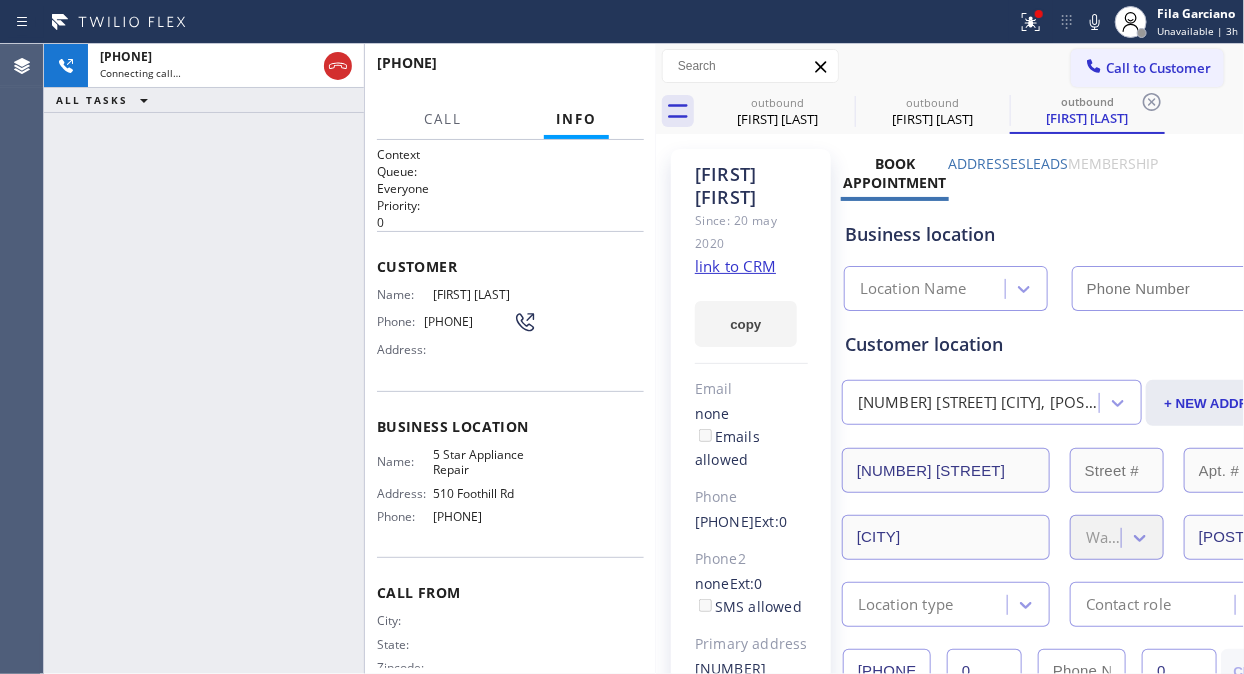 type on "[PHONE]" 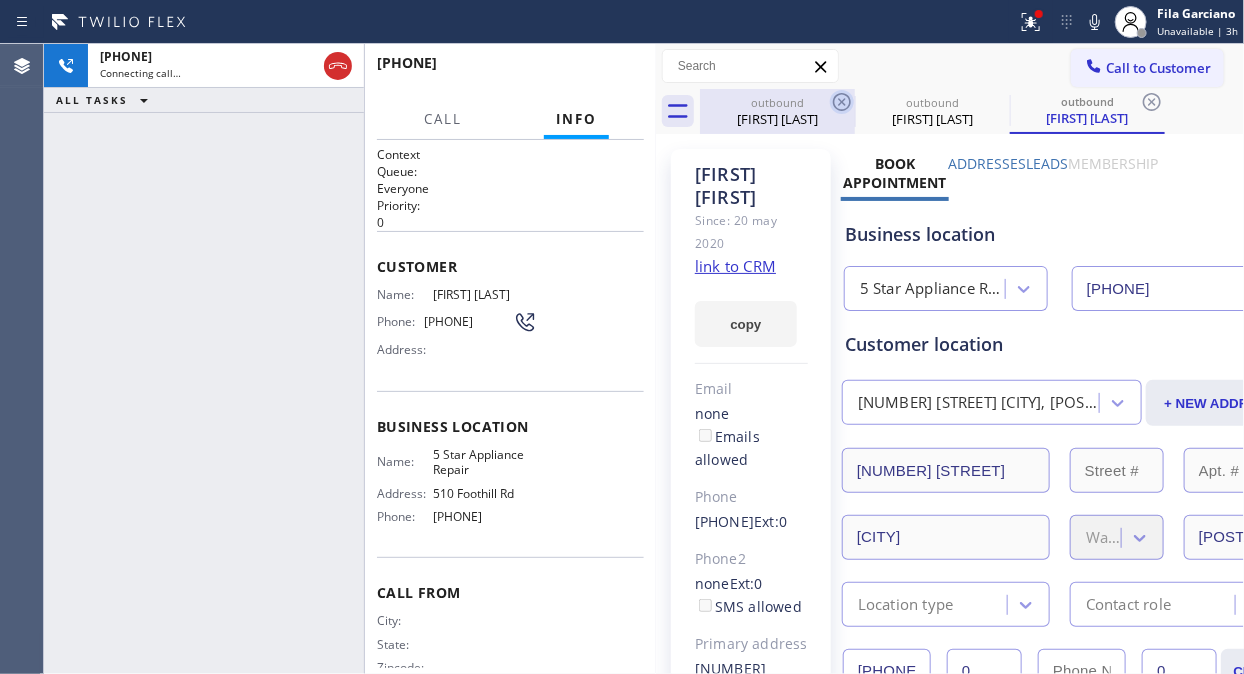 click 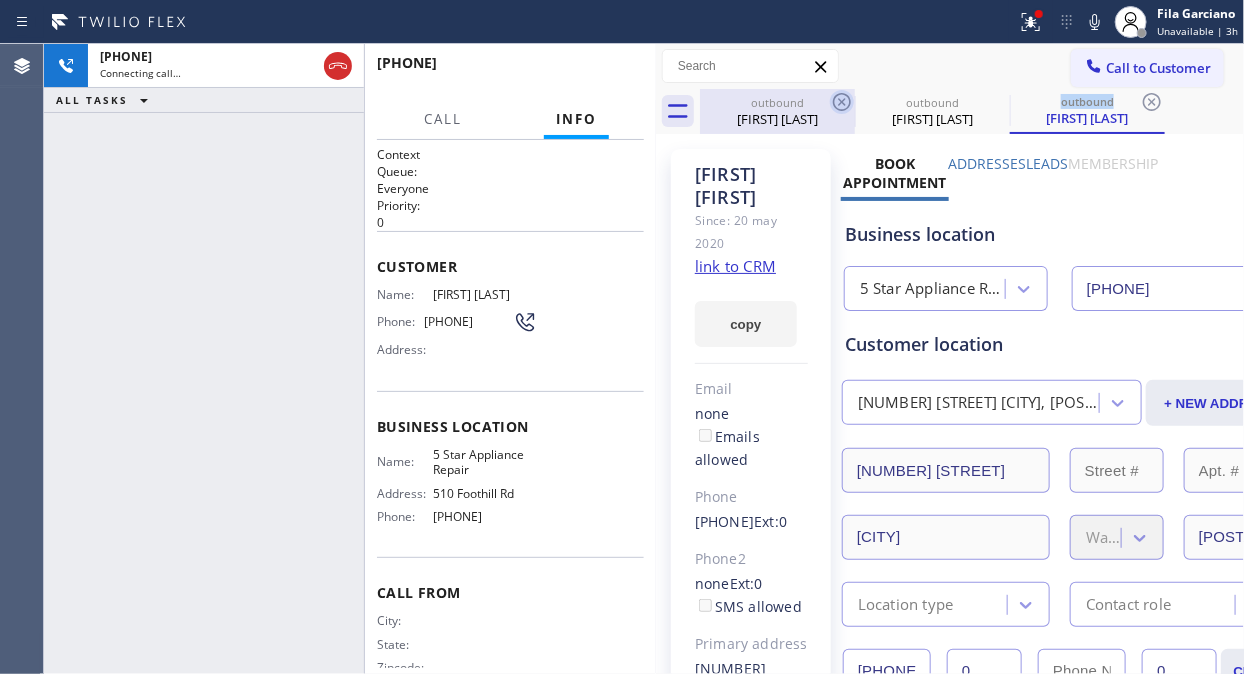 click 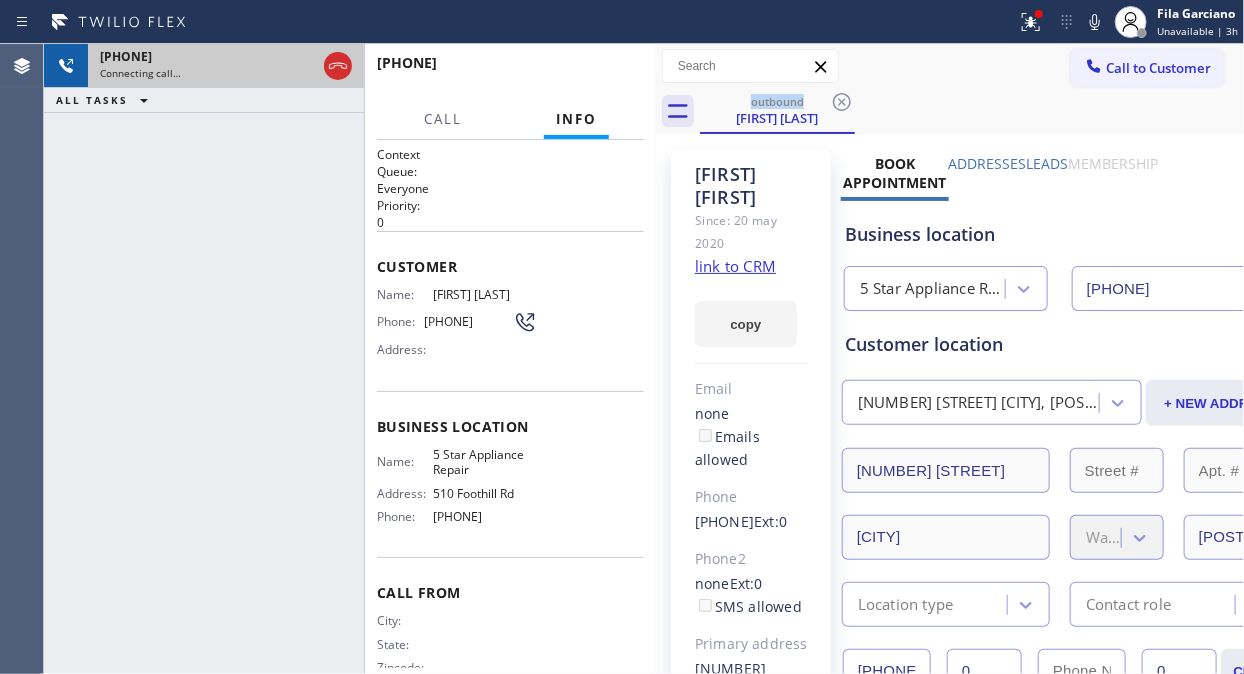 click at bounding box center [338, 66] 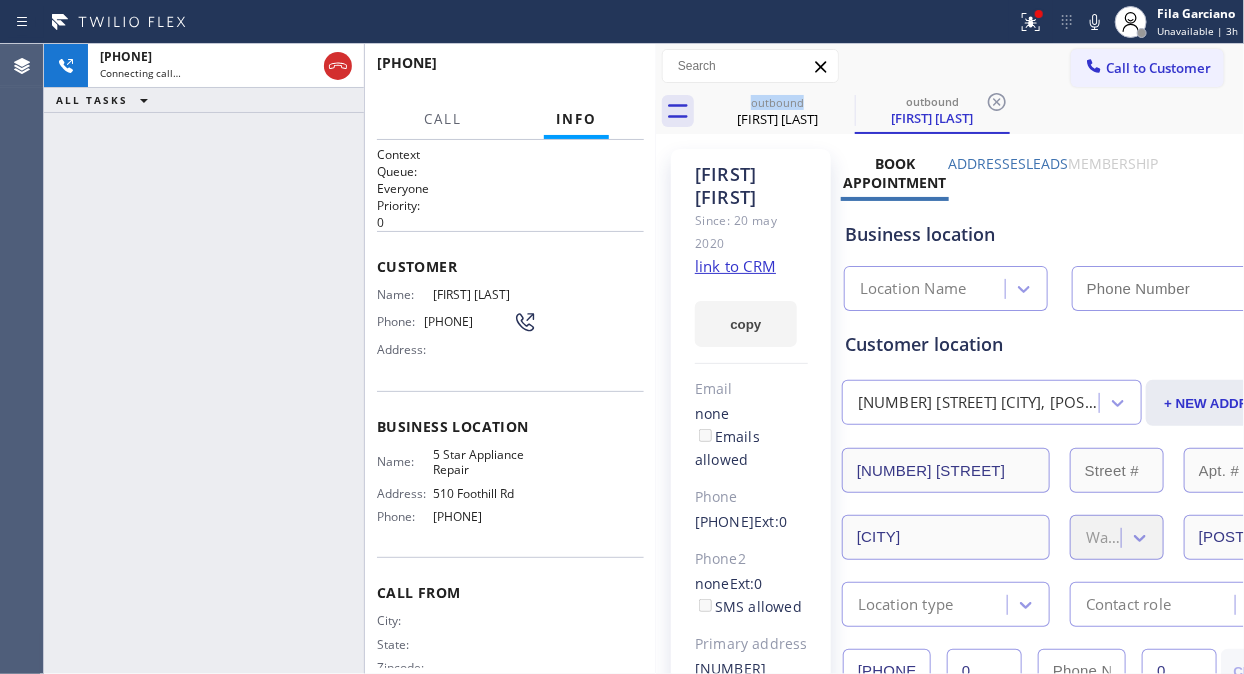 type on "[PHONE]" 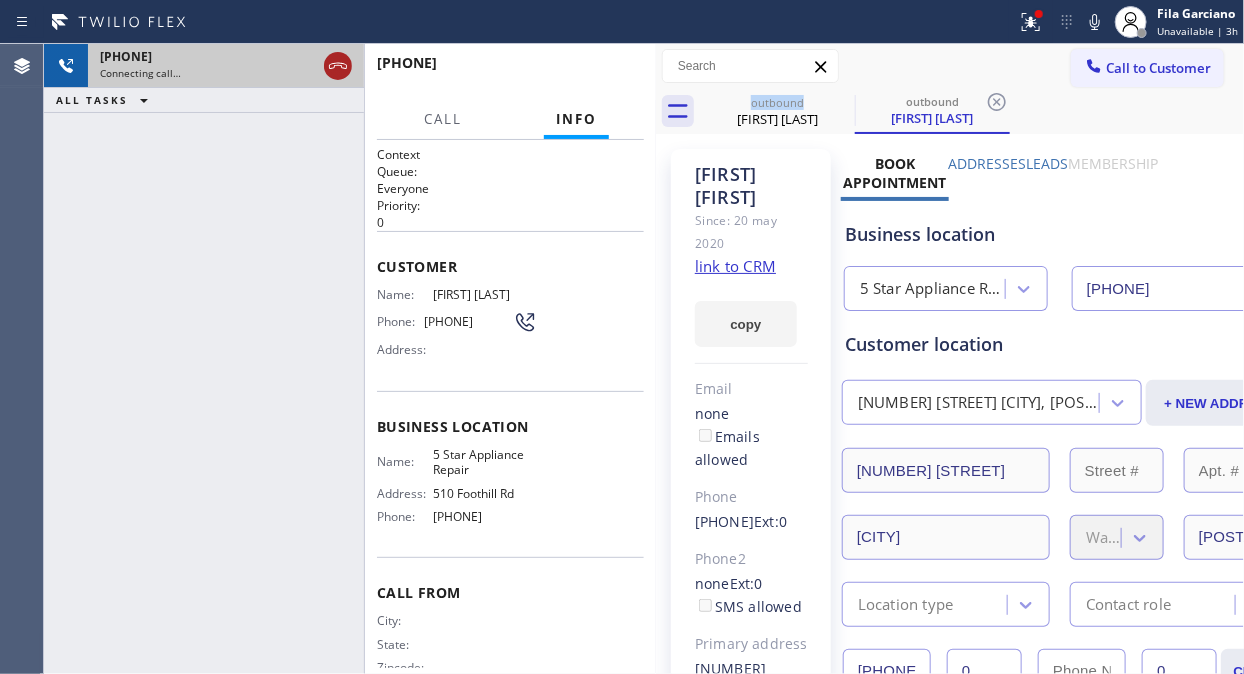 click 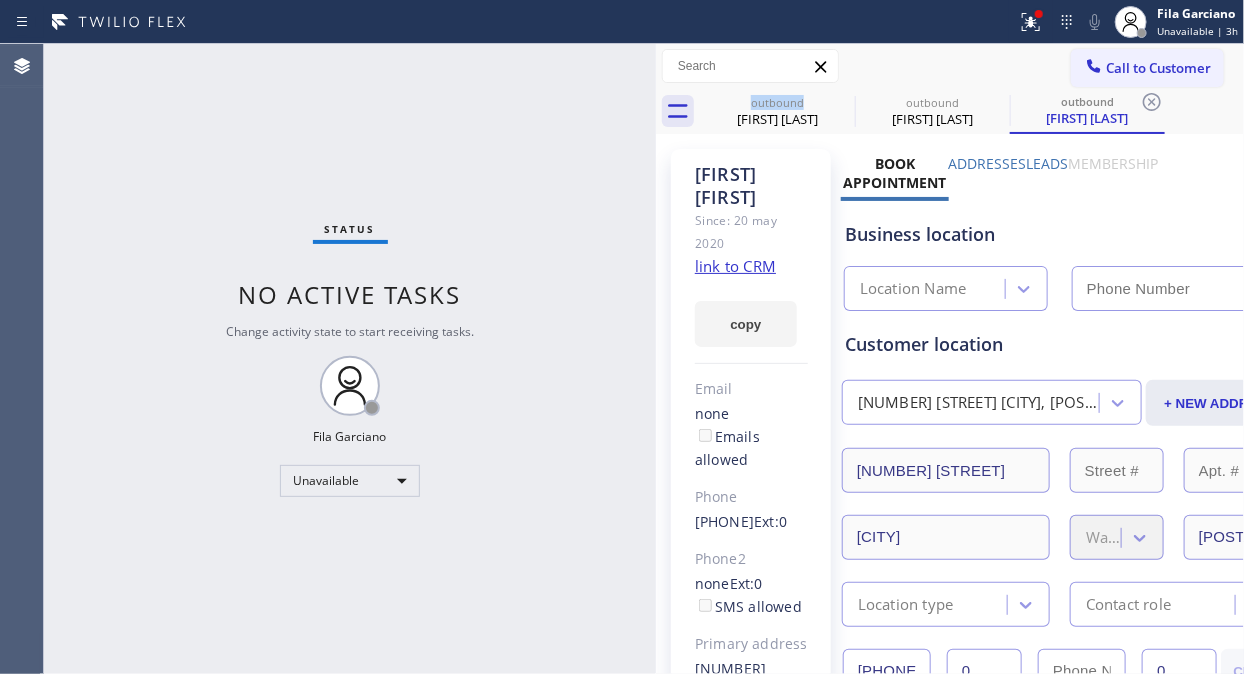 type on "[PHONE]" 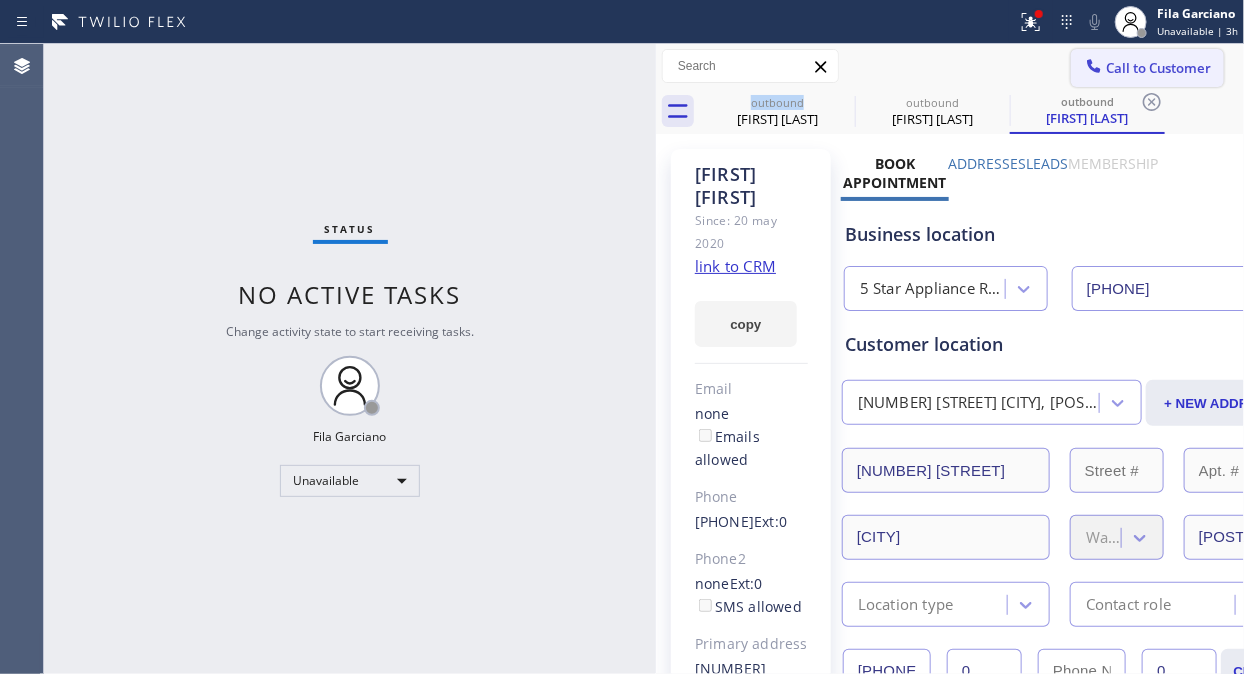 click 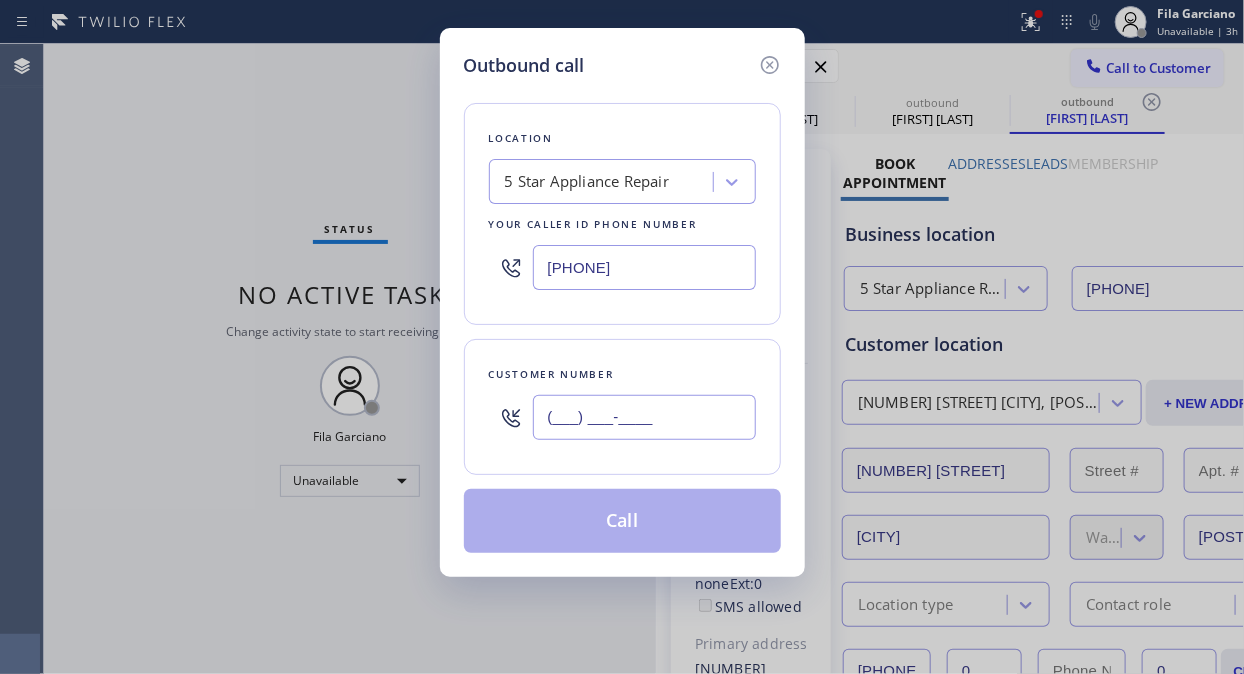click on "(___) ___-____" at bounding box center (644, 417) 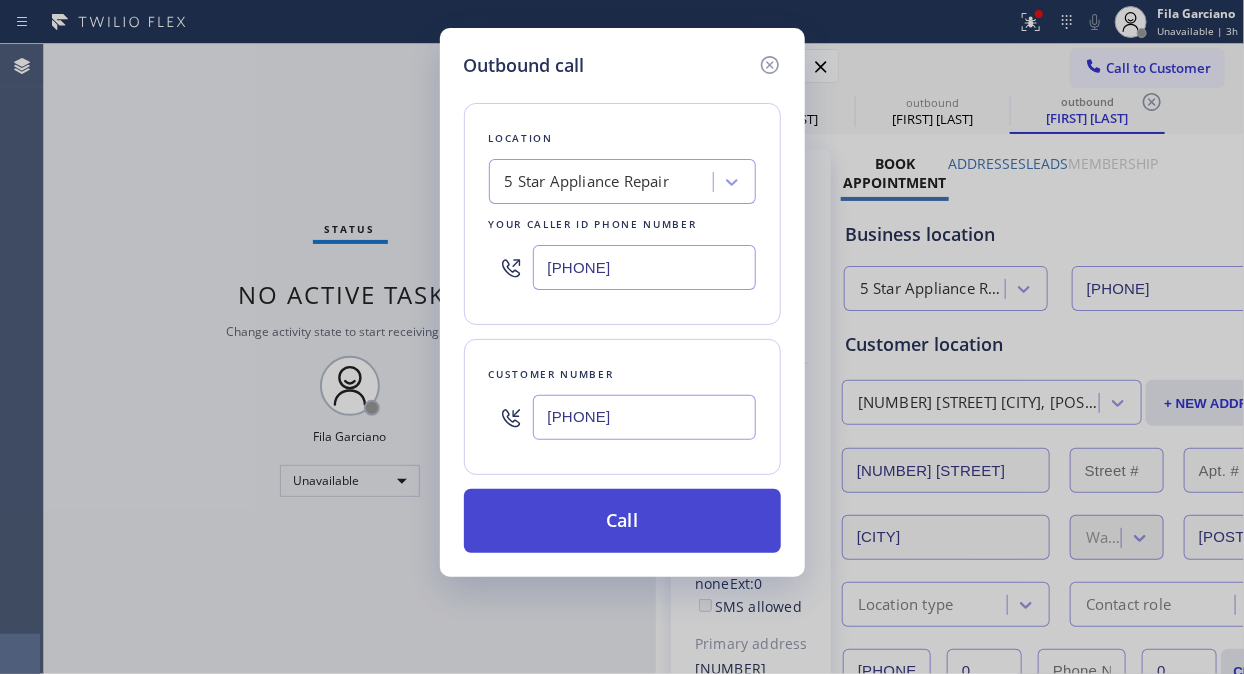 type on "[PHONE]" 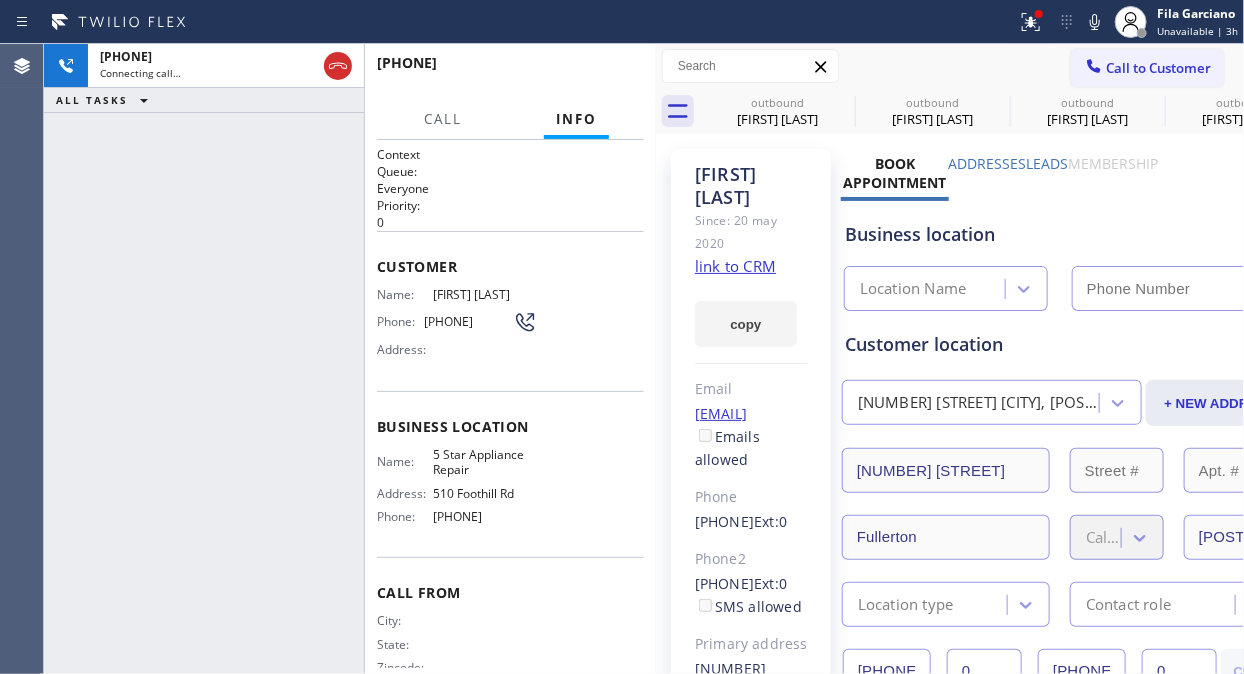 type on "[PHONE]" 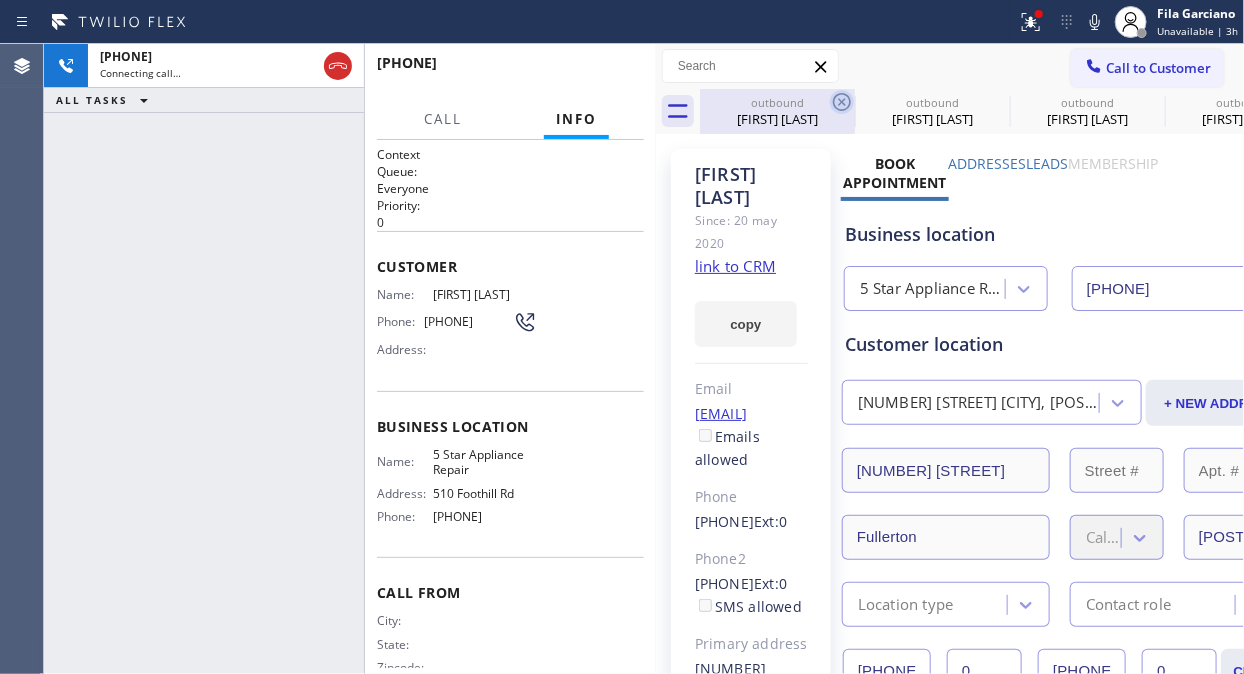 click 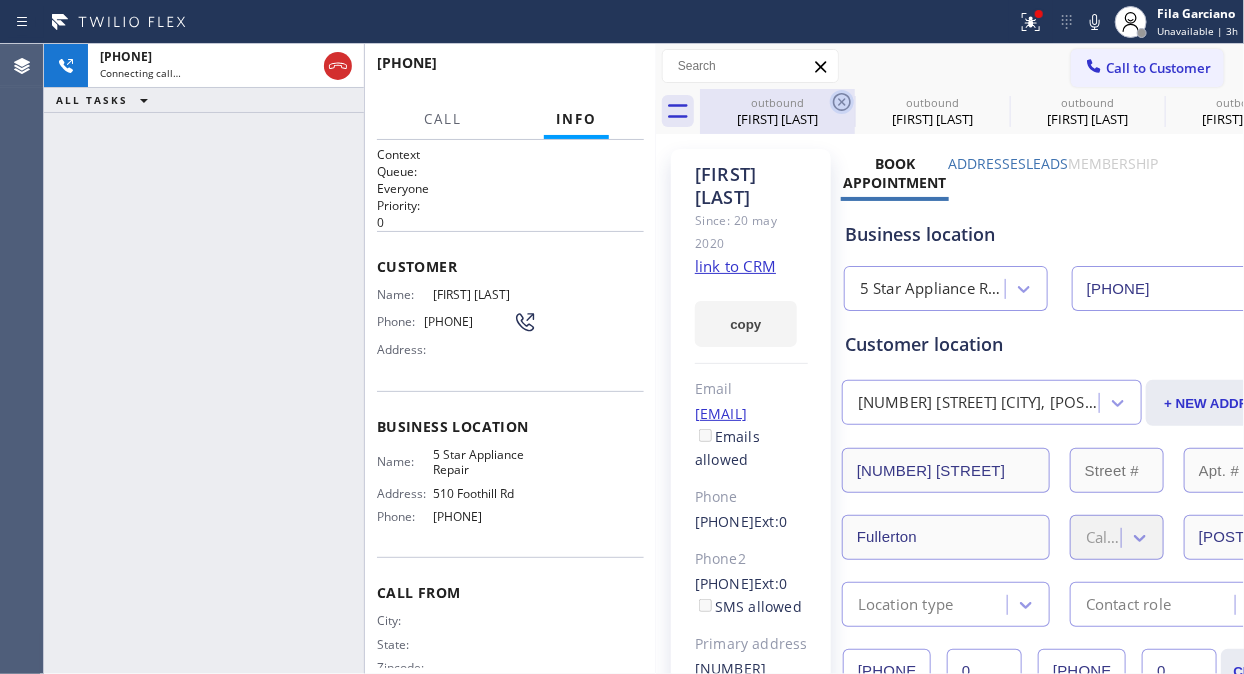 click 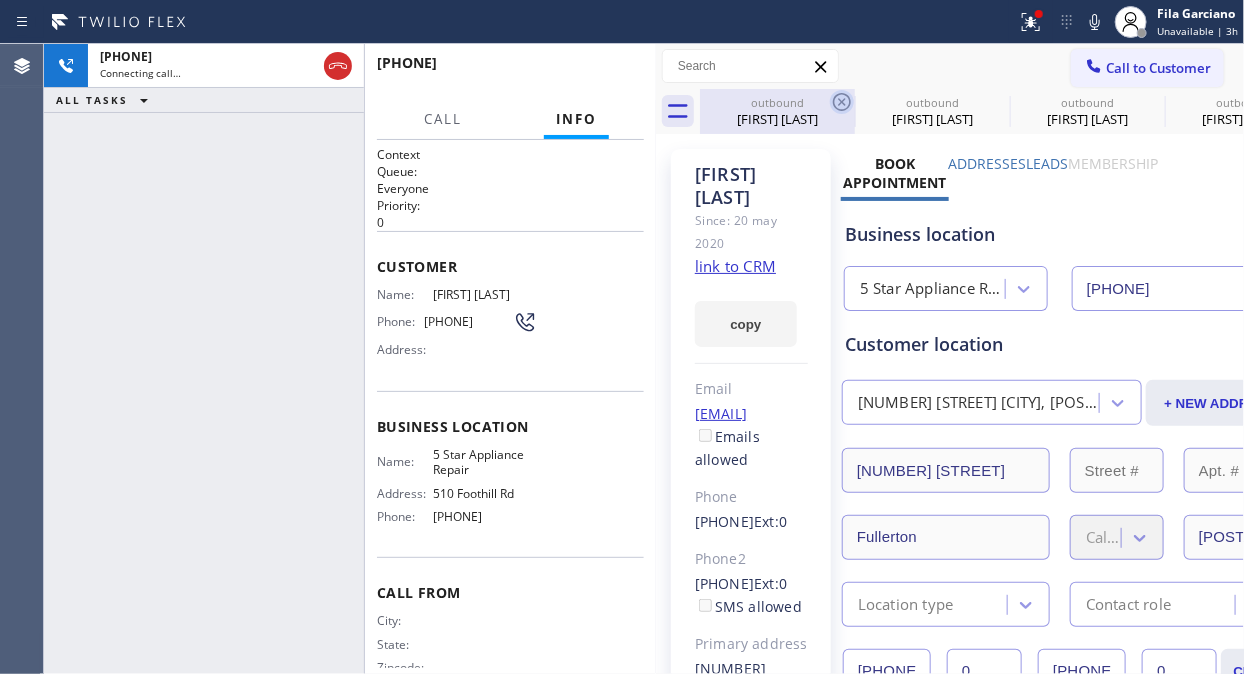 click 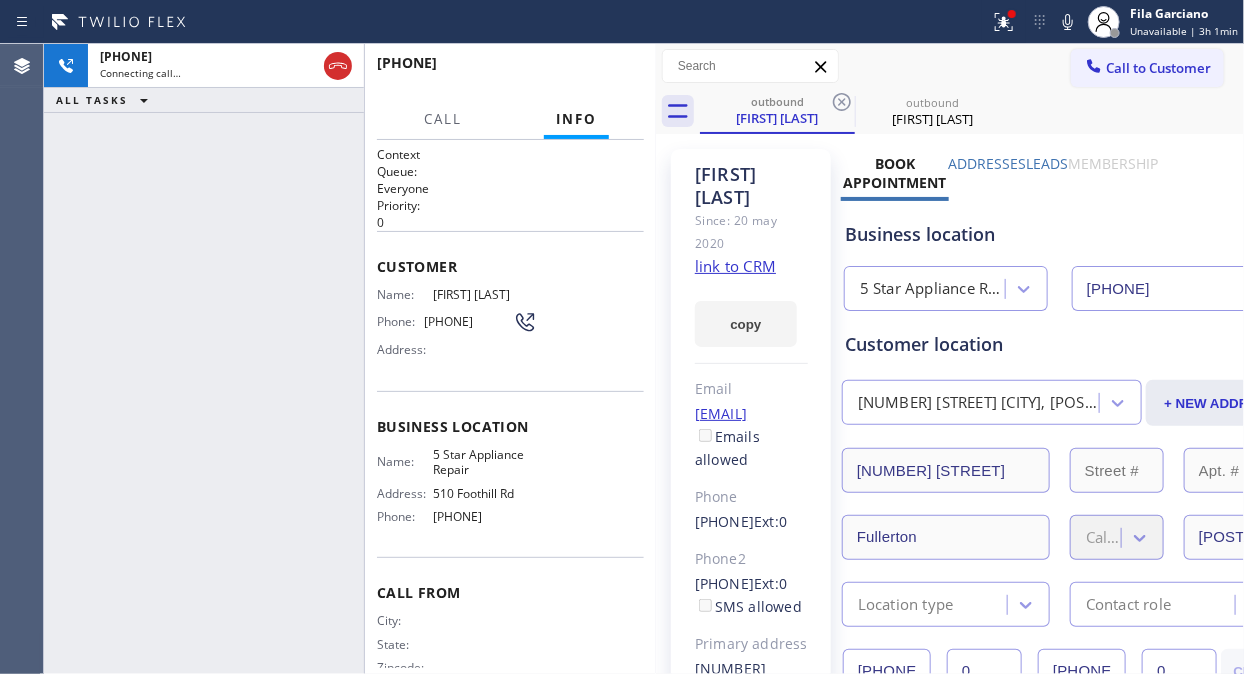 click 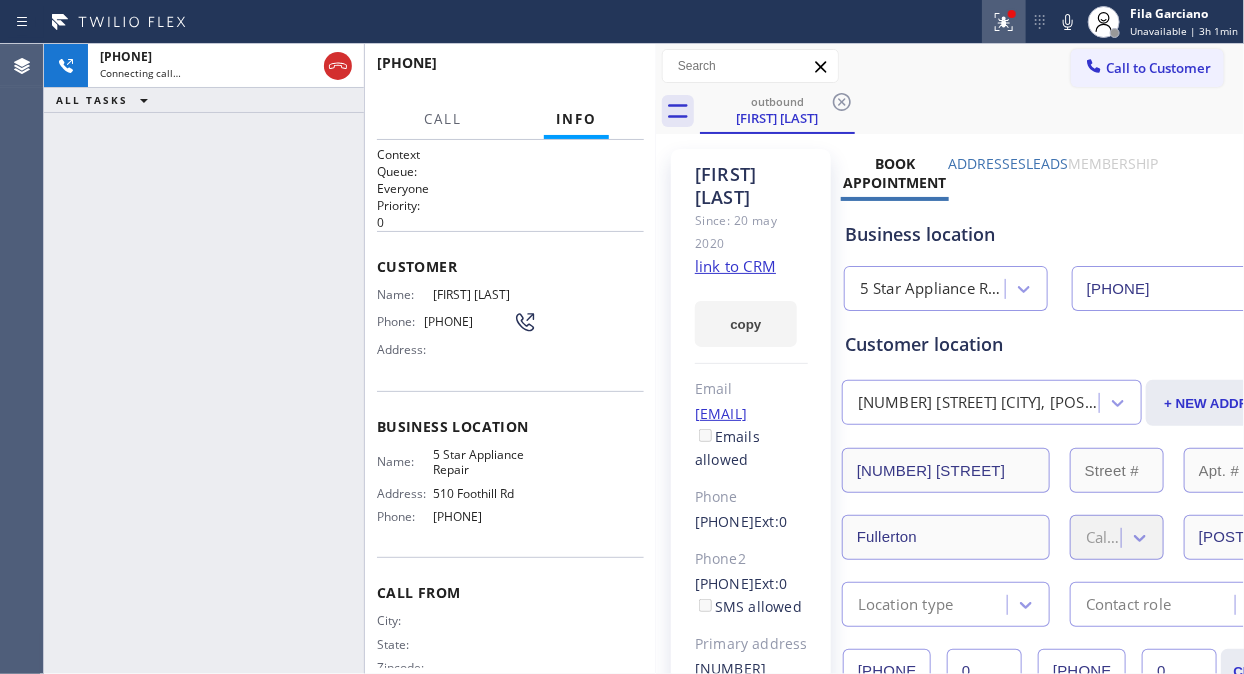 click at bounding box center [1004, 22] 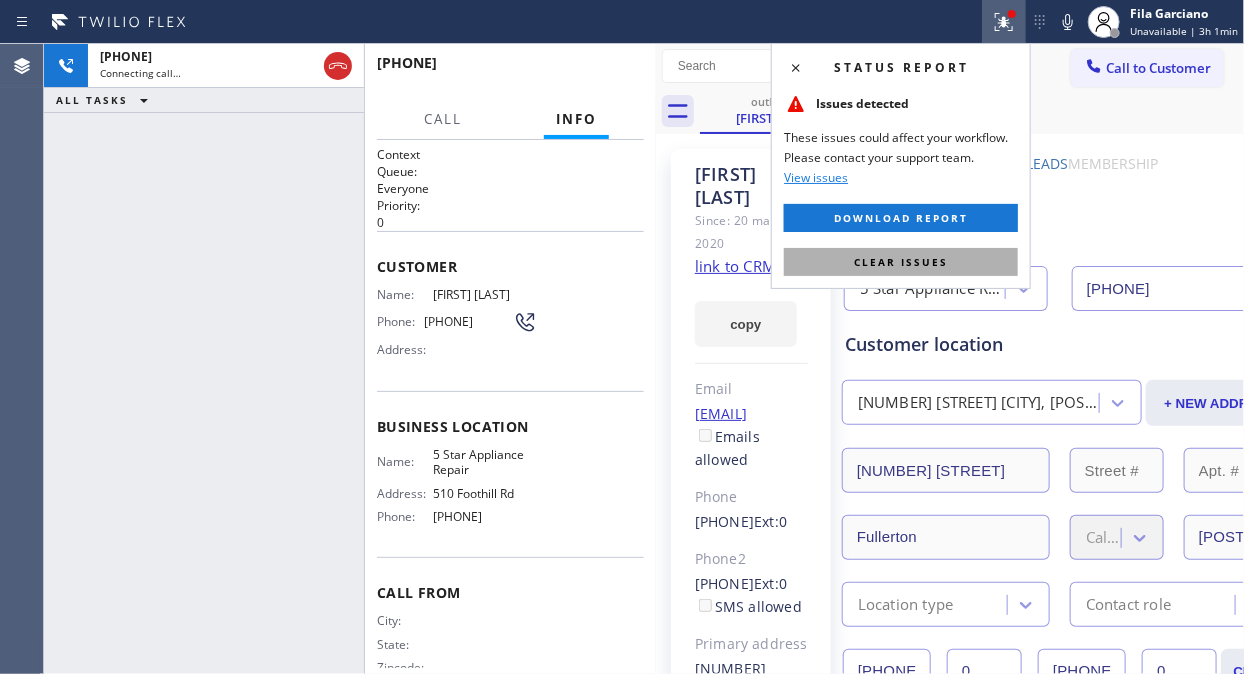 click on "Clear issues" at bounding box center (901, 262) 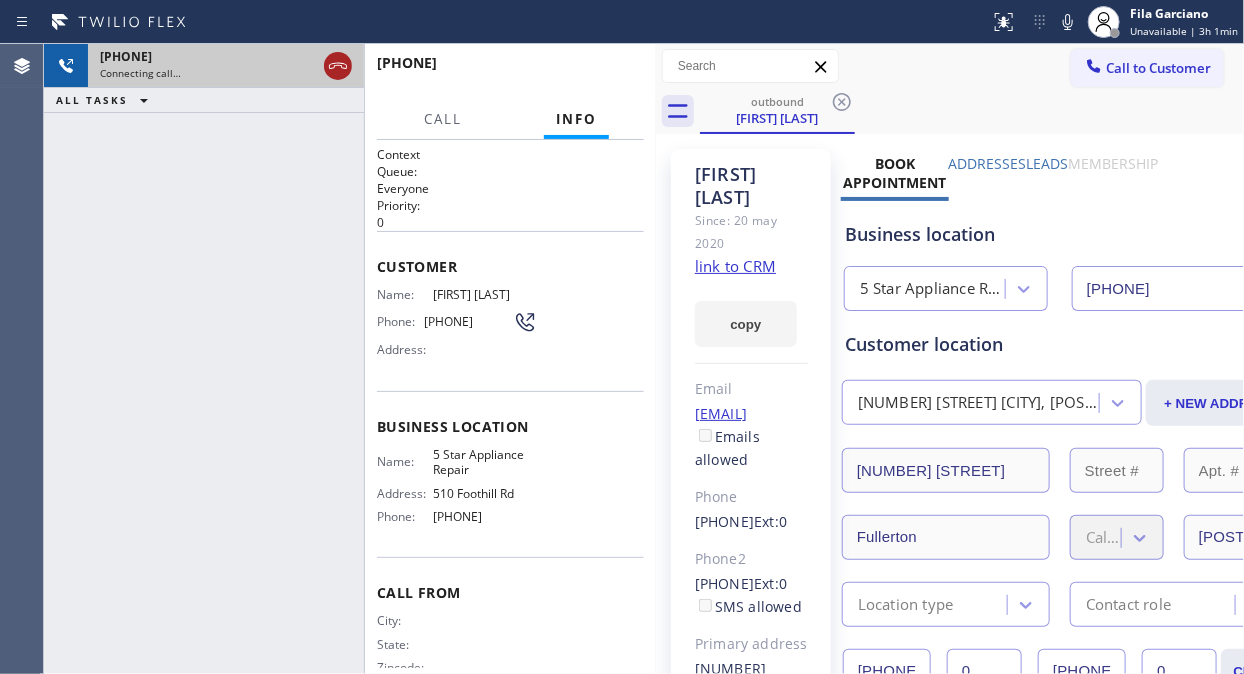click 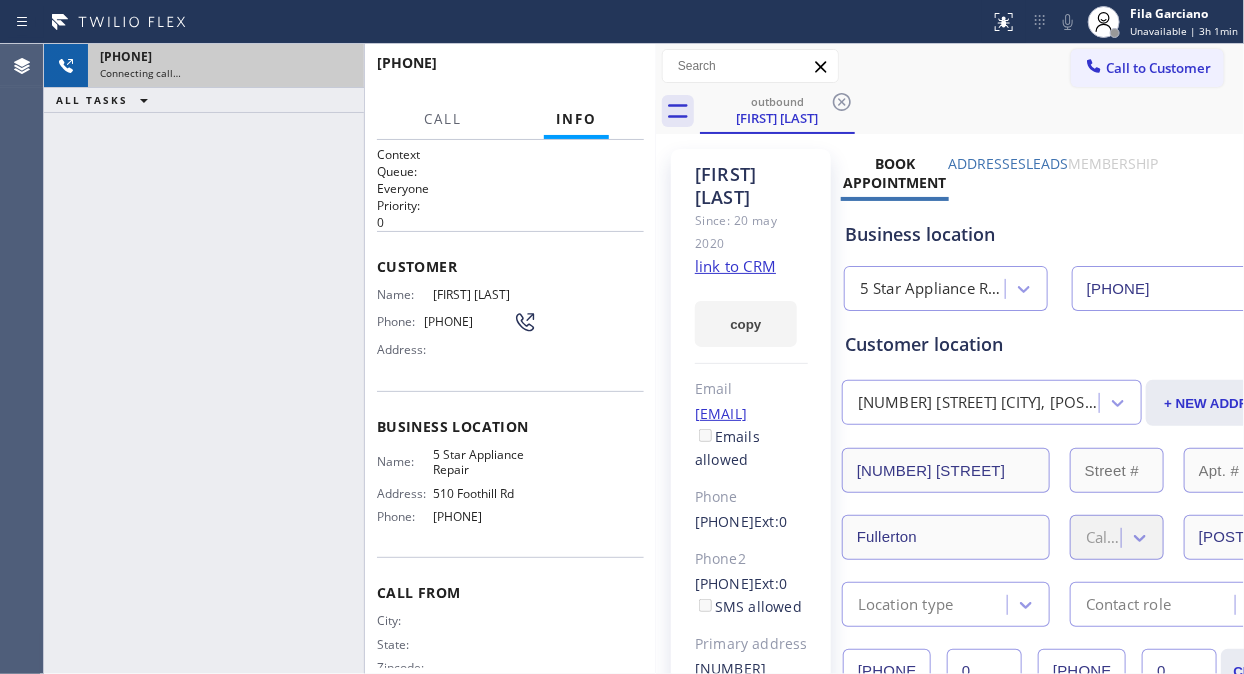 click on "Call to Customer" at bounding box center [1158, 68] 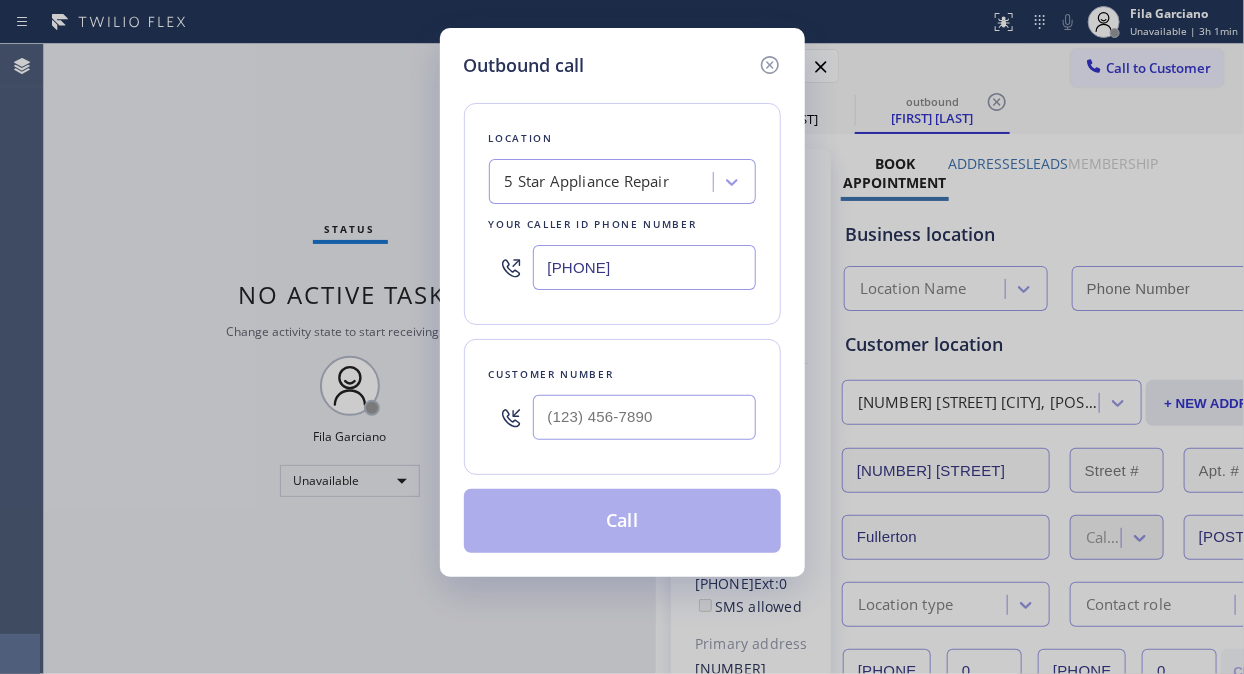 type on "[PHONE]" 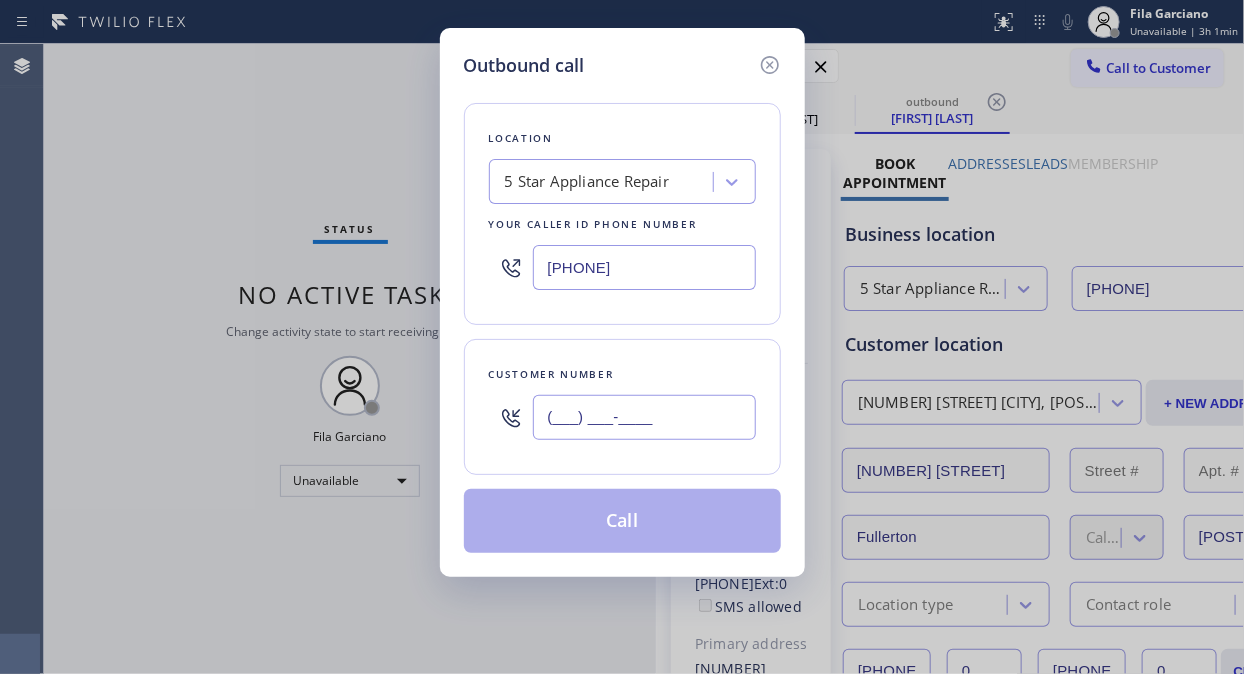 click on "(___) ___-____" at bounding box center [644, 417] 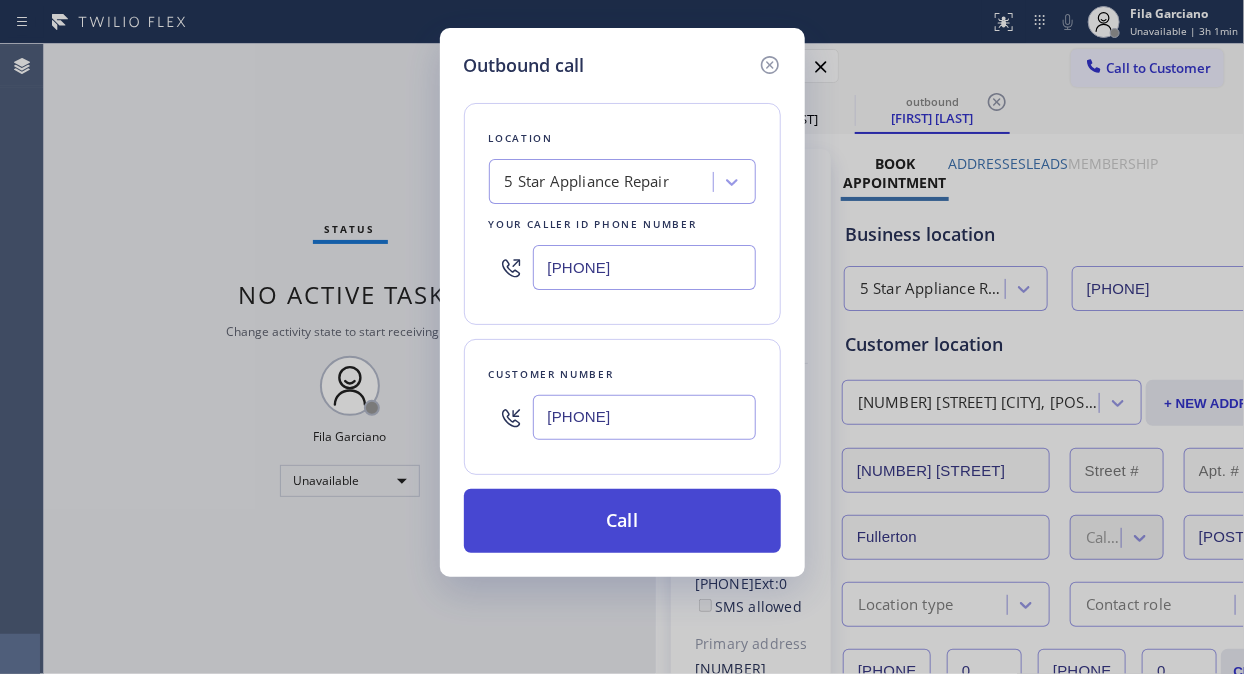type on "[PHONE]" 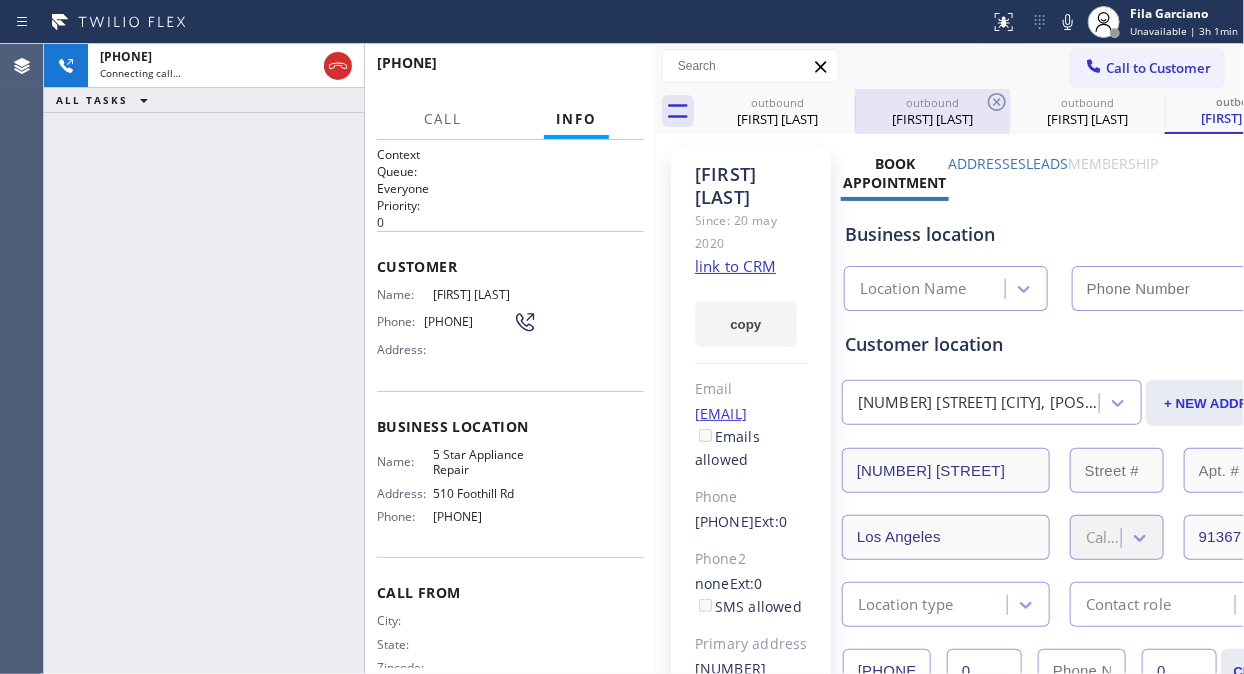 type on "[PHONE]" 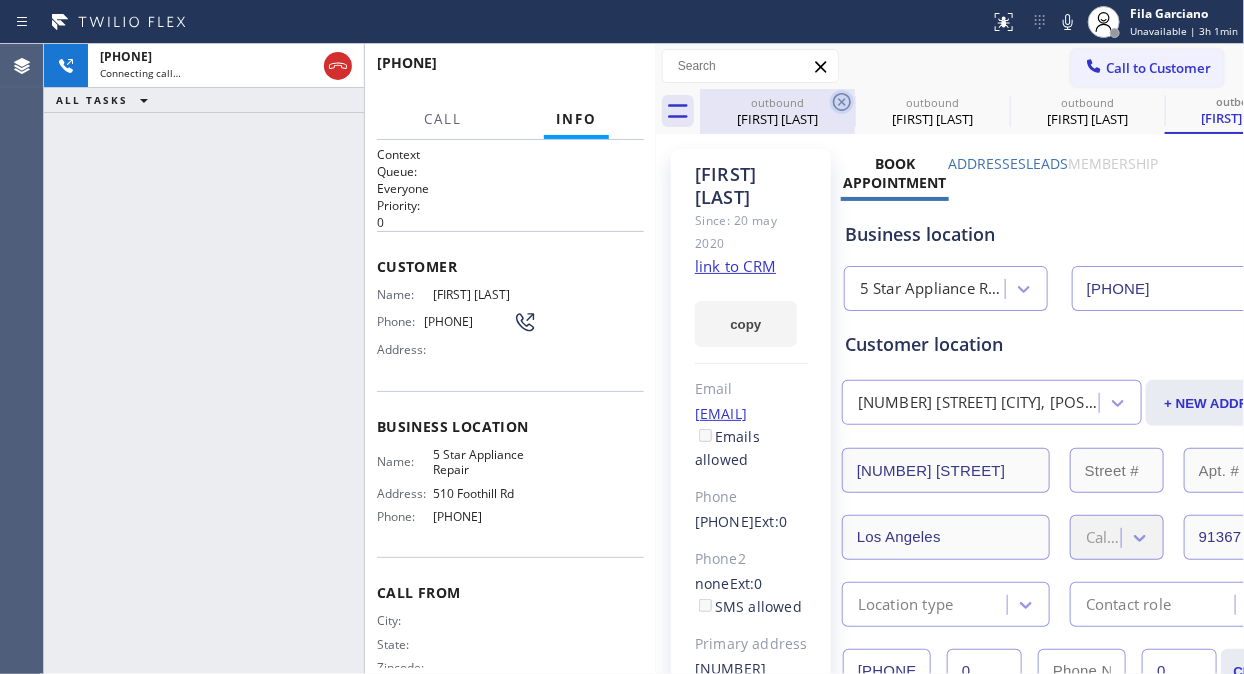 click 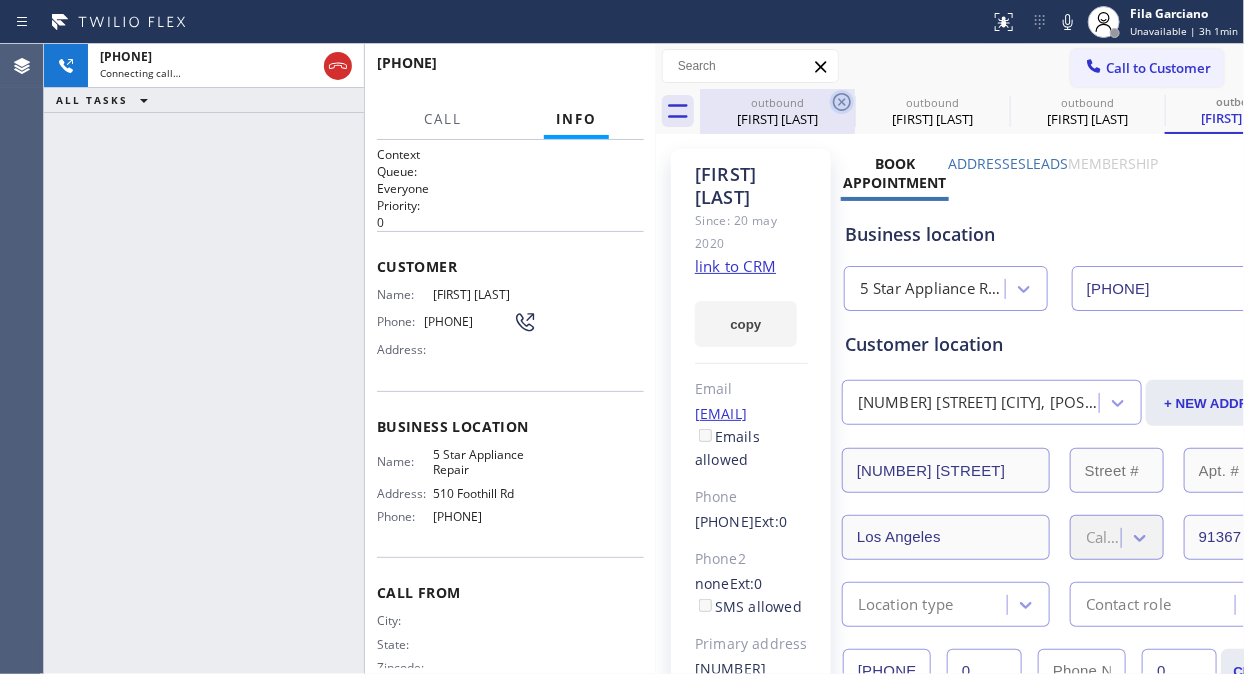 click 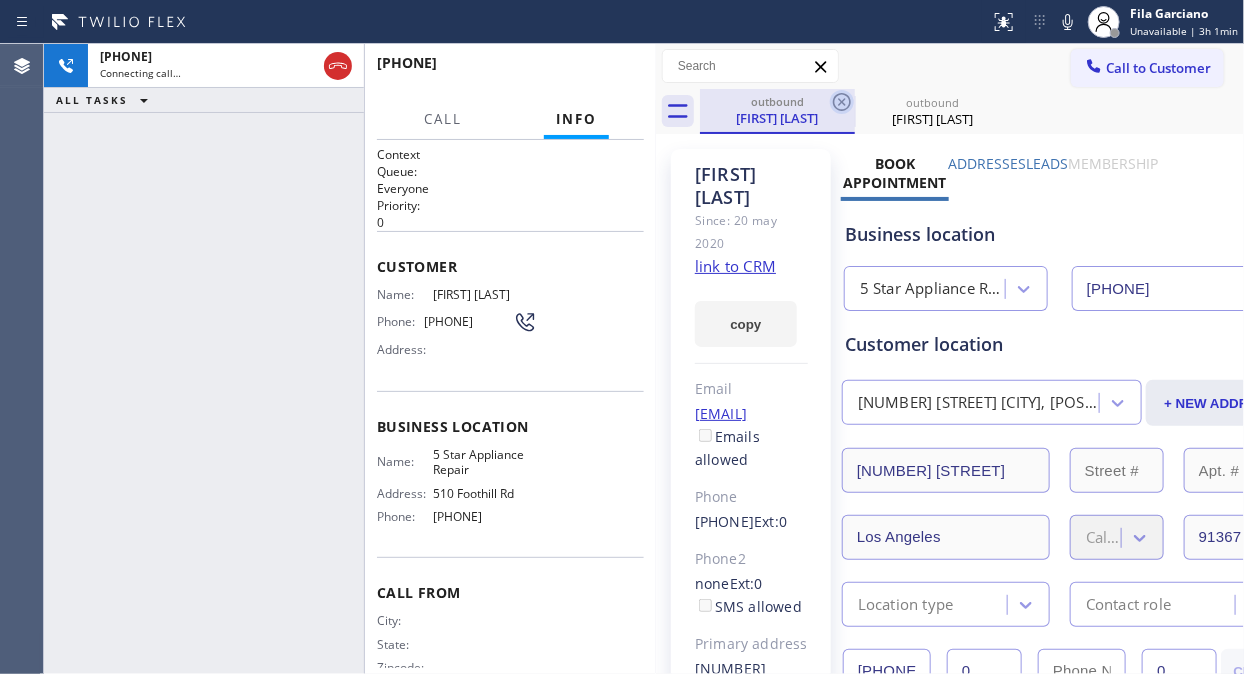 click 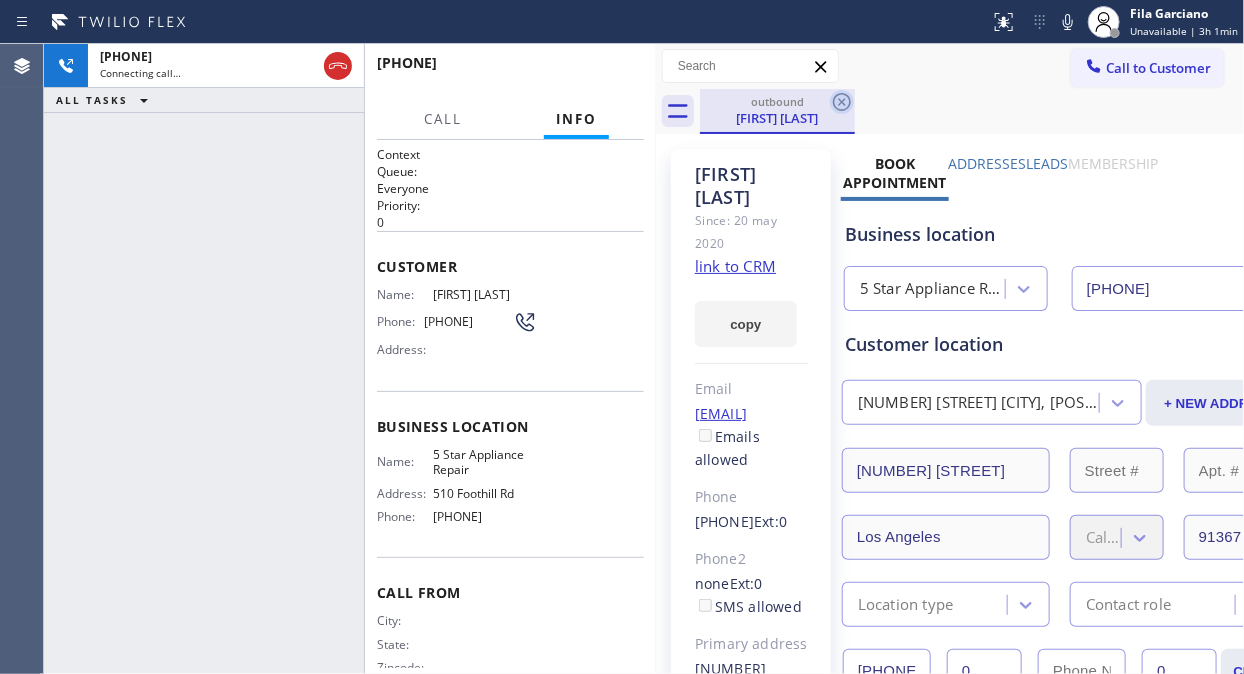 click 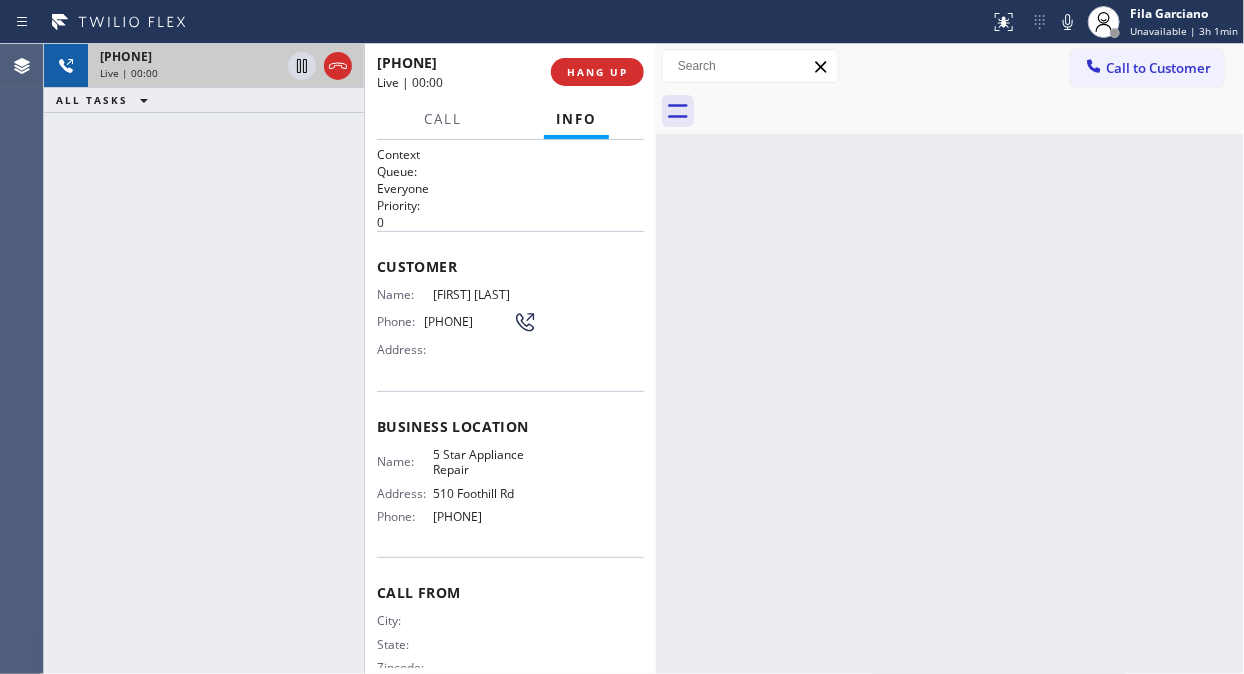 click at bounding box center (320, 66) 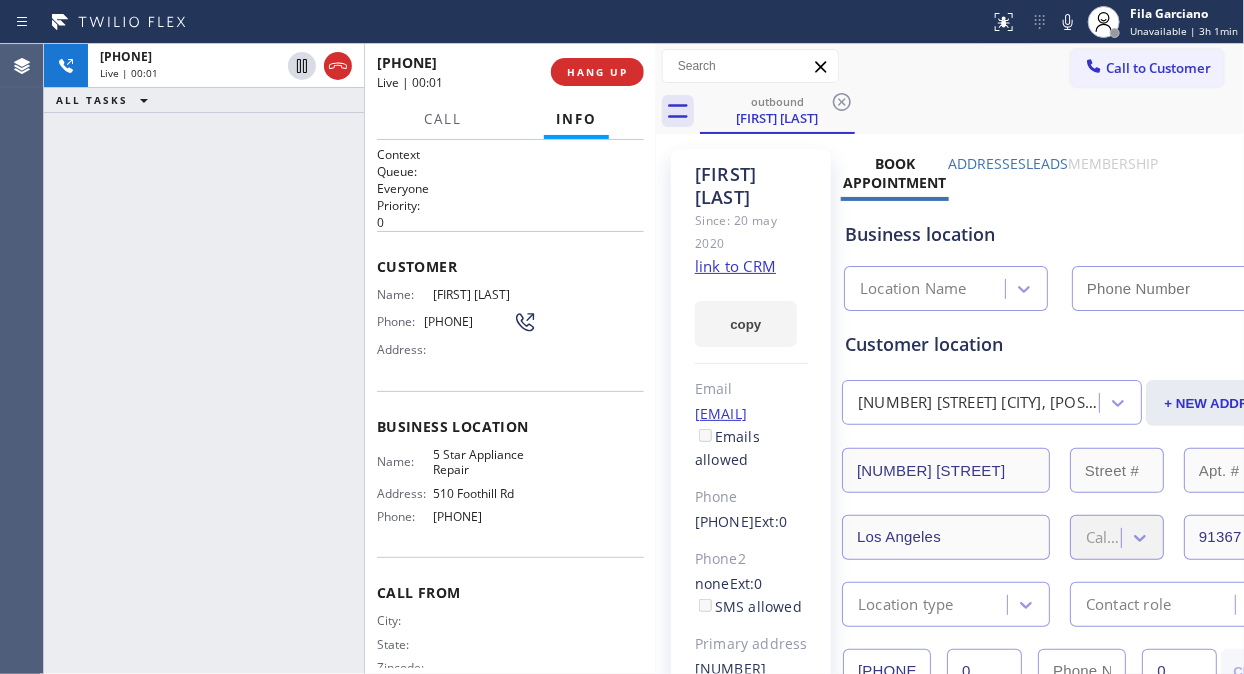 type on "[PHONE]" 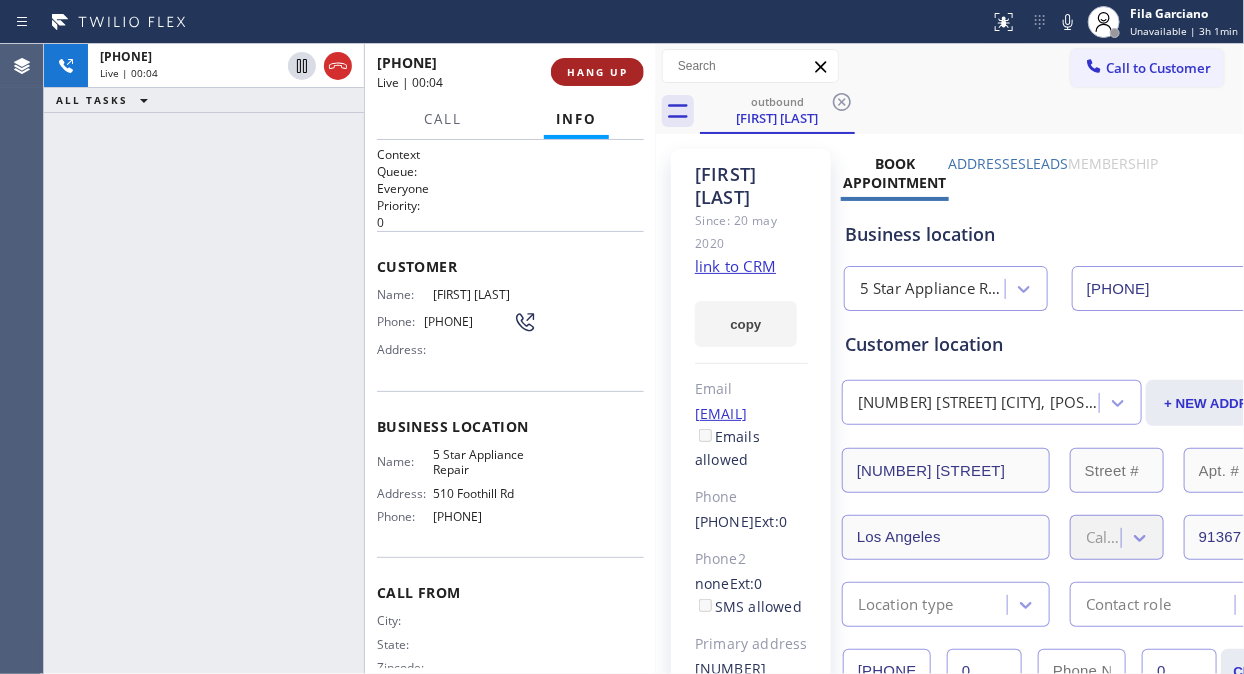click on "HANG UP" at bounding box center (597, 72) 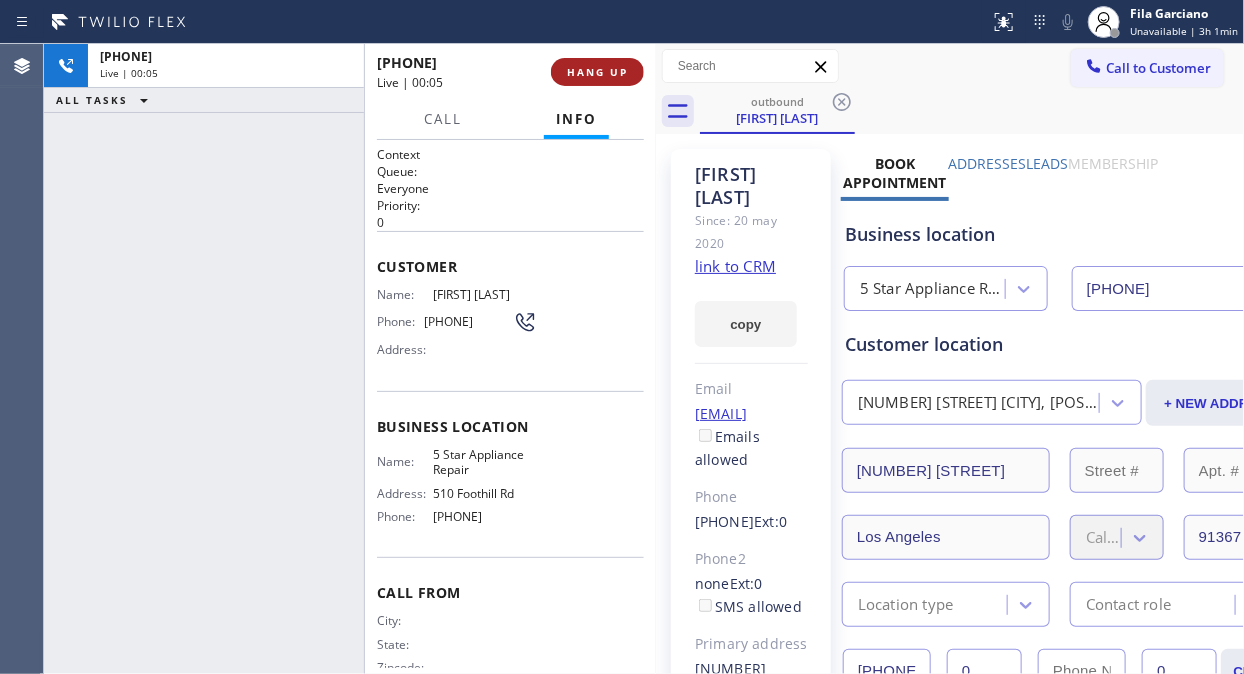 click on "HANG UP" at bounding box center [597, 72] 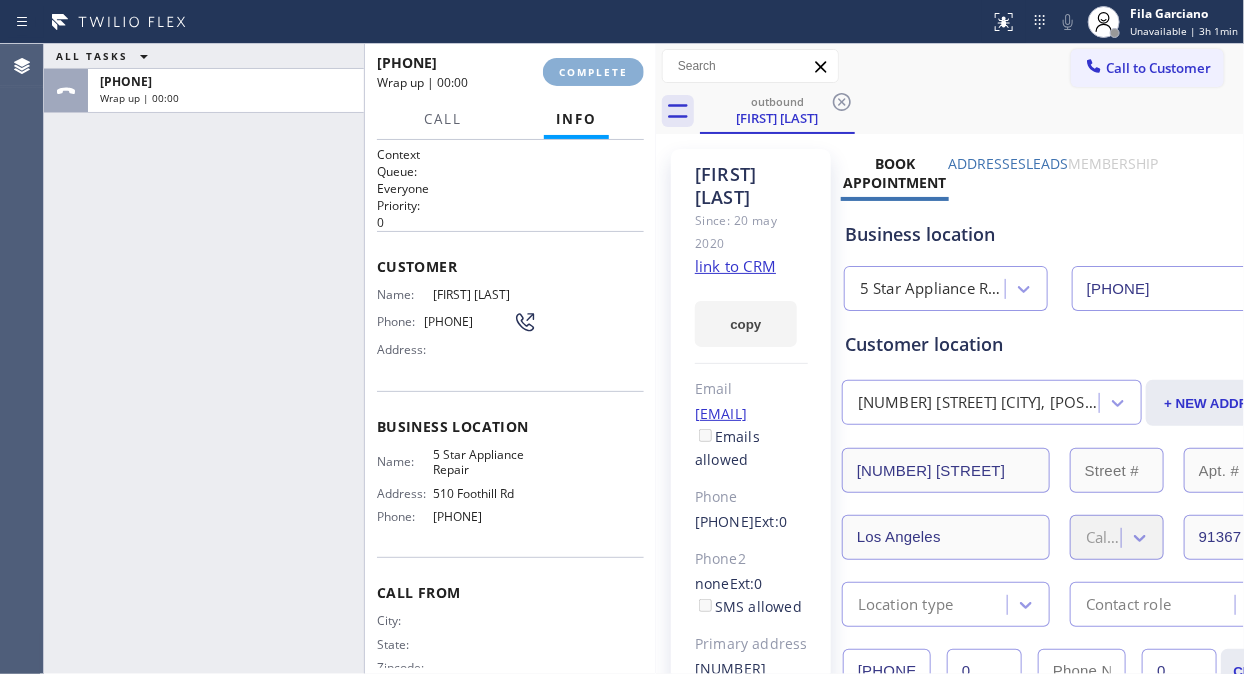 click on "COMPLETE" at bounding box center [593, 72] 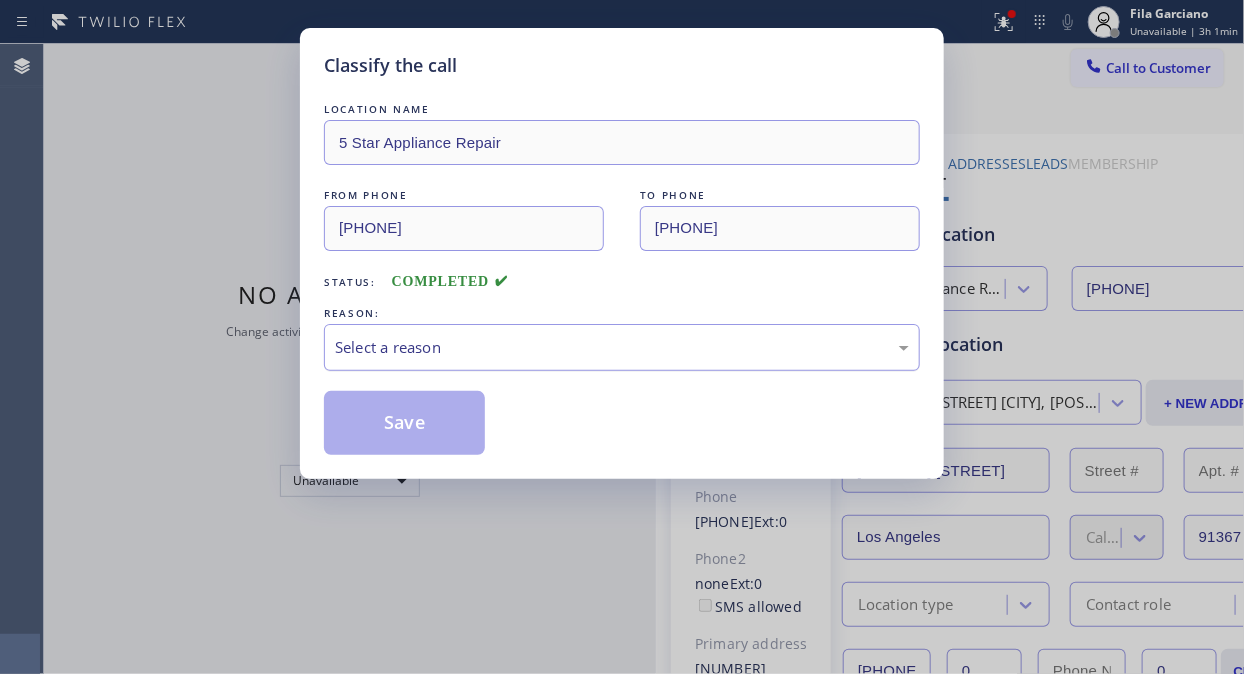 click on "Select a reason" at bounding box center (622, 347) 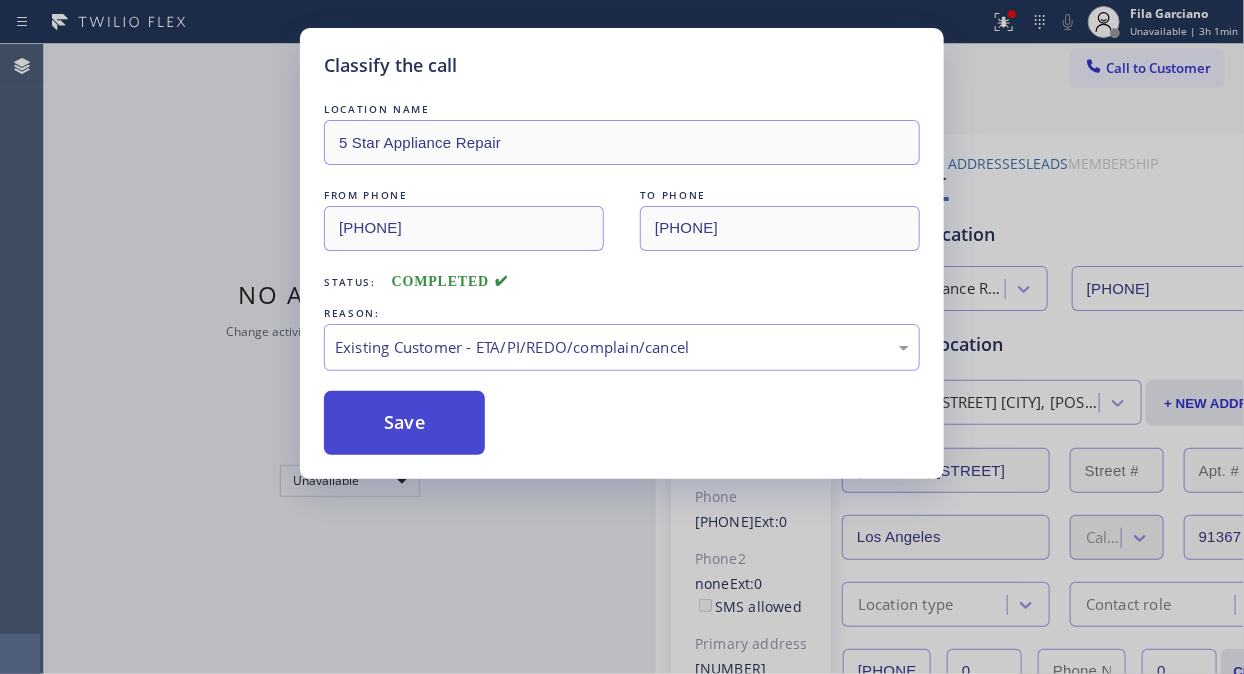 click on "Save" at bounding box center [404, 423] 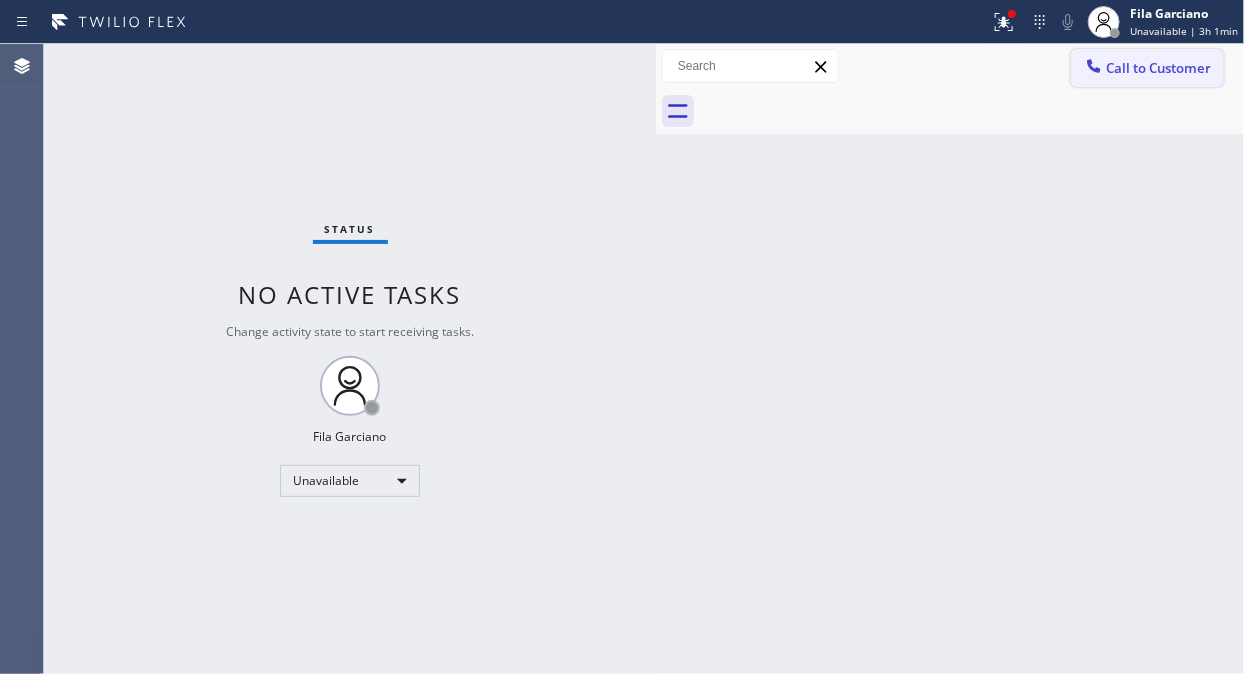 click on "Call to Customer" at bounding box center (1158, 68) 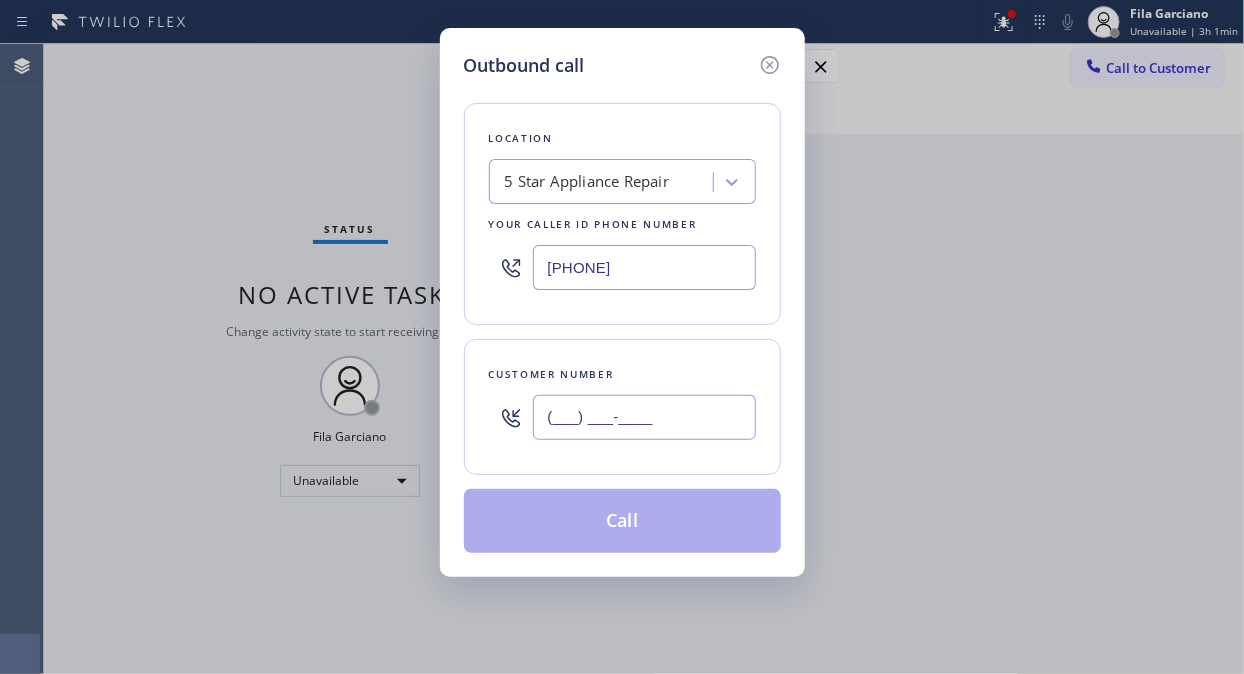 click on "(___) ___-____" at bounding box center [644, 417] 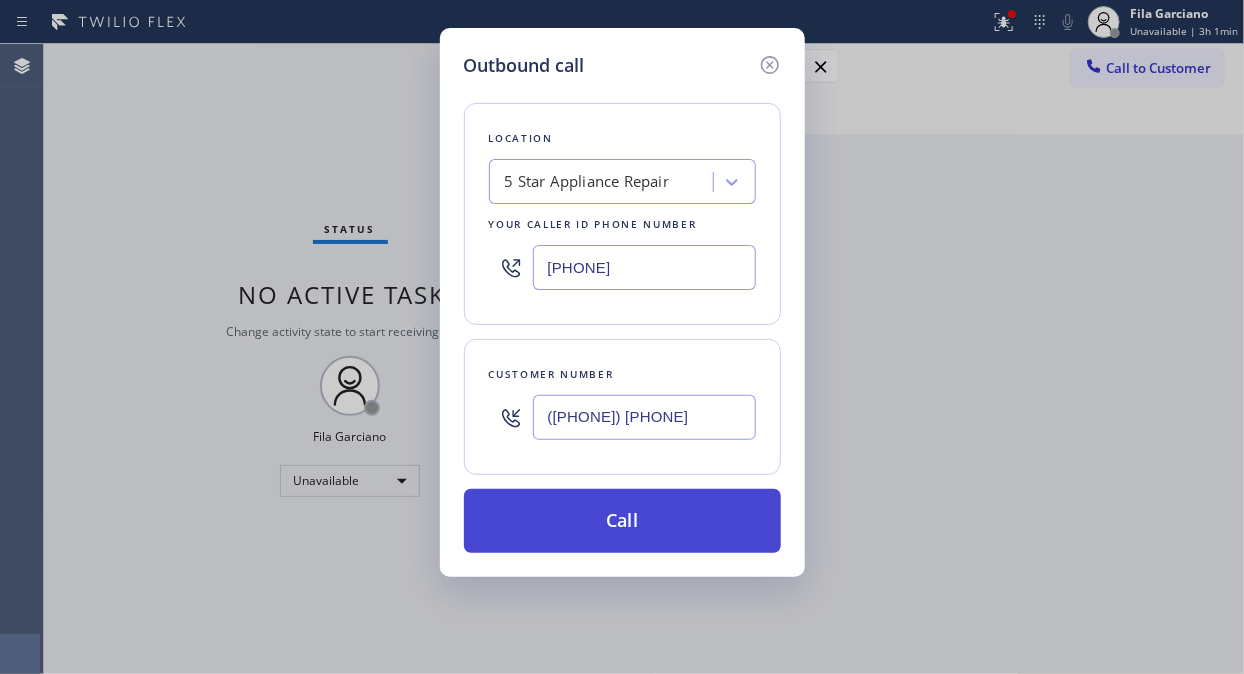 type on "([PHONE]) [PHONE]" 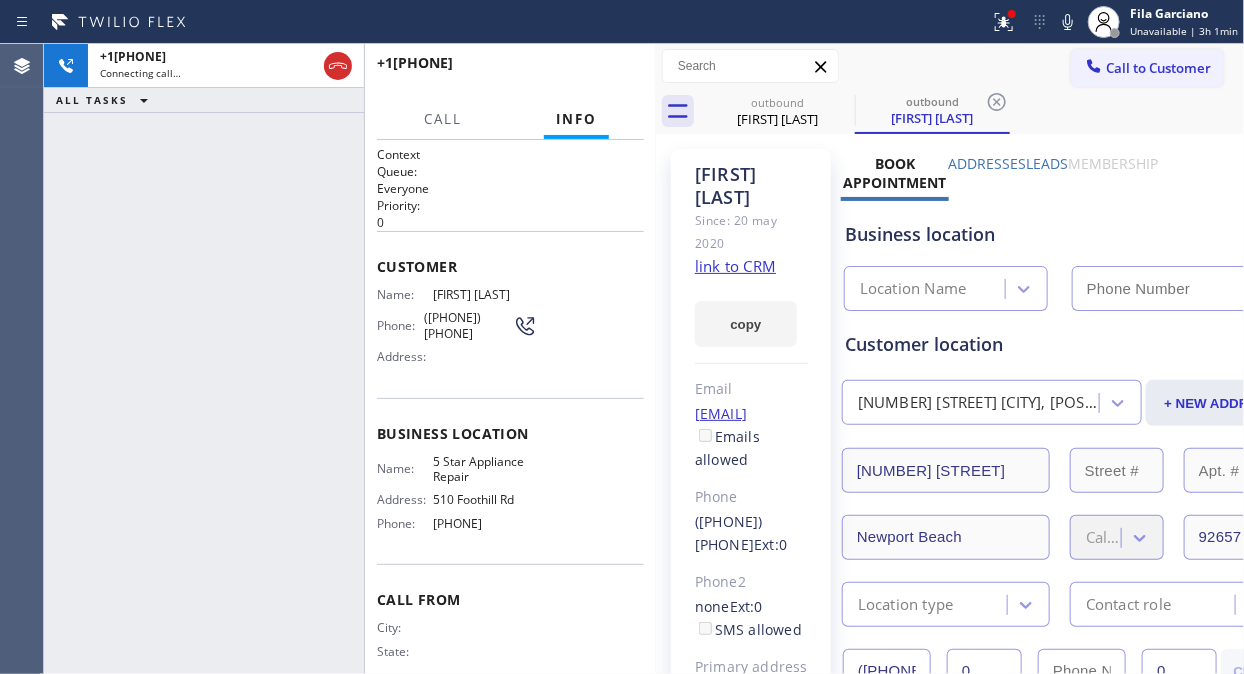 type on "[PHONE]" 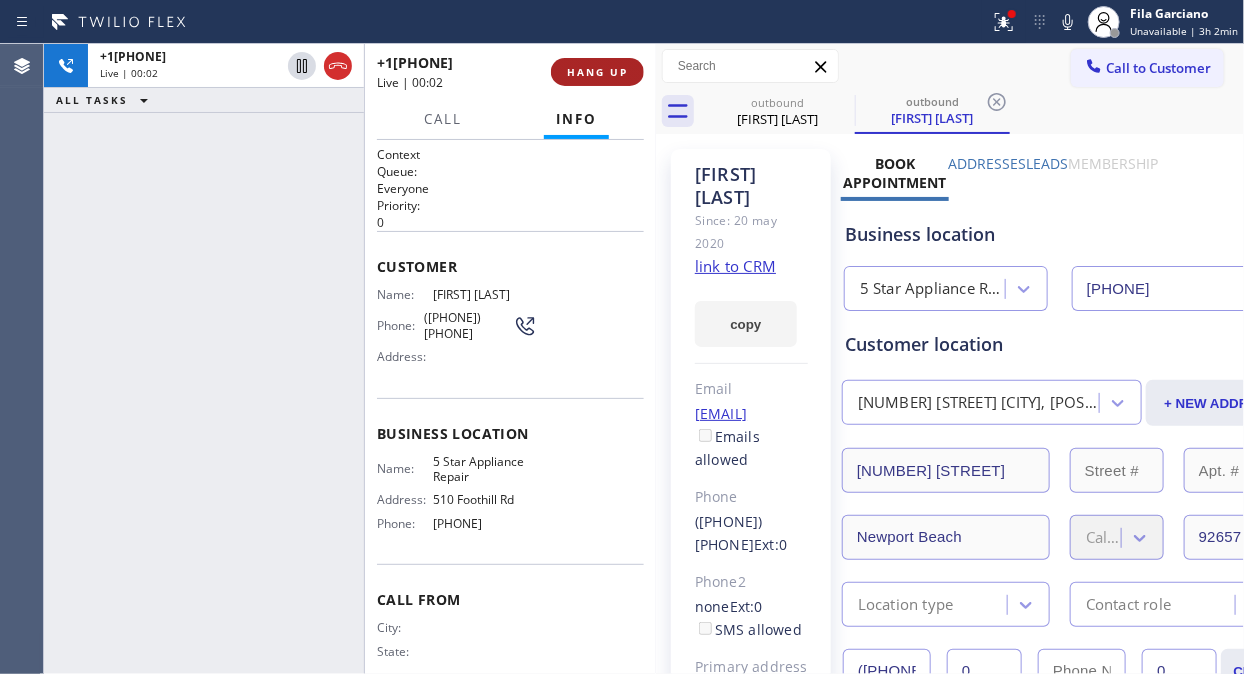 click on "HANG UP" at bounding box center [597, 72] 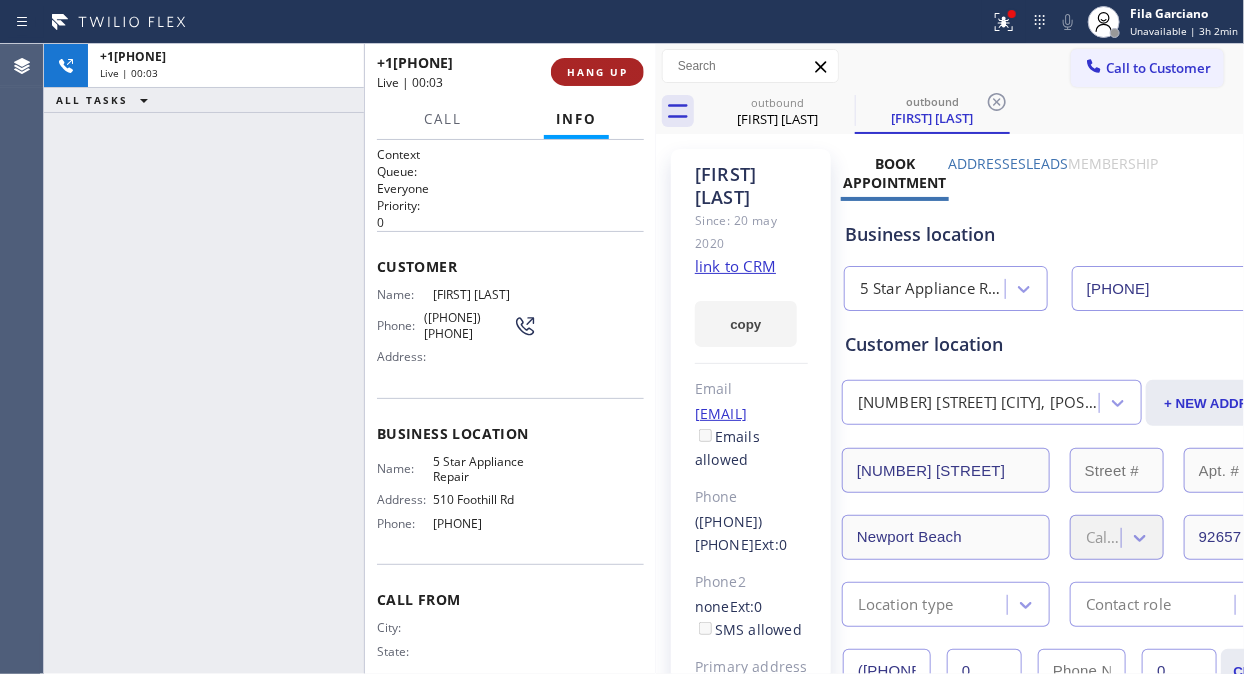 click on "HANG UP" at bounding box center [597, 72] 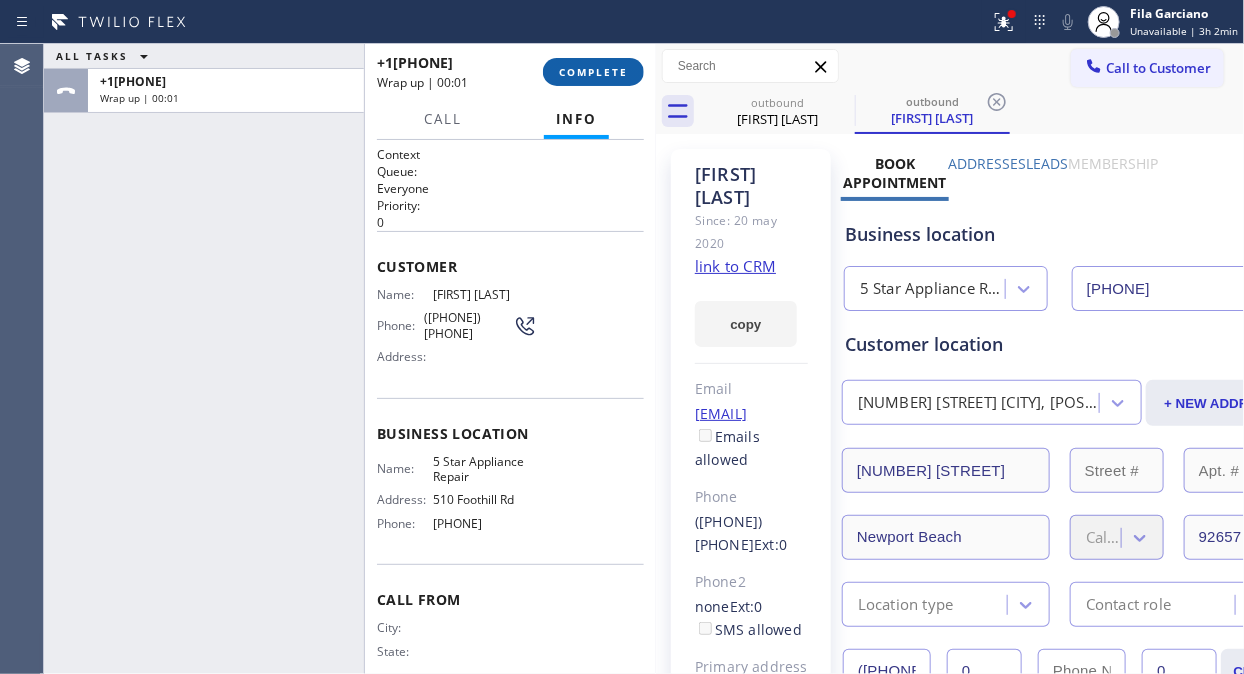 click on "COMPLETE" at bounding box center (593, 72) 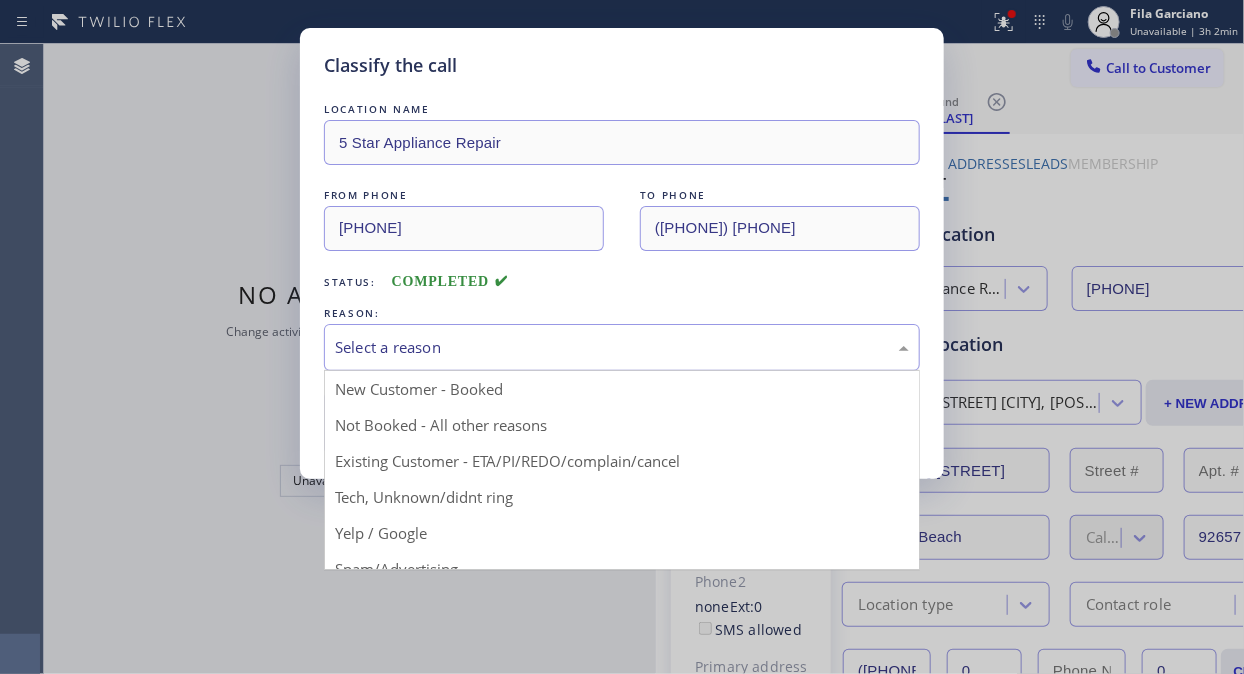 click on "Select a reason" at bounding box center [622, 347] 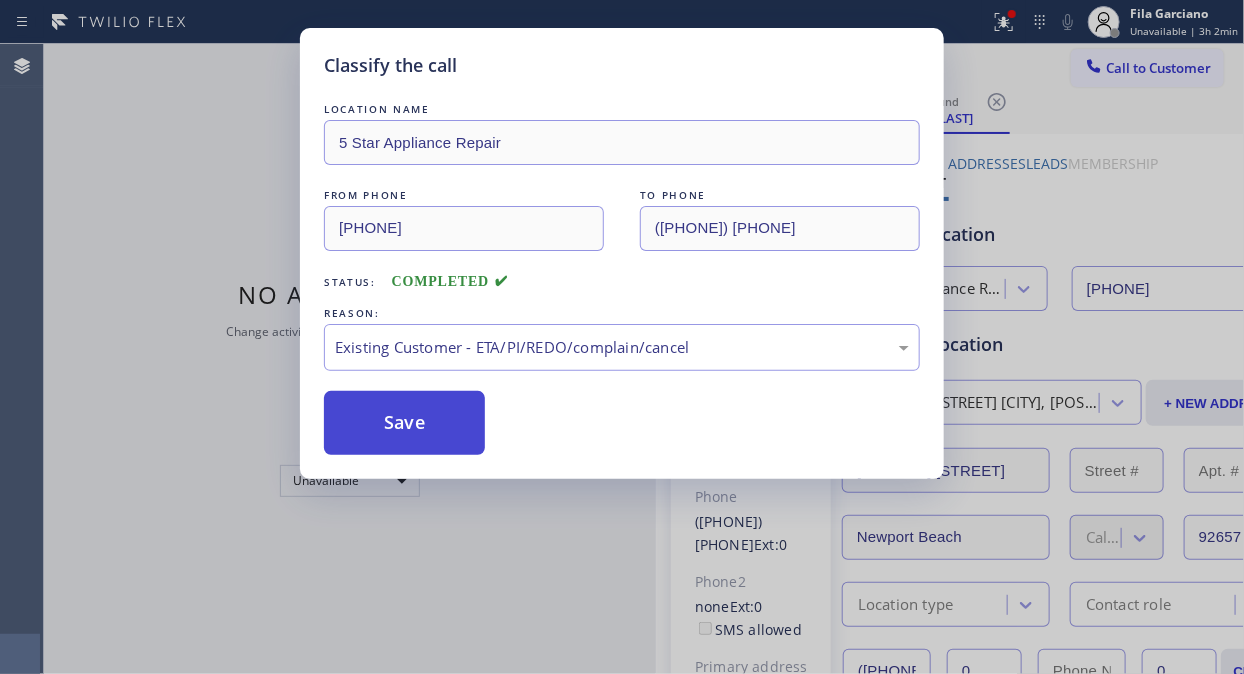 click on "Save" at bounding box center [404, 423] 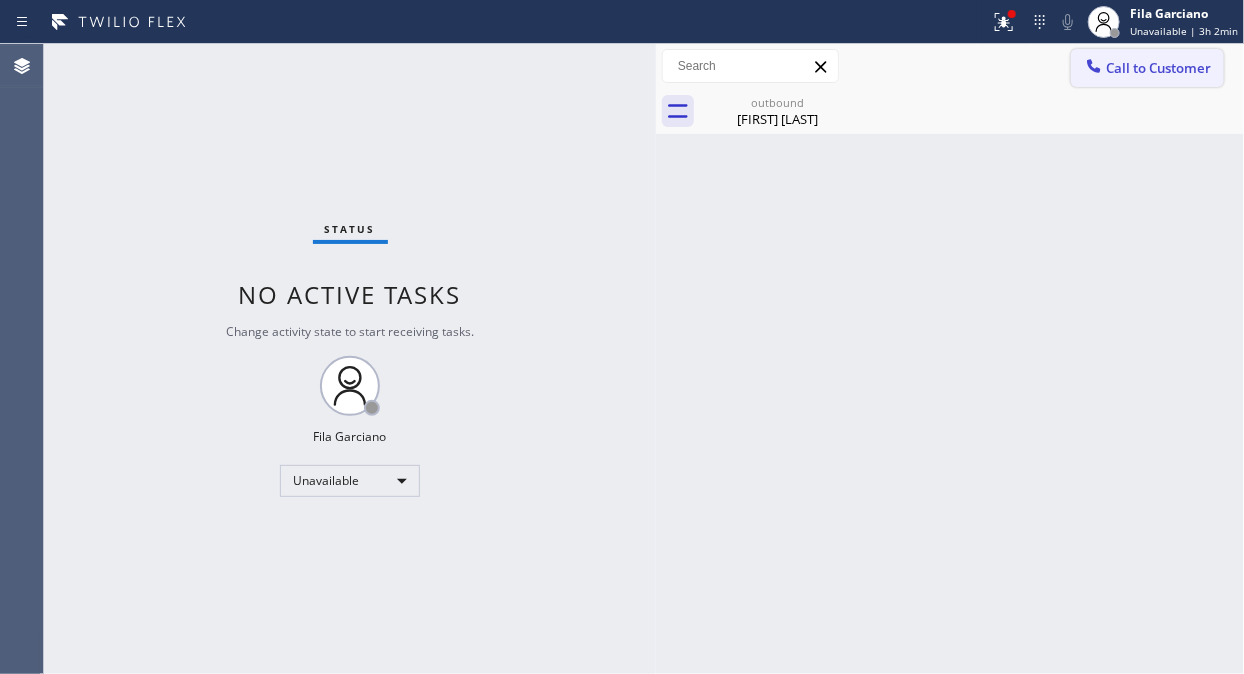 click 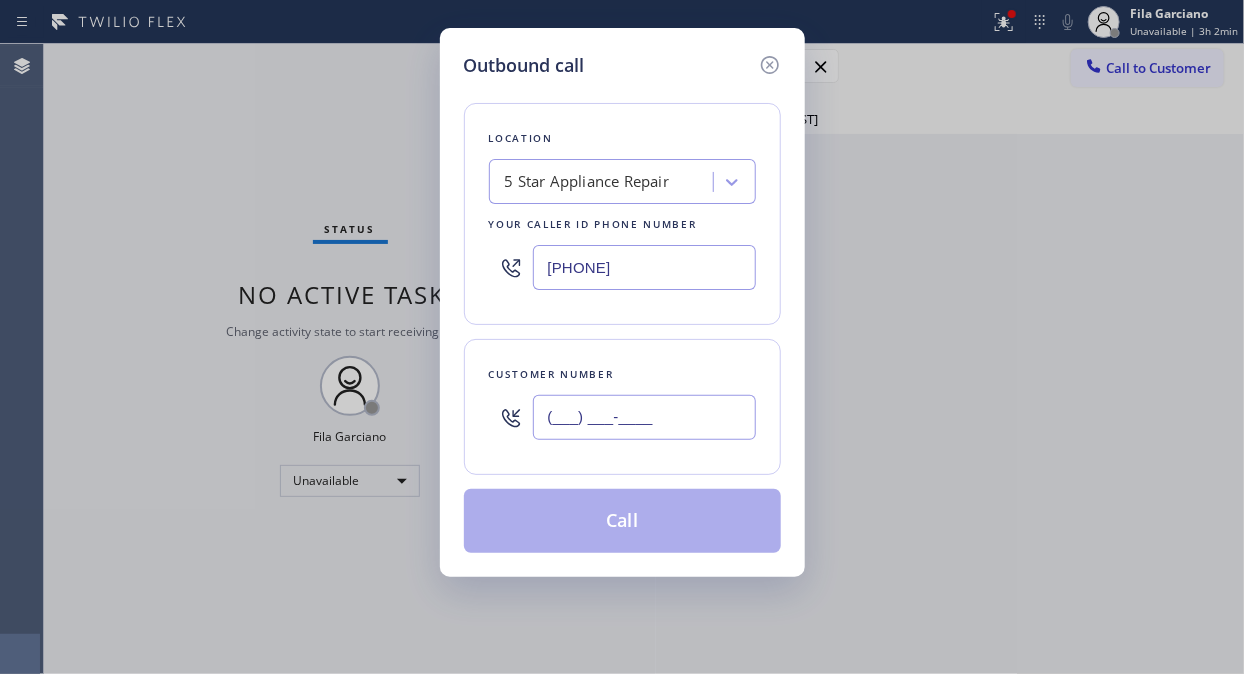 click on "(___) ___-____" at bounding box center (644, 417) 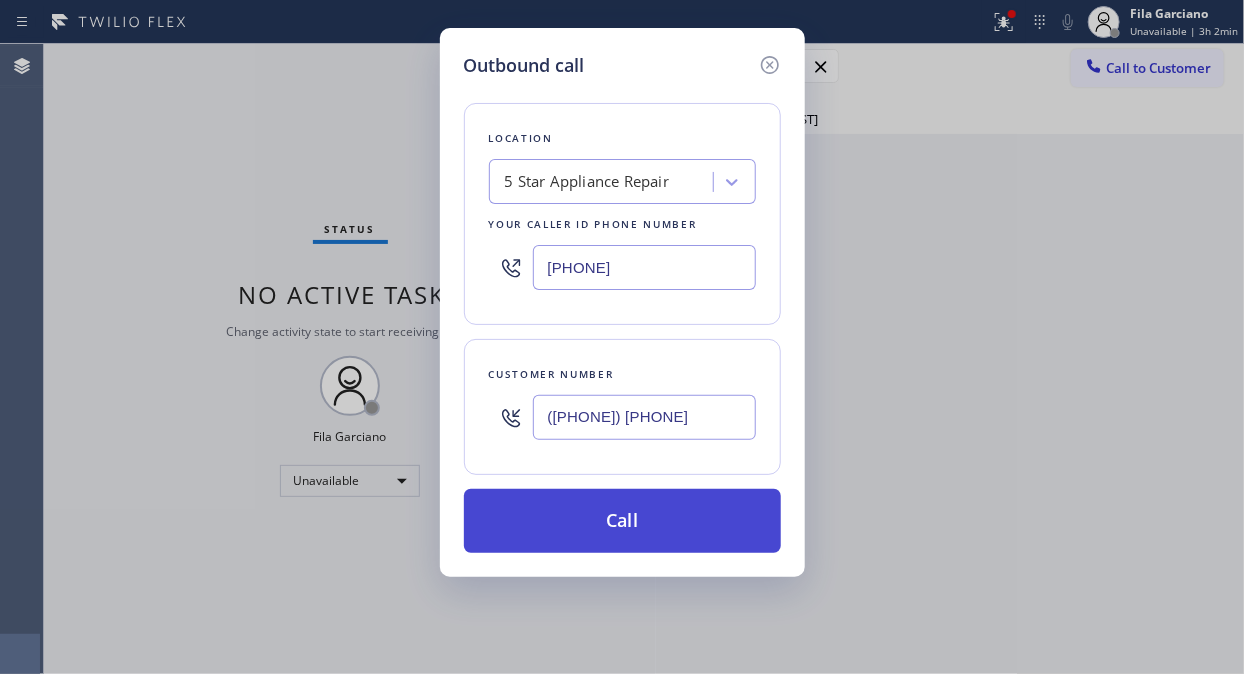 type on "([PHONE]) [PHONE]" 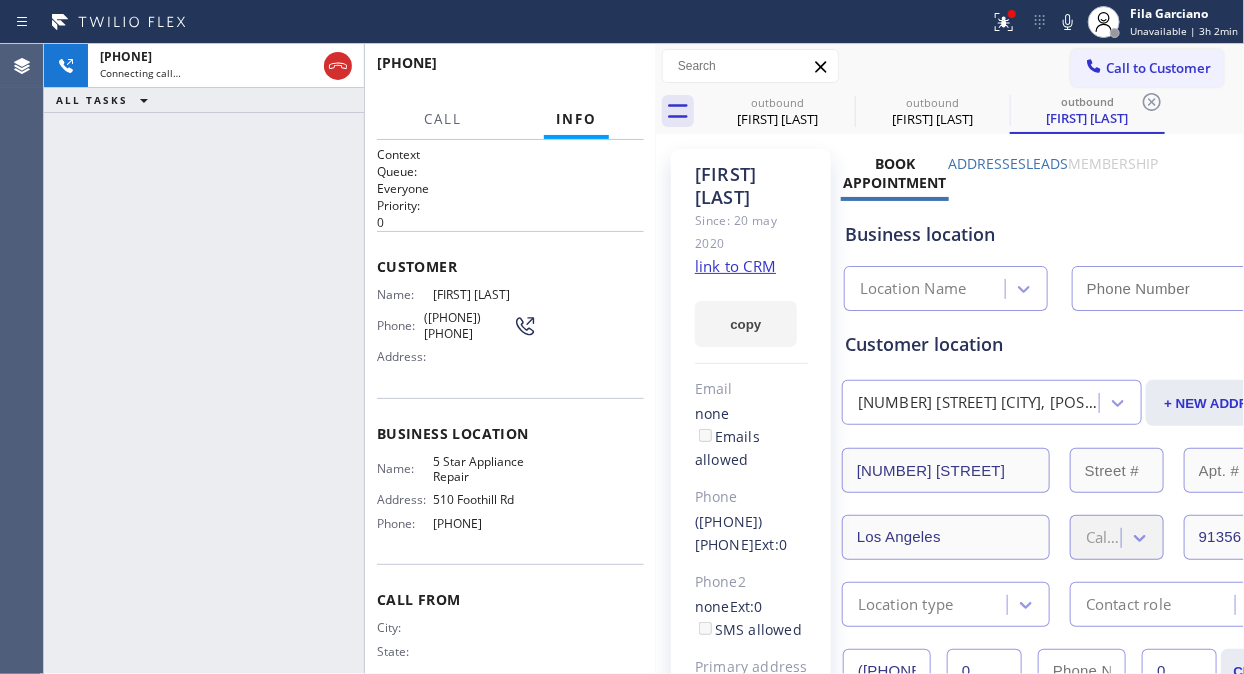 type on "[PHONE]" 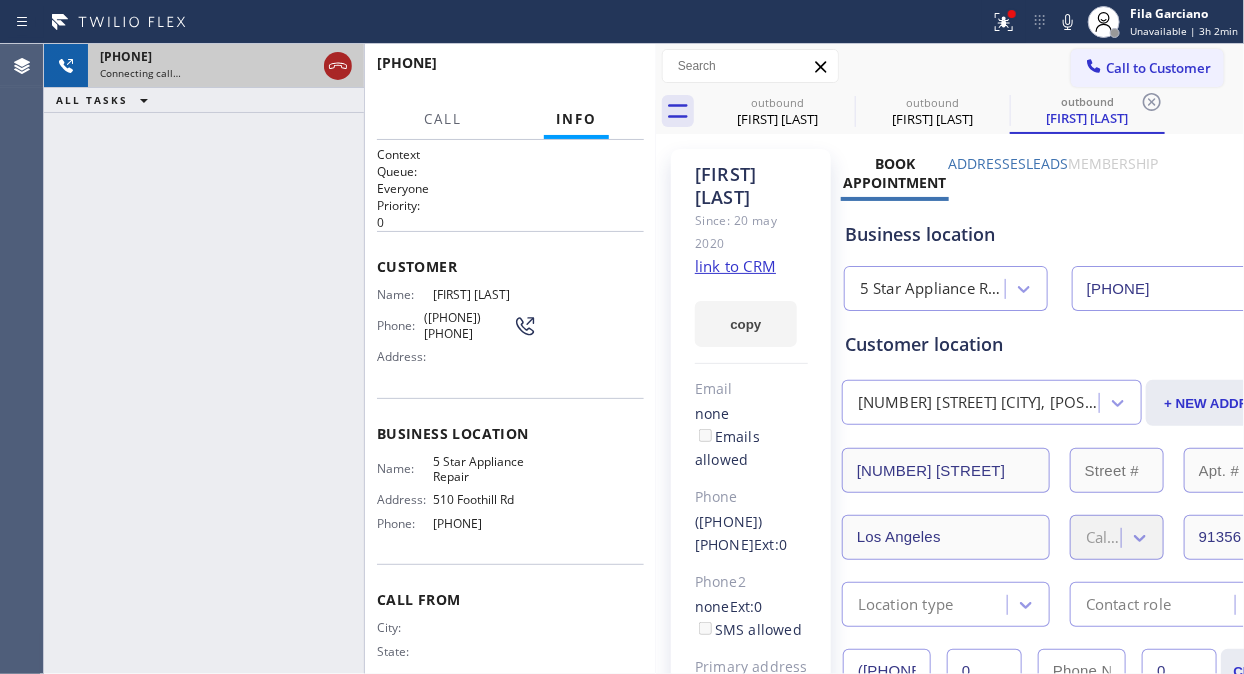 click 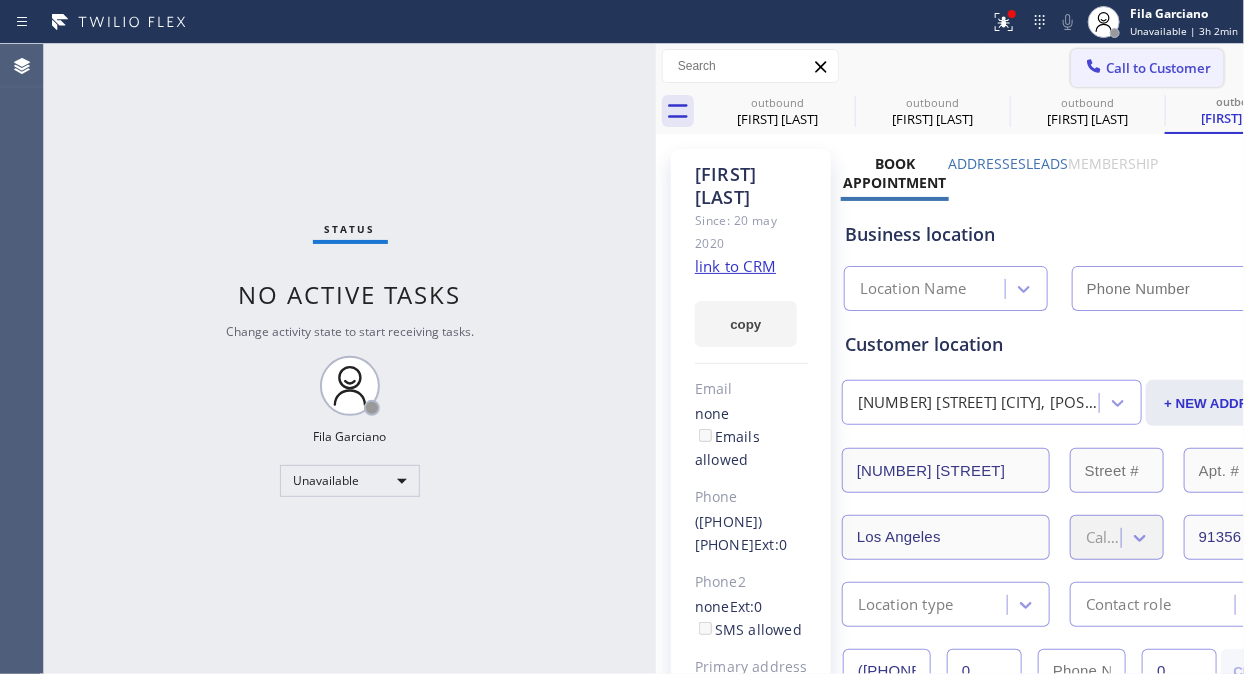 type on "[PHONE]" 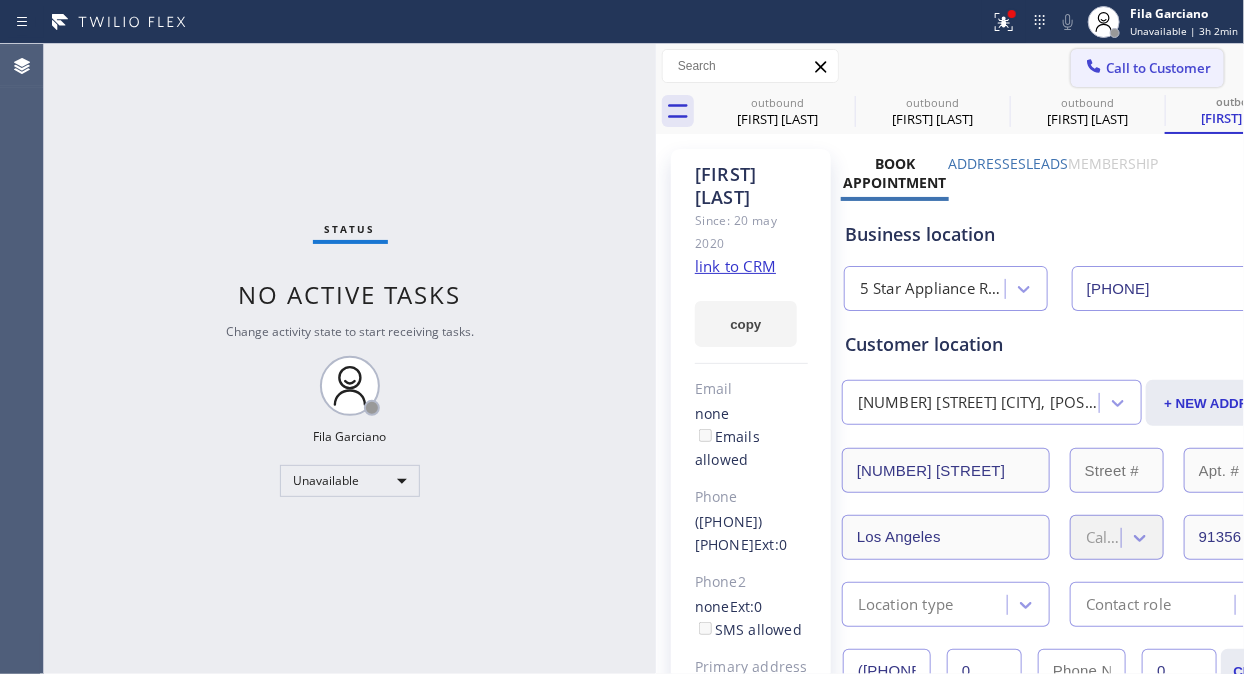 click on "Call to Customer" at bounding box center [1158, 68] 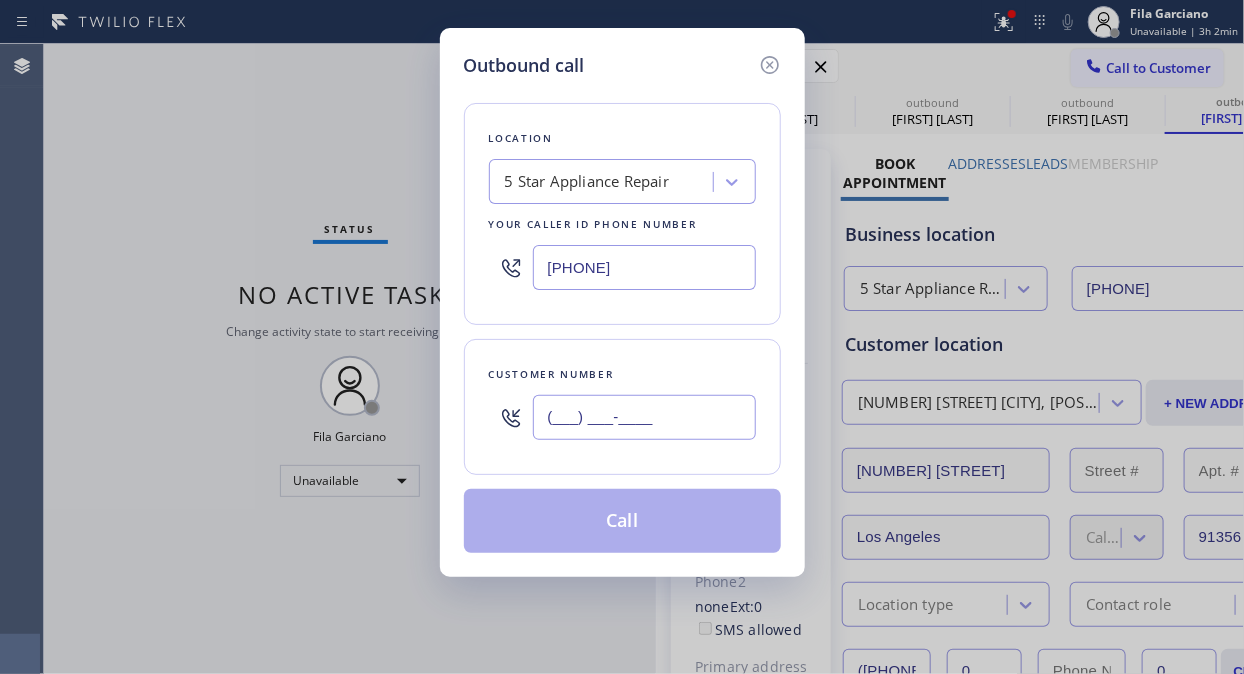 click on "(___) ___-____" at bounding box center (644, 417) 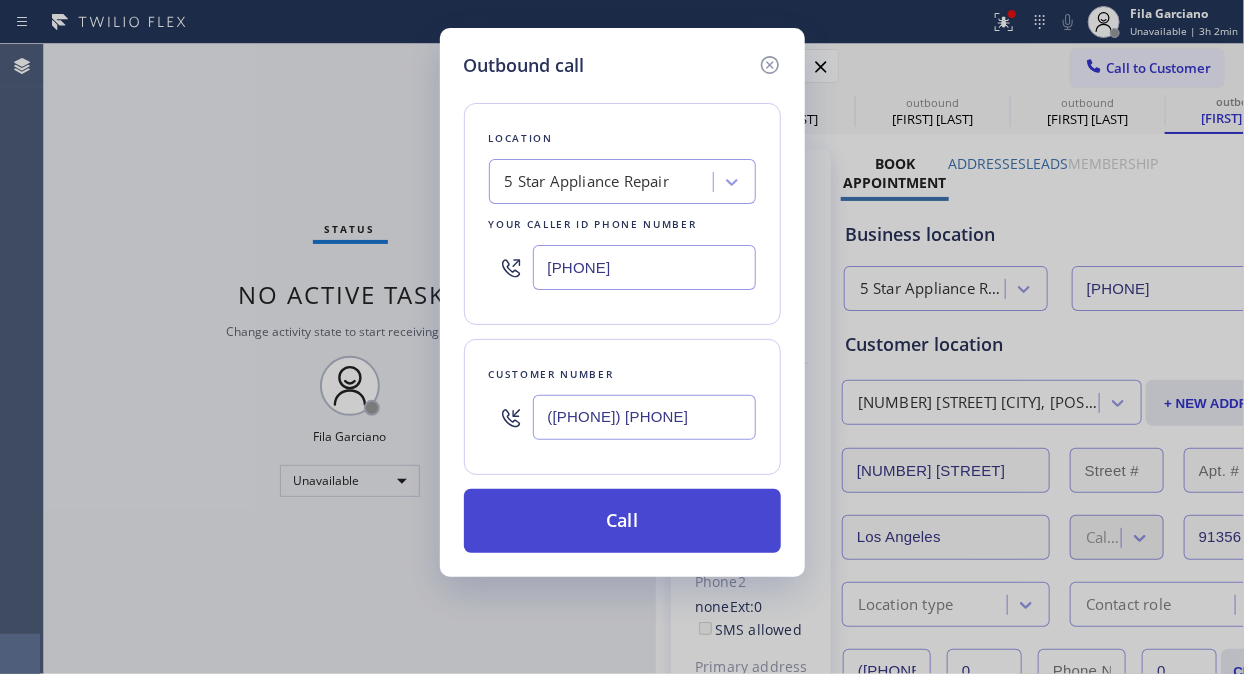 type on "([PHONE]) [PHONE]" 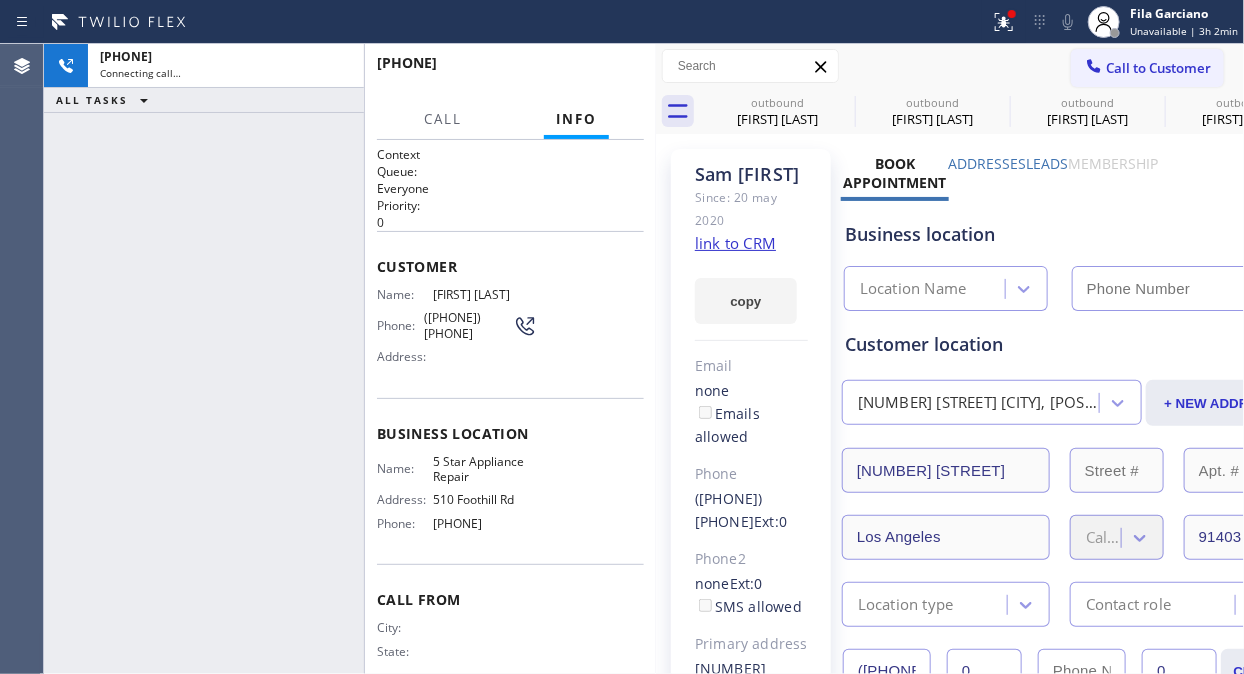 type on "[PHONE]" 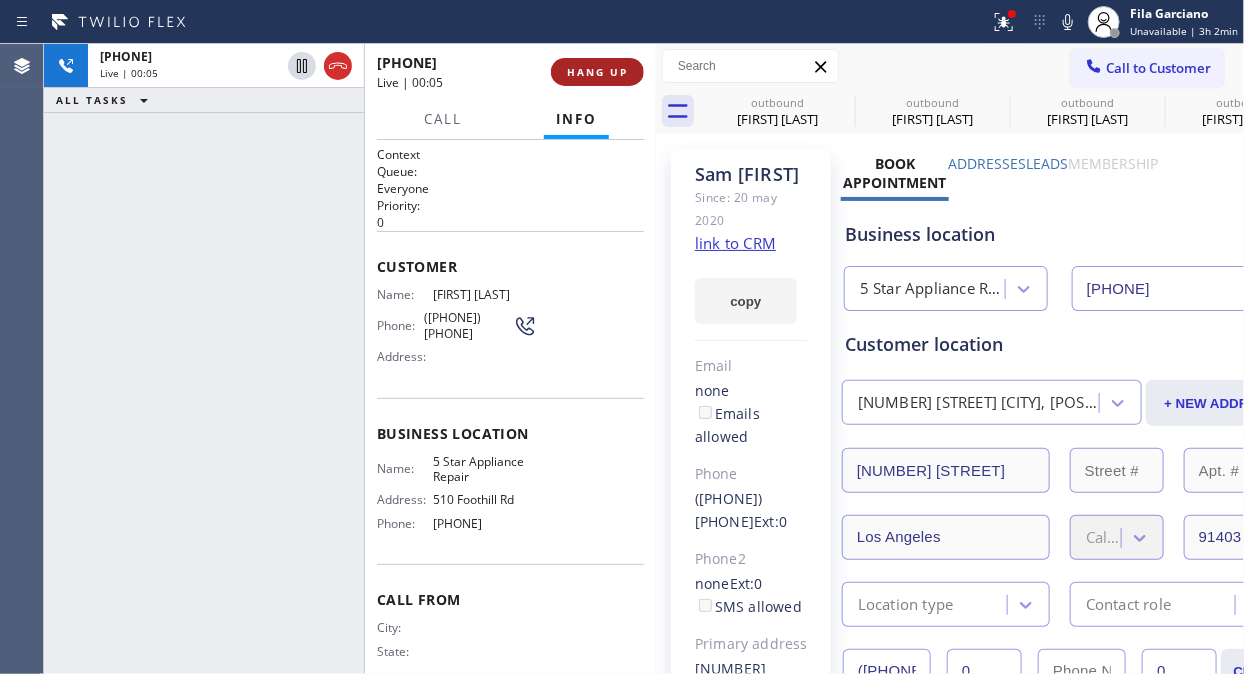 click on "HANG UP" at bounding box center (597, 72) 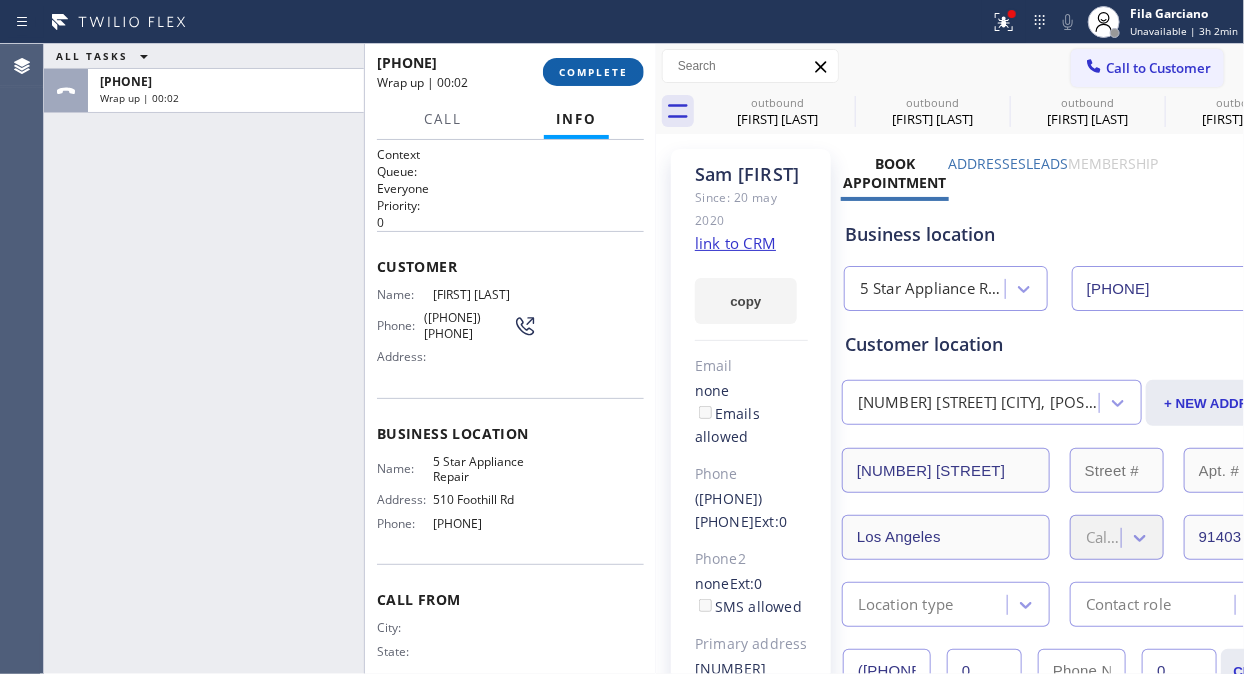 click on "COMPLETE" at bounding box center (593, 72) 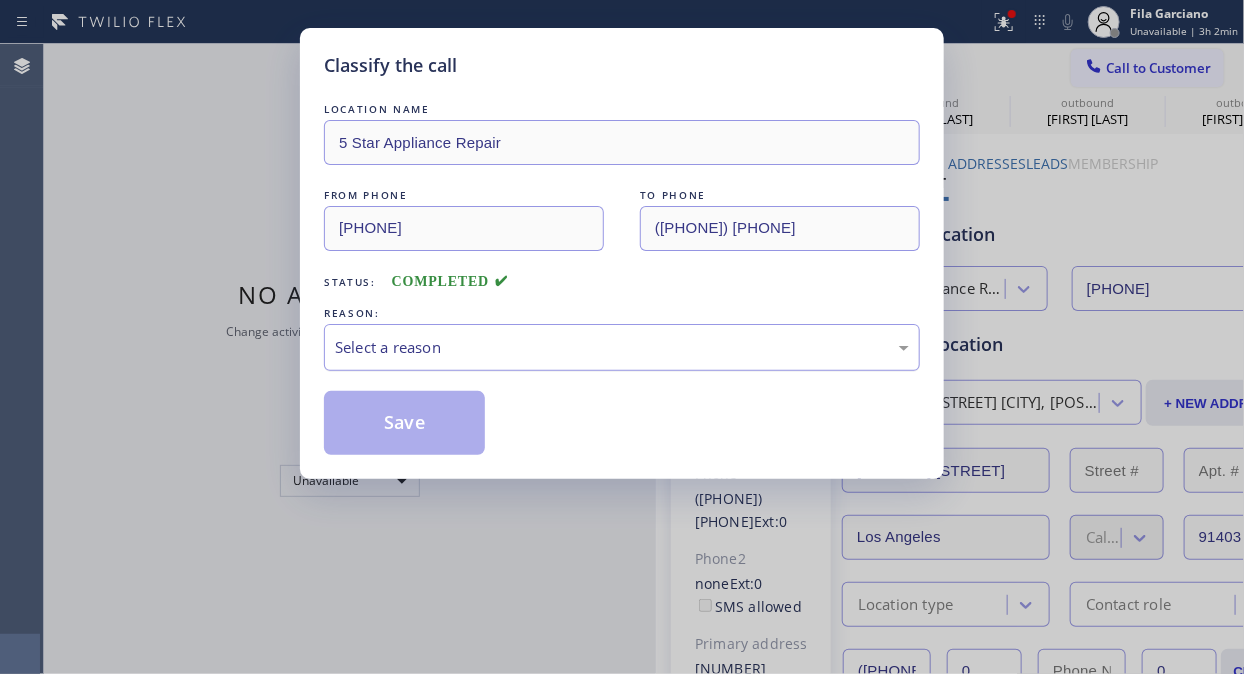 click on "Select a reason" at bounding box center [622, 347] 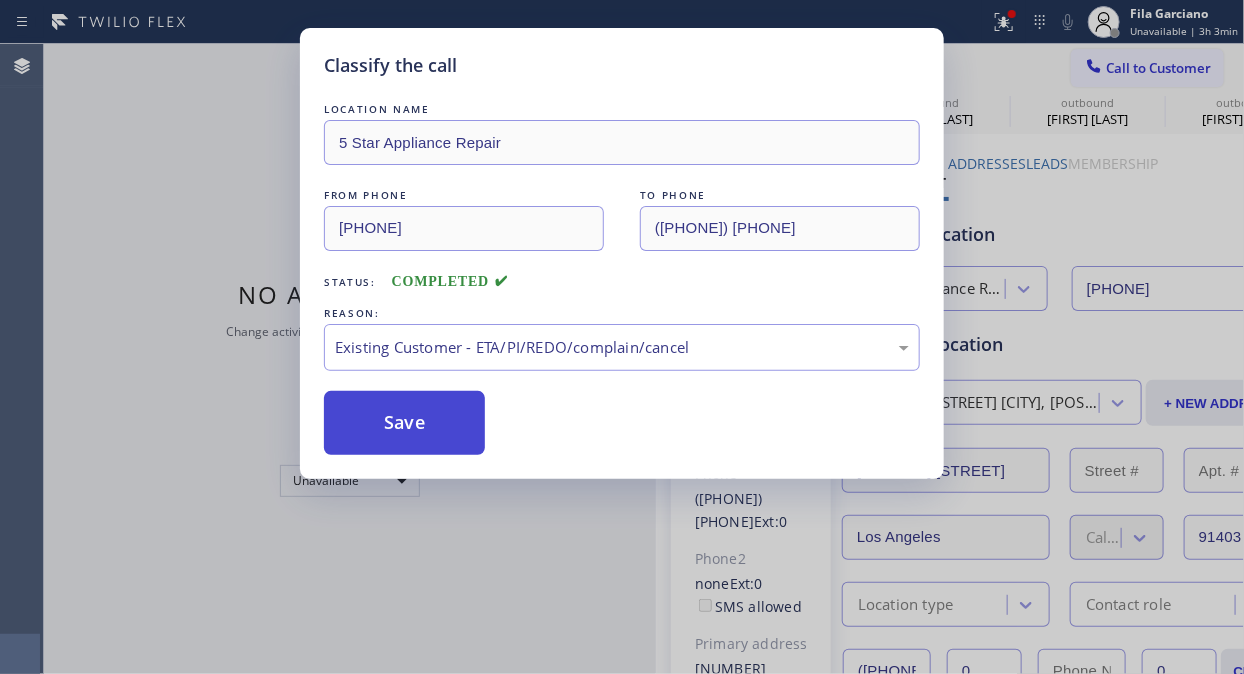 click on "Save" at bounding box center [404, 423] 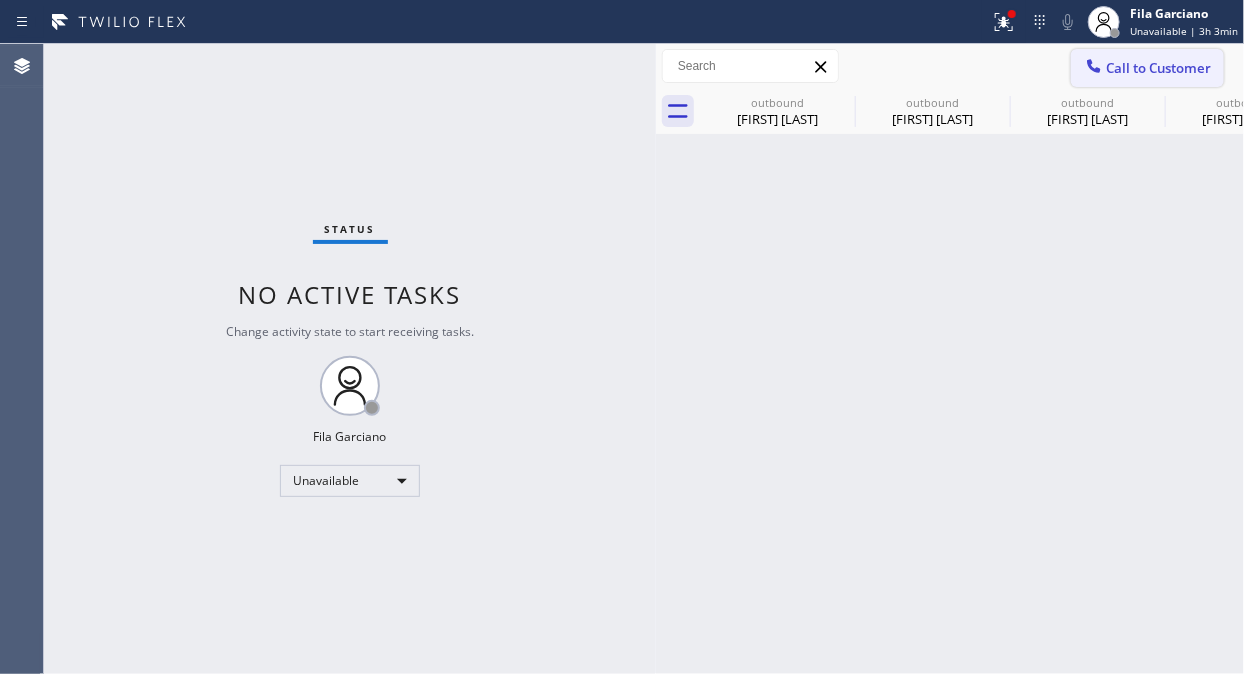 click on "Call to Customer" at bounding box center [1158, 68] 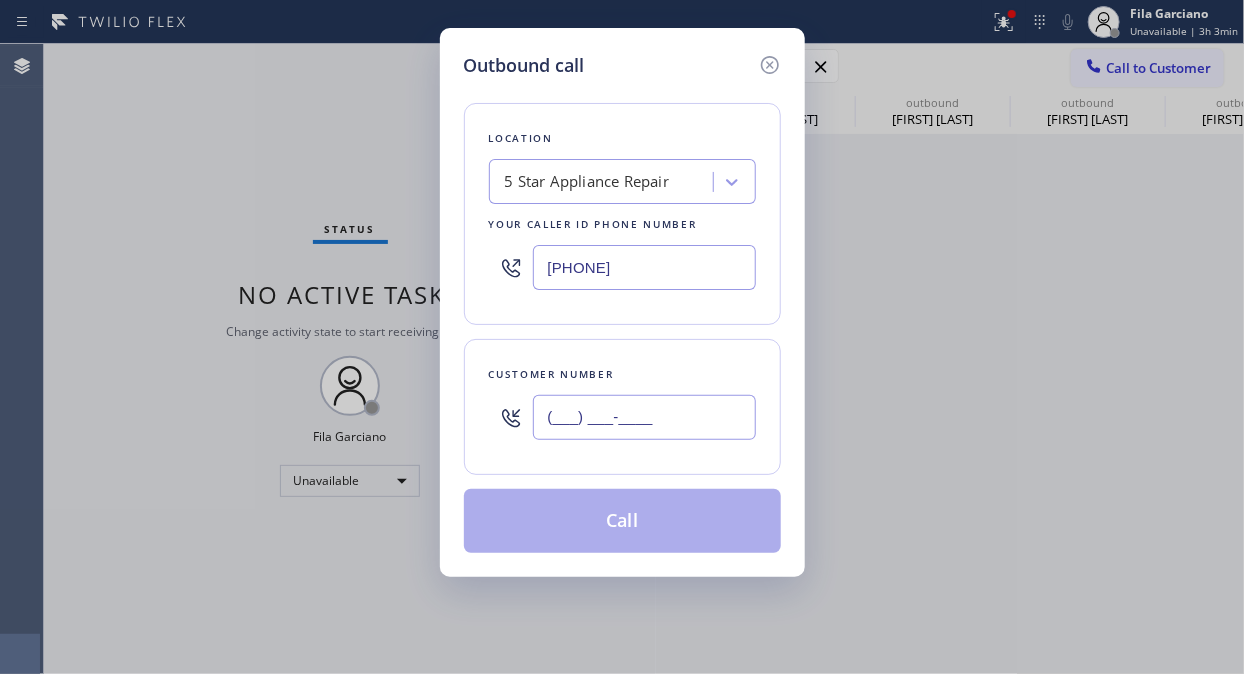 click on "(___) ___-____" at bounding box center (644, 417) 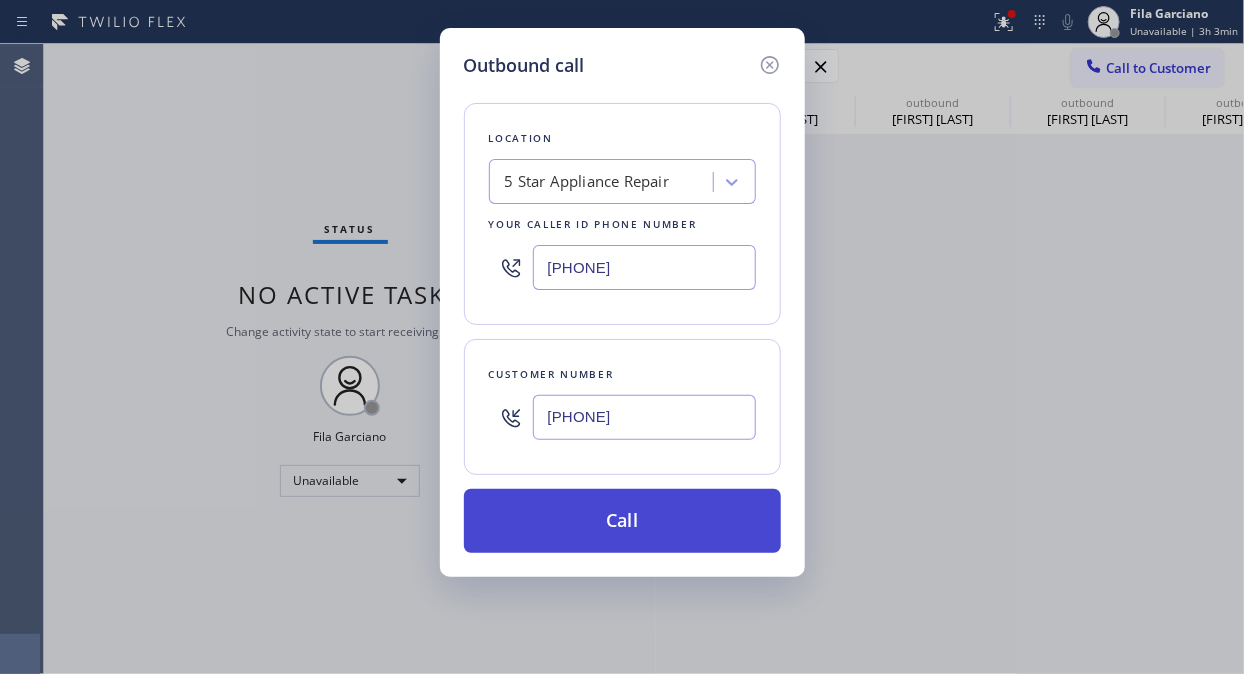 type on "[PHONE]" 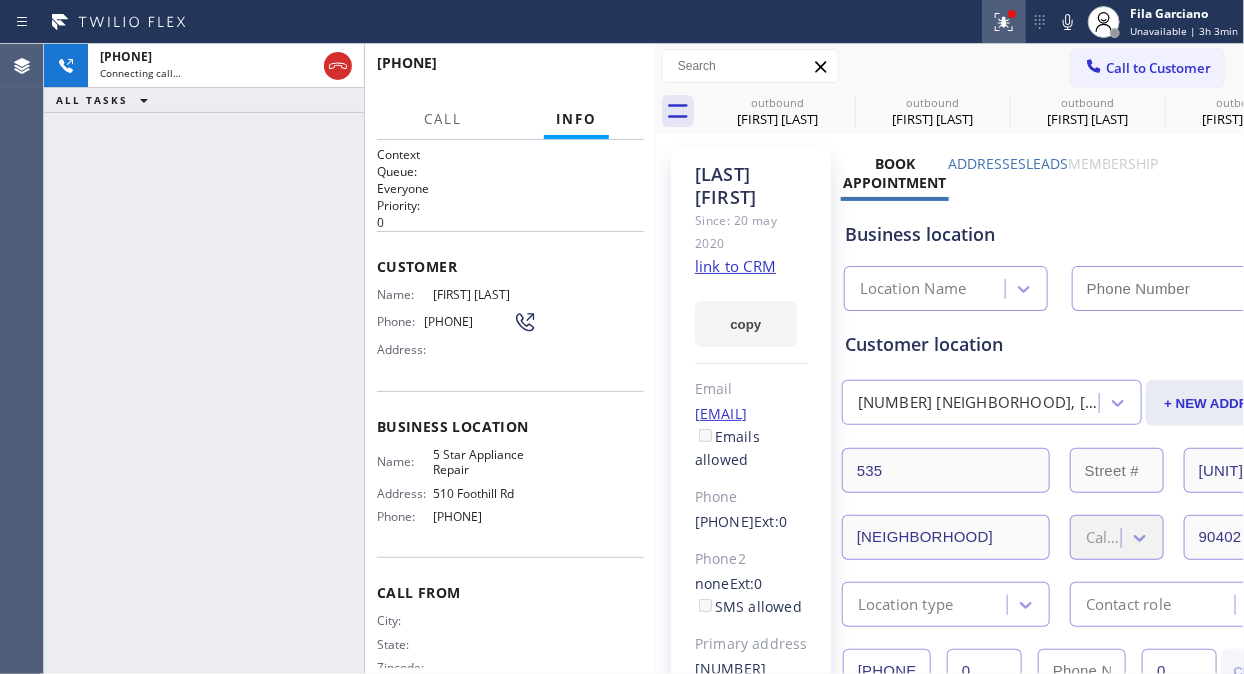 type on "[PHONE]" 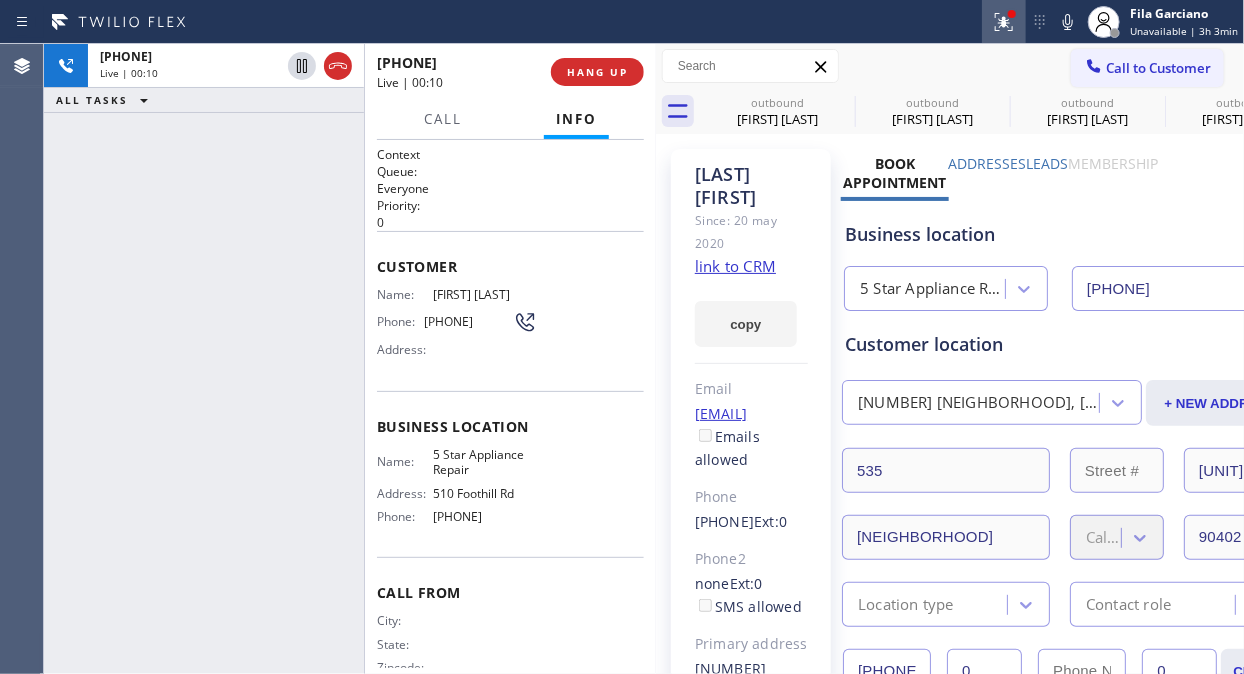 click 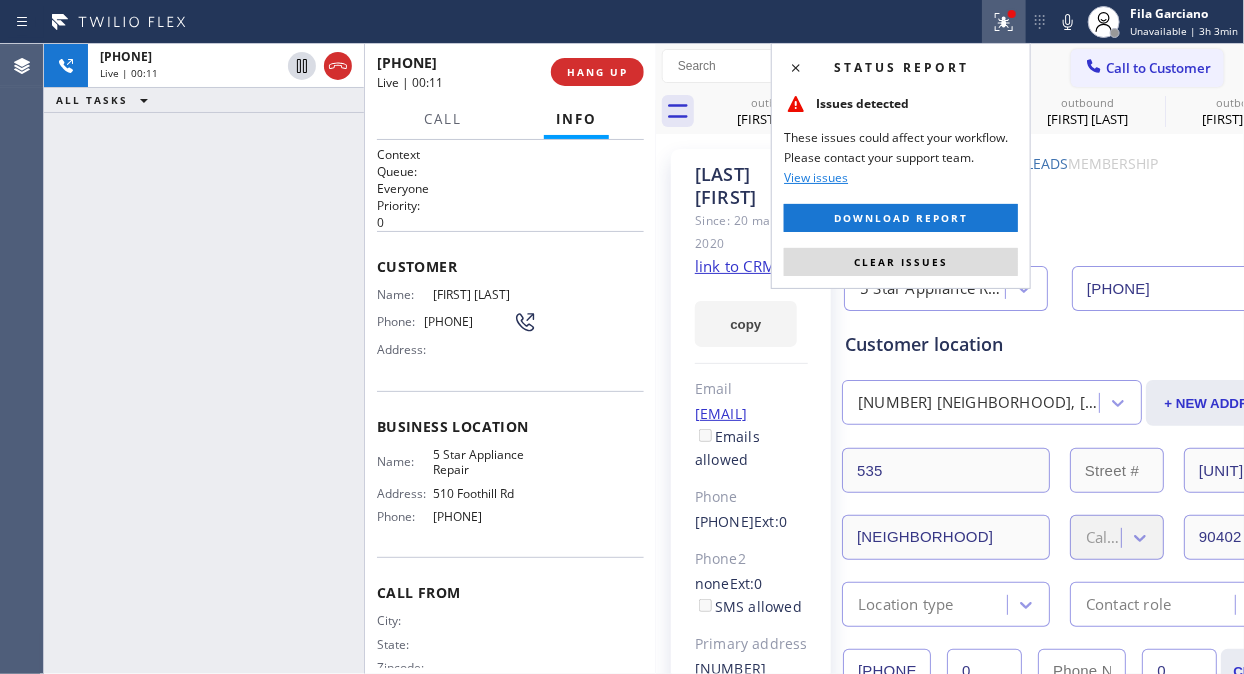 click on "Clear issues" at bounding box center [901, 262] 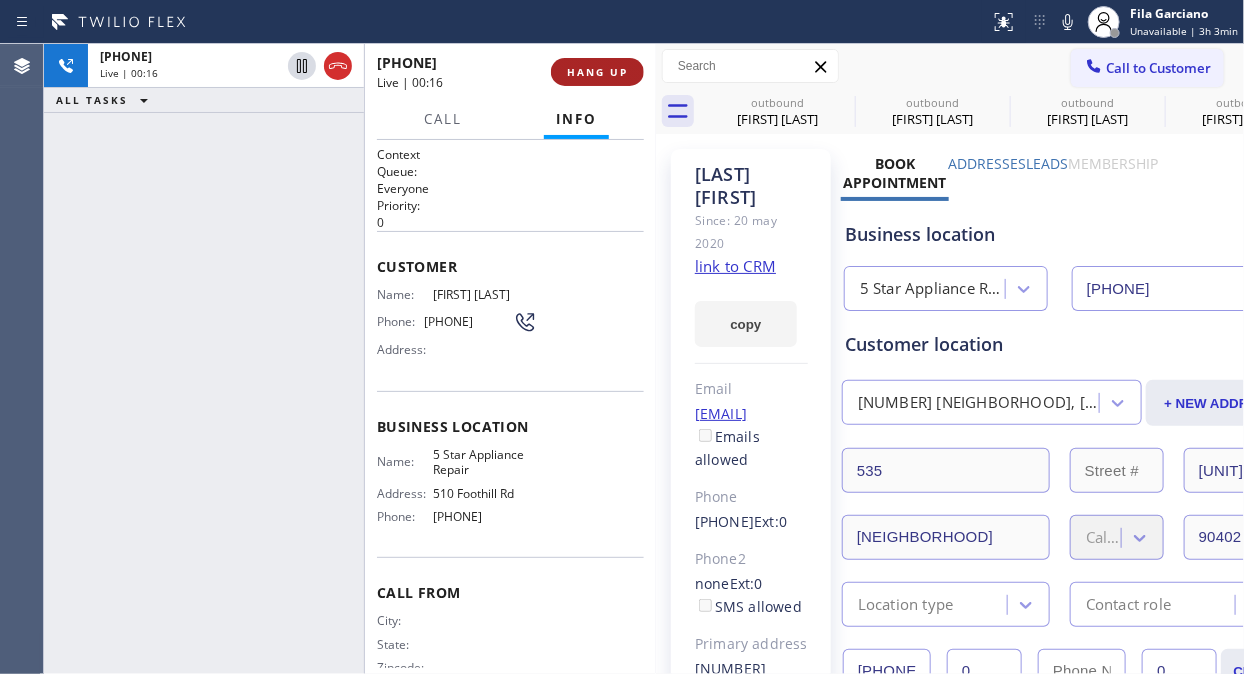 click on "HANG UP" at bounding box center (597, 72) 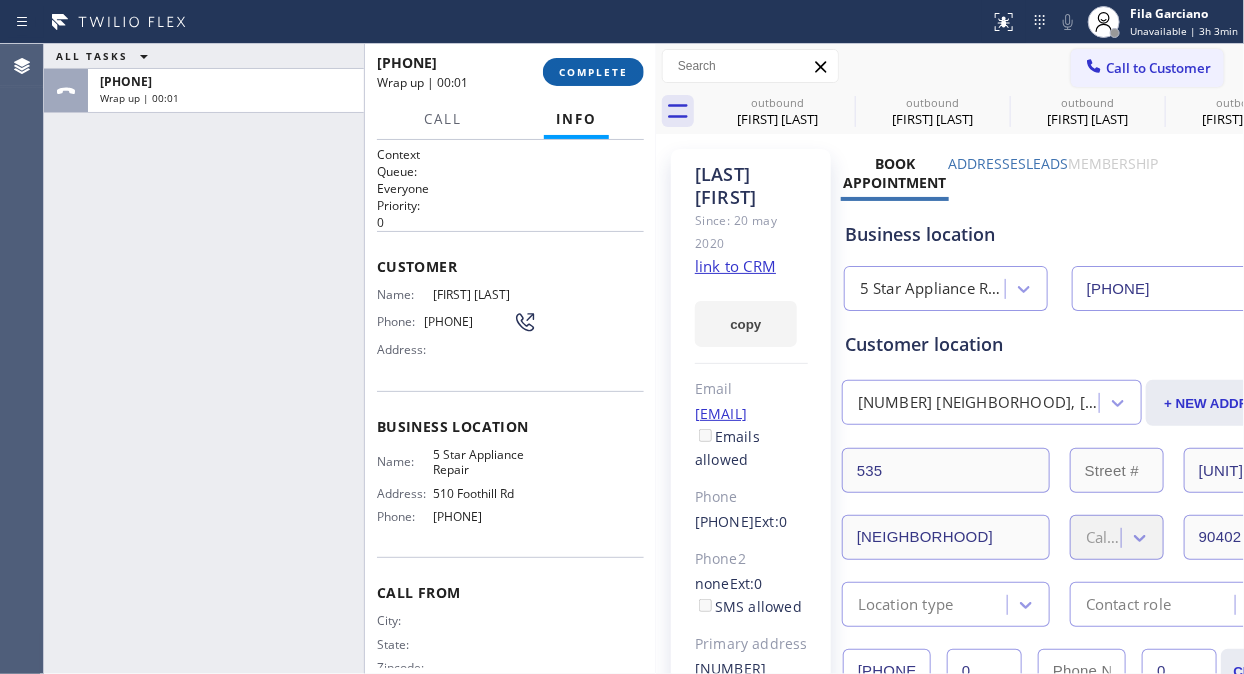 click on "COMPLETE" at bounding box center [593, 72] 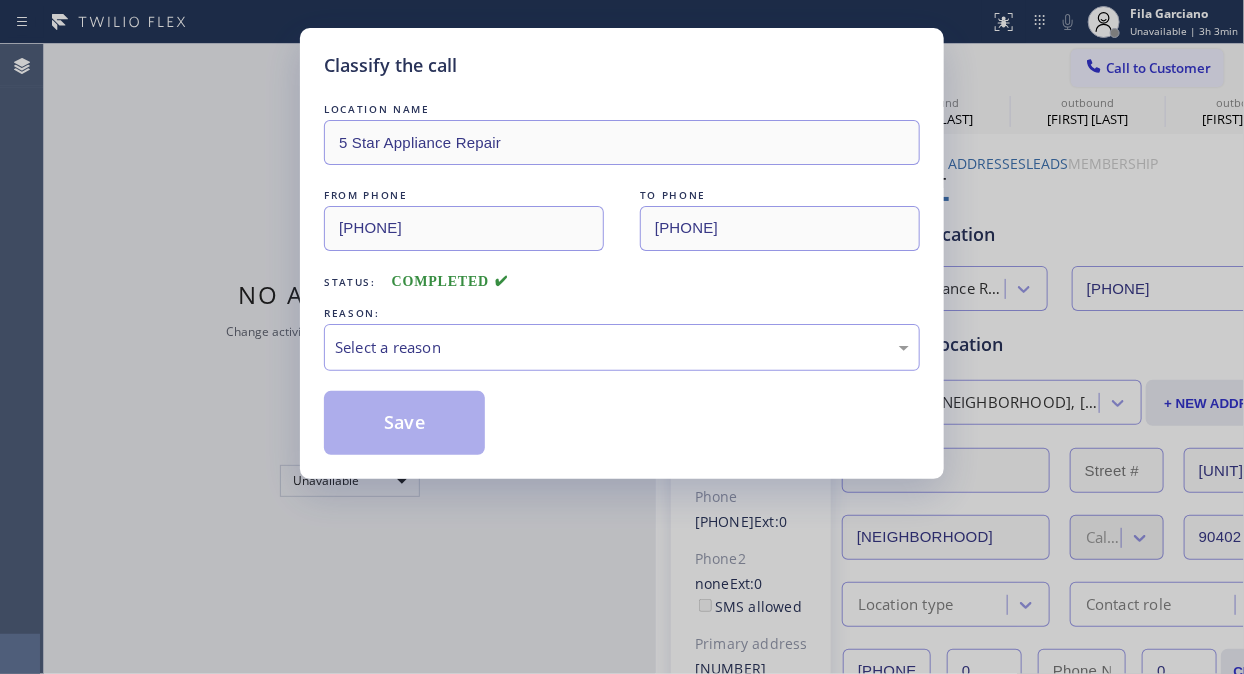 click on "LOCATION NAME 5 Star Appliance Repair FROM PHONE [PHONE] TO PHONE [PHONE] Status: COMPLETED REASON: Select a reason Save" at bounding box center [622, 277] 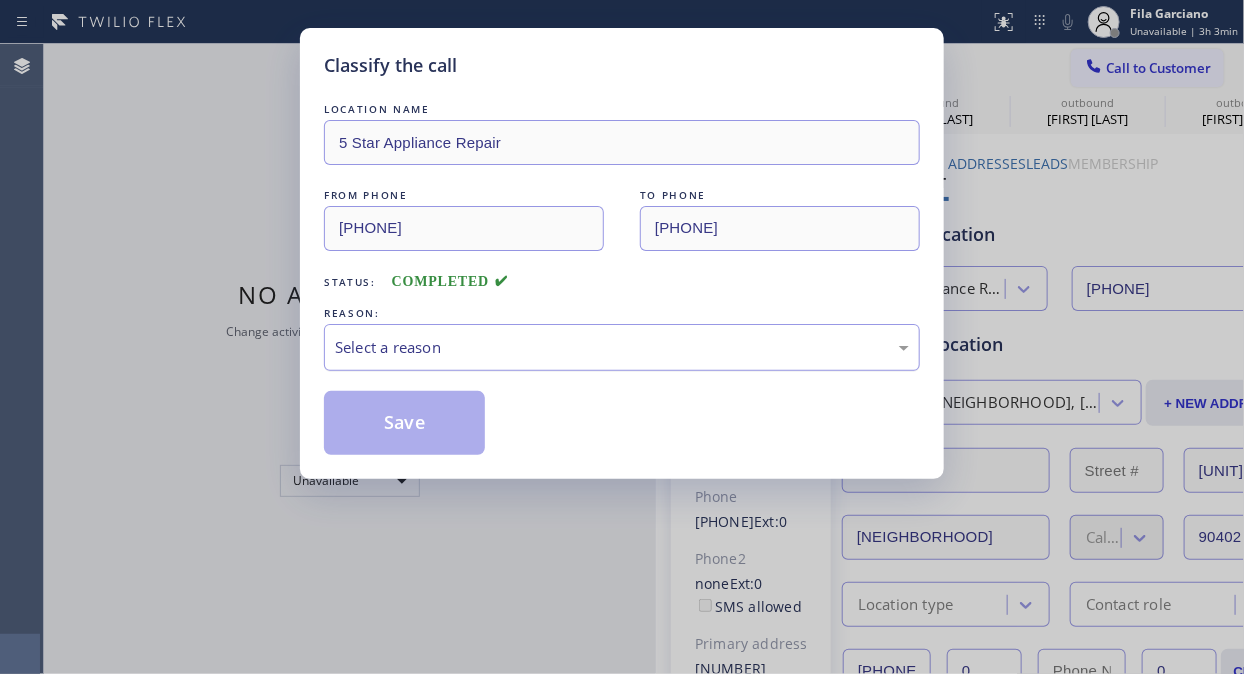 click on "Select a reason" at bounding box center (622, 347) 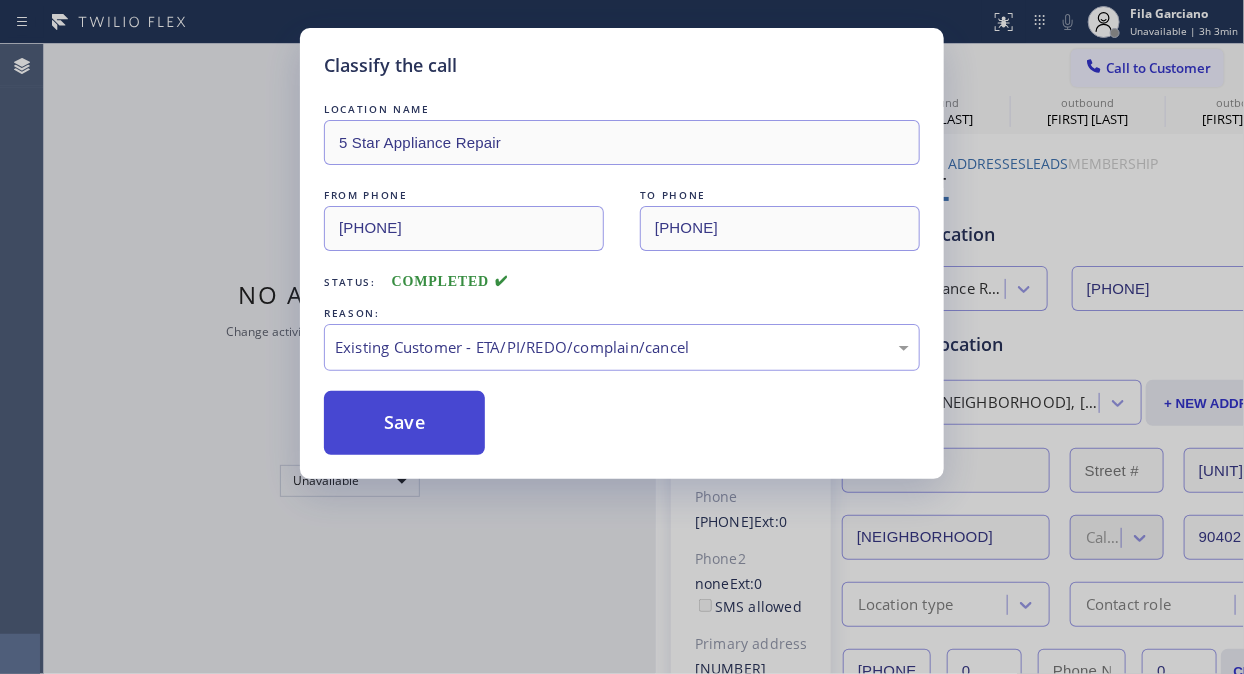 click on "Save" at bounding box center (404, 423) 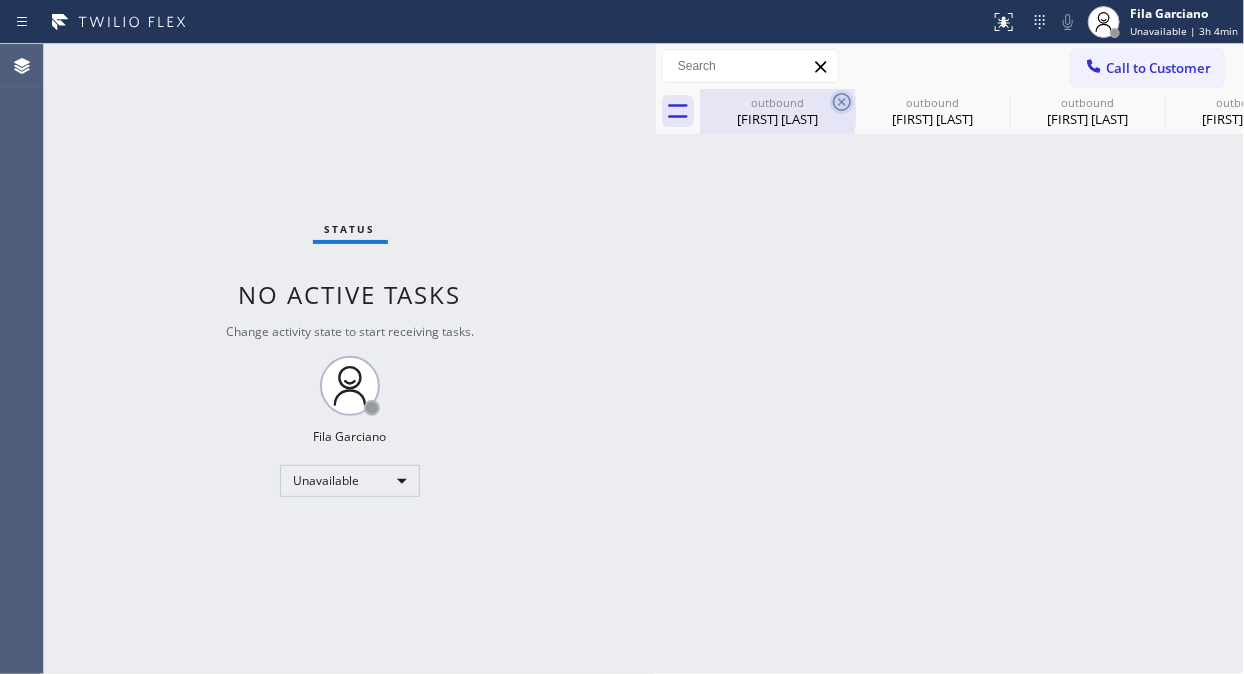 click 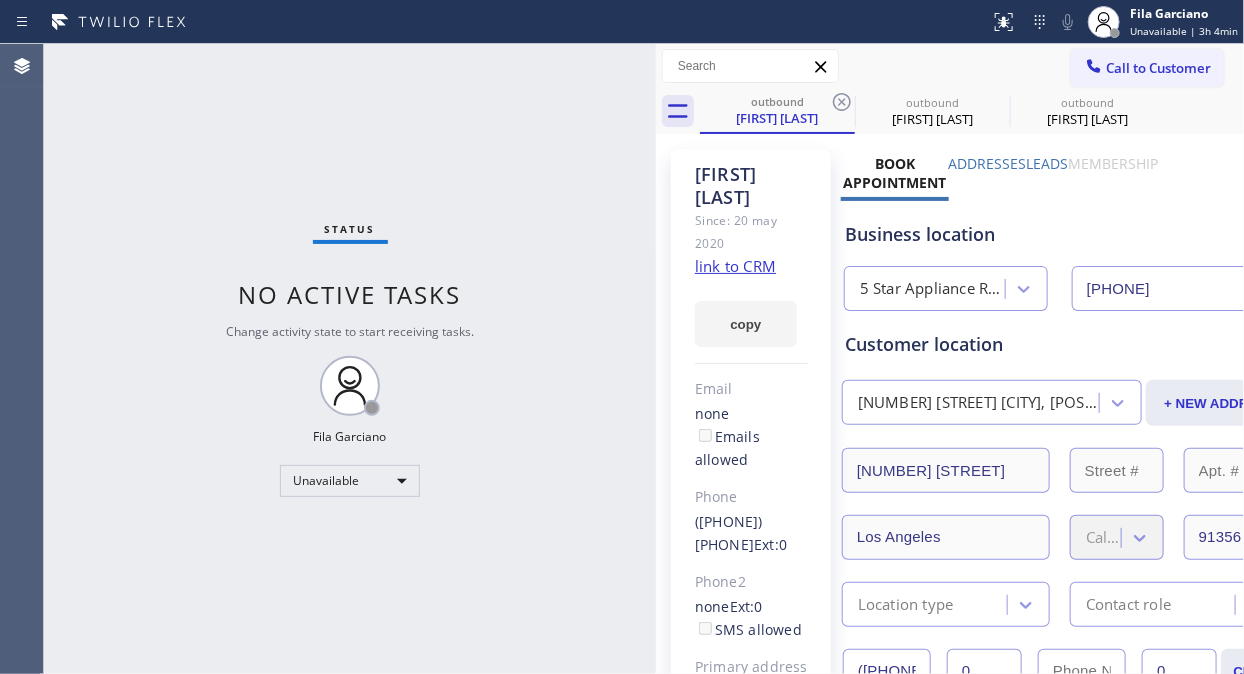 click 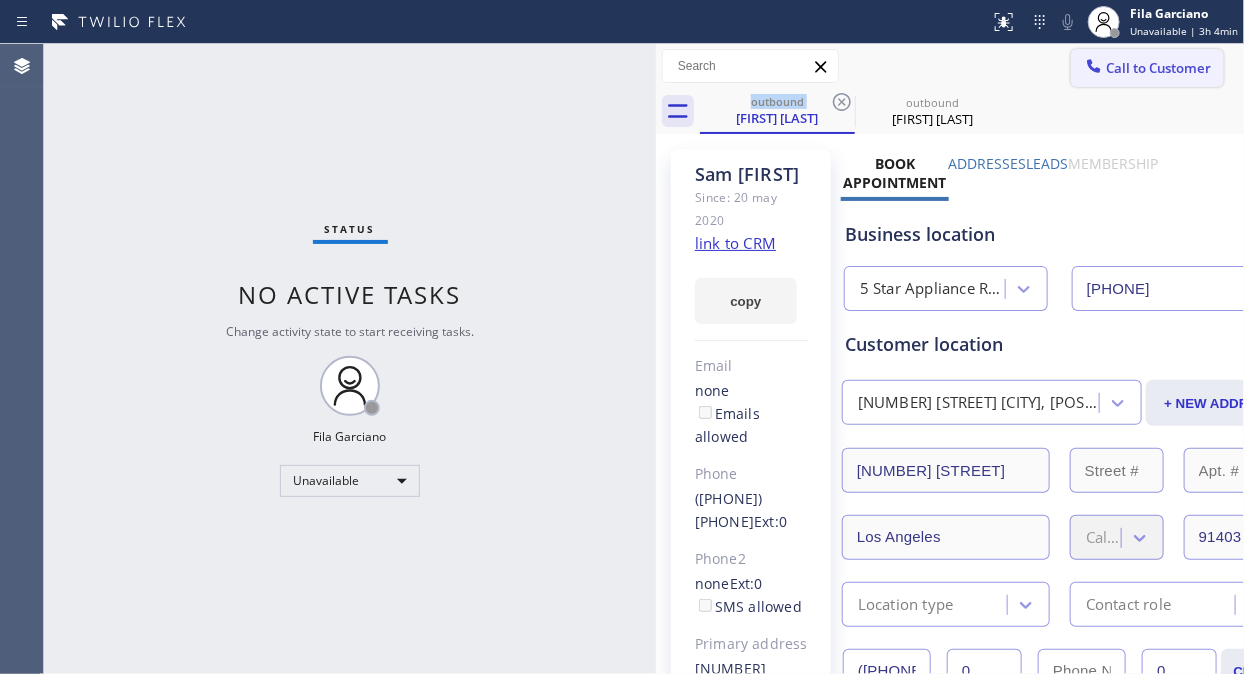 click on "Call to Customer" at bounding box center [1158, 68] 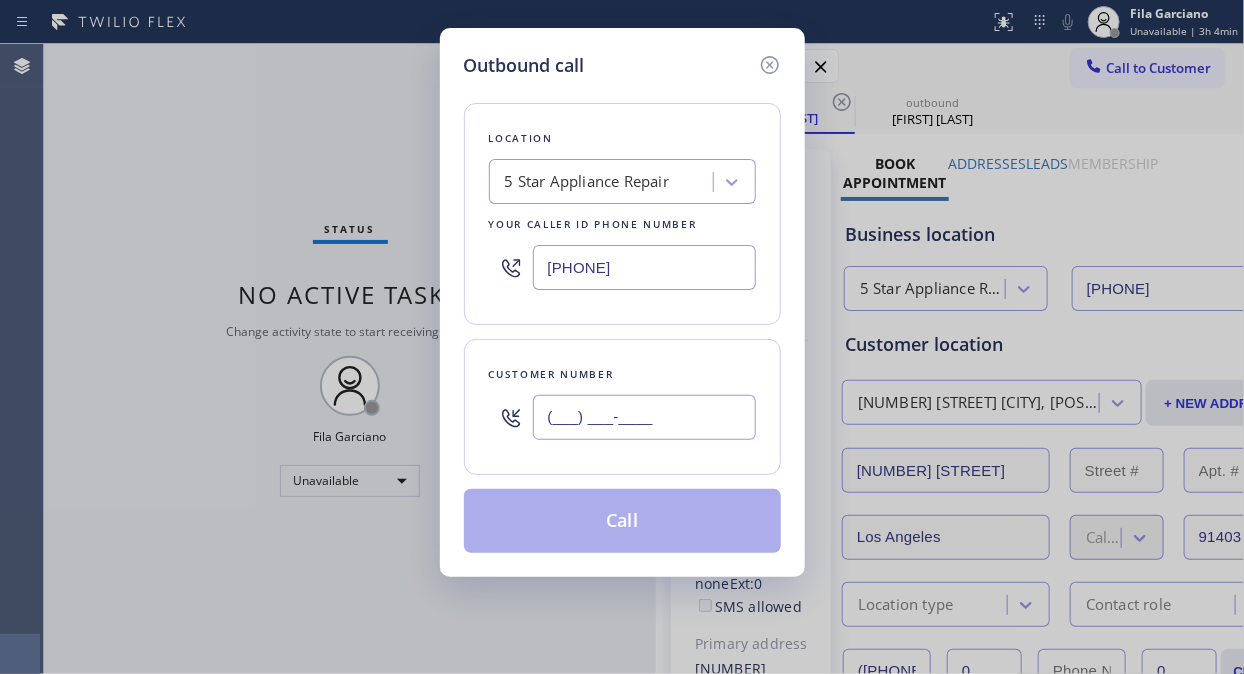 click on "(___) ___-____" at bounding box center (644, 417) 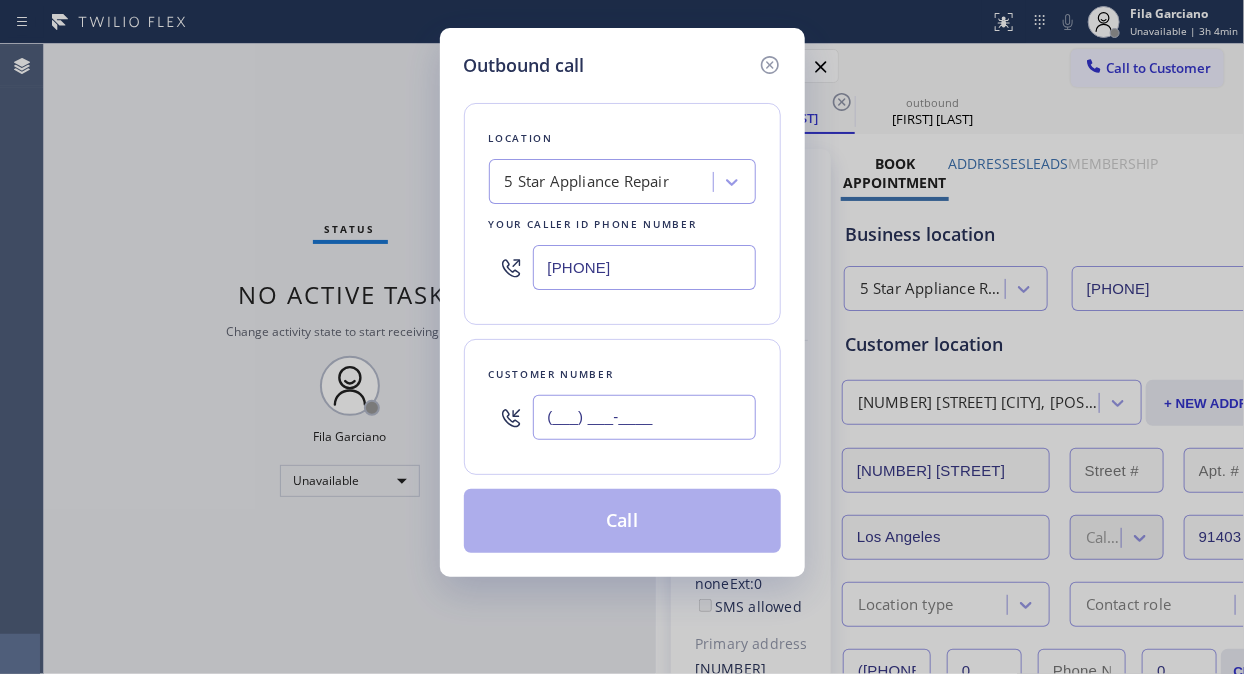 paste on "([PHONE]) [PHONE]" 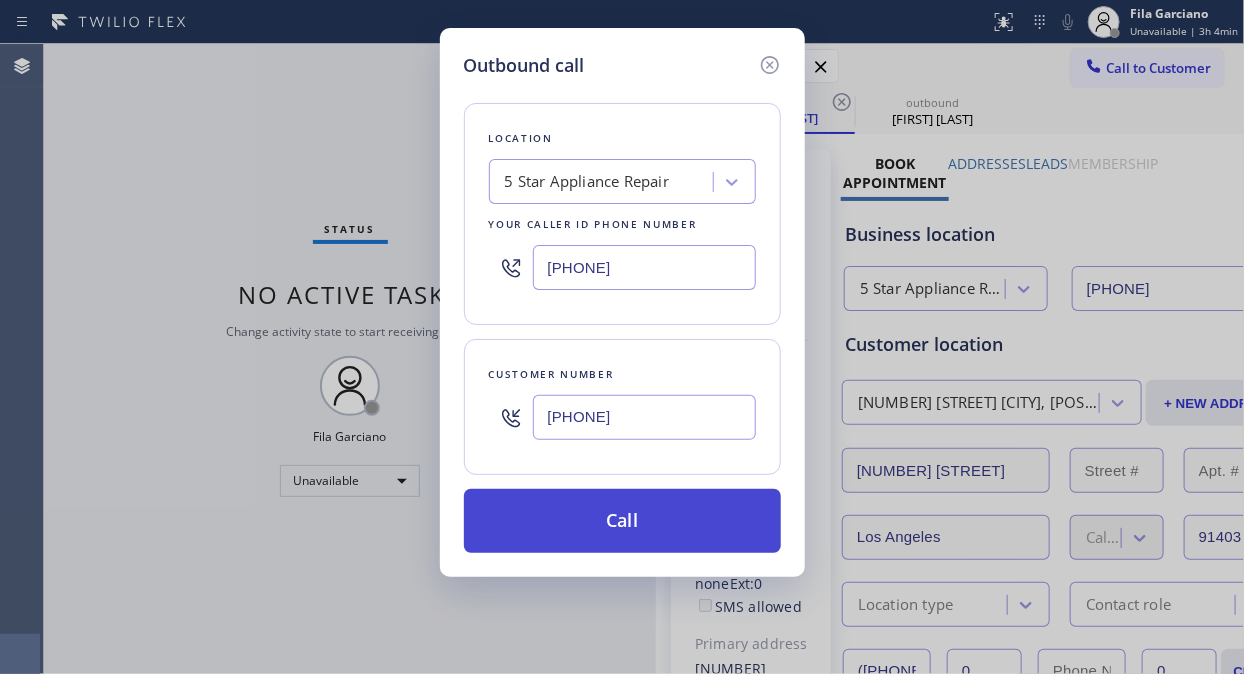 type on "[PHONE]" 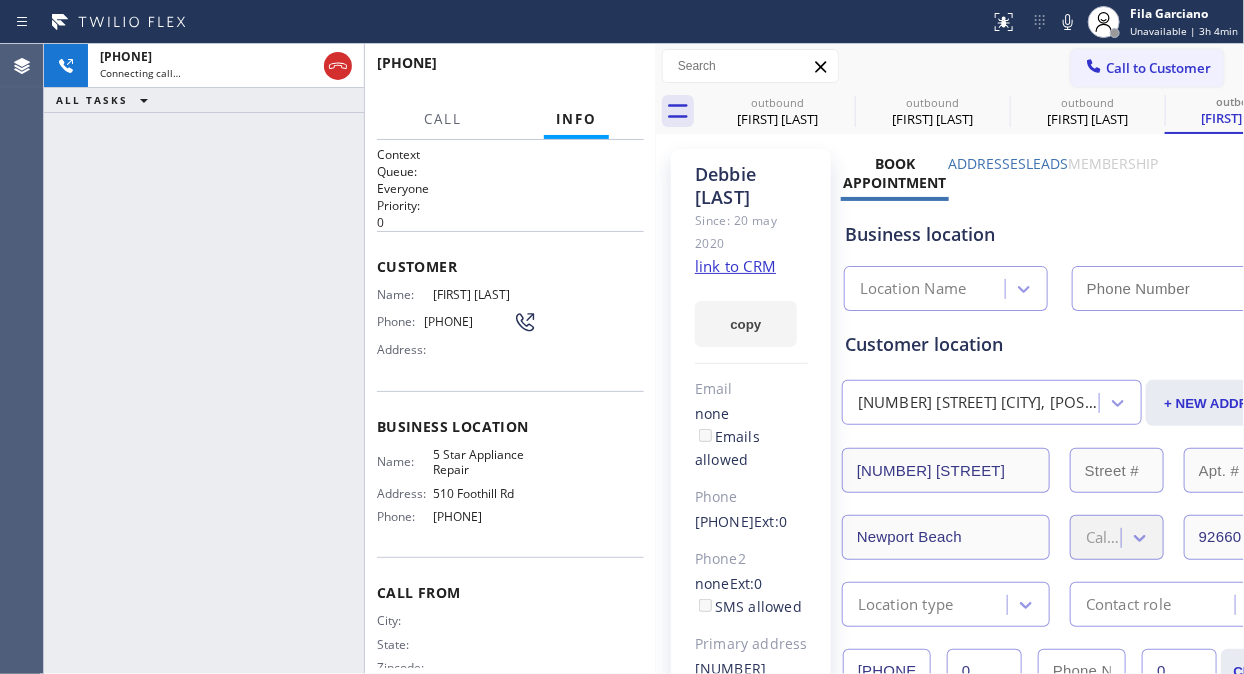 type on "[PHONE]" 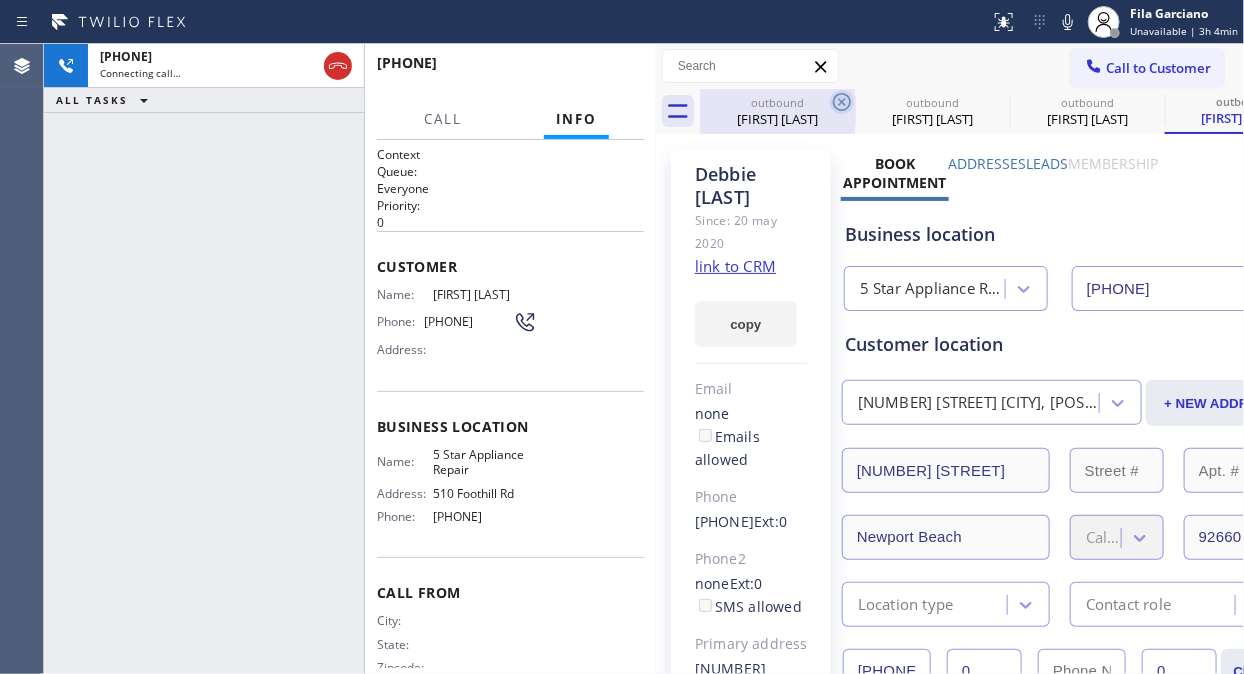 click 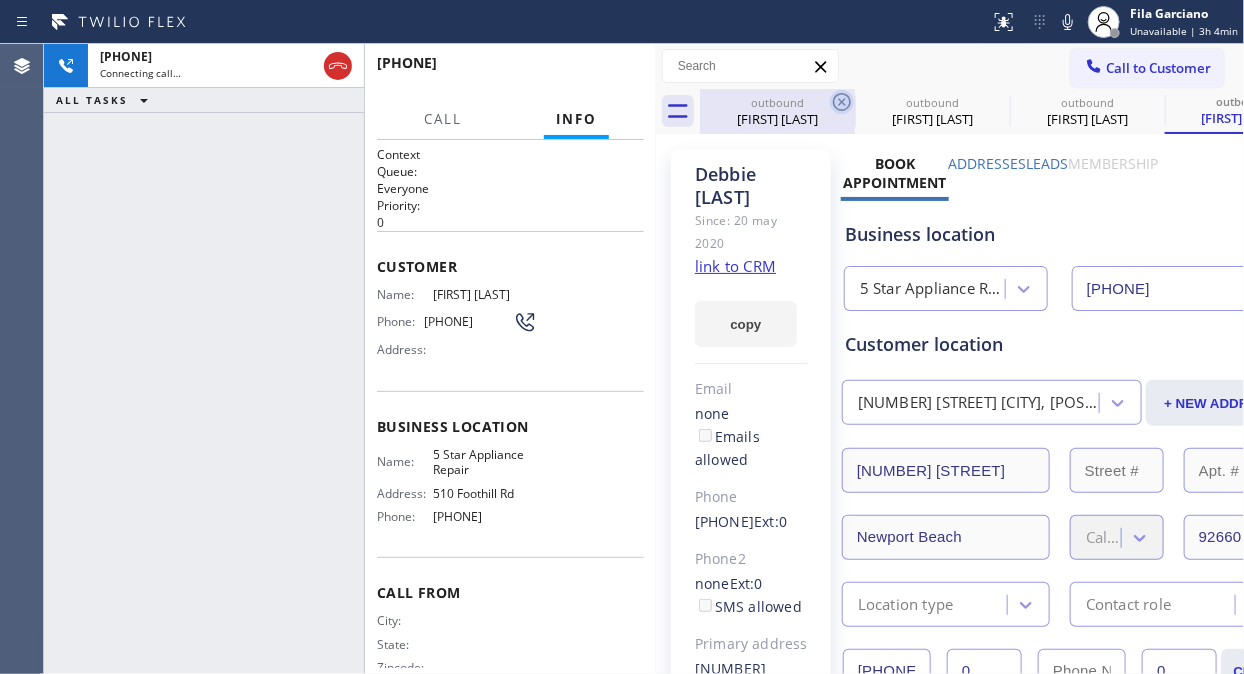 click 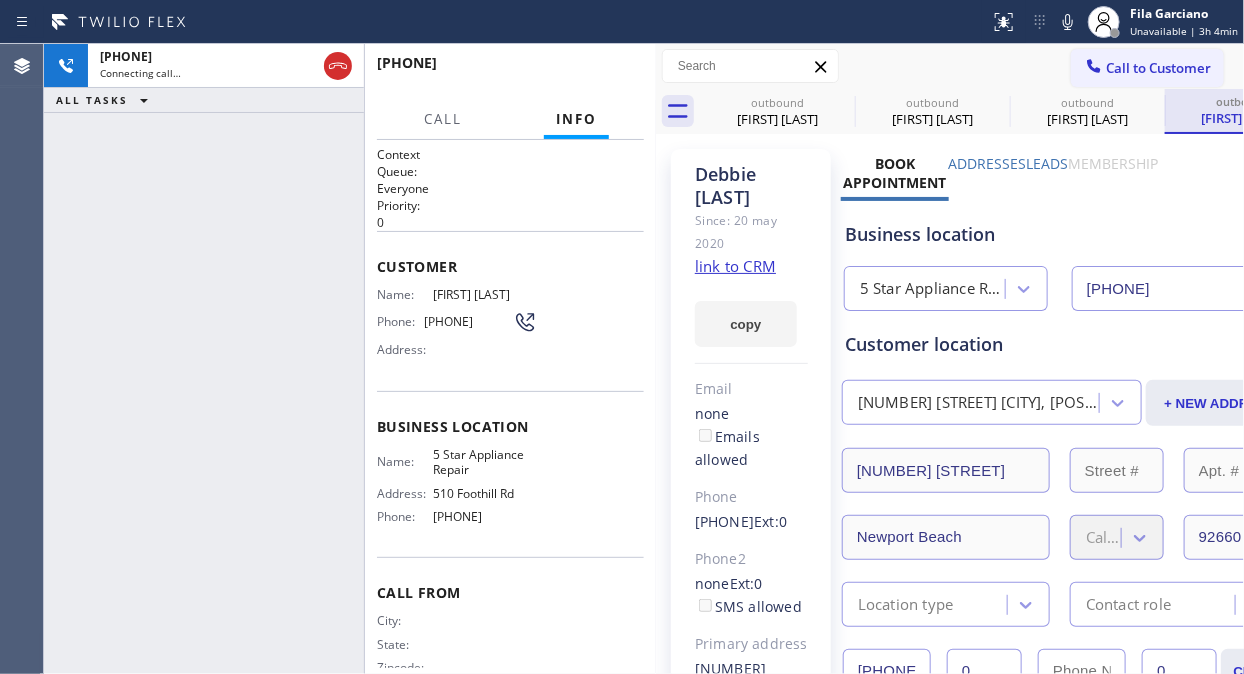 click 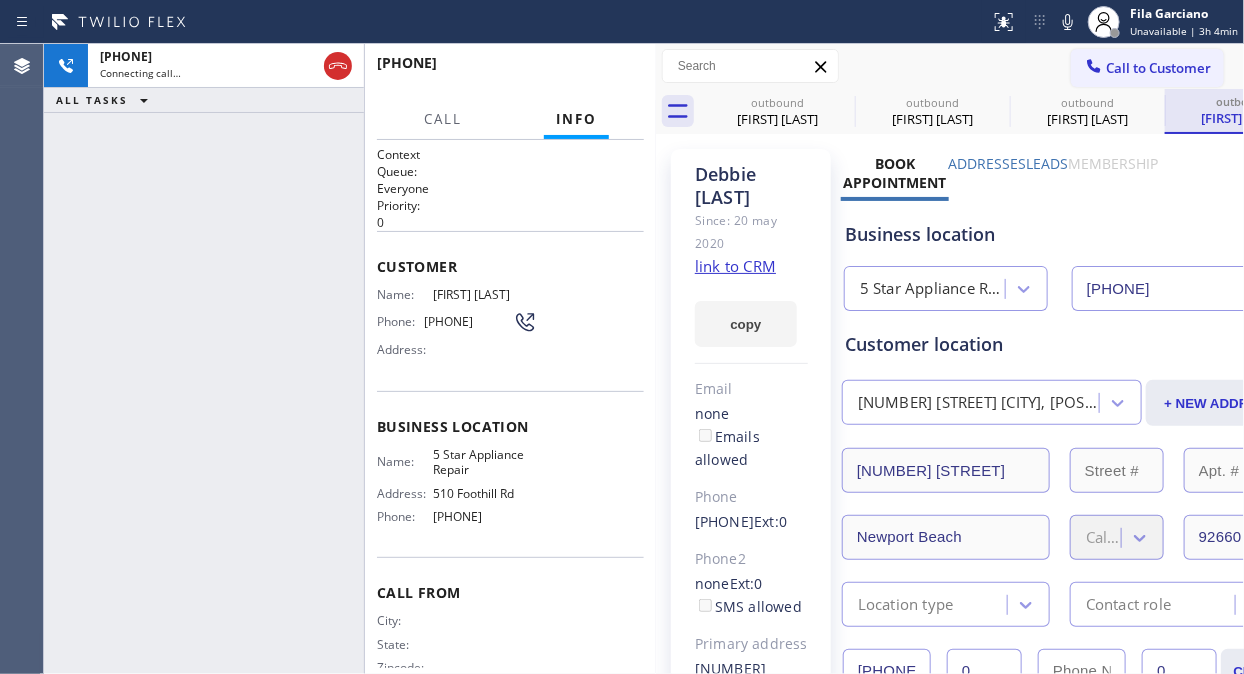 click on "outbound [FIRST] [LAST] outbound [FIRST] [LAST] outbound [FIRST] [LAST] outbound [FIRST] [LAST]" at bounding box center (972, 111) 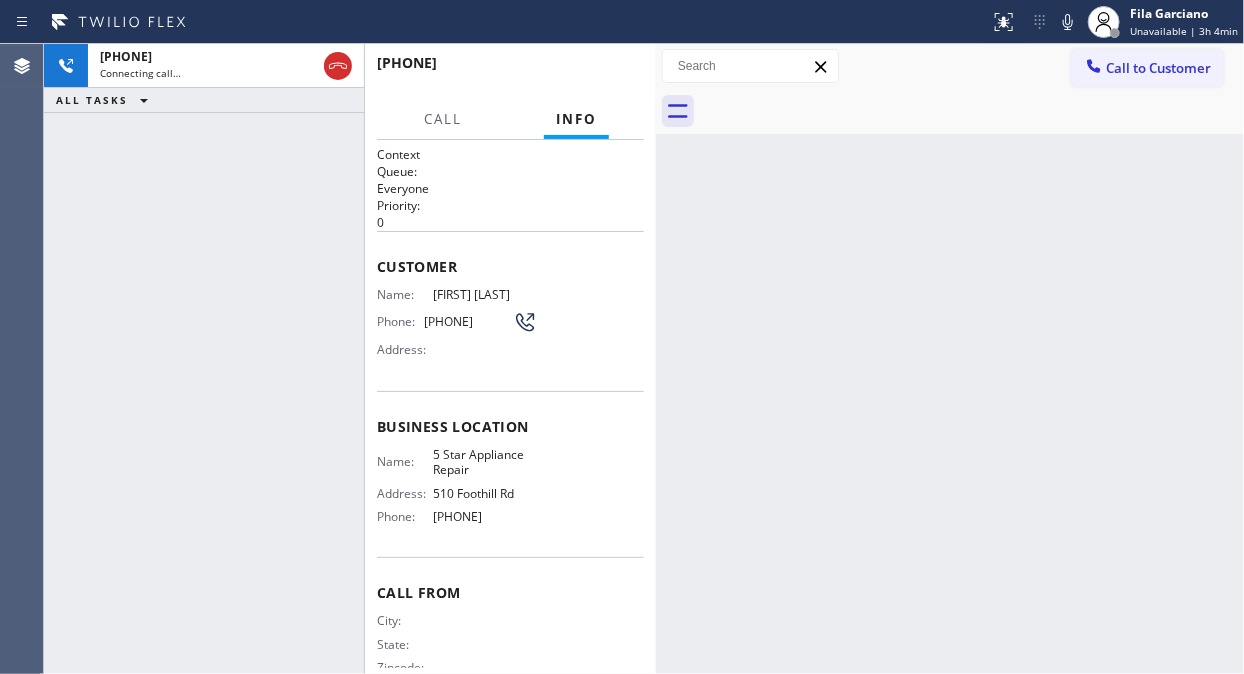 click at bounding box center (972, 111) 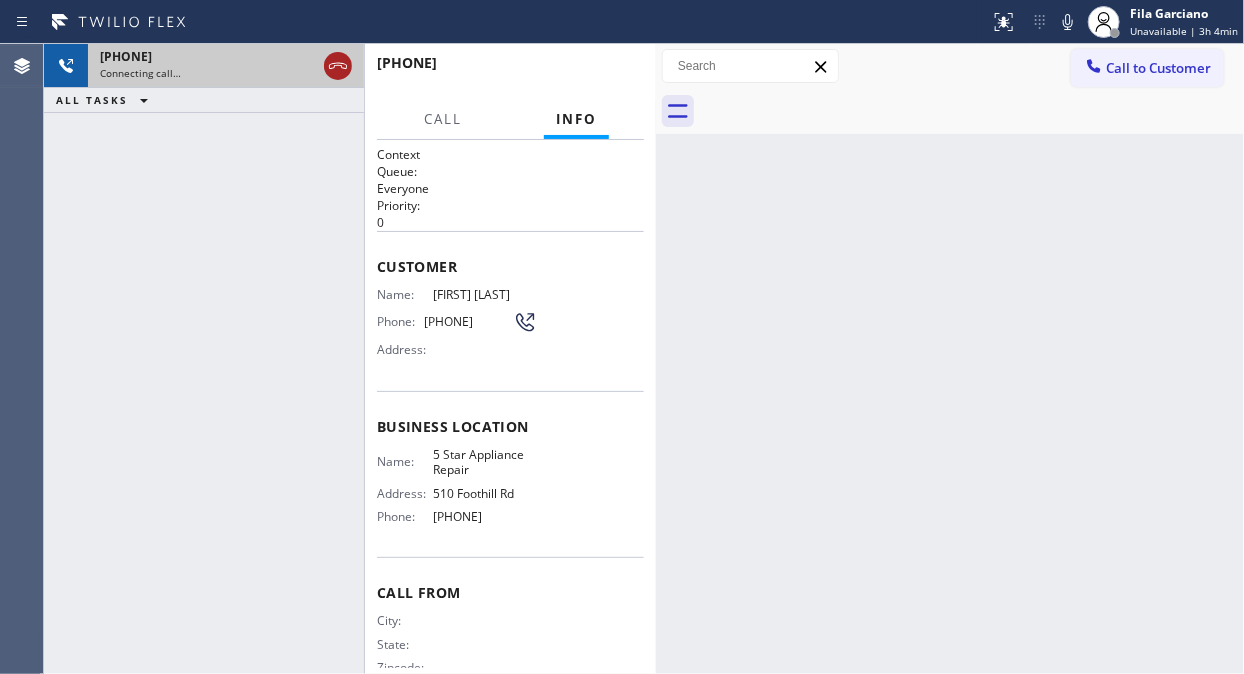 click 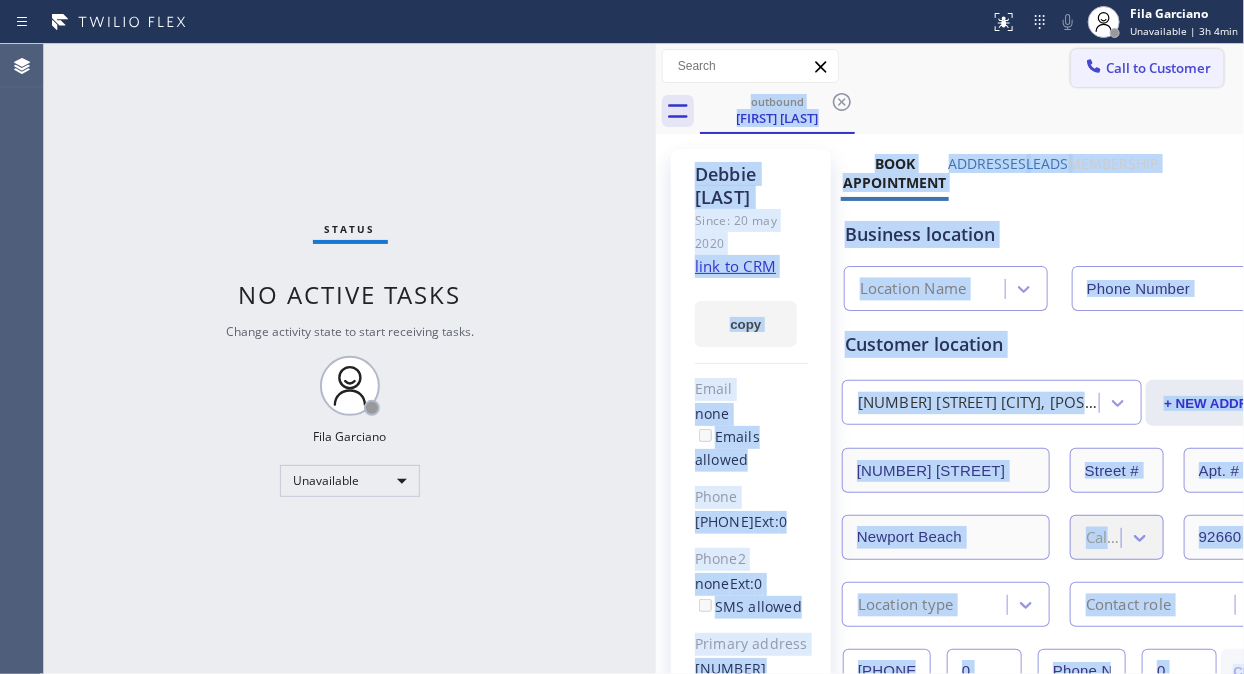 type on "[PHONE]" 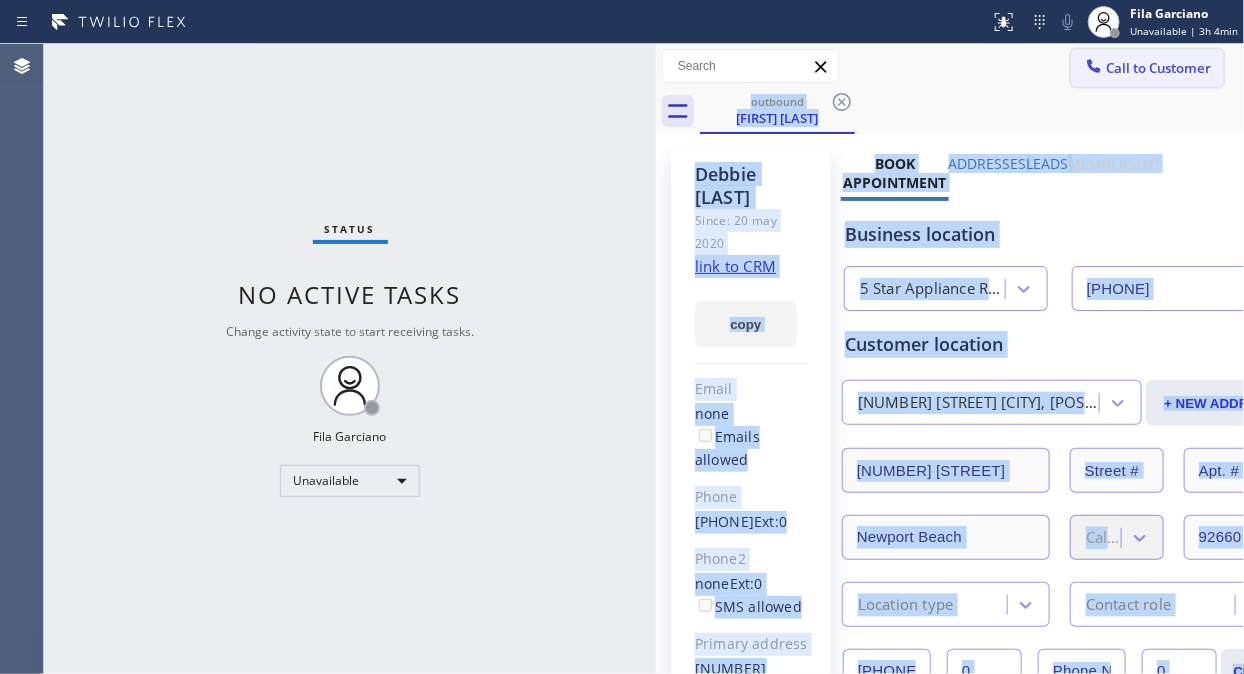click on "Call to Customer" at bounding box center [1158, 68] 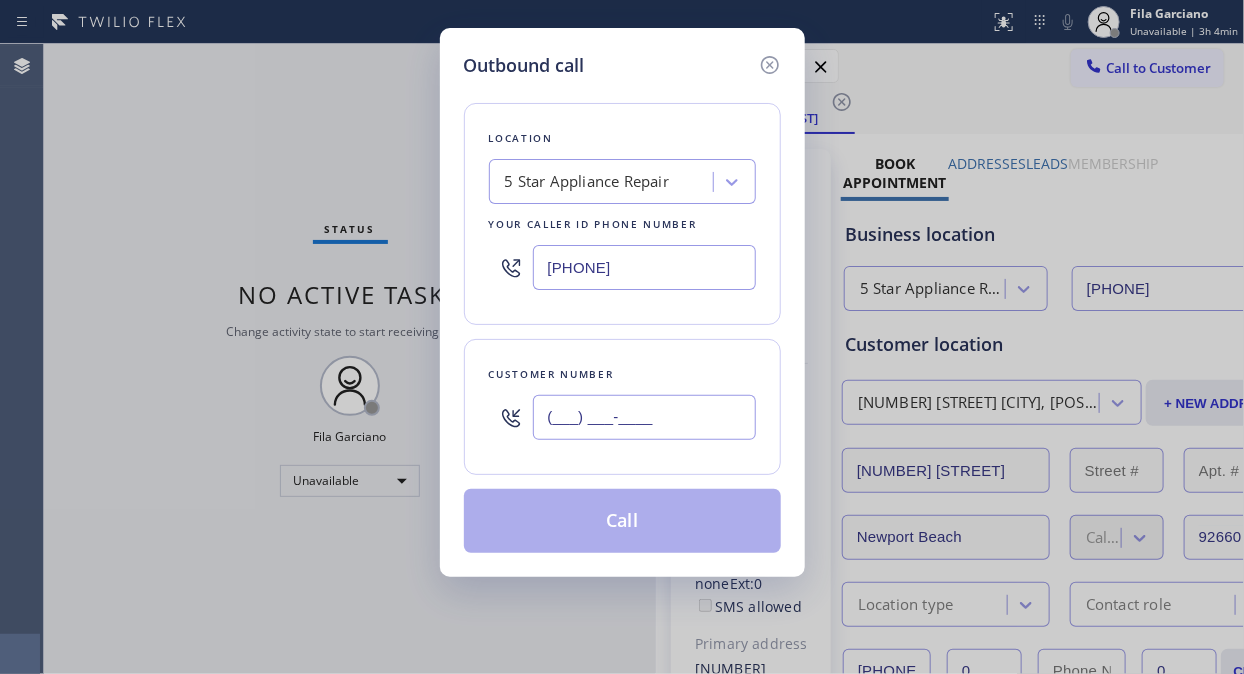 click on "(___) ___-____" at bounding box center (644, 417) 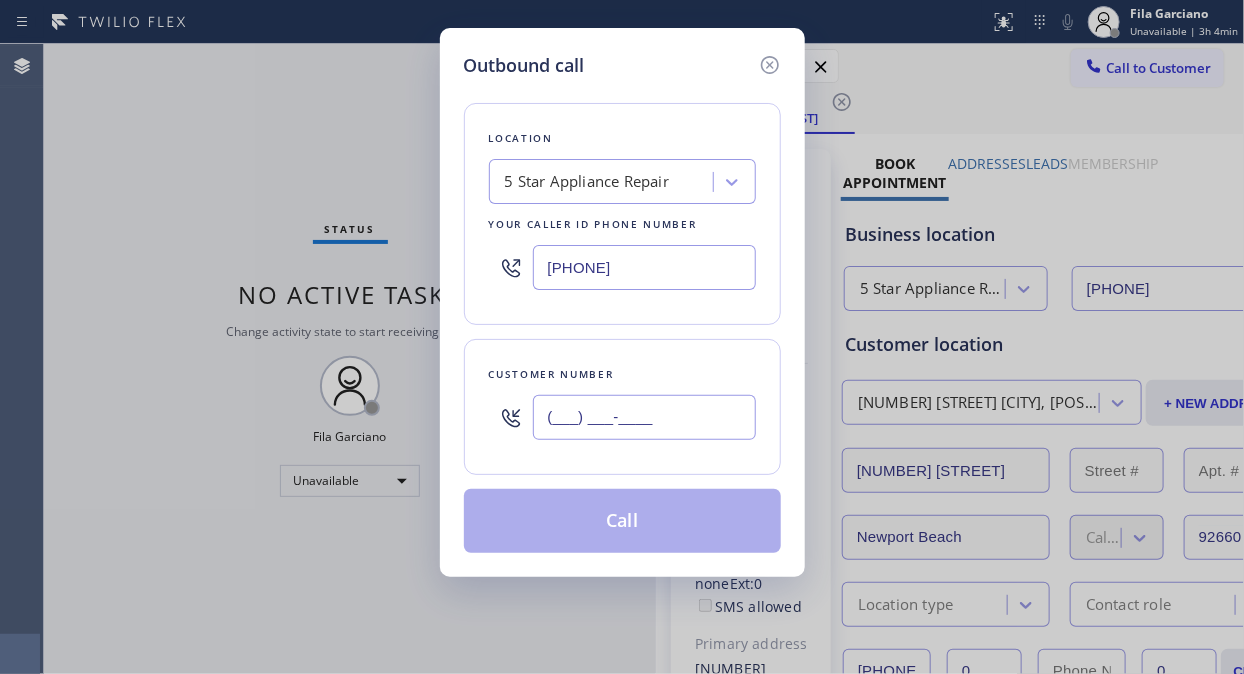 paste on "[PHONE]" 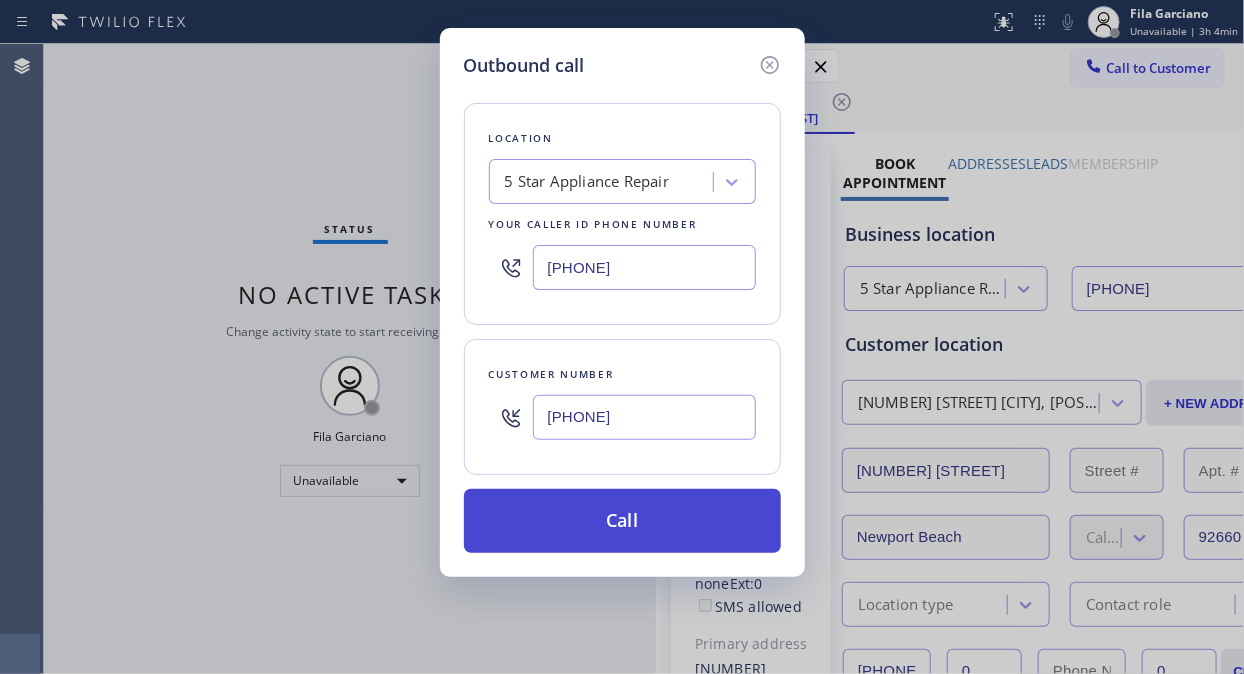 type on "[PHONE]" 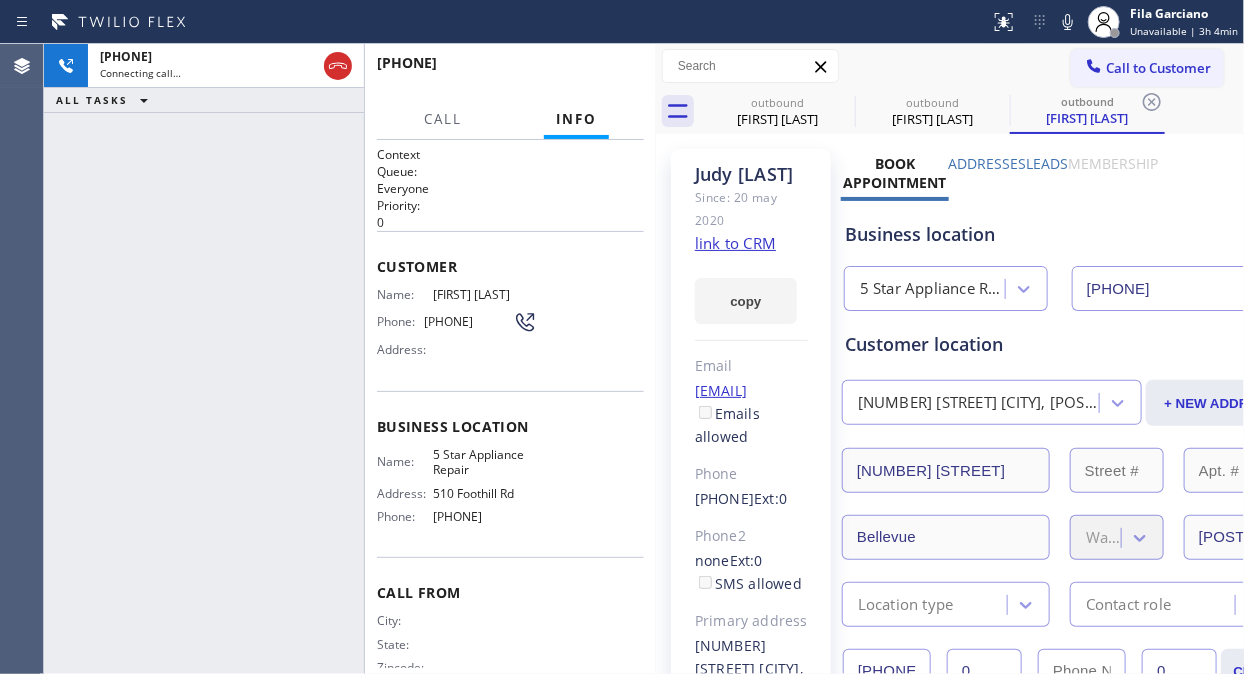 type on "[PHONE]" 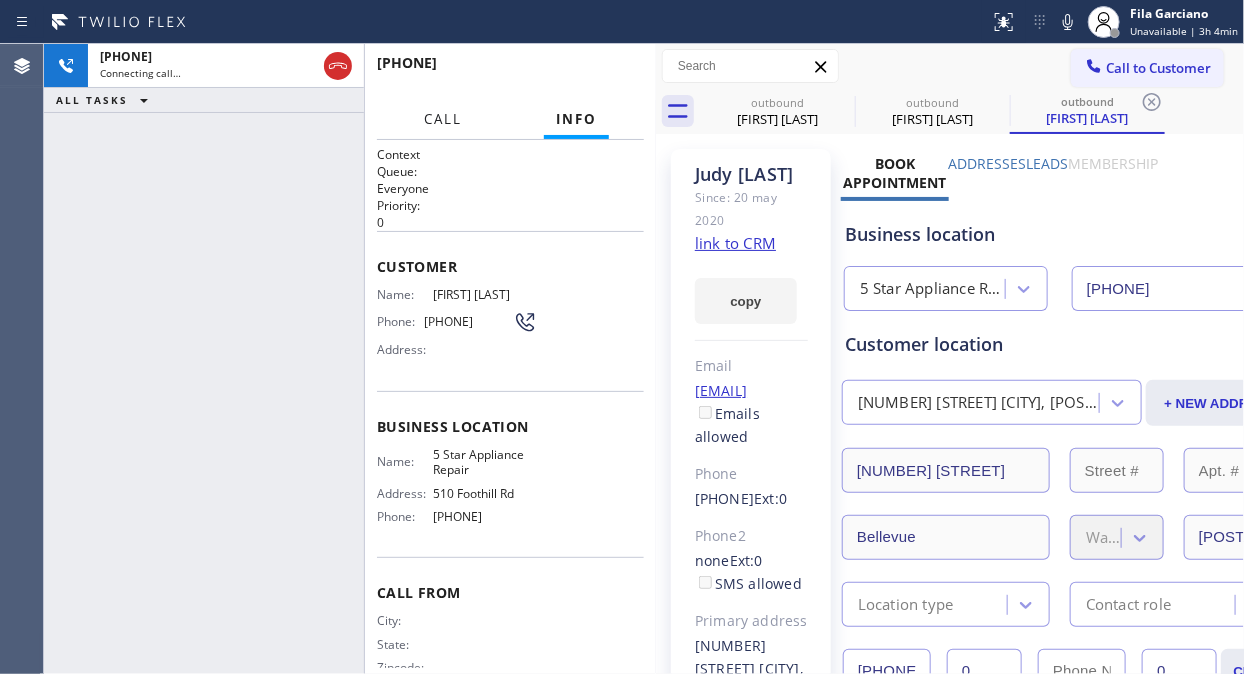 click on "Call" at bounding box center (443, 119) 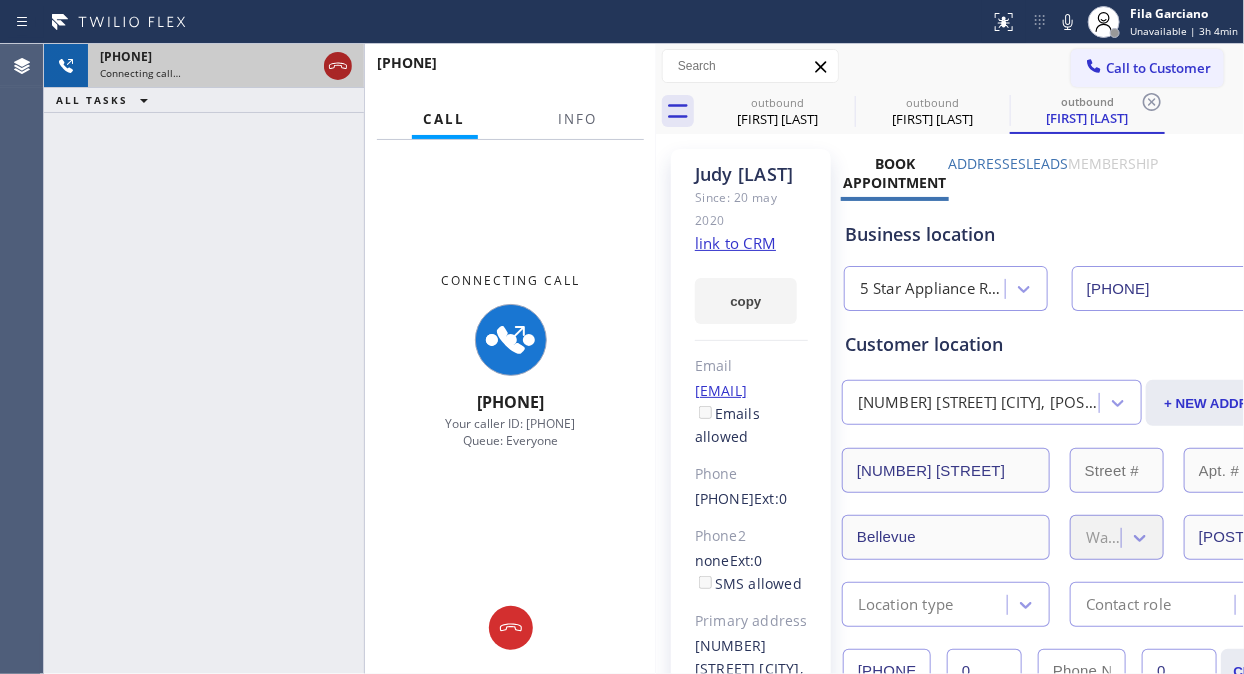 click 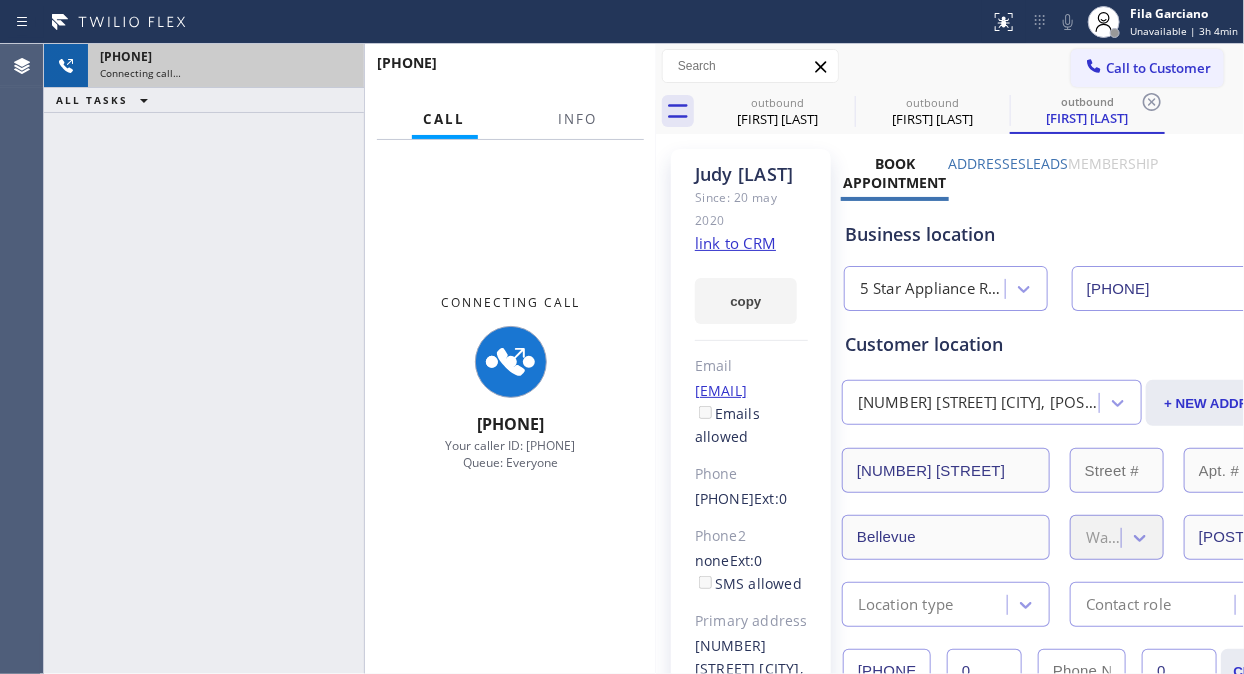 click on "Connecting call…" at bounding box center [226, 73] 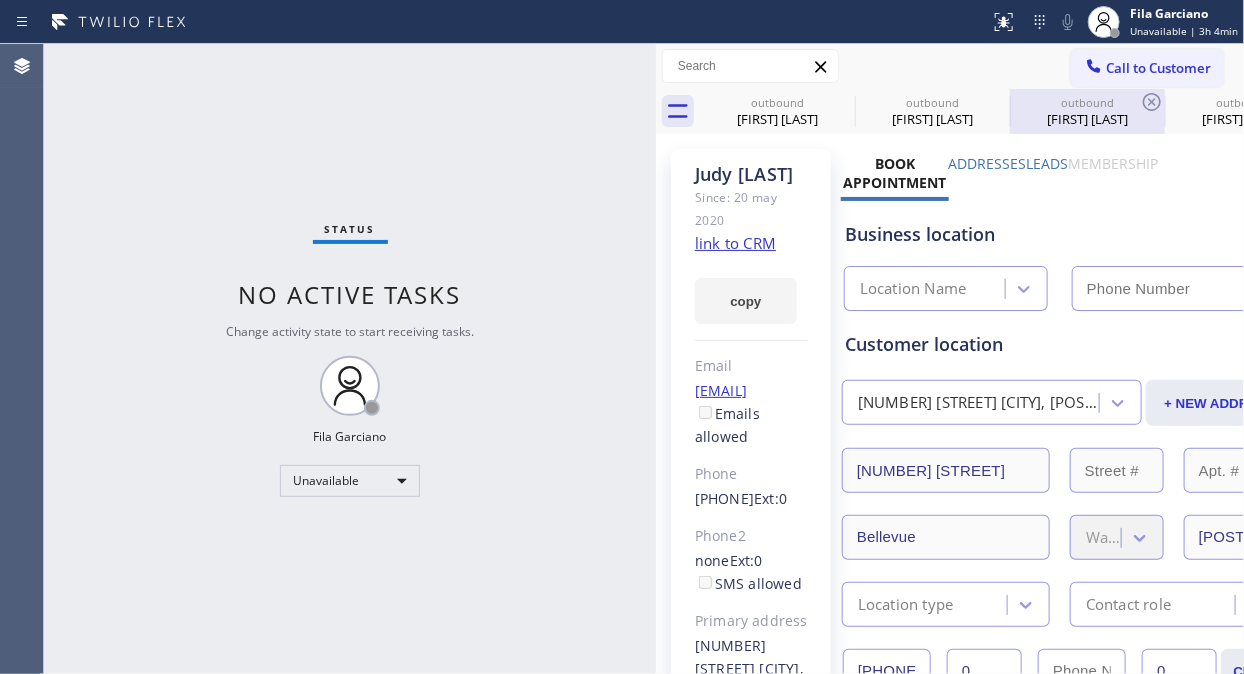 type on "[PHONE]" 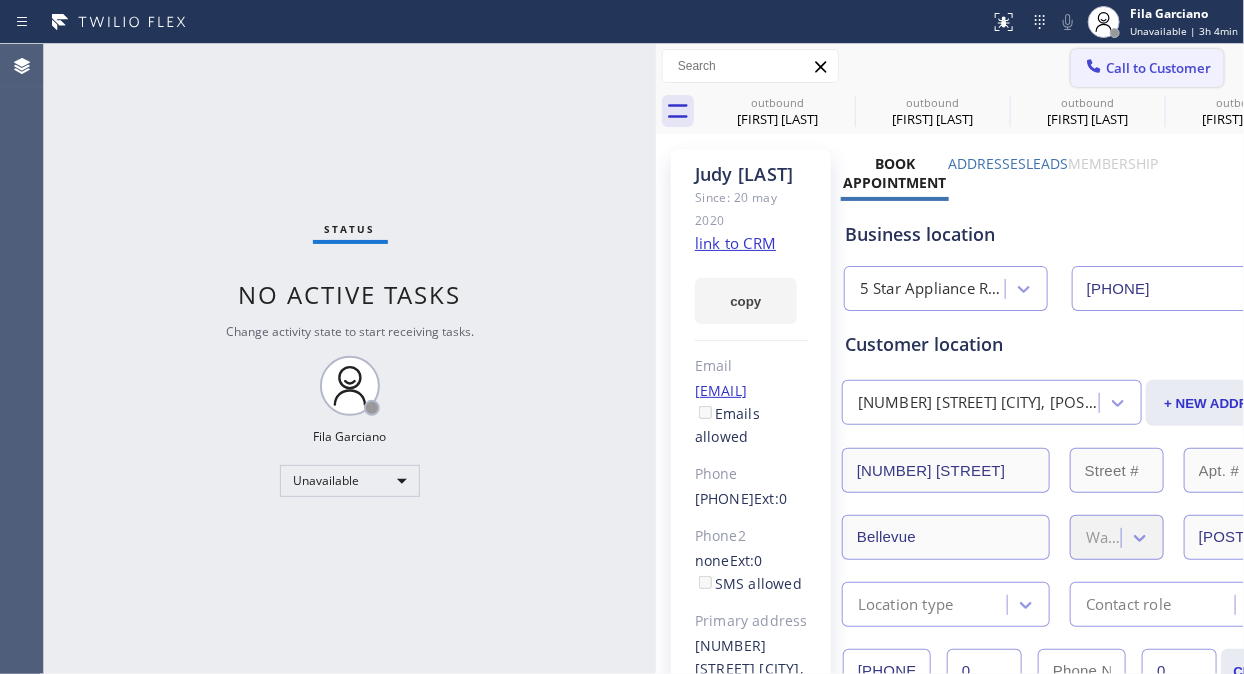 click on "Call to Customer" at bounding box center [1158, 68] 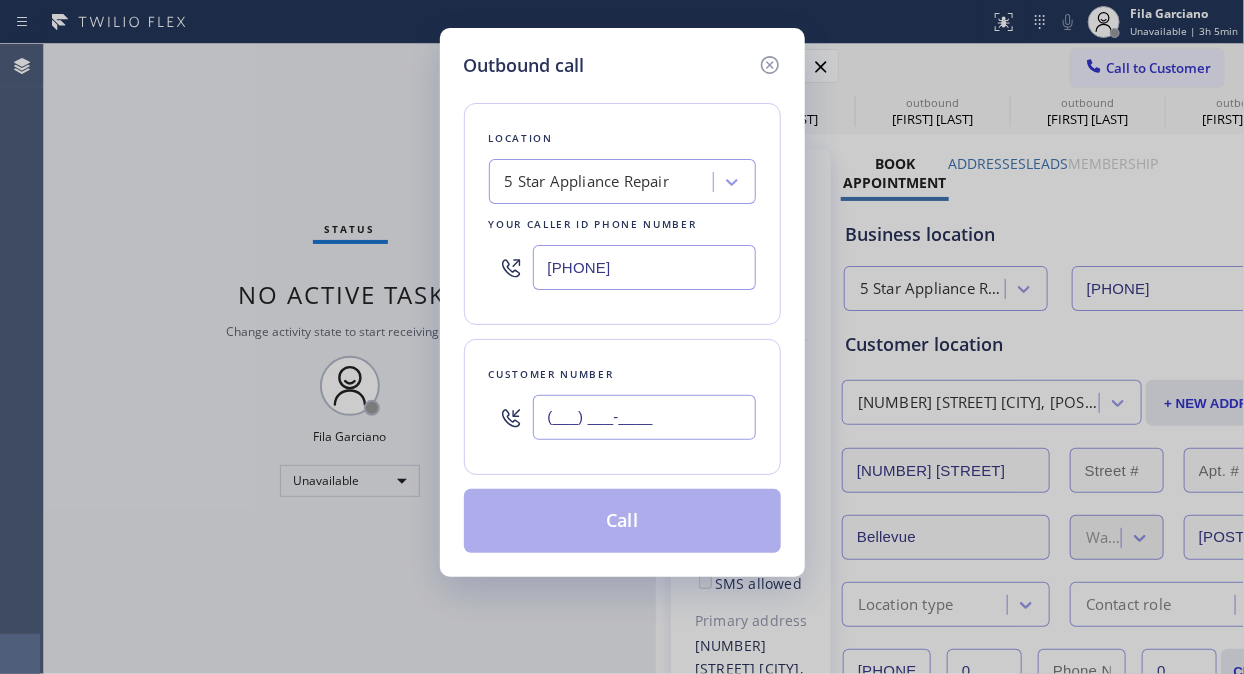 click on "(___) ___-____" at bounding box center [644, 417] 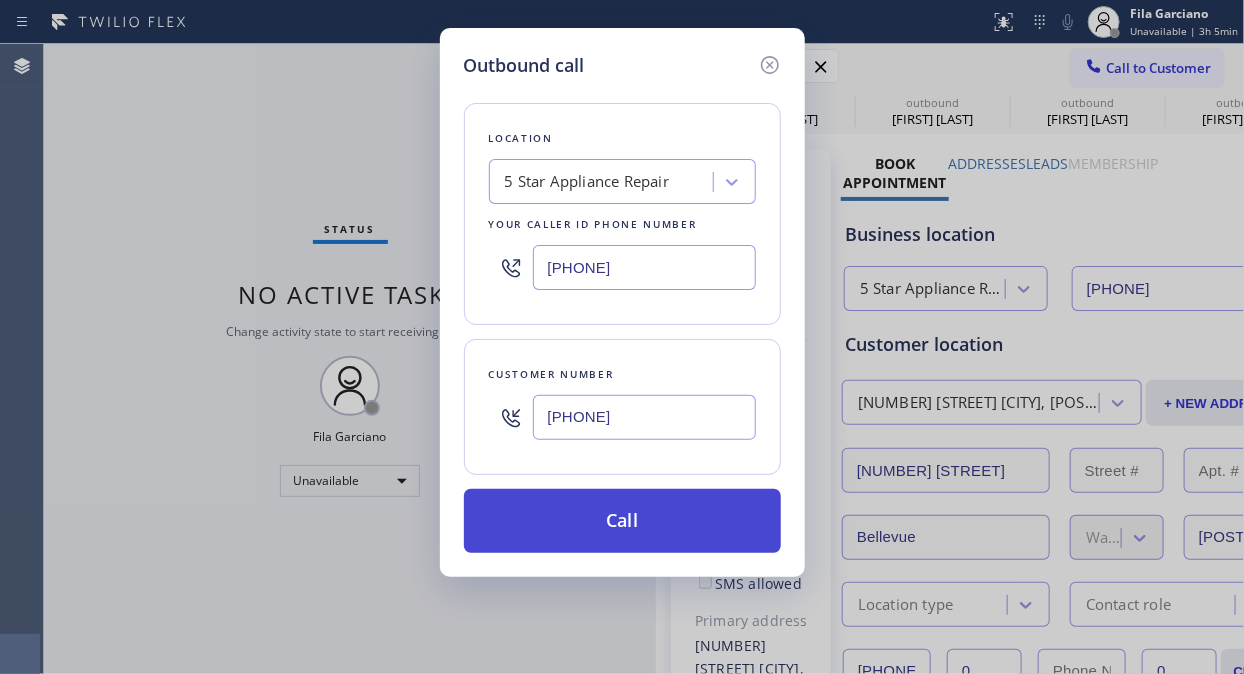 type on "[PHONE]" 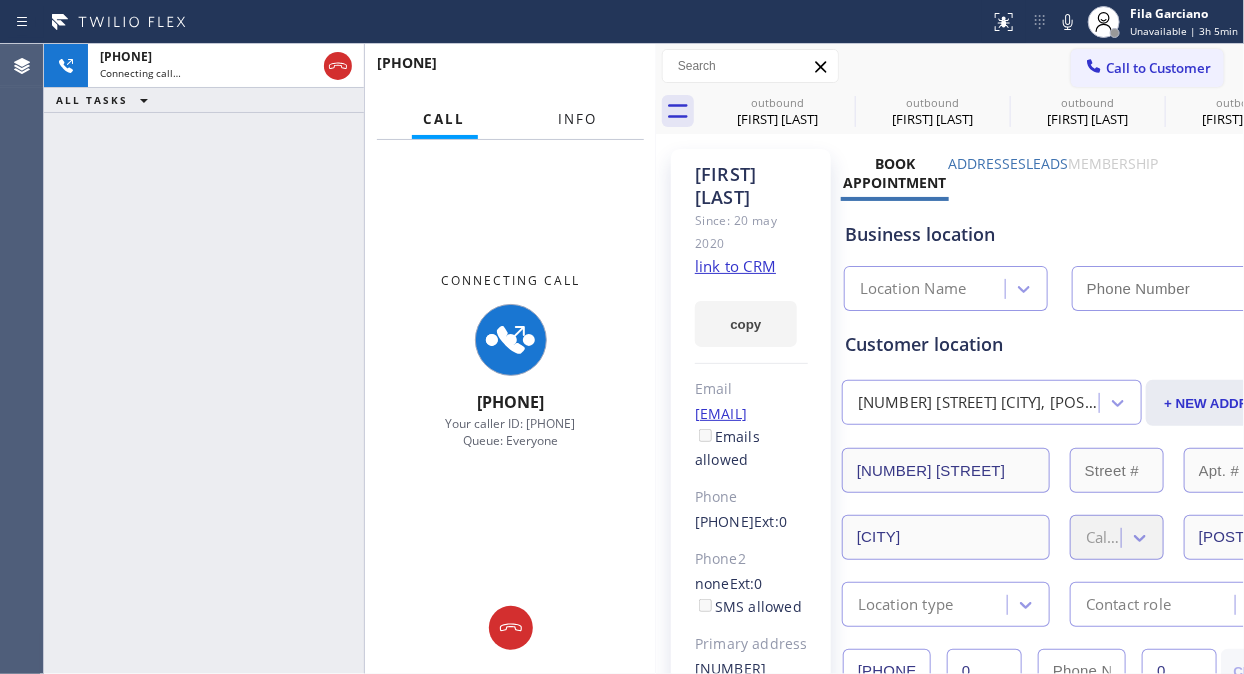 click on "Info" at bounding box center (578, 119) 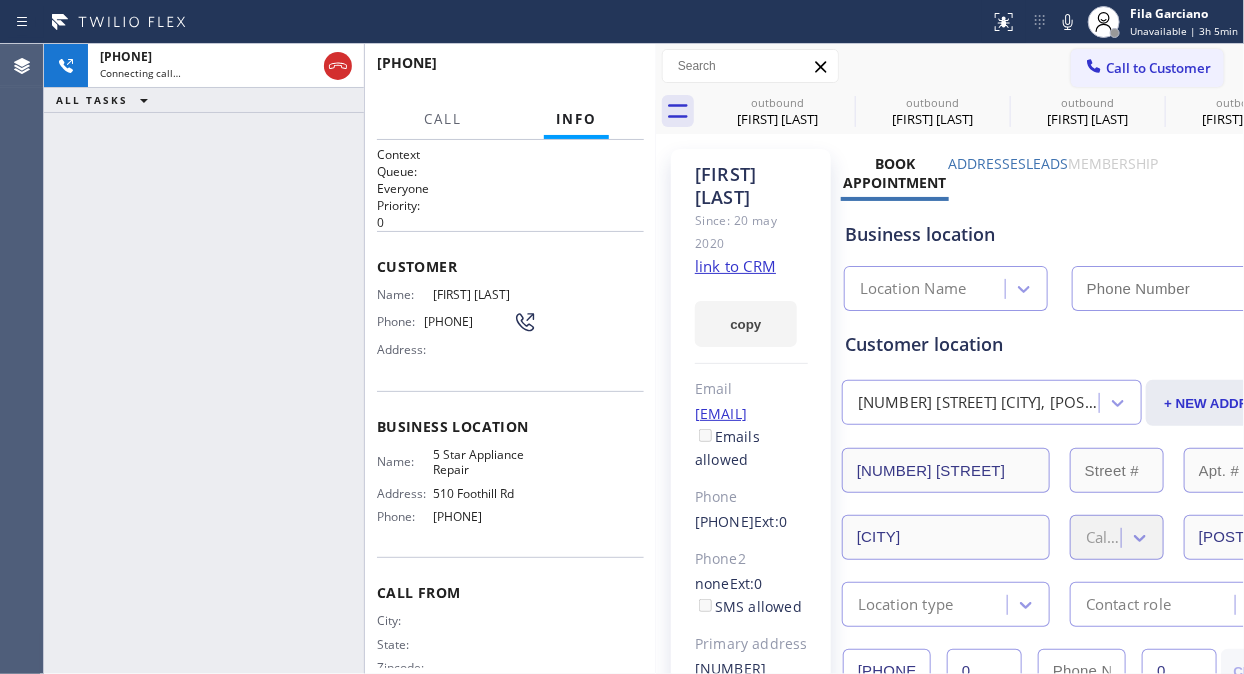 type on "[PHONE]" 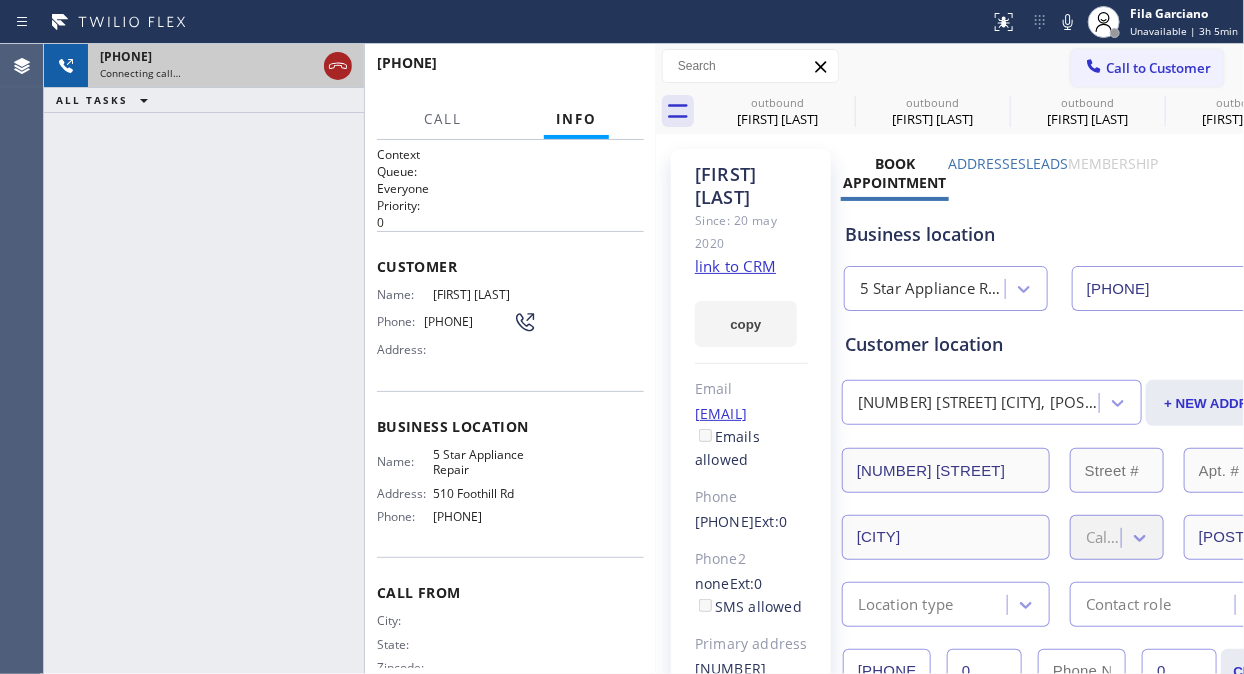 click 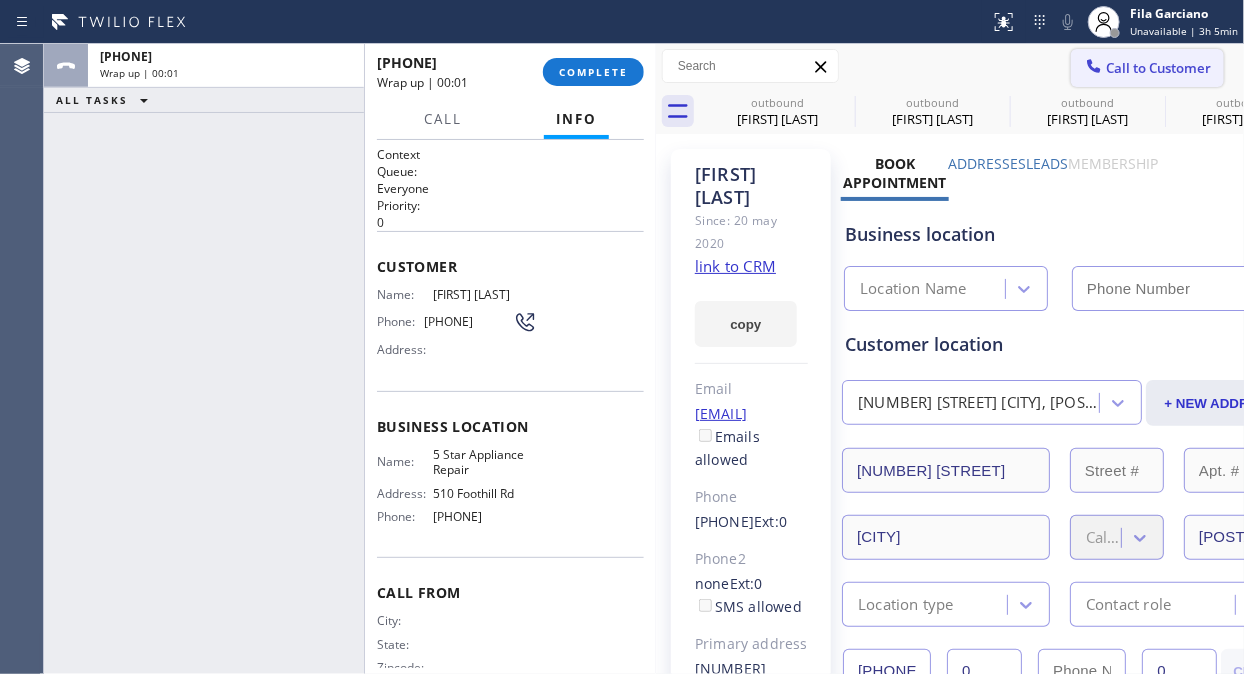 type on "[PHONE]" 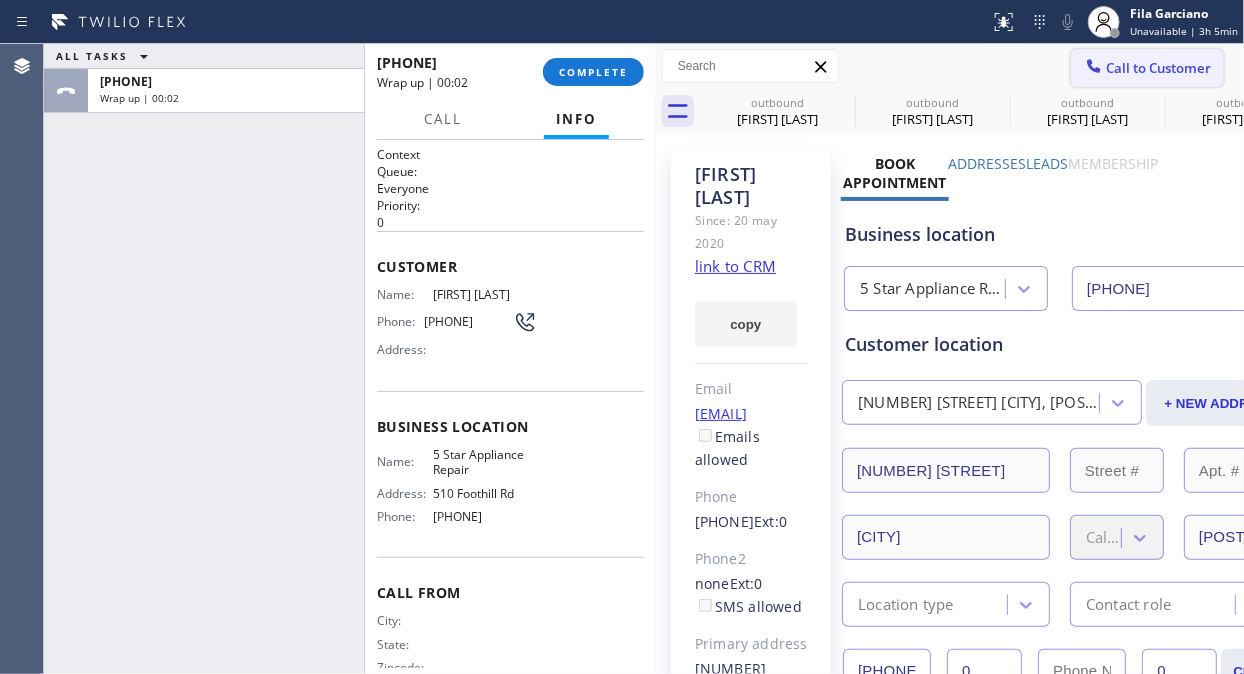 click on "Call to Customer" at bounding box center [1158, 68] 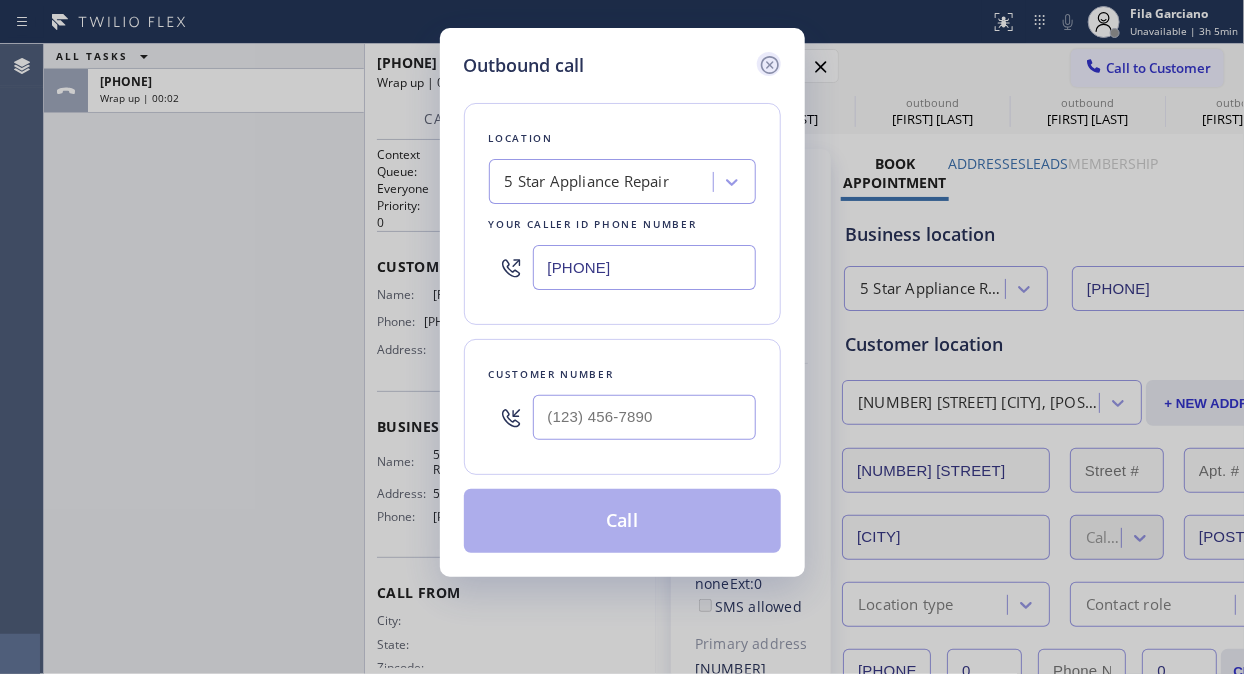 click on "Outbound call Location 5 Star Appliance Repair Your caller id phone number [PHONE] Customer number Call" at bounding box center (622, 302) 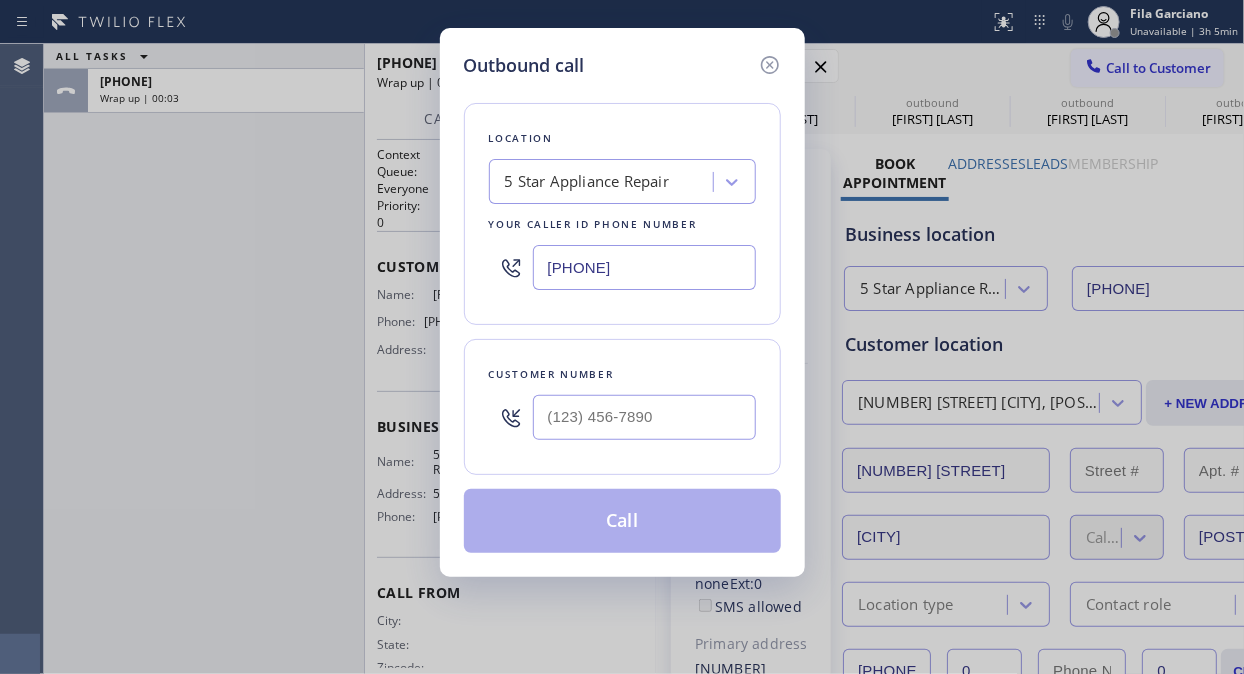 drag, startPoint x: 771, startPoint y: 64, endPoint x: 723, endPoint y: 64, distance: 48 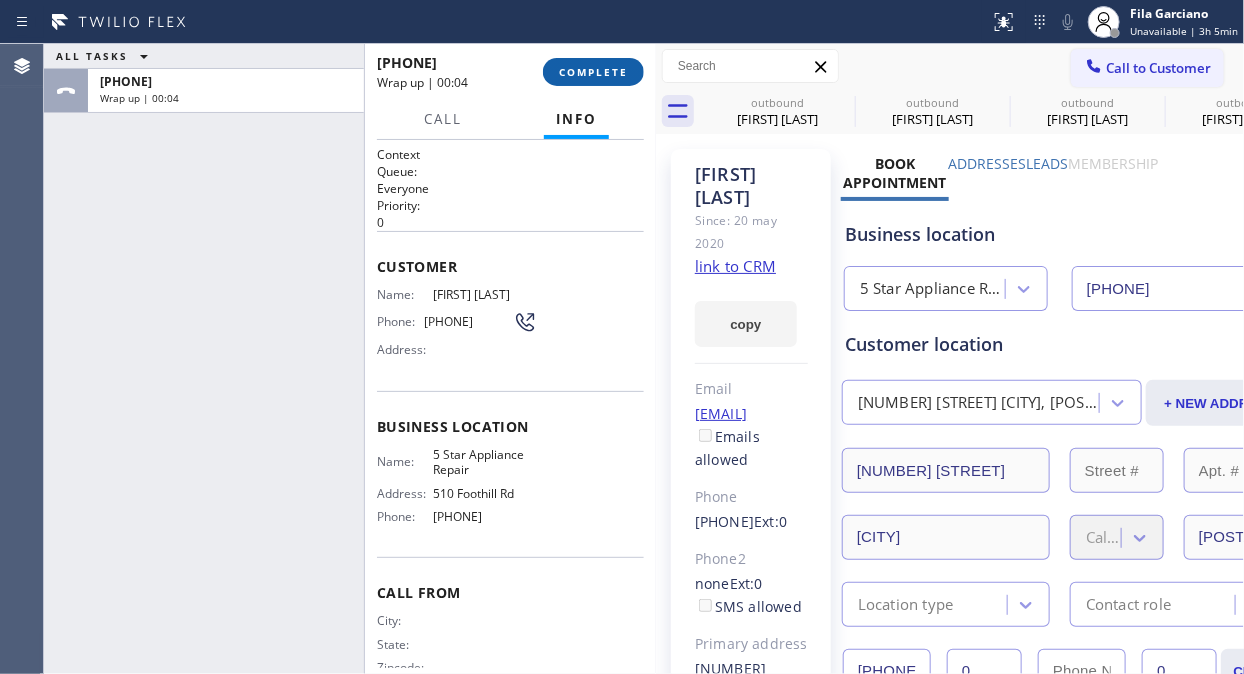 click on "COMPLETE" at bounding box center (593, 72) 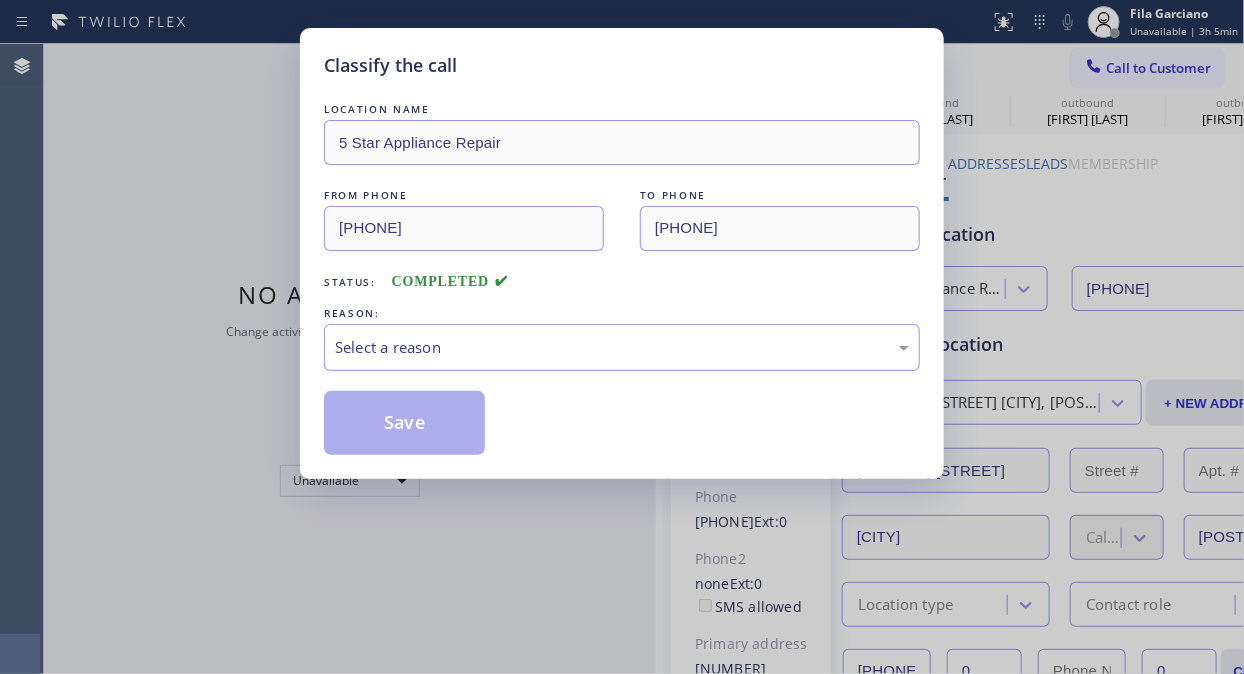 click on "Select a reason" at bounding box center [622, 347] 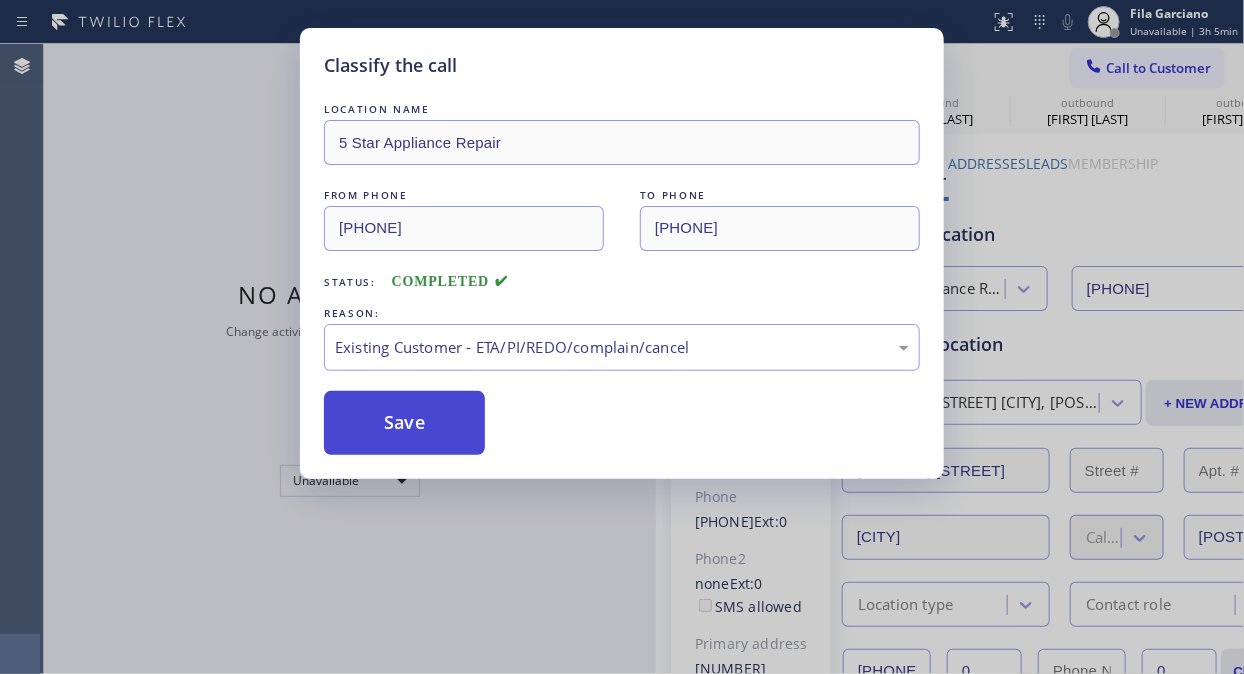 click on "Save" at bounding box center (404, 423) 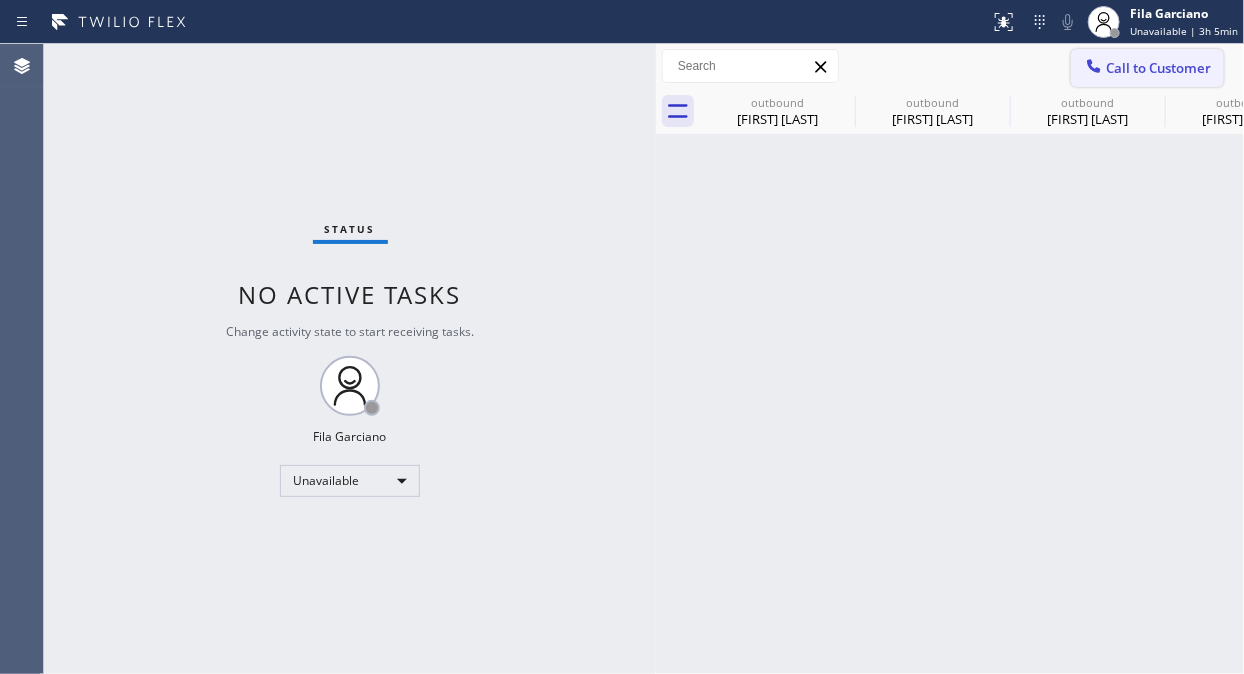 click on "Call to Customer" at bounding box center [1158, 68] 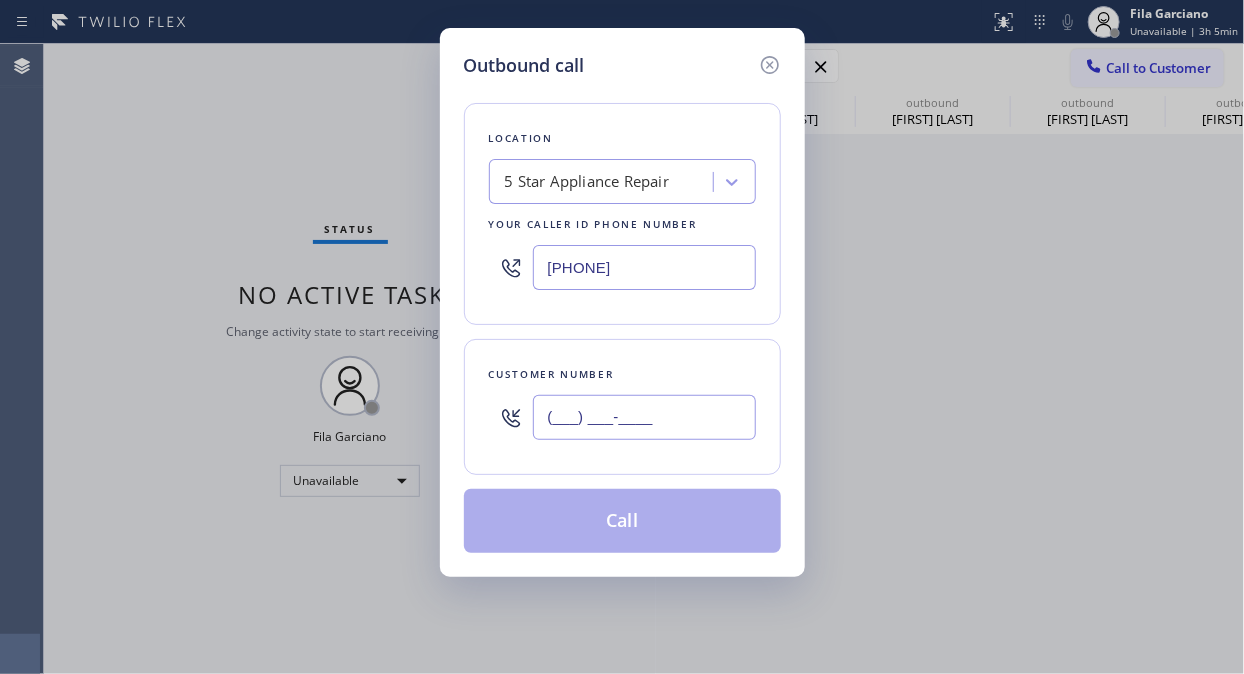 click on "(___) ___-____" at bounding box center (644, 417) 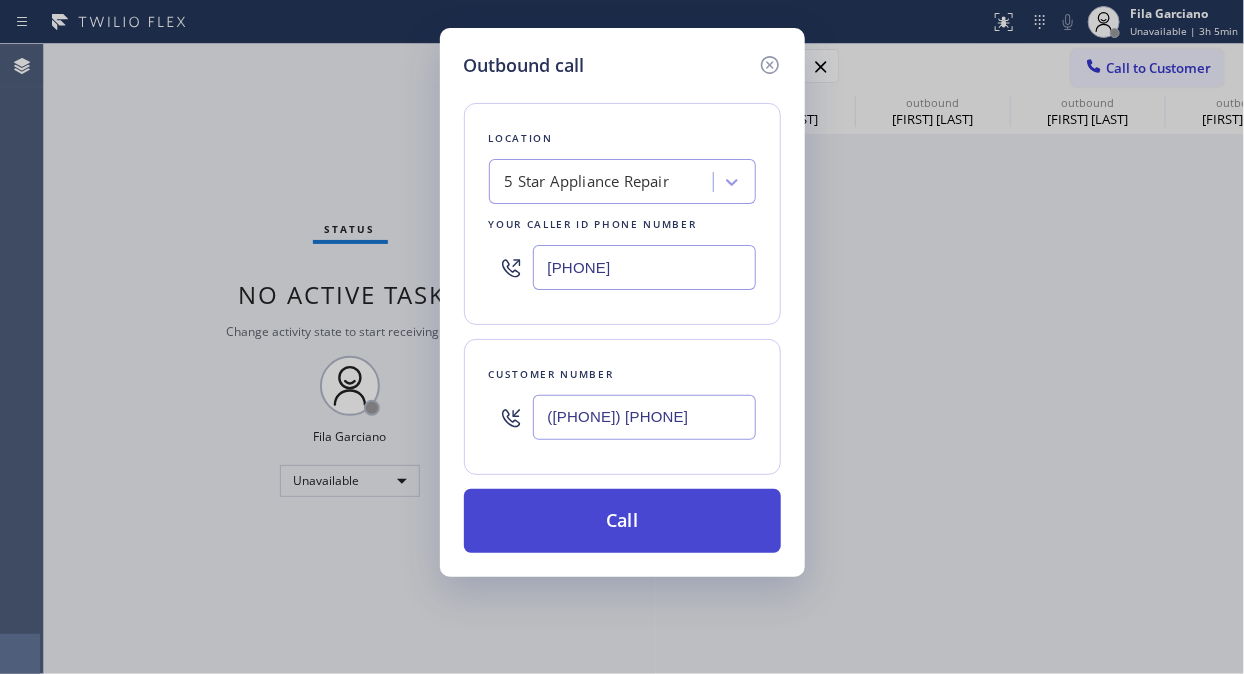 type on "([PHONE]) [PHONE]" 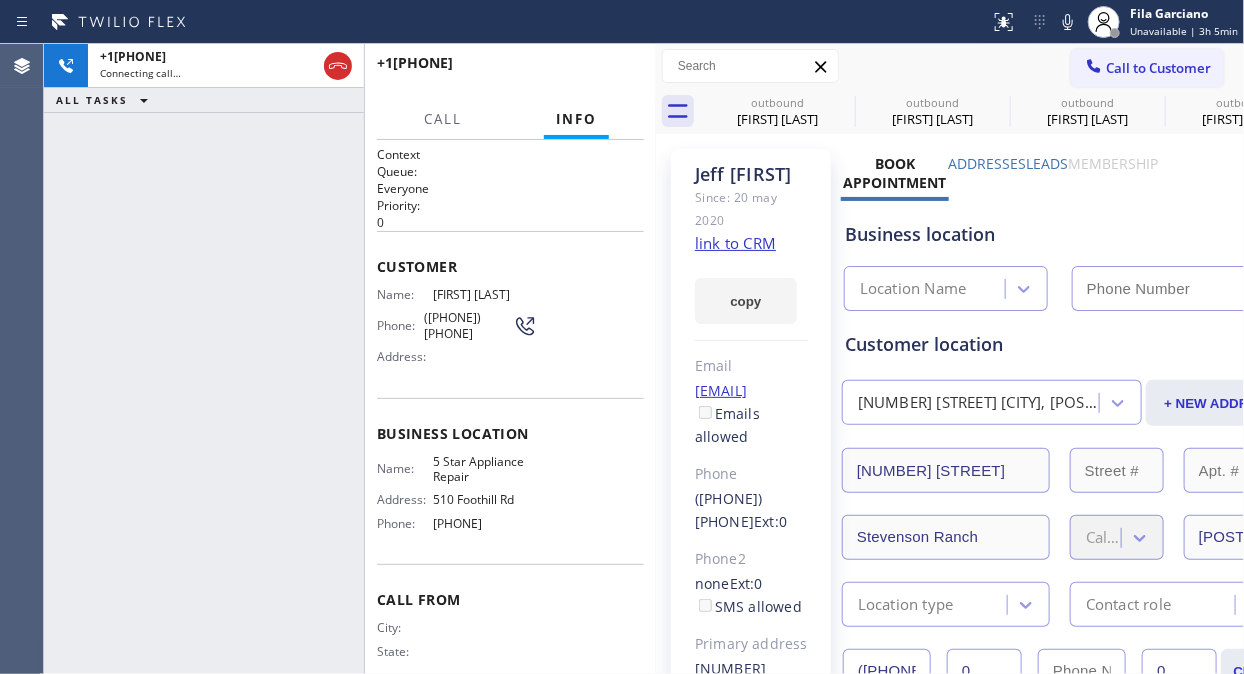 type on "[PHONE]" 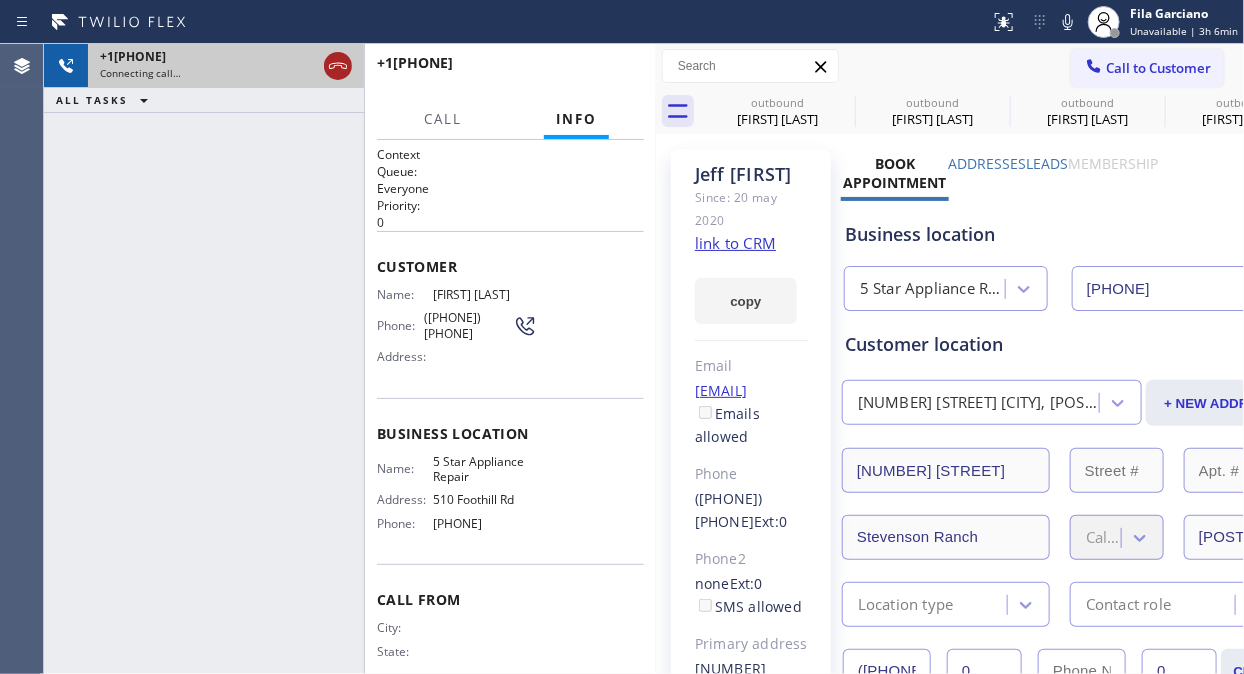 click 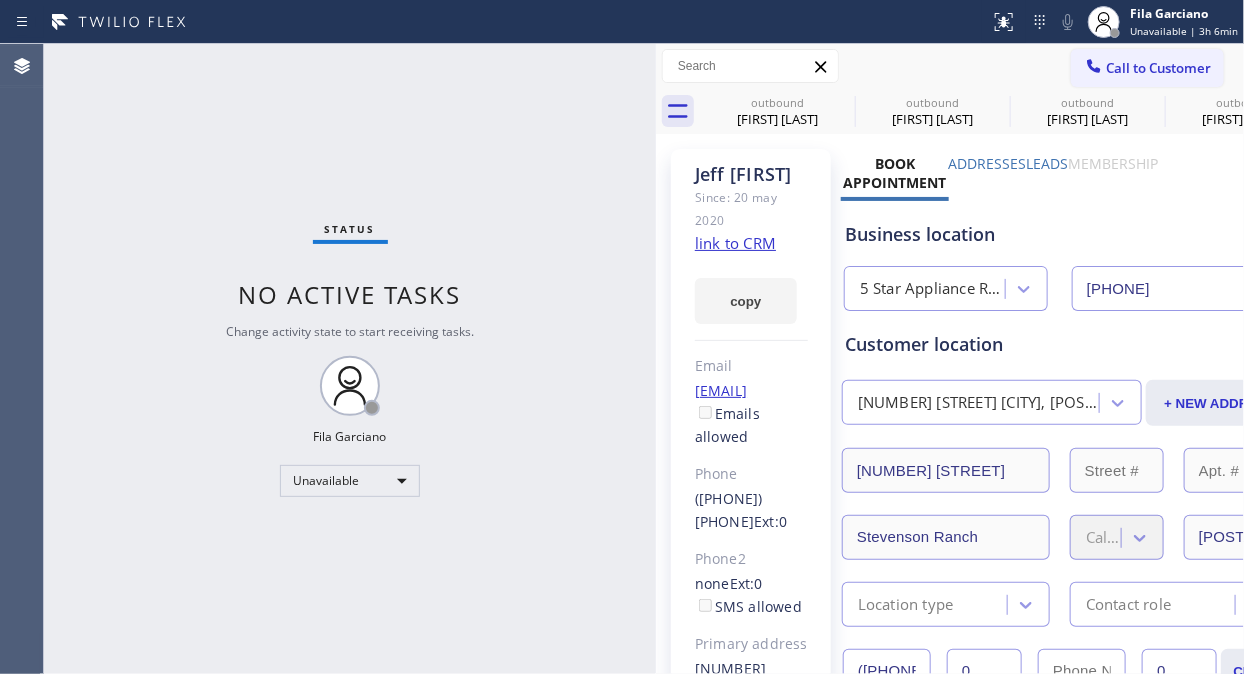 type on "[PHONE]" 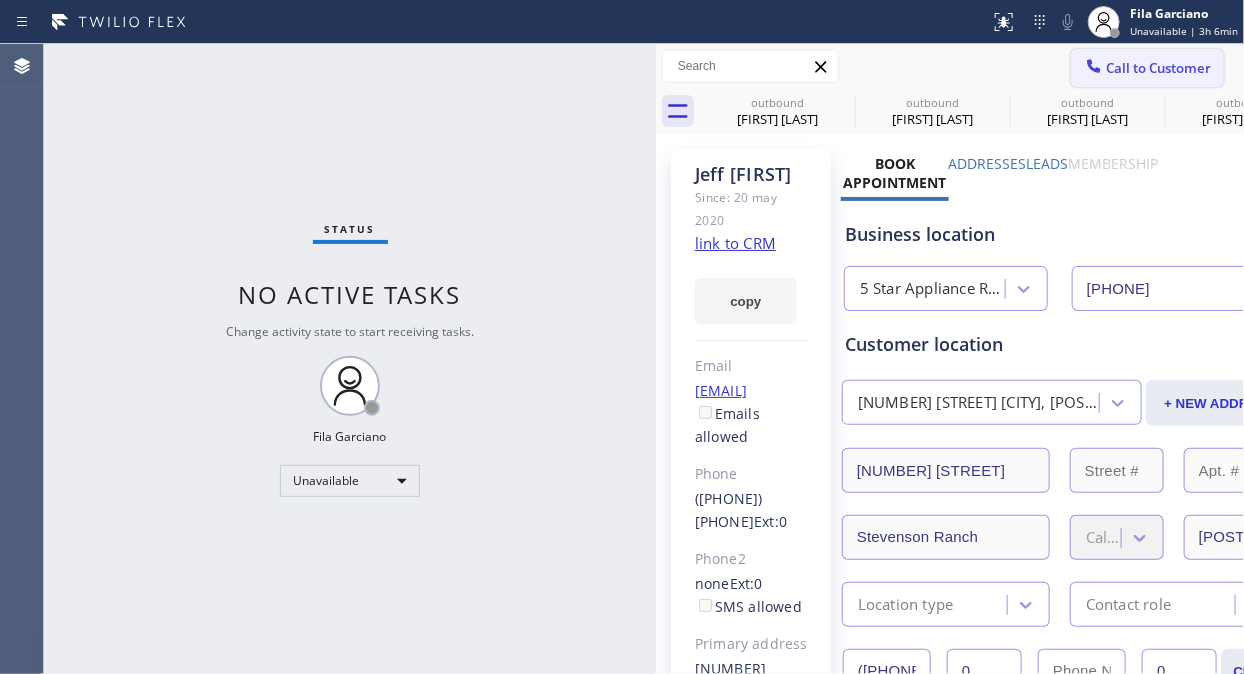 click on "Call to Customer" at bounding box center (1158, 68) 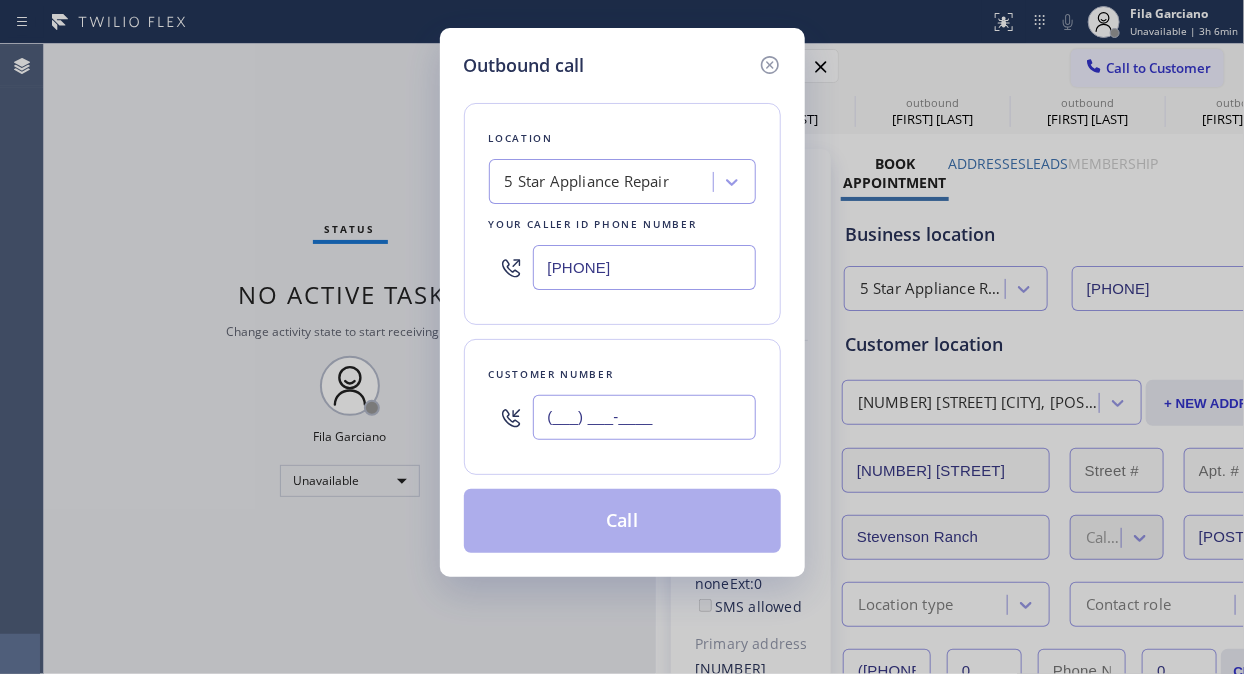 click on "(___) ___-____" at bounding box center [644, 417] 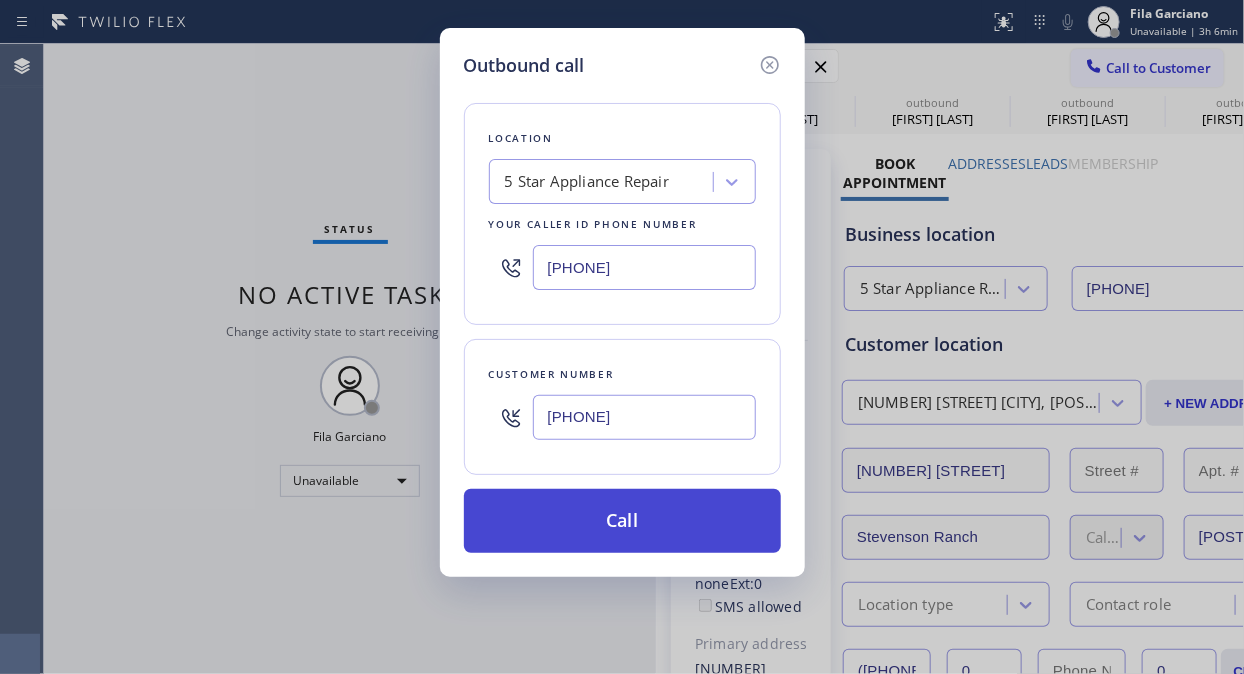 type on "[PHONE]" 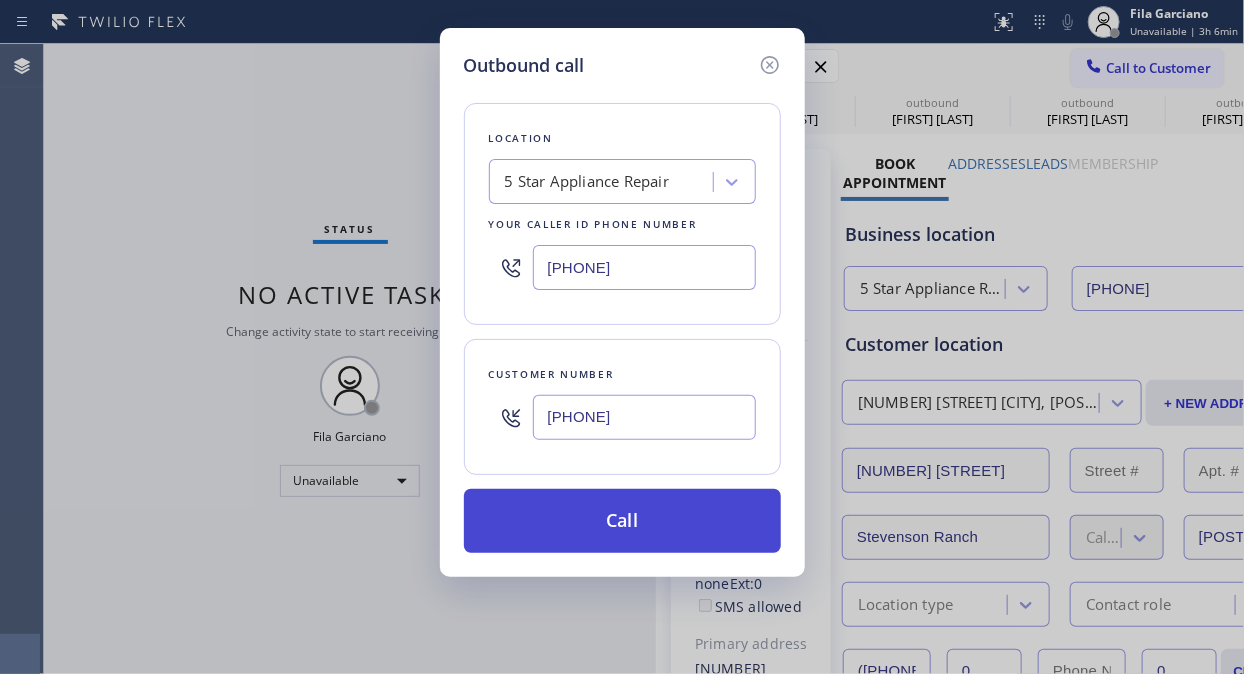 click on "Call" at bounding box center [622, 521] 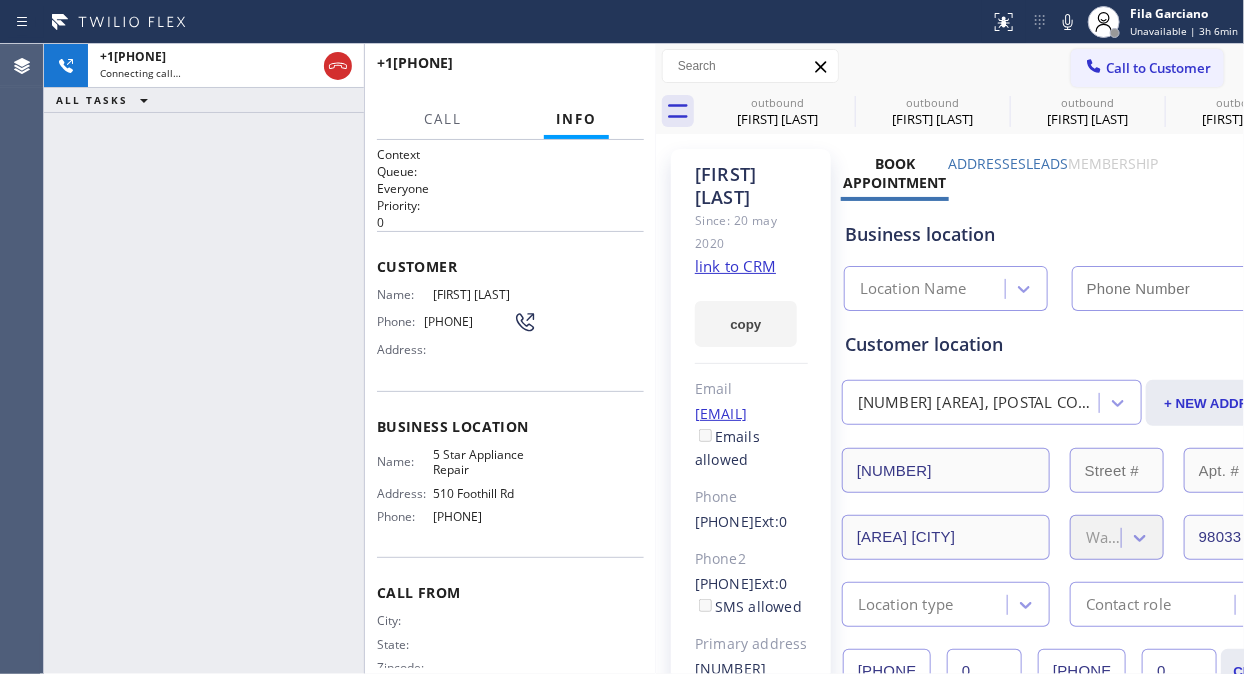 type on "[PHONE]" 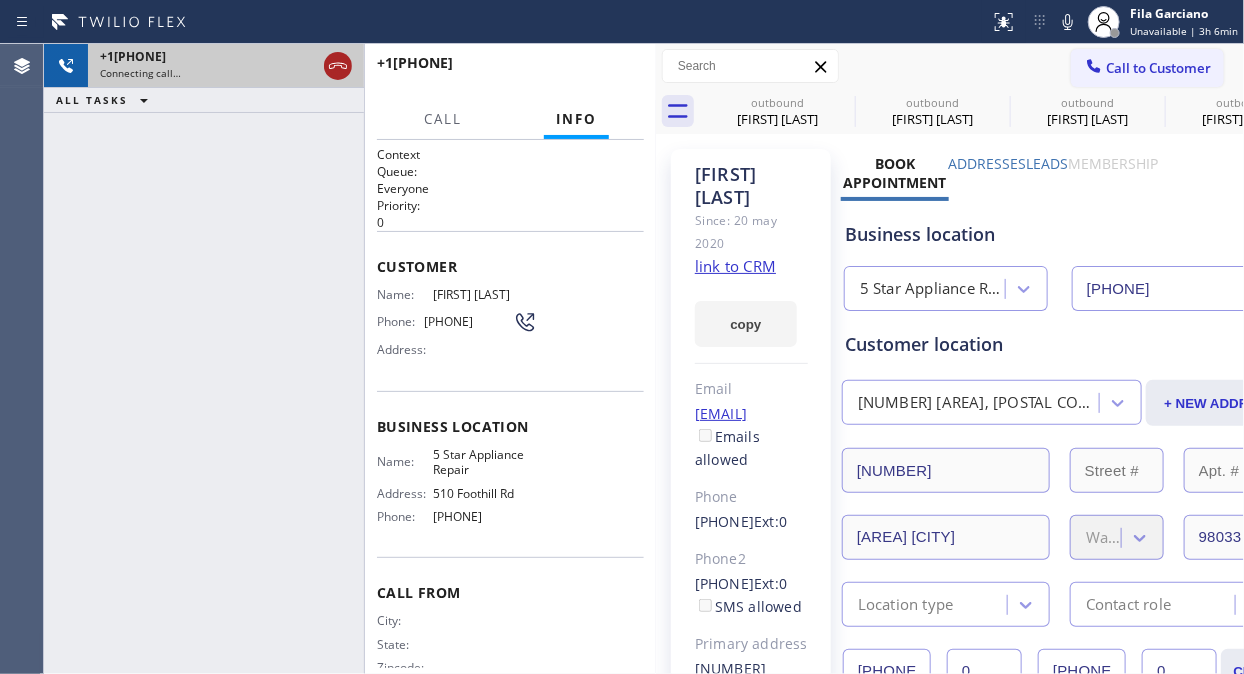 click 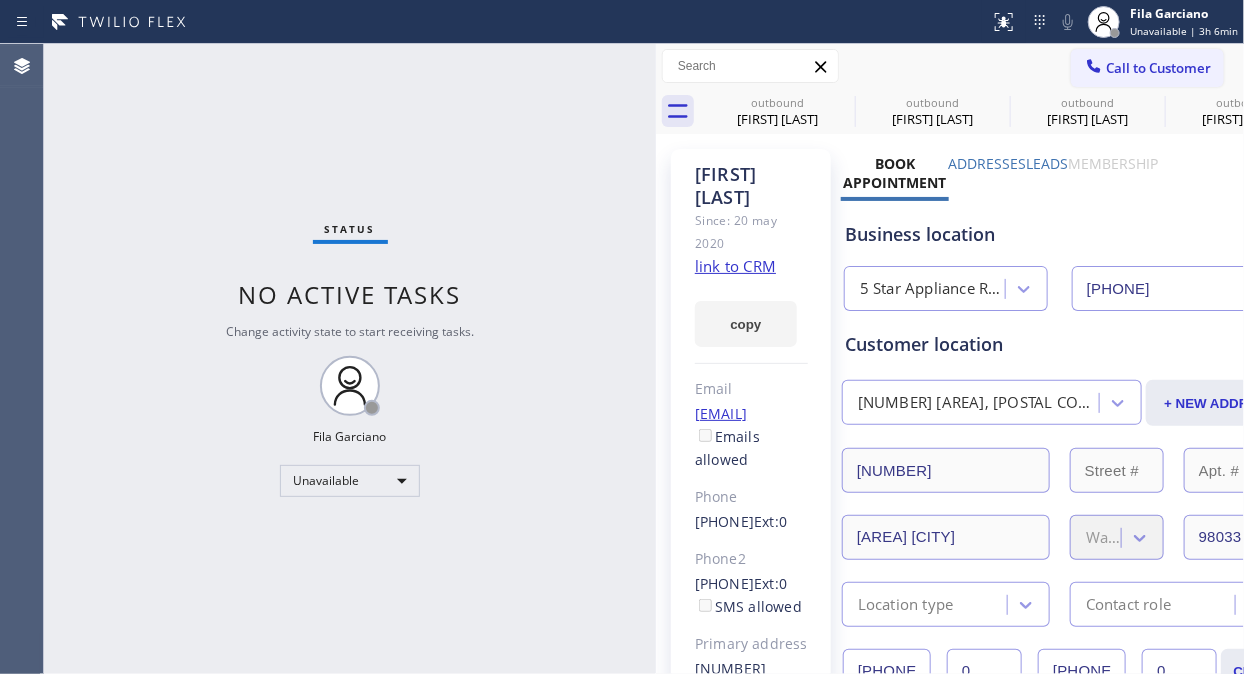 type on "[PHONE]" 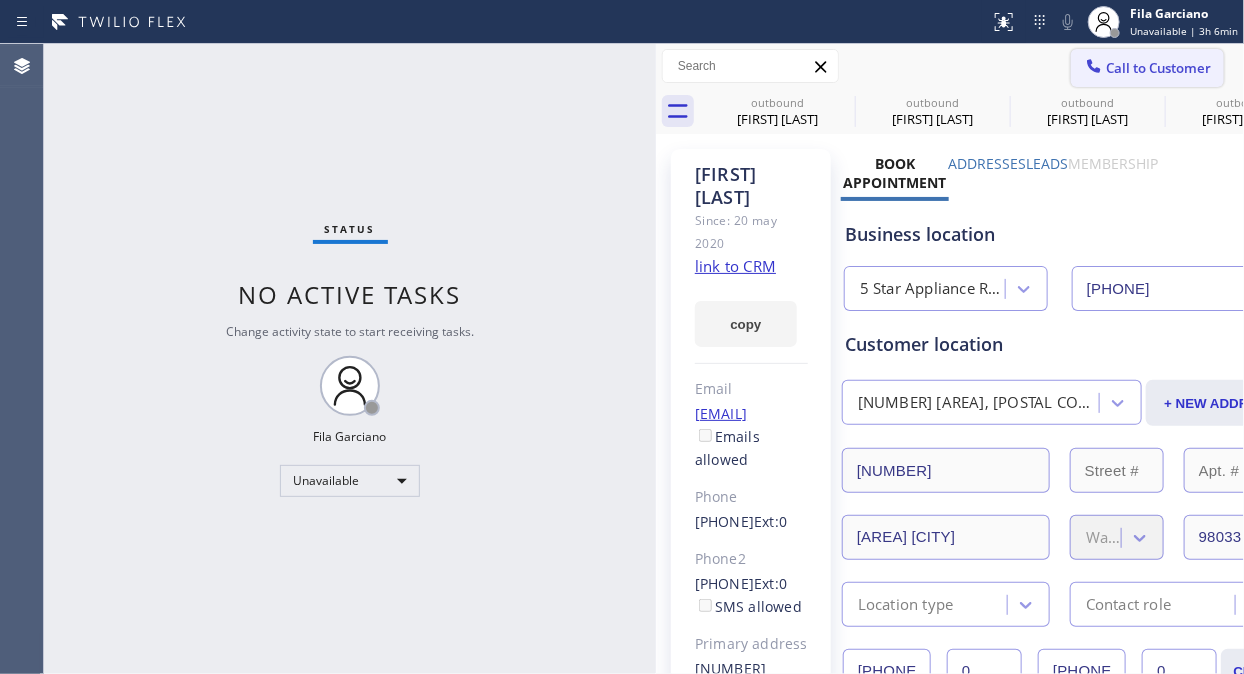click on "Call to Customer" at bounding box center (1158, 68) 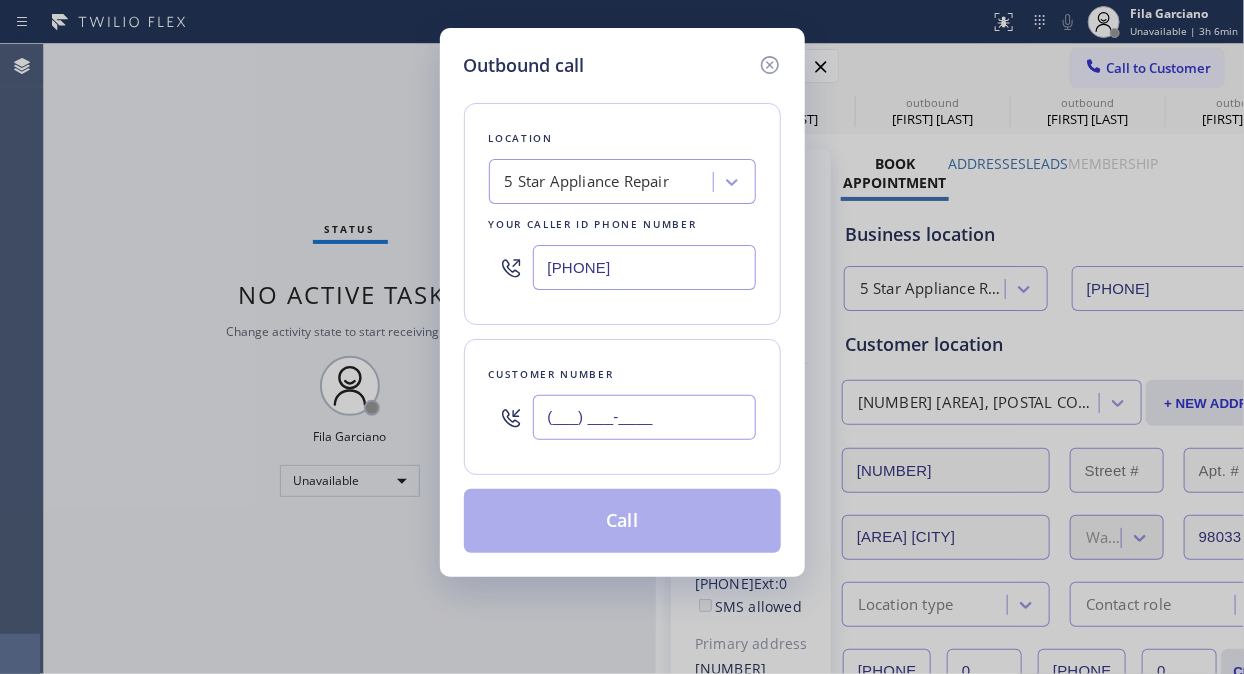click on "(___) ___-____" at bounding box center [644, 417] 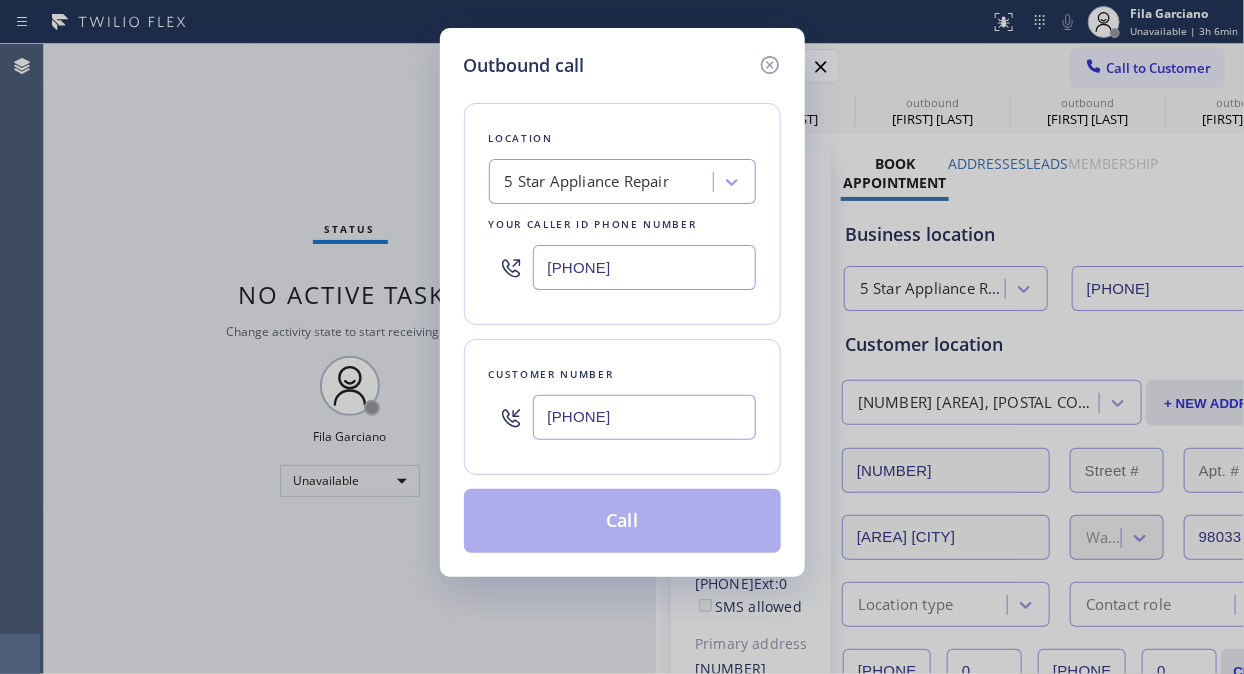 type on "[PHONE]" 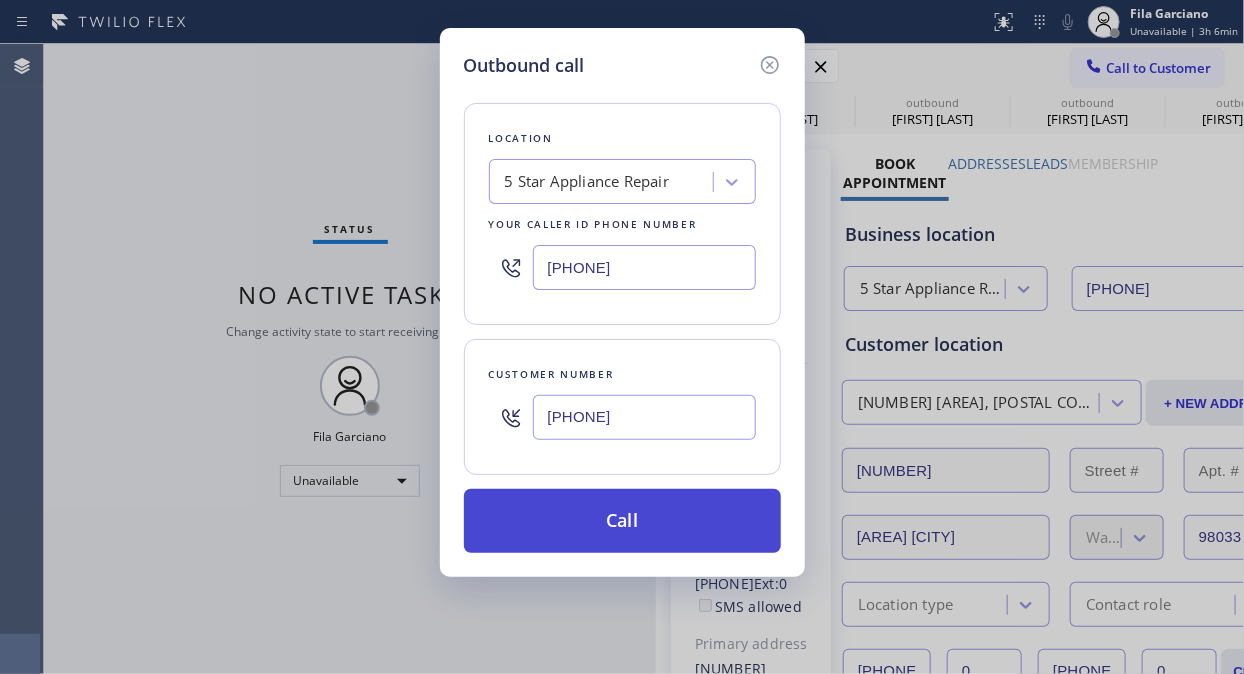 click on "Call" at bounding box center (622, 521) 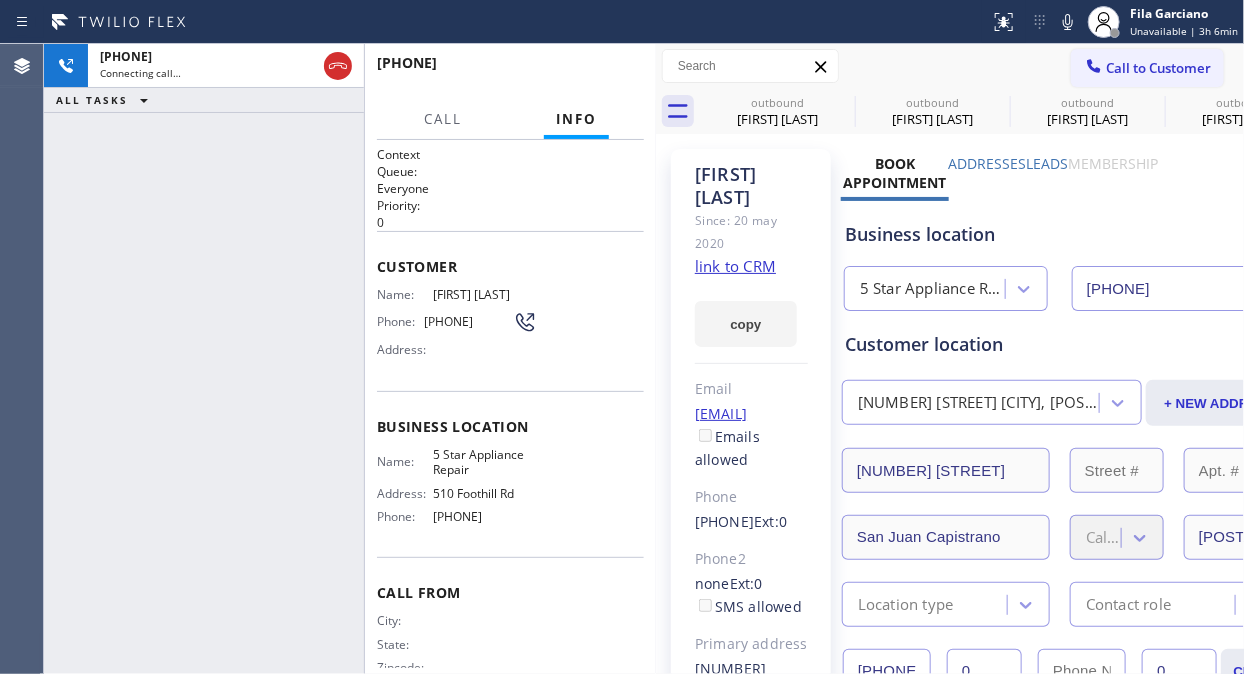type on "[PHONE]" 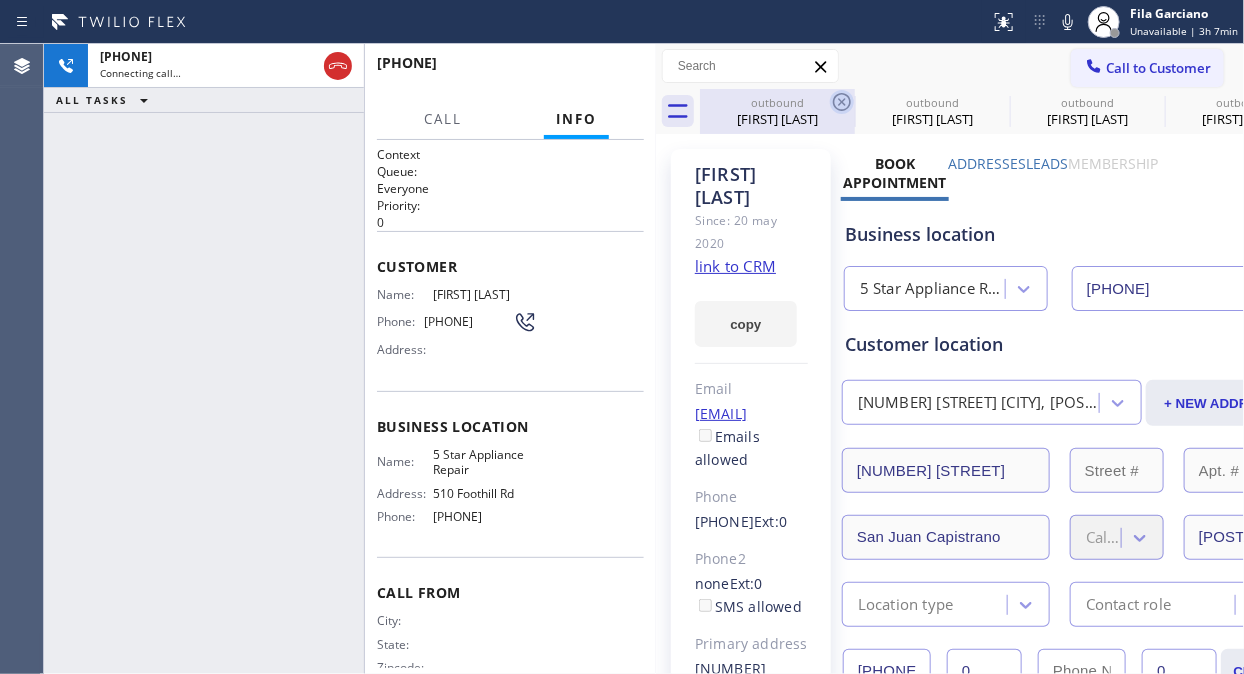 click 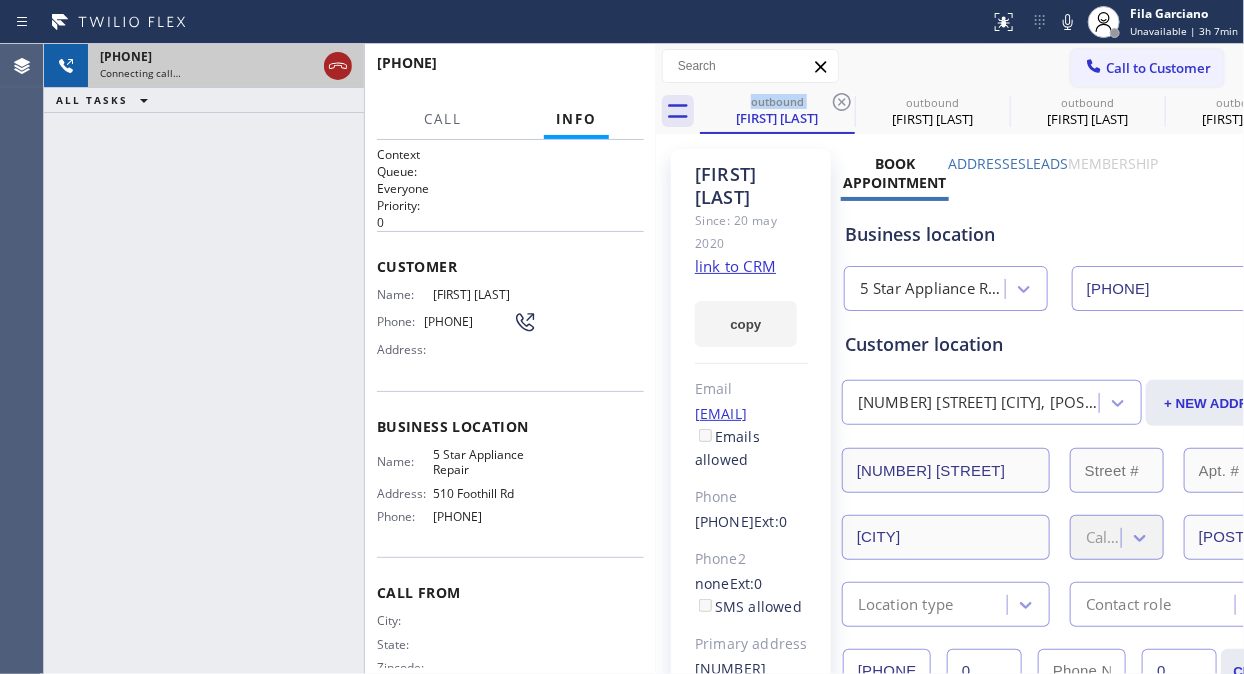 click 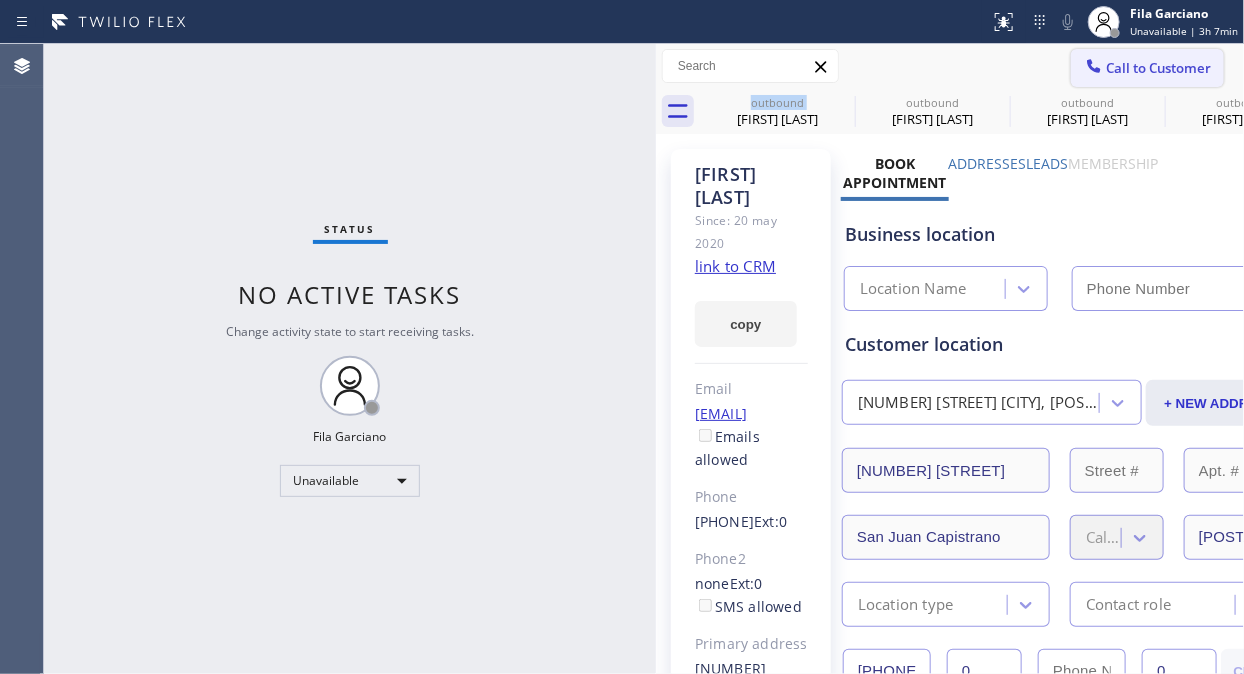 type on "[PHONE]" 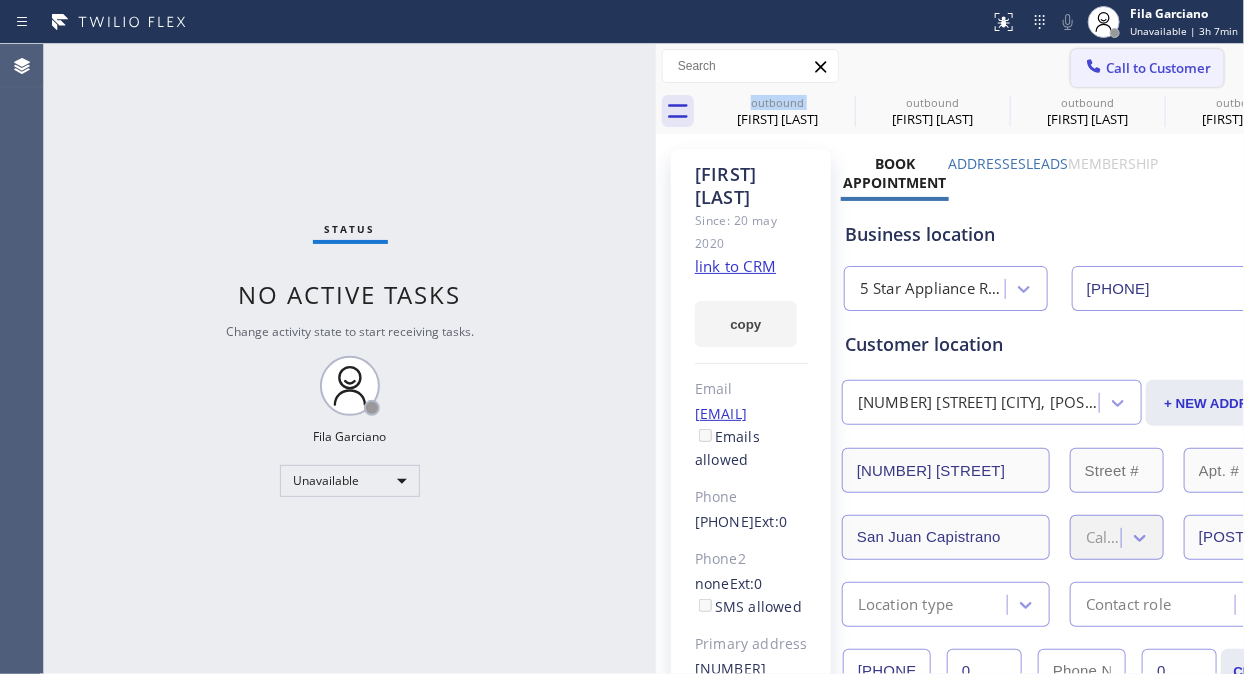 click on "Call to Customer" at bounding box center (1158, 68) 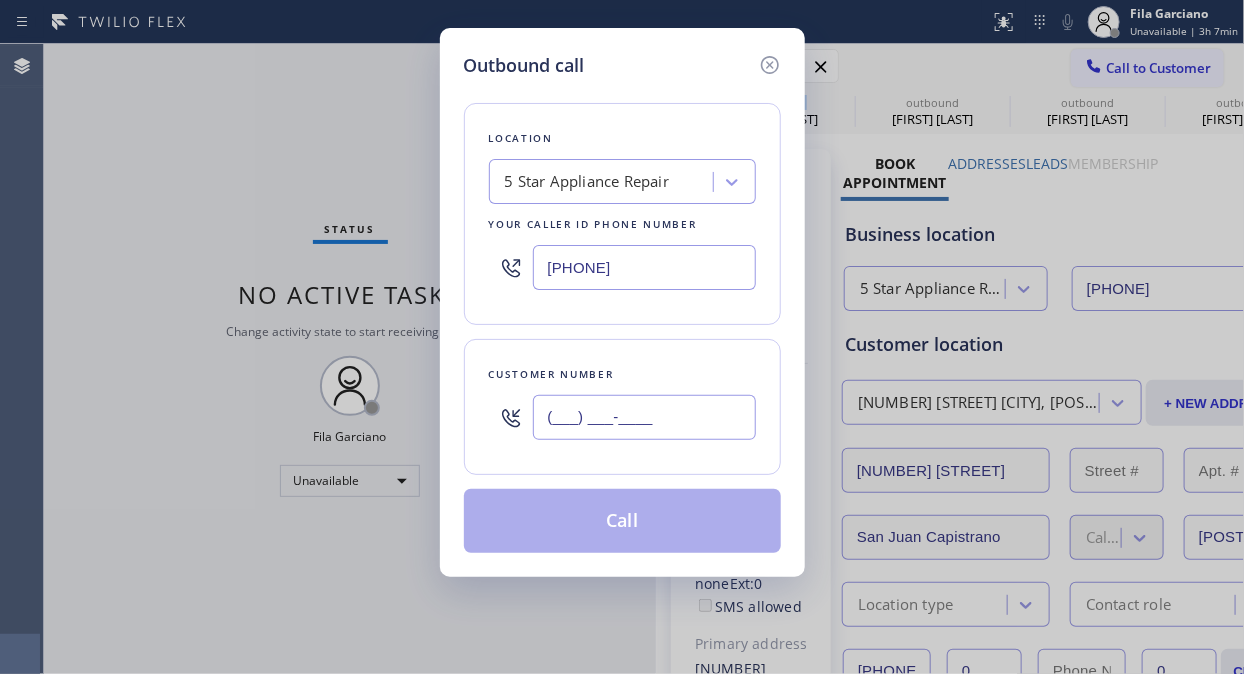 click on "(___) ___-____" at bounding box center (644, 417) 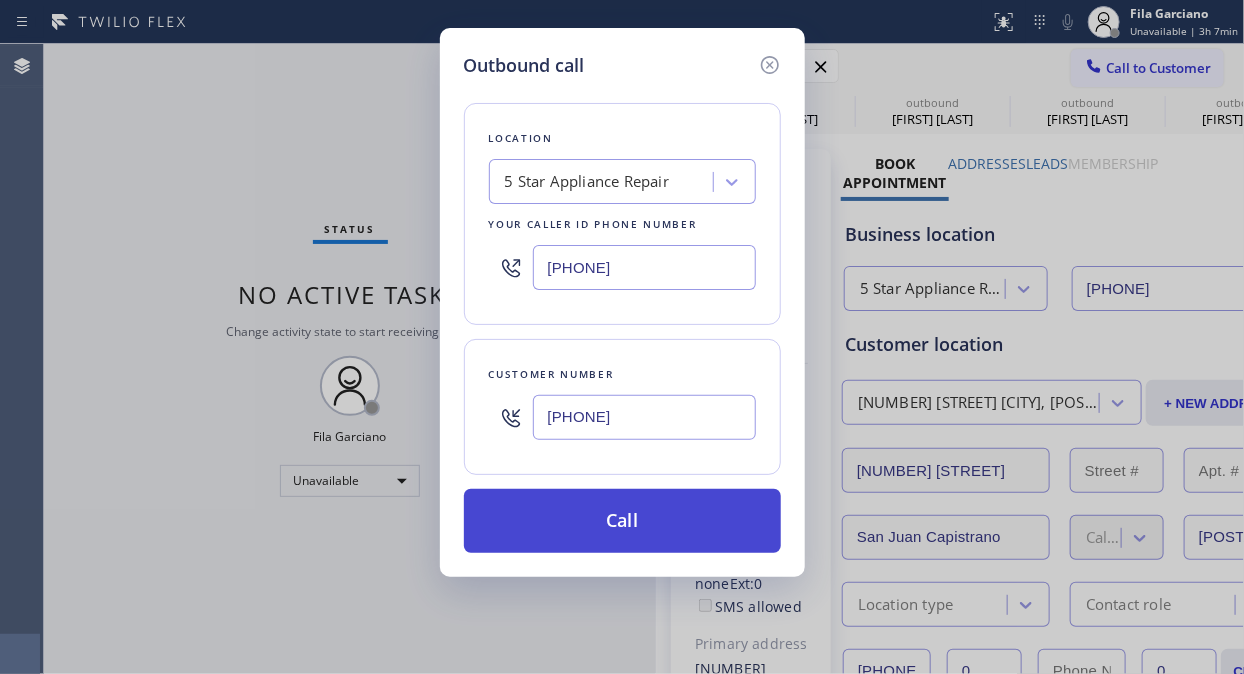 type on "[PHONE]" 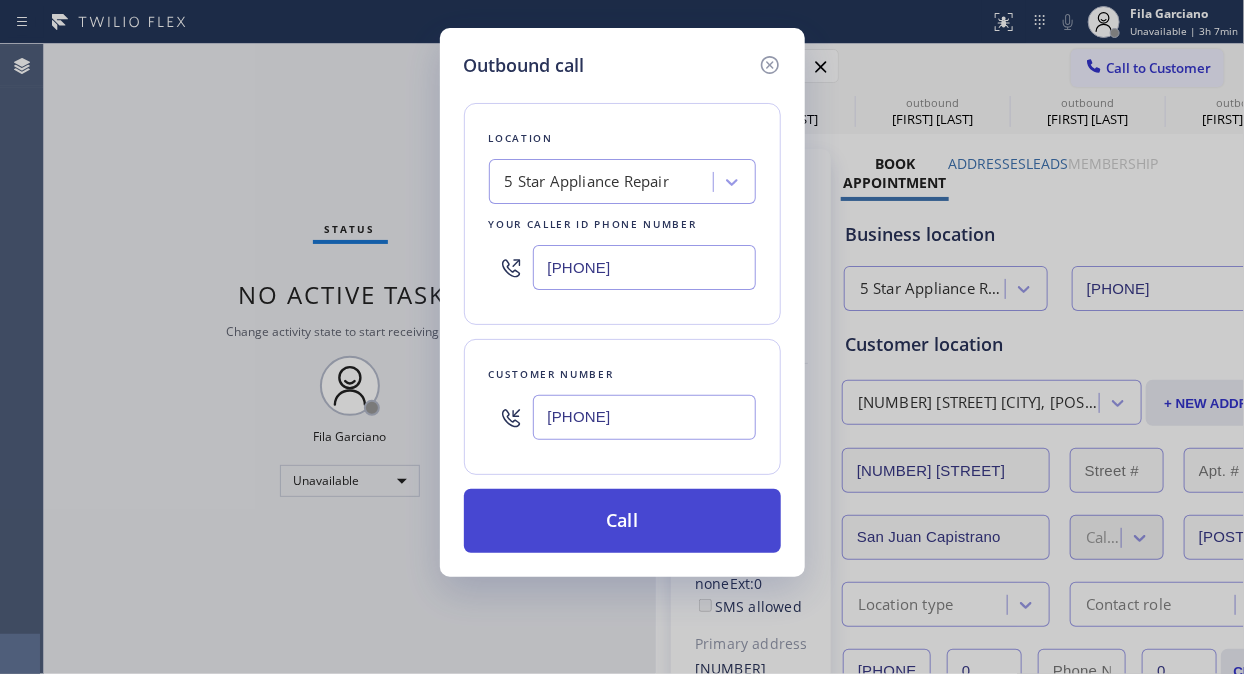 click on "Call" at bounding box center (622, 521) 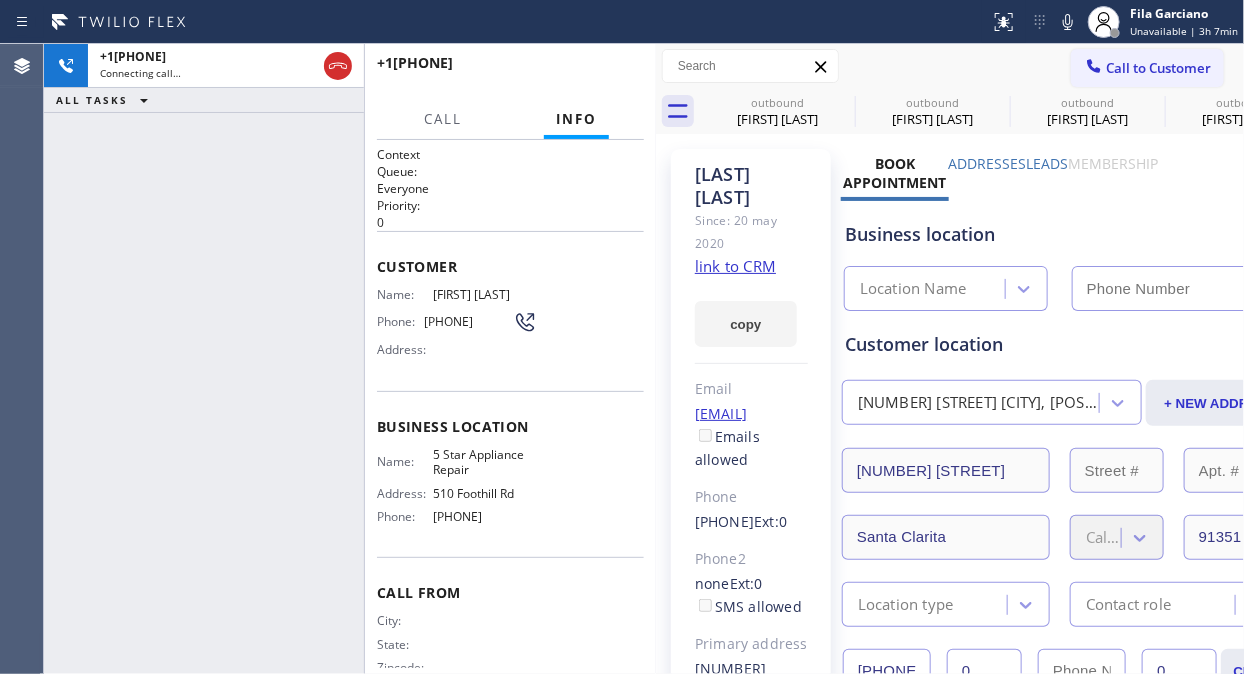 type on "[PHONE]" 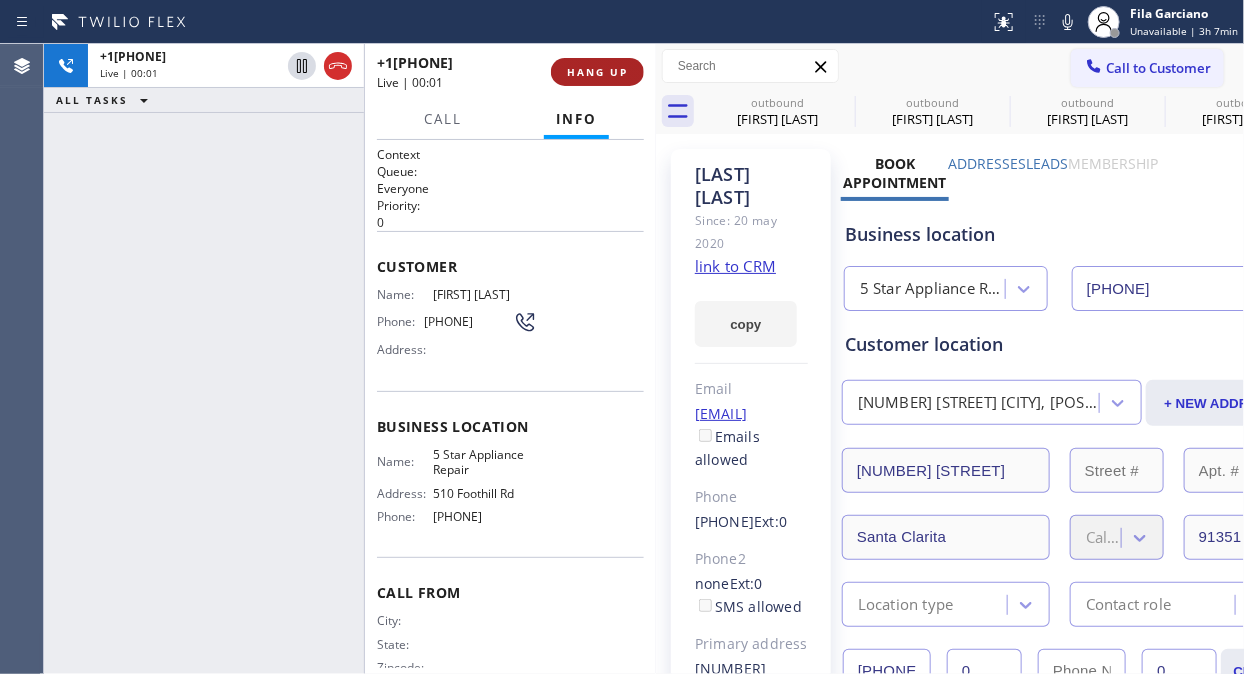 click on "HANG UP" at bounding box center [597, 72] 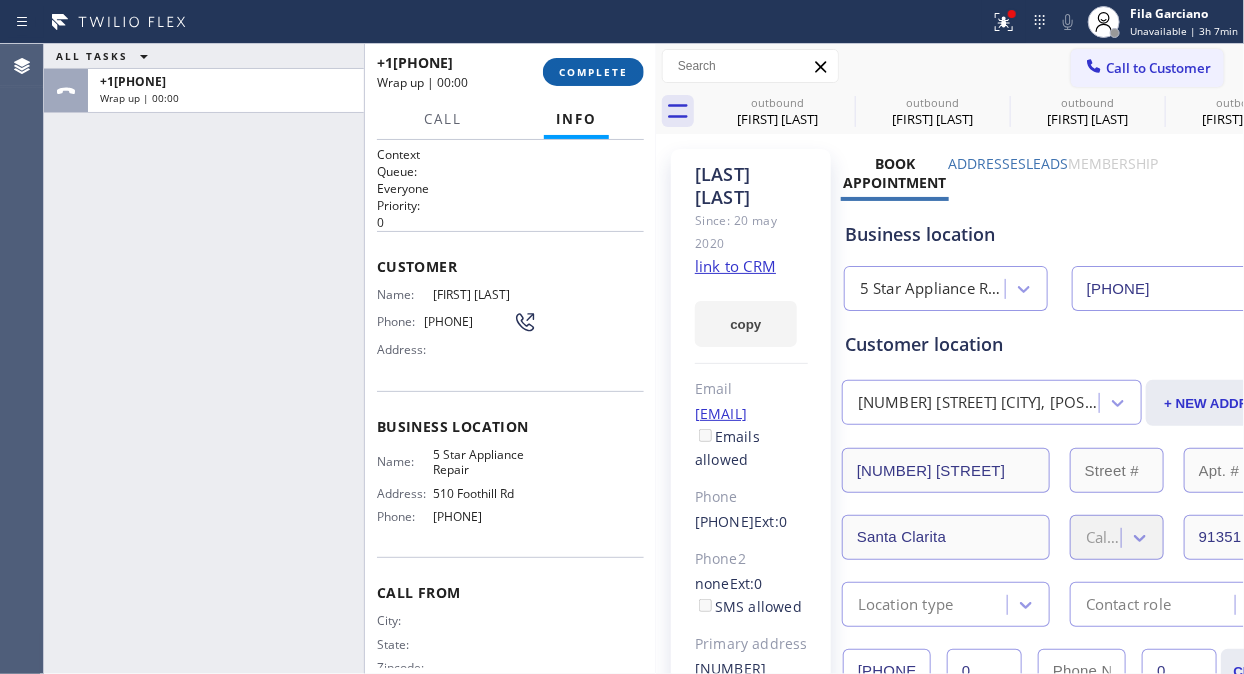 click on "COMPLETE" at bounding box center (593, 72) 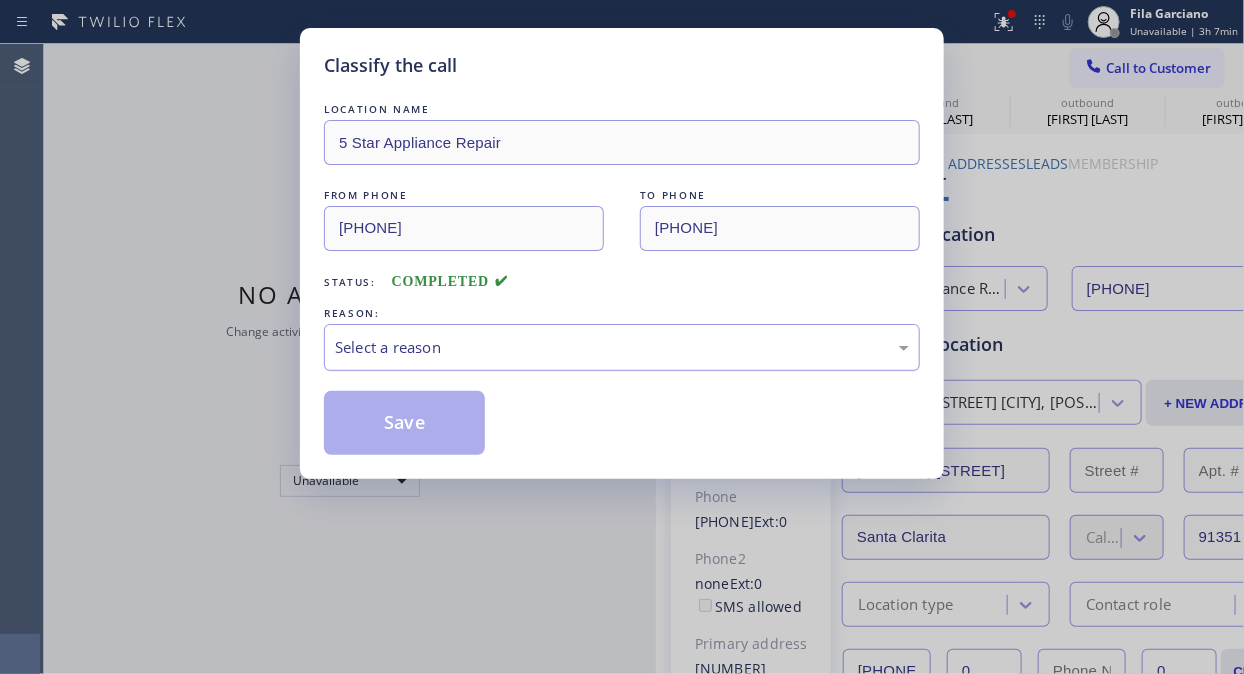 click on "Select a reason" at bounding box center (622, 347) 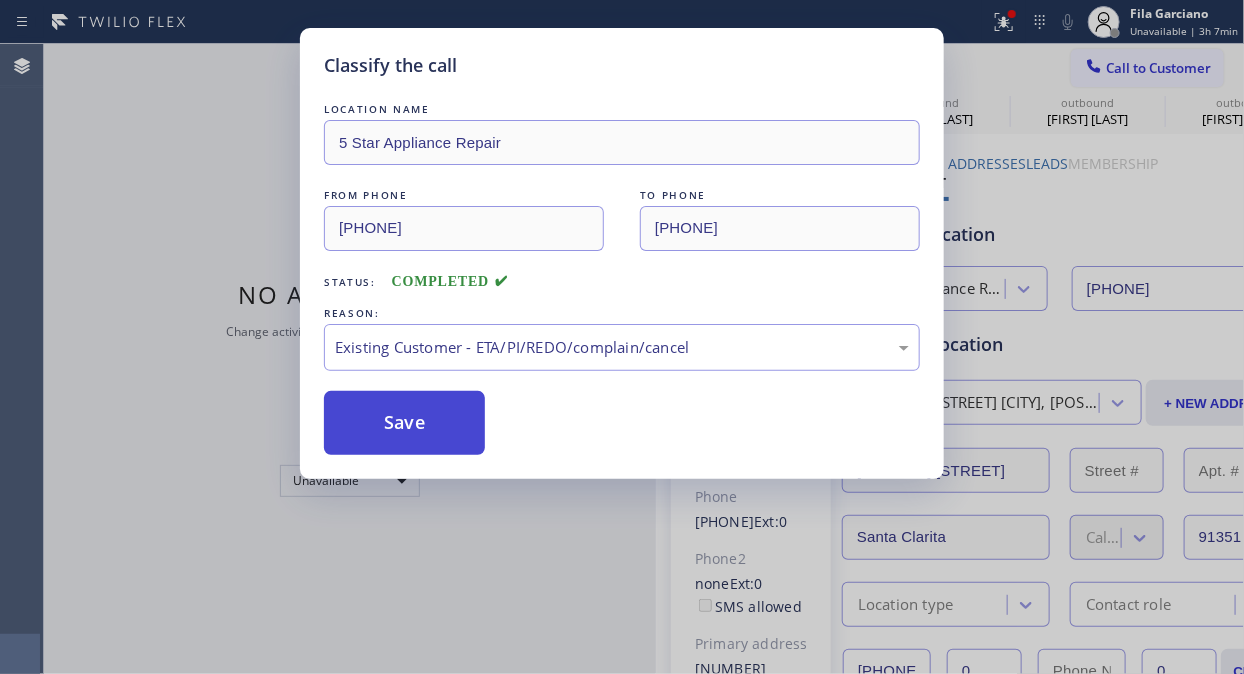 click on "Save" at bounding box center [404, 423] 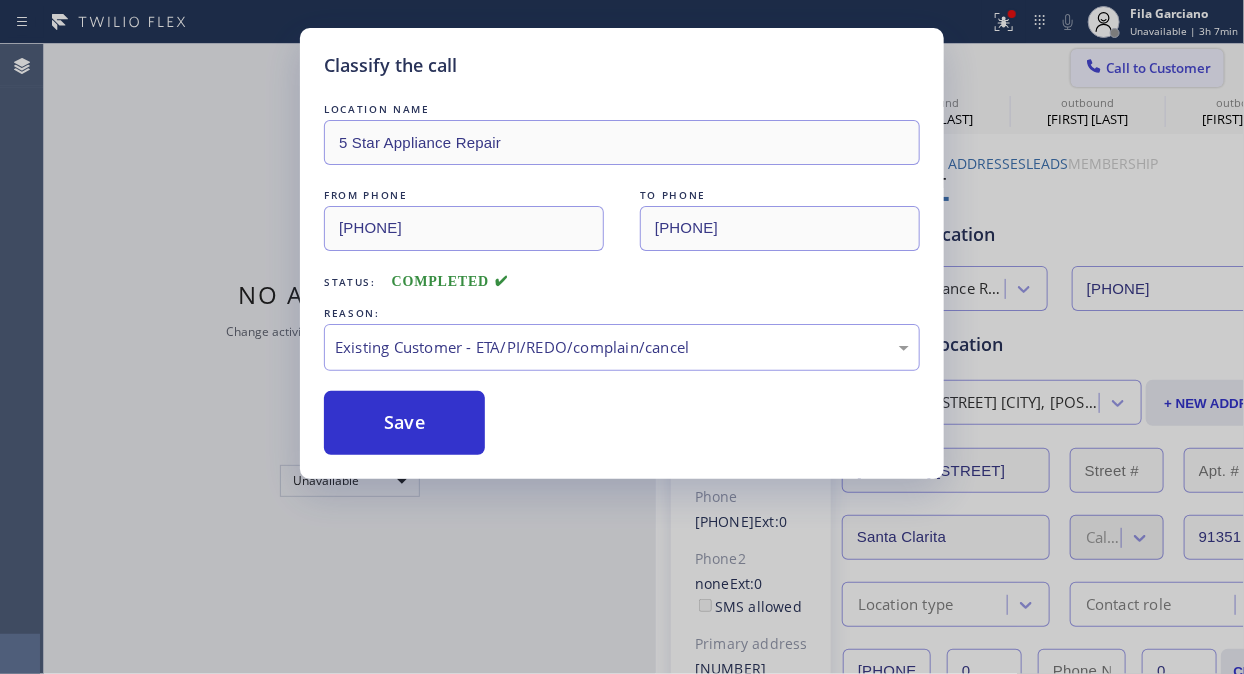 click on "Call to Customer" at bounding box center [1158, 68] 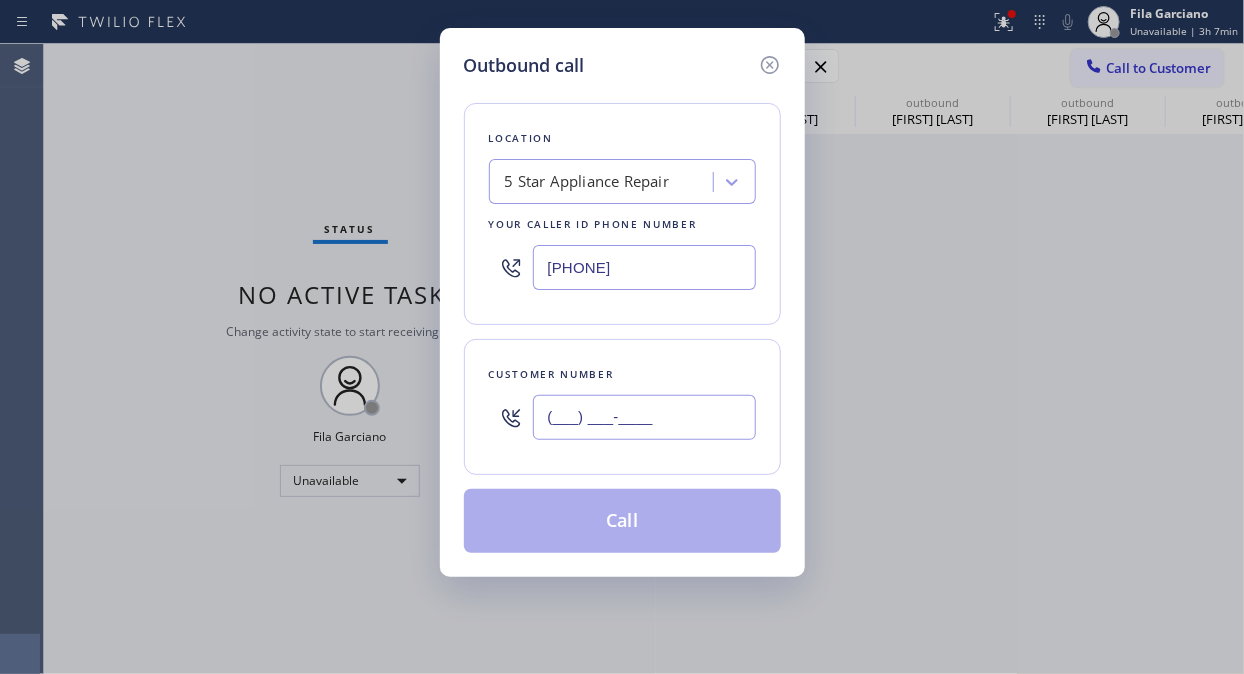 click on "(___) ___-____" at bounding box center [644, 417] 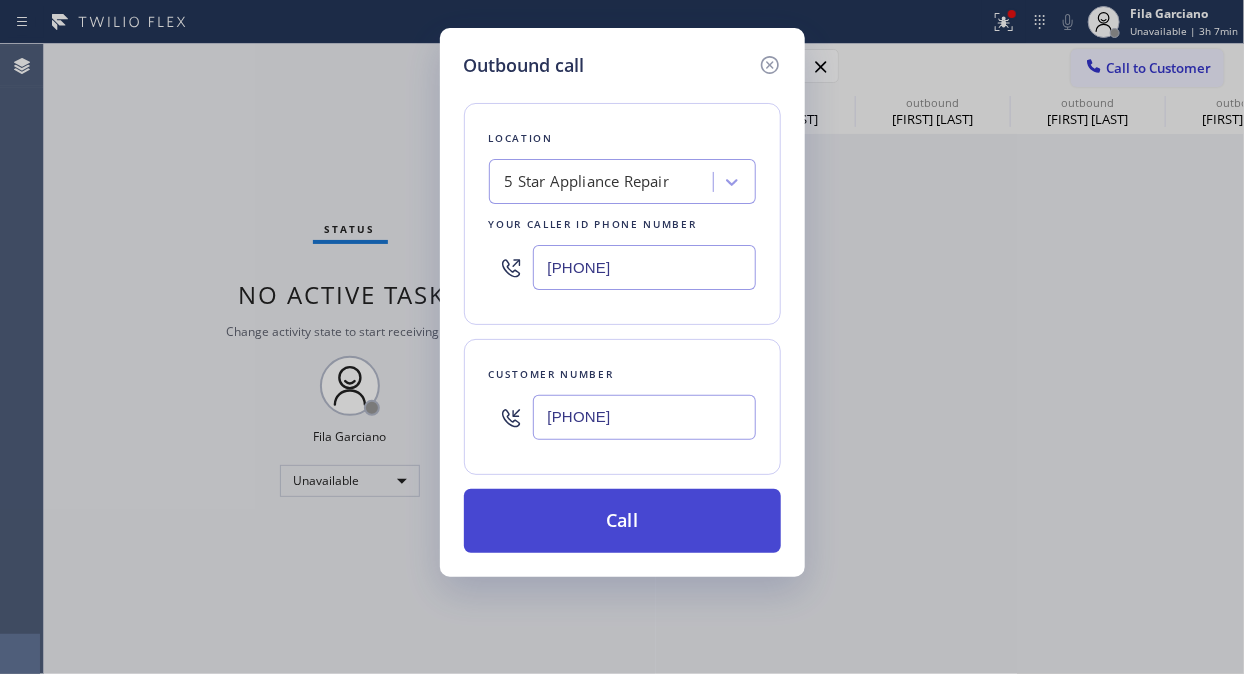 type on "[PHONE]" 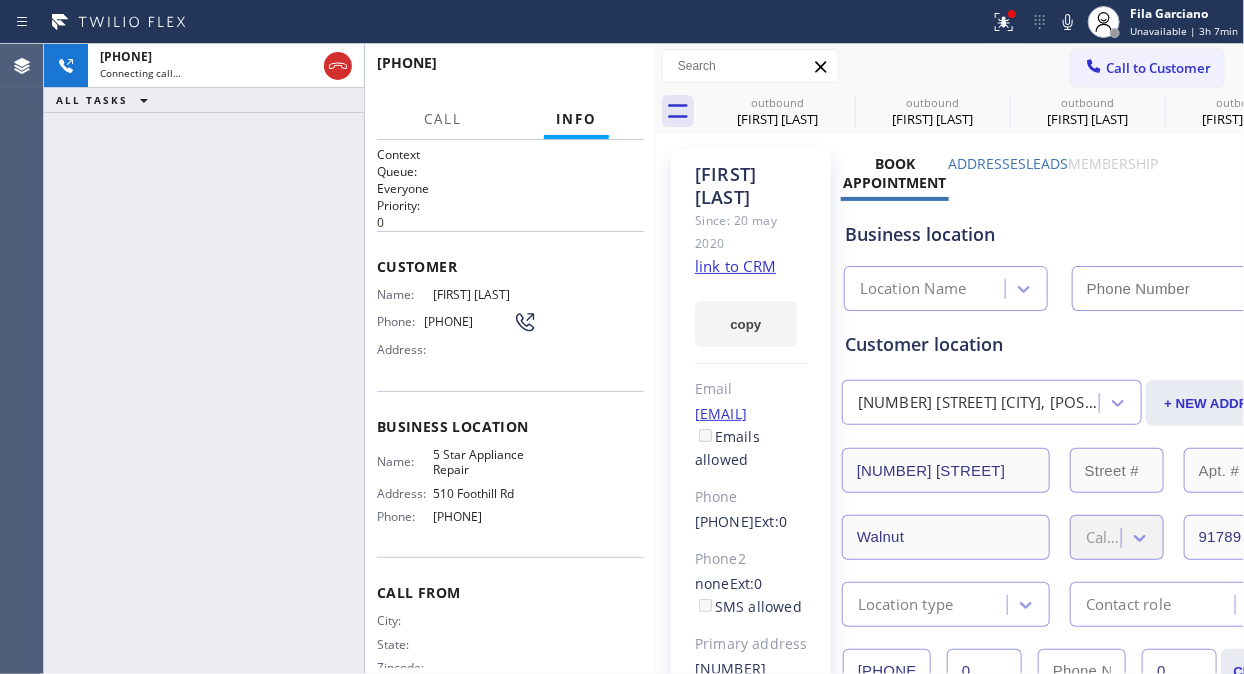 type on "[PHONE]" 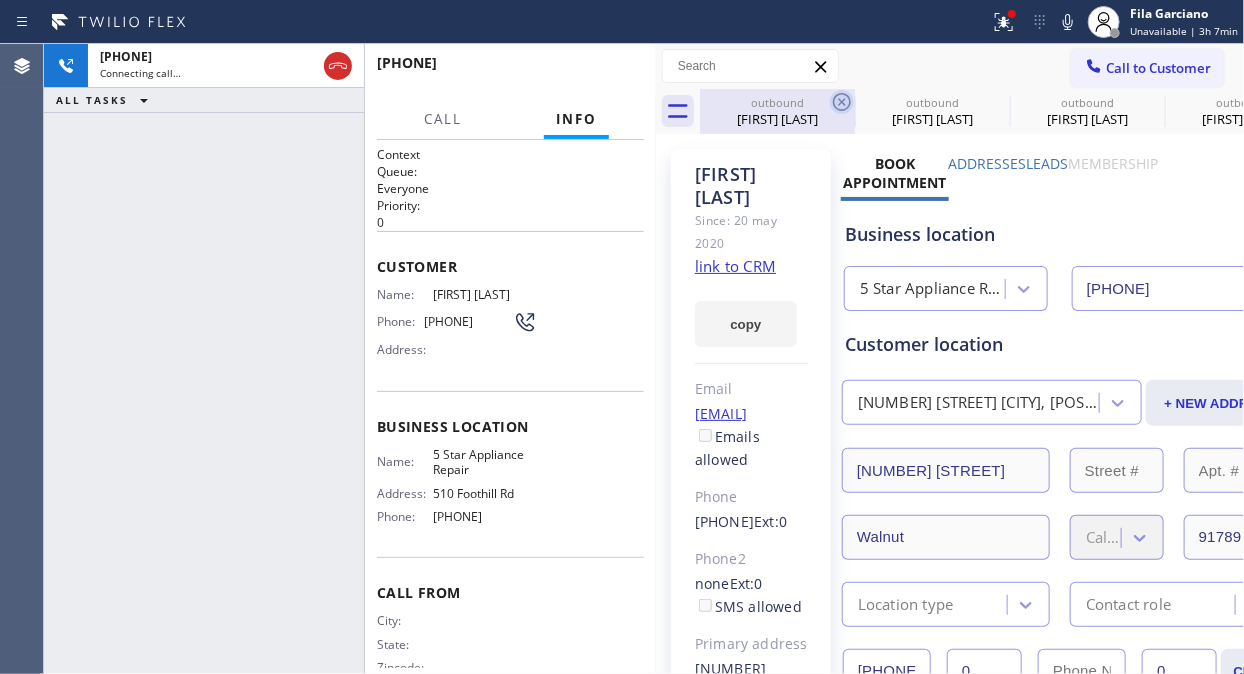 click 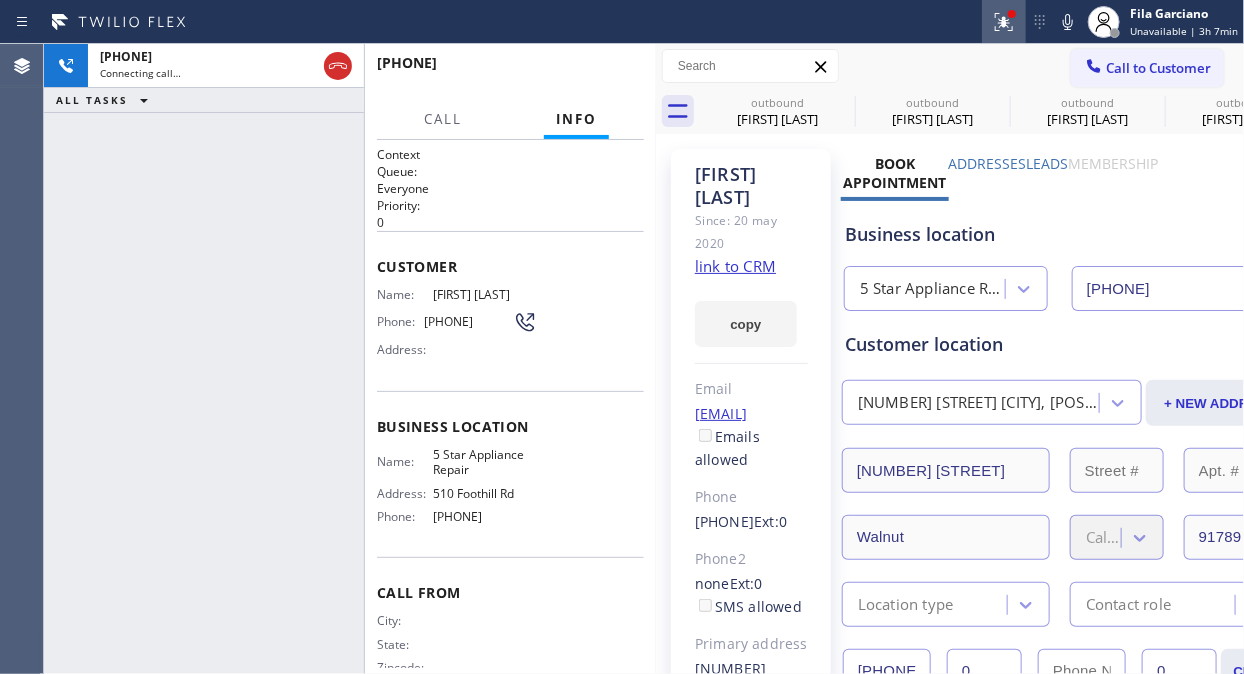 drag, startPoint x: 840, startPoint y: 100, endPoint x: 1007, endPoint y: 40, distance: 177.4514 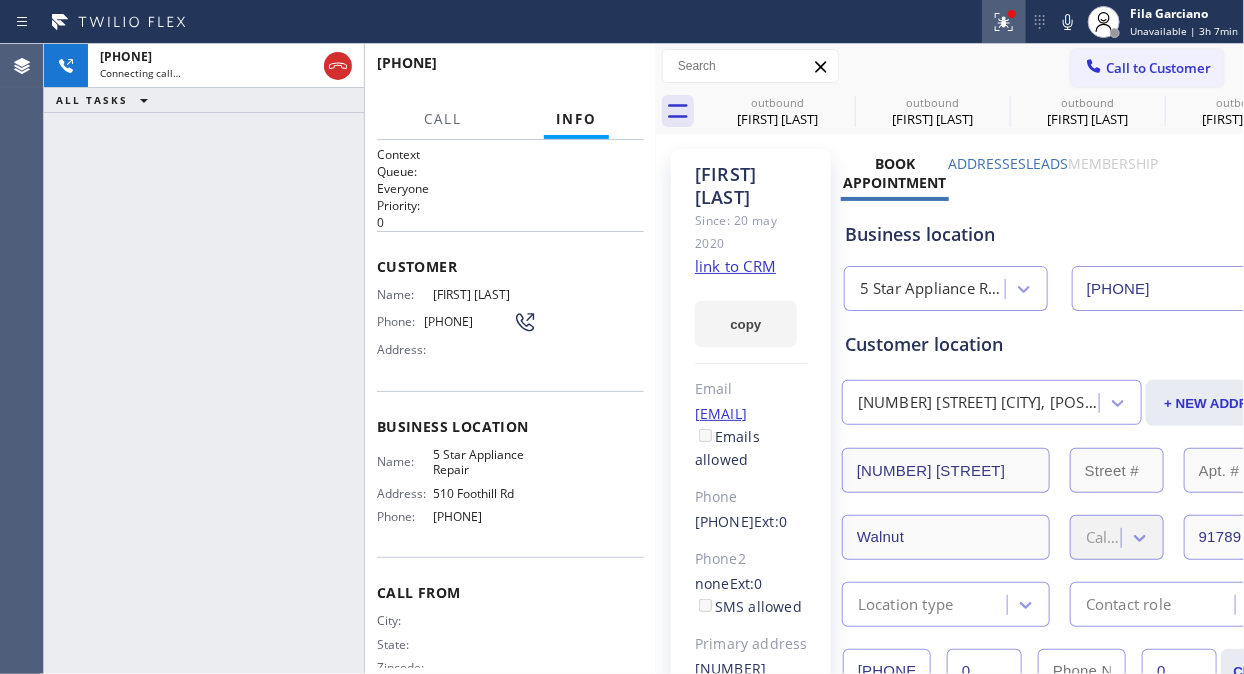 click 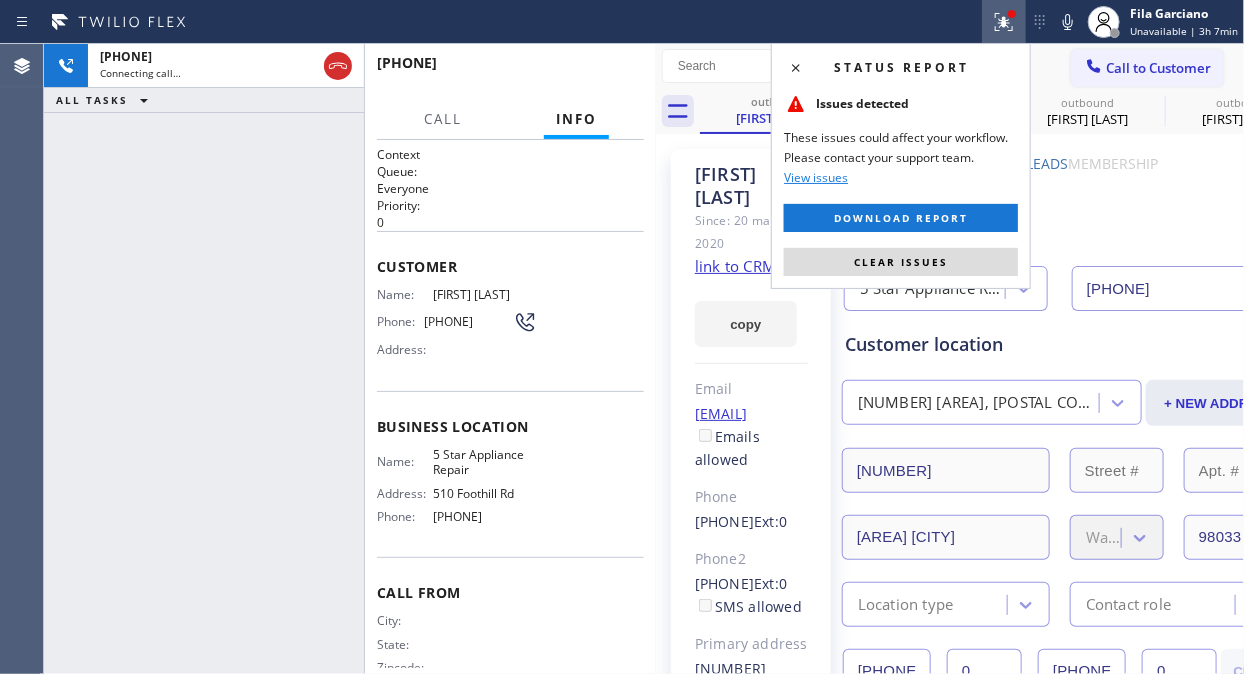click at bounding box center (1004, 22) 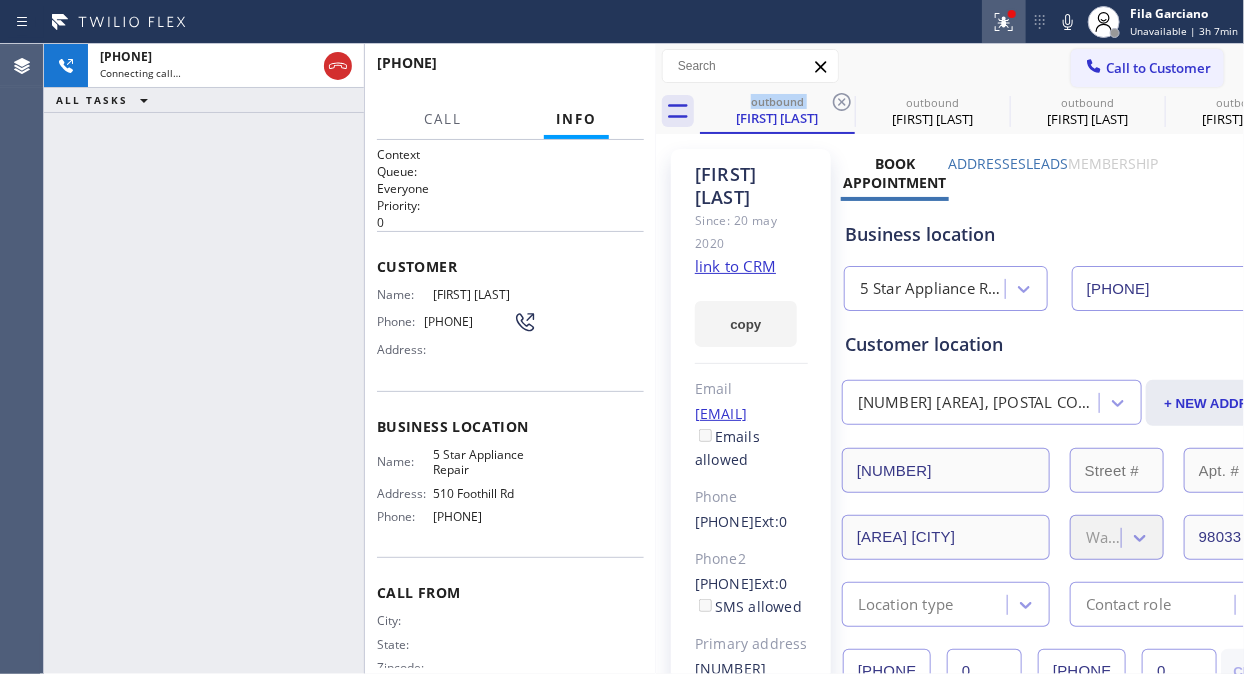 click 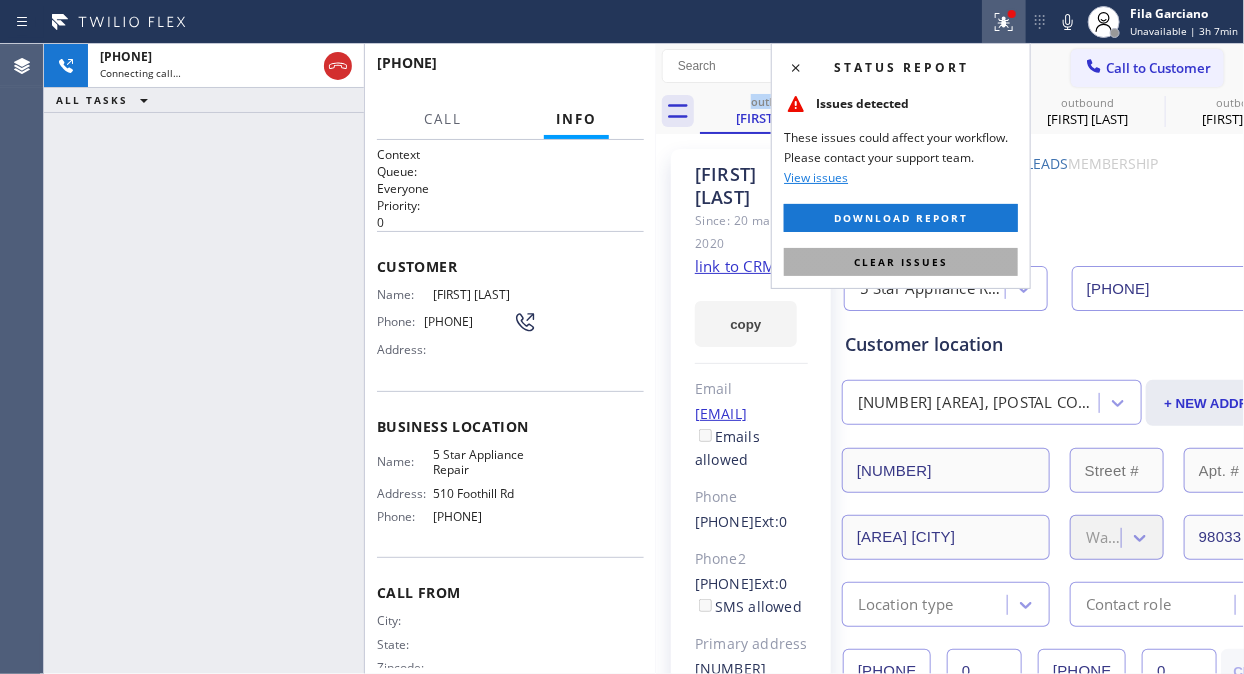 click on "Clear issues" at bounding box center [901, 262] 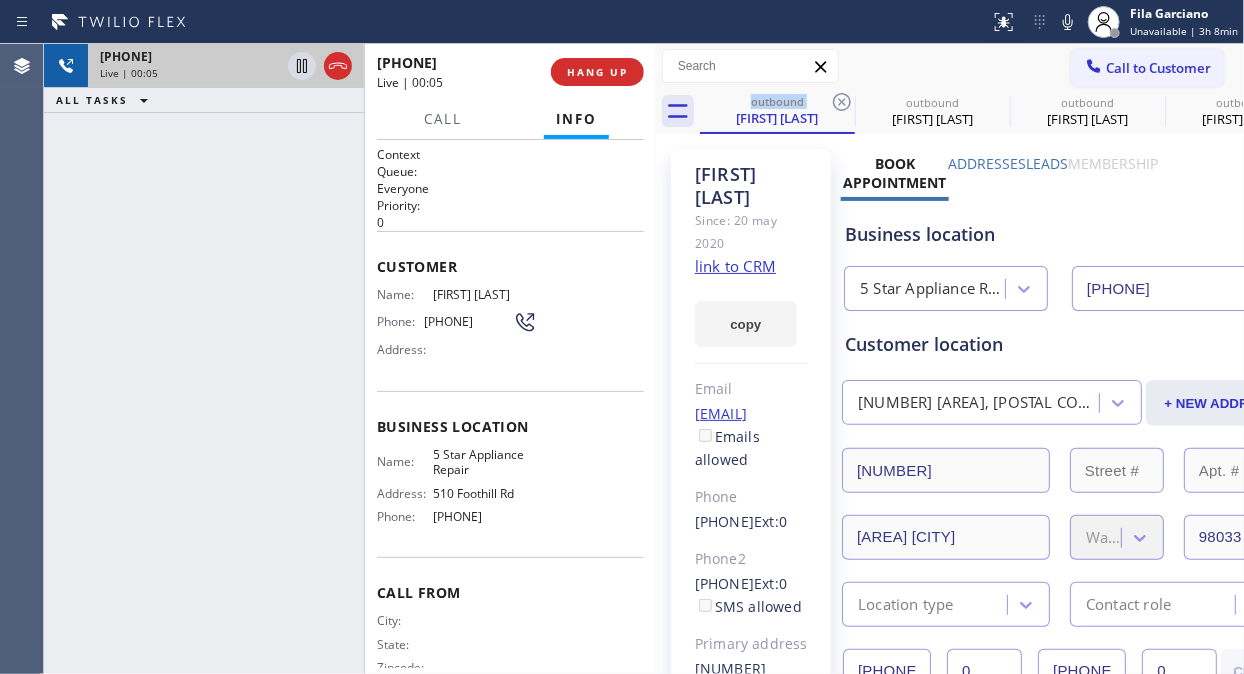 click on "Live | 00:05" at bounding box center [190, 73] 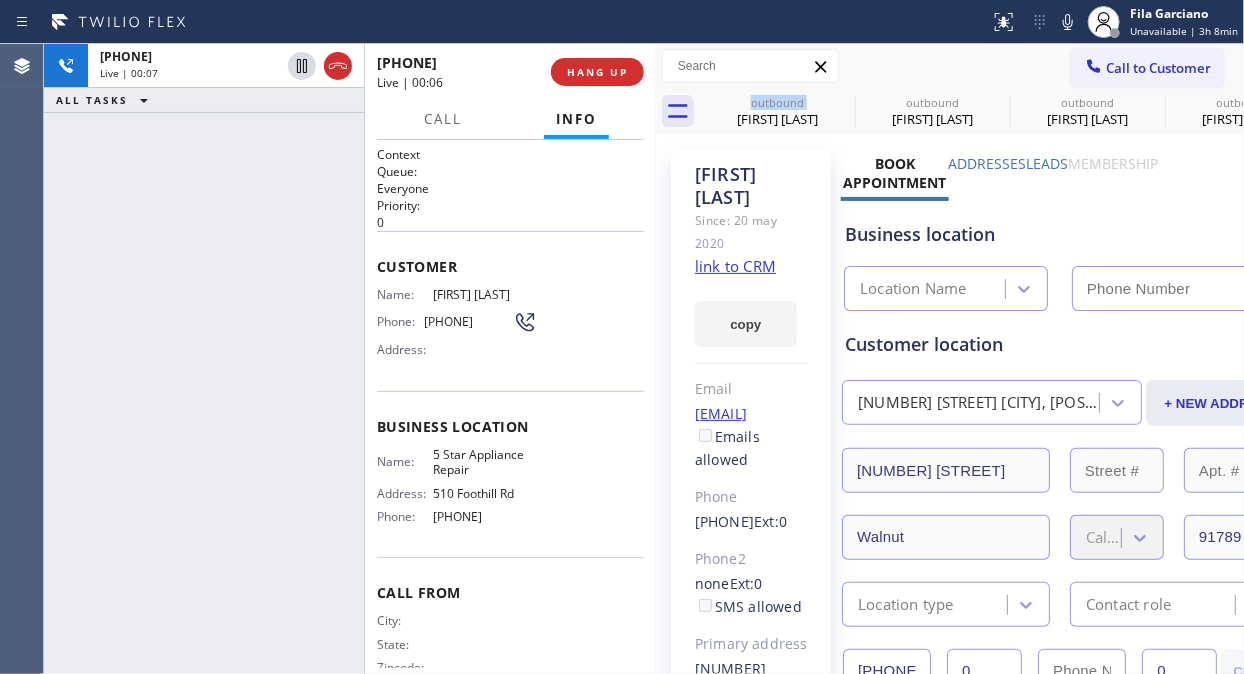 type on "[PHONE]" 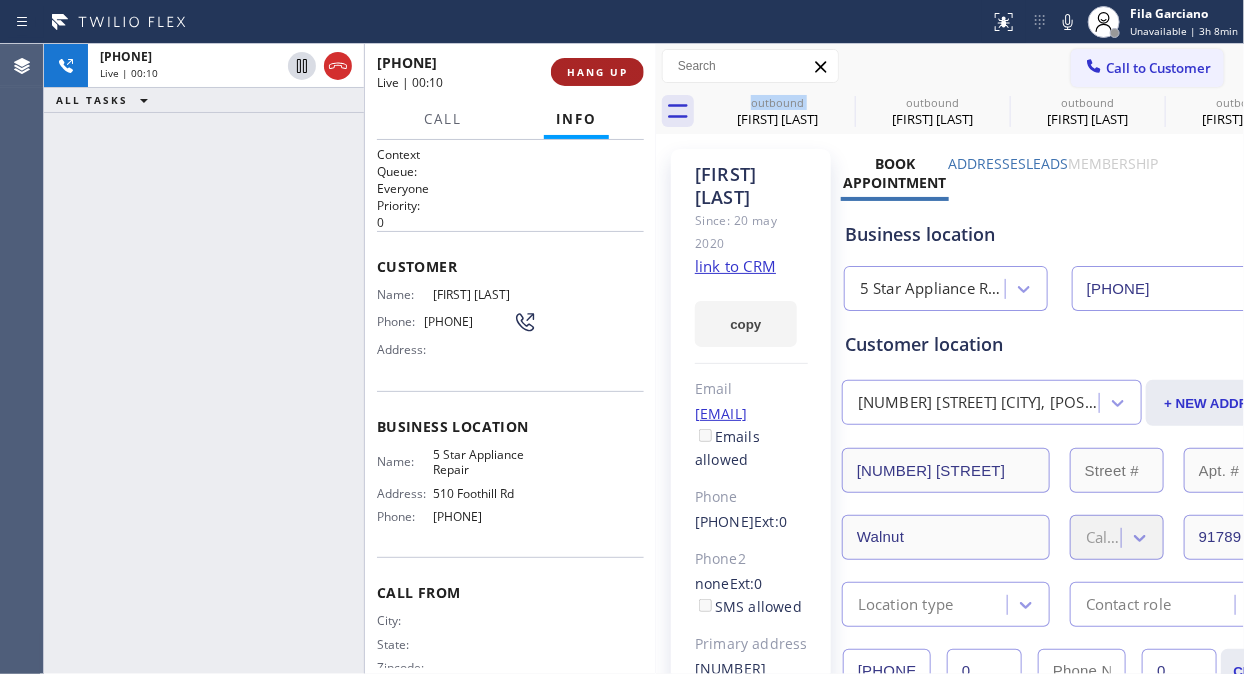 click on "HANG UP" at bounding box center [597, 72] 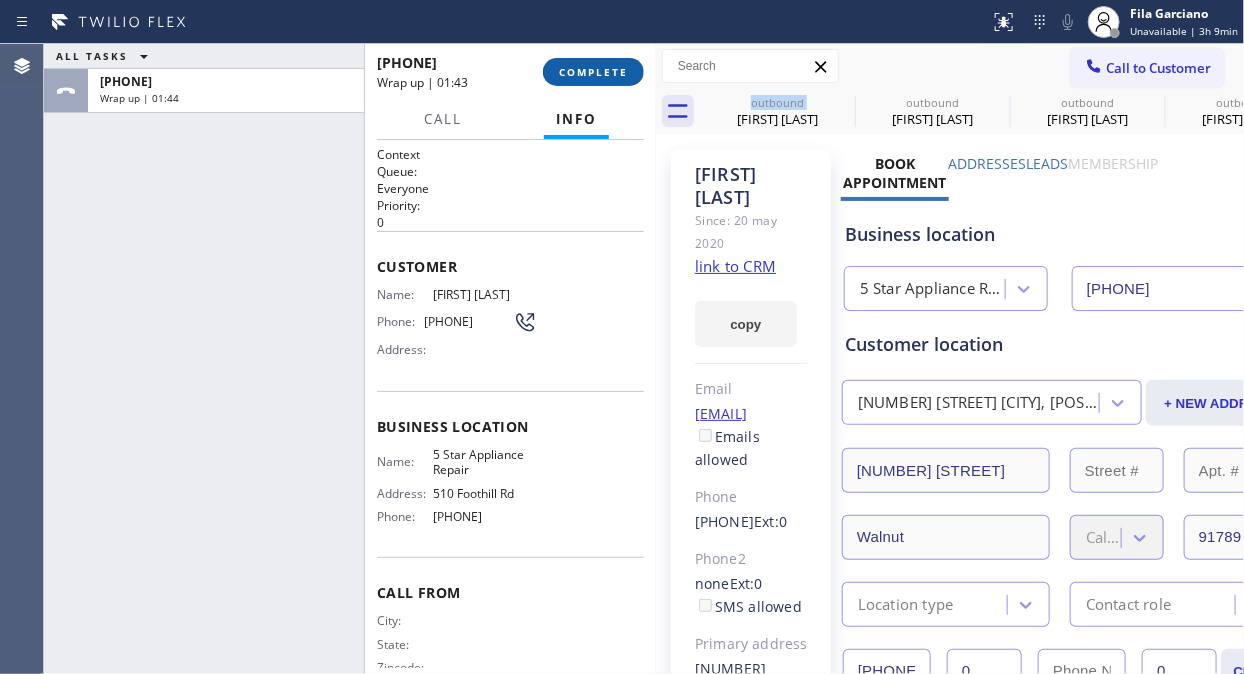 click on "COMPLETE" at bounding box center [593, 72] 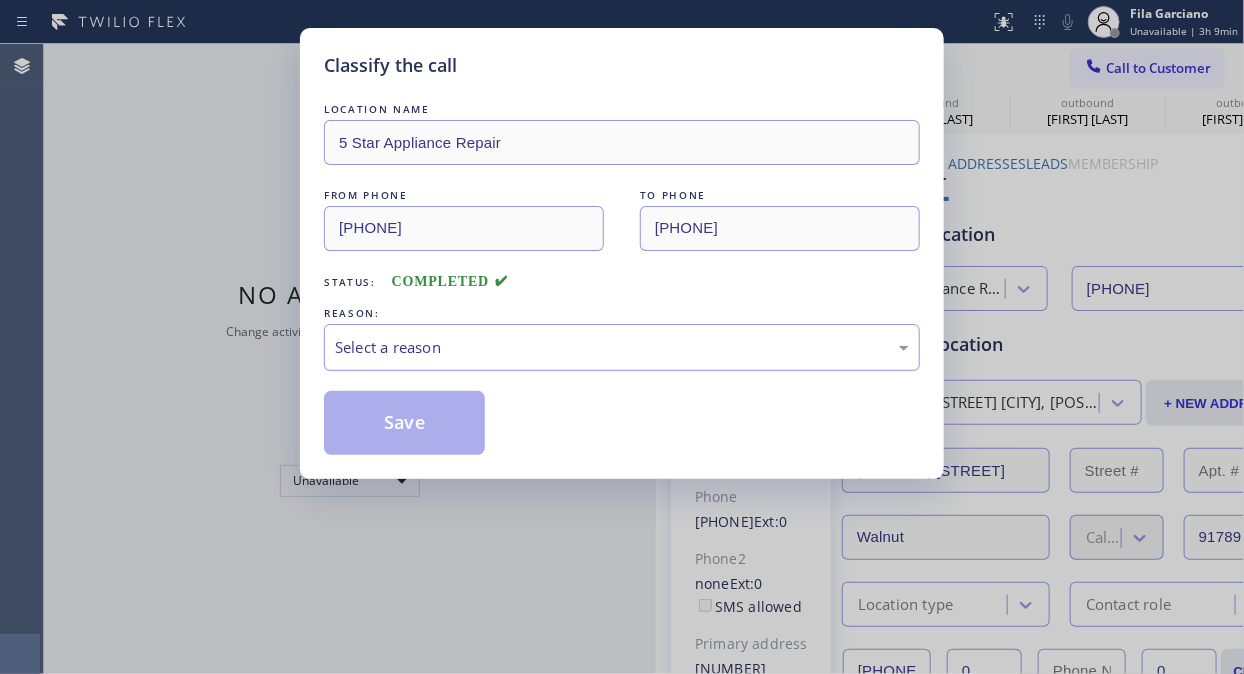 click on "Select a reason" at bounding box center (622, 347) 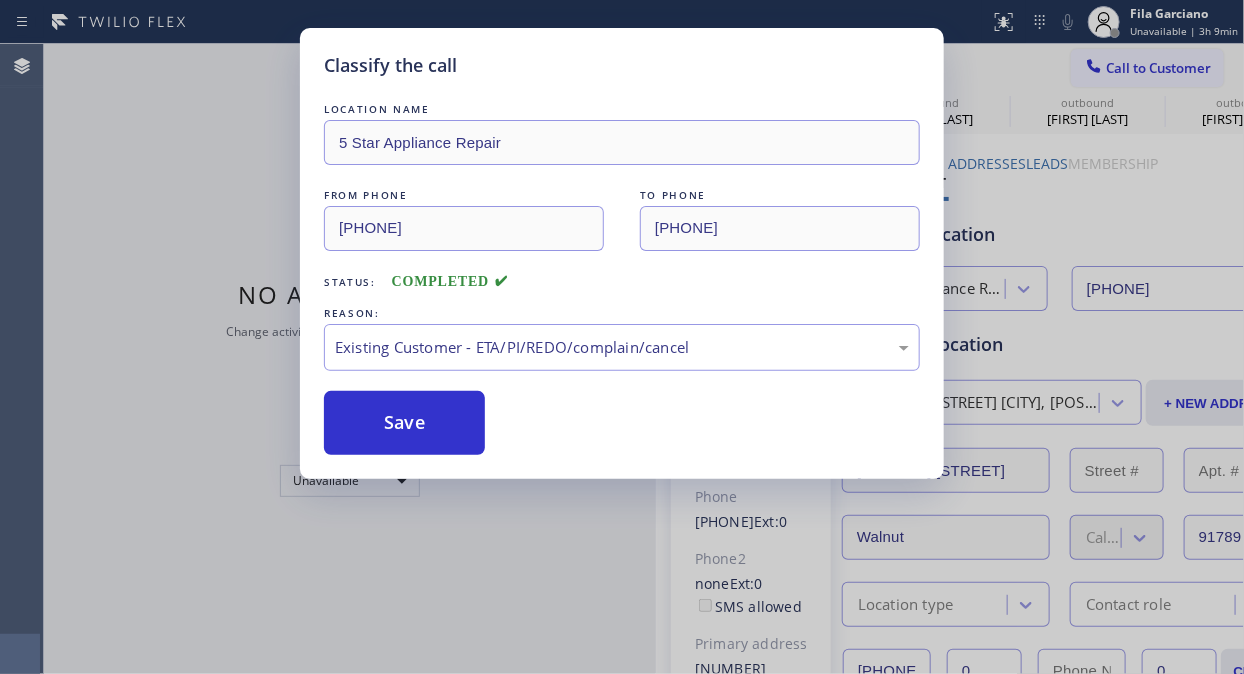 click on "Save" at bounding box center (404, 423) 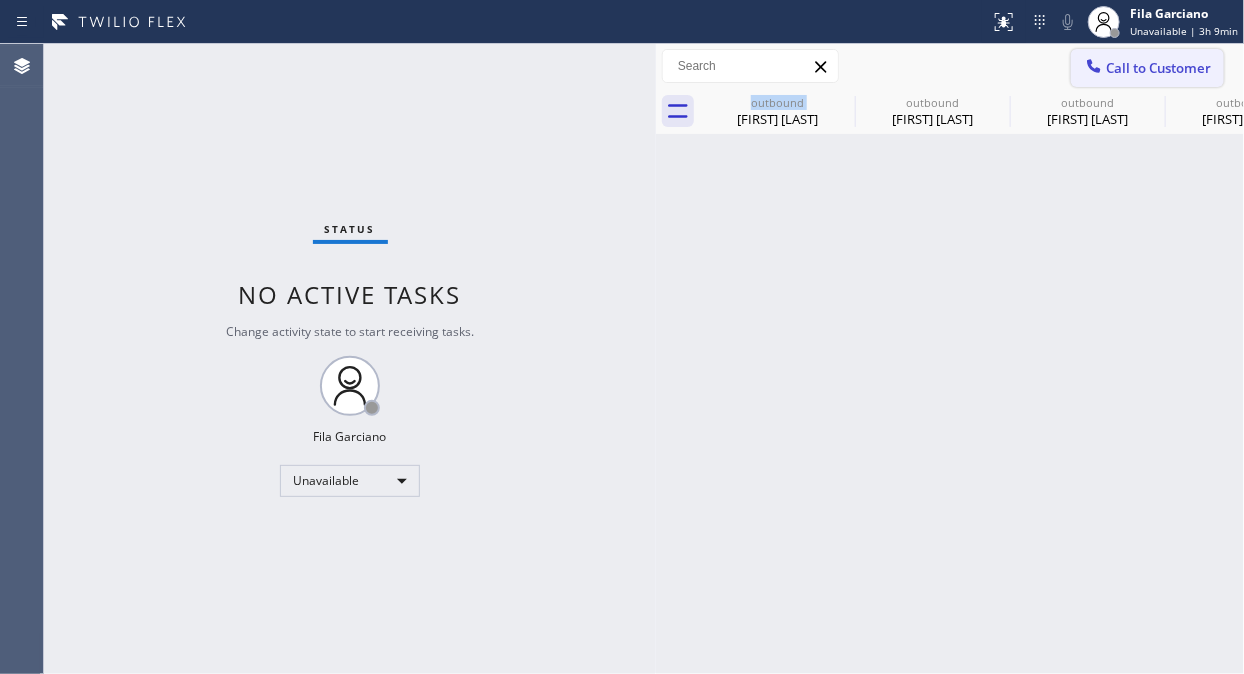 click on "Call to Customer" at bounding box center [1158, 68] 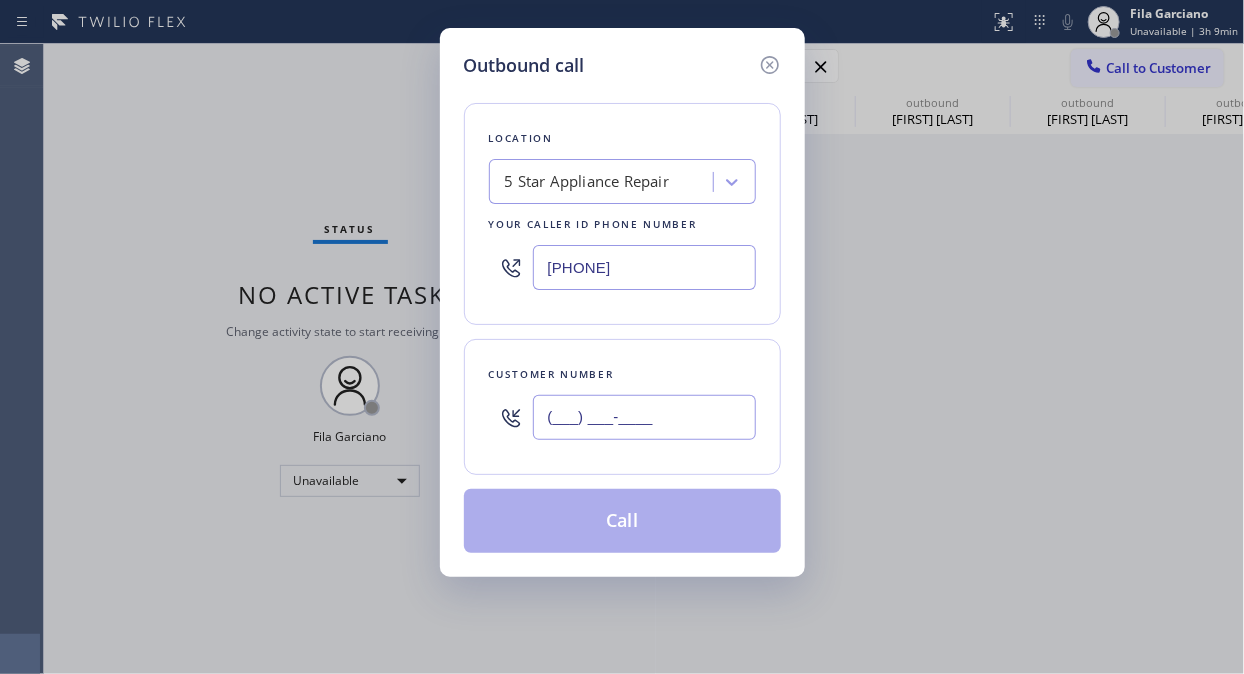click on "(___) ___-____" at bounding box center [644, 417] 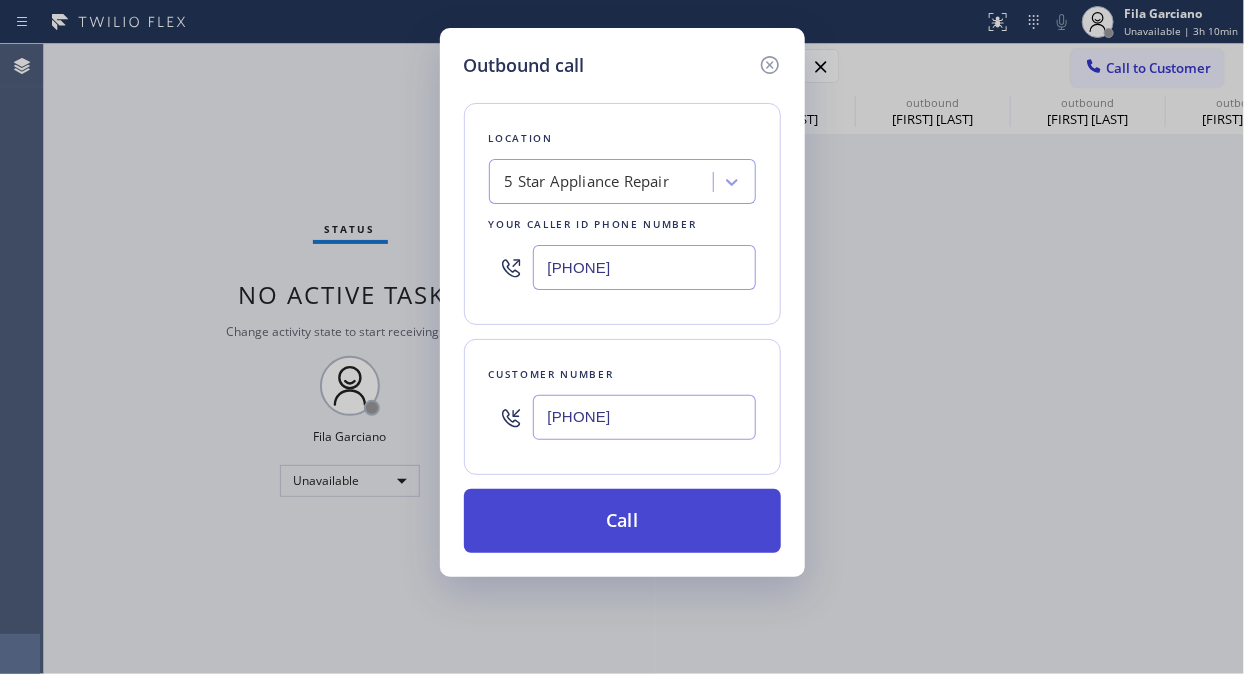 type on "[PHONE]" 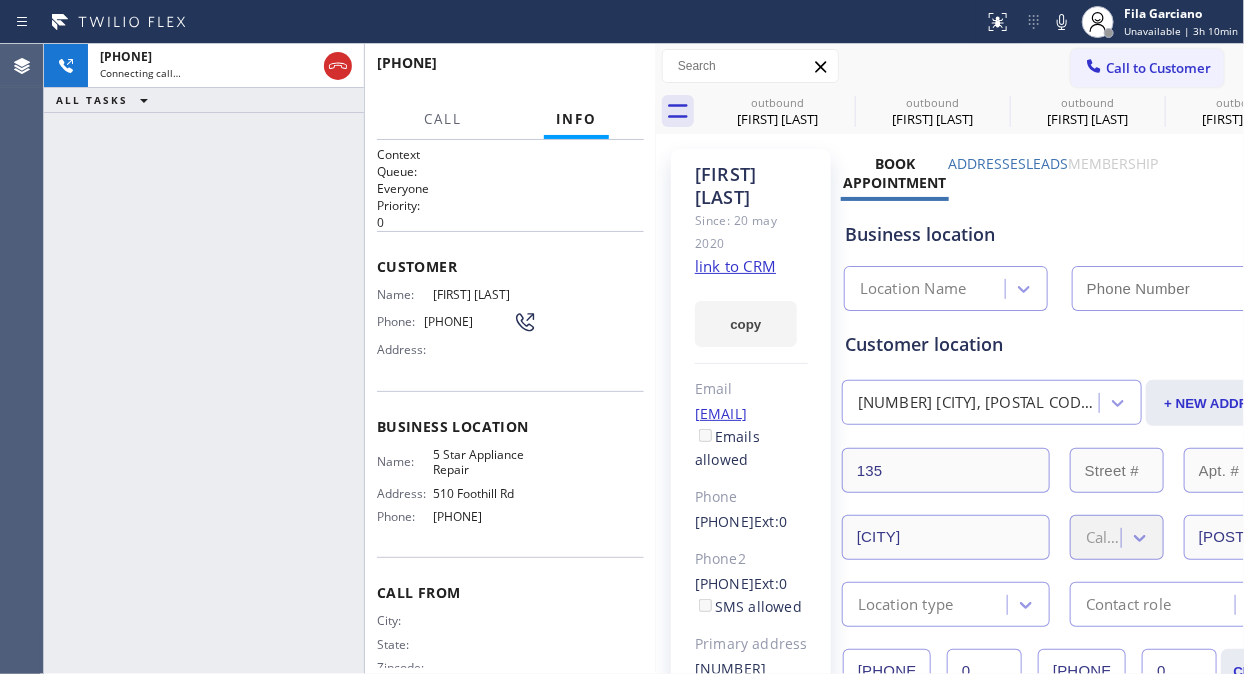type on "[PHONE]" 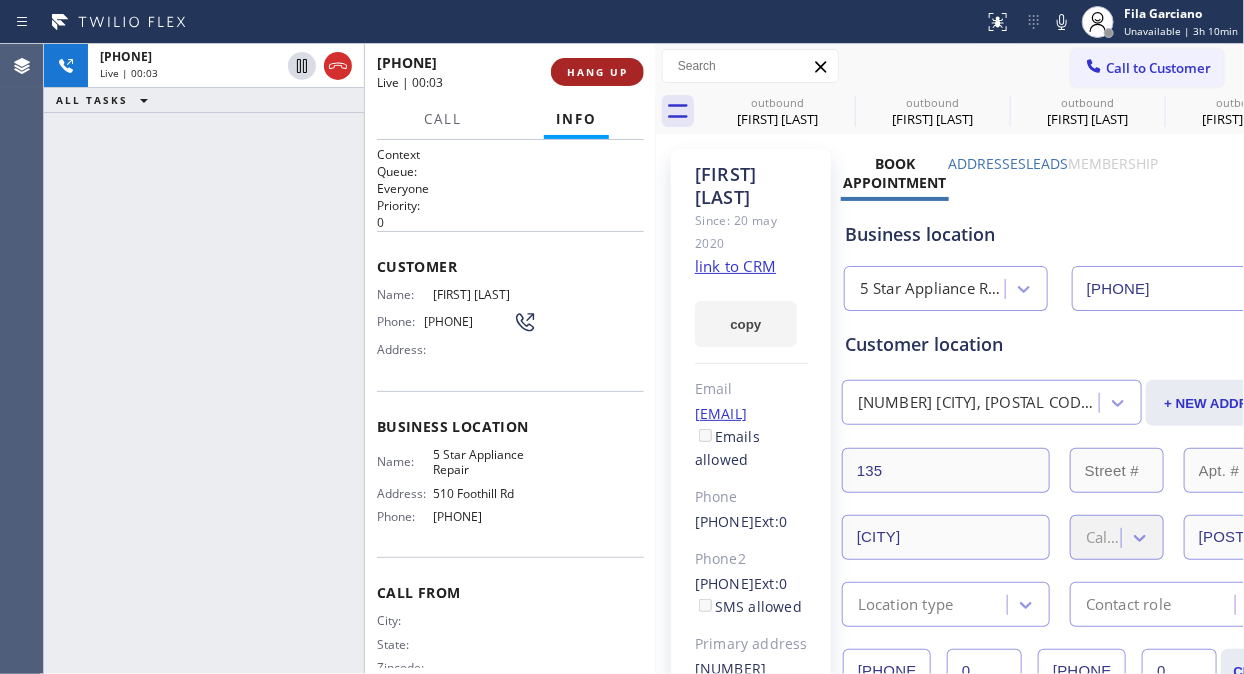 click on "HANG UP" at bounding box center (597, 72) 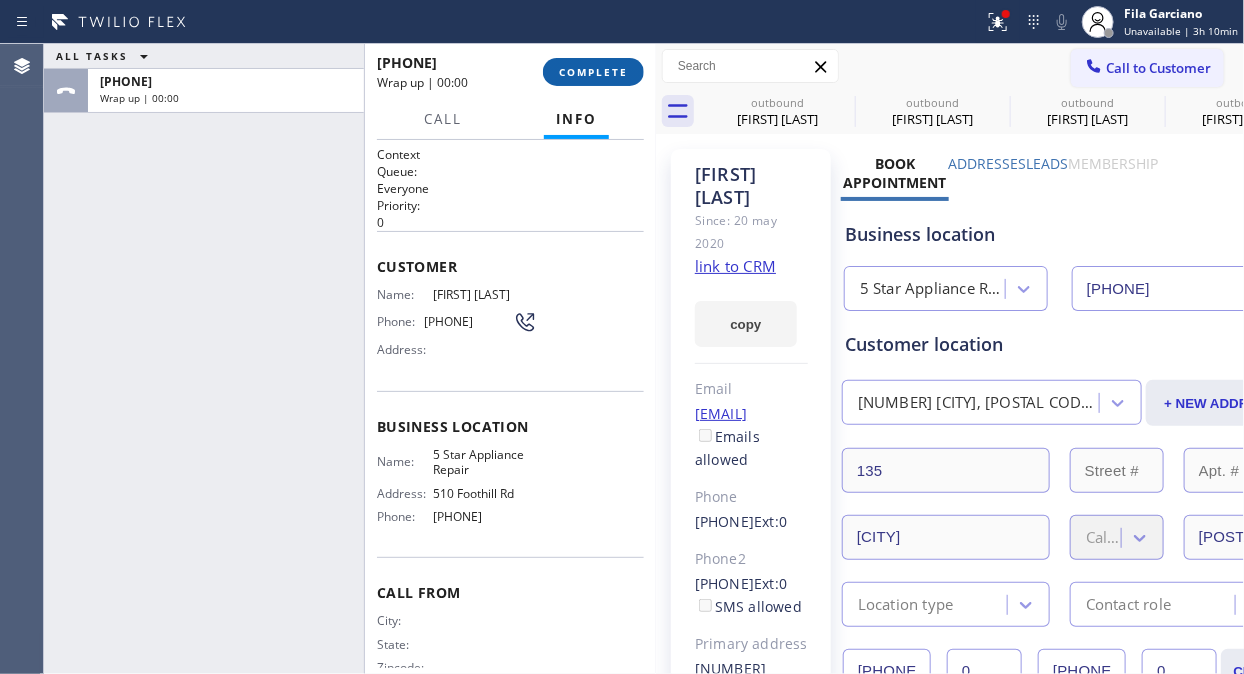 click on "COMPLETE" at bounding box center [593, 72] 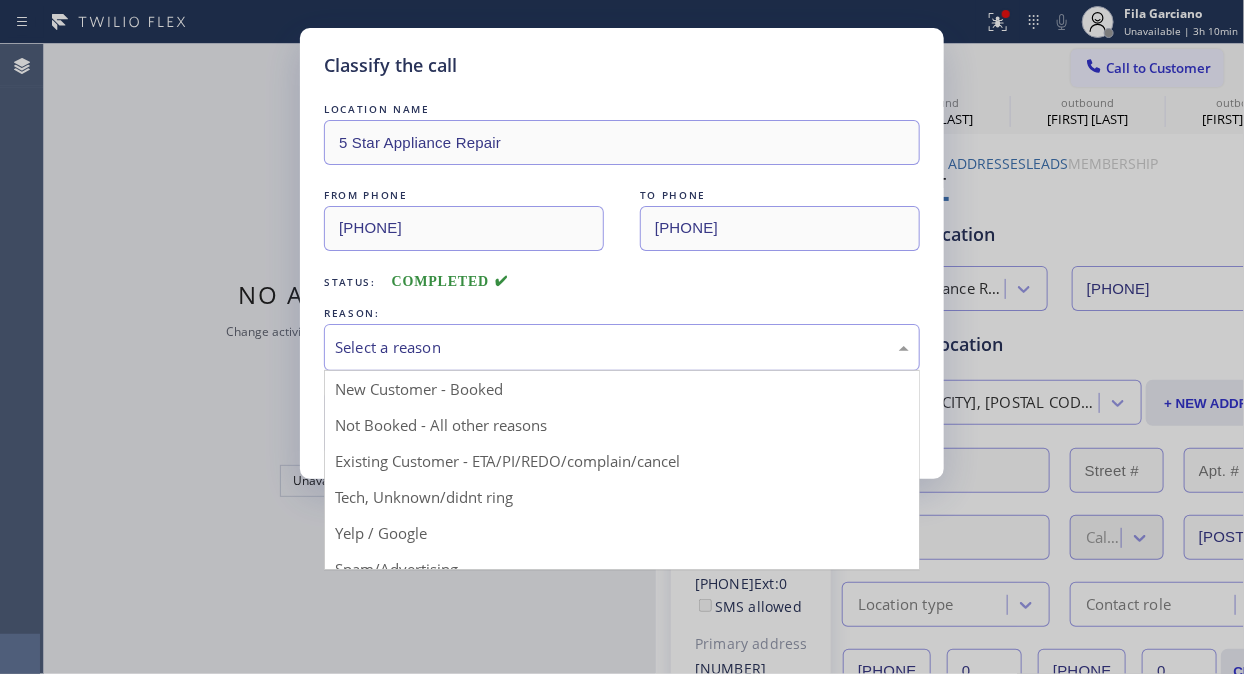 click on "Select a reason" at bounding box center (622, 347) 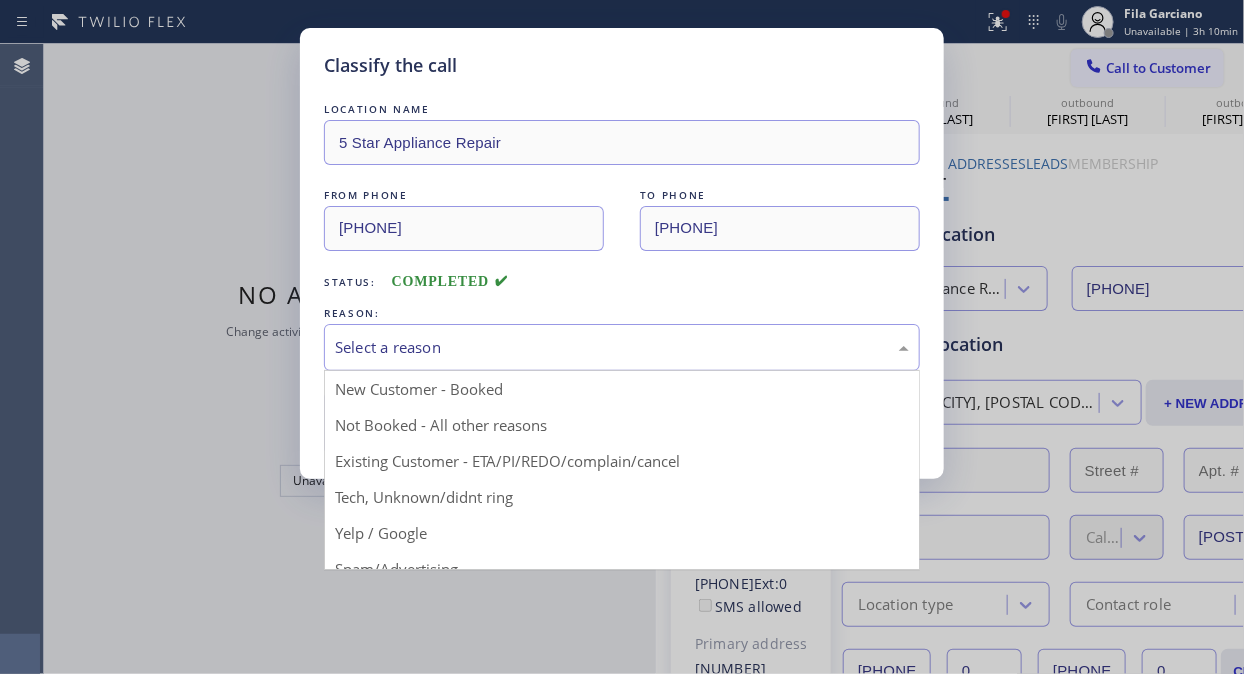 drag, startPoint x: 564, startPoint y: 455, endPoint x: 437, endPoint y: 430, distance: 129.43724 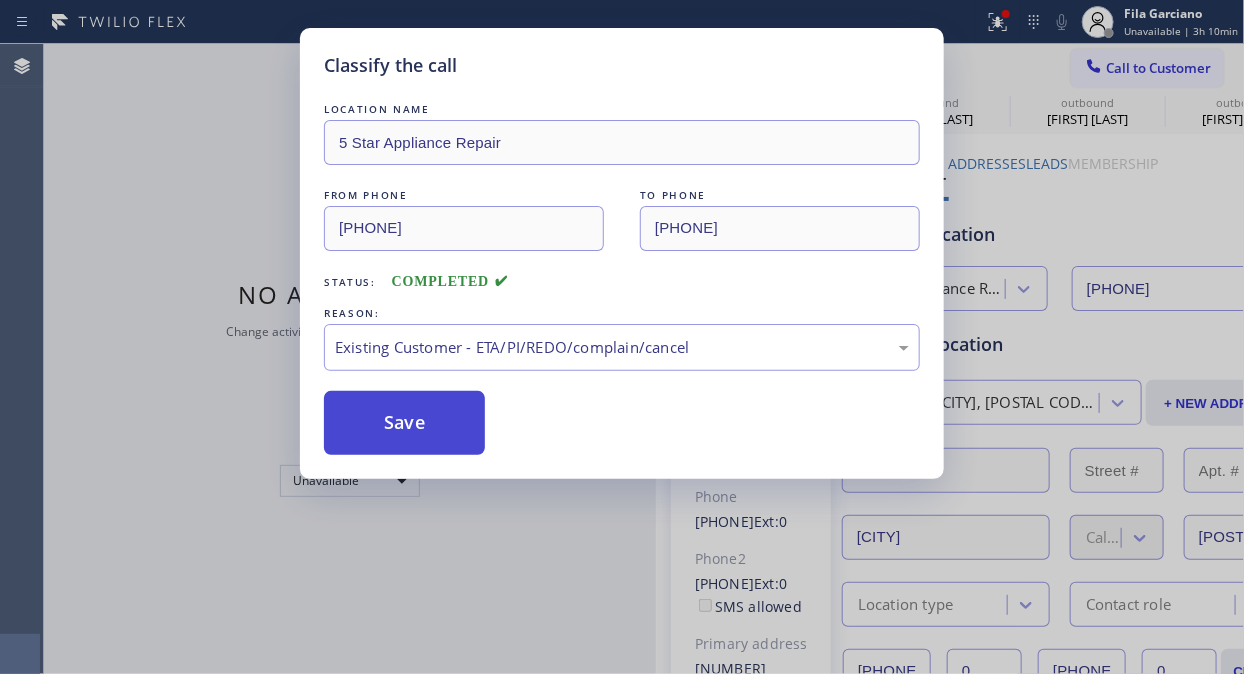 click on "Save" at bounding box center [404, 423] 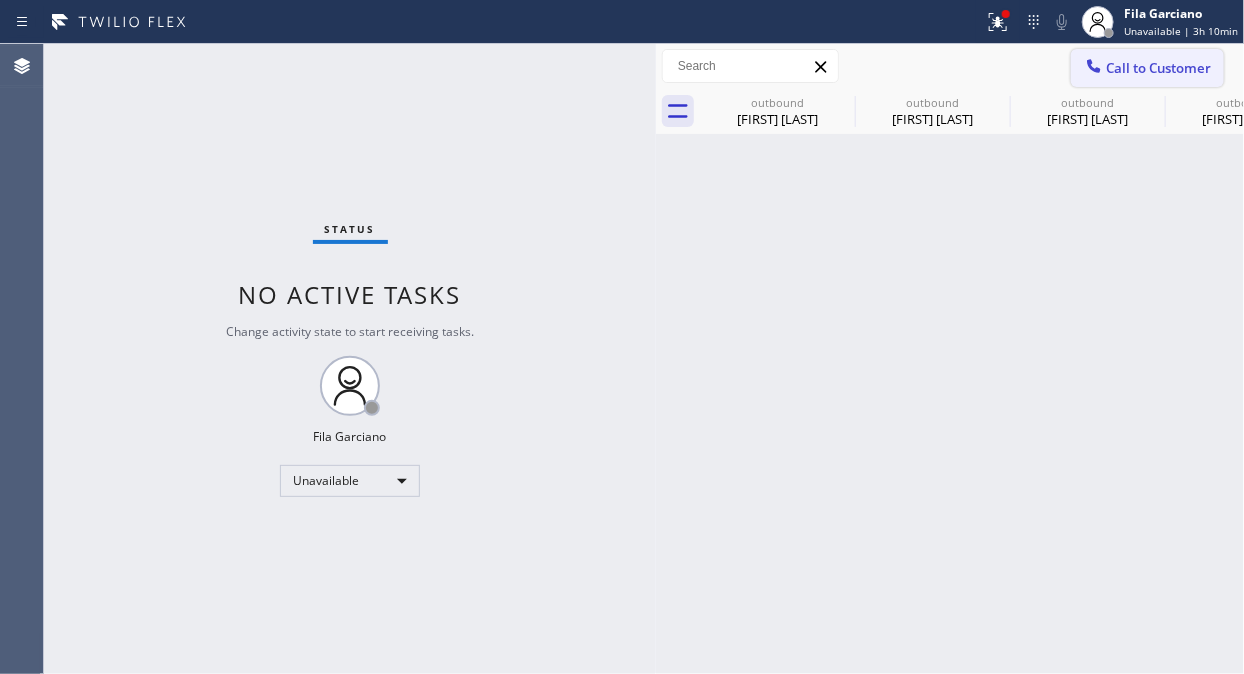click on "Call to Customer" at bounding box center (1158, 68) 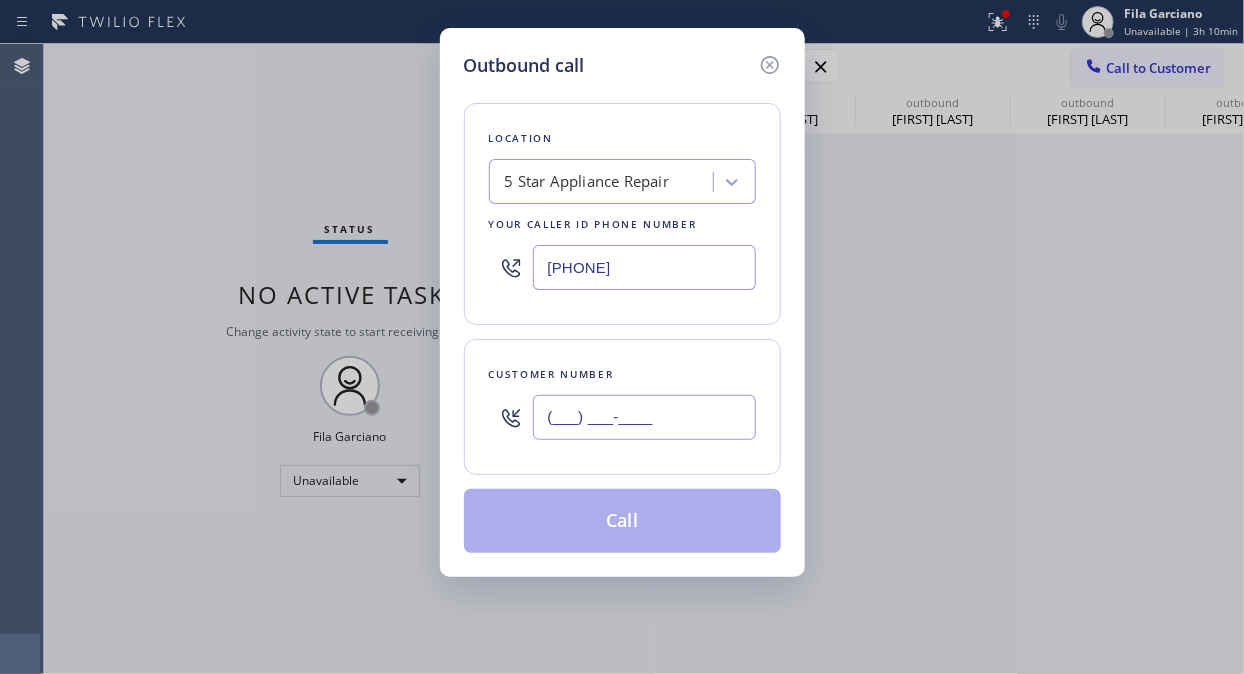 click on "(___) ___-____" at bounding box center (644, 417) 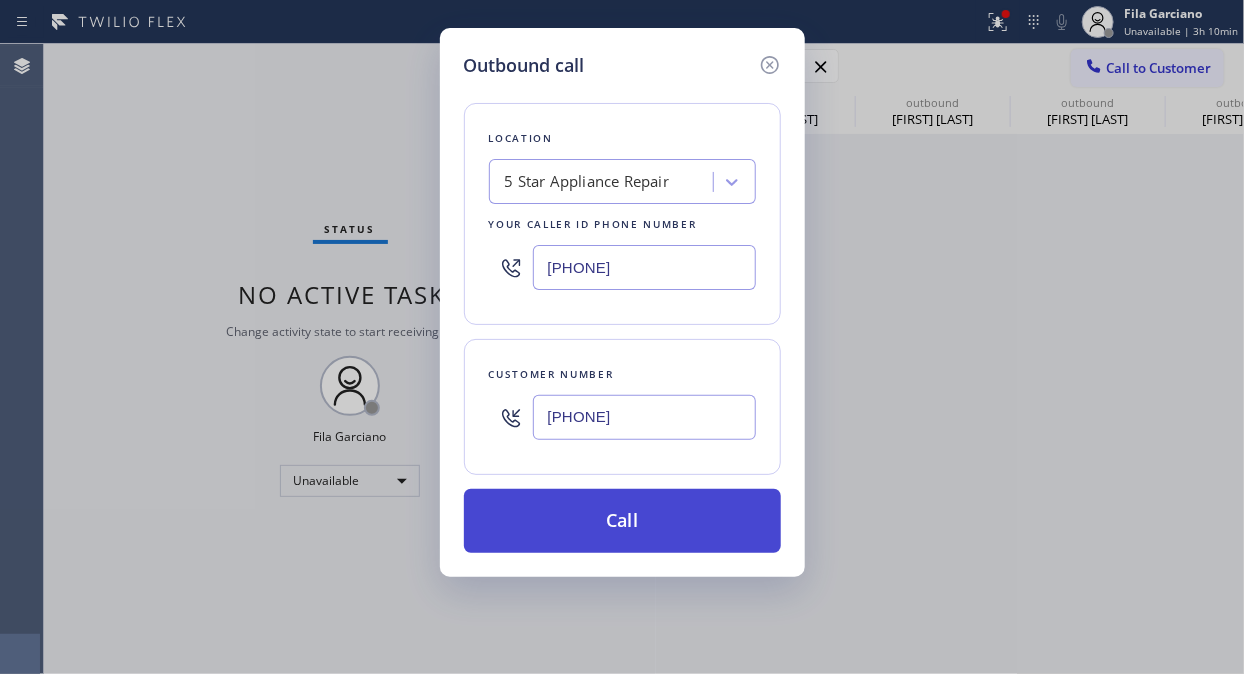 type on "[PHONE]" 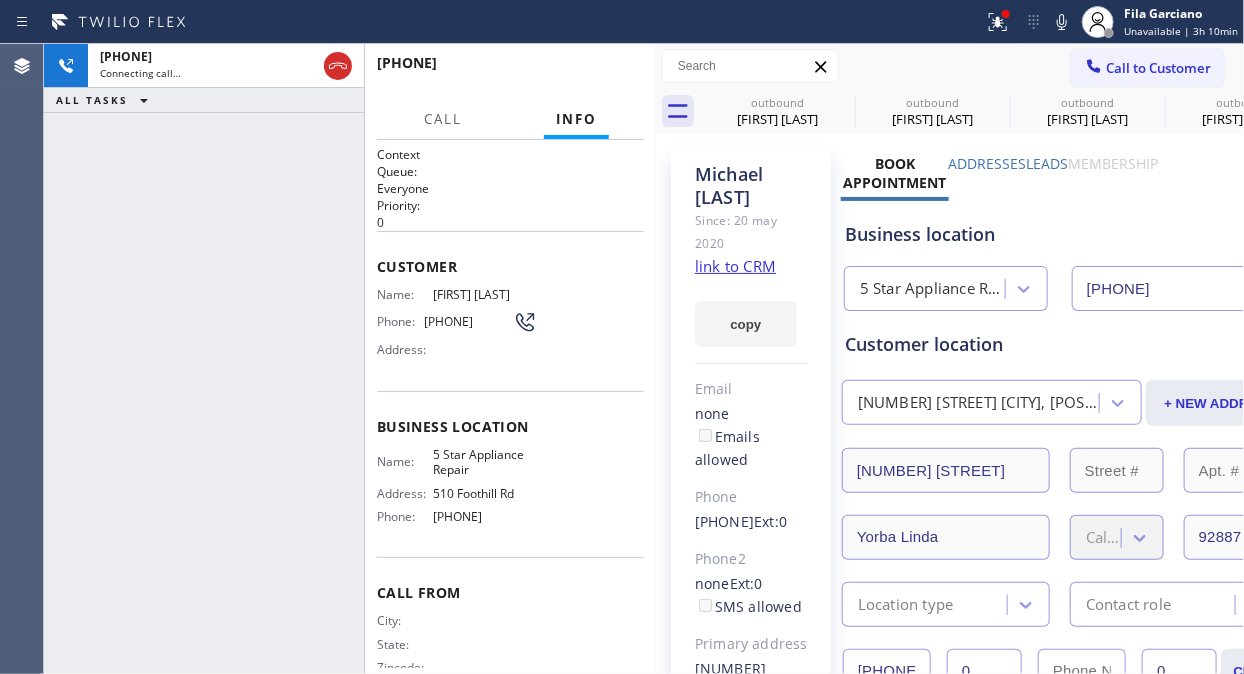 type on "[PHONE]" 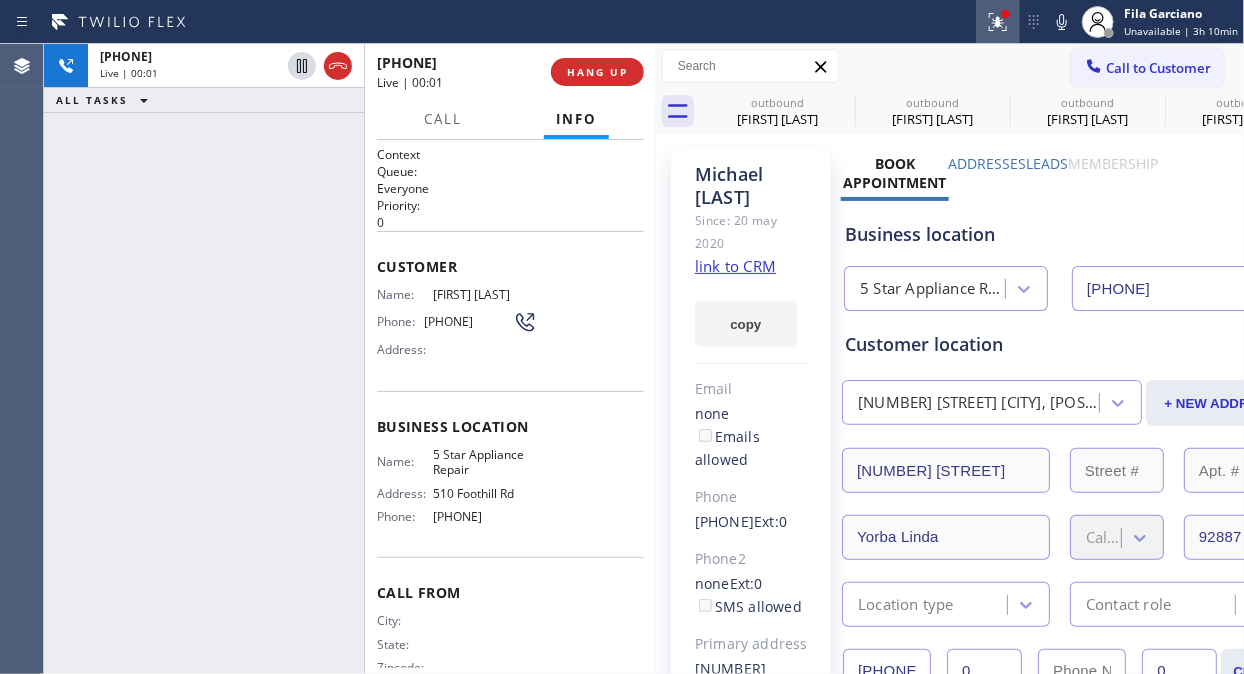 click 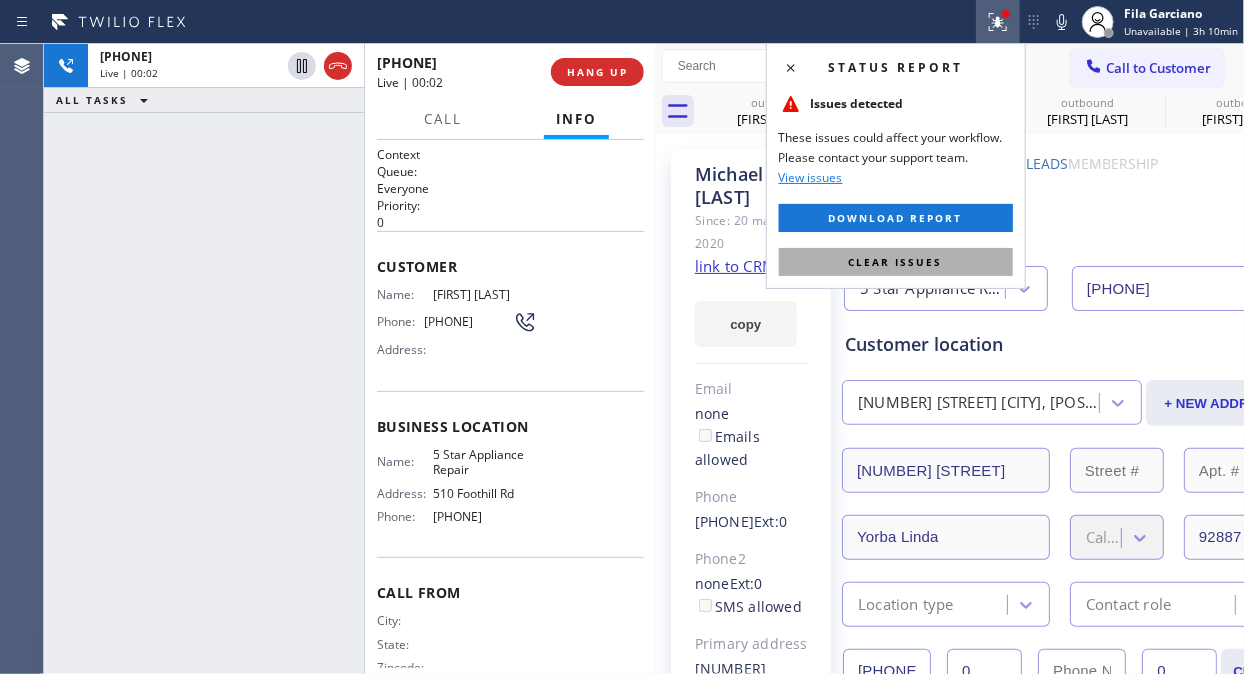 click on "Clear issues" at bounding box center (896, 262) 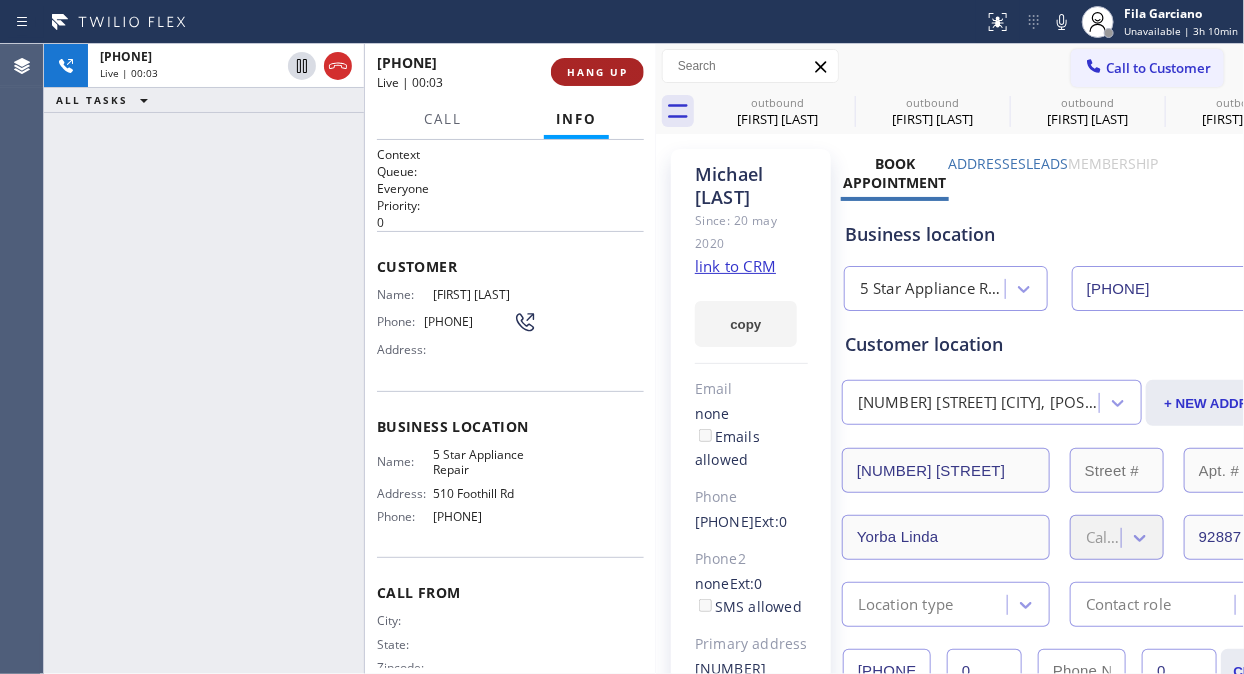 click on "HANG UP" at bounding box center (597, 72) 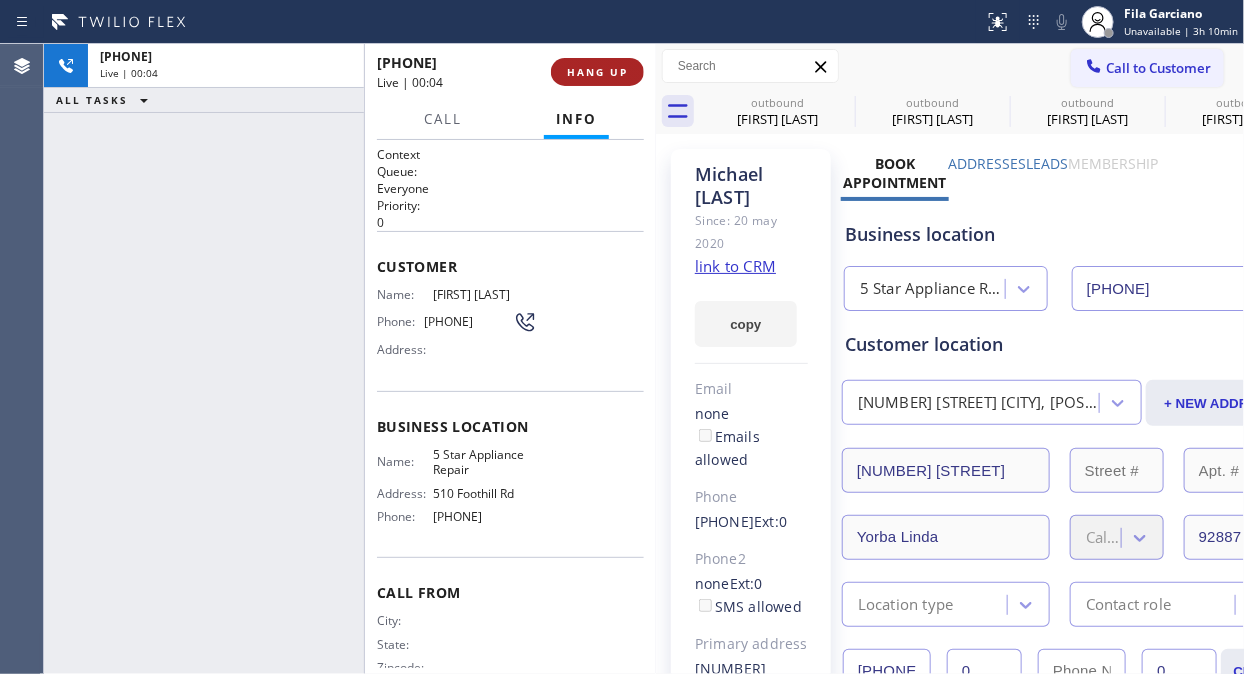 click on "HANG UP" at bounding box center [597, 72] 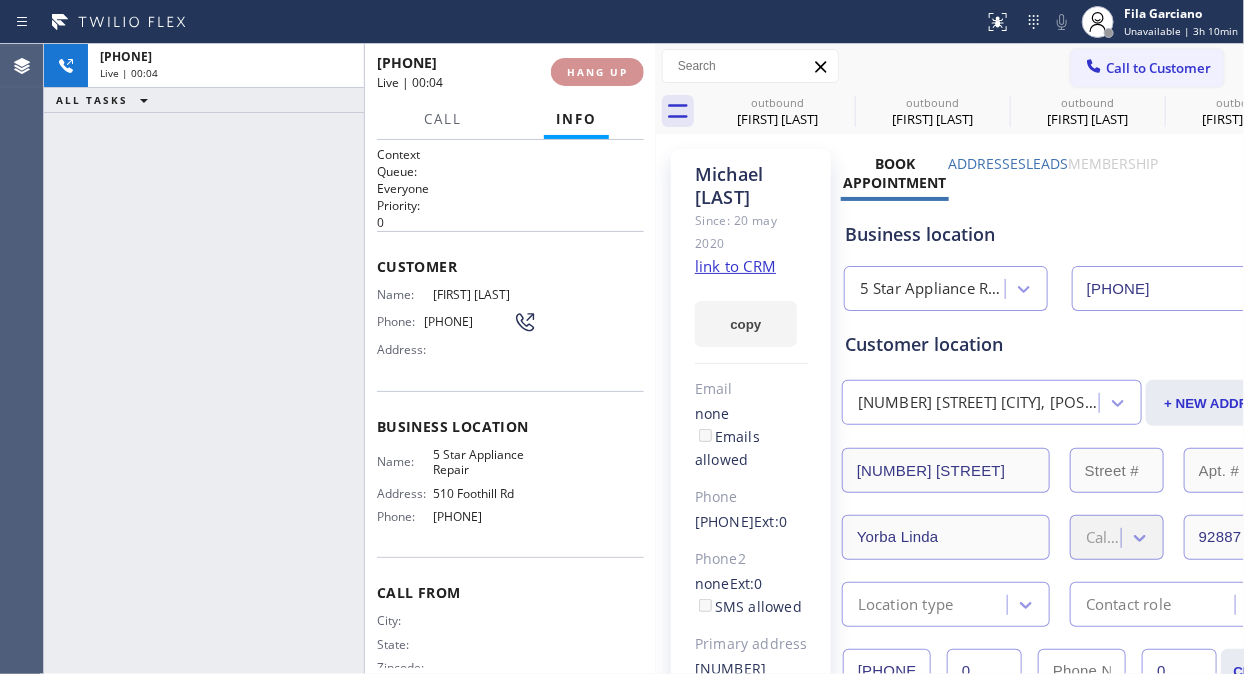 click on "HANG UP" at bounding box center [597, 72] 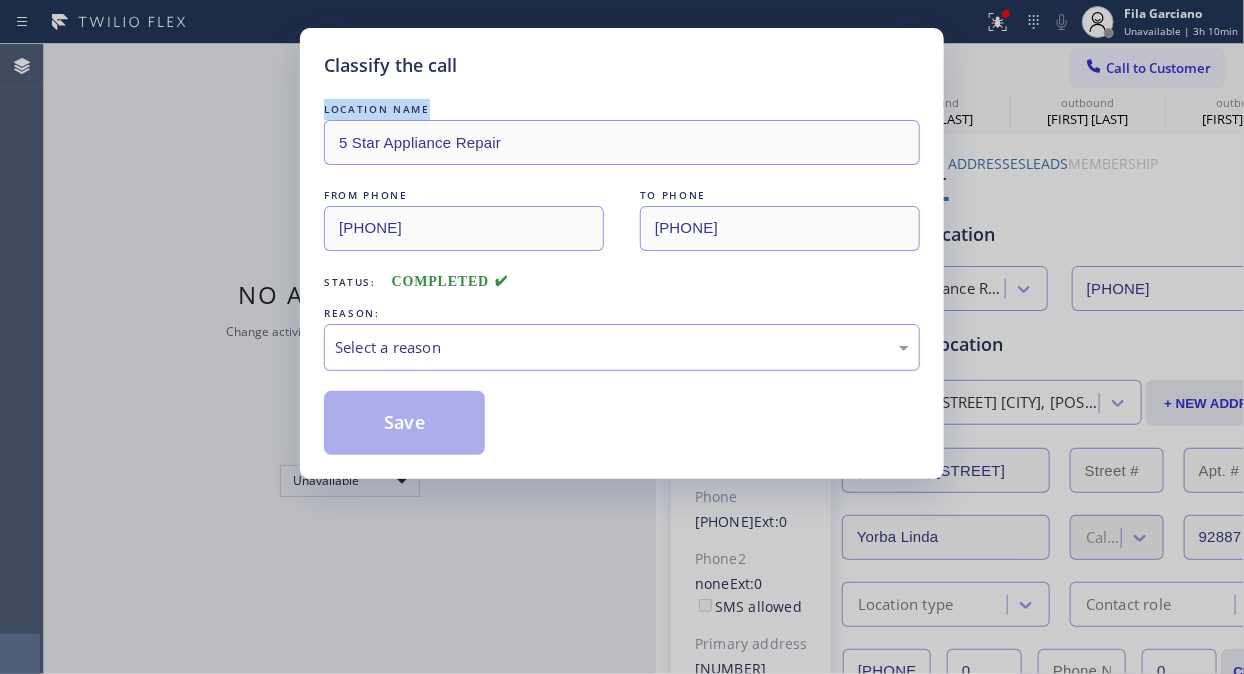 click on "Select a reason" at bounding box center (622, 347) 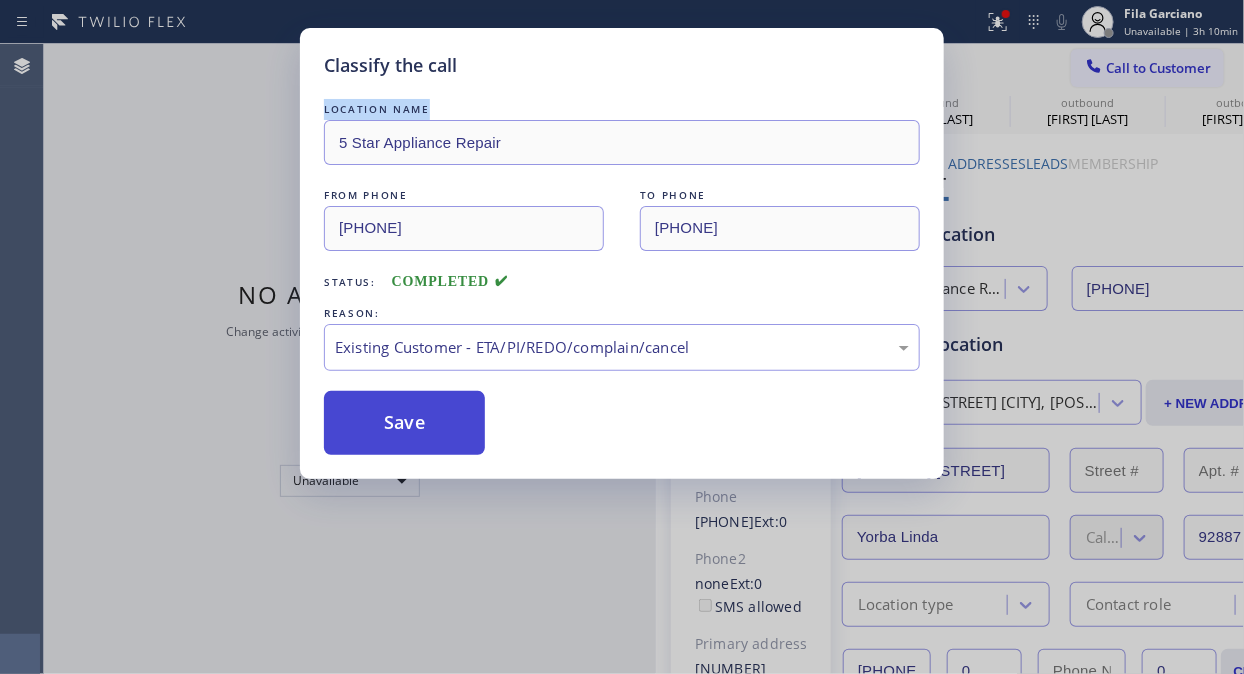 drag, startPoint x: 618, startPoint y: 456, endPoint x: 412, endPoint y: 437, distance: 206.87436 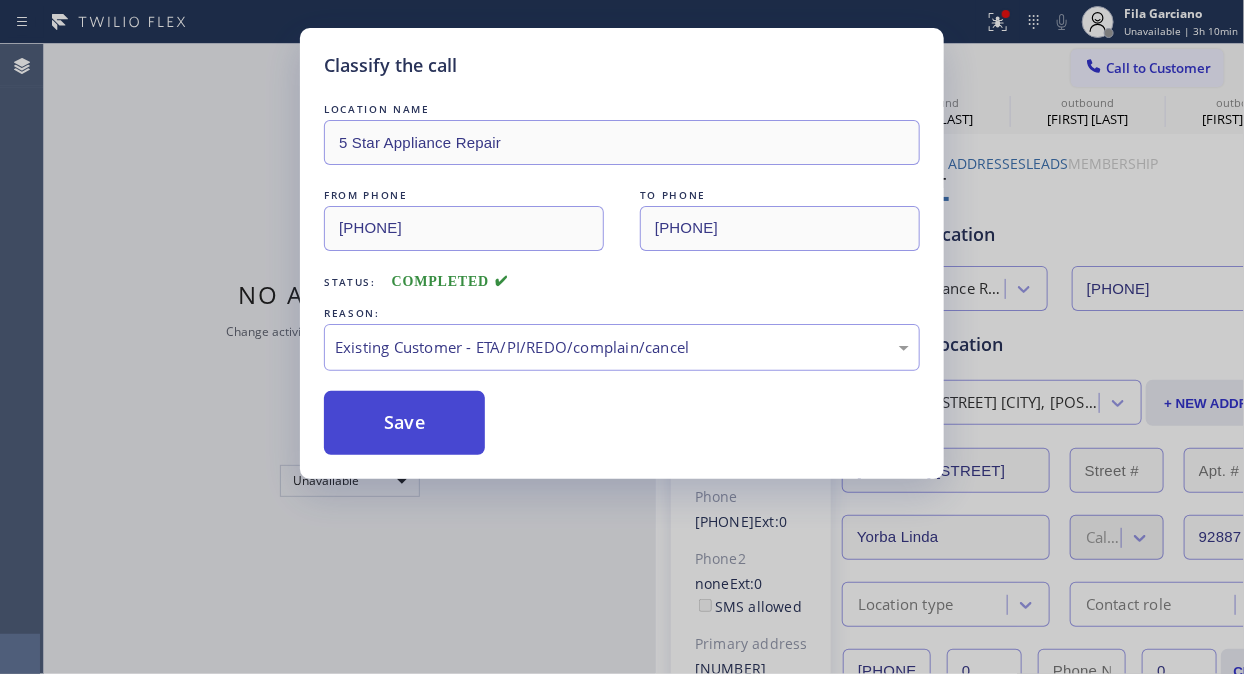 click on "Save" at bounding box center (404, 423) 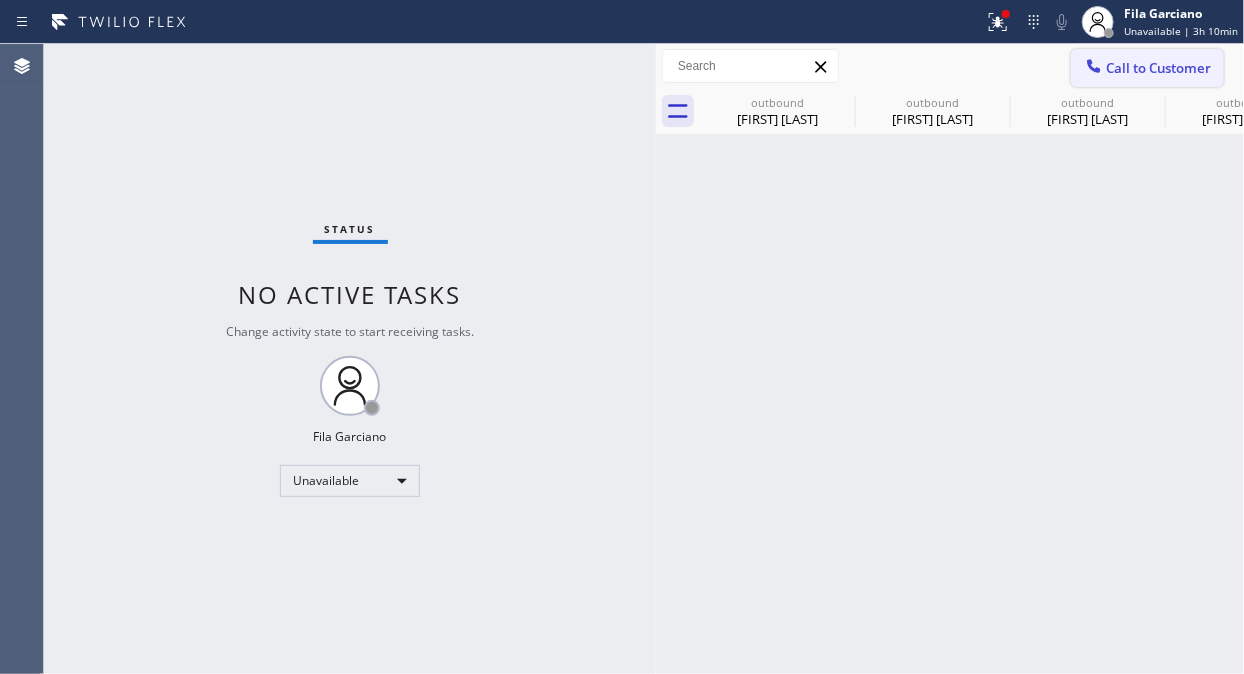 click at bounding box center [1094, 68] 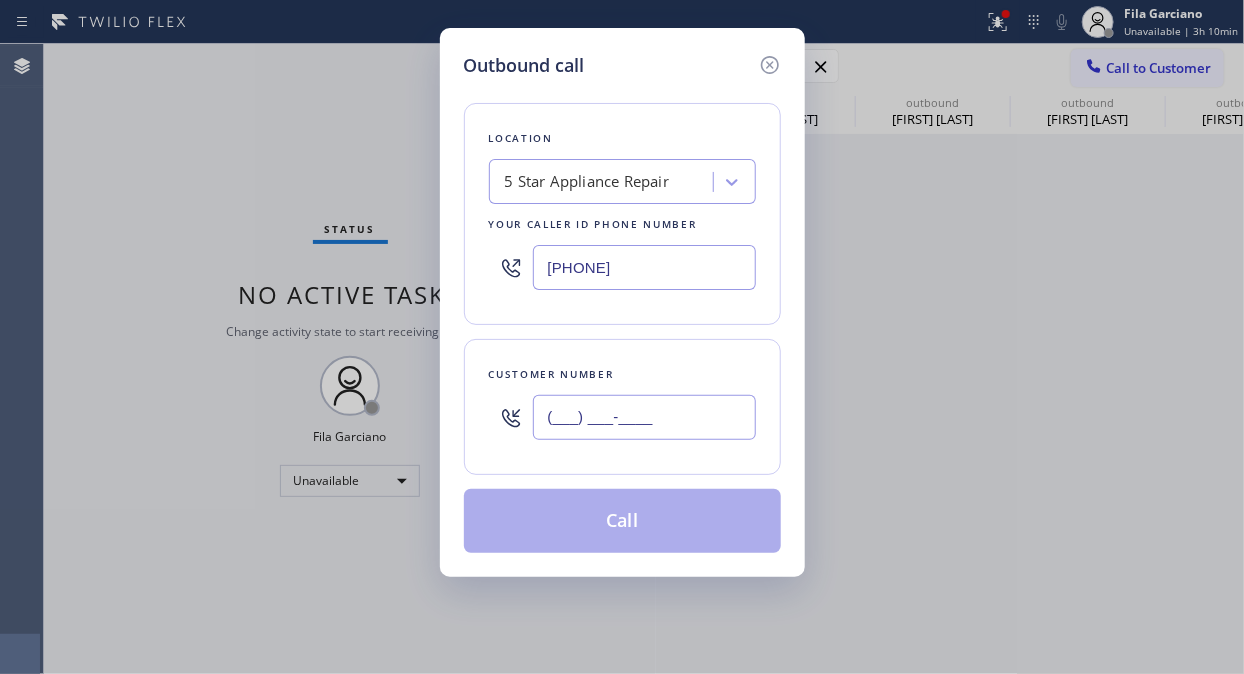 click on "(___) ___-____" at bounding box center (644, 417) 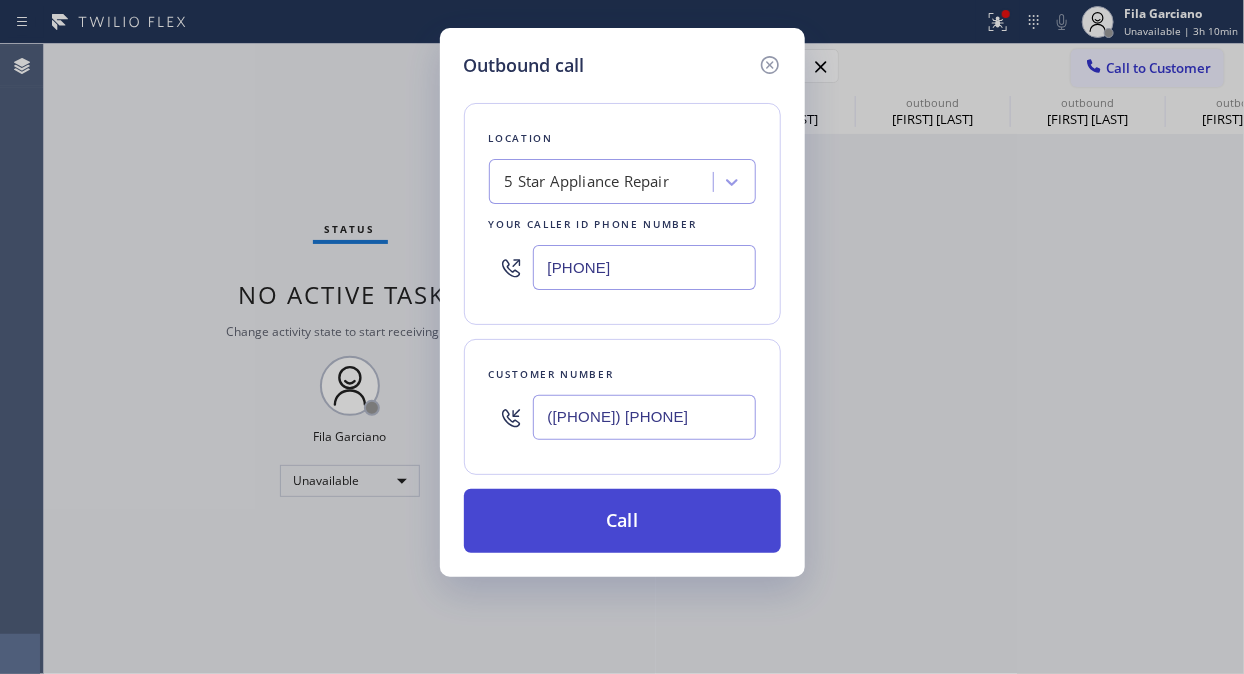 type on "([PHONE]) [PHONE]" 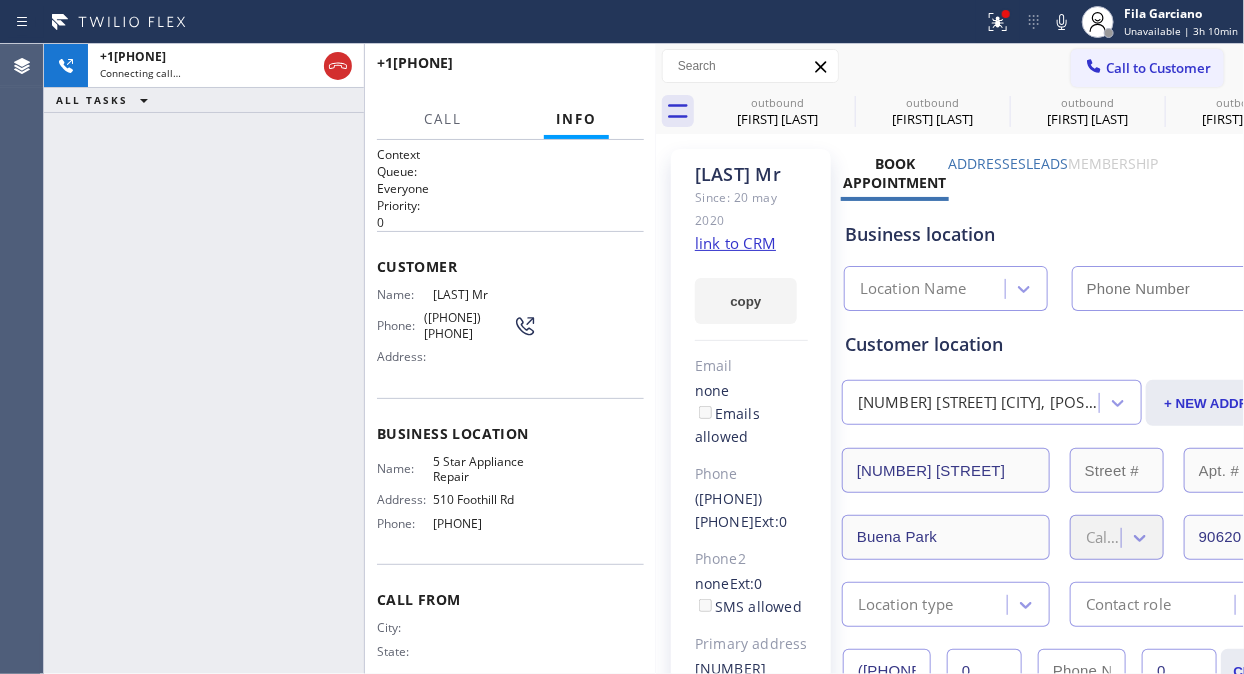 type on "[PHONE]" 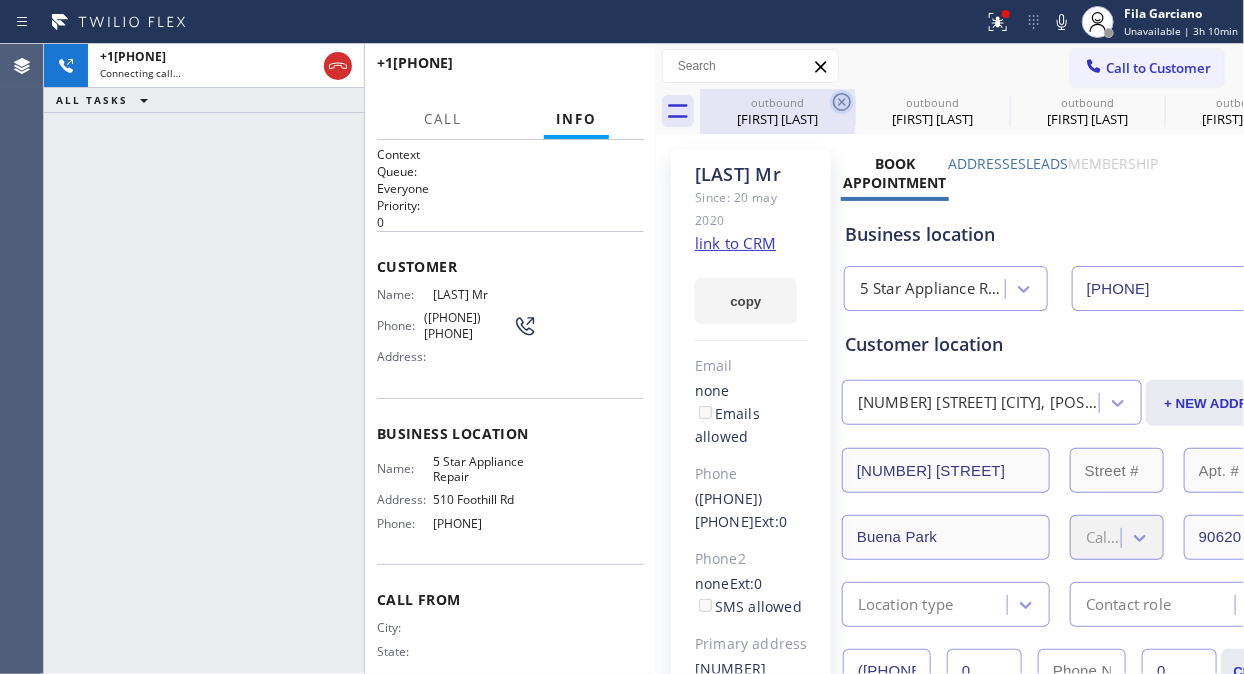 click 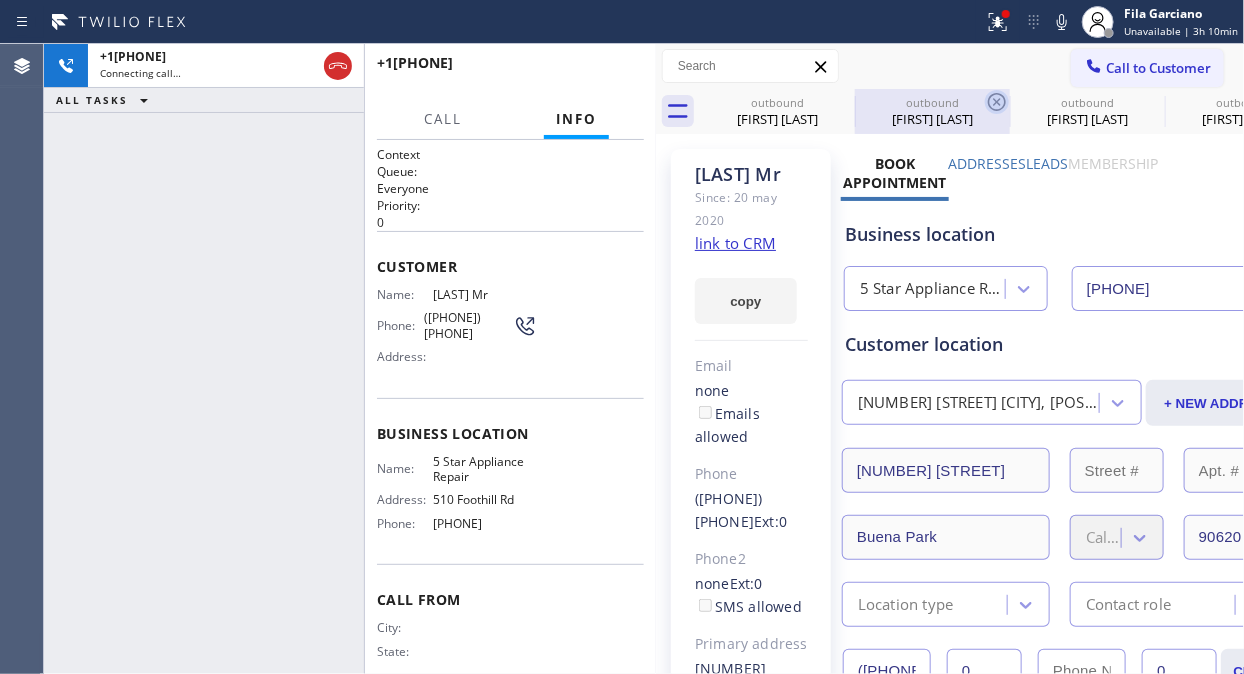 click 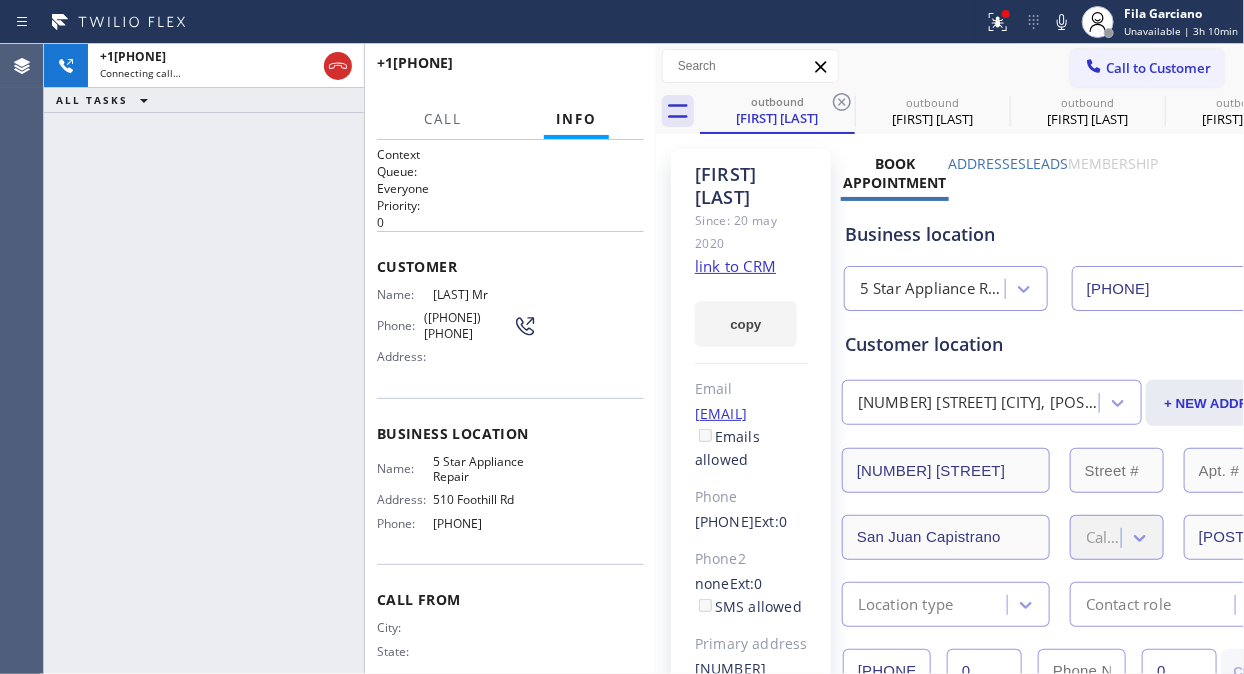 click 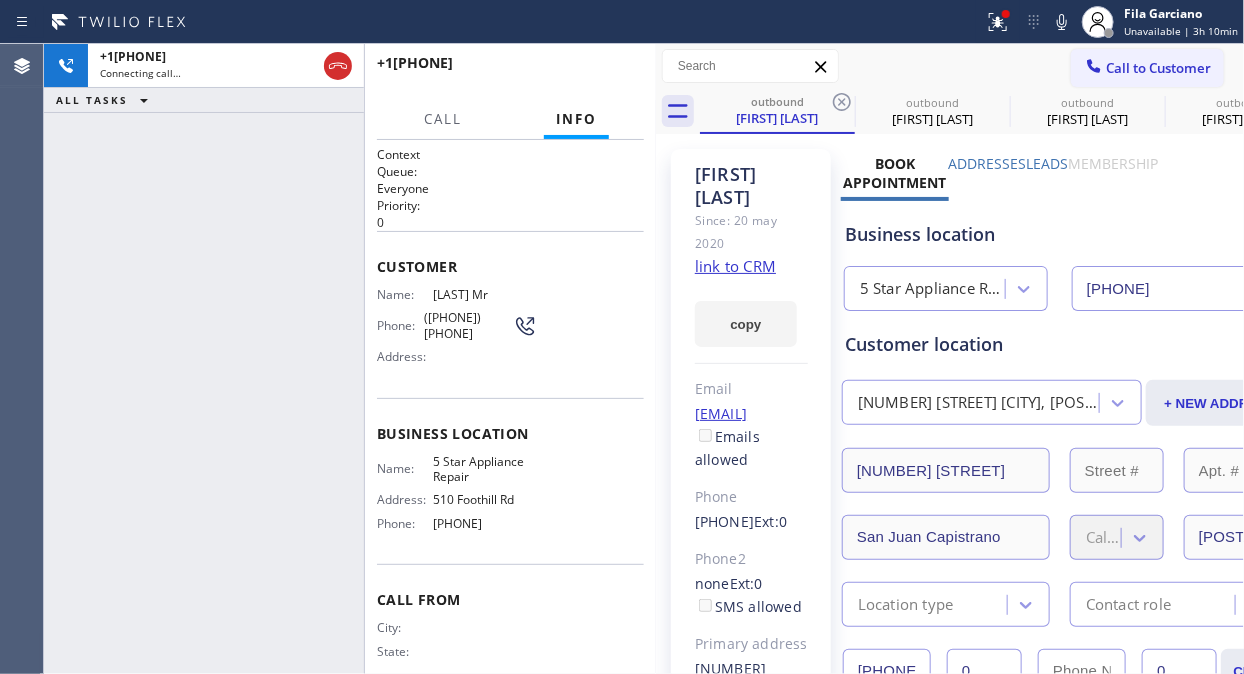 click 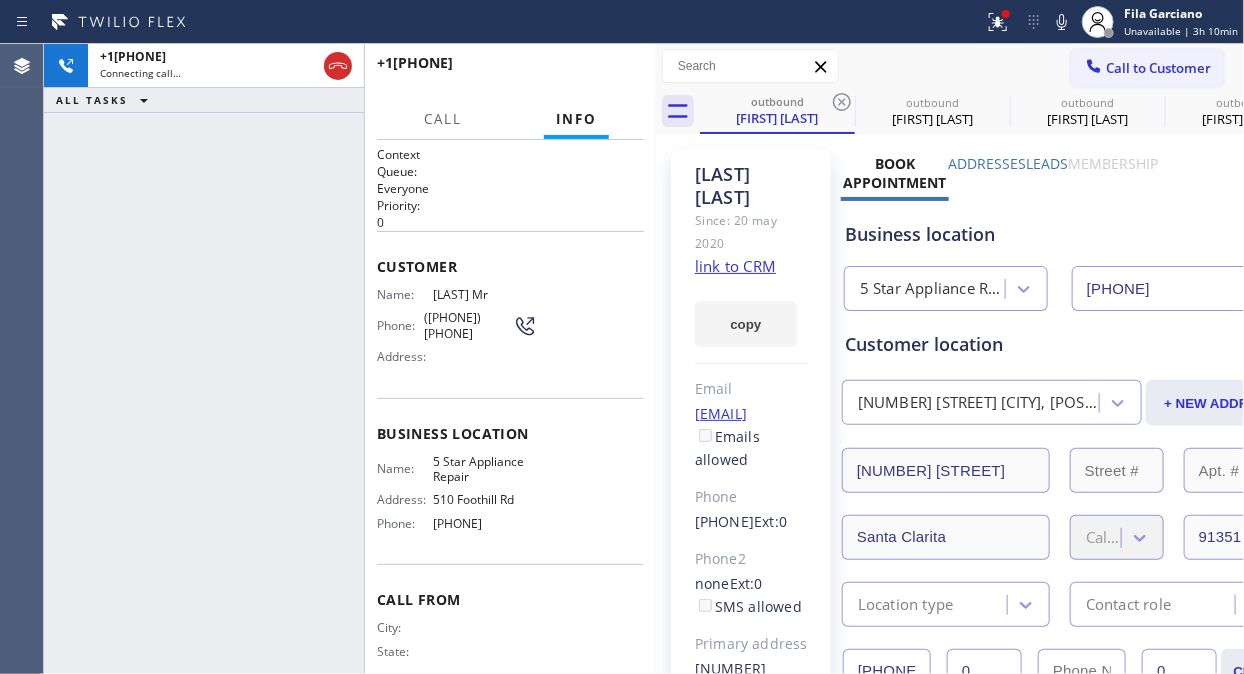 click 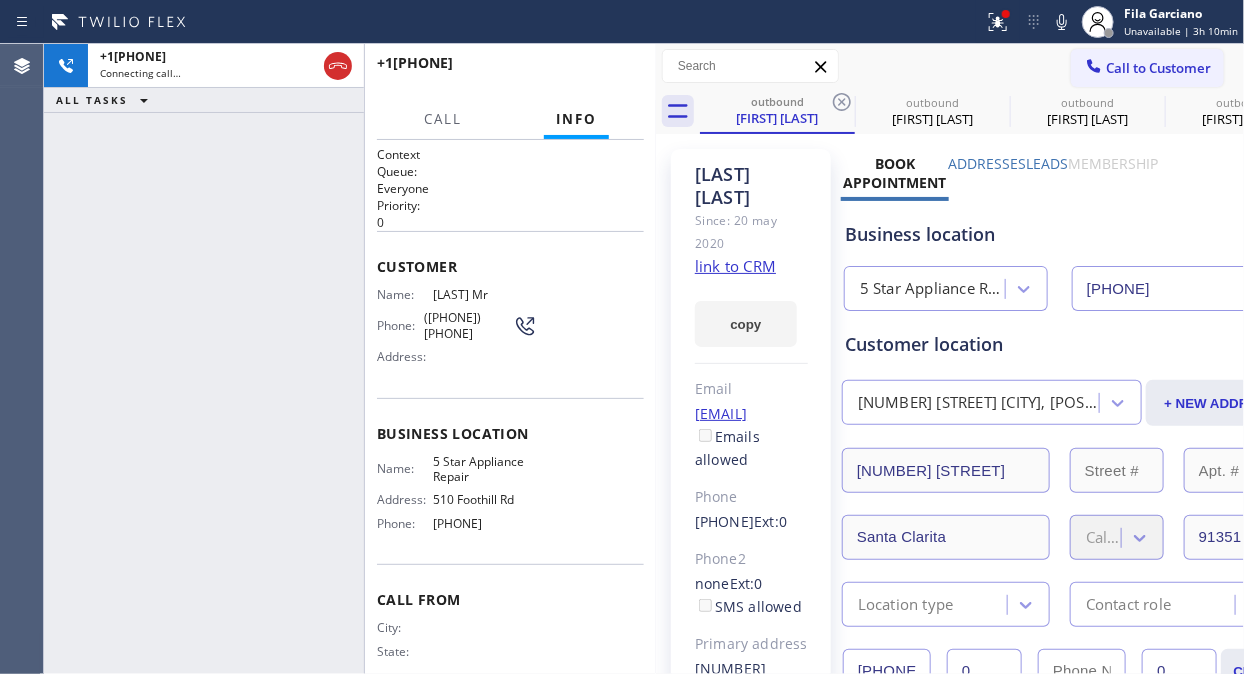 click 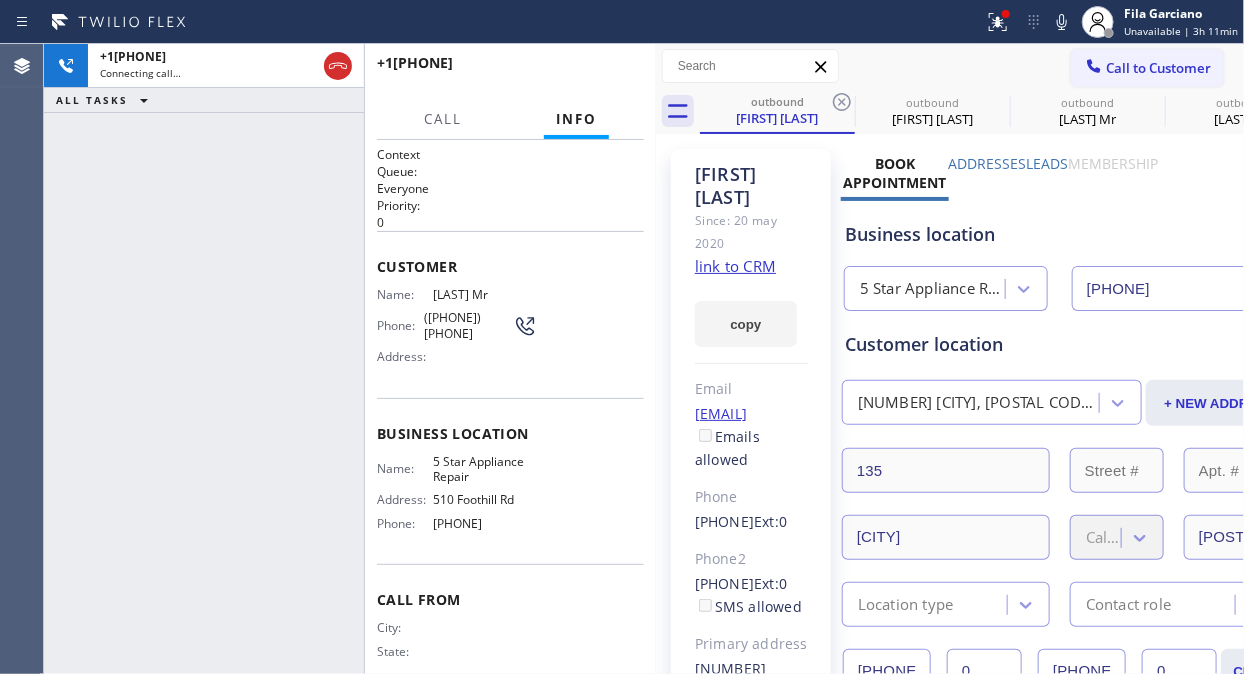 click 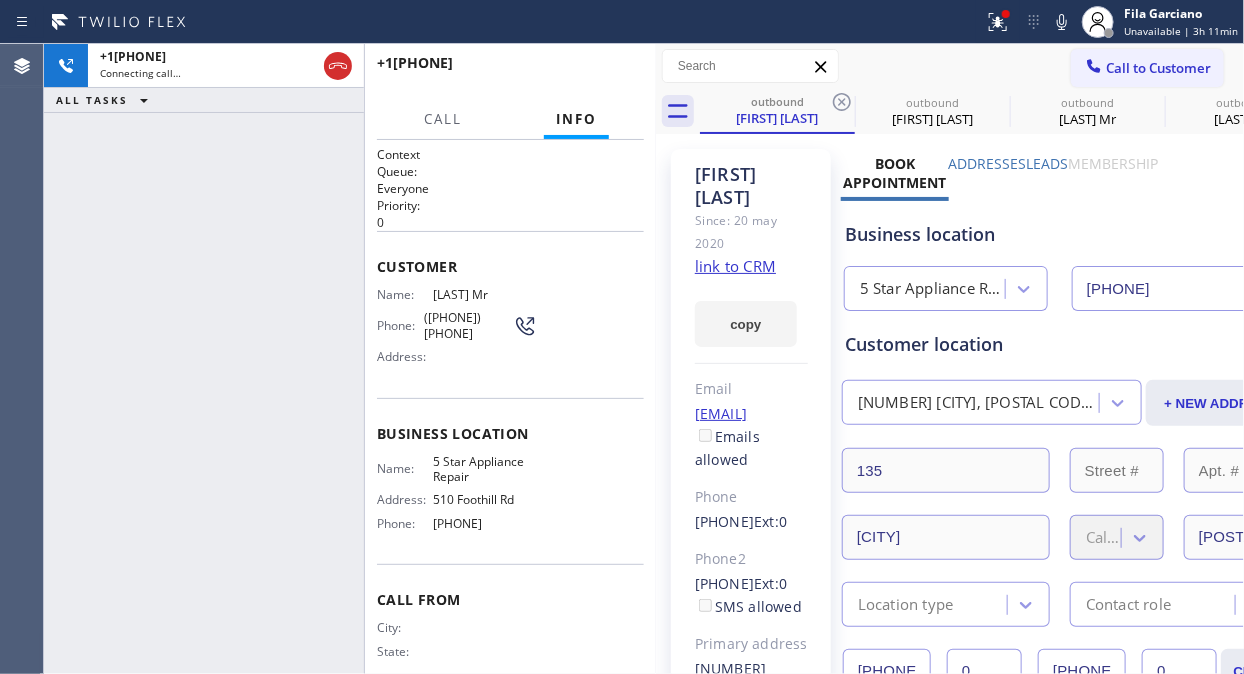 click 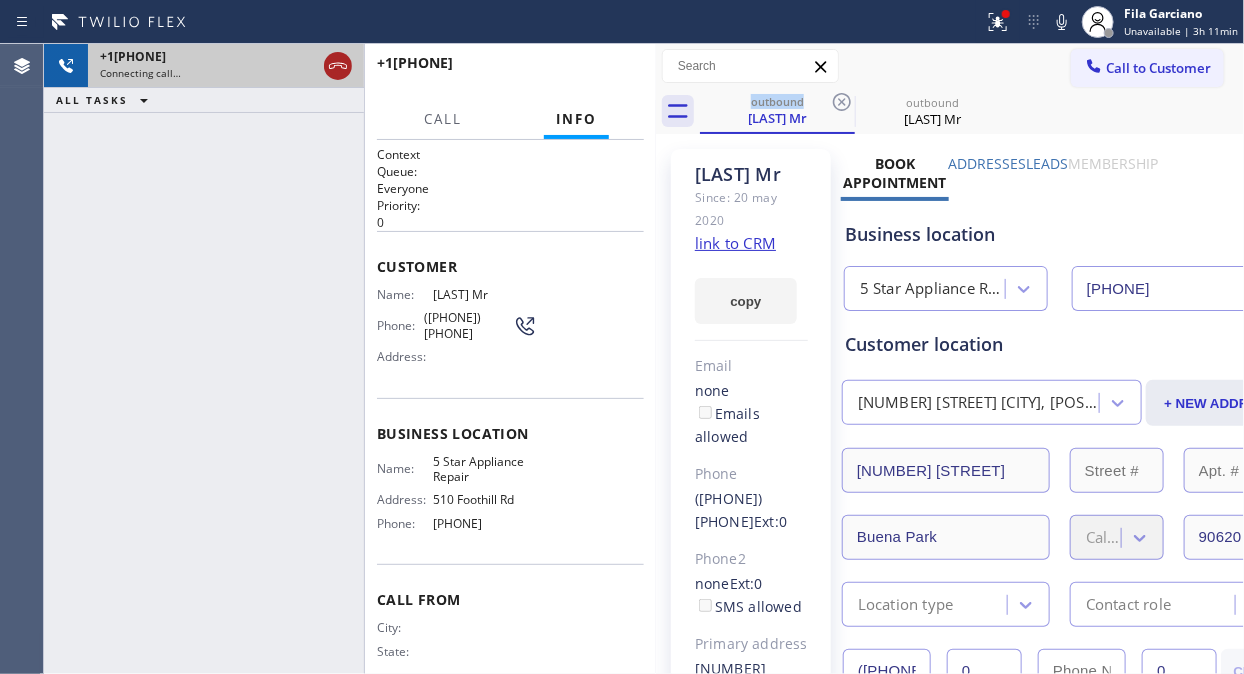 click 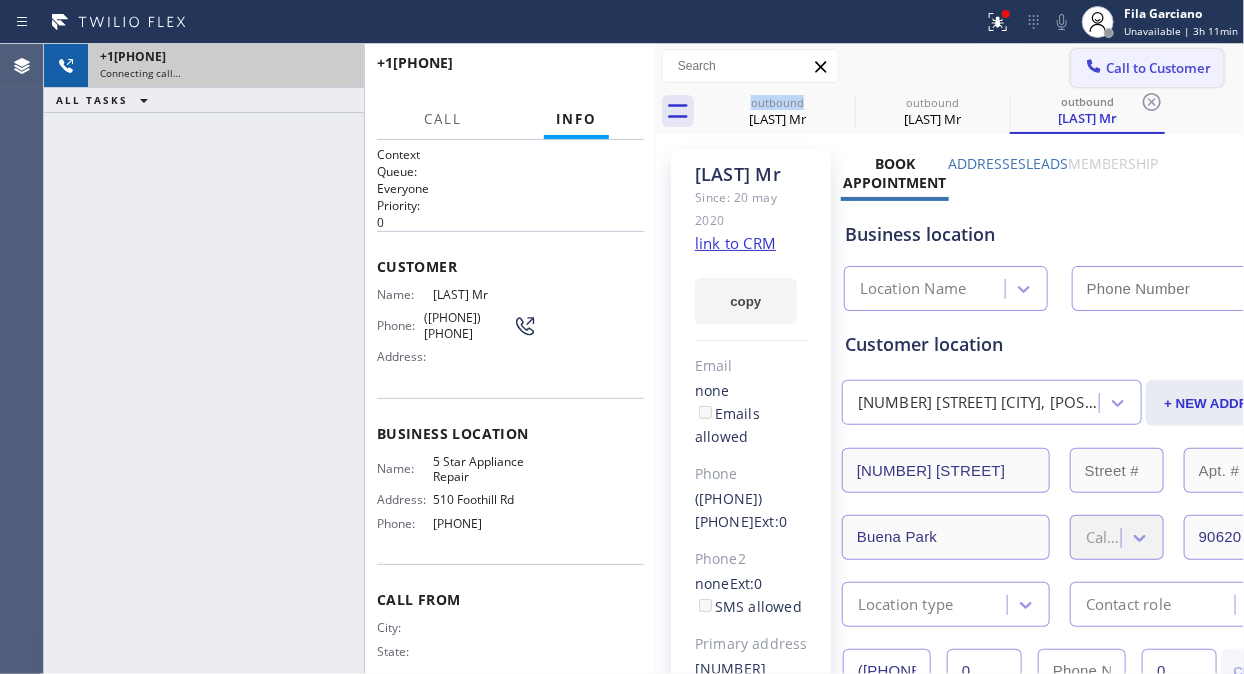 click on "Call to Customer" at bounding box center (1158, 68) 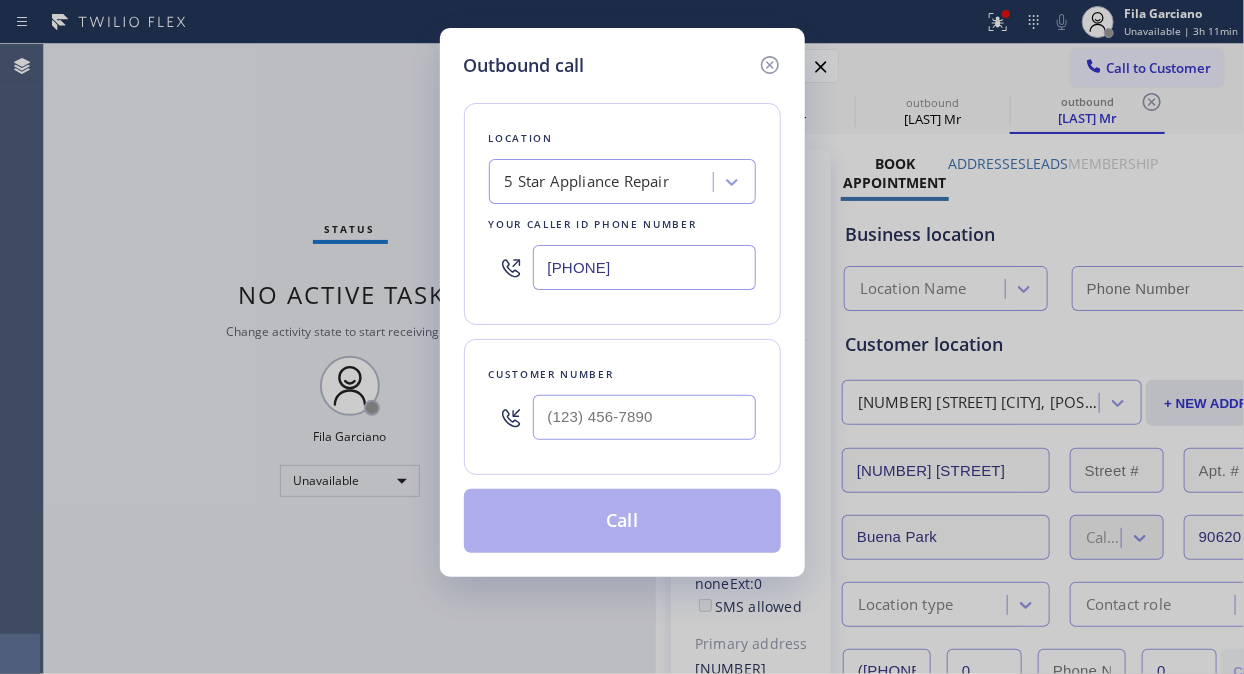 type on "[PHONE]" 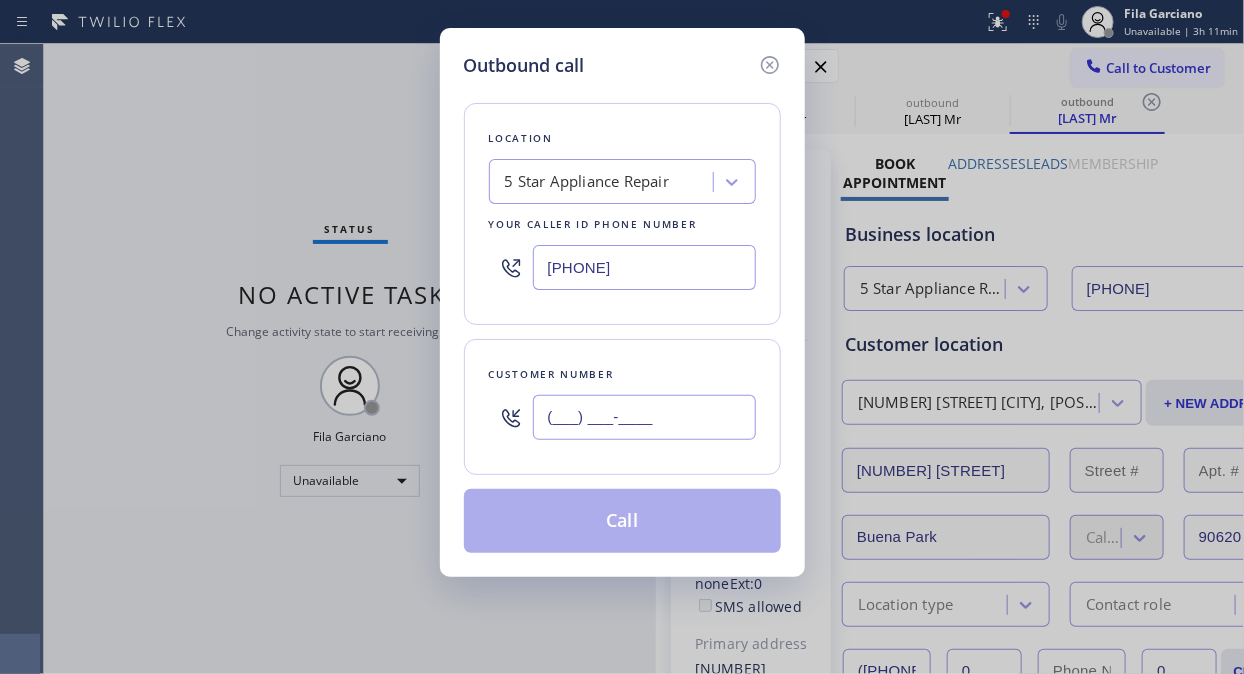 click on "(___) ___-____" at bounding box center [644, 417] 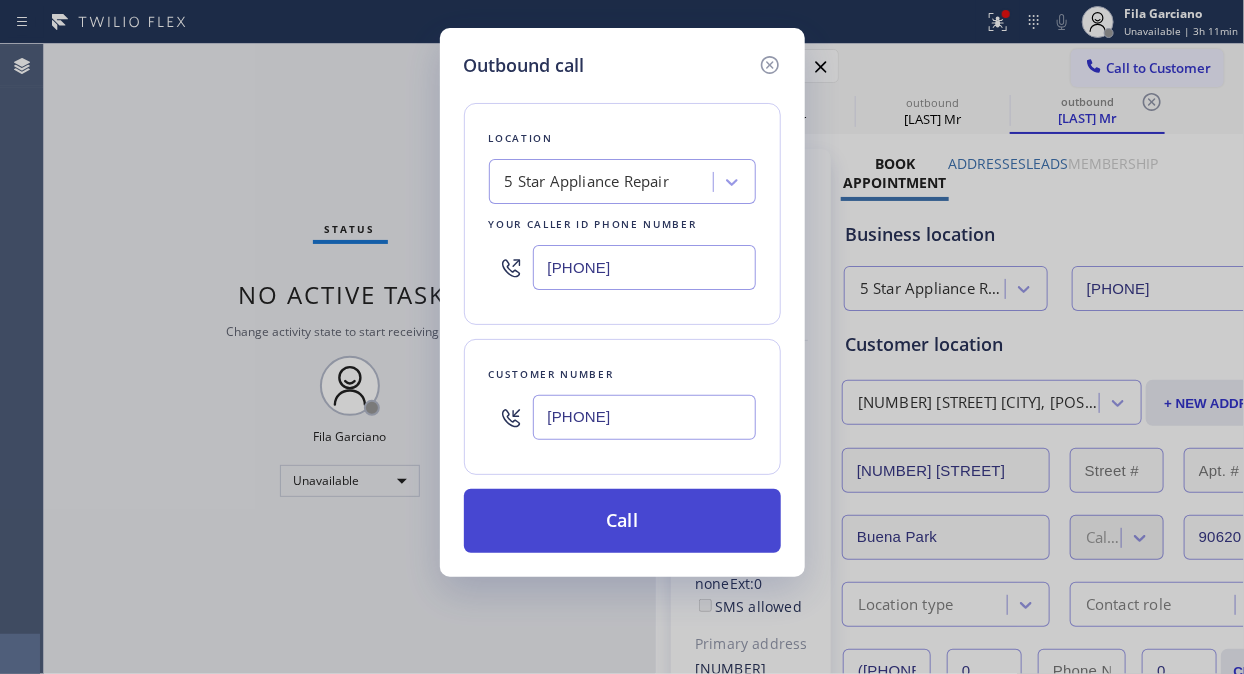type on "[PHONE]" 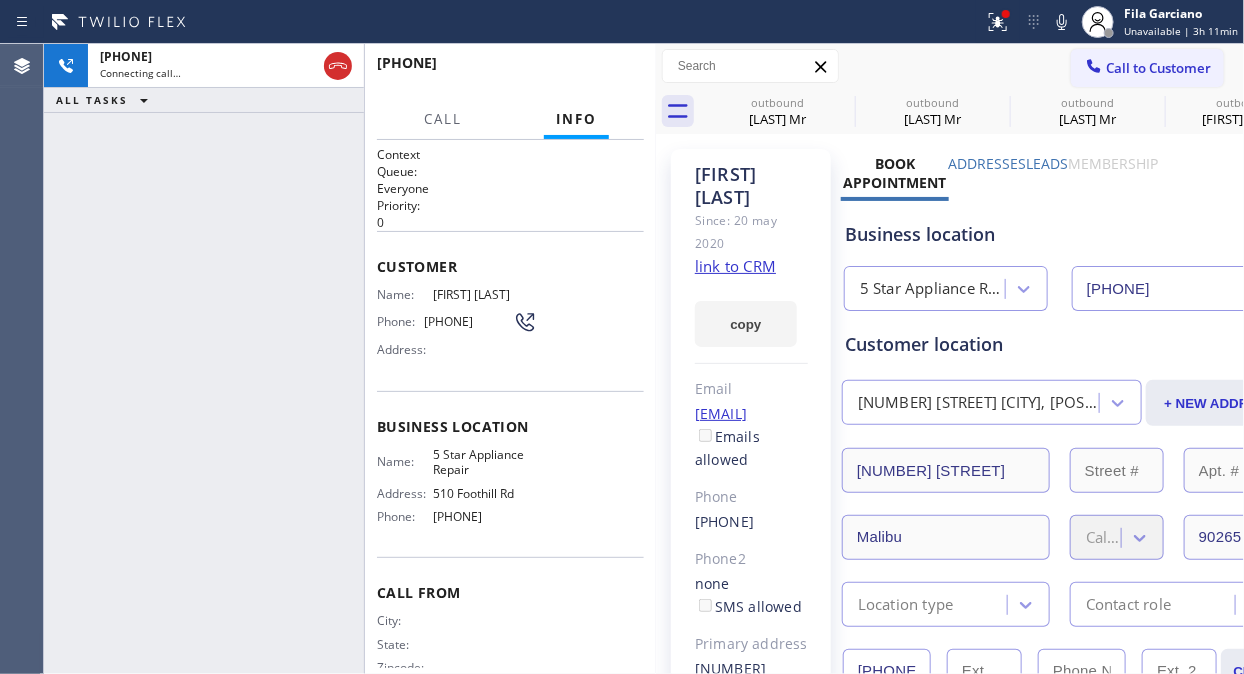 type on "[PHONE]" 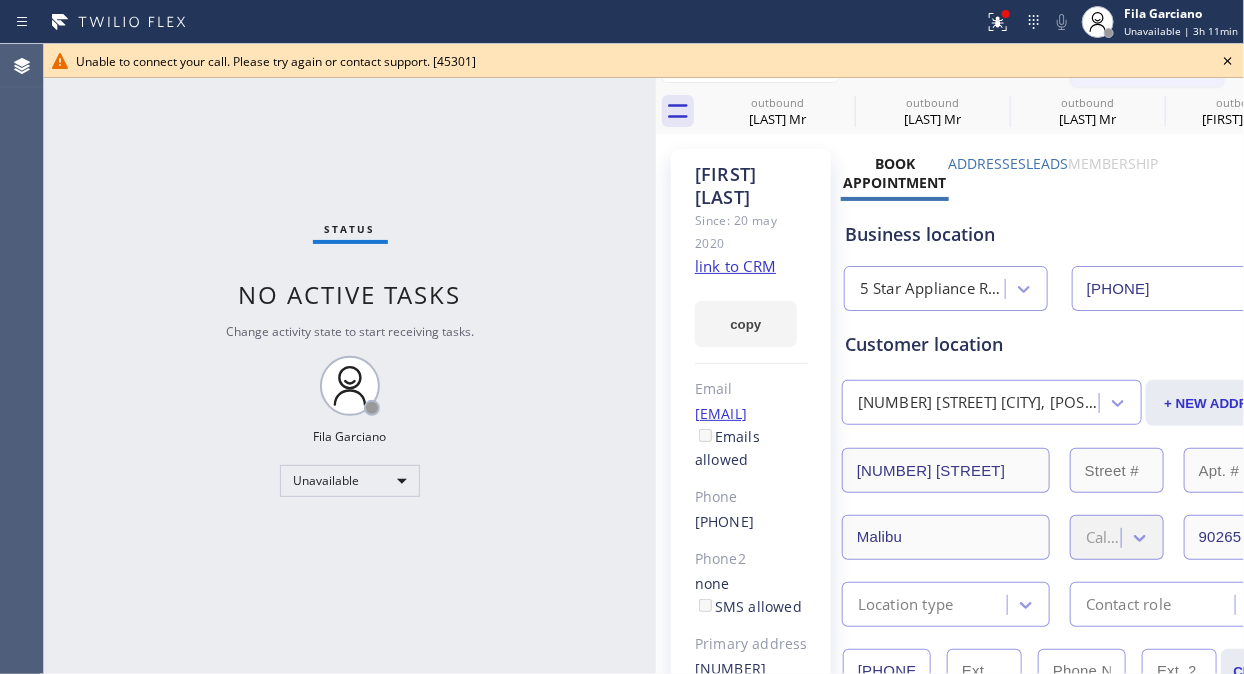 click 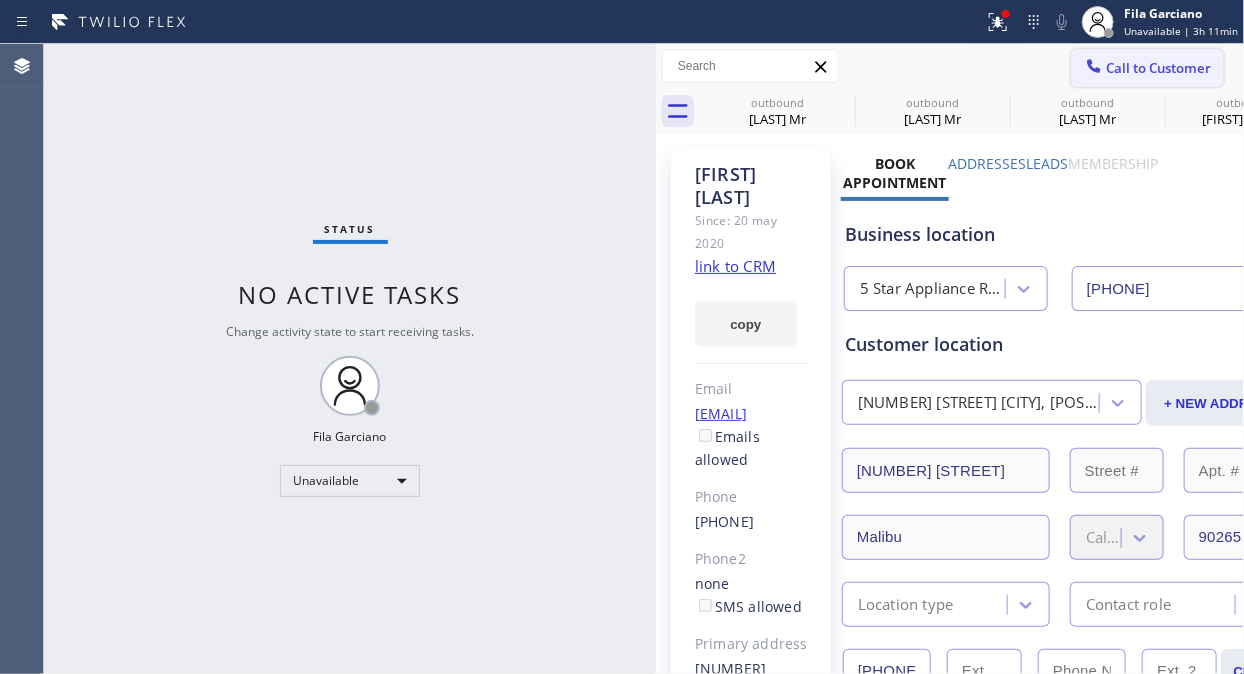 click on "Call to Customer" at bounding box center [1147, 68] 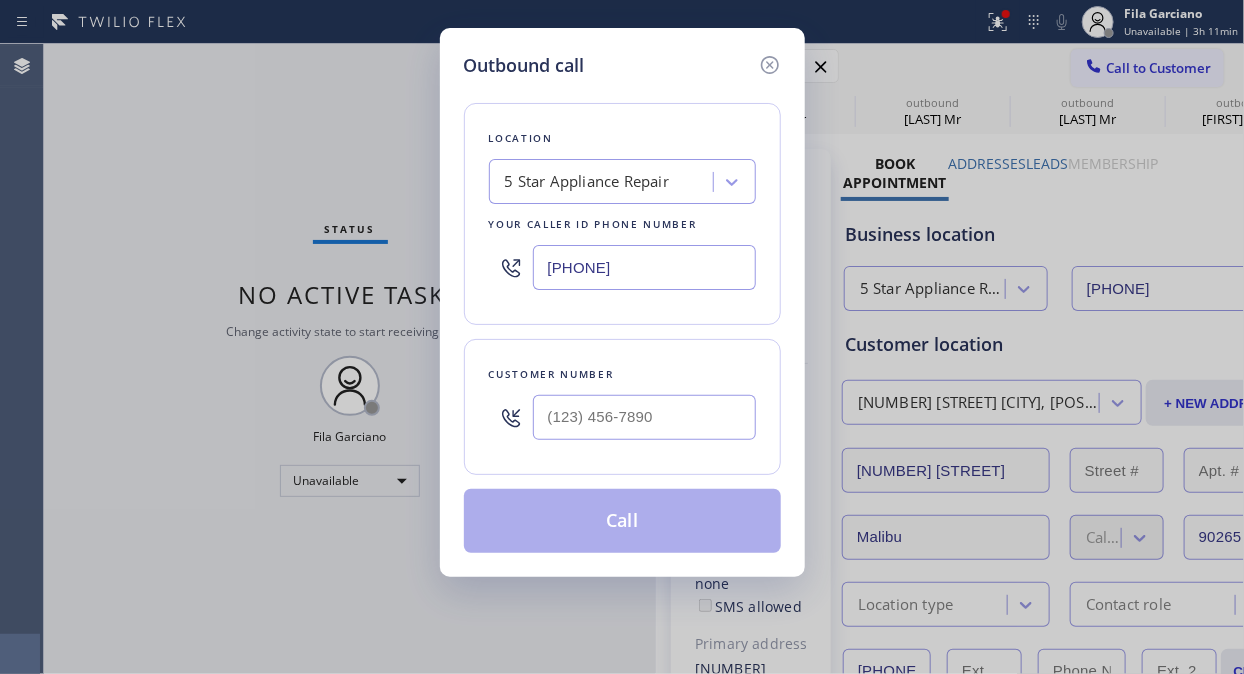type 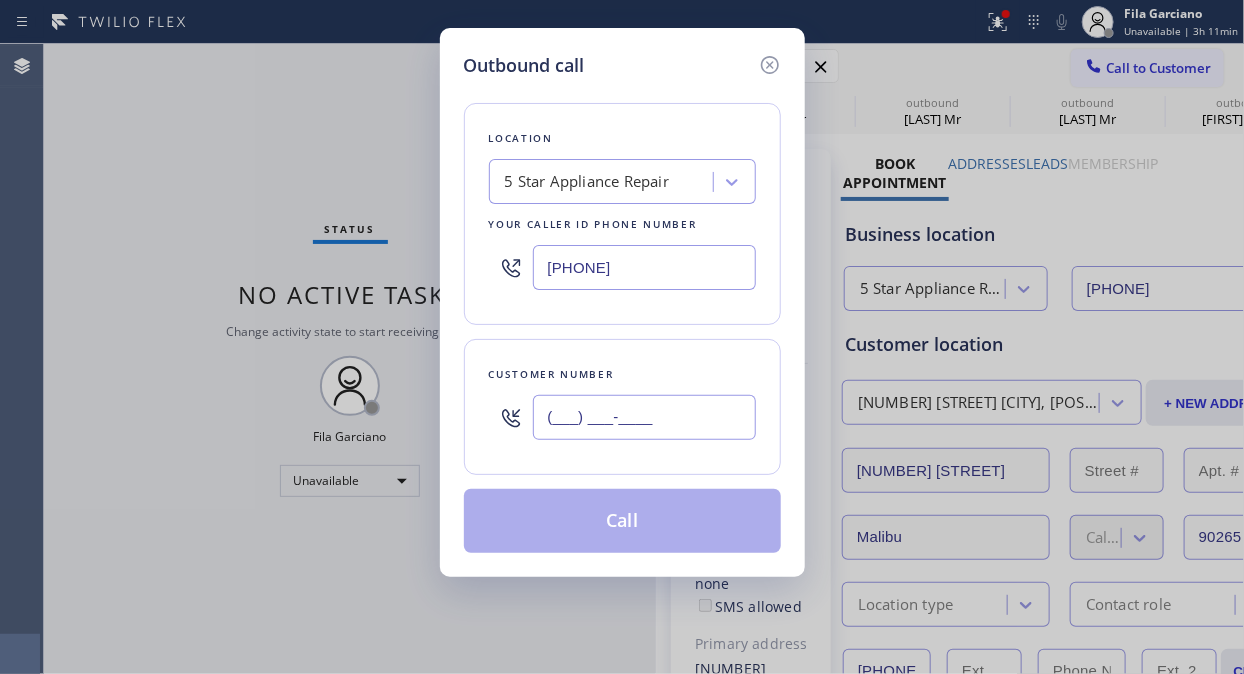 click on "(___) ___-____" at bounding box center (644, 417) 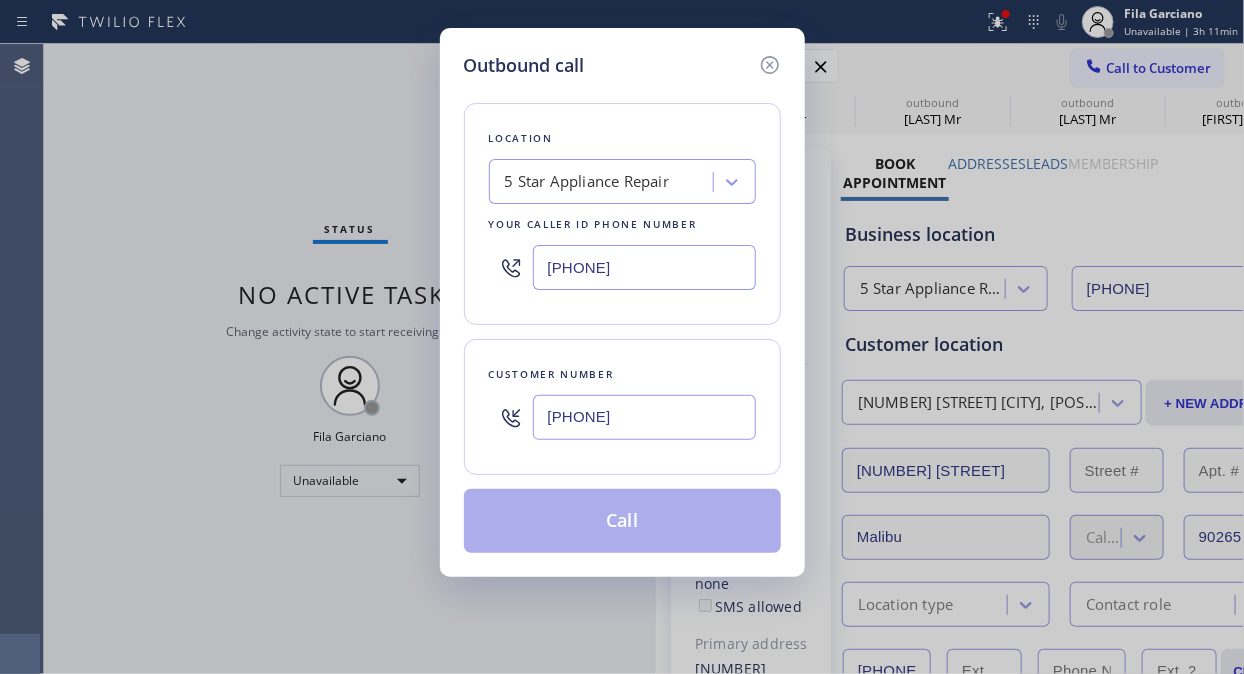 type on "[PHONE]" 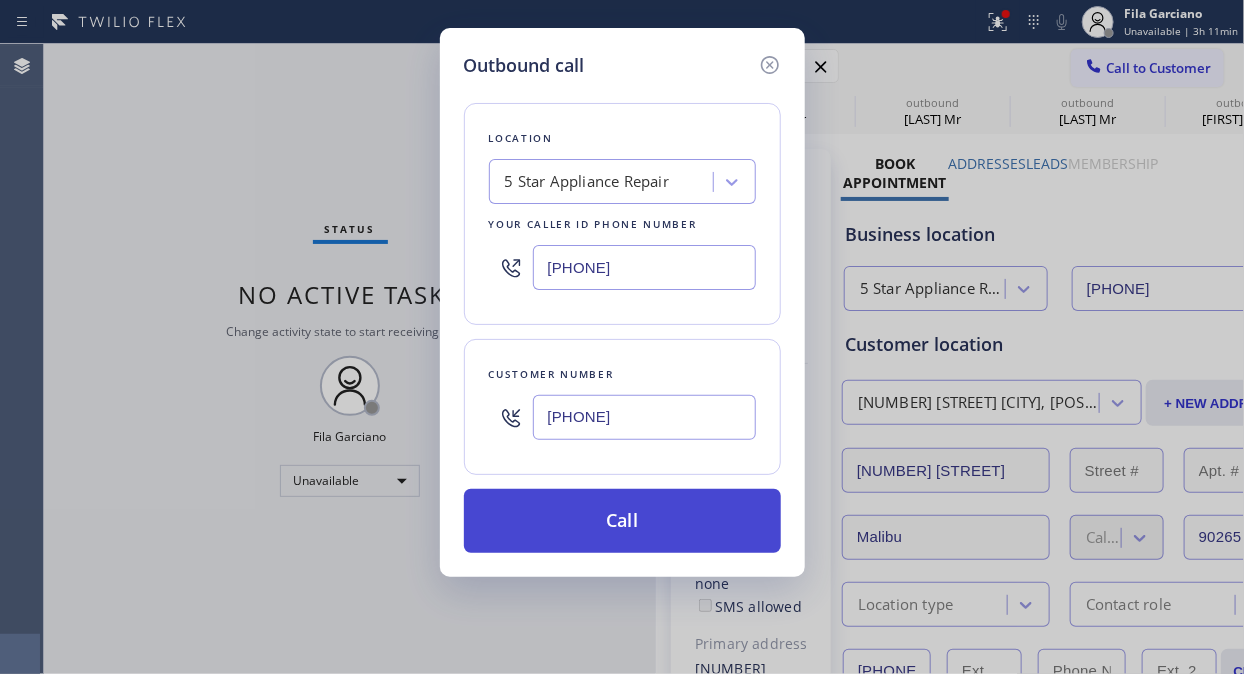 click on "Call" at bounding box center [622, 521] 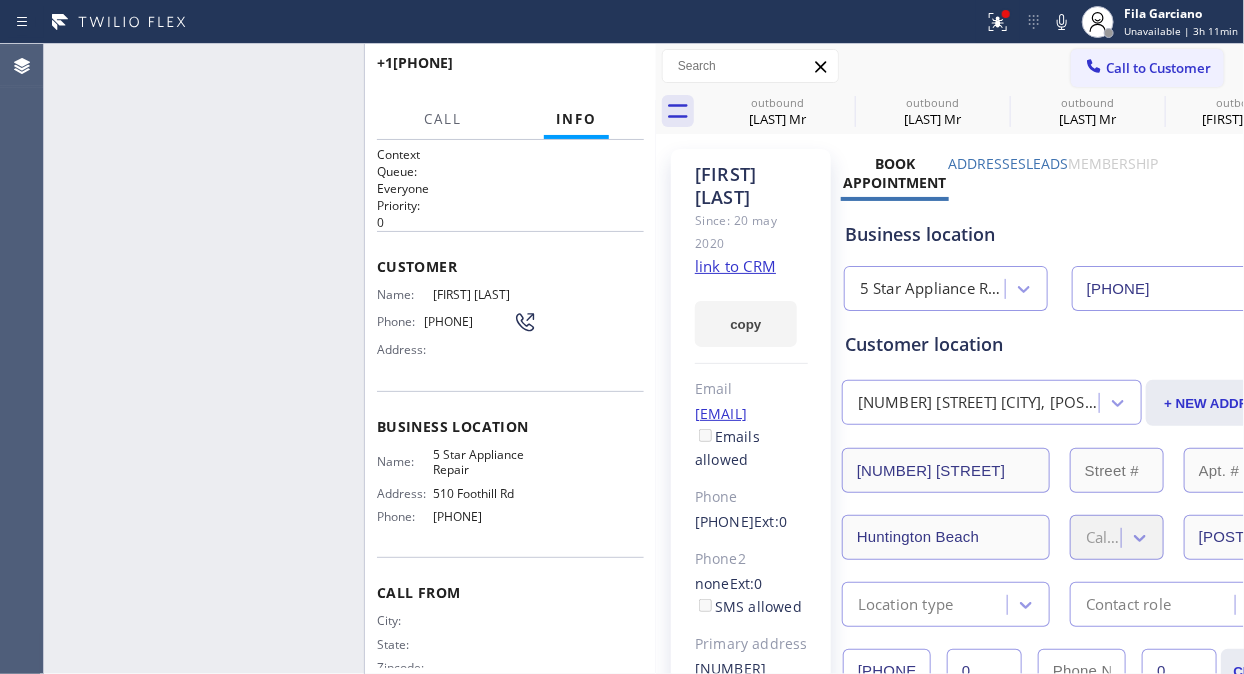 type on "[PHONE]" 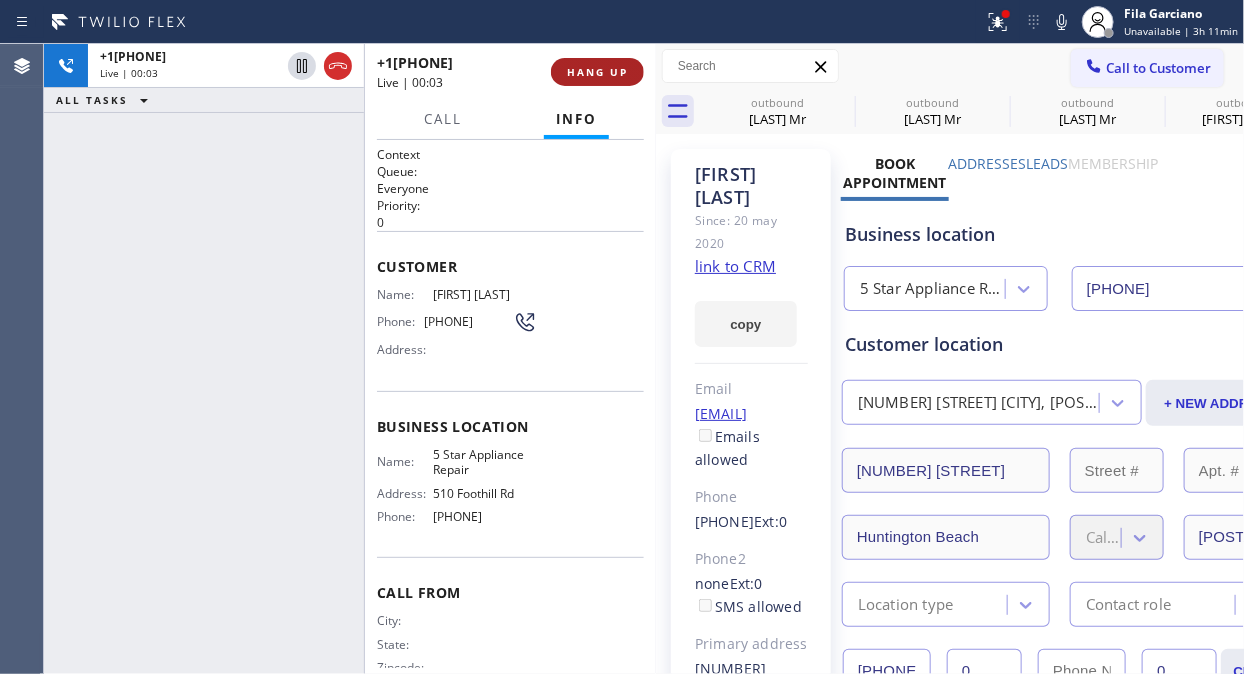 drag, startPoint x: 636, startPoint y: 67, endPoint x: 615, endPoint y: 68, distance: 21.023796 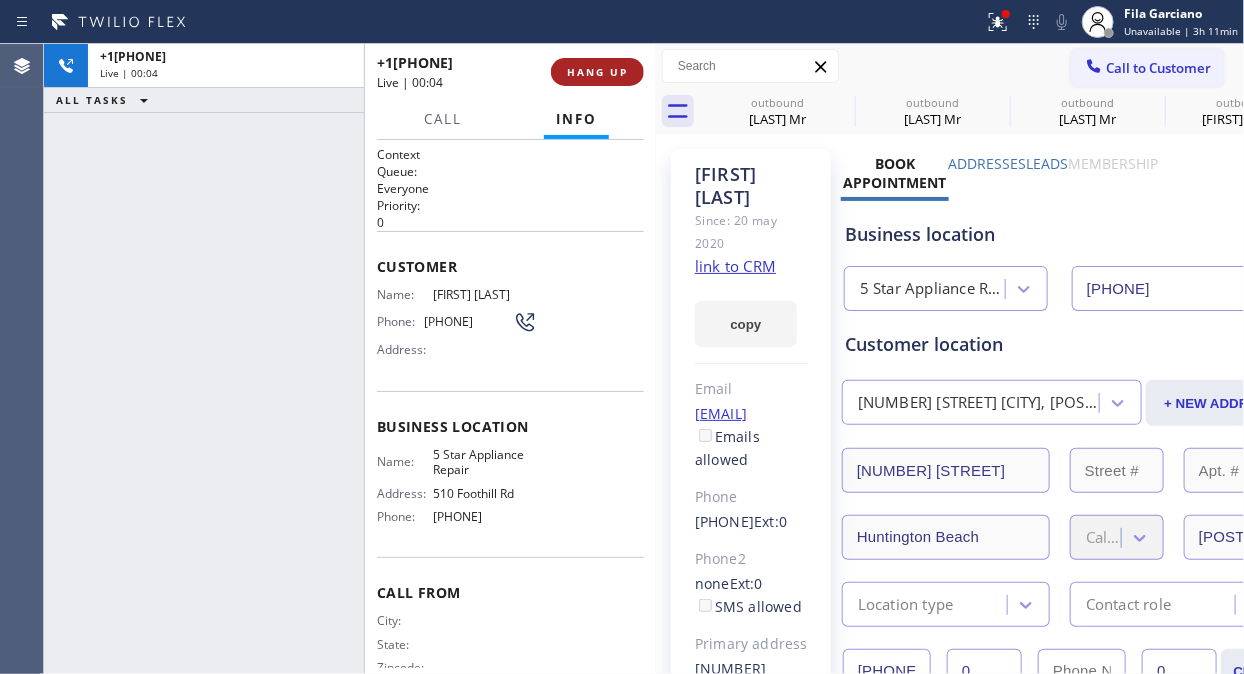 click on "HANG UP" at bounding box center [597, 72] 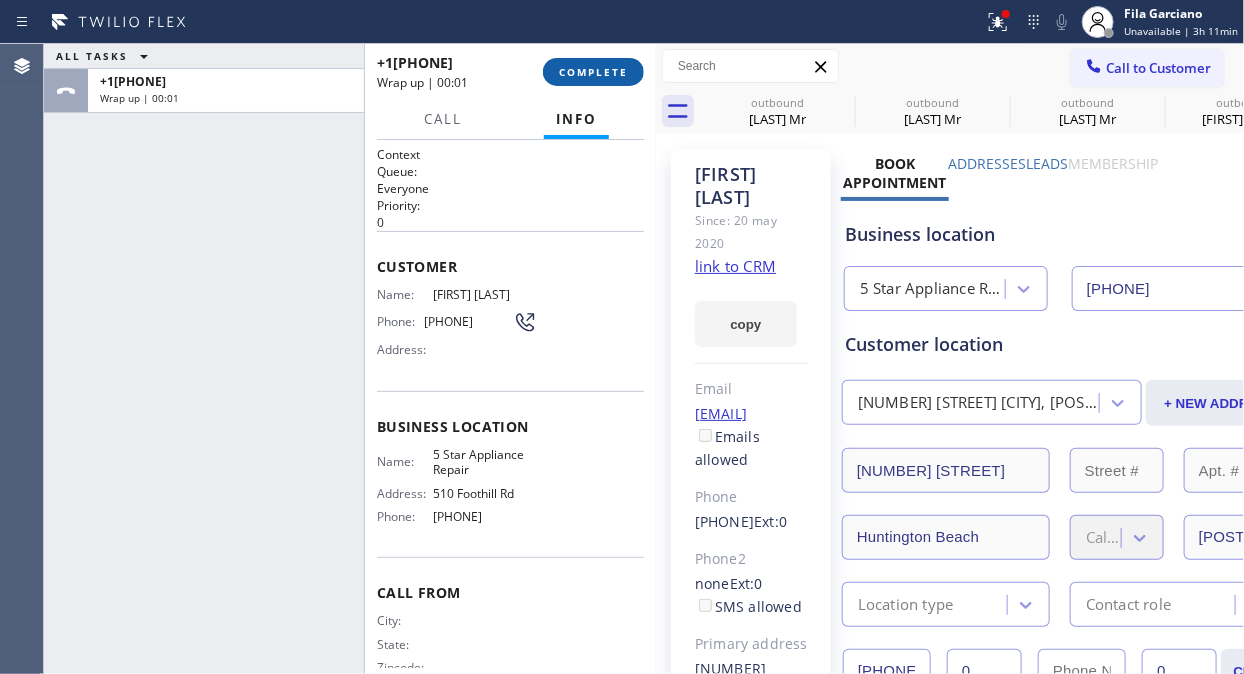 click on "COMPLETE" at bounding box center [593, 72] 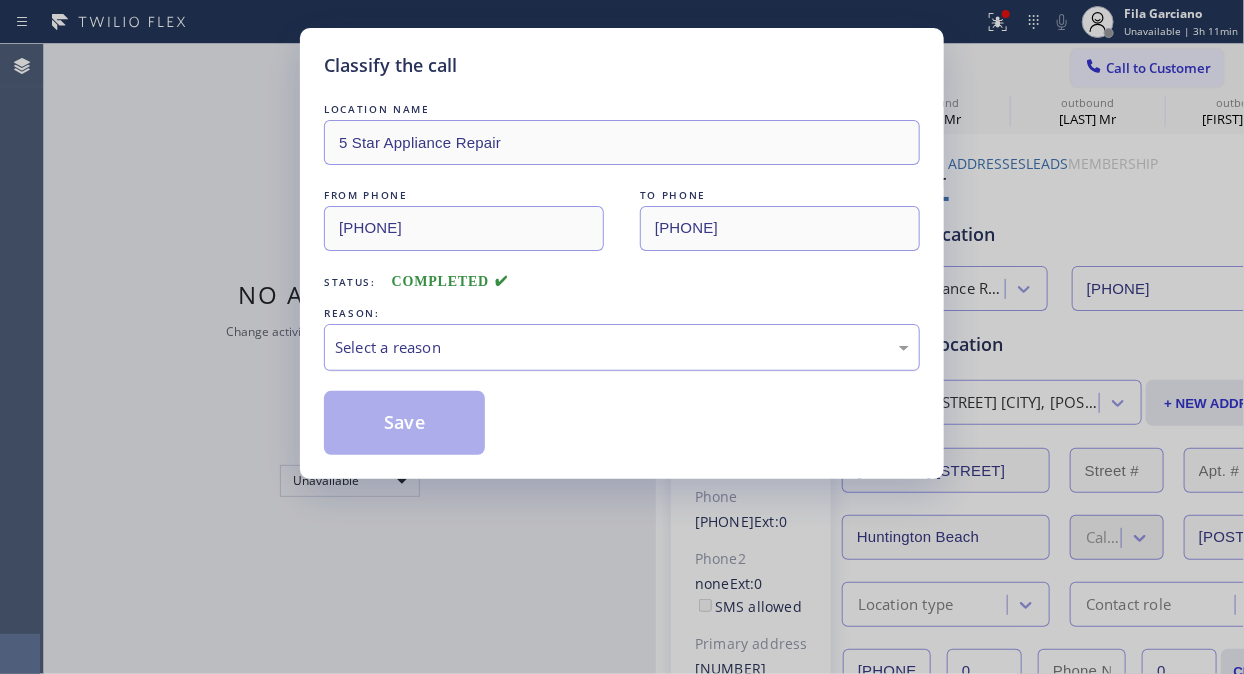 click on "Select a reason" at bounding box center (622, 347) 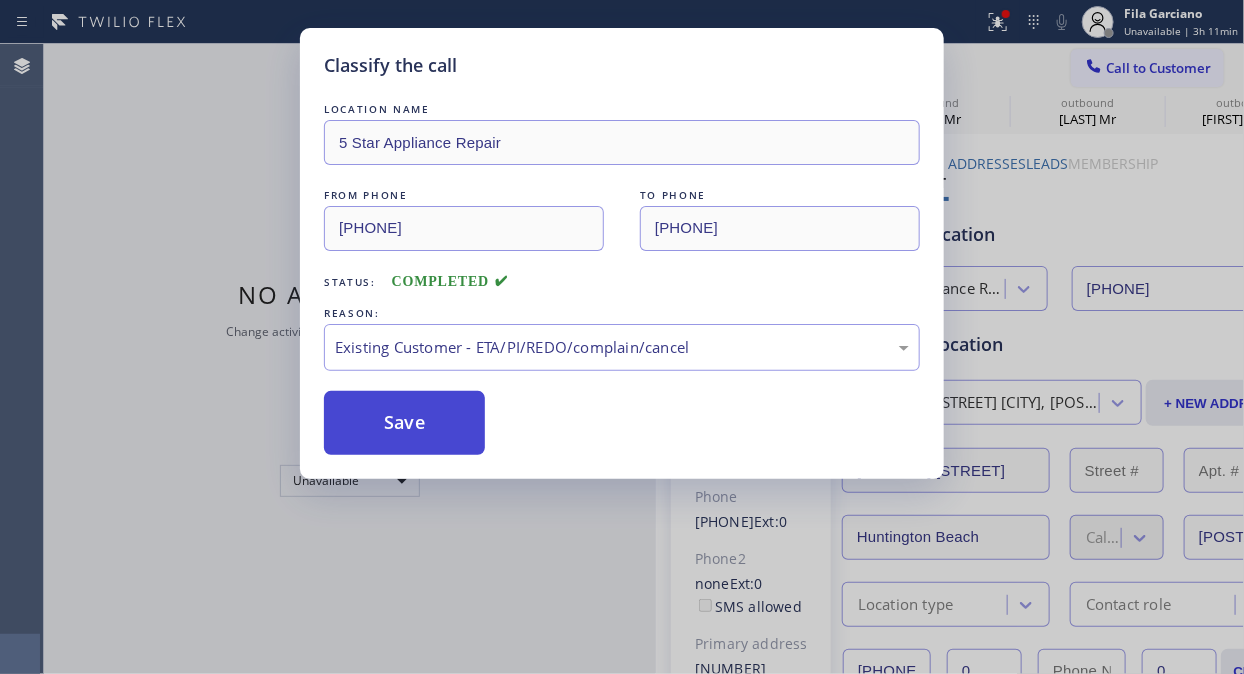 click on "Save" at bounding box center [404, 423] 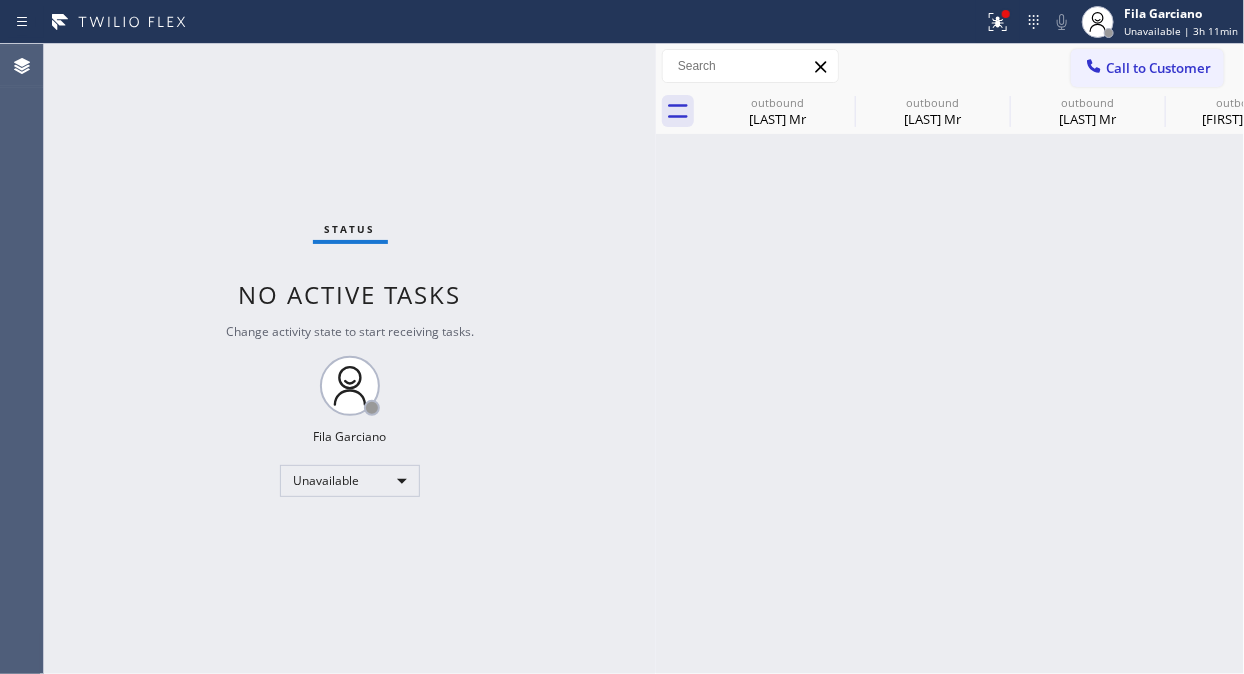 click on "Call to Customer" at bounding box center [1158, 68] 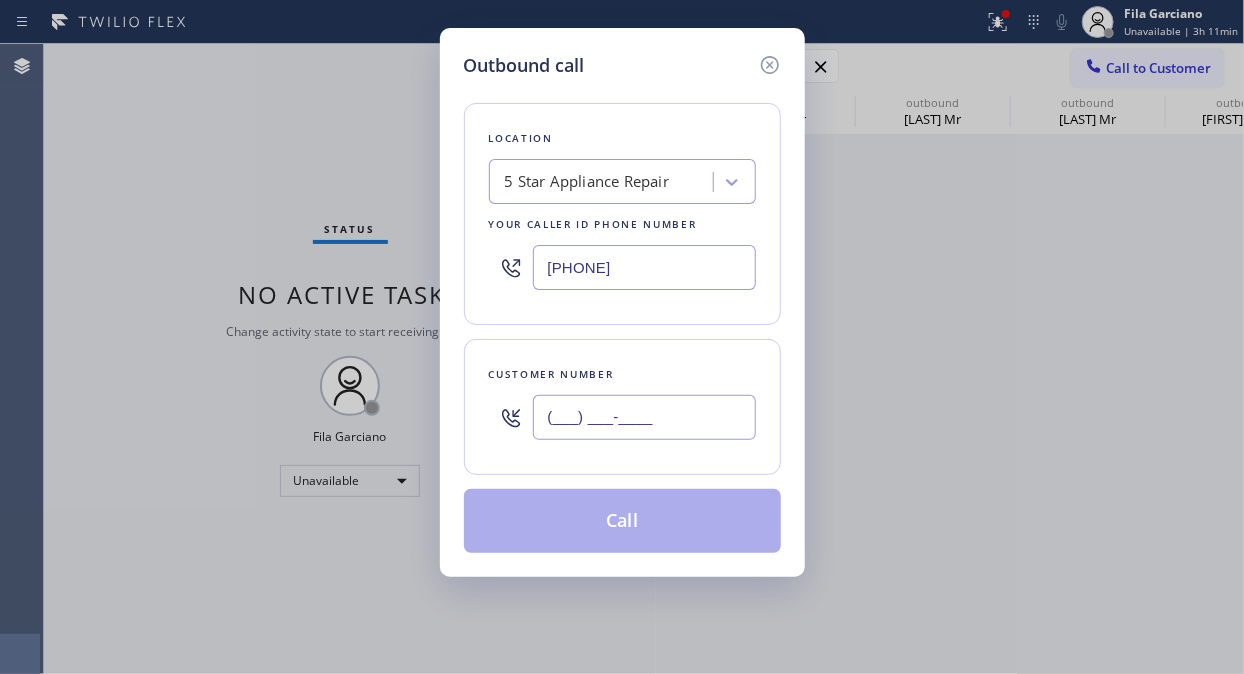 click on "(___) ___-____" at bounding box center (644, 417) 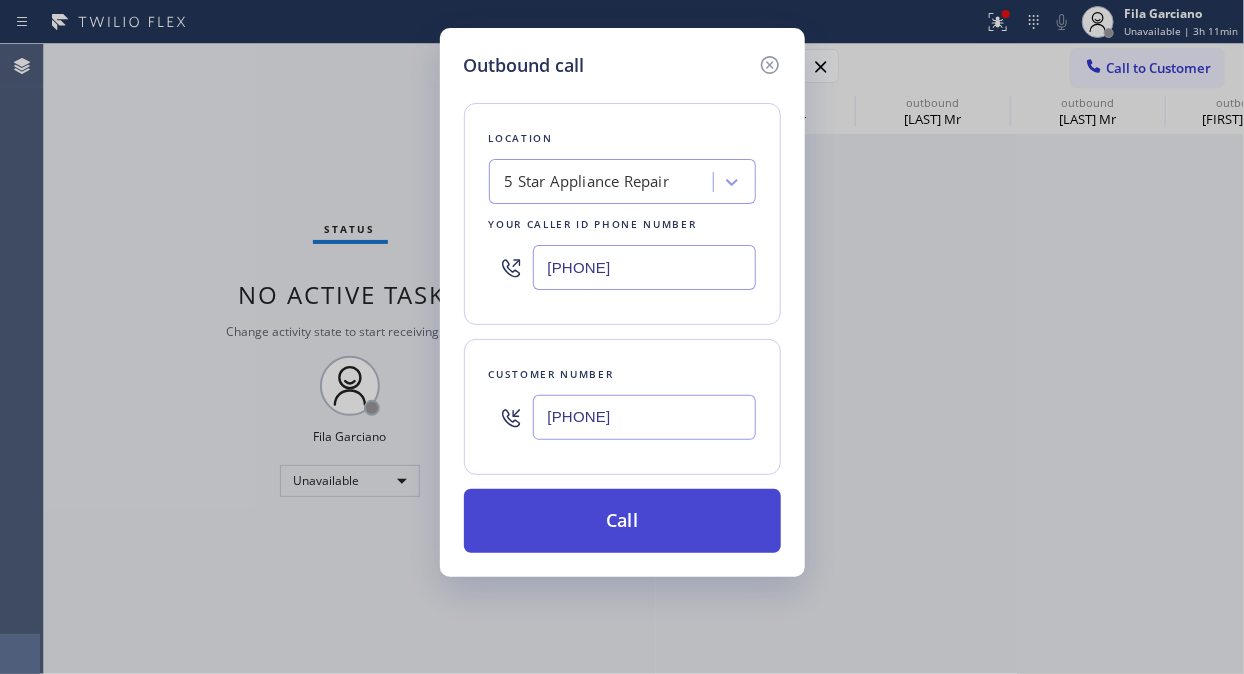 type on "[PHONE]" 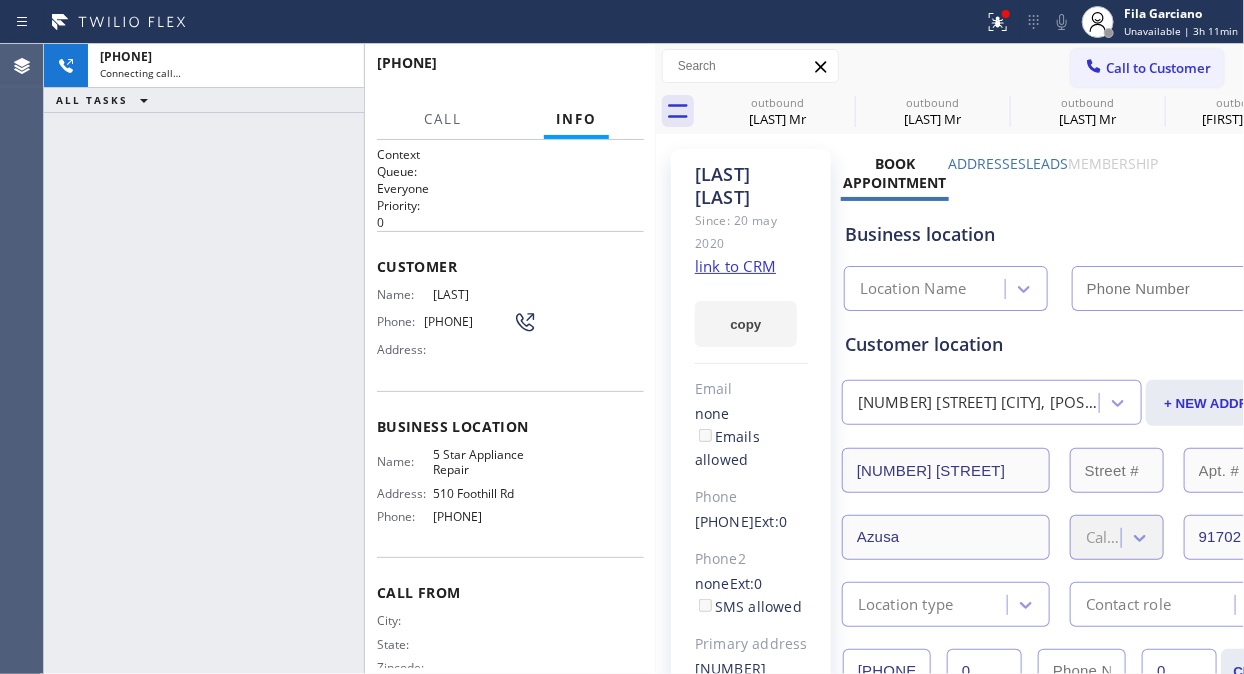 type on "[PHONE]" 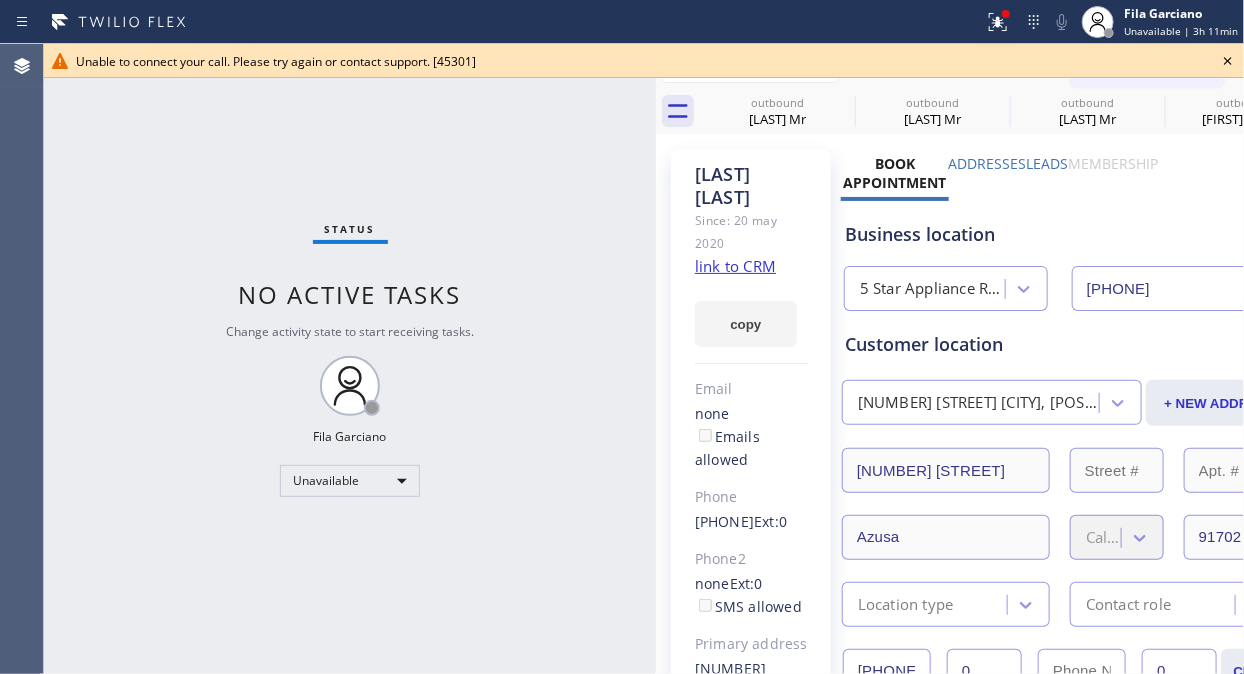 click 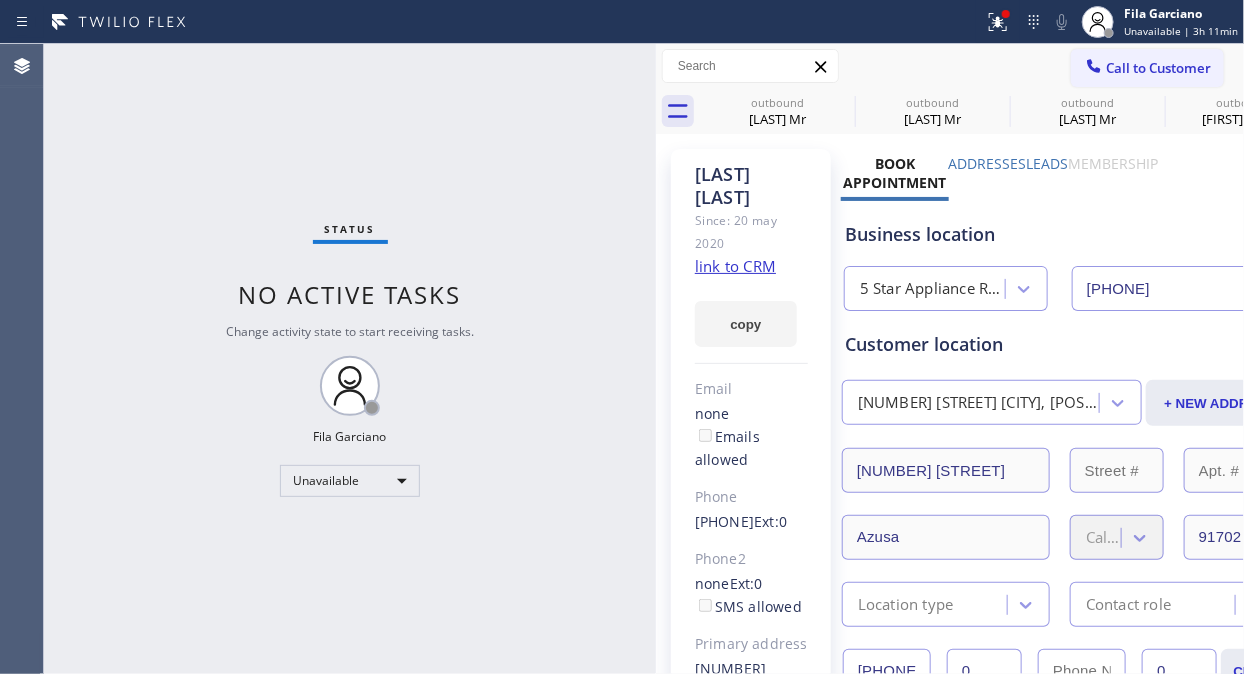click on "Call to Customer" at bounding box center [1158, 68] 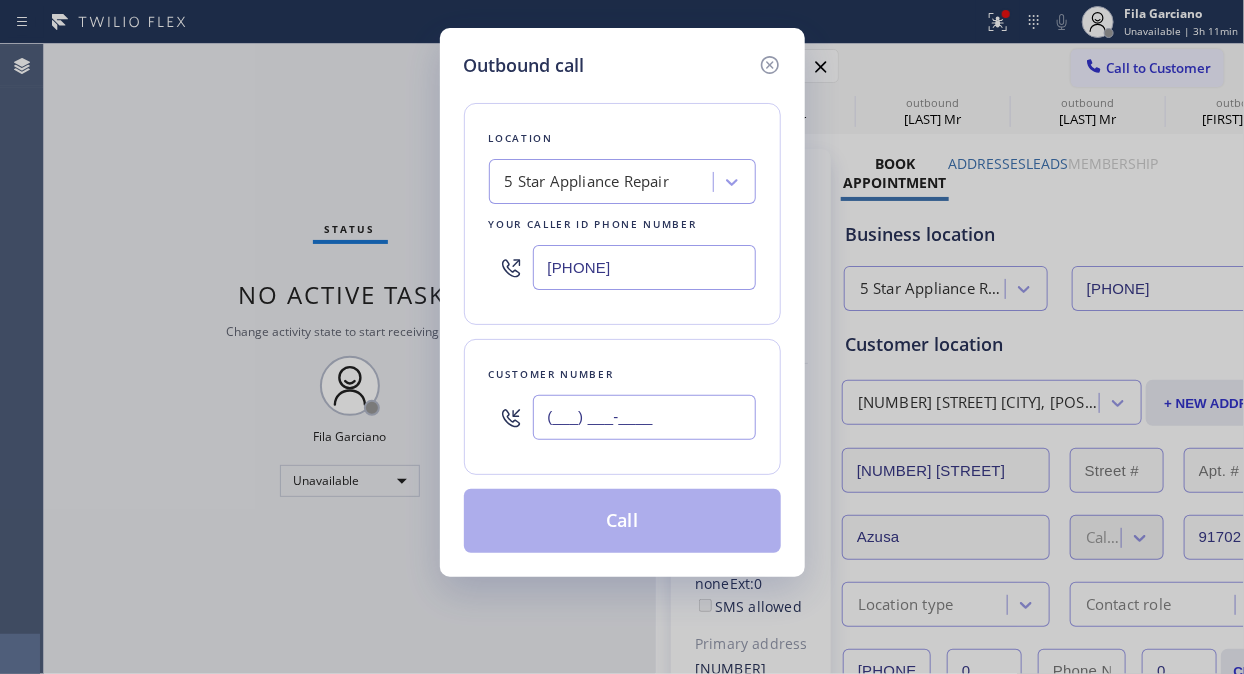 click on "(___) ___-____" at bounding box center [644, 417] 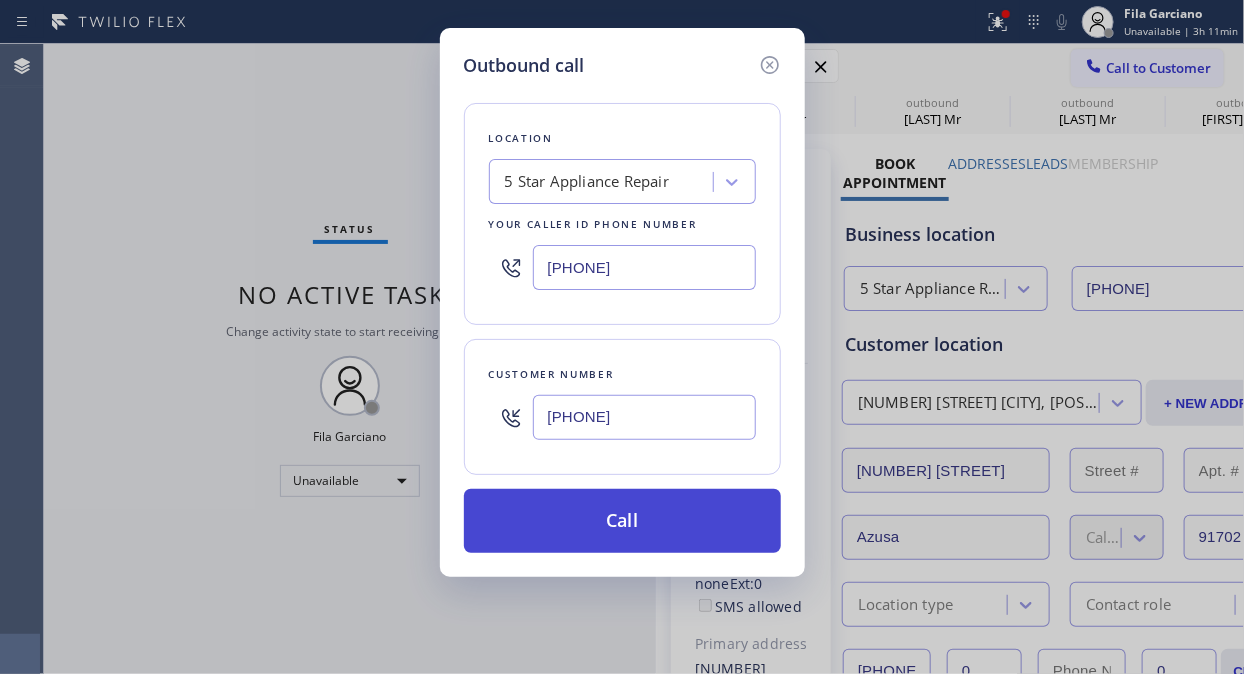 type on "[PHONE]" 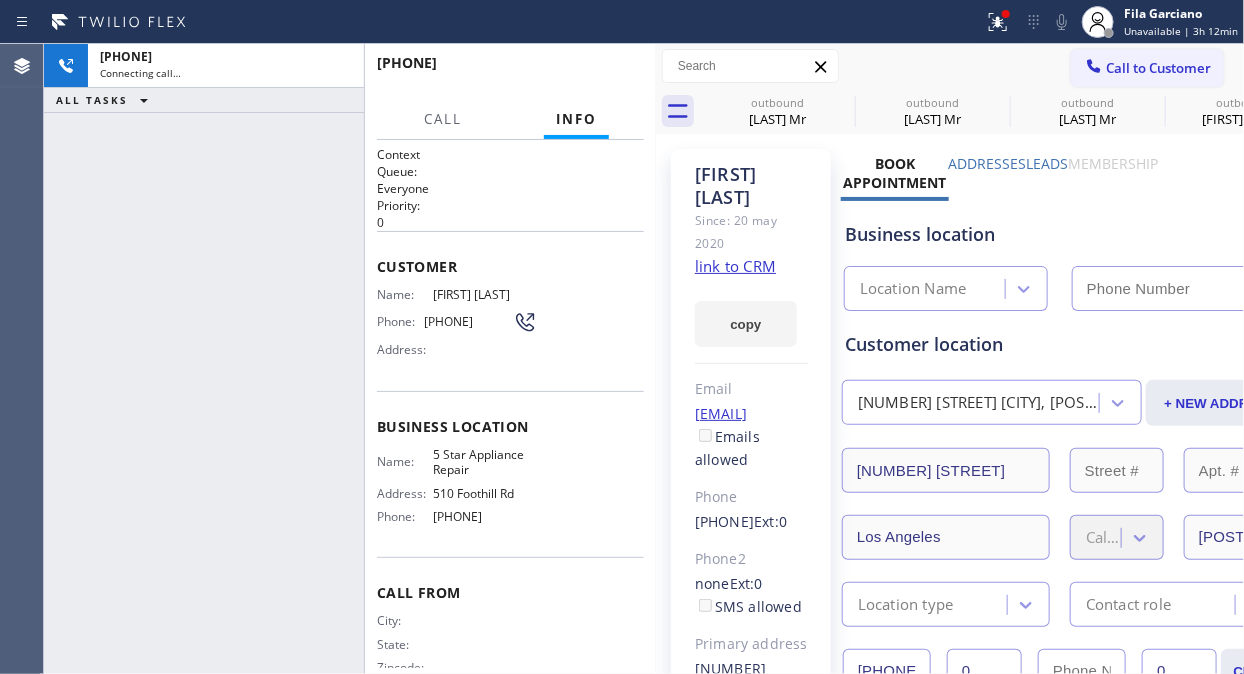 type on "[PHONE]" 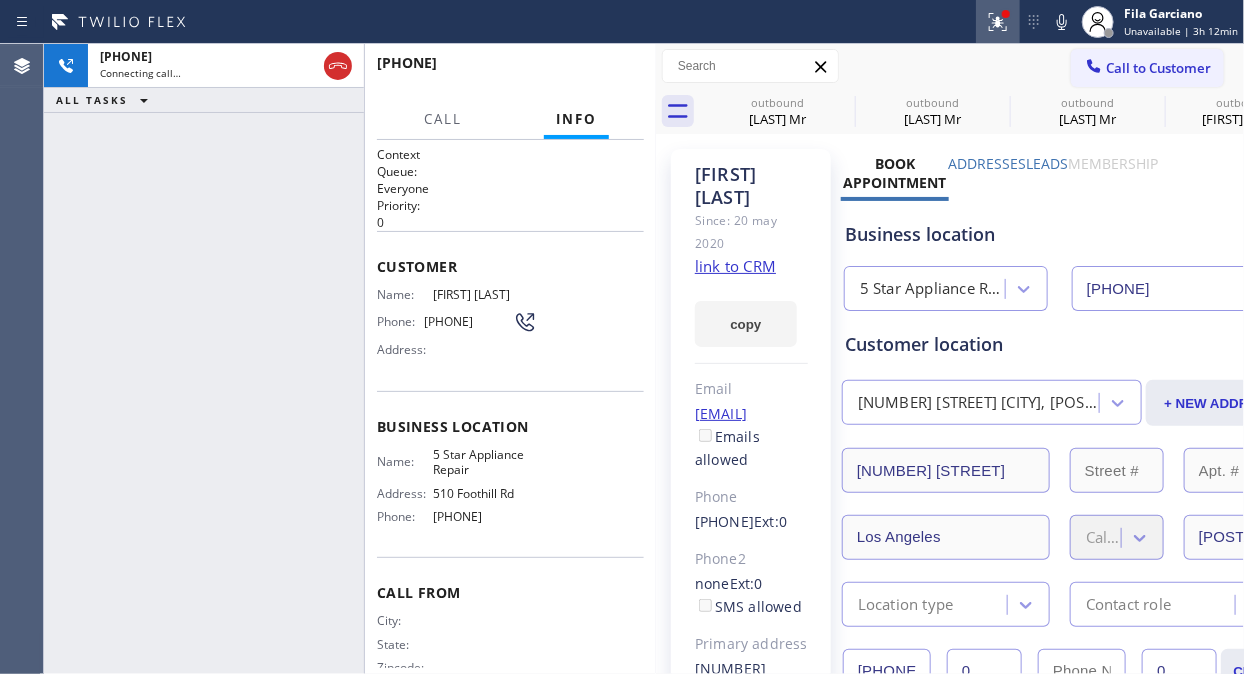 click 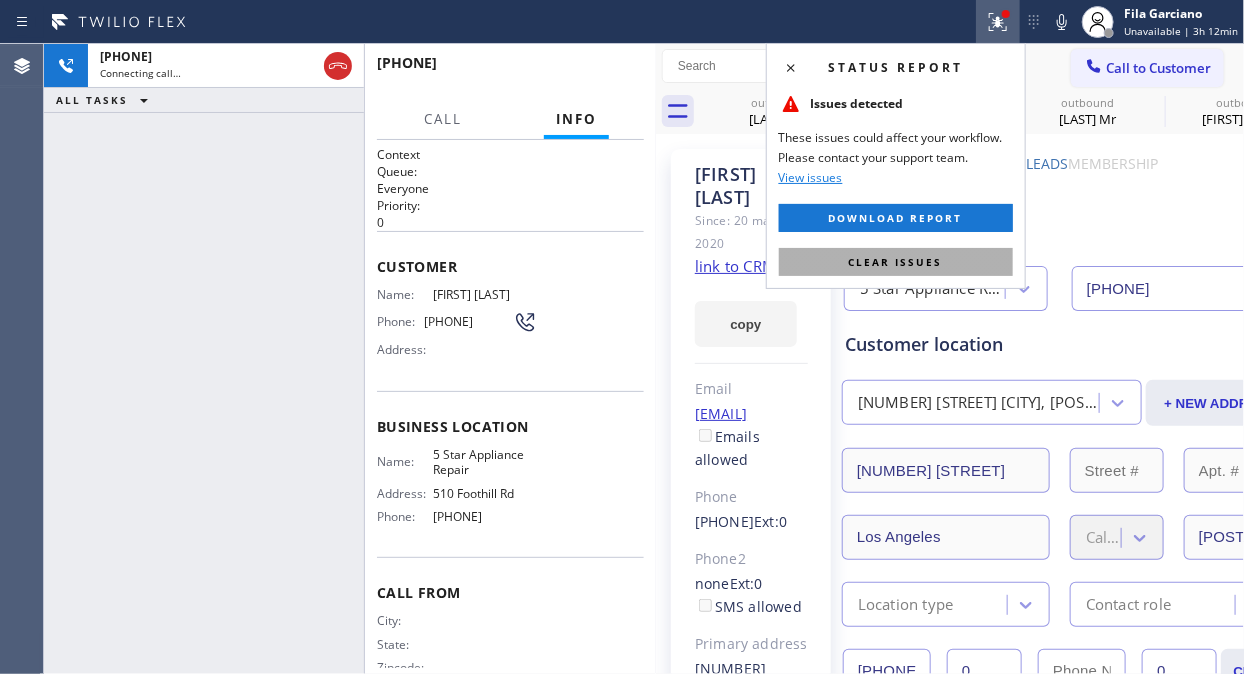 click on "Clear issues" at bounding box center (896, 262) 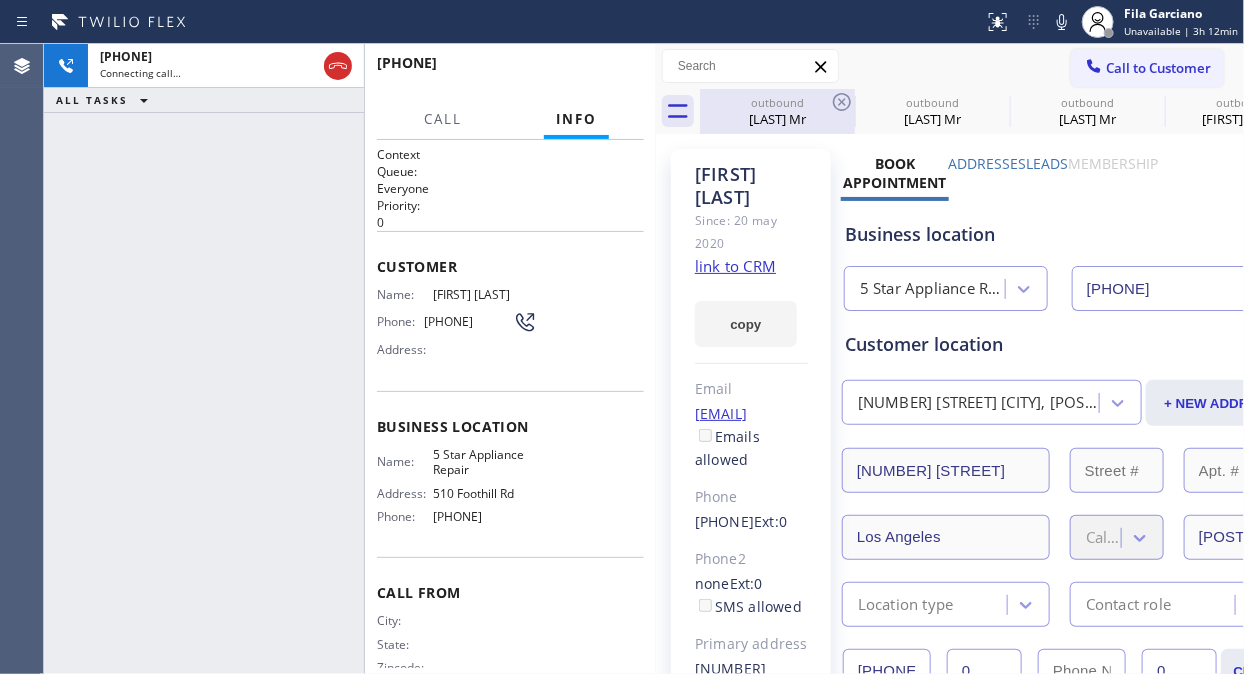 click on "outbound" at bounding box center (777, 102) 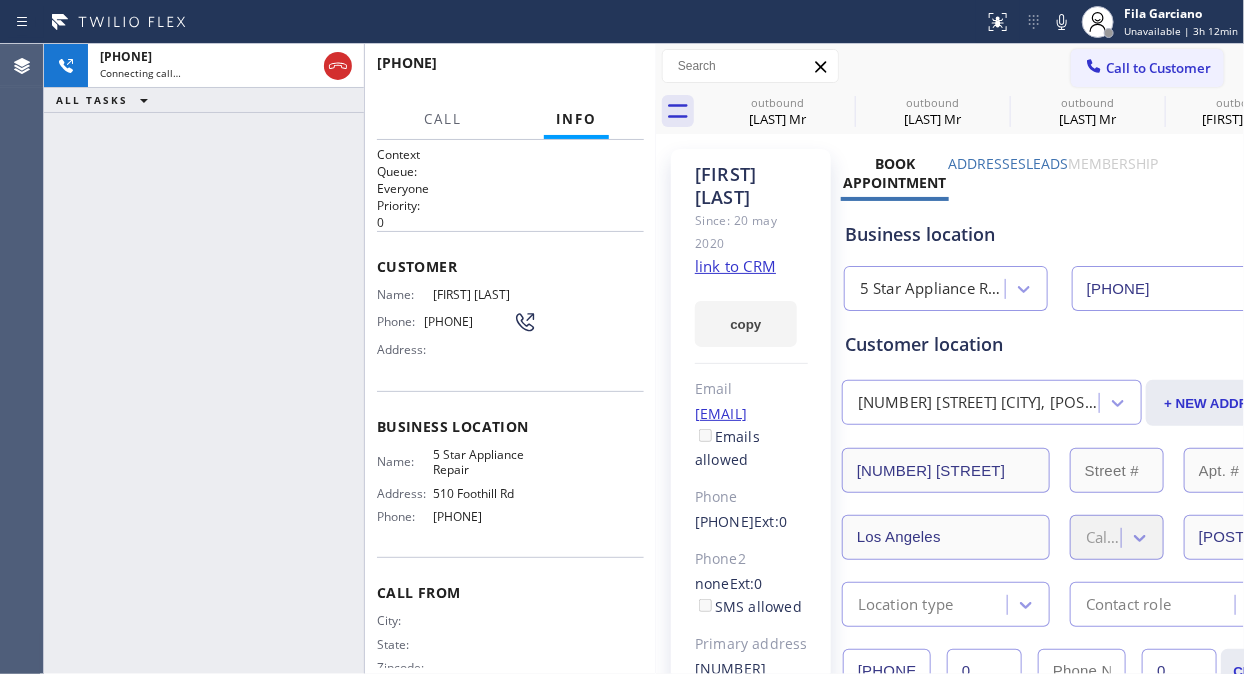 click 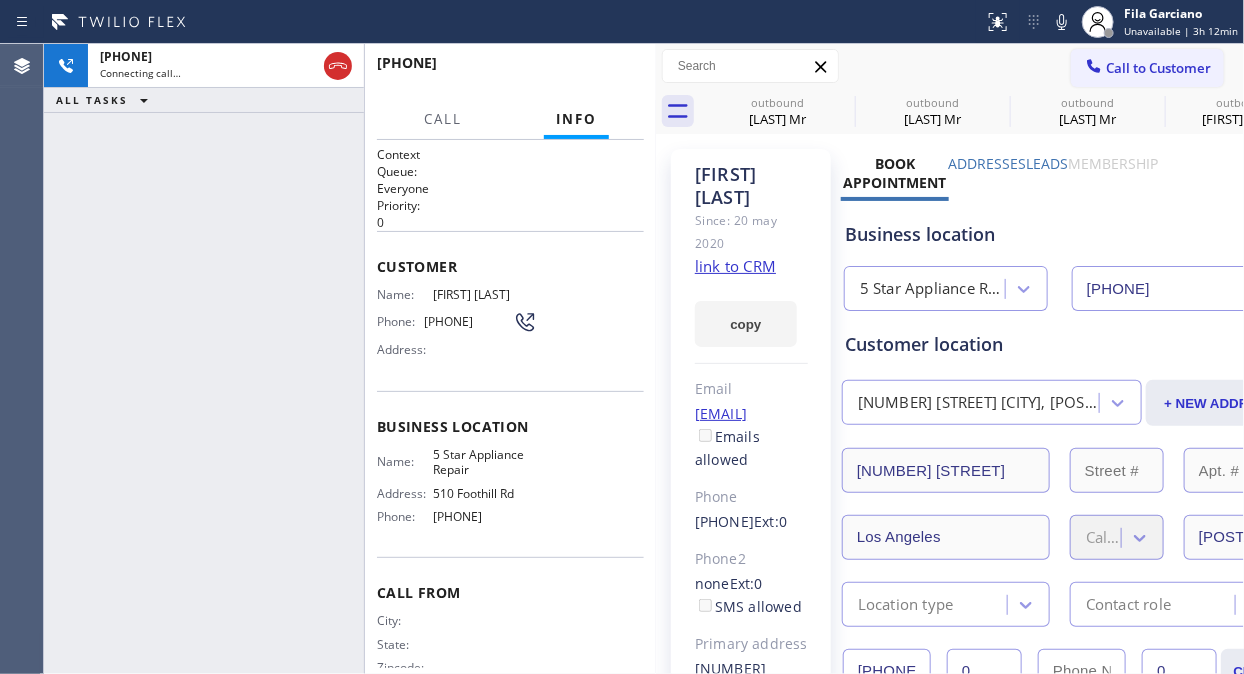 click 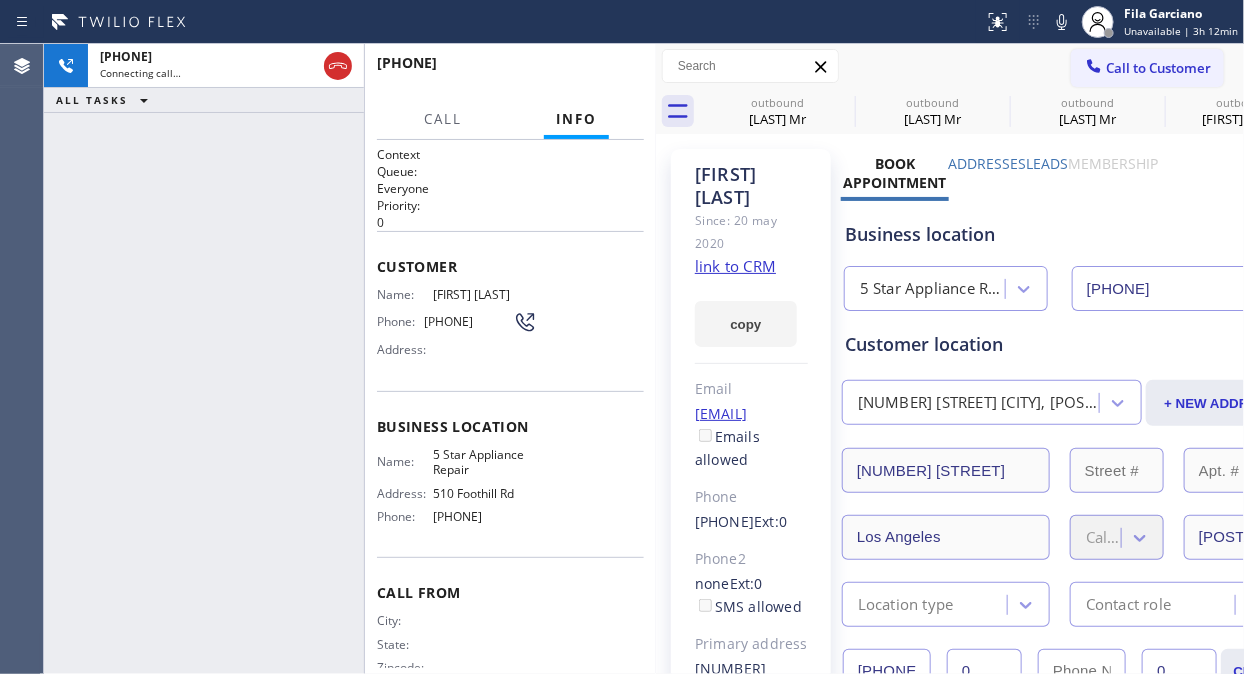 click 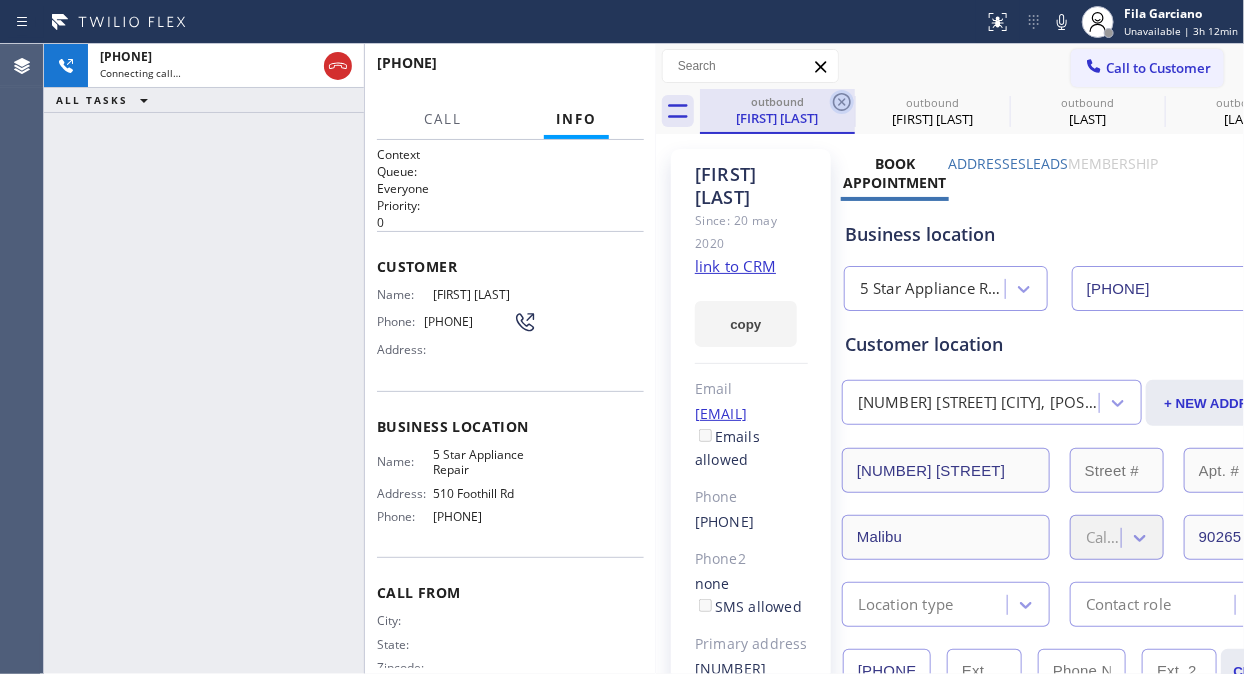 click 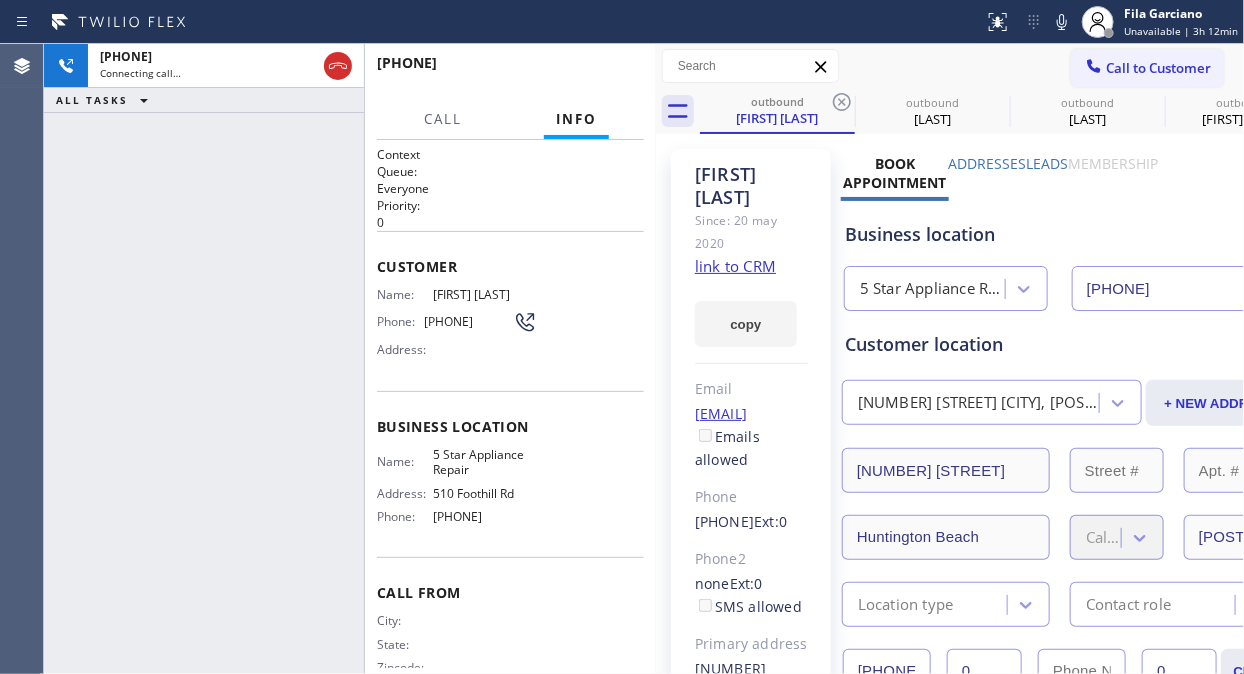 click 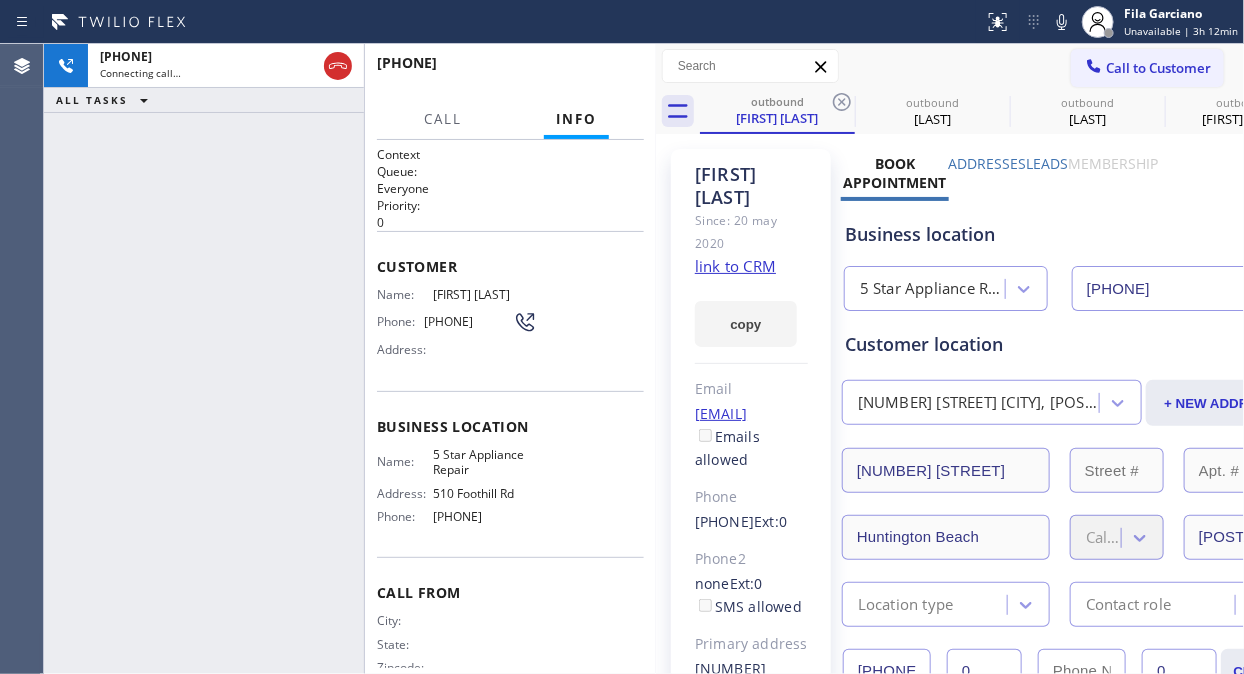 click 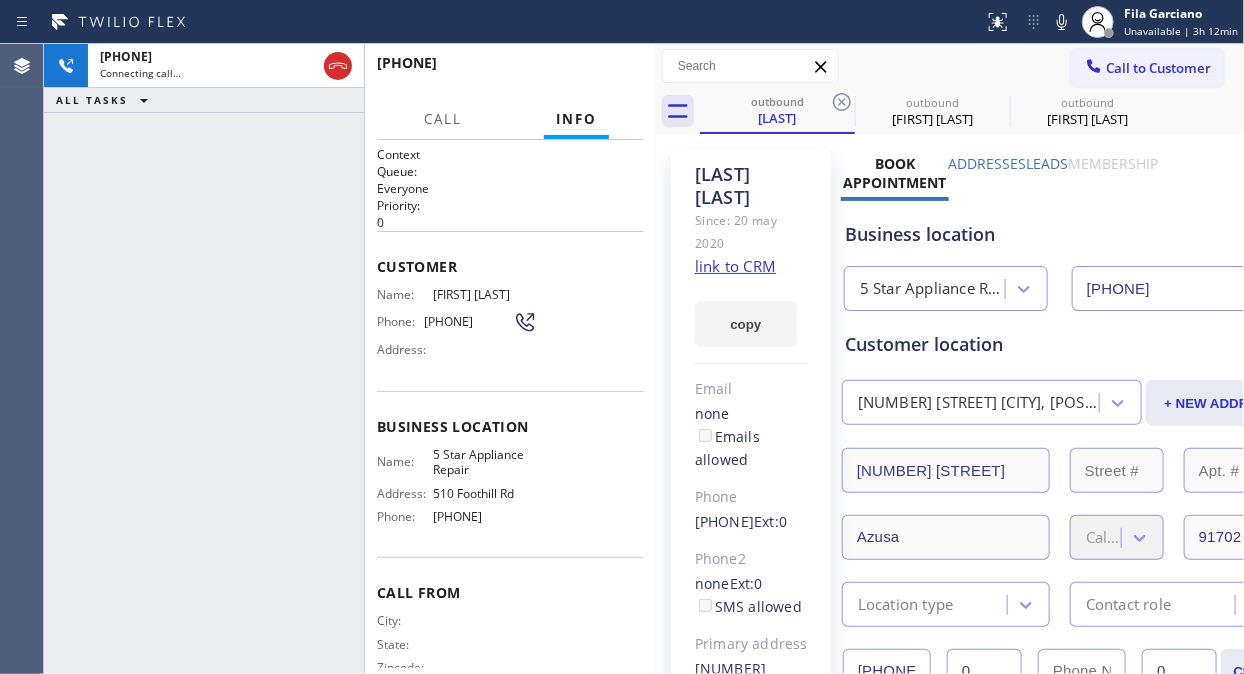 click 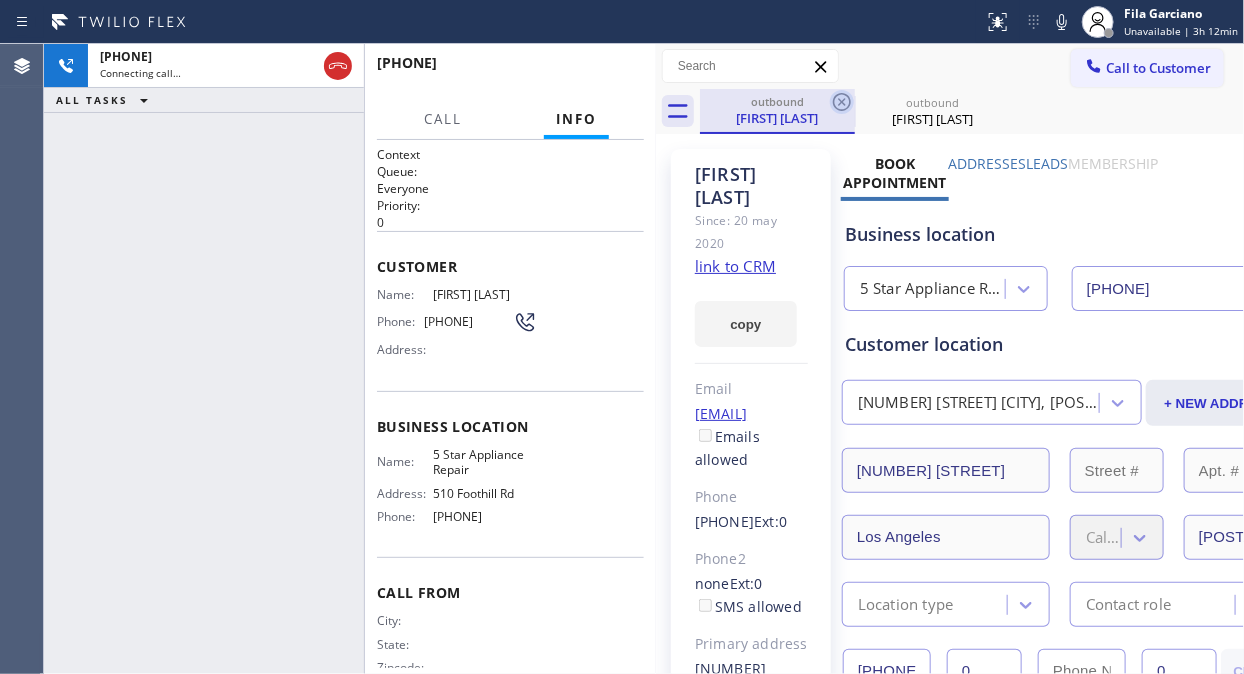 click 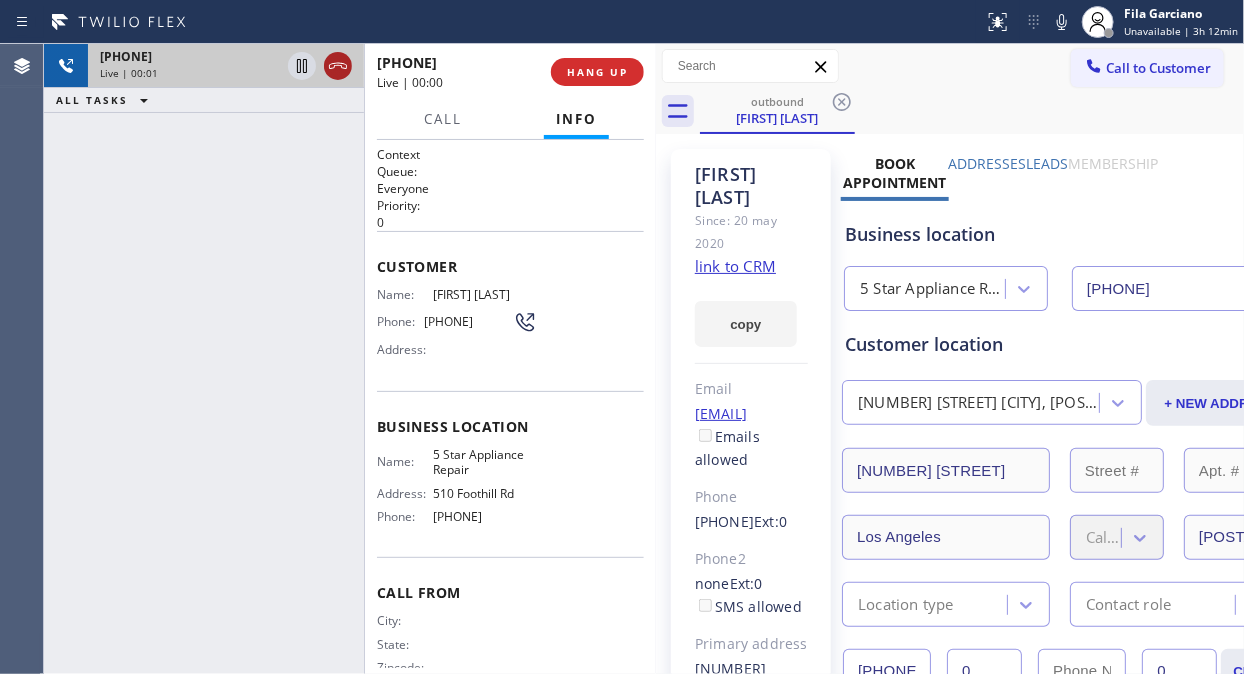 click 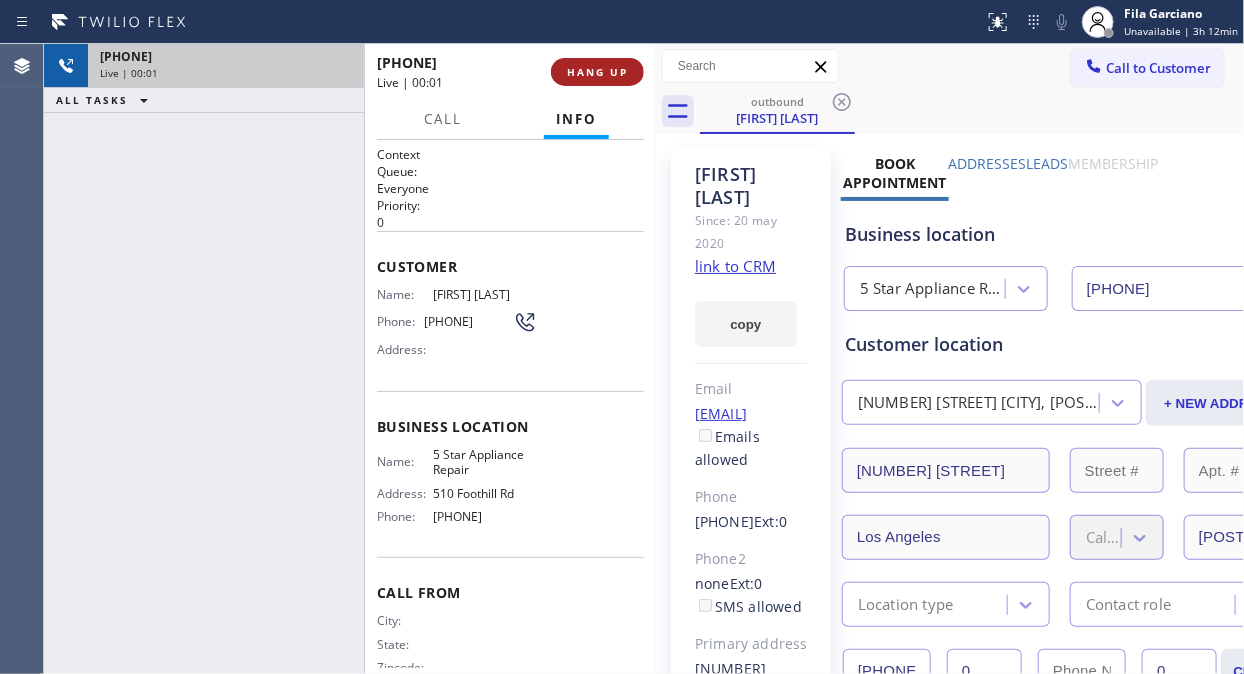 click on "HANG UP" at bounding box center [597, 72] 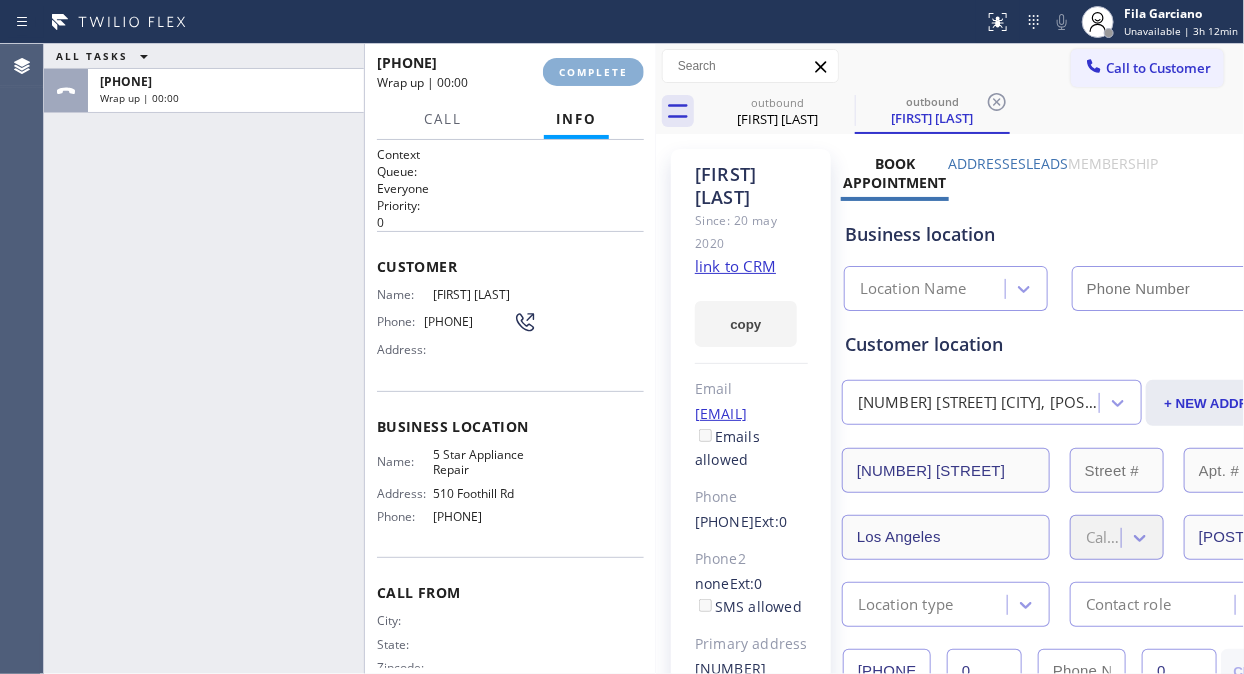 type on "[PHONE]" 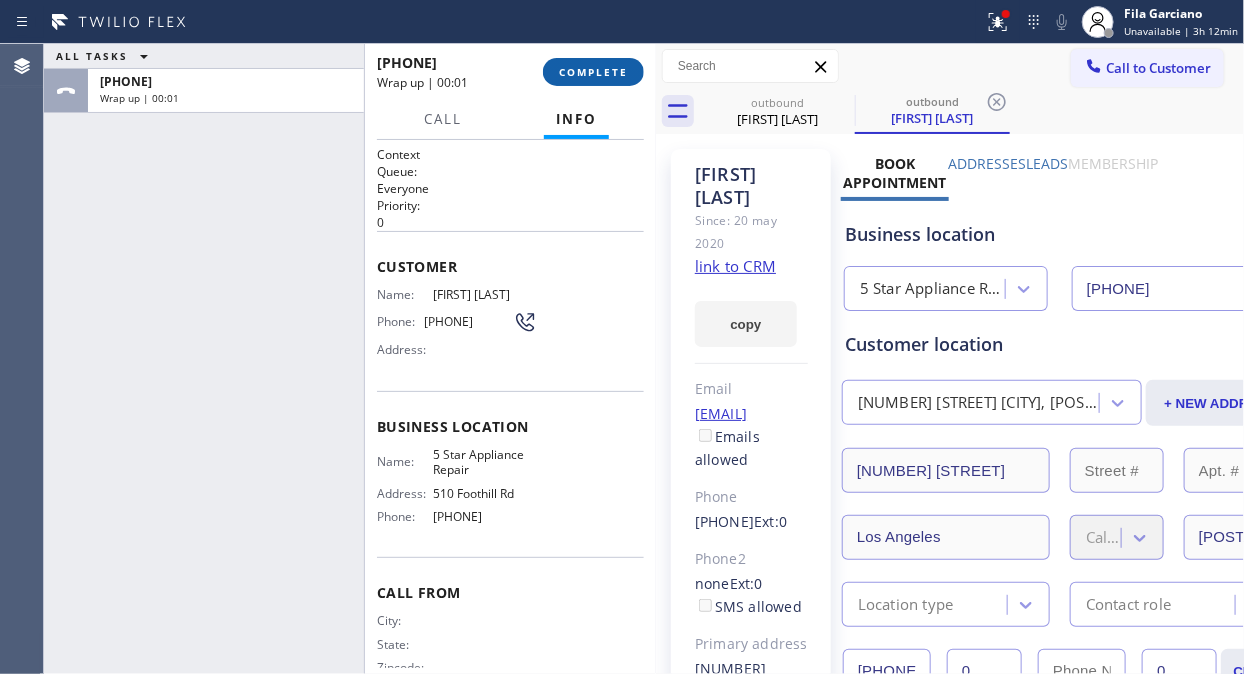 click on "COMPLETE" at bounding box center [593, 72] 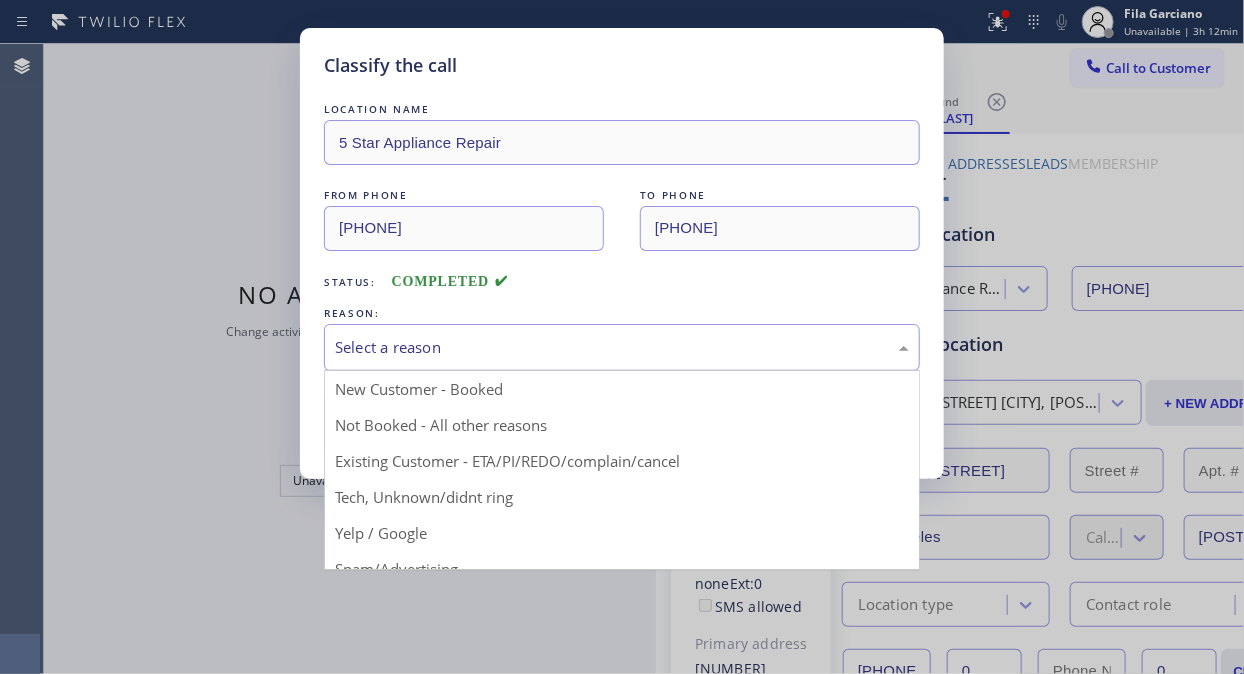 click on "Select a reason New Customer - Booked Not Booked - All other reasons Existing Customer - ETA/PI/REDO/complain/cancel Tech, Unknown/didnt ring Yelp / Google  Spam/Advertising Transferred HouseCallPro / HomeAdvisor / Other platforms  Test call" at bounding box center (622, 347) 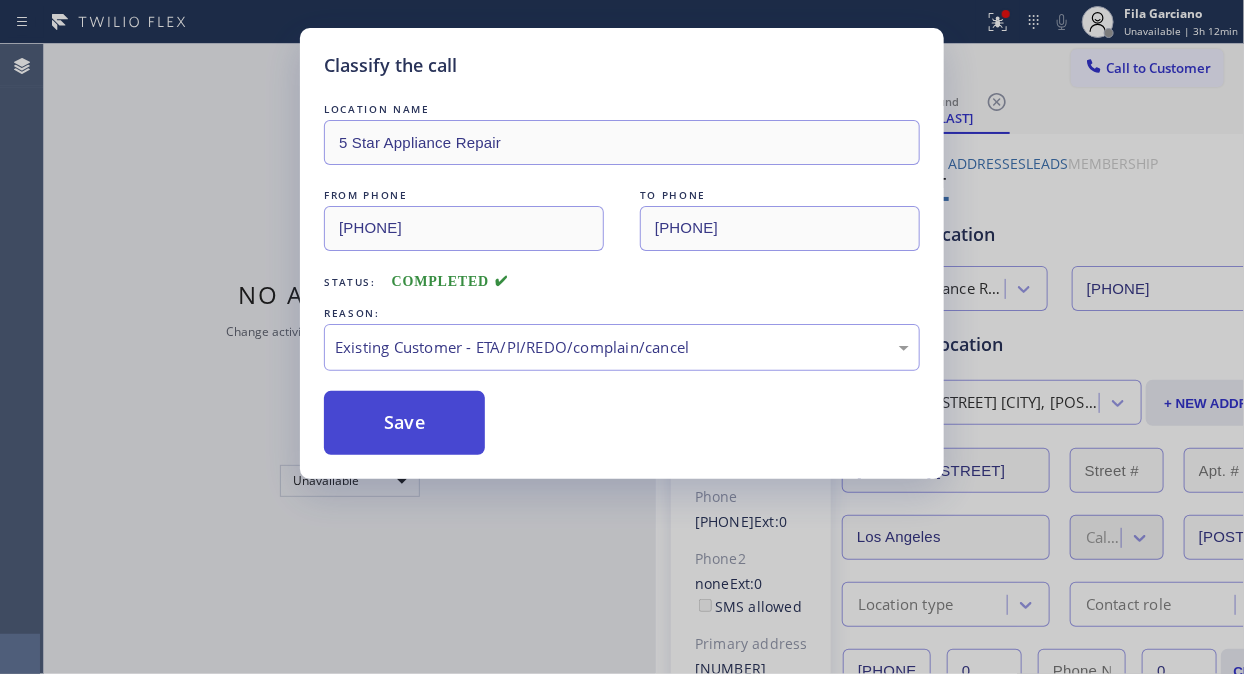 click on "Save" at bounding box center (404, 423) 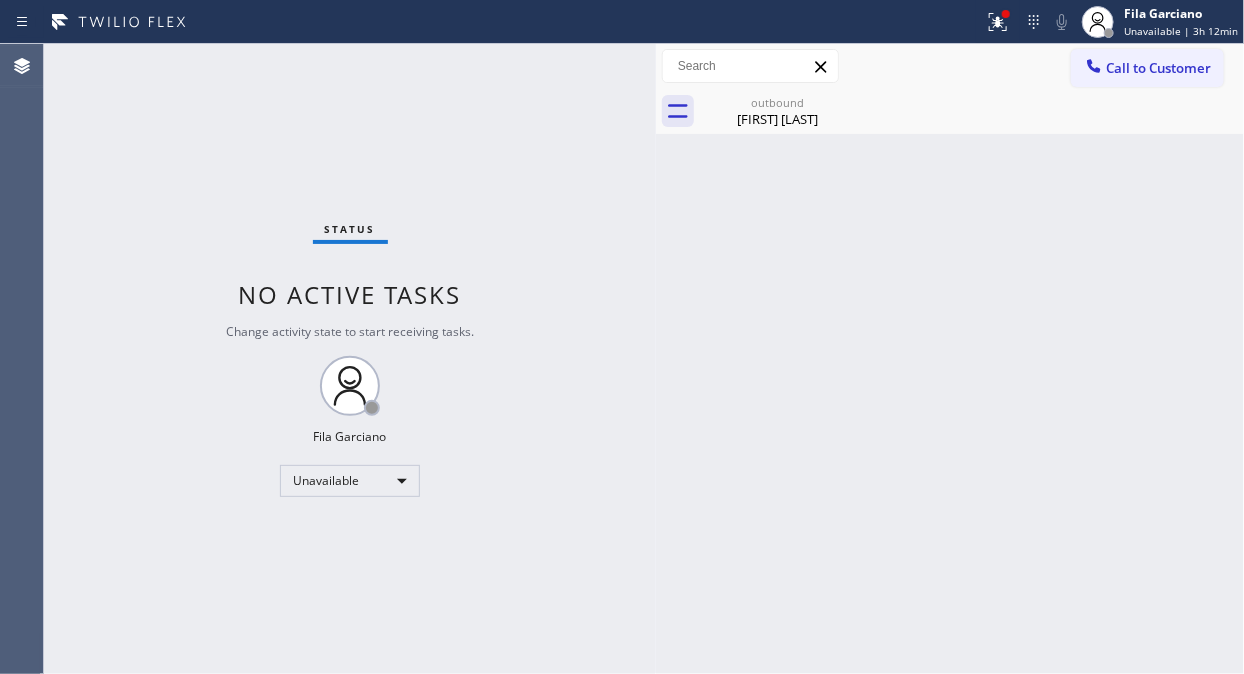 click 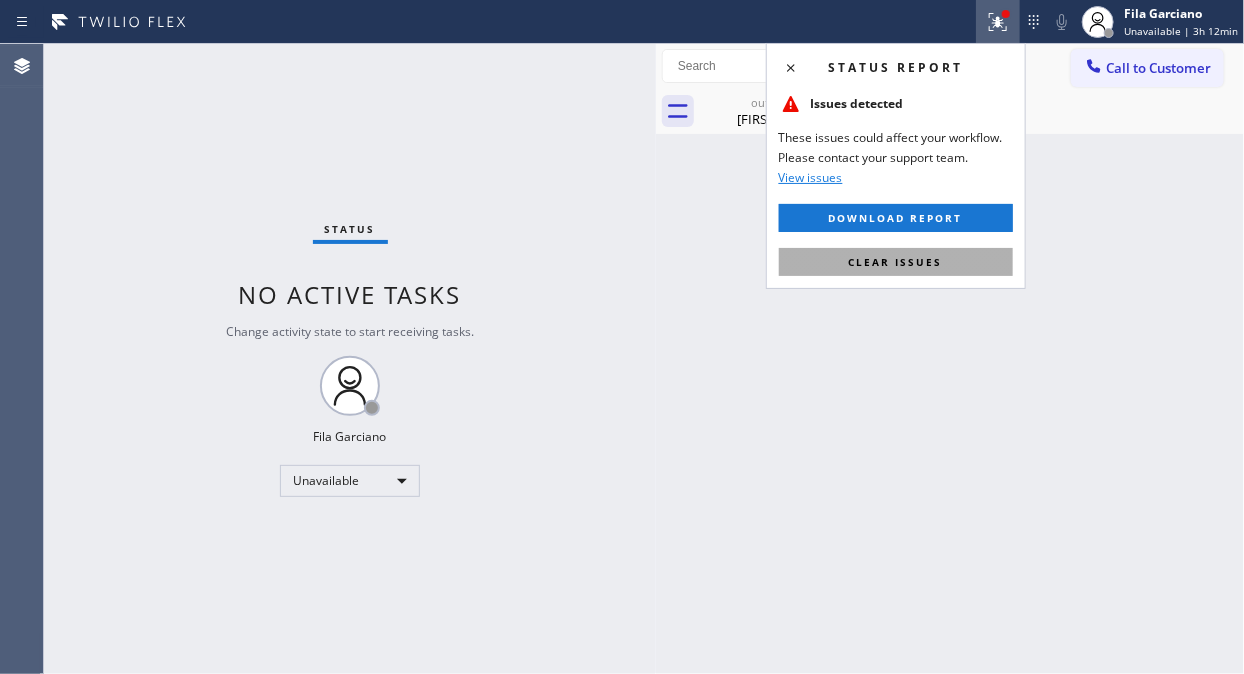 click on "Clear issues" at bounding box center (896, 262) 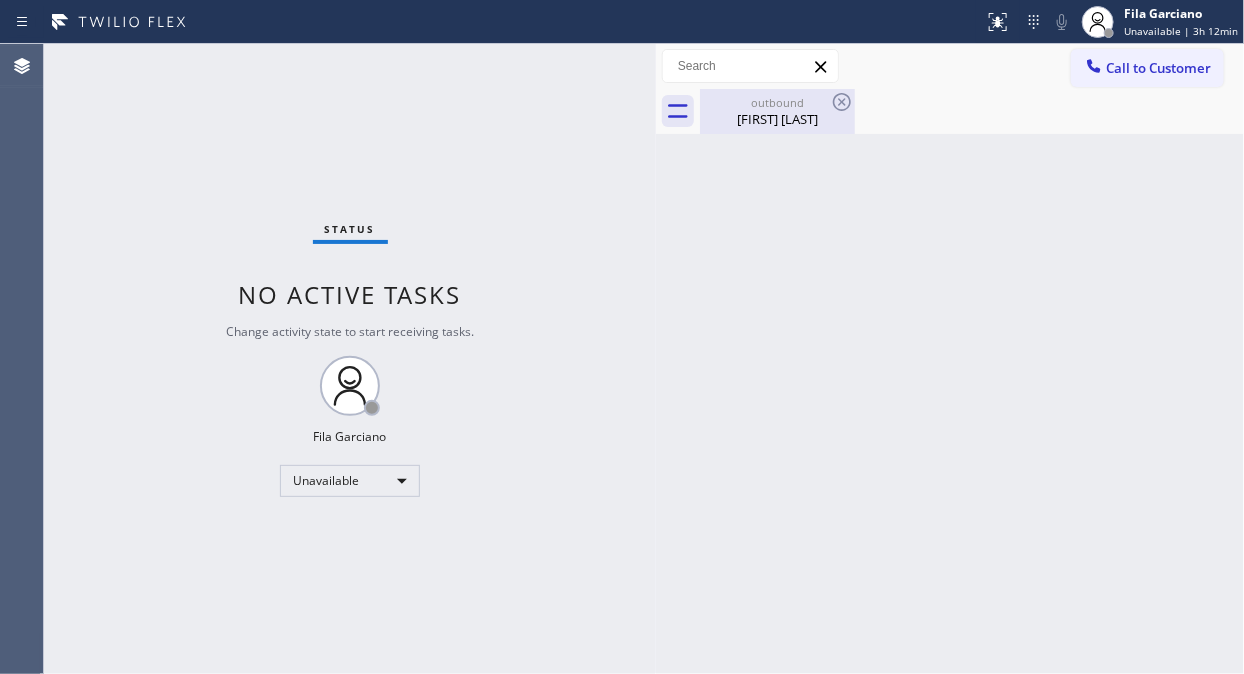 click on "[FIRST] [LAST]" at bounding box center [777, 119] 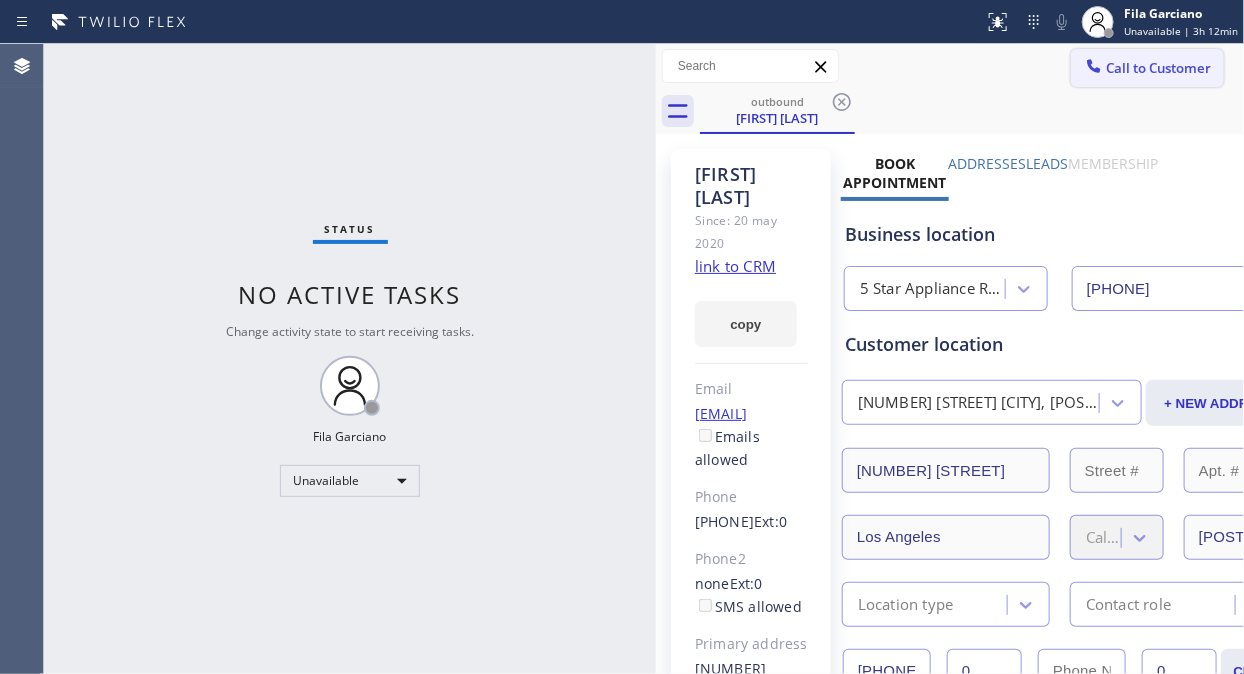 drag, startPoint x: 844, startPoint y: 101, endPoint x: 1145, endPoint y: 64, distance: 303.26556 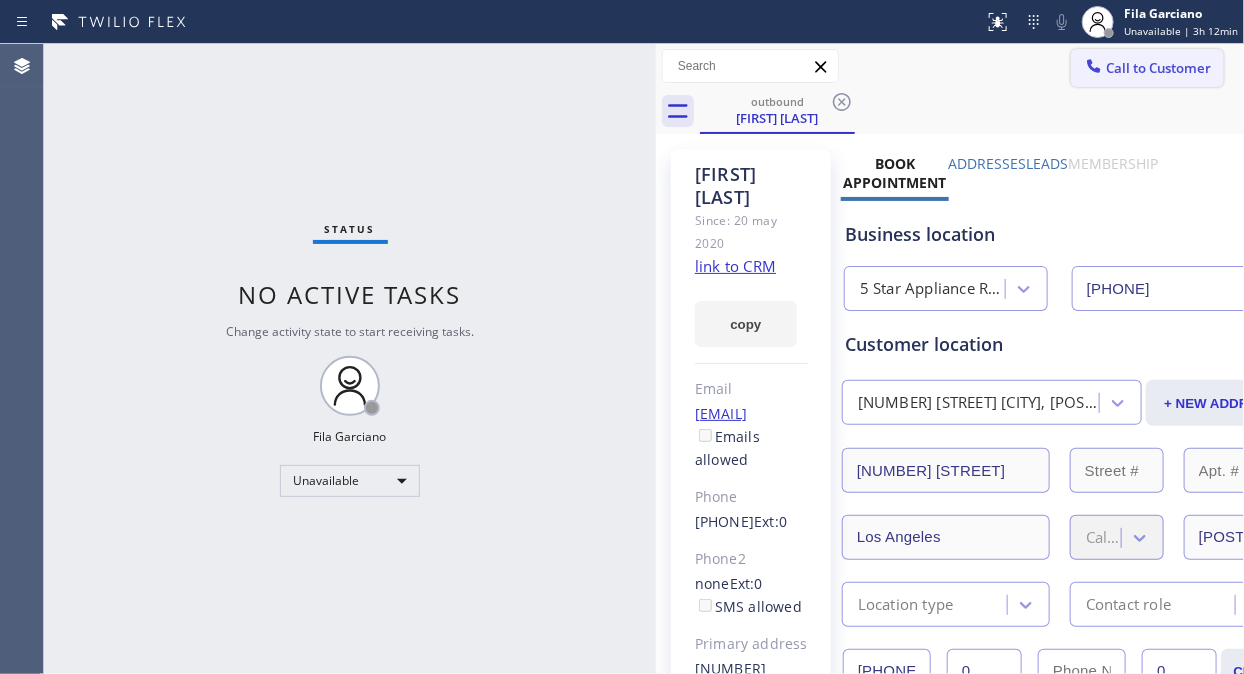 click 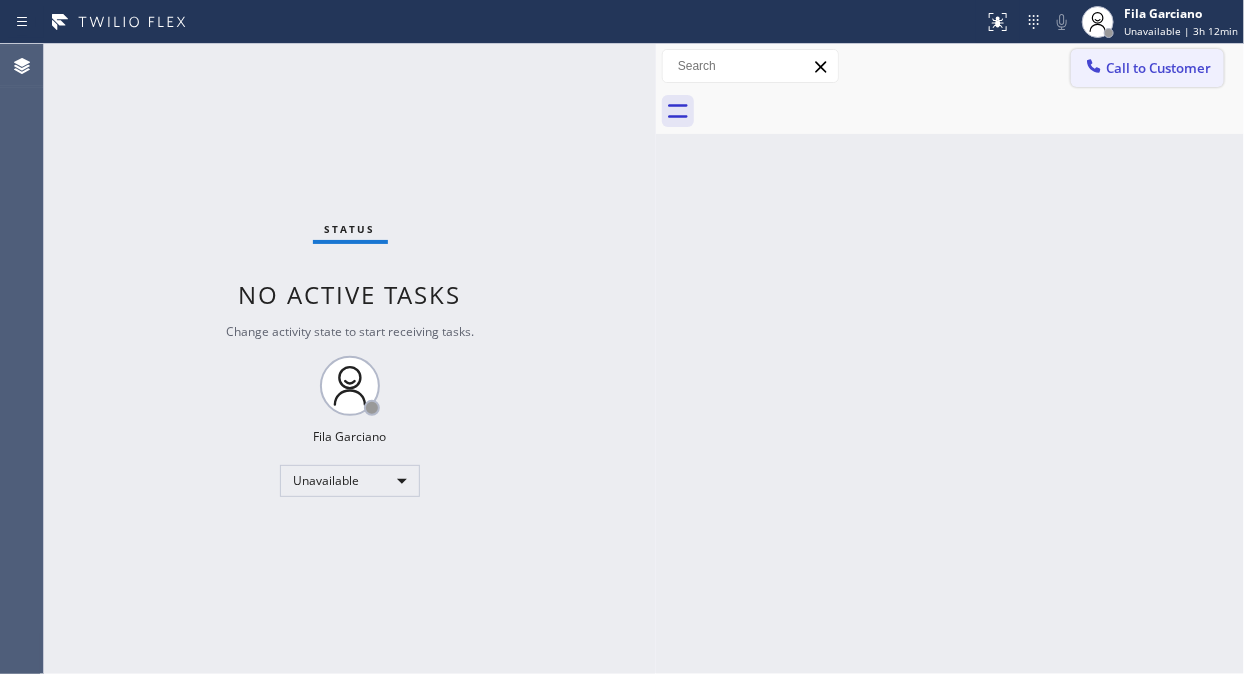 click on "Call to Customer" at bounding box center (1158, 68) 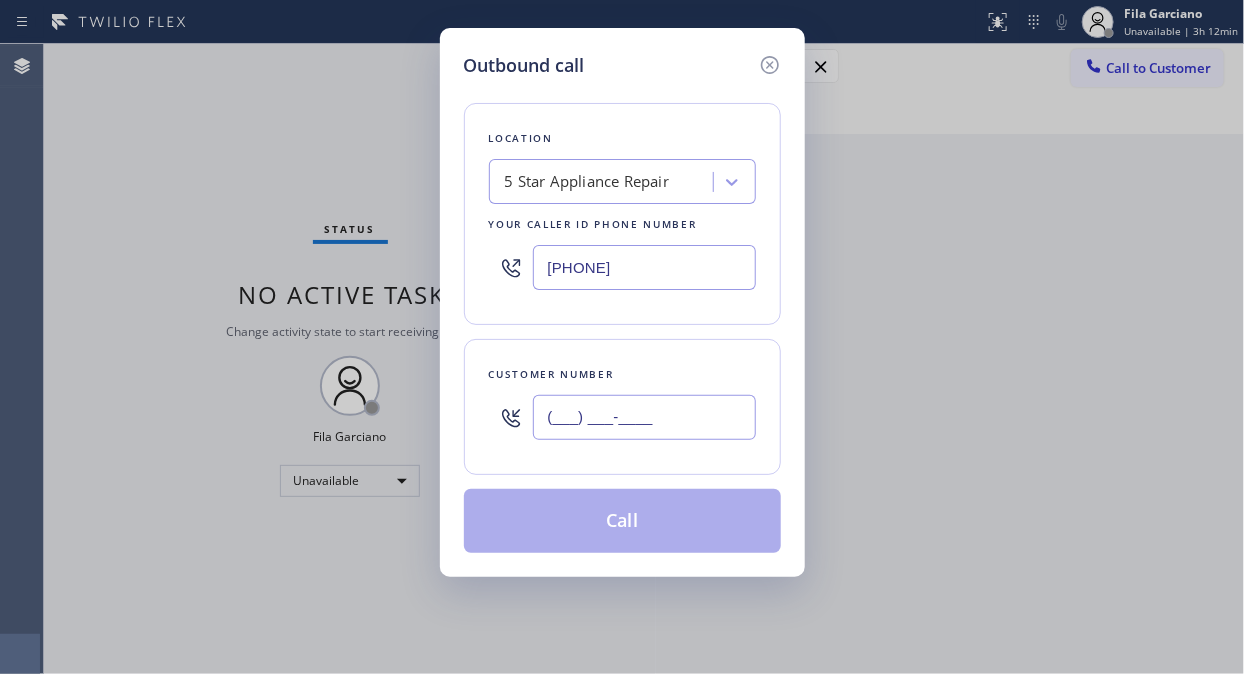 click on "(___) ___-____" at bounding box center [644, 417] 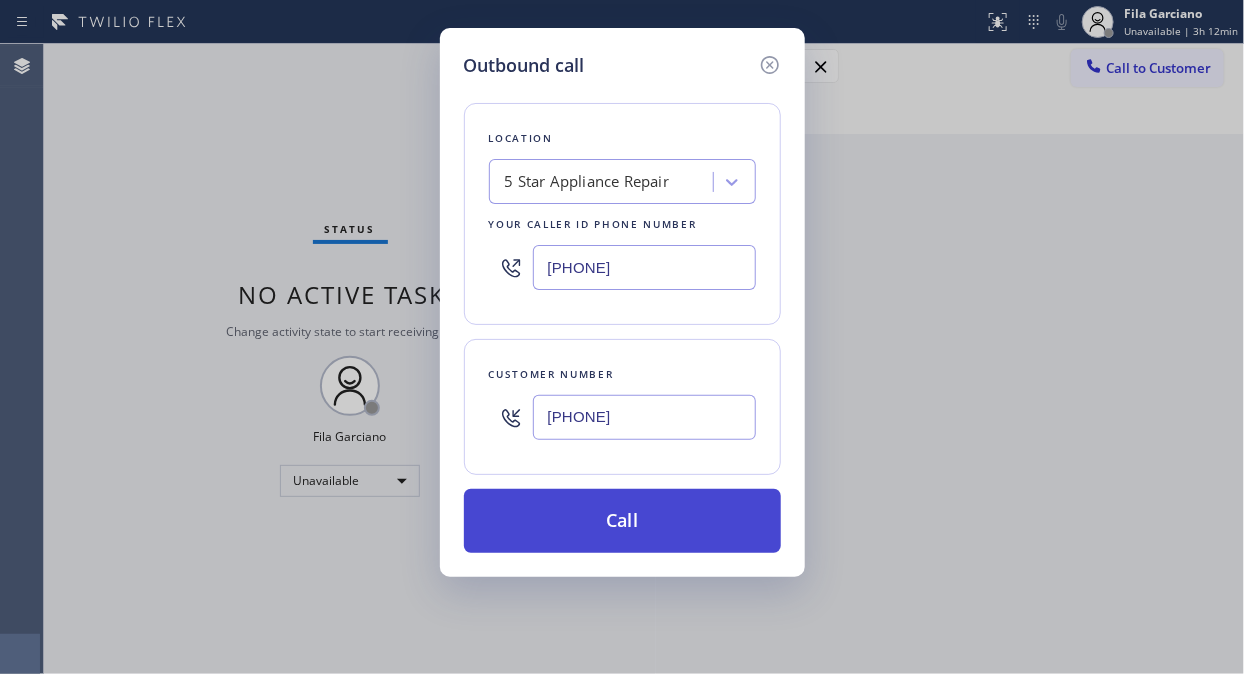type on "[PHONE]" 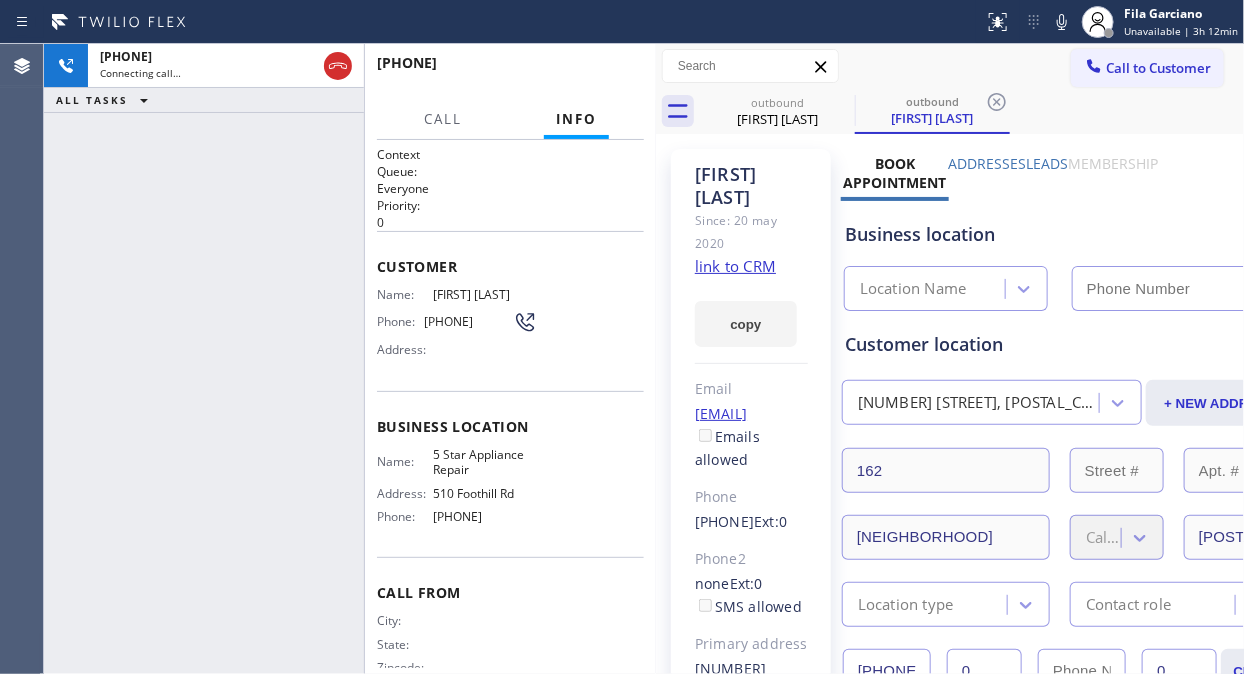 type on "[PHONE]" 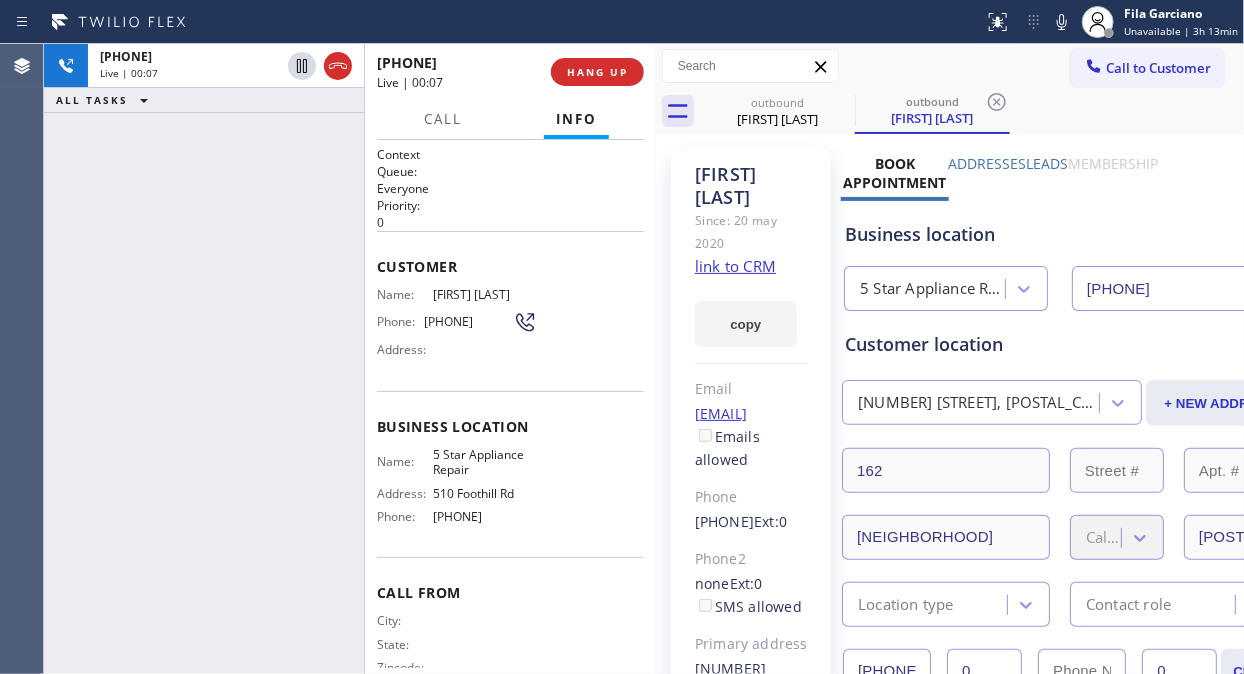 click on "link to CRM" 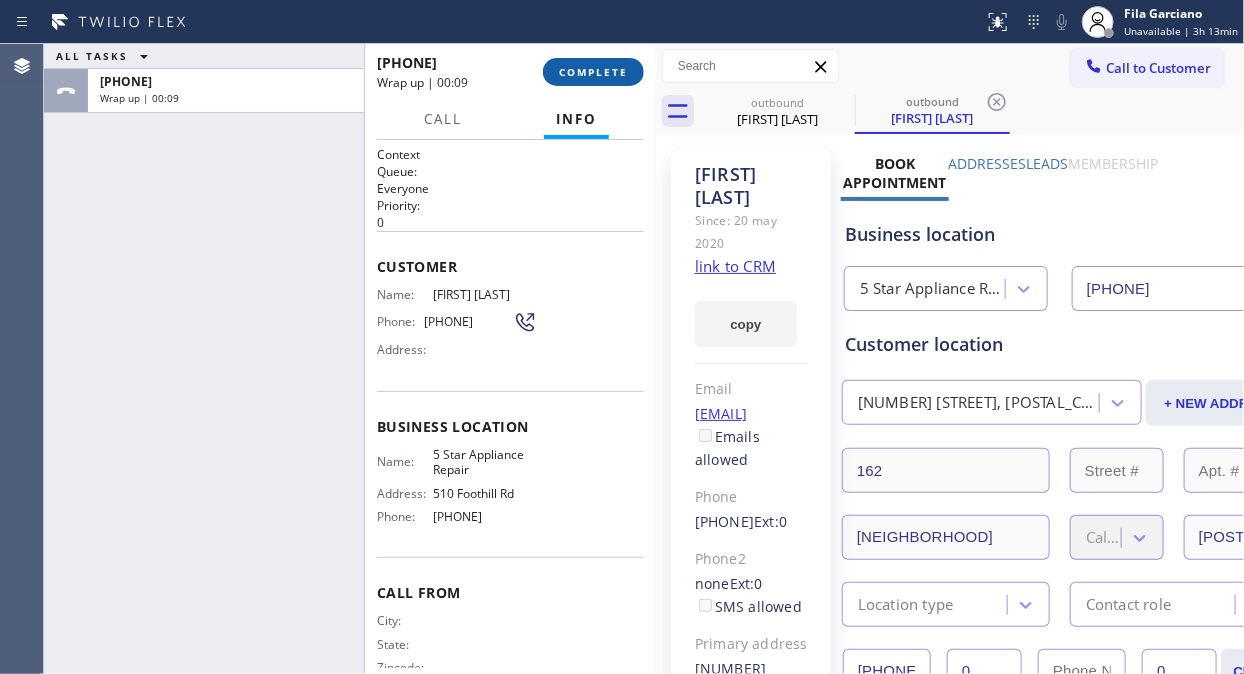 click on "COMPLETE" at bounding box center [593, 72] 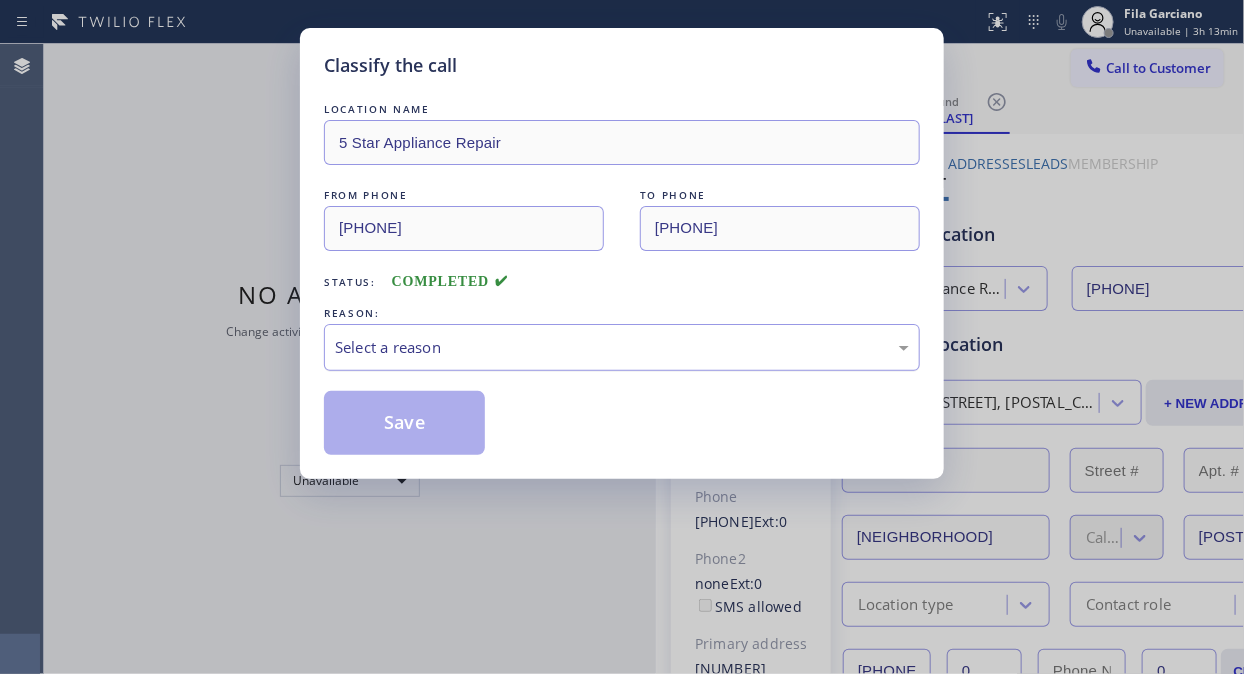 click on "Select a reason" at bounding box center [622, 347] 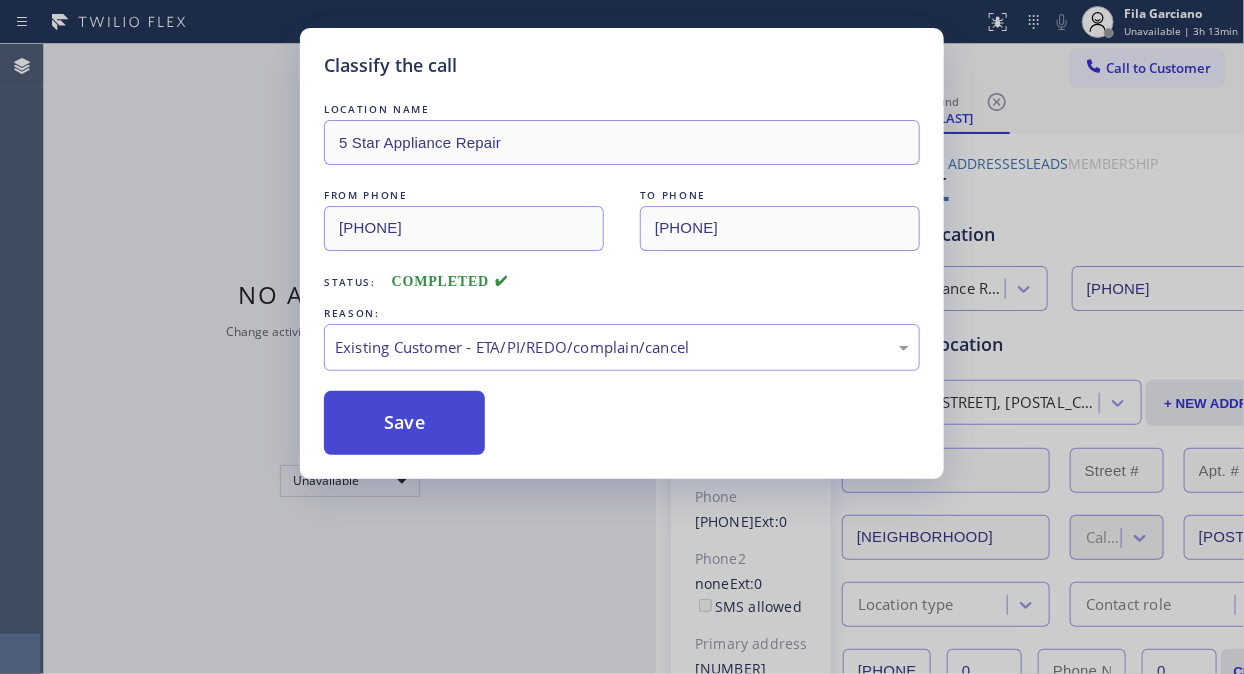 click on "Save" at bounding box center [404, 423] 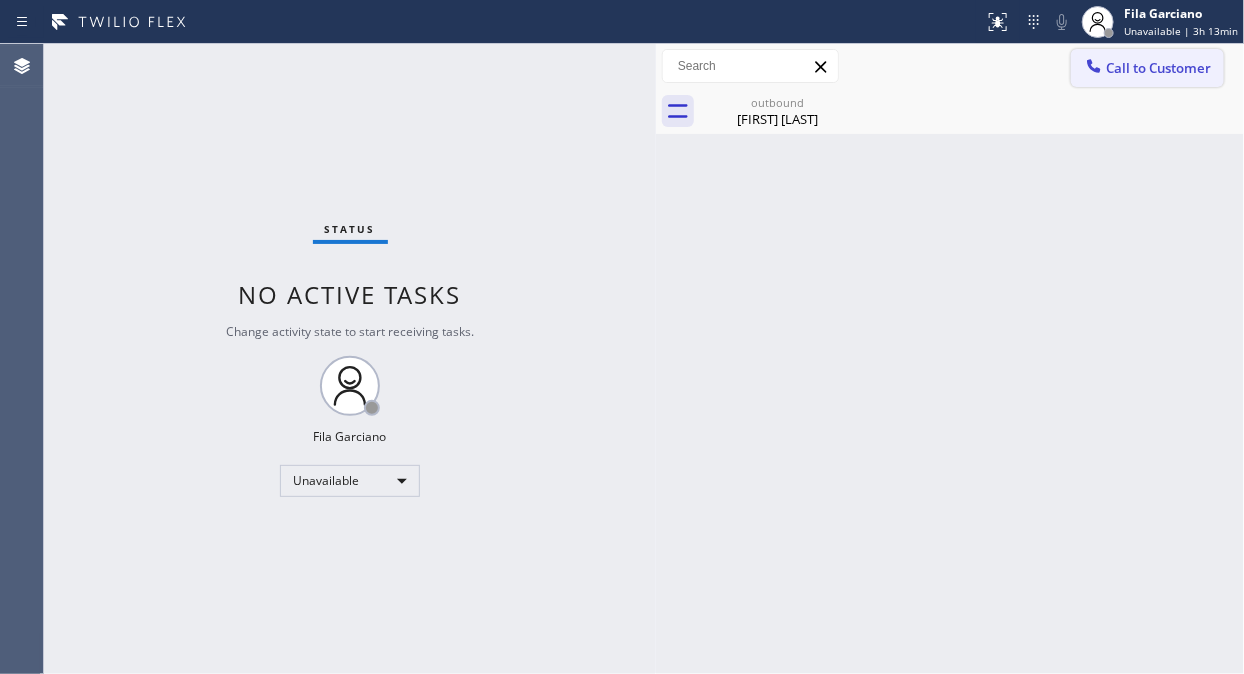 click on "Call to Customer" at bounding box center [1158, 68] 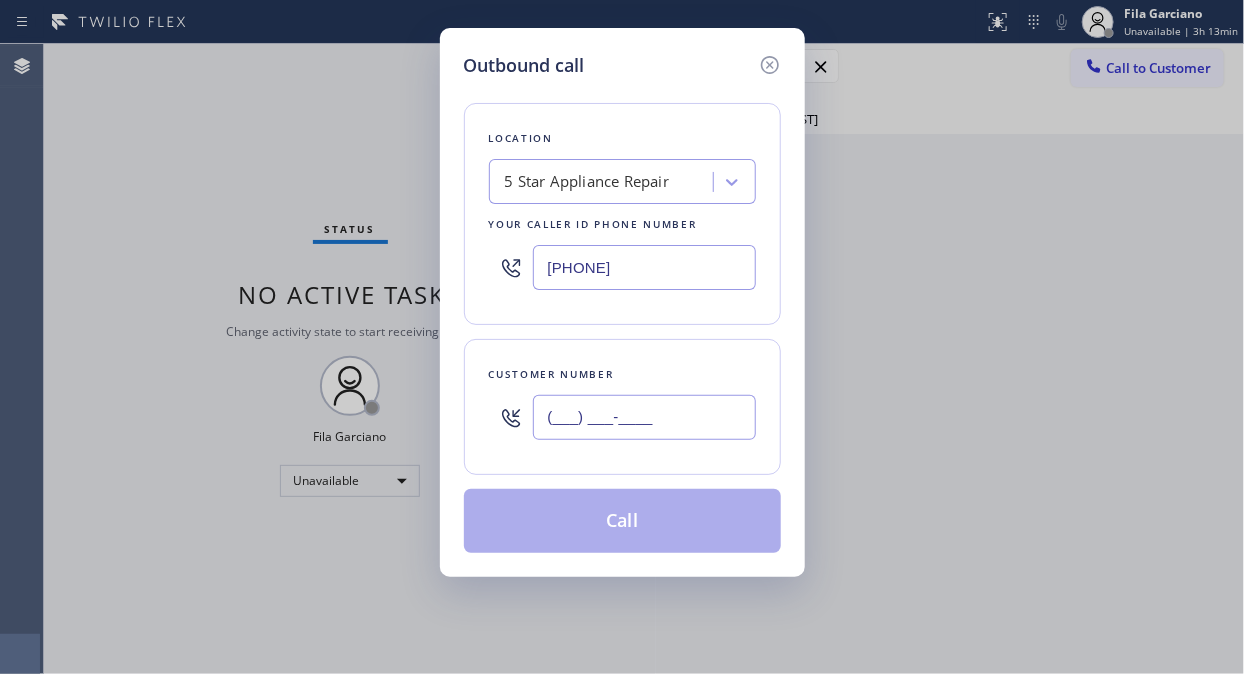 click on "(___) ___-____" at bounding box center [644, 417] 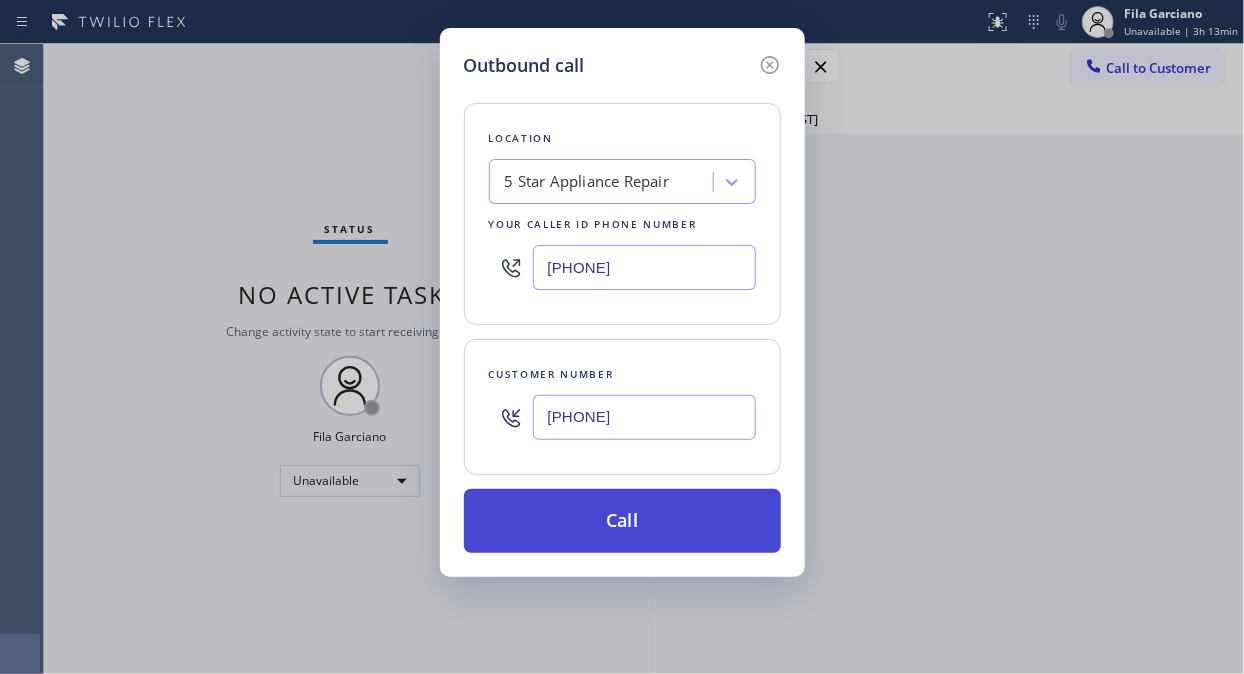 type on "[PHONE]" 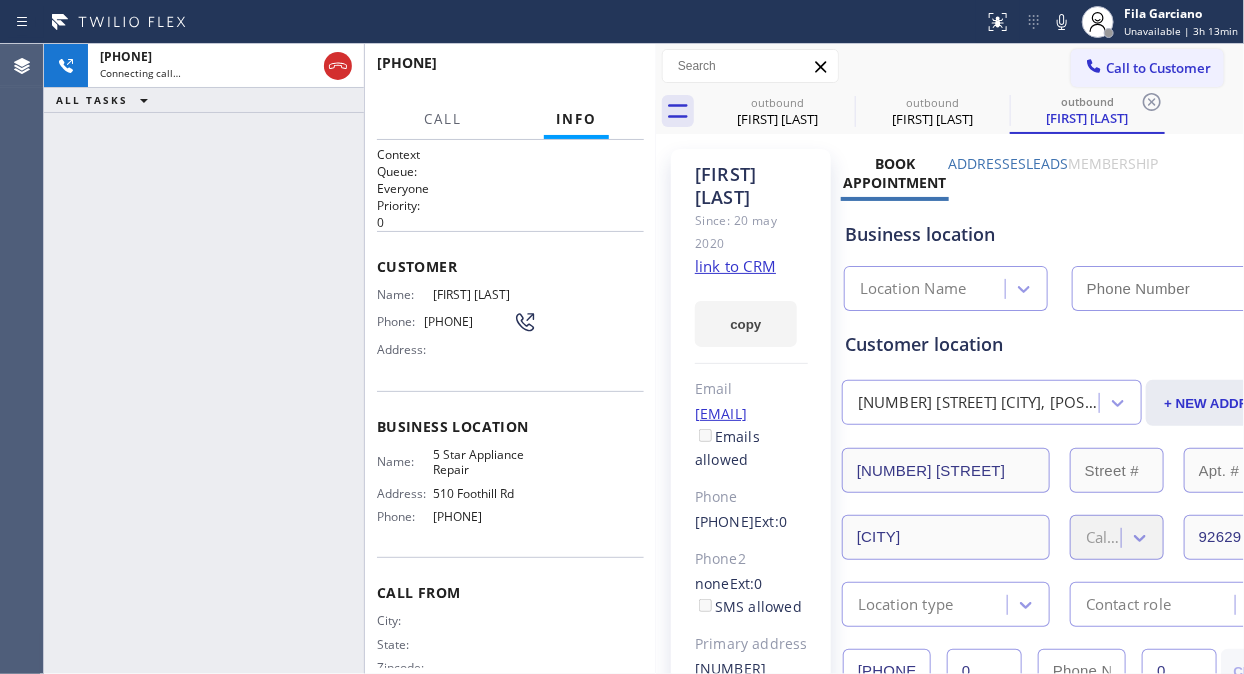 type on "[PHONE]" 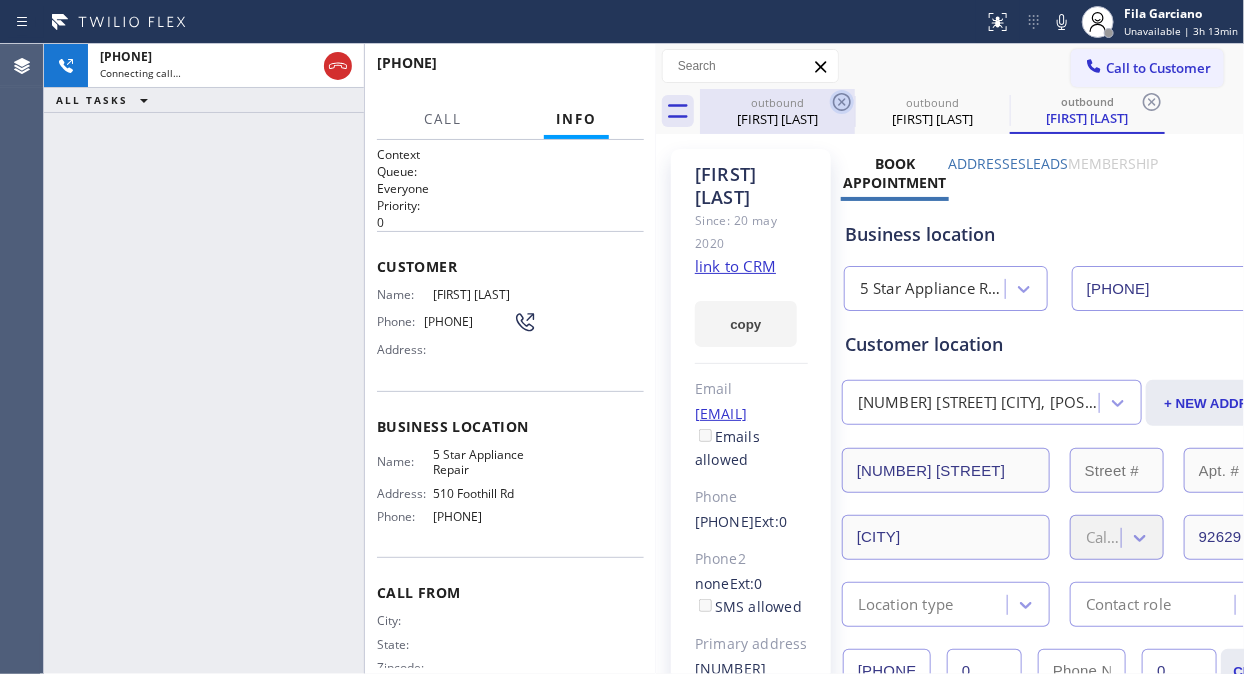 click 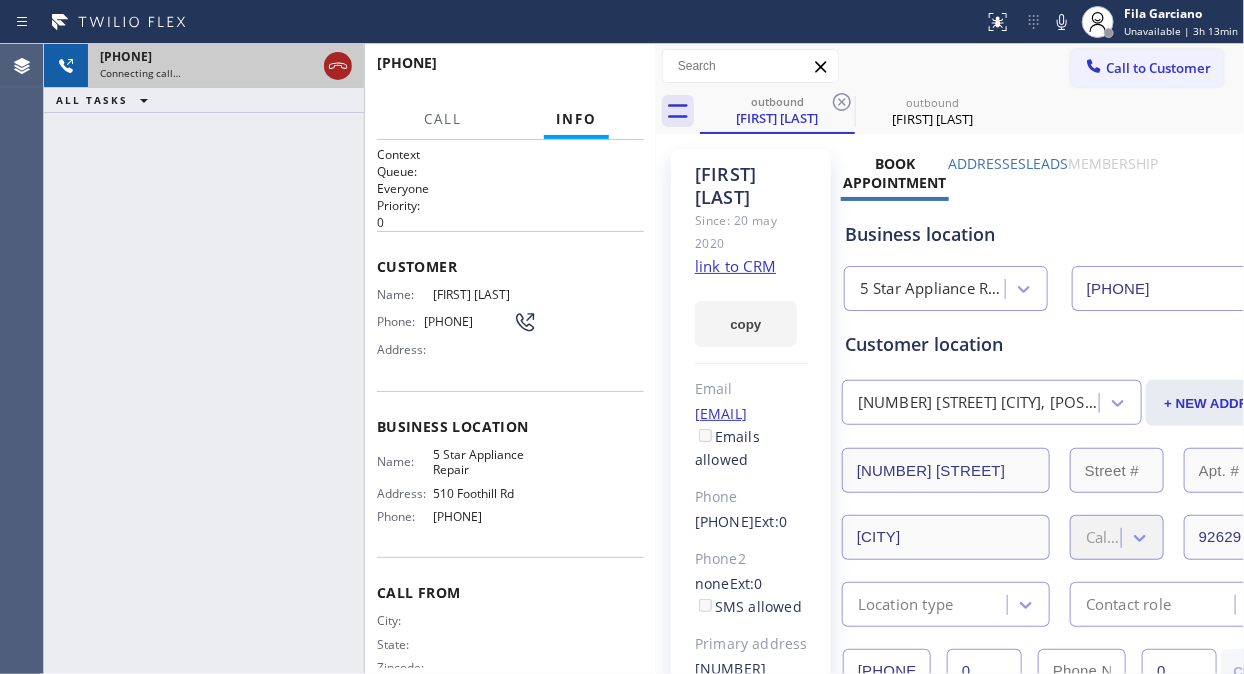 click 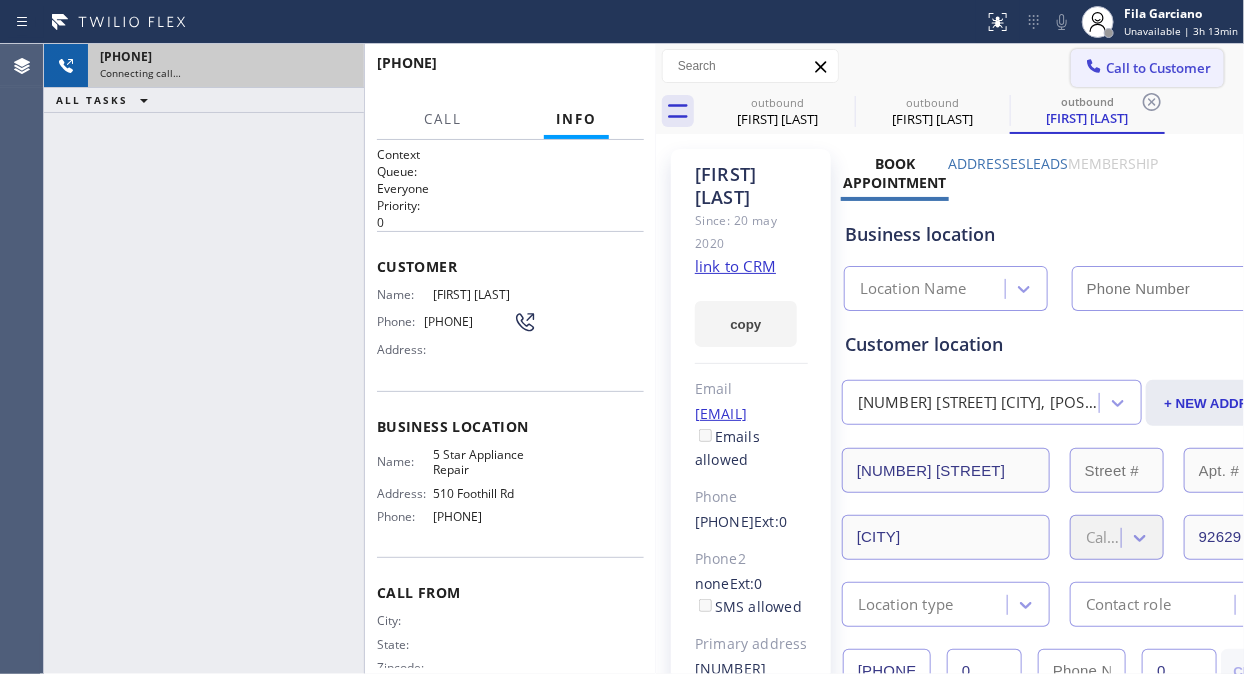 click on "Call to Customer" at bounding box center (1158, 68) 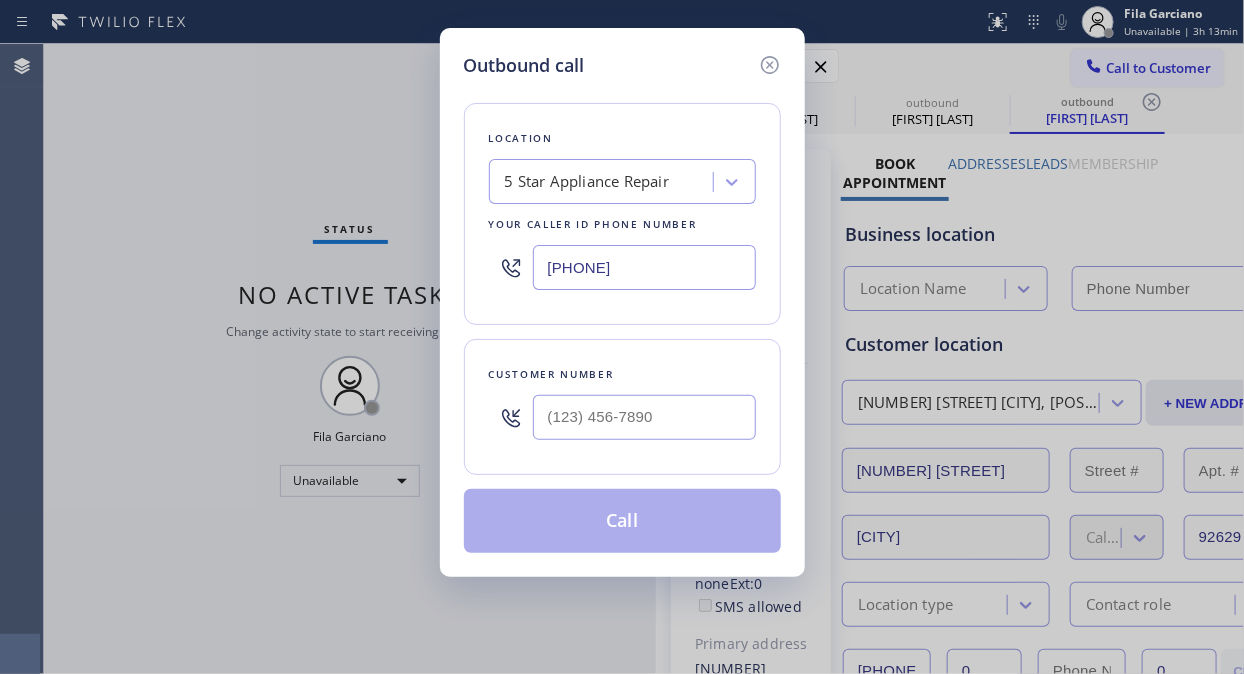 type on "[PHONE]" 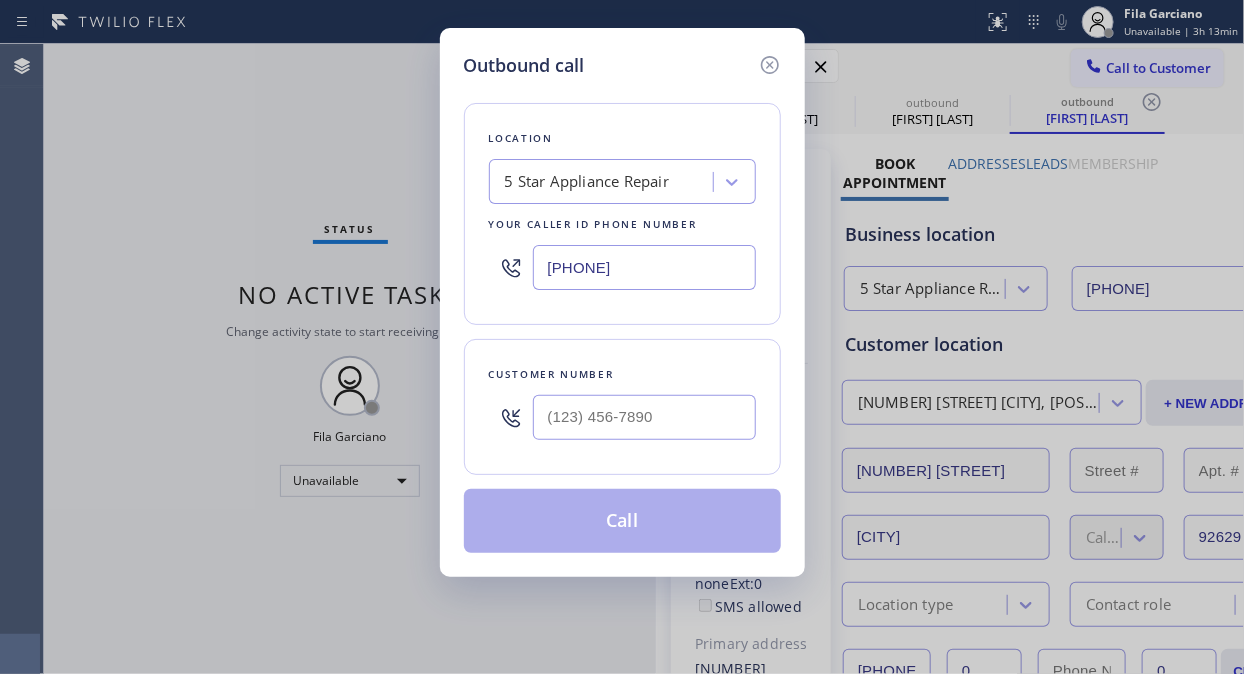 click at bounding box center (644, 417) 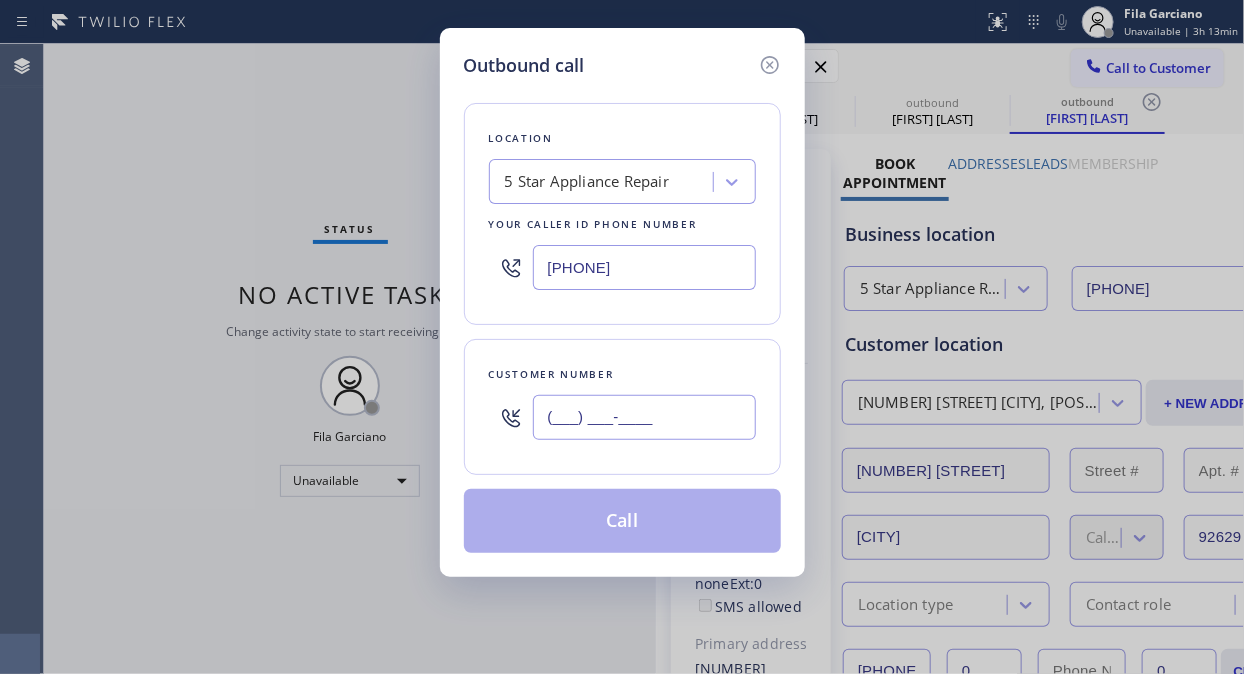 paste on "[PHONE]" 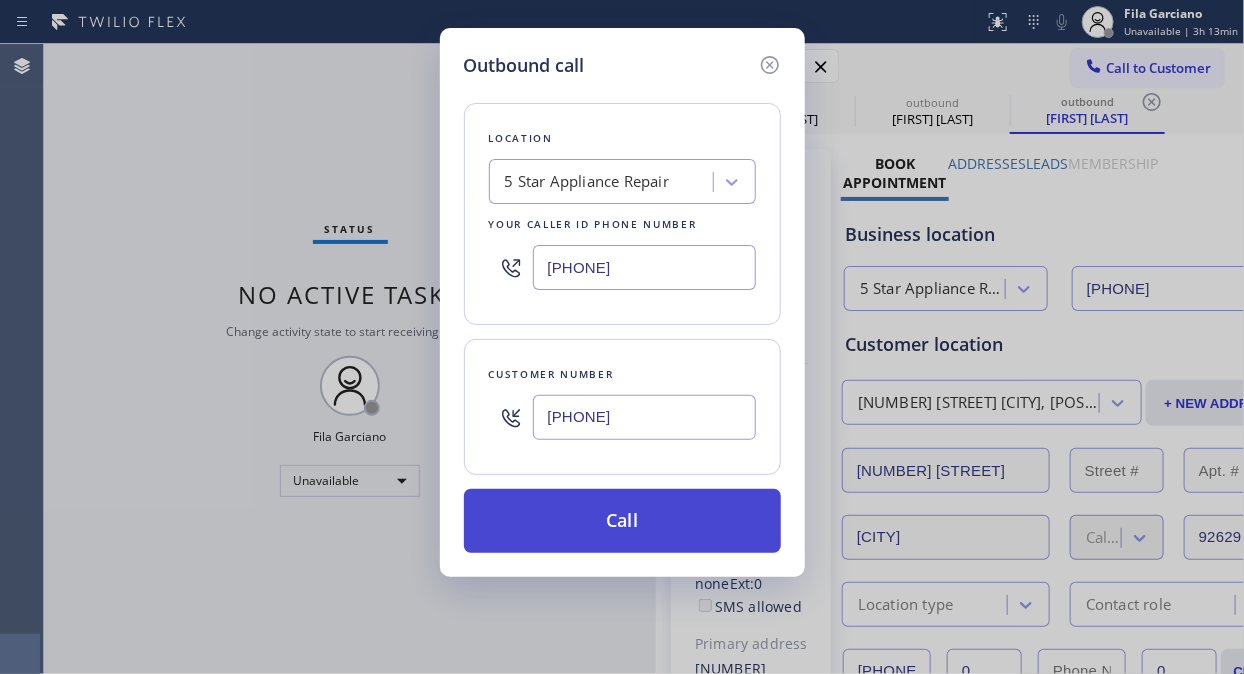 type on "[PHONE]" 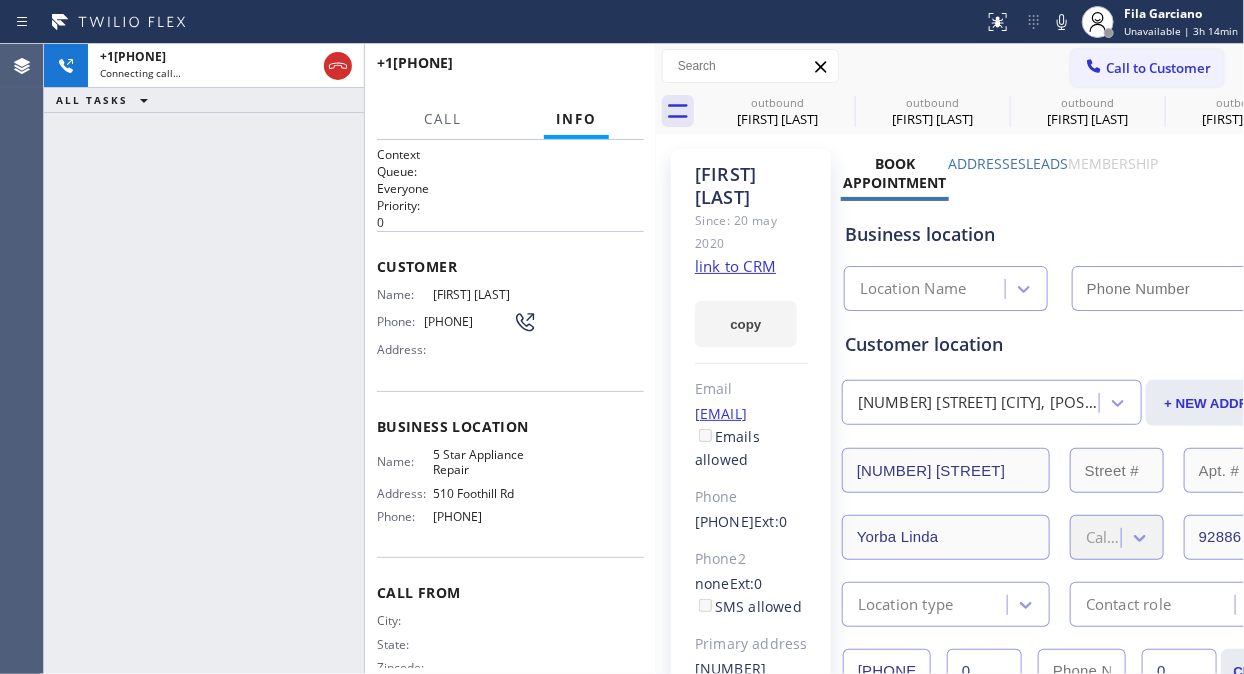 type on "[PHONE]" 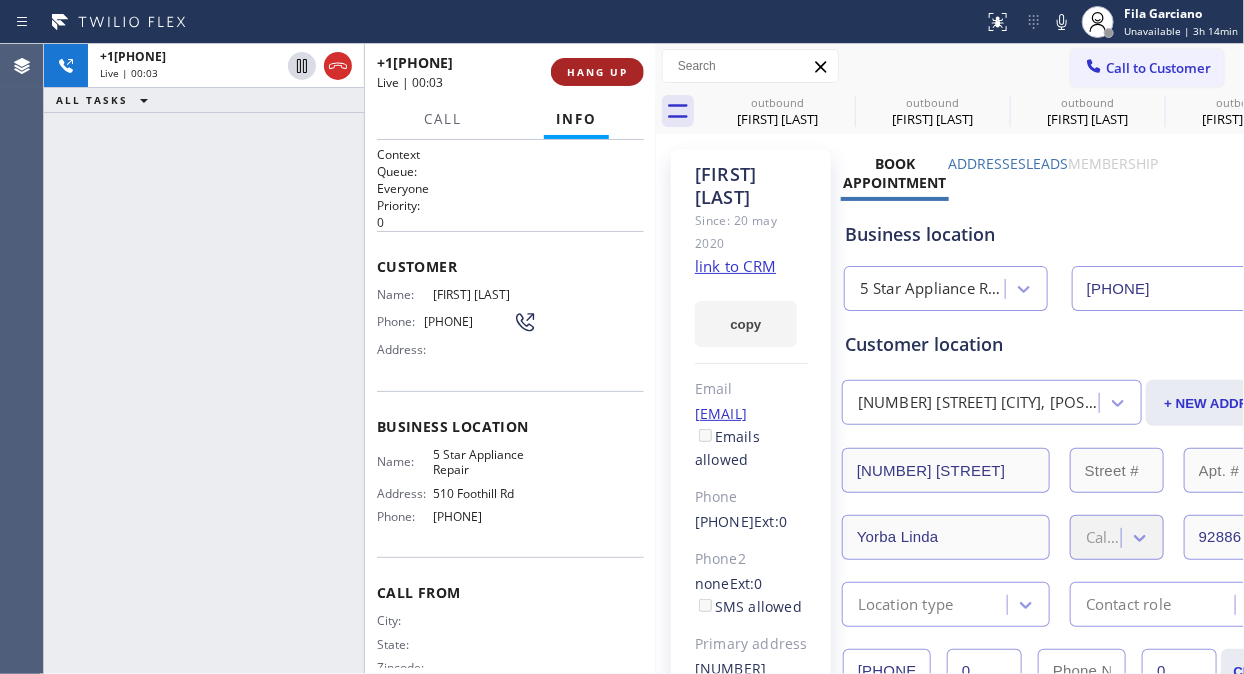 click on "HANG UP" at bounding box center (597, 72) 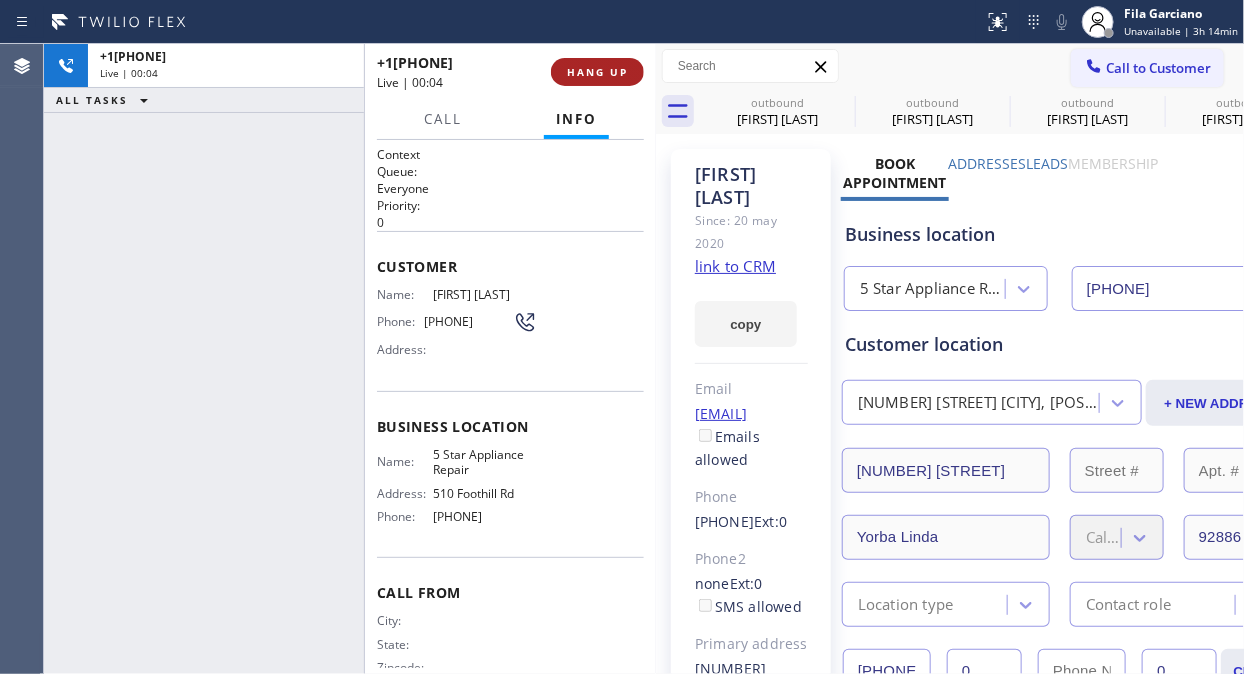 click on "HANG UP" at bounding box center (597, 72) 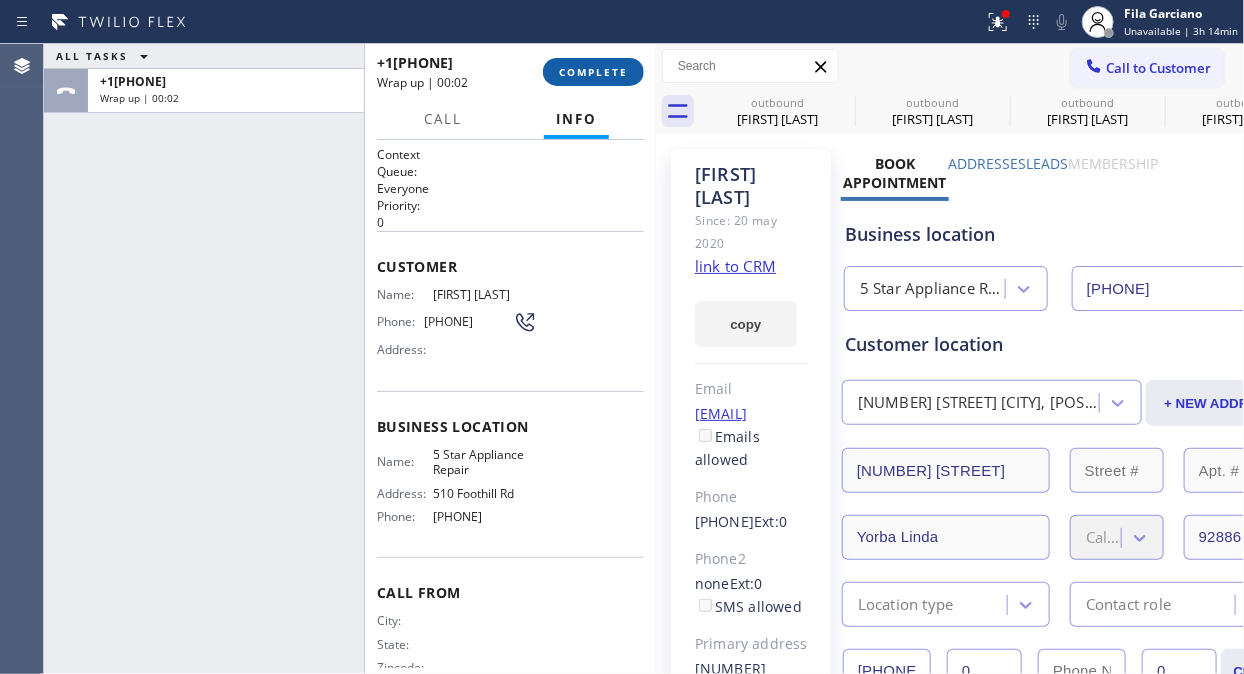 click on "COMPLETE" at bounding box center (593, 72) 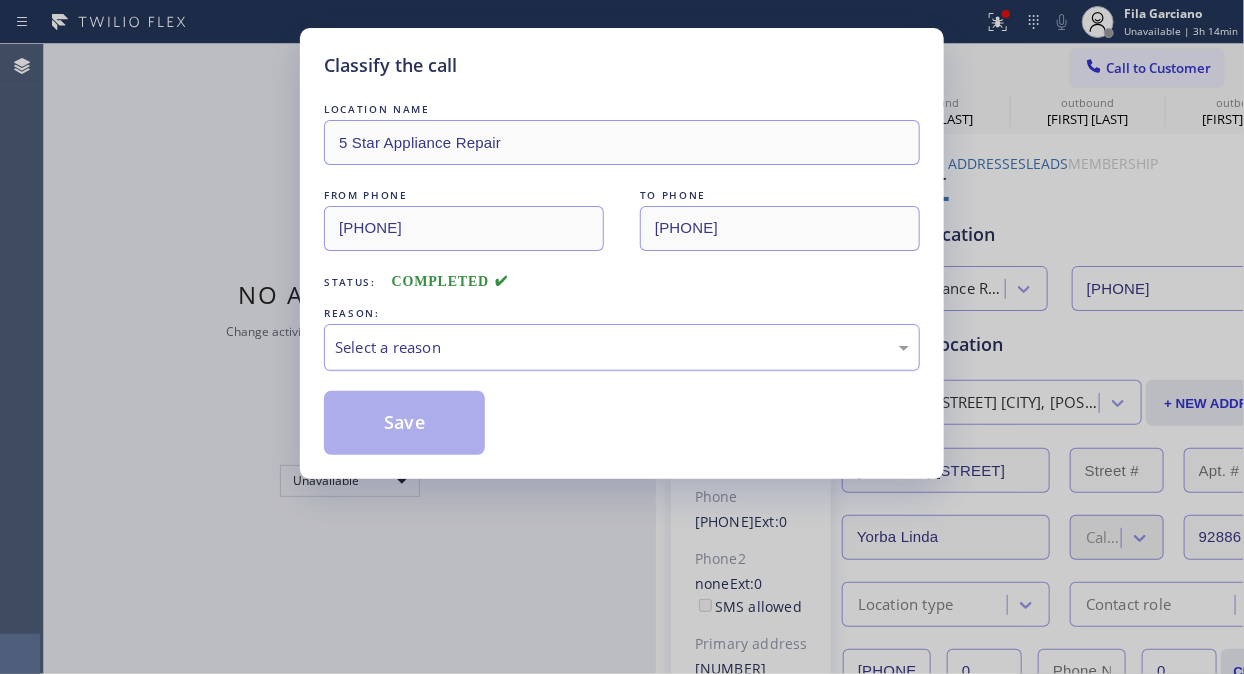 click on "Select a reason" at bounding box center [622, 347] 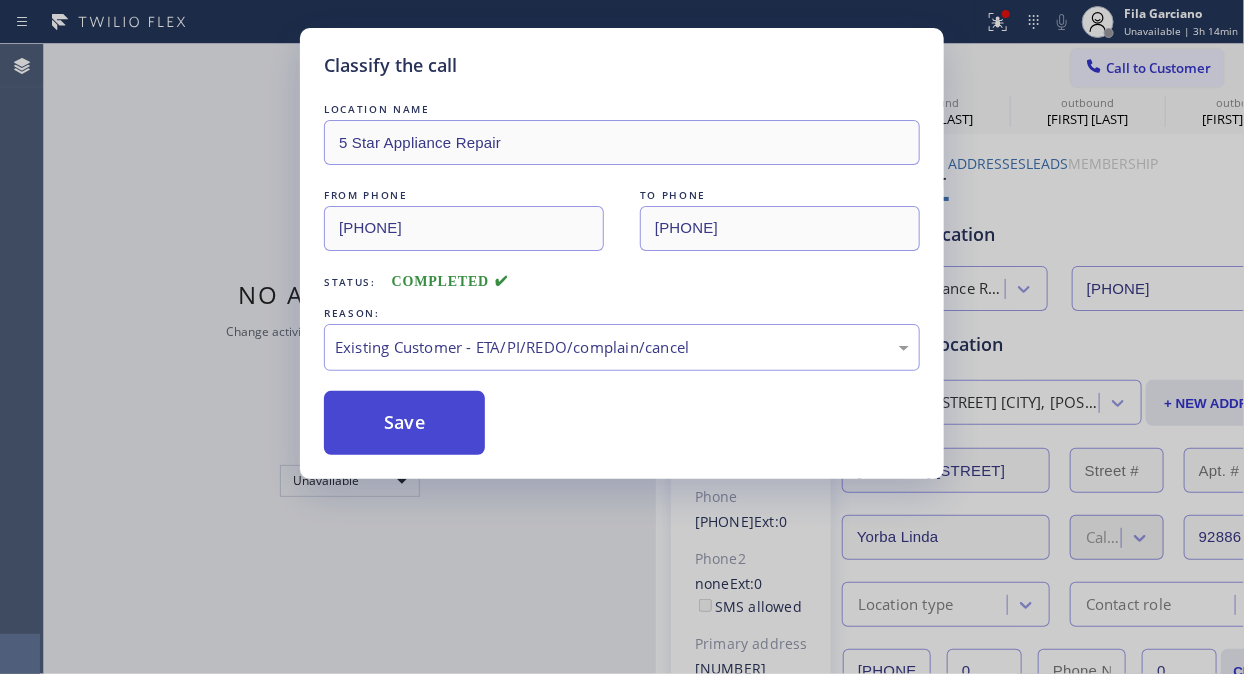 click on "Save" at bounding box center (404, 423) 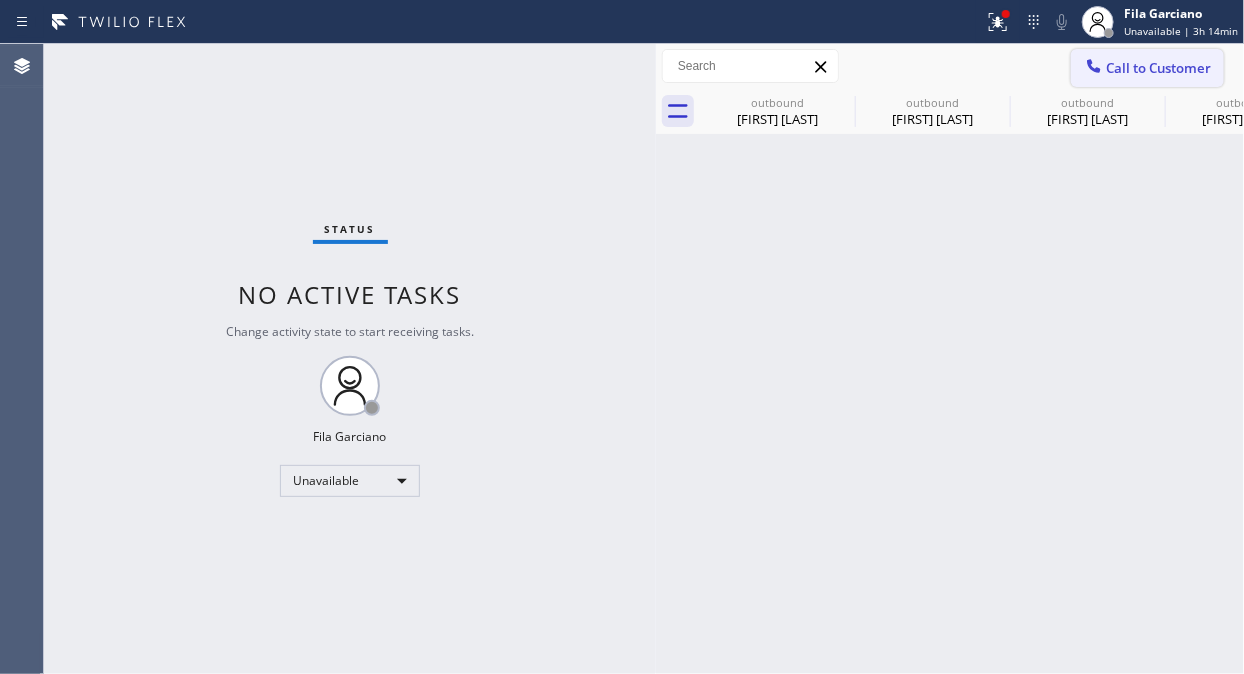 click on "Call to Customer" at bounding box center [1158, 68] 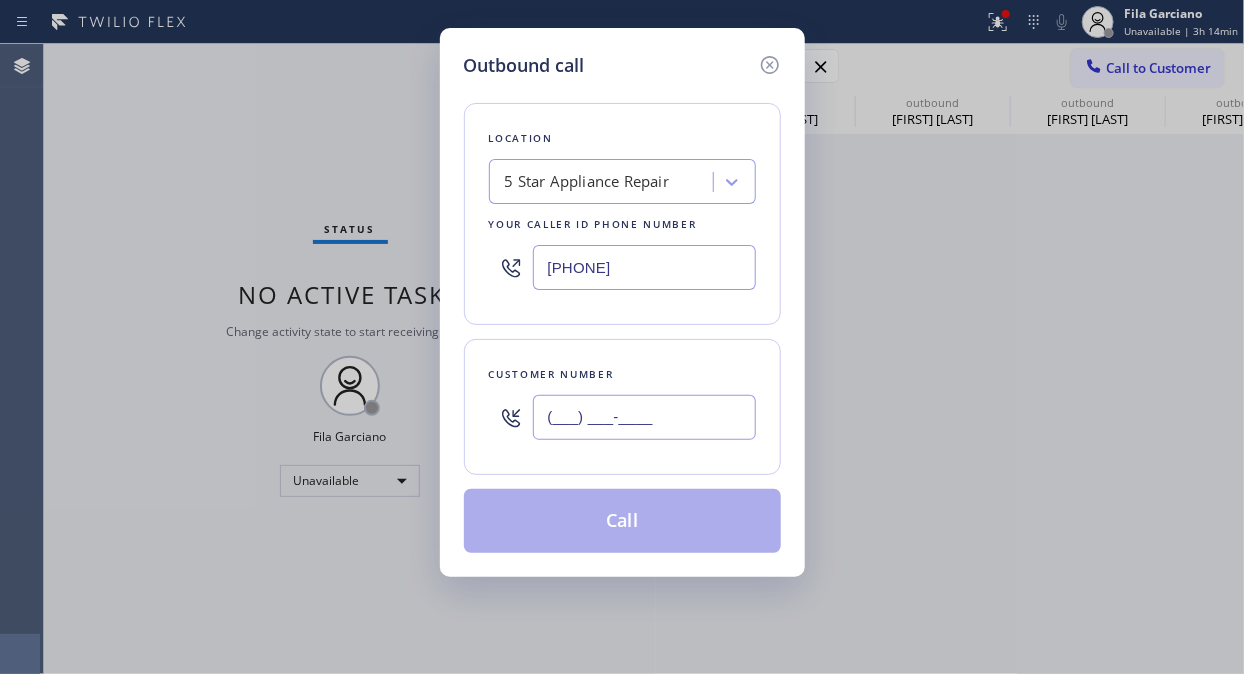 click on "(___) ___-____" at bounding box center [644, 417] 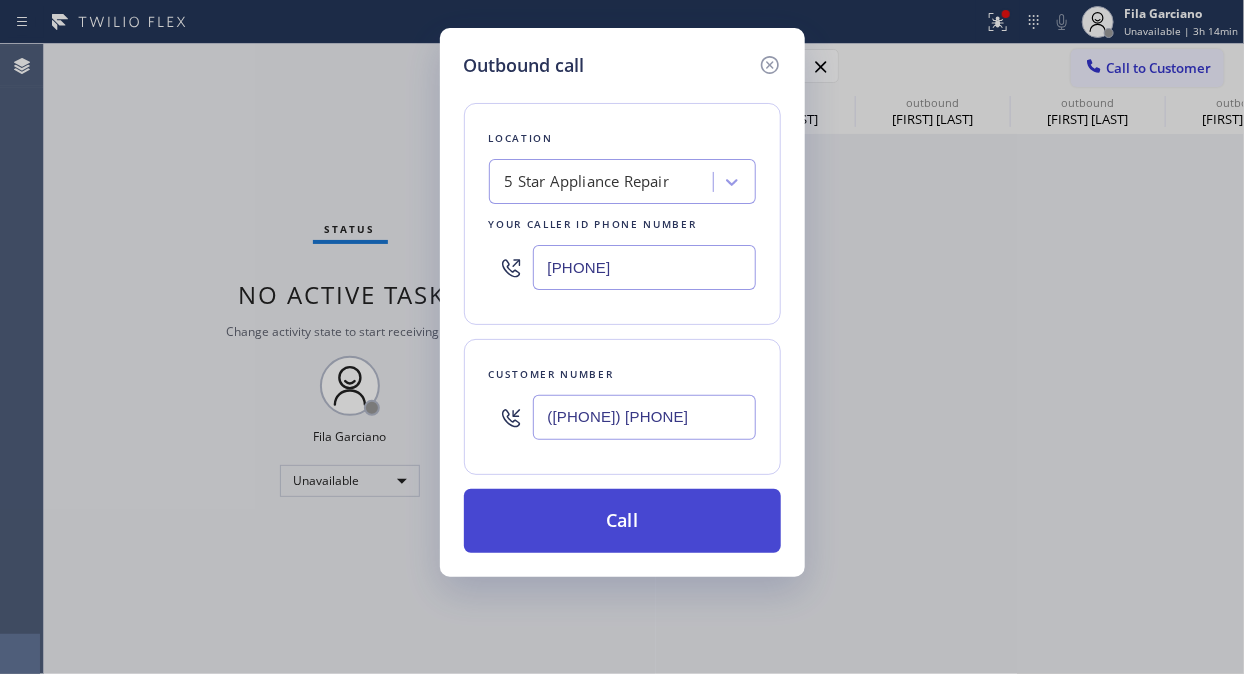type on "([PHONE]) [PHONE]" 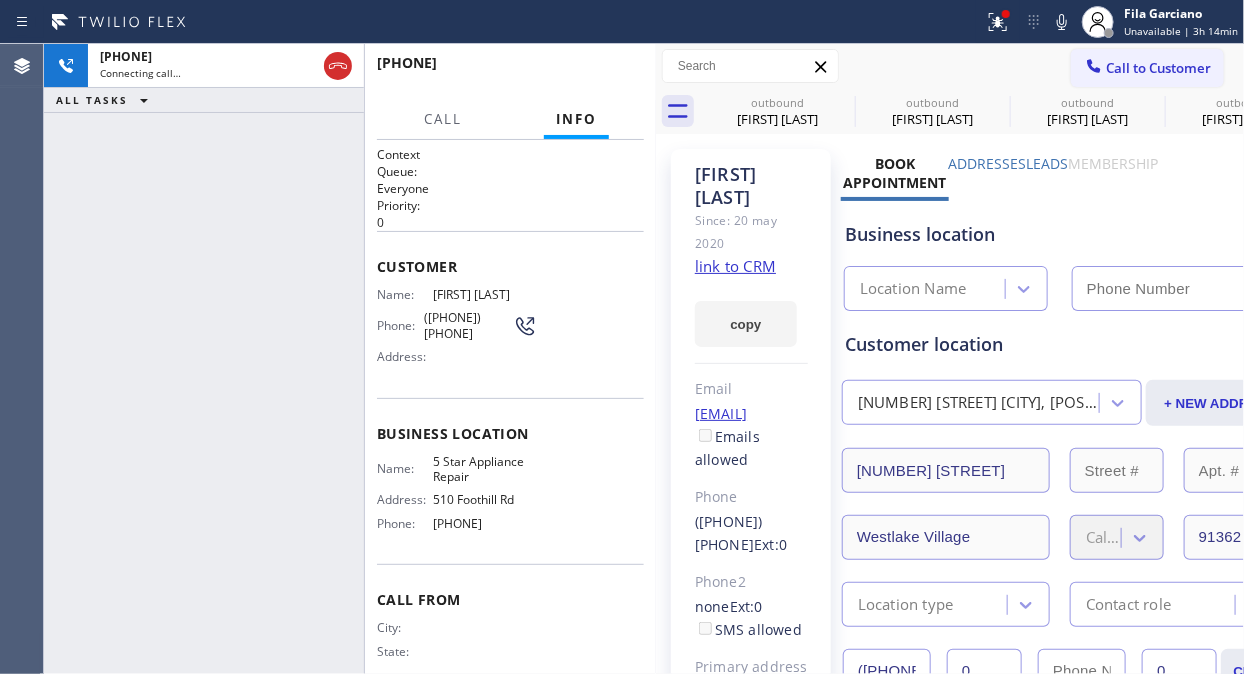 type on "[PHONE]" 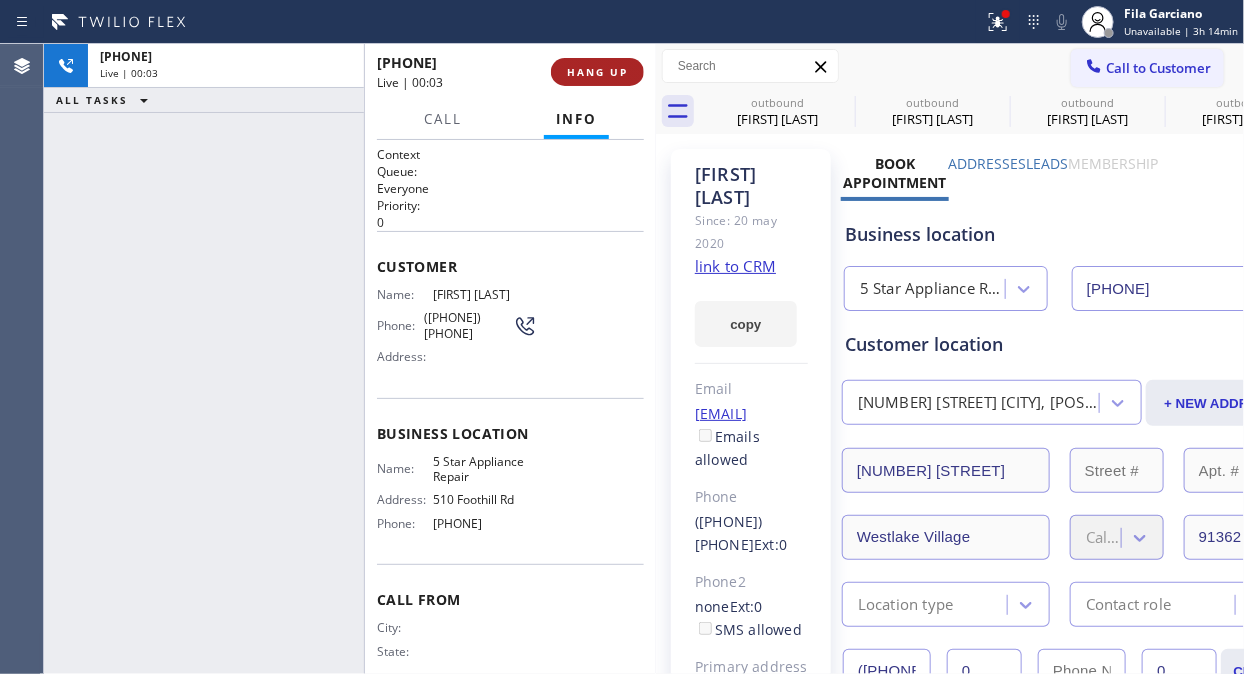 click on "HANG UP" at bounding box center [597, 72] 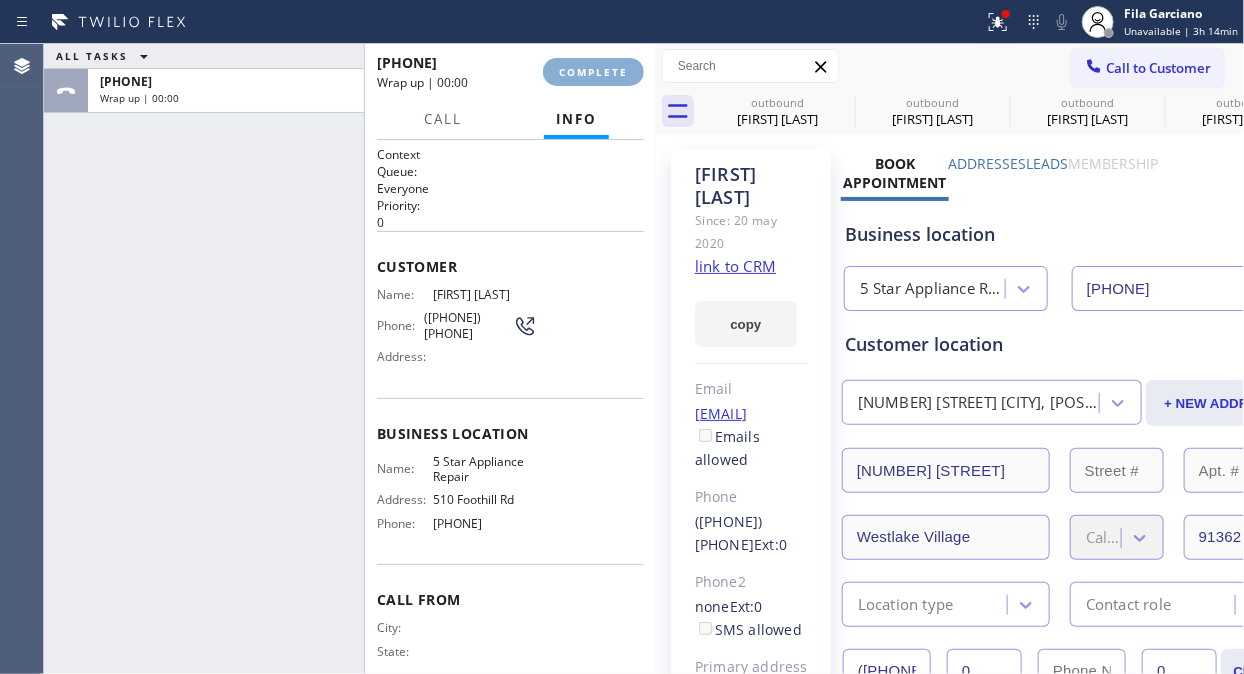 click on "COMPLETE" at bounding box center (593, 72) 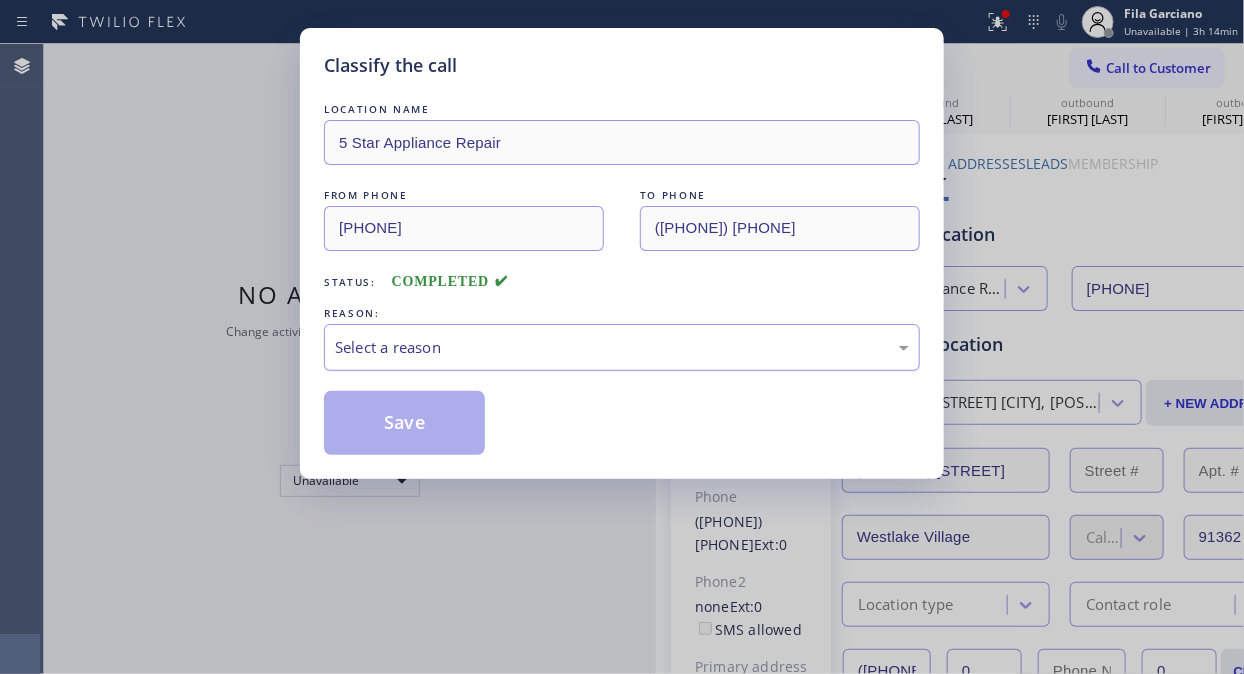 click on "Select a reason" at bounding box center [622, 347] 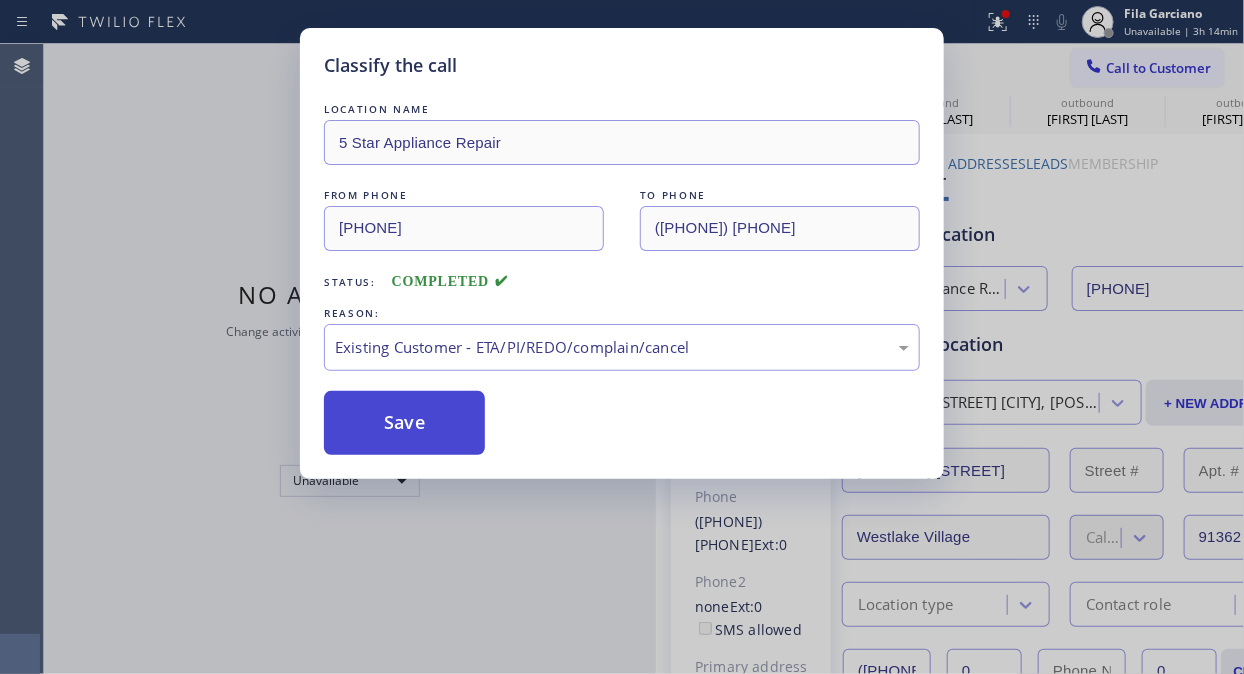 click on "Save" at bounding box center [404, 423] 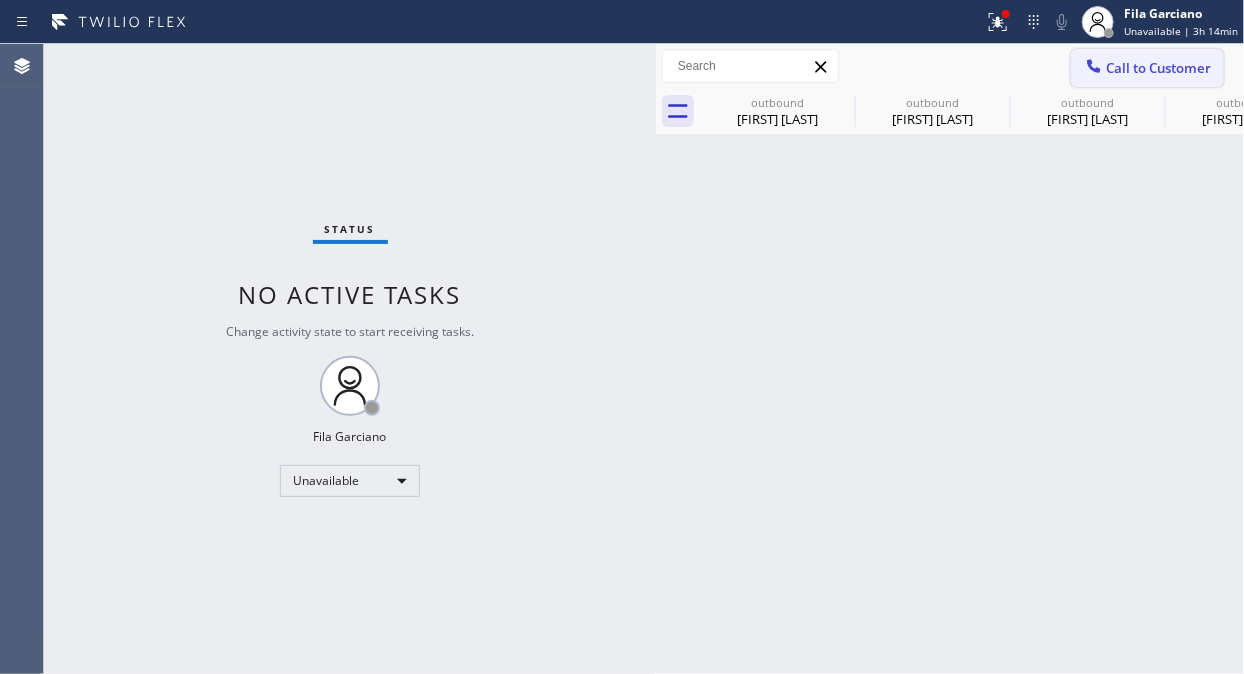 click on "Call to Customer" at bounding box center (1158, 68) 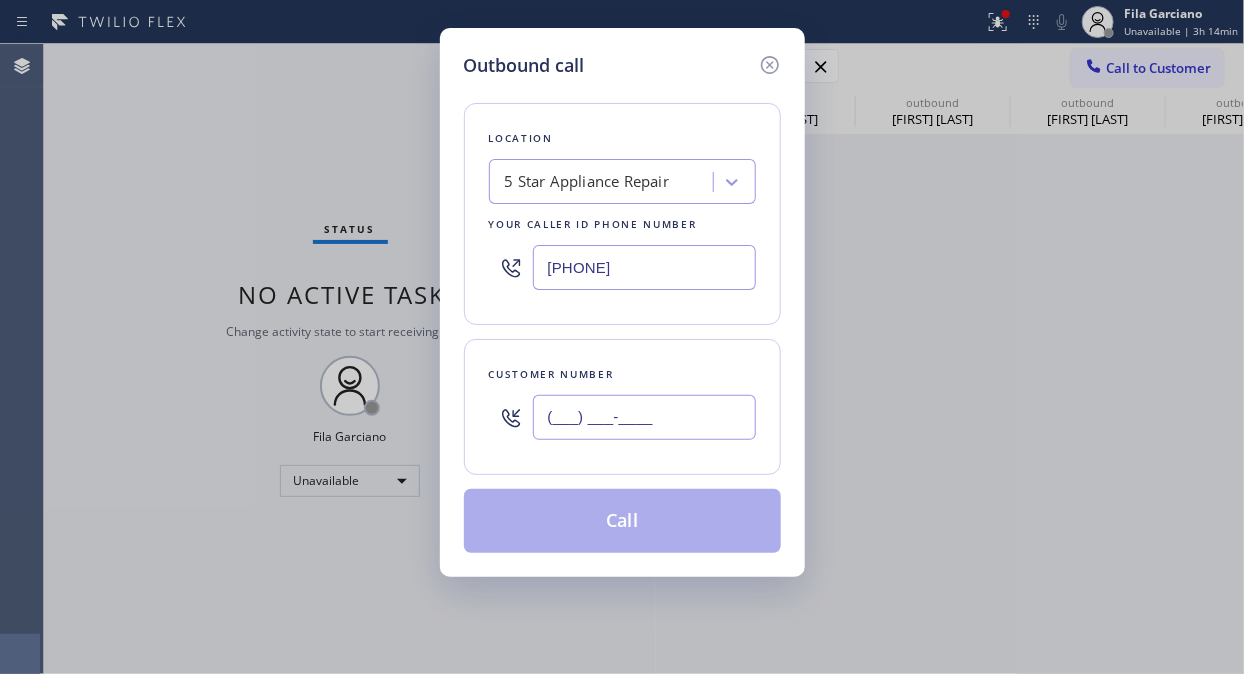 click on "(___) ___-____" at bounding box center [644, 417] 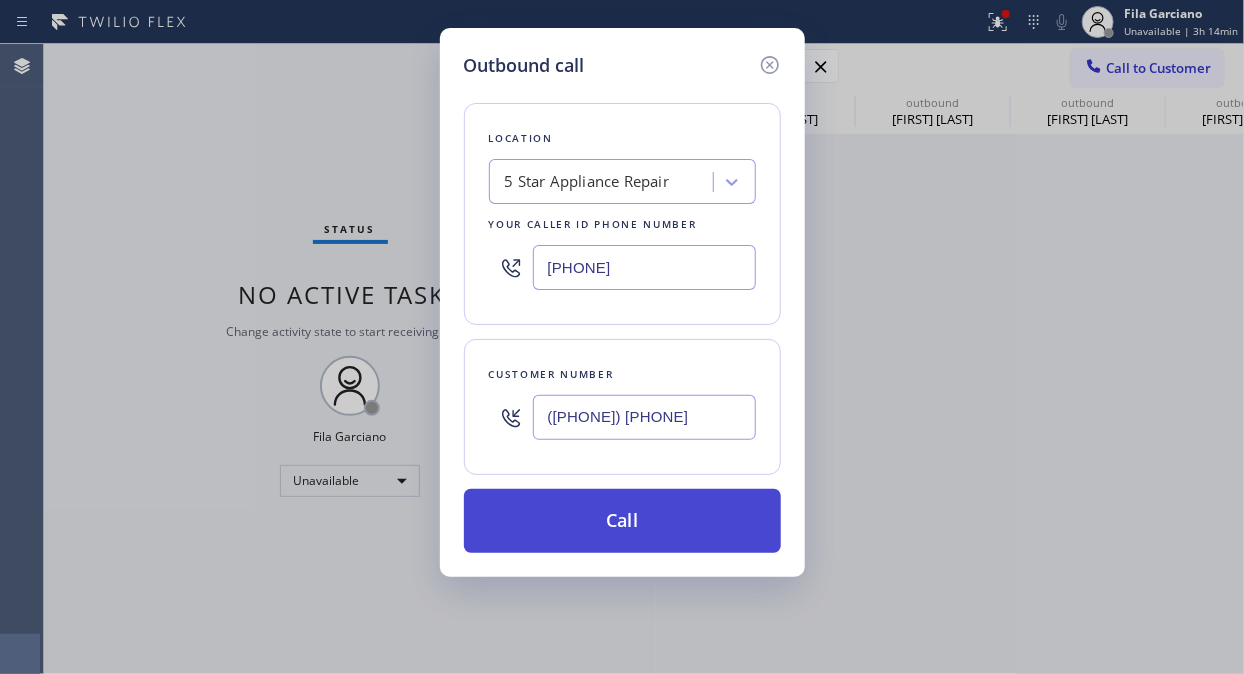 type on "([PHONE]) [PHONE]" 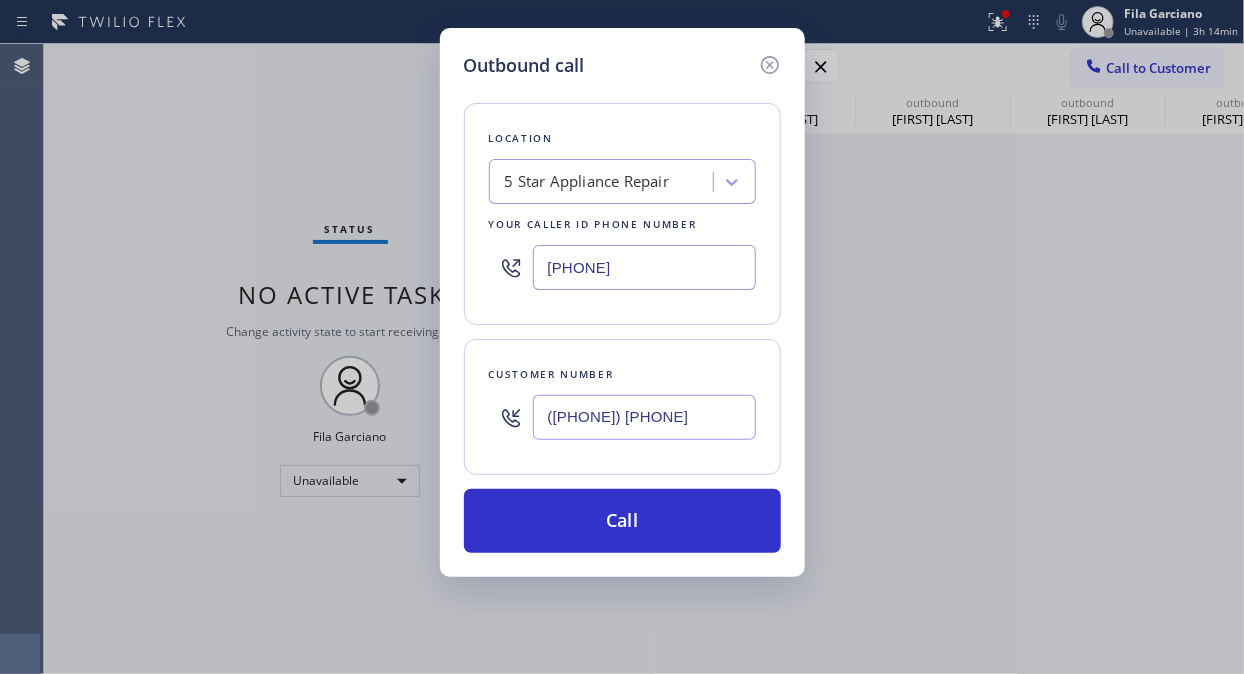 click on "Call" at bounding box center (622, 521) 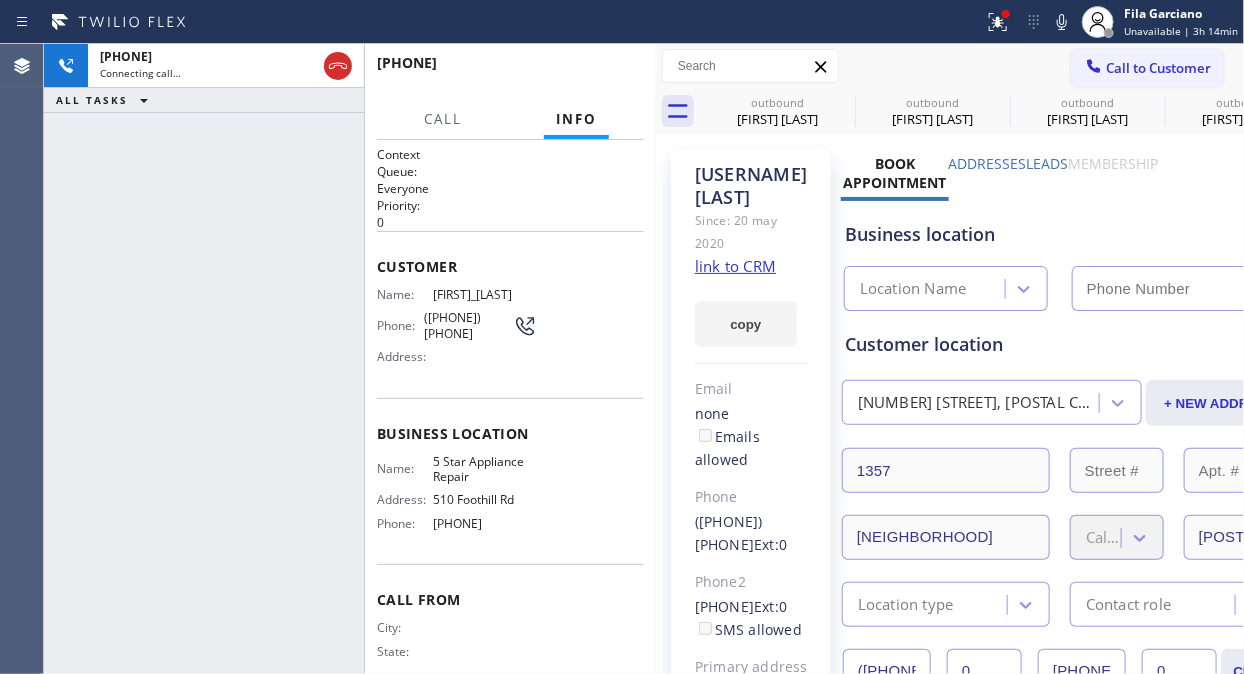 type on "[PHONE]" 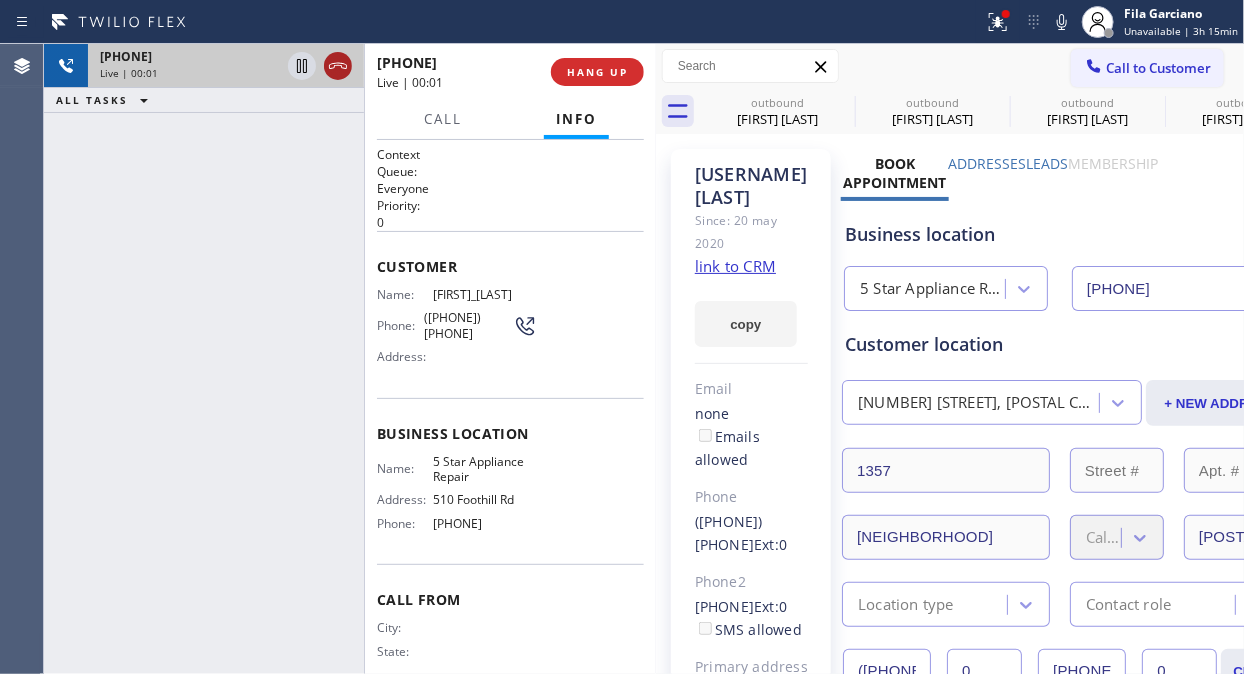 click 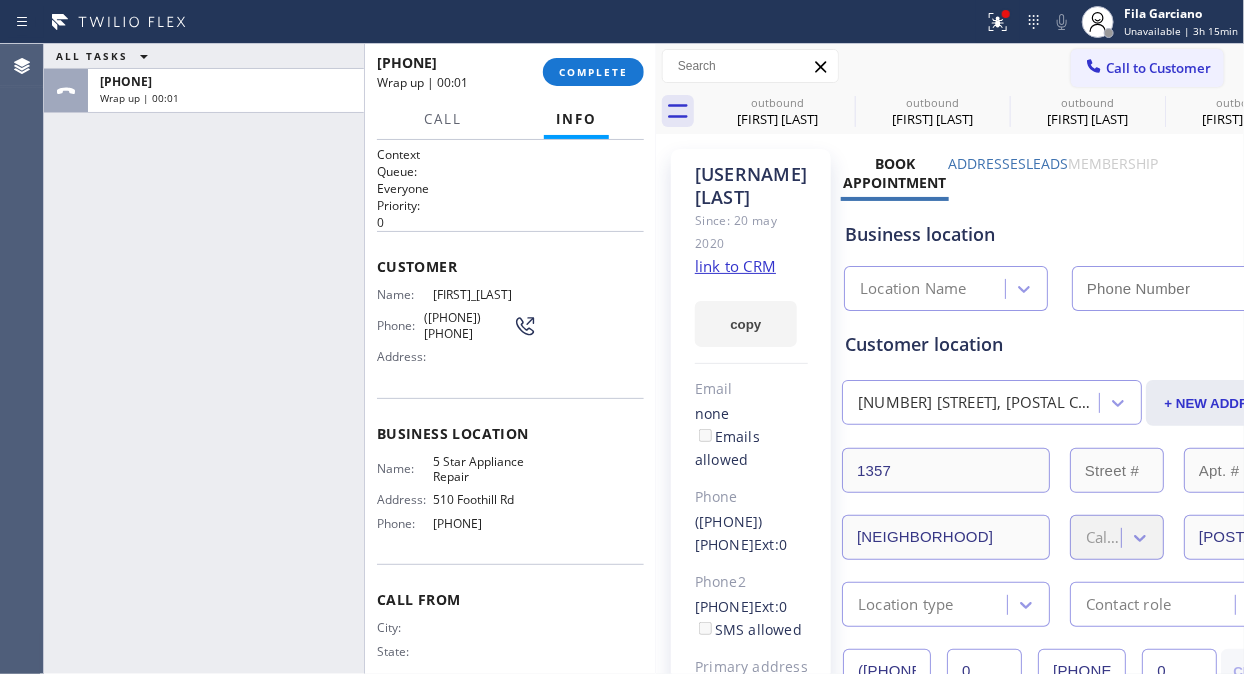 type on "[PHONE]" 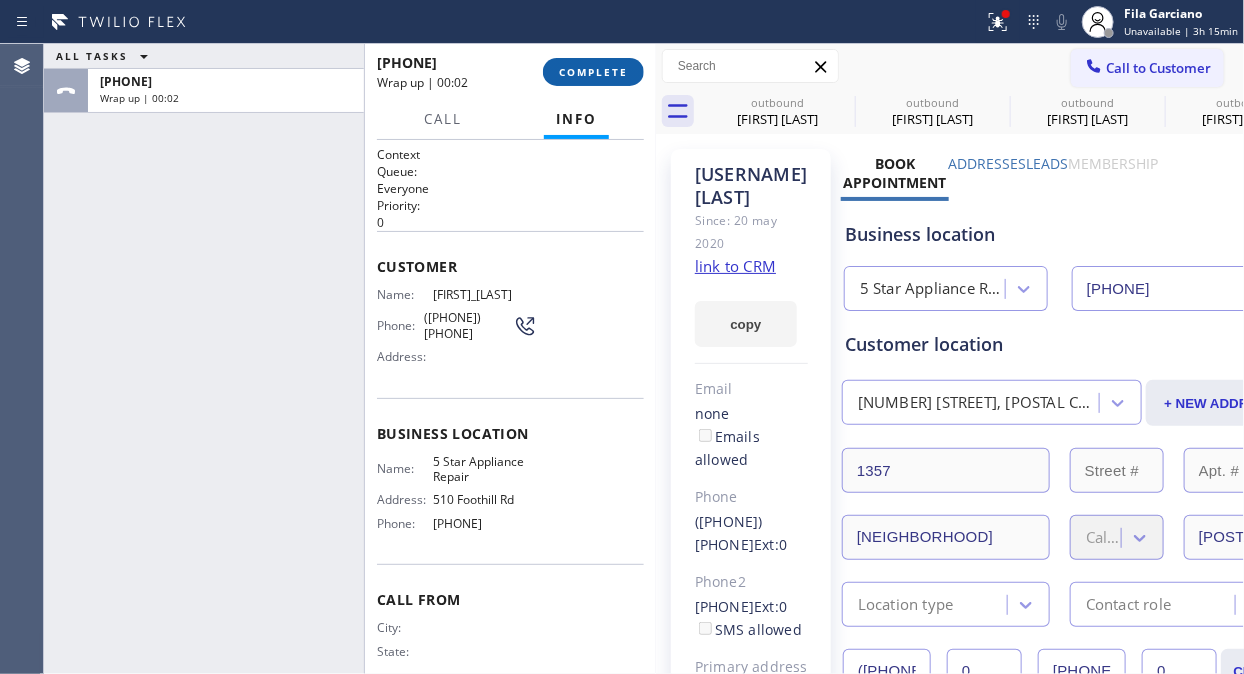 click on "COMPLETE" at bounding box center [593, 72] 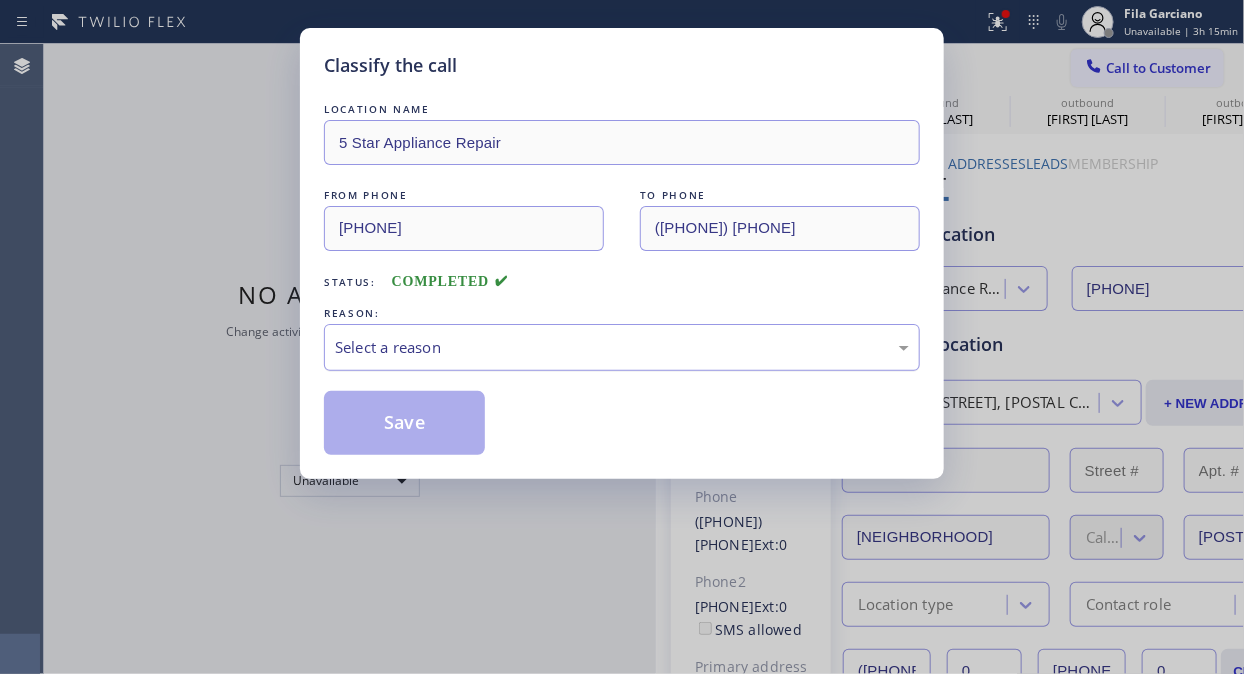 click on "Select a reason" at bounding box center (622, 347) 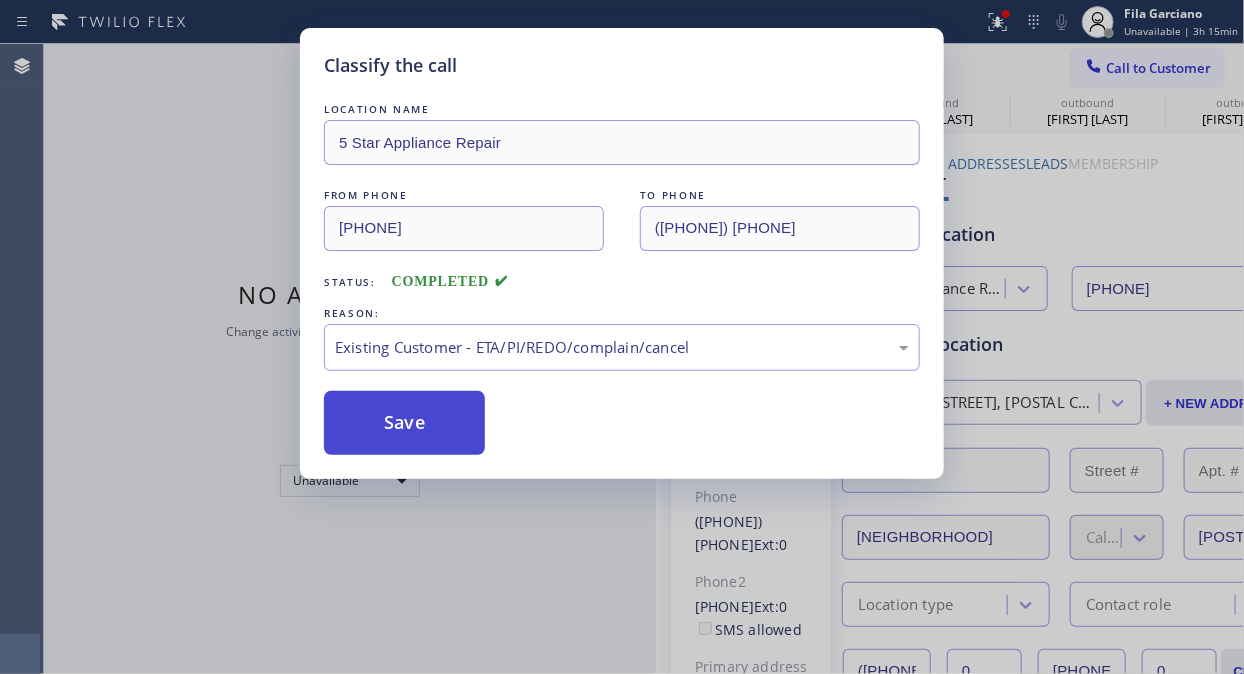 click on "Save" at bounding box center (404, 423) 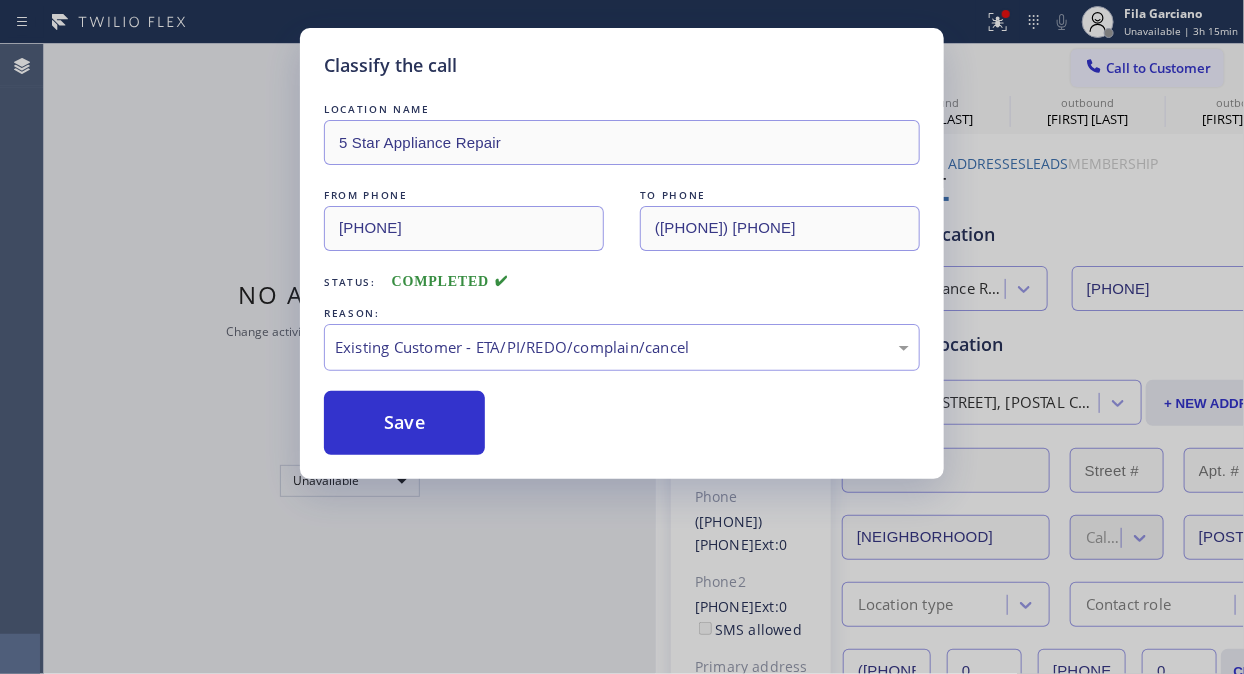 click on "Call to Customer" at bounding box center [1158, 68] 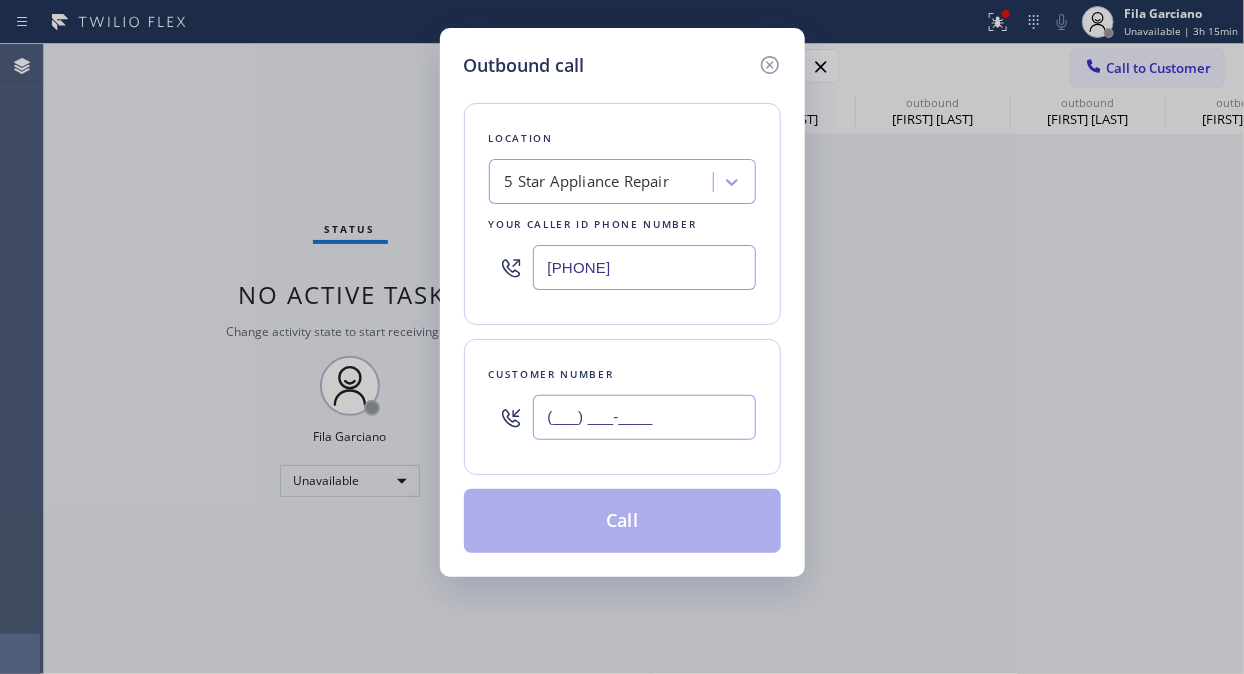 click on "(___) ___-____" at bounding box center [644, 417] 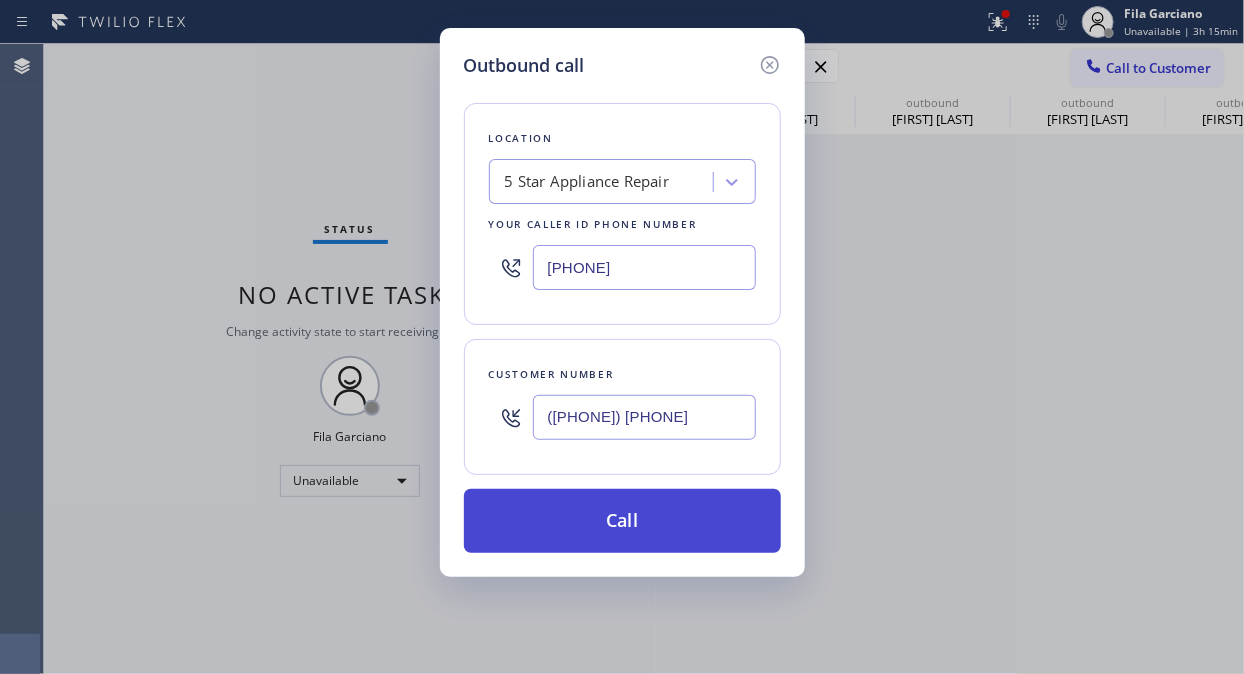 type on "([PHONE]) [PHONE]" 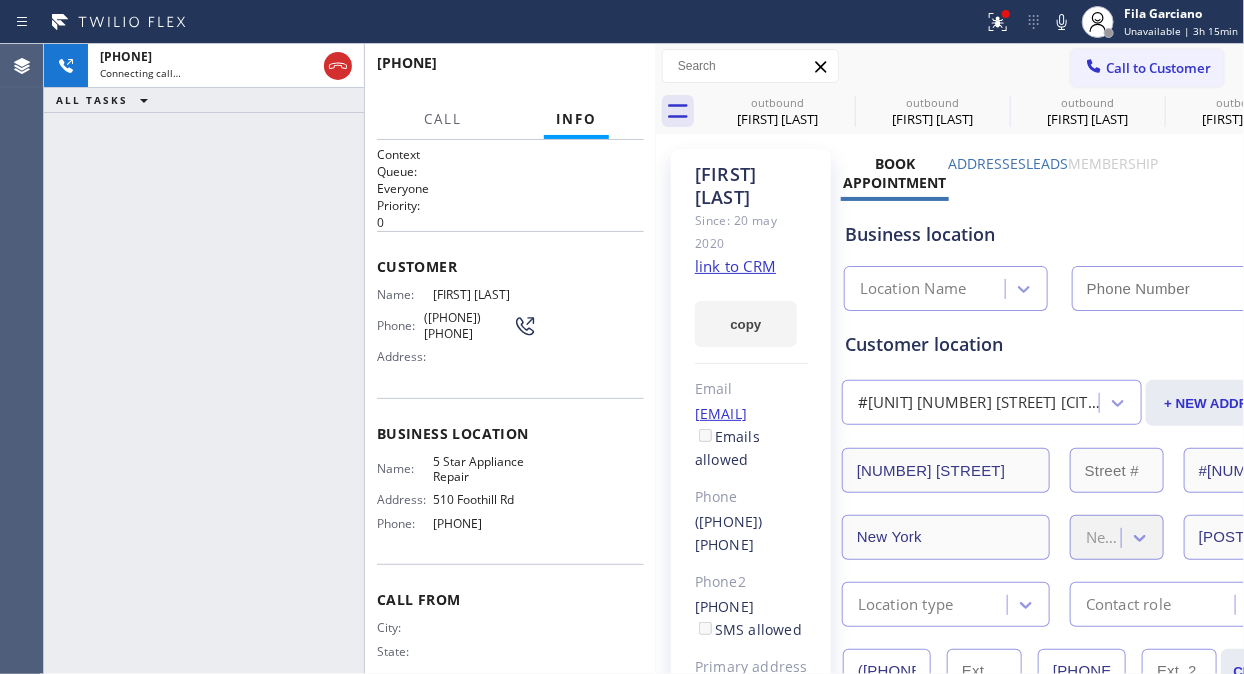 type on "[PHONE]" 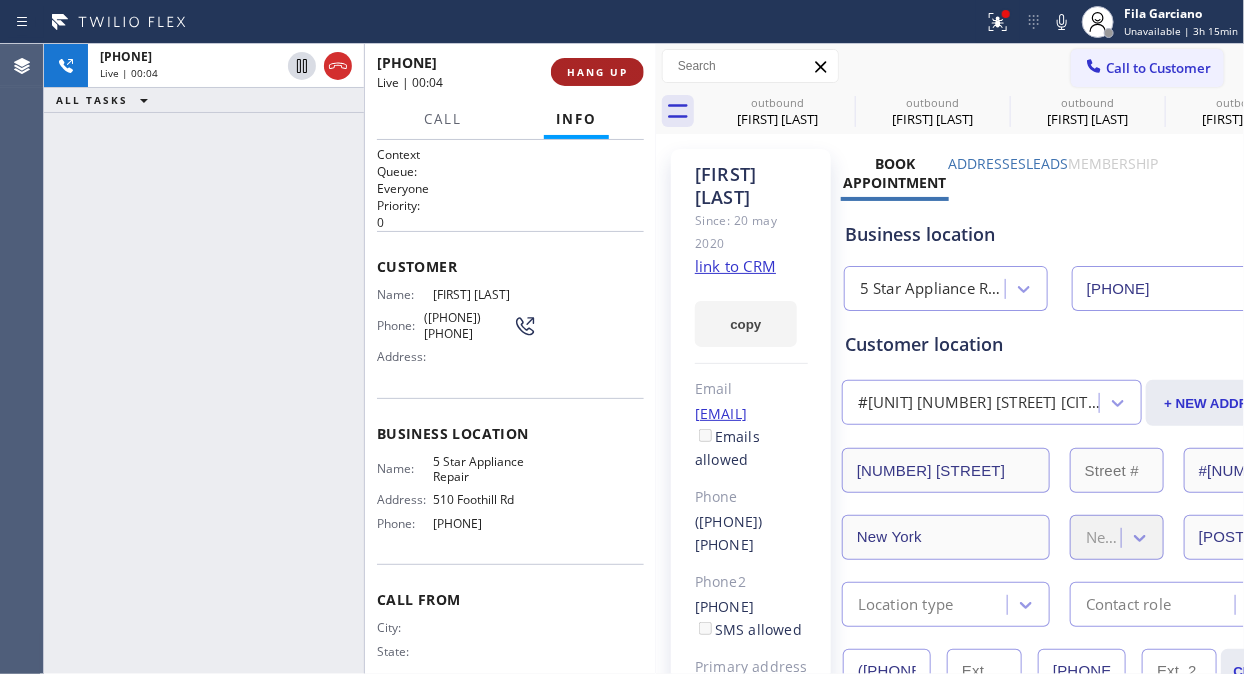 click on "HANG UP" at bounding box center [597, 72] 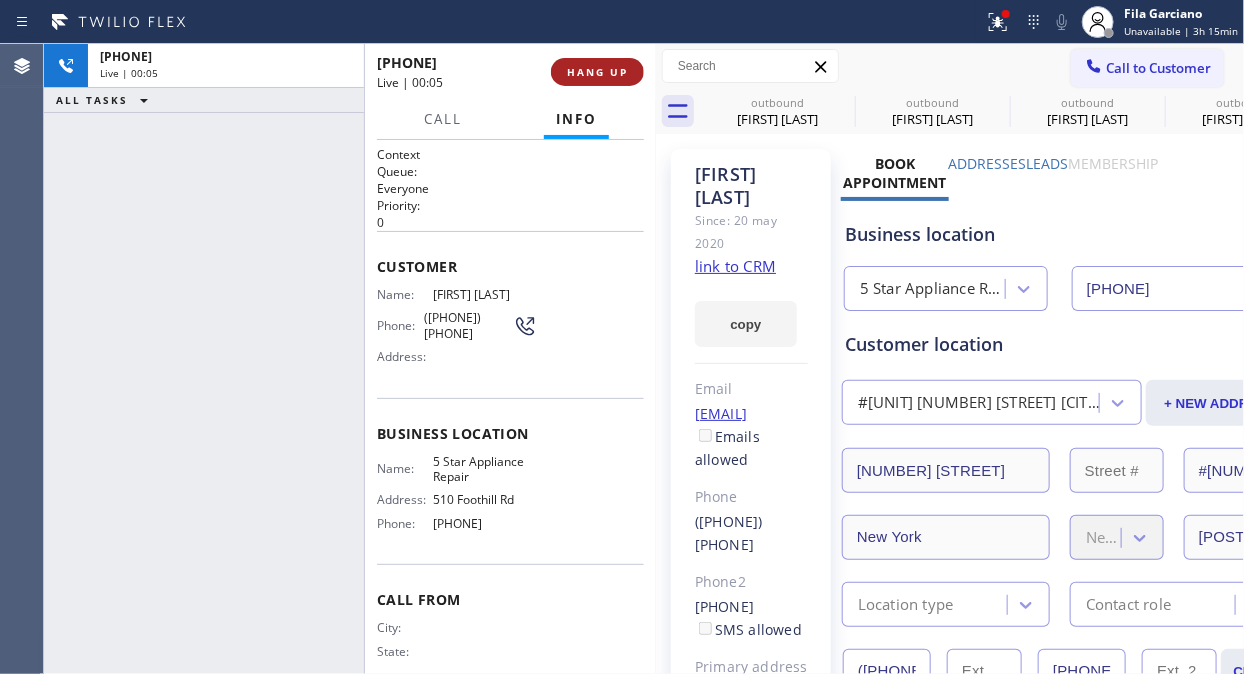 click on "HANG UP" at bounding box center [597, 72] 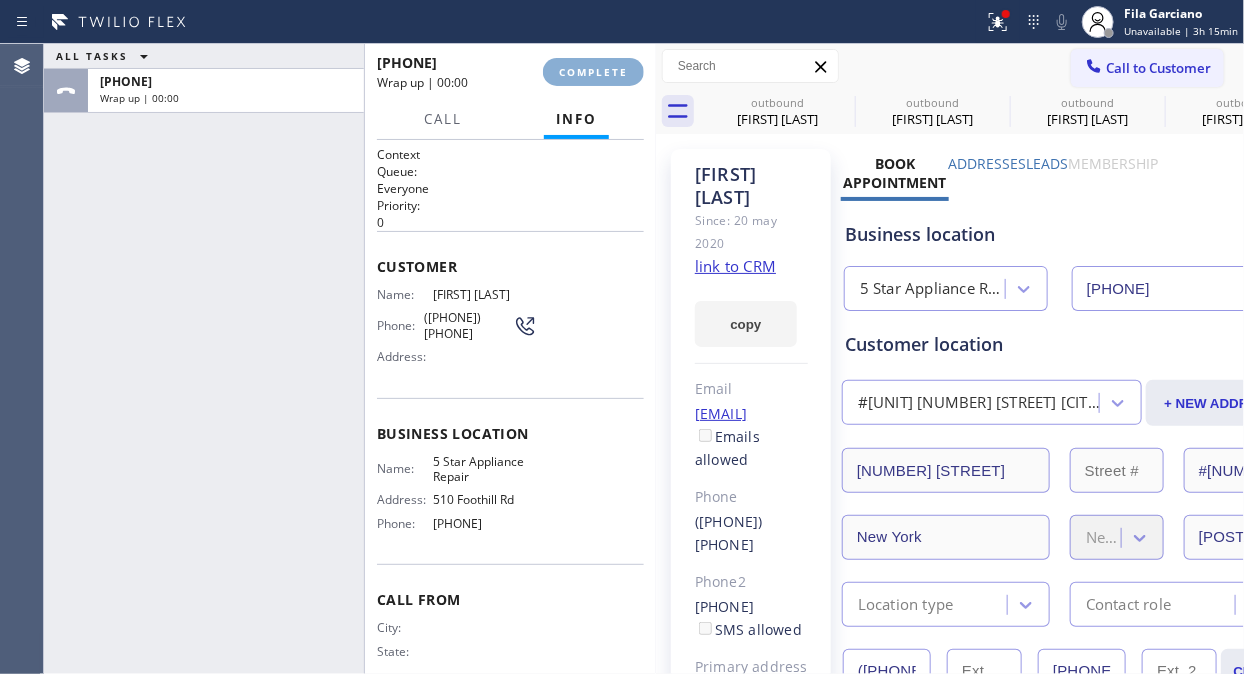 click on "COMPLETE" at bounding box center (593, 72) 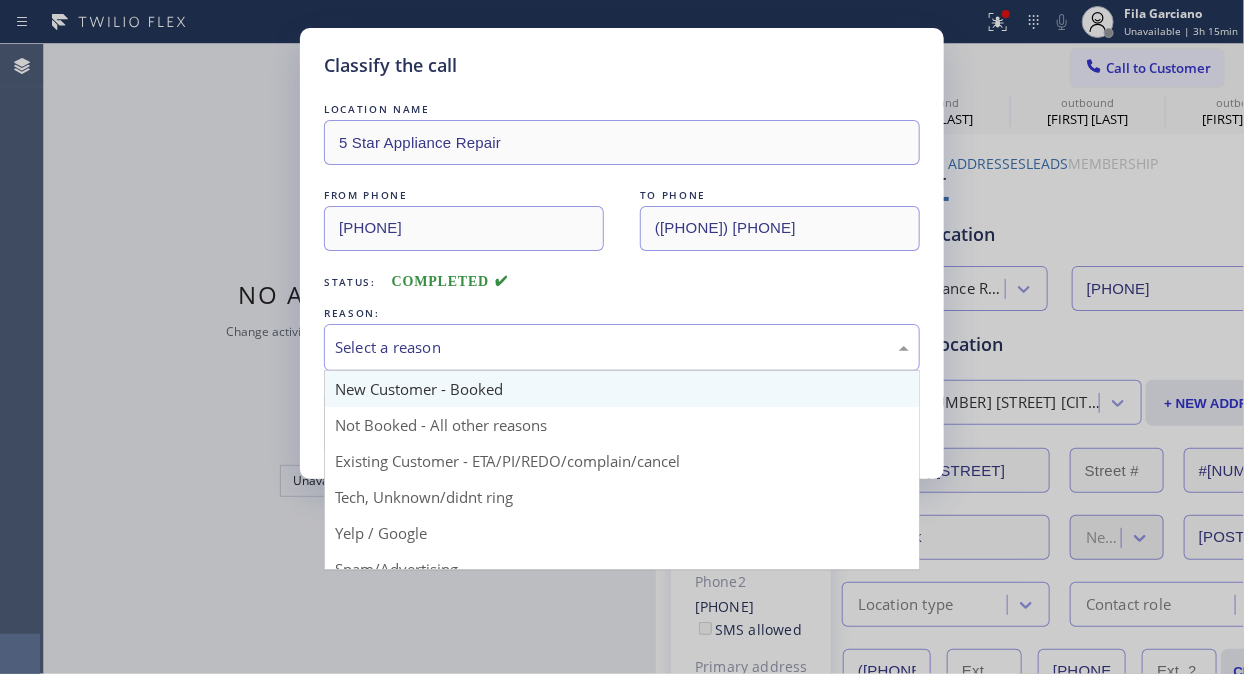drag, startPoint x: 606, startPoint y: 340, endPoint x: 597, endPoint y: 396, distance: 56.718605 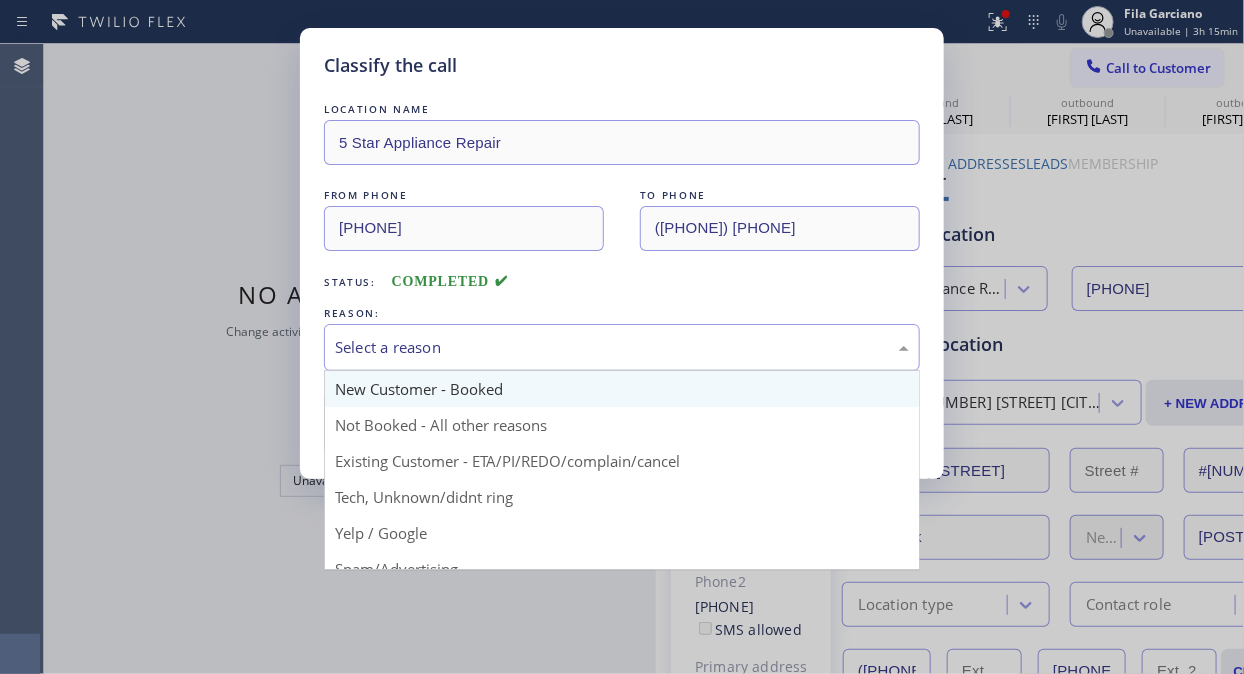 click on "Select a reason" at bounding box center (622, 347) 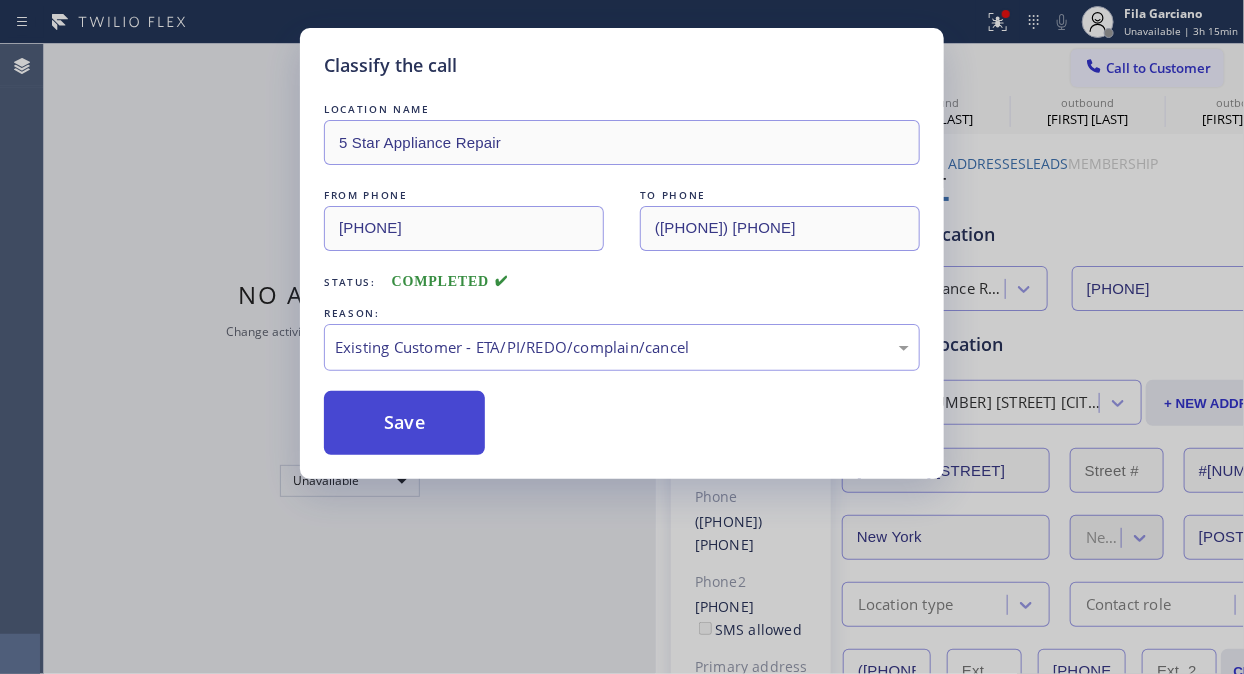 drag, startPoint x: 422, startPoint y: 441, endPoint x: 441, endPoint y: 433, distance: 20.615528 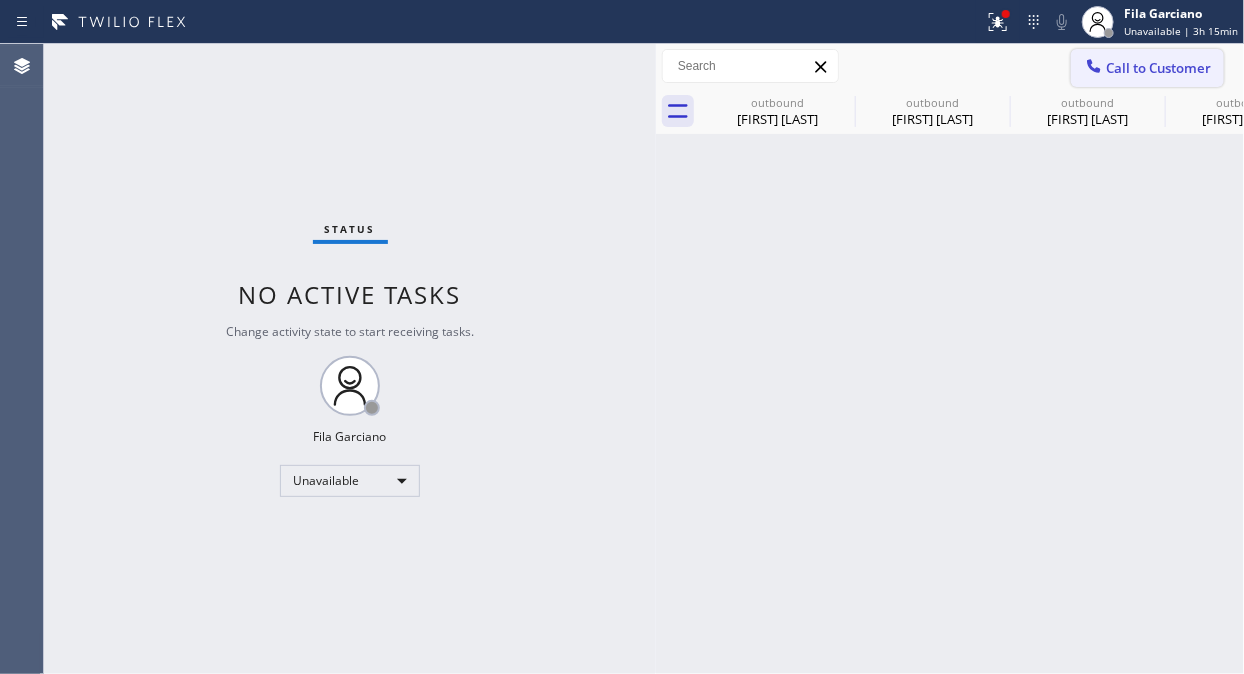 click on "Call to Customer" at bounding box center (1158, 68) 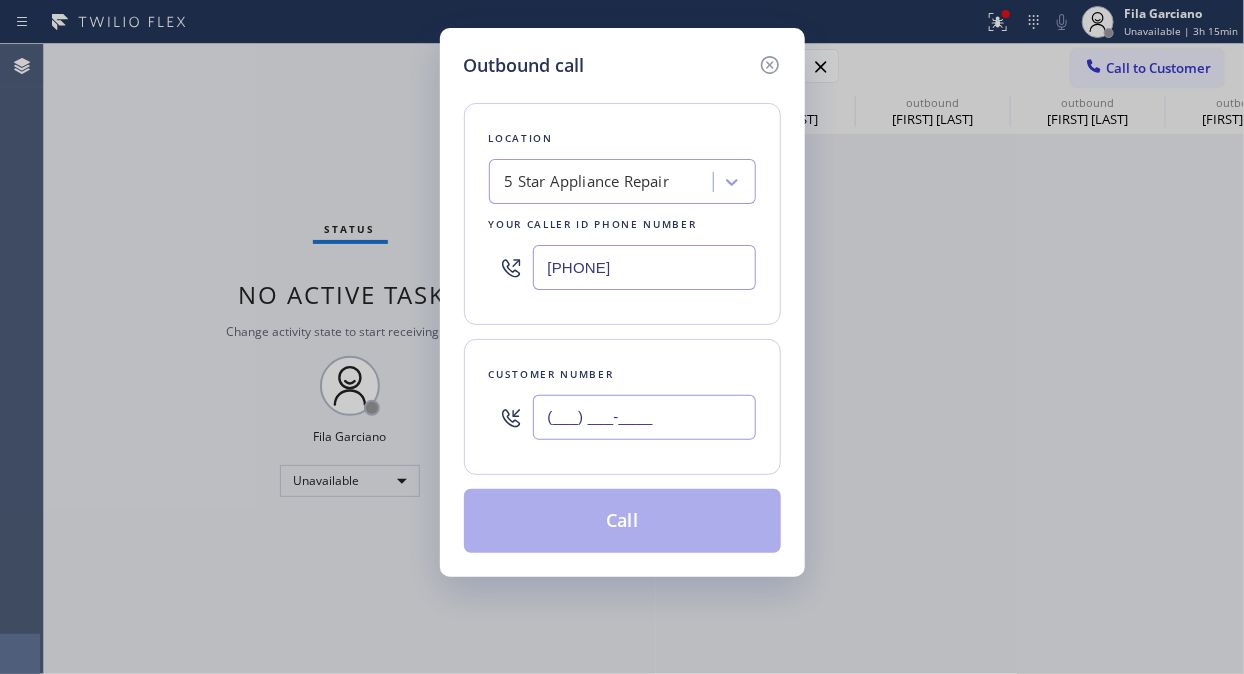 click on "(___) ___-____" at bounding box center (644, 417) 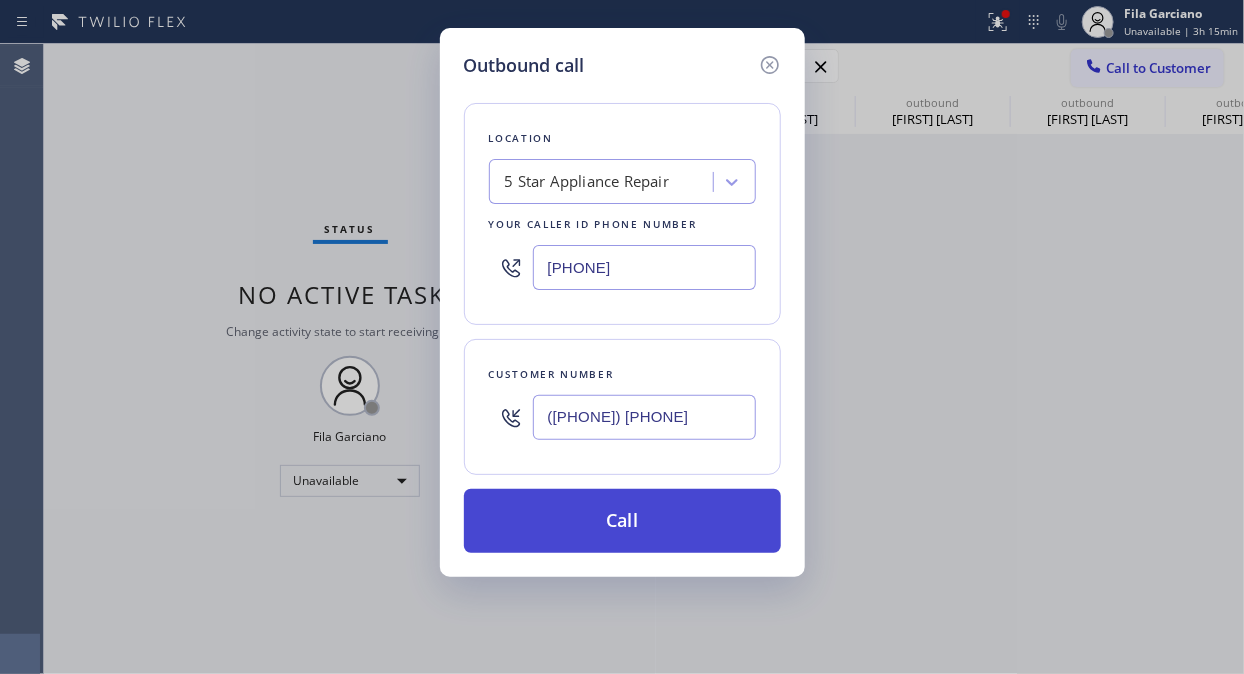 type on "([PHONE]) [PHONE]" 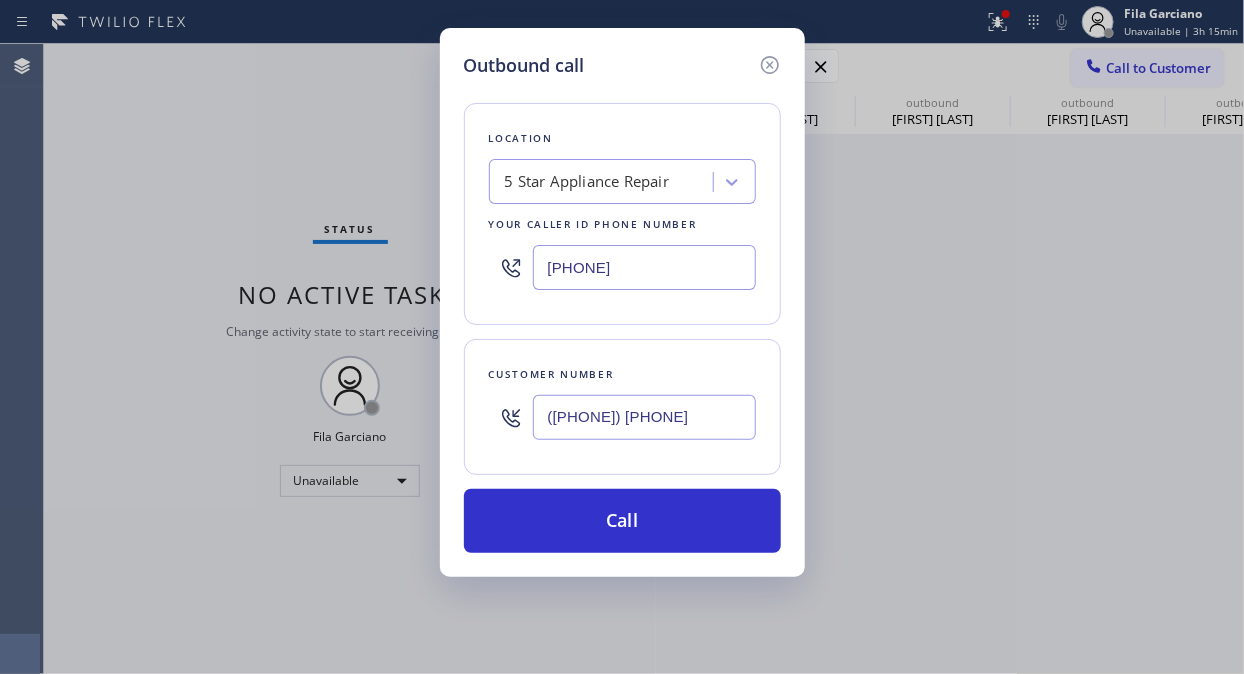 drag, startPoint x: 683, startPoint y: 521, endPoint x: 676, endPoint y: 358, distance: 163.15024 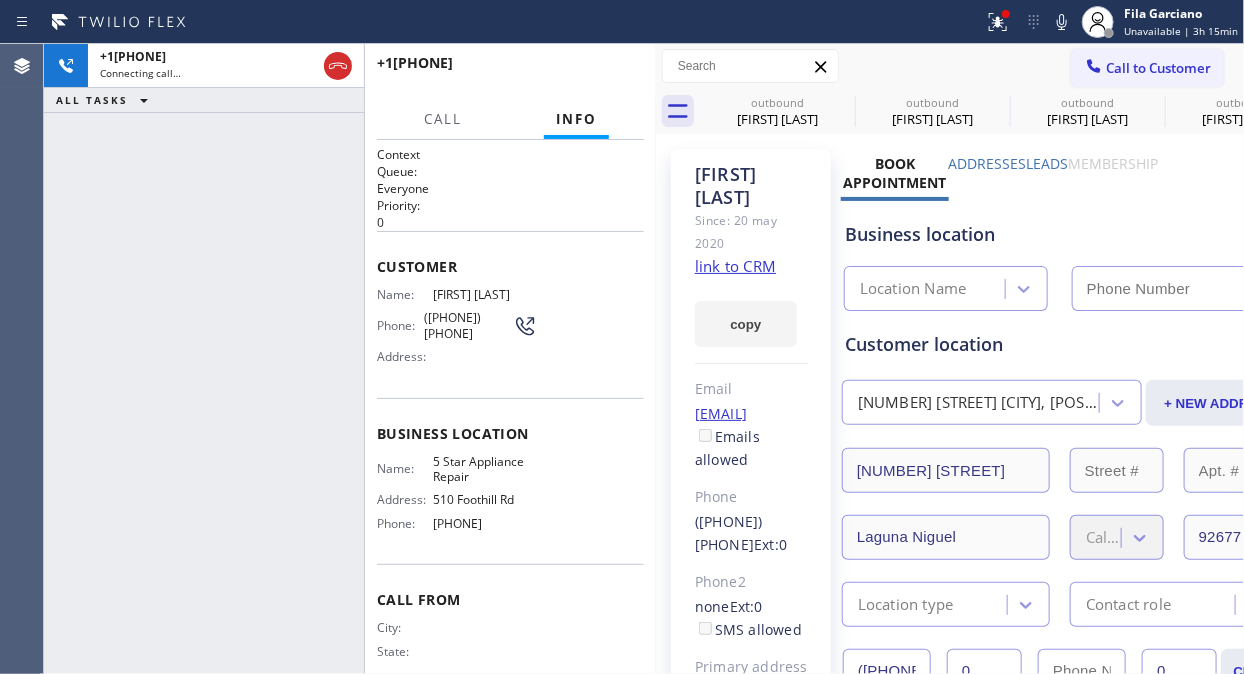 type on "[PHONE]" 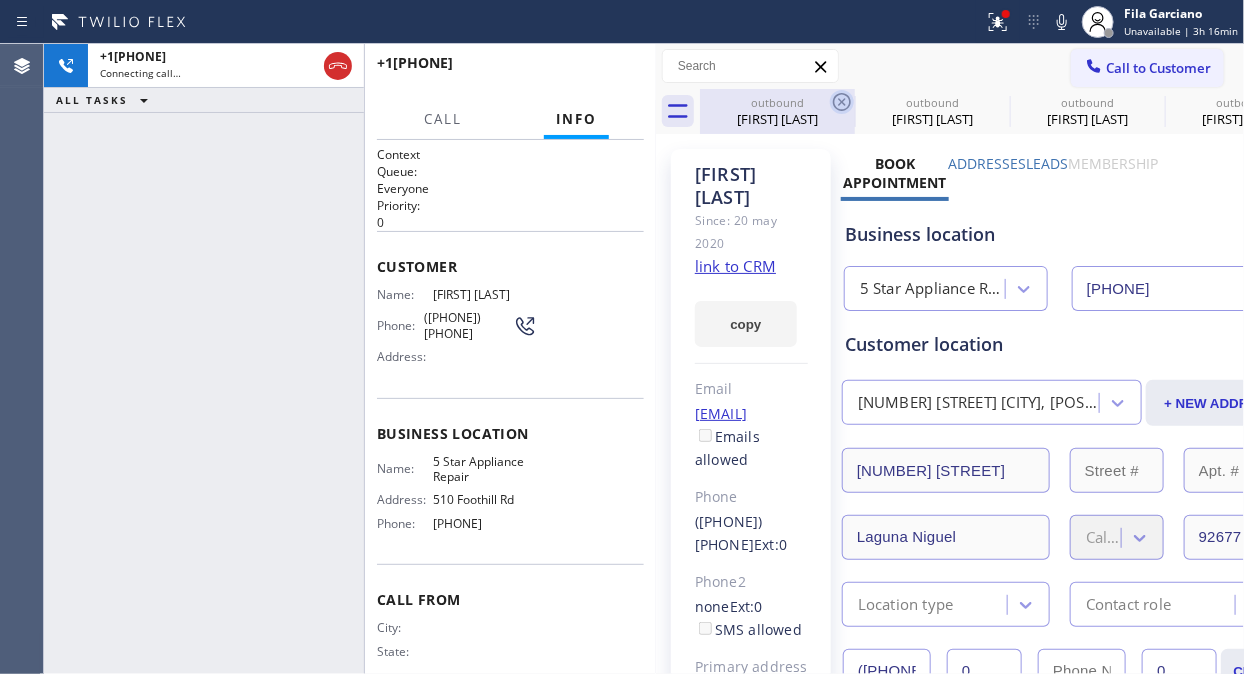 click 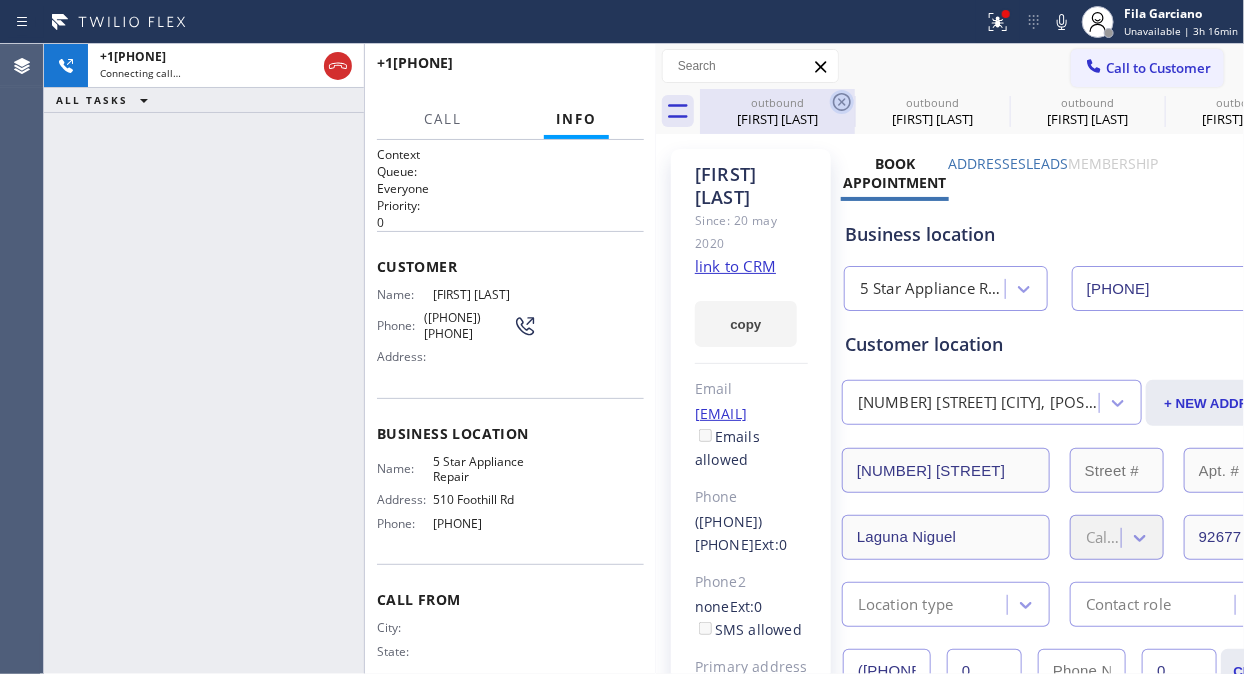 click 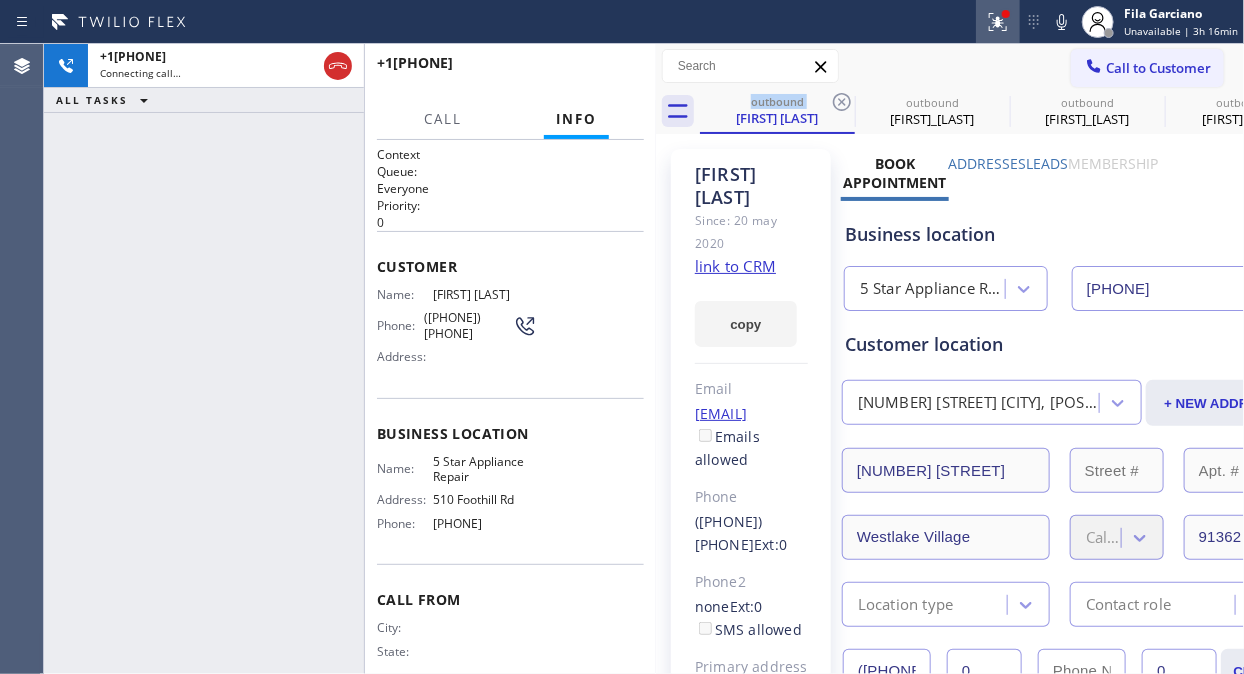 click 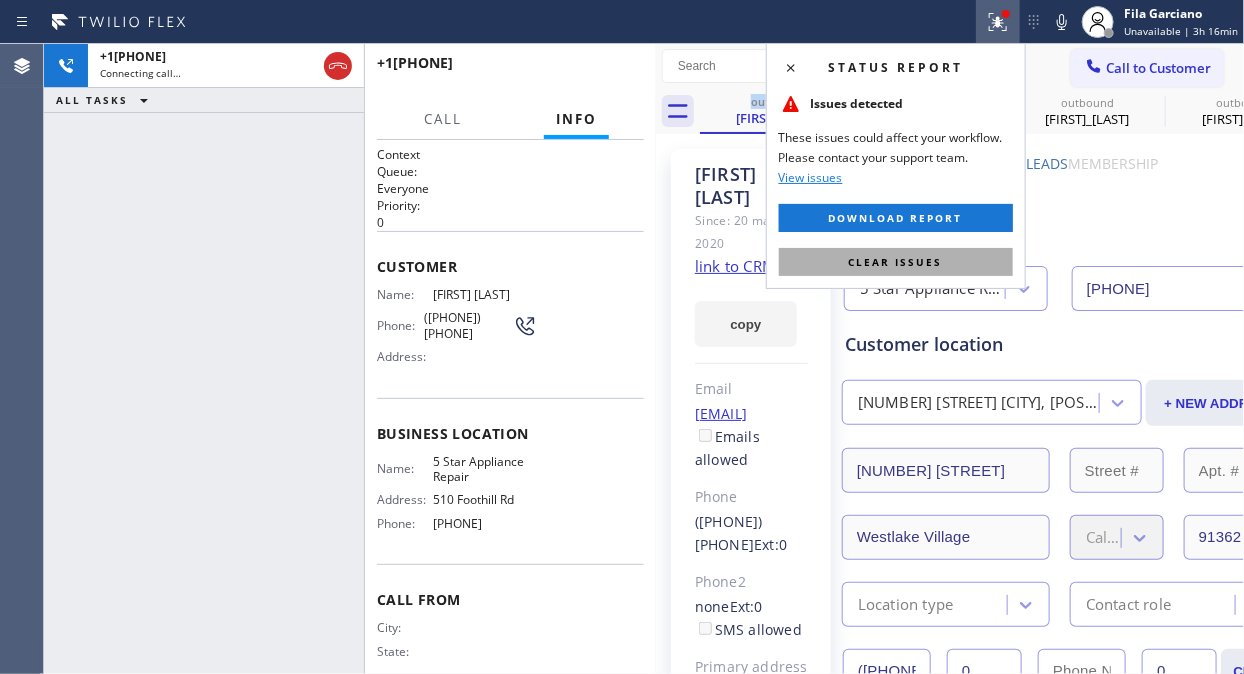 click on "Clear issues" at bounding box center (896, 262) 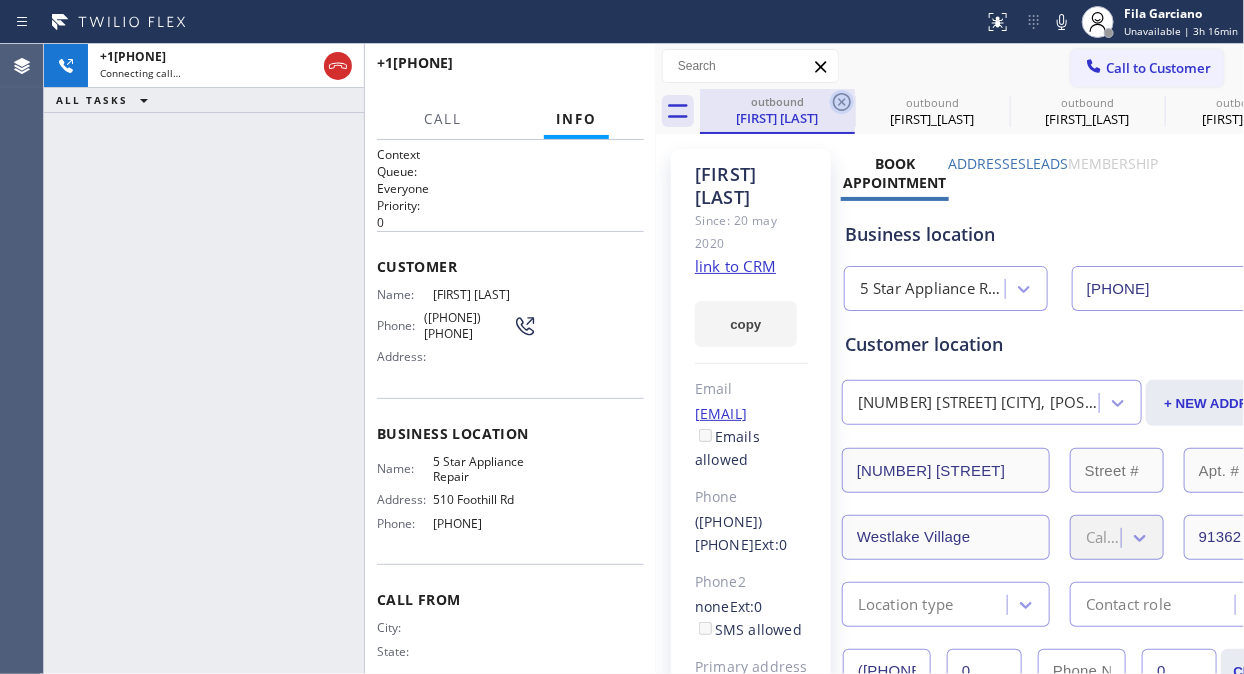 click 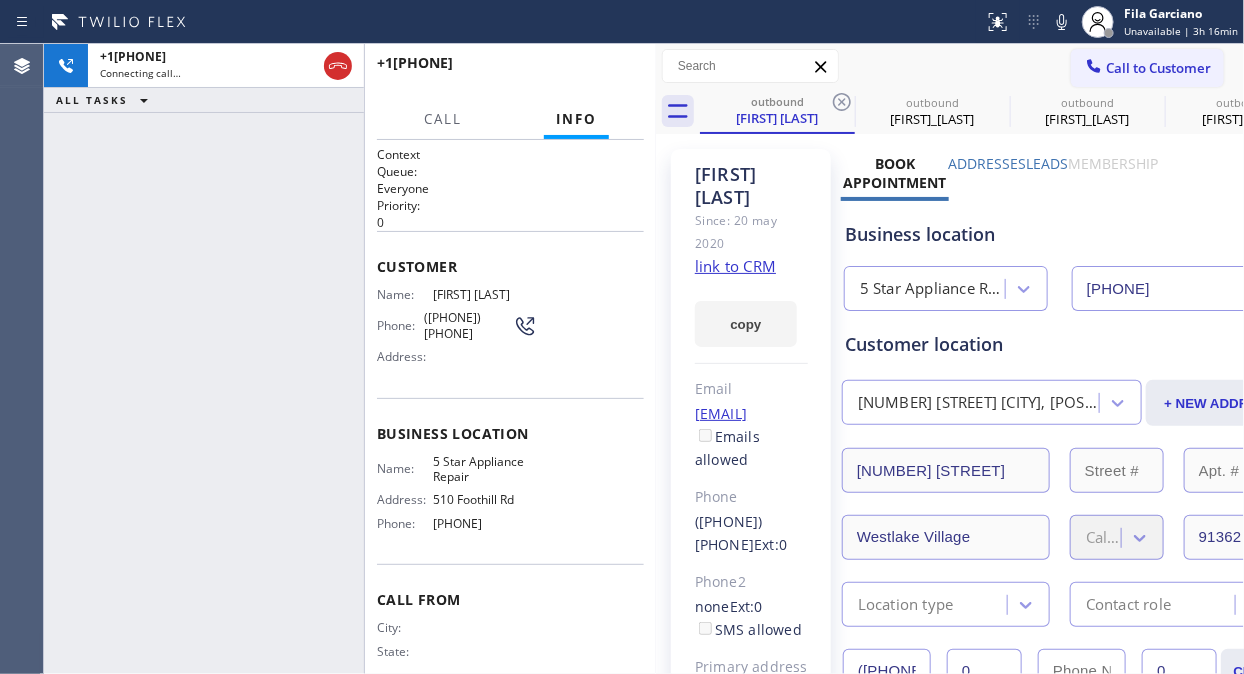 click 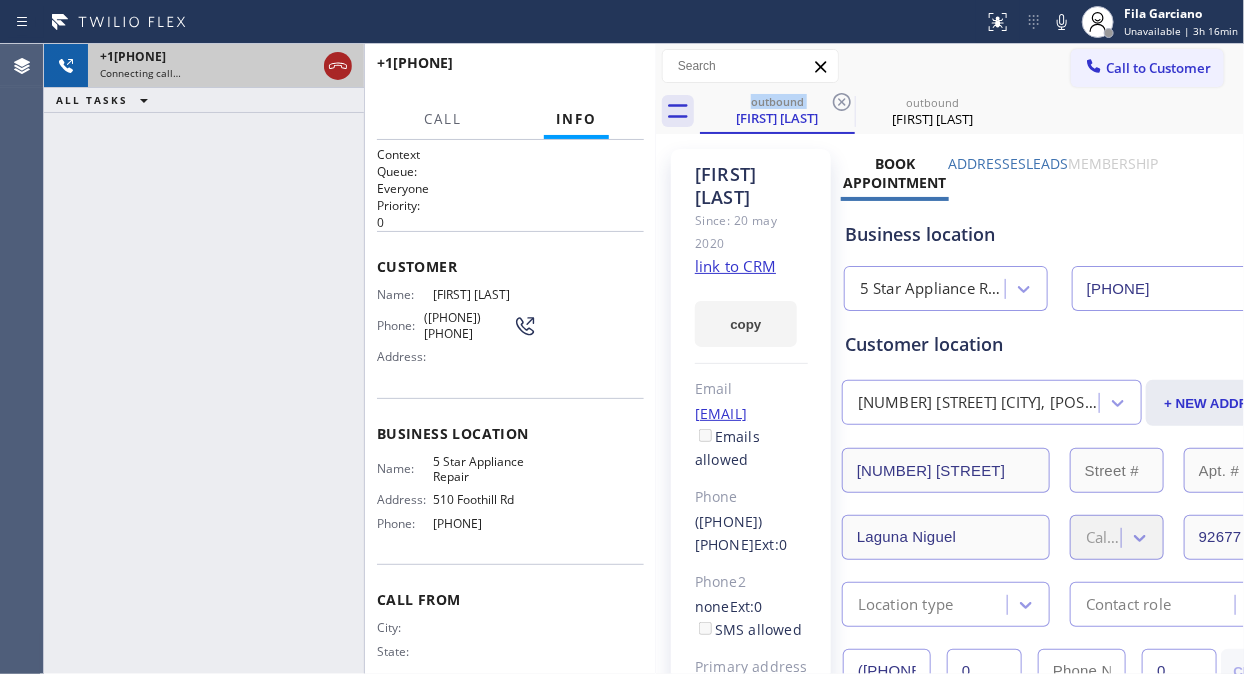 click 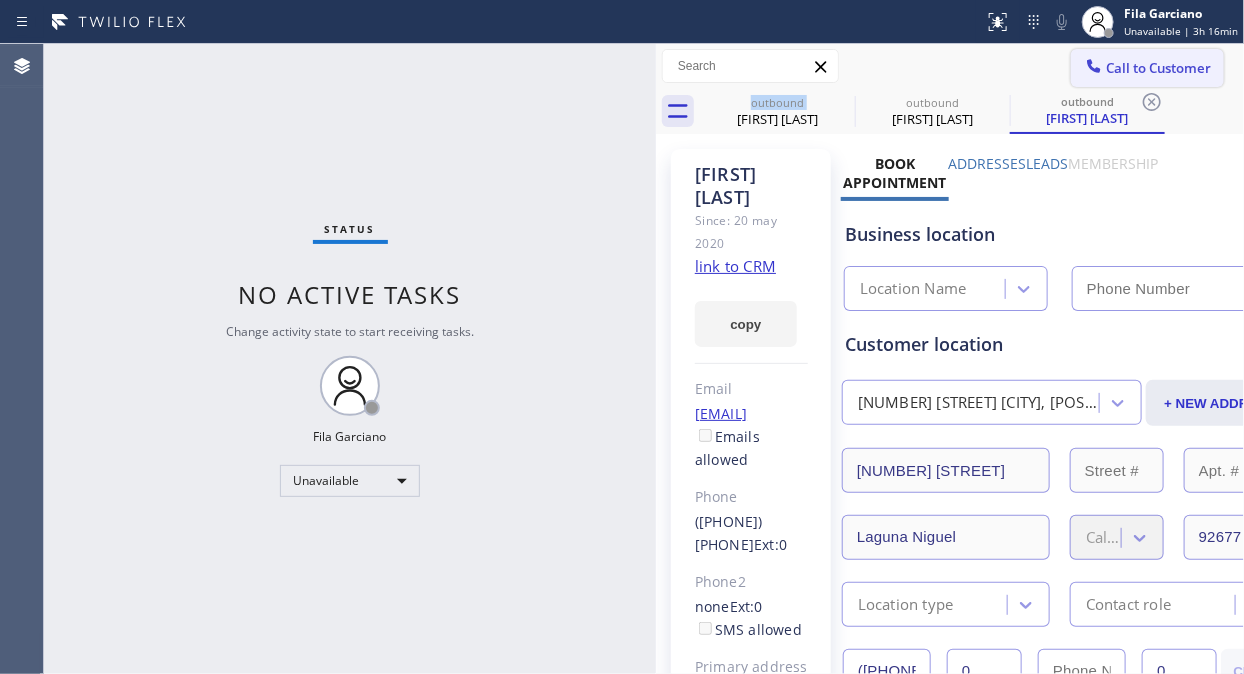 type on "[PHONE]" 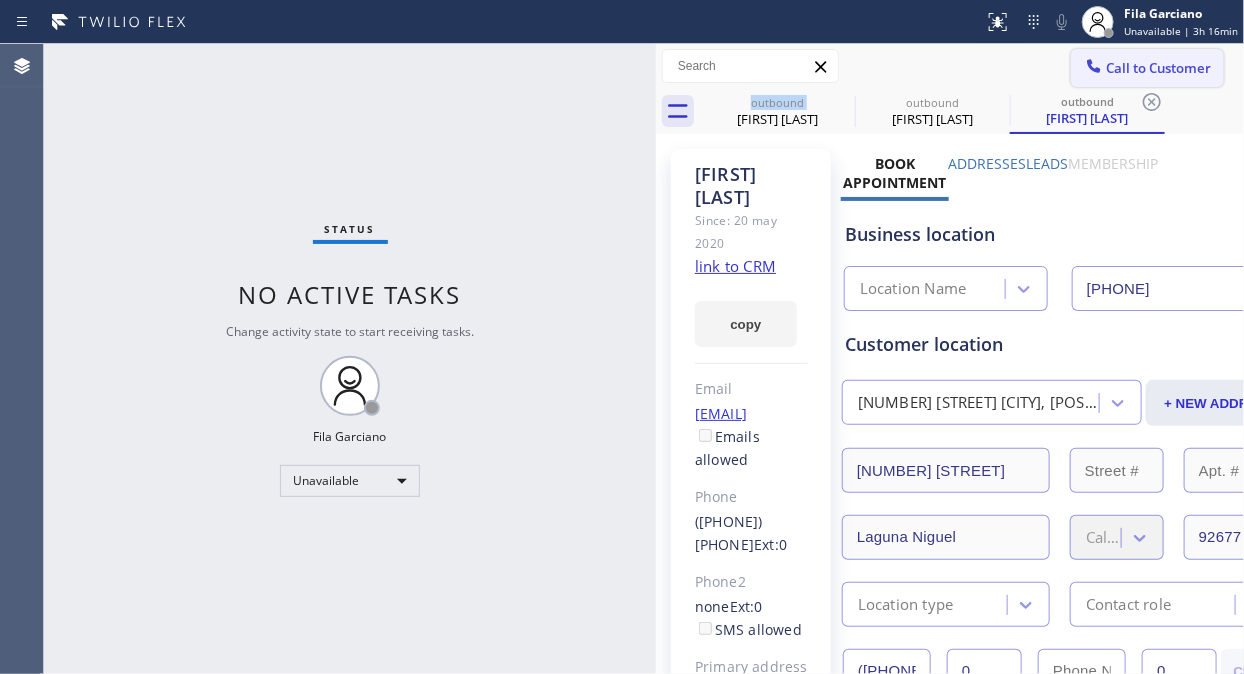 click on "Call to Customer" at bounding box center [1158, 68] 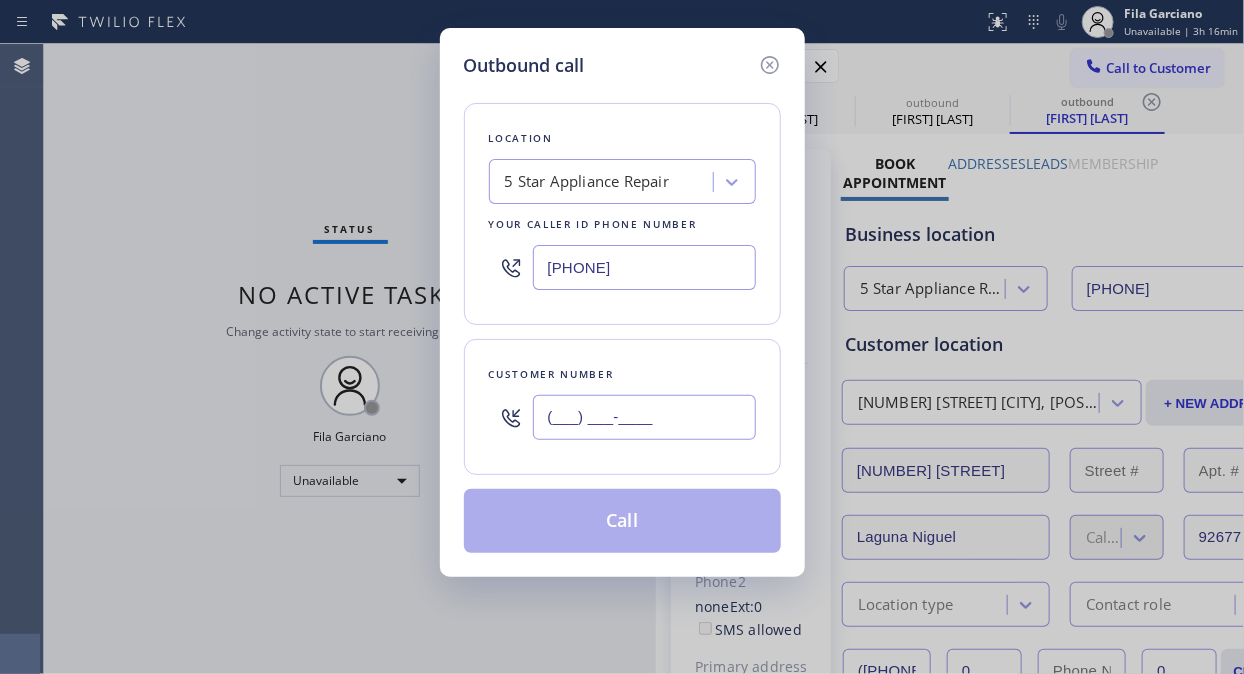 click on "(___) ___-____" at bounding box center (644, 417) 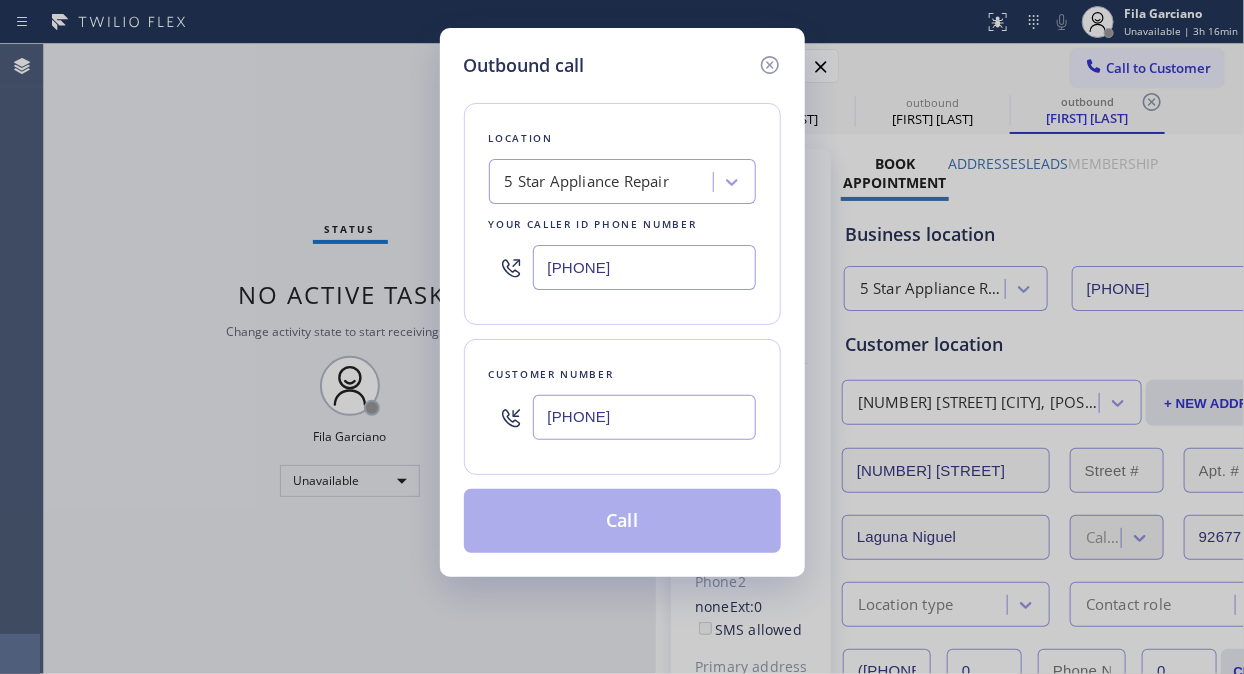 type on "[PHONE]" 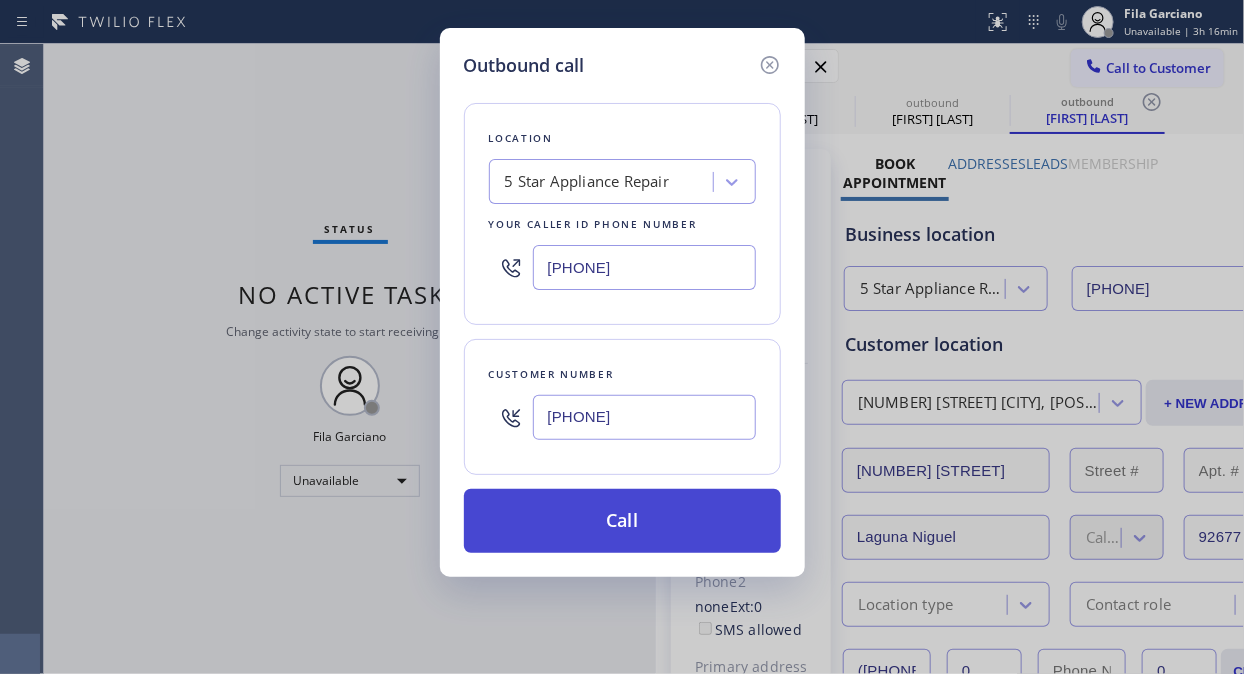 click on "Call" at bounding box center [622, 521] 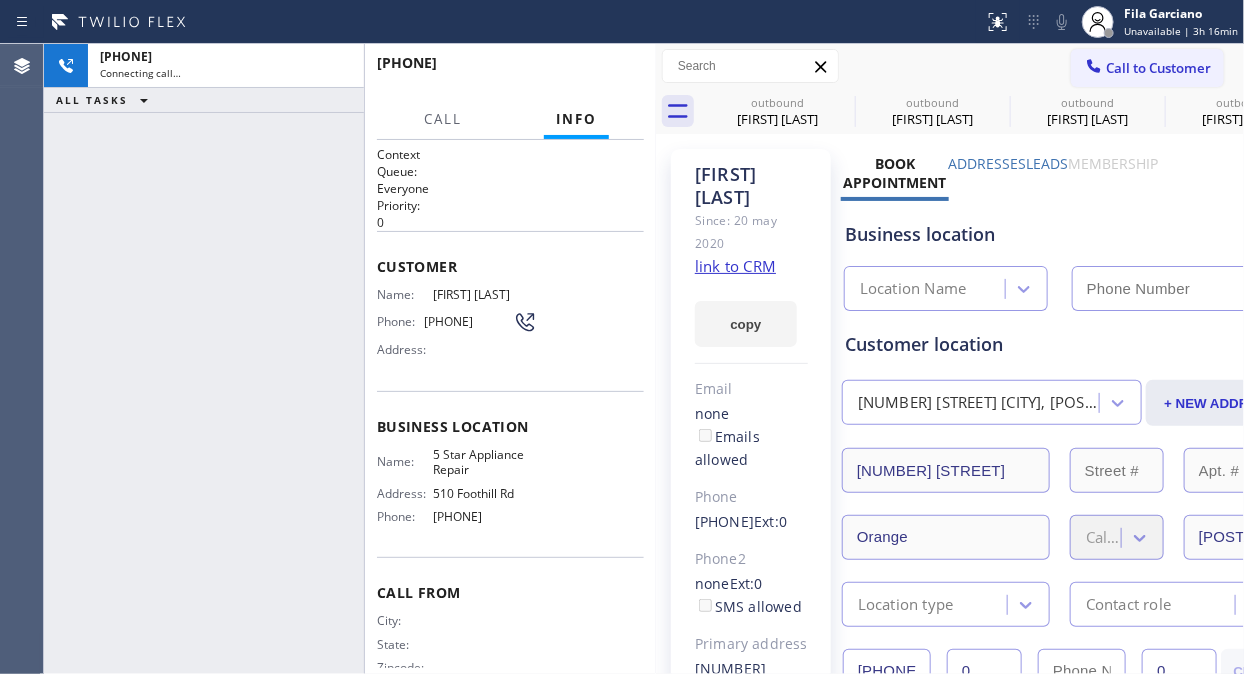 type on "[PHONE]" 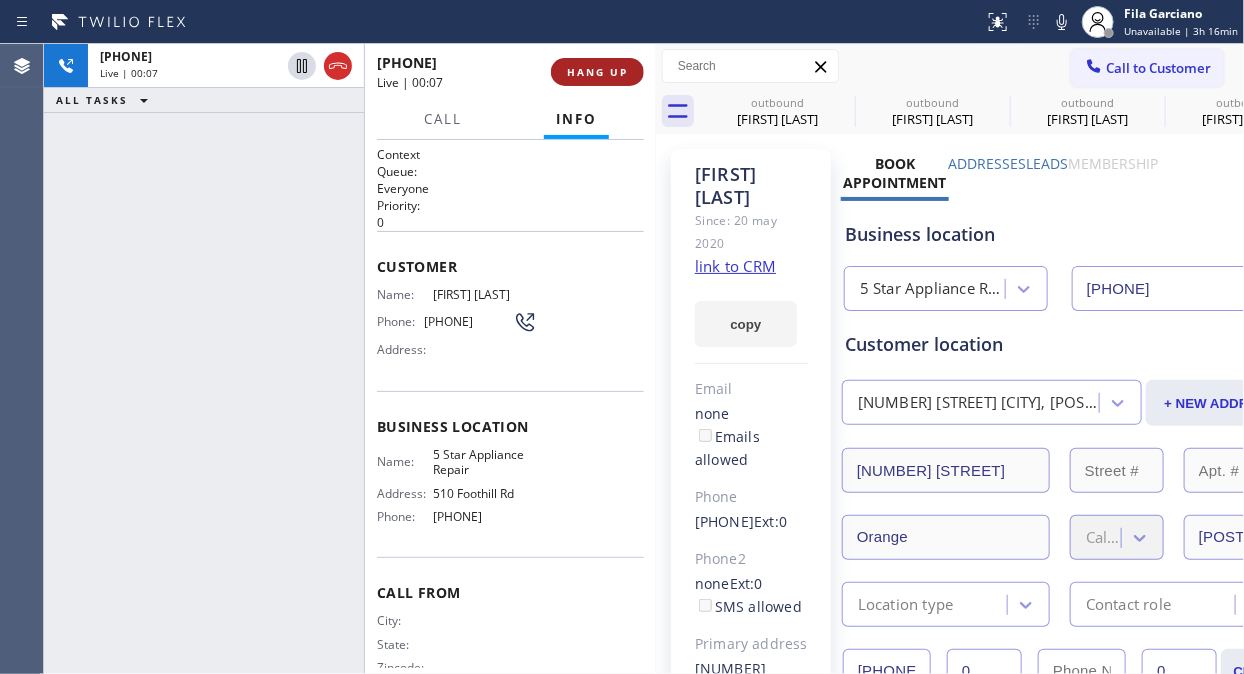 click on "HANG UP" at bounding box center (597, 72) 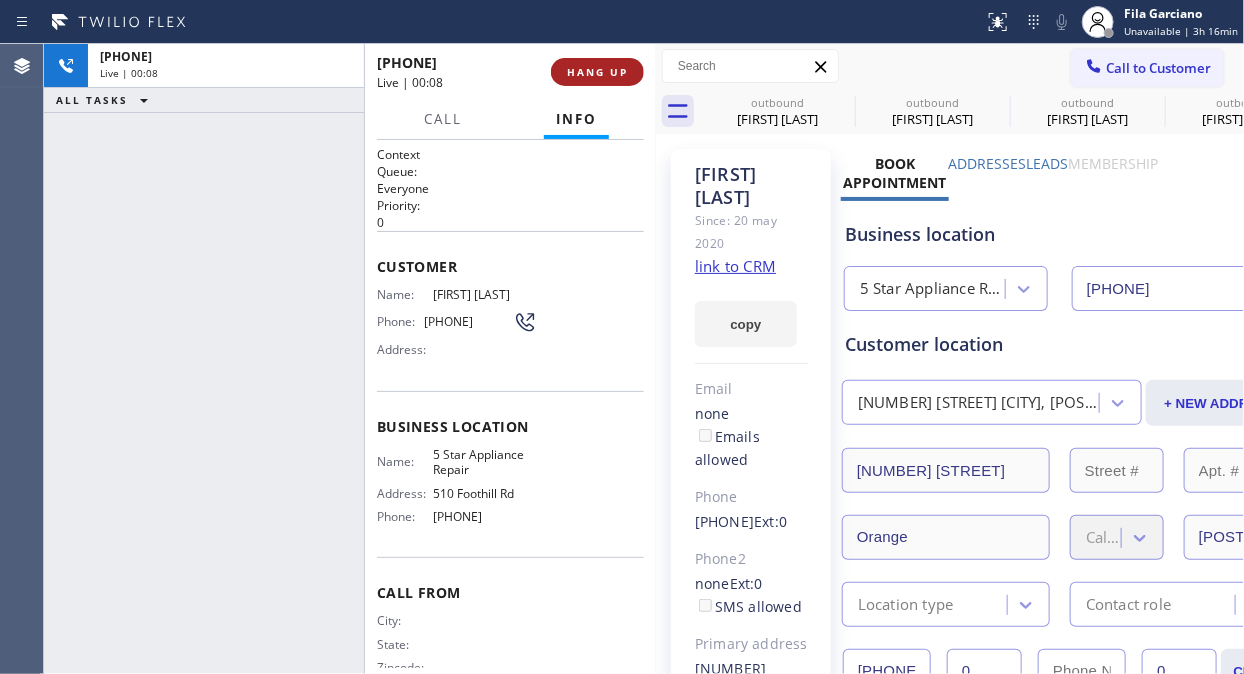 click on "HANG UP" at bounding box center (597, 72) 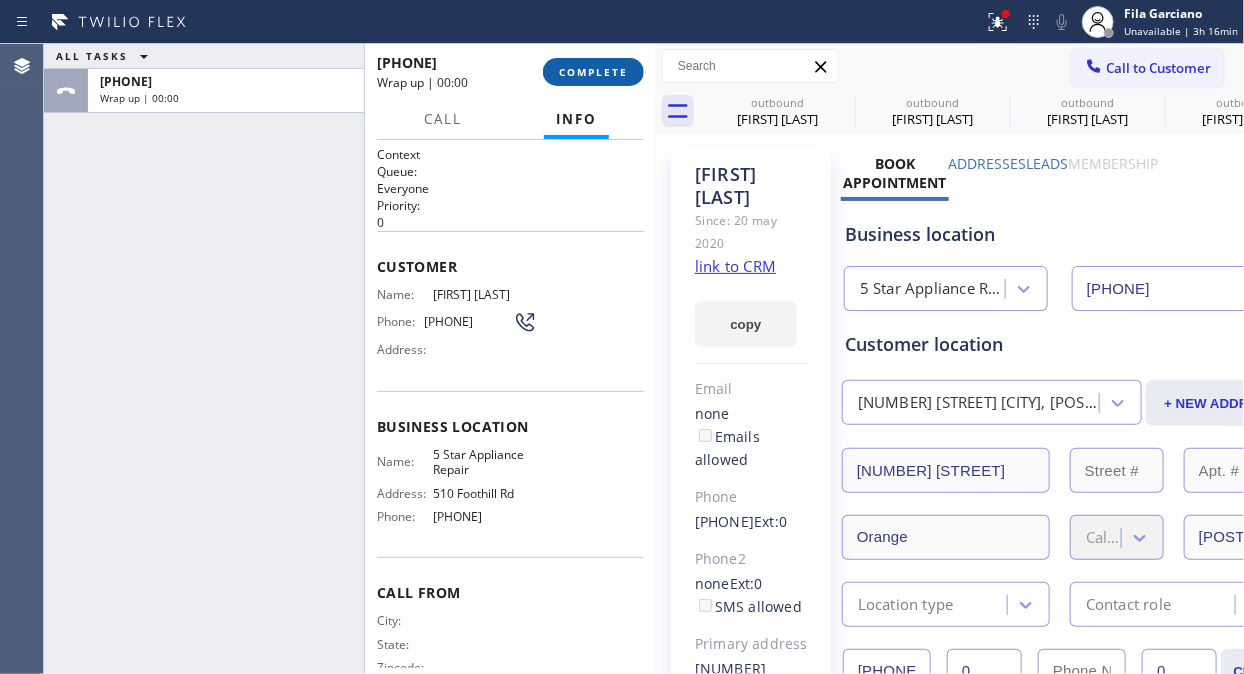 click on "COMPLETE" at bounding box center [593, 72] 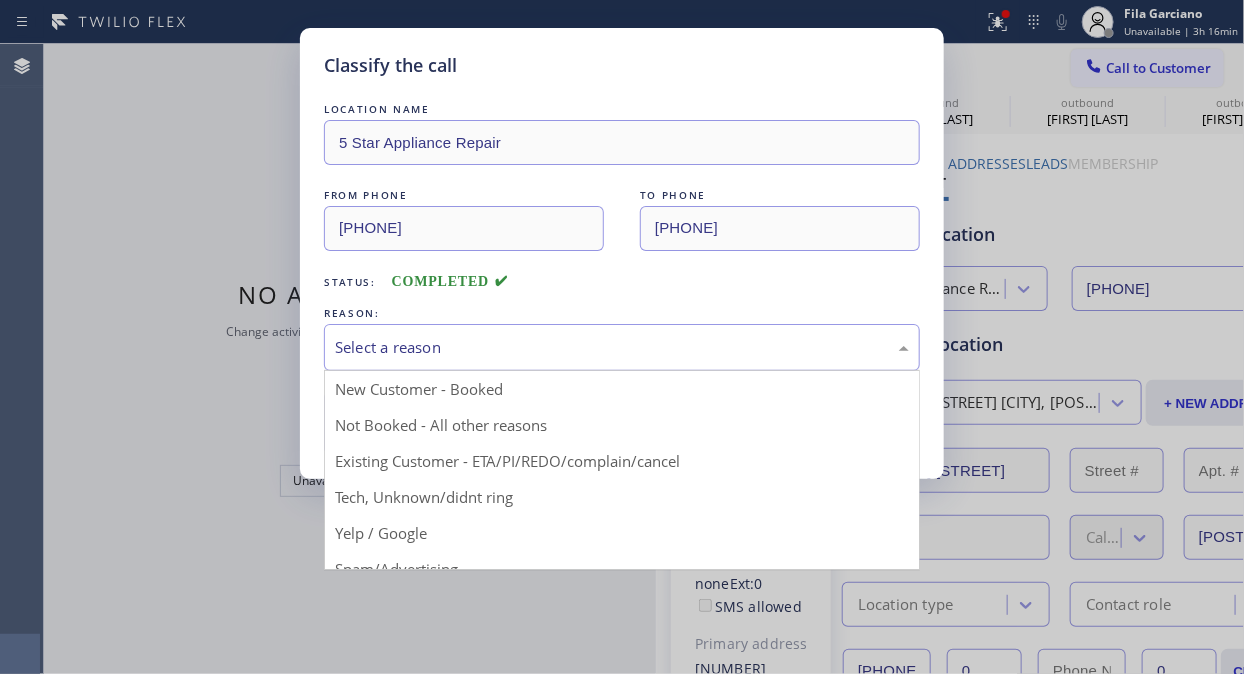 click on "Select a reason" at bounding box center (622, 347) 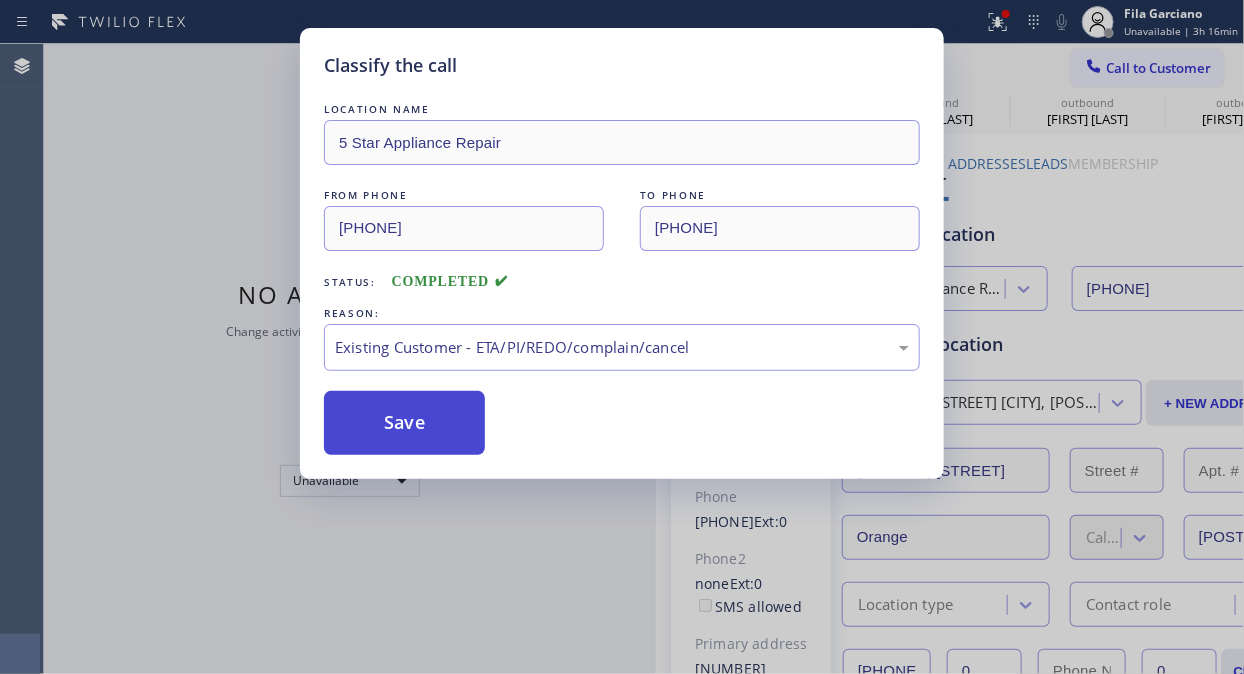 click on "Save" at bounding box center (404, 423) 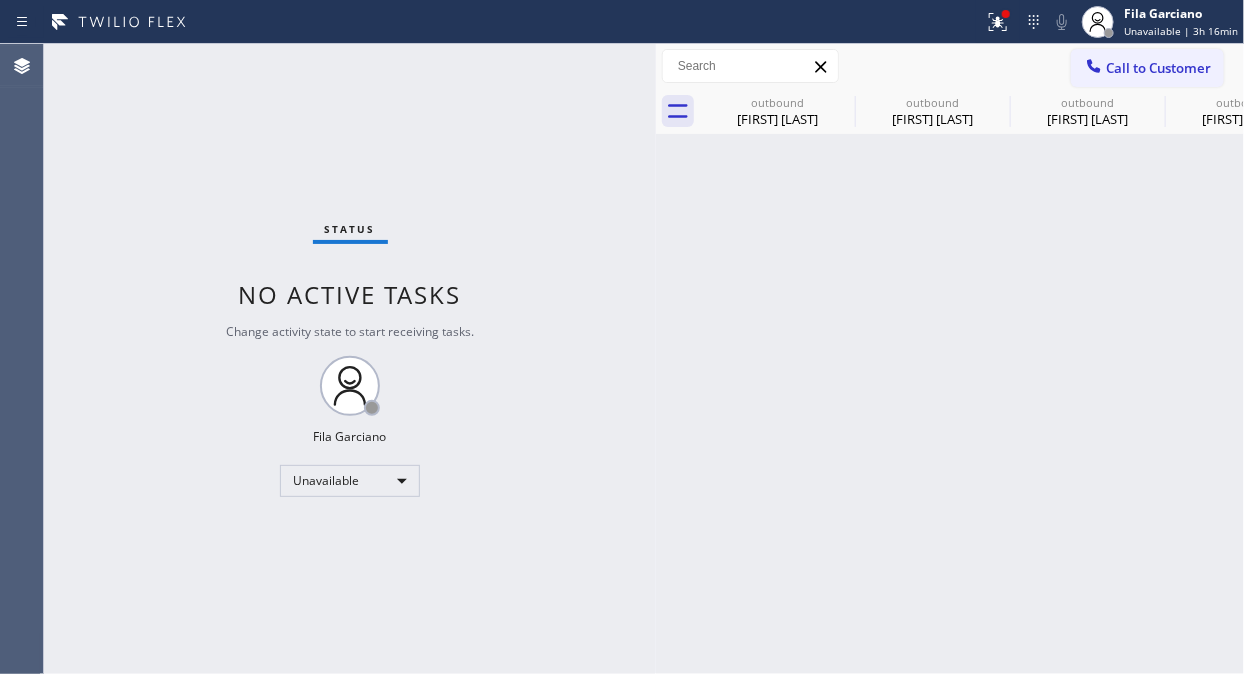 click on "Call to Customer" at bounding box center [1158, 68] 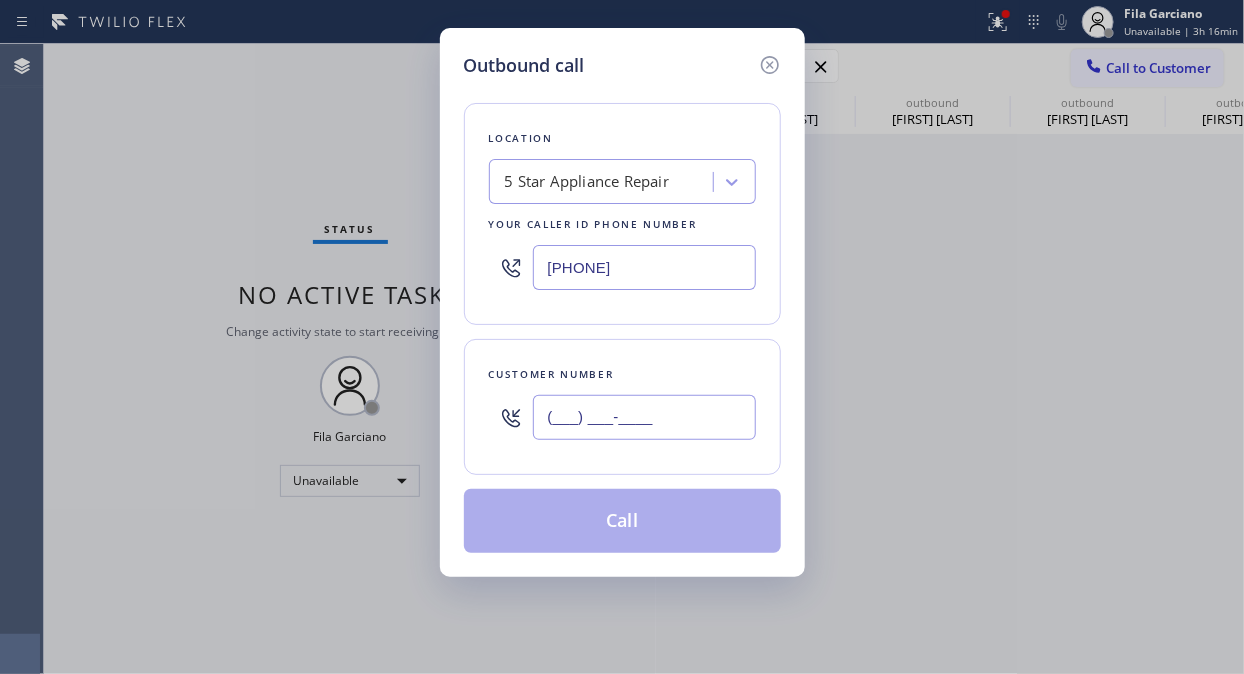 click on "(___) ___-____" at bounding box center (644, 417) 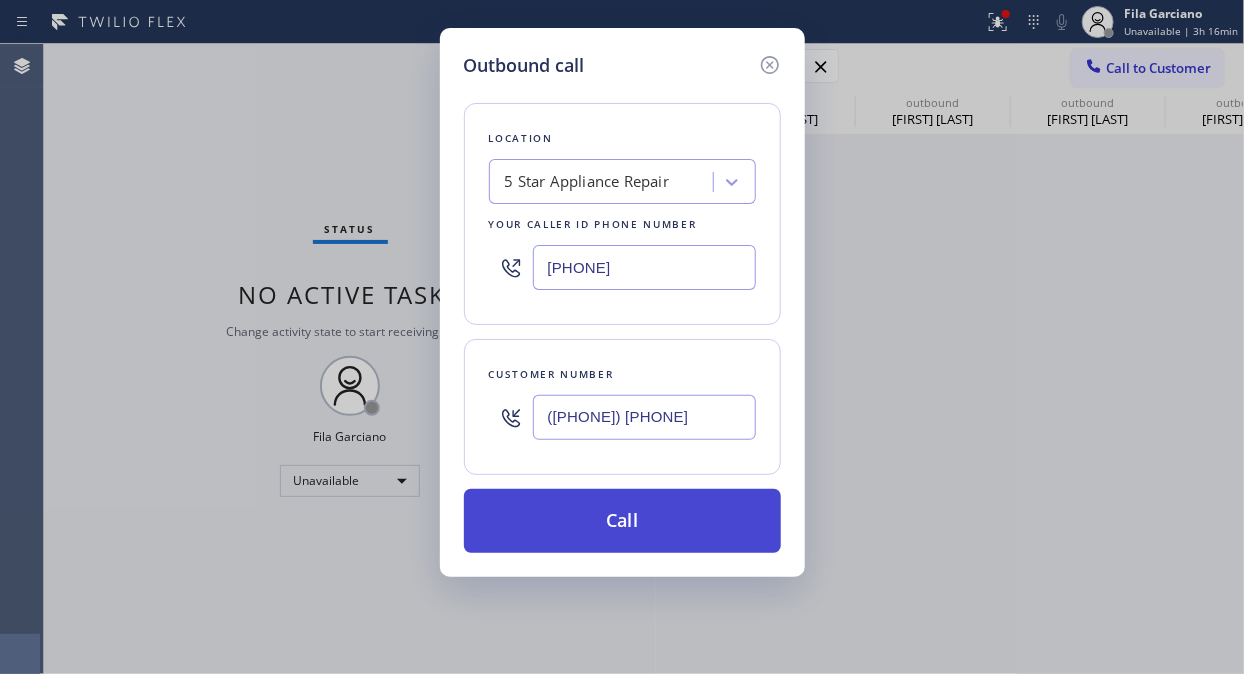 type on "([PHONE]) [PHONE]" 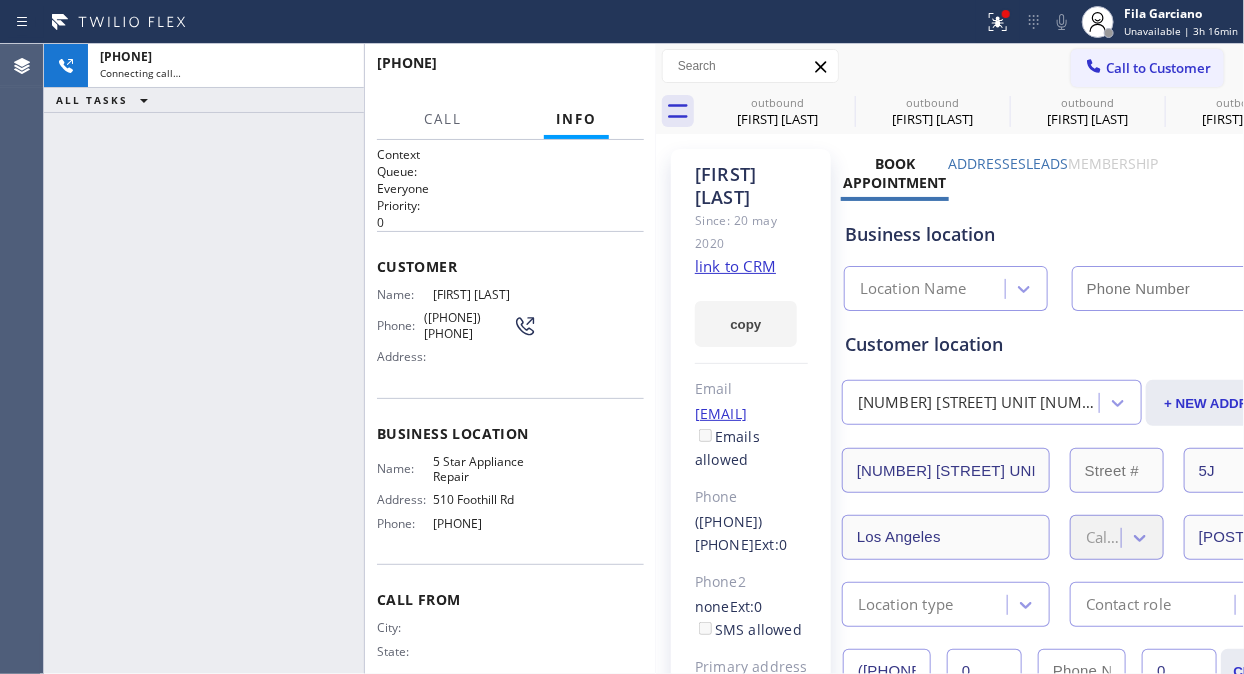 type on "[PHONE]" 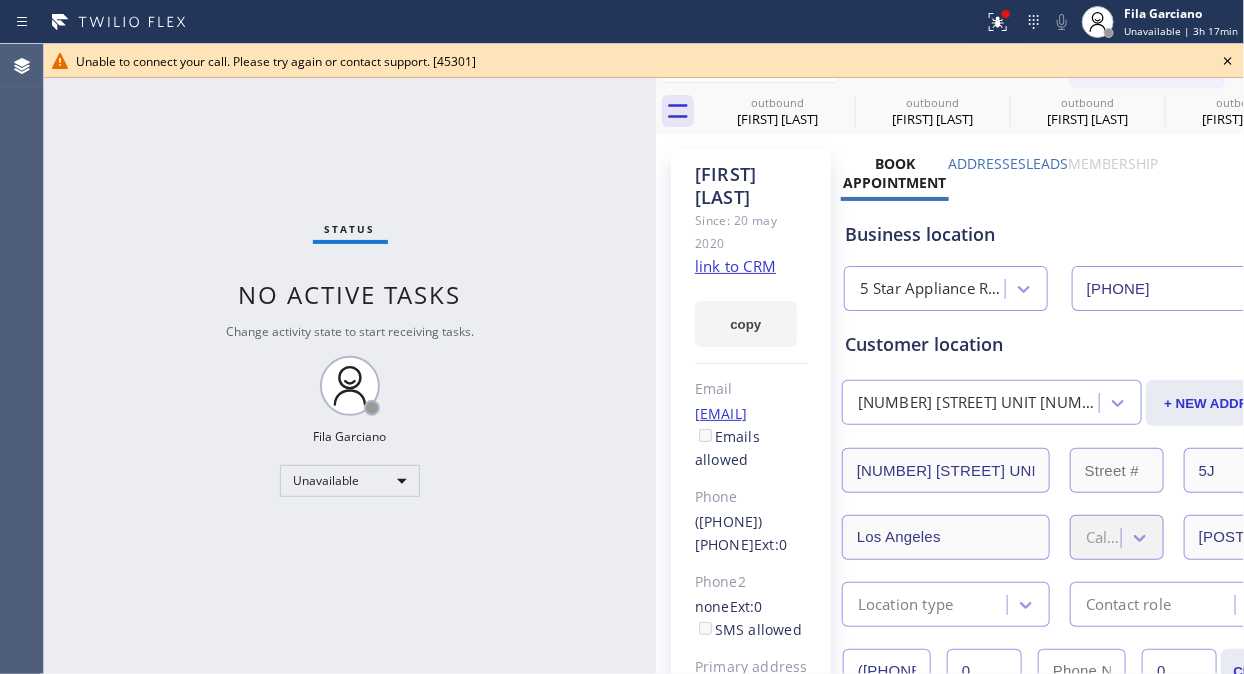 click 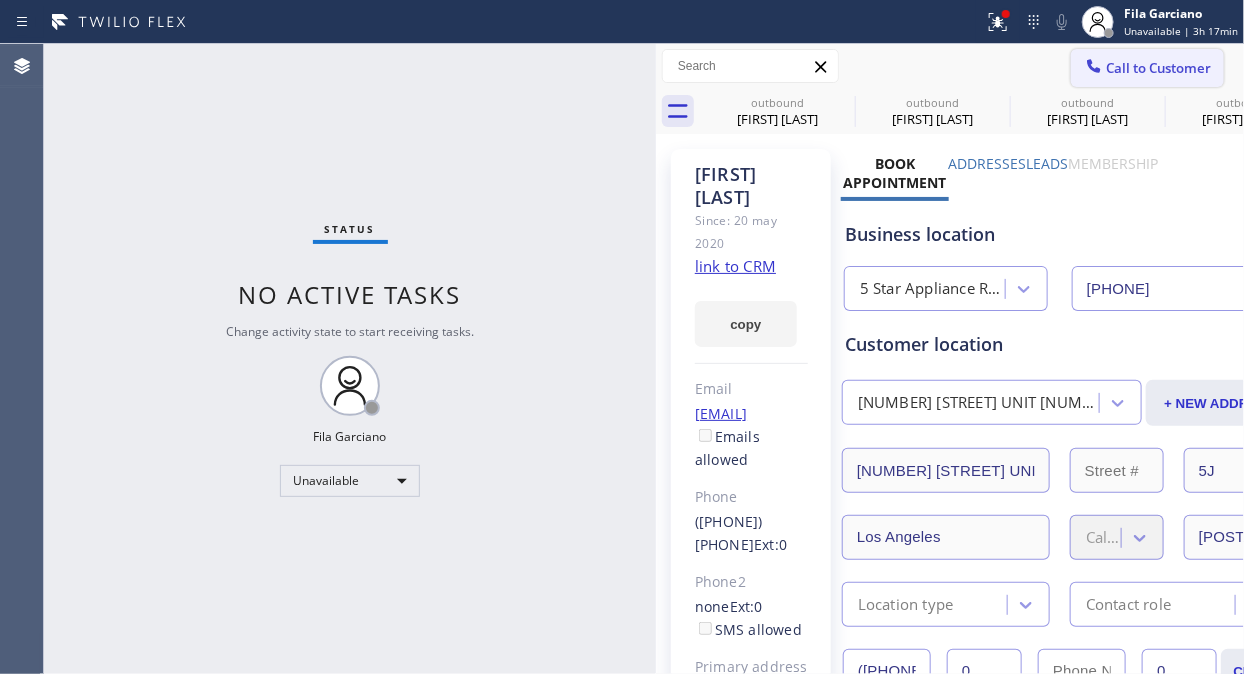 click on "Call to Customer" at bounding box center (1147, 68) 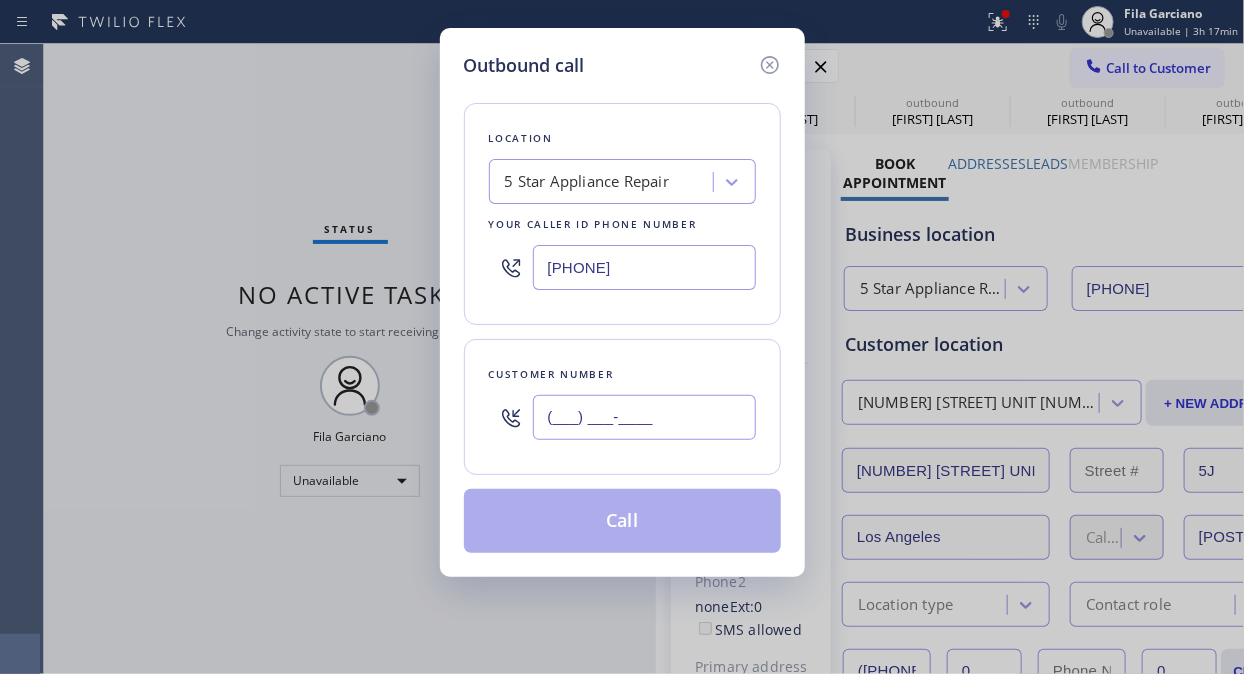 click on "(___) ___-____" at bounding box center [644, 417] 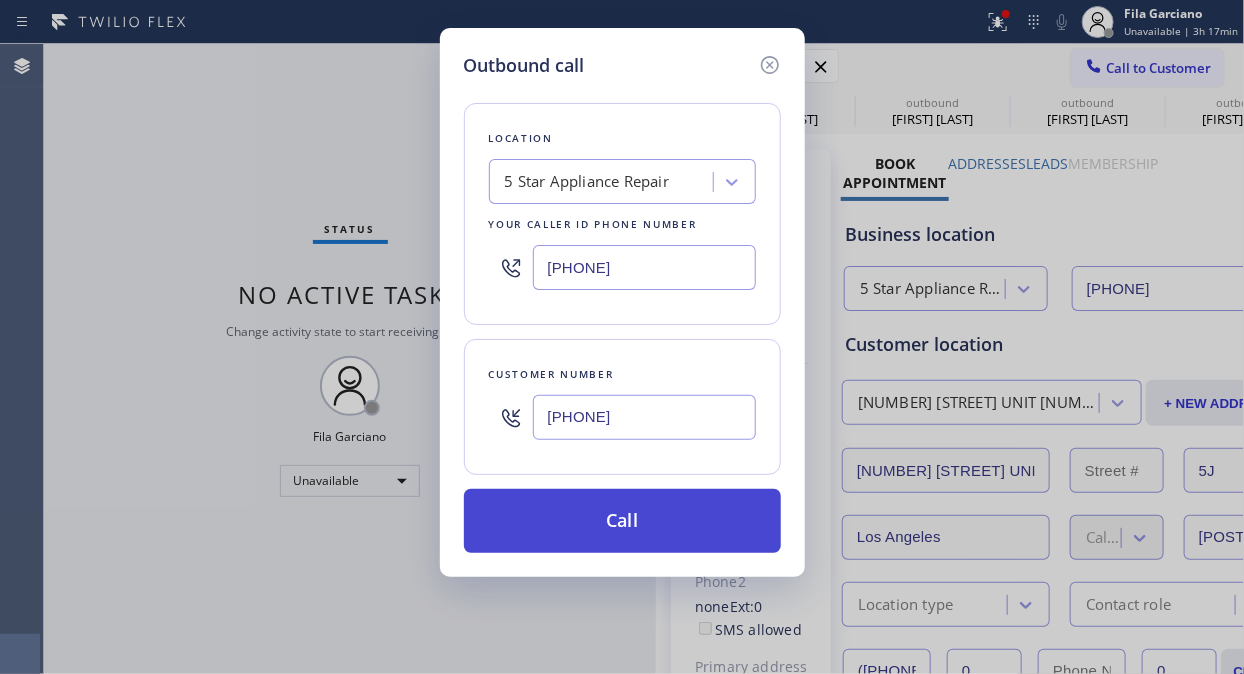 type on "[PHONE]" 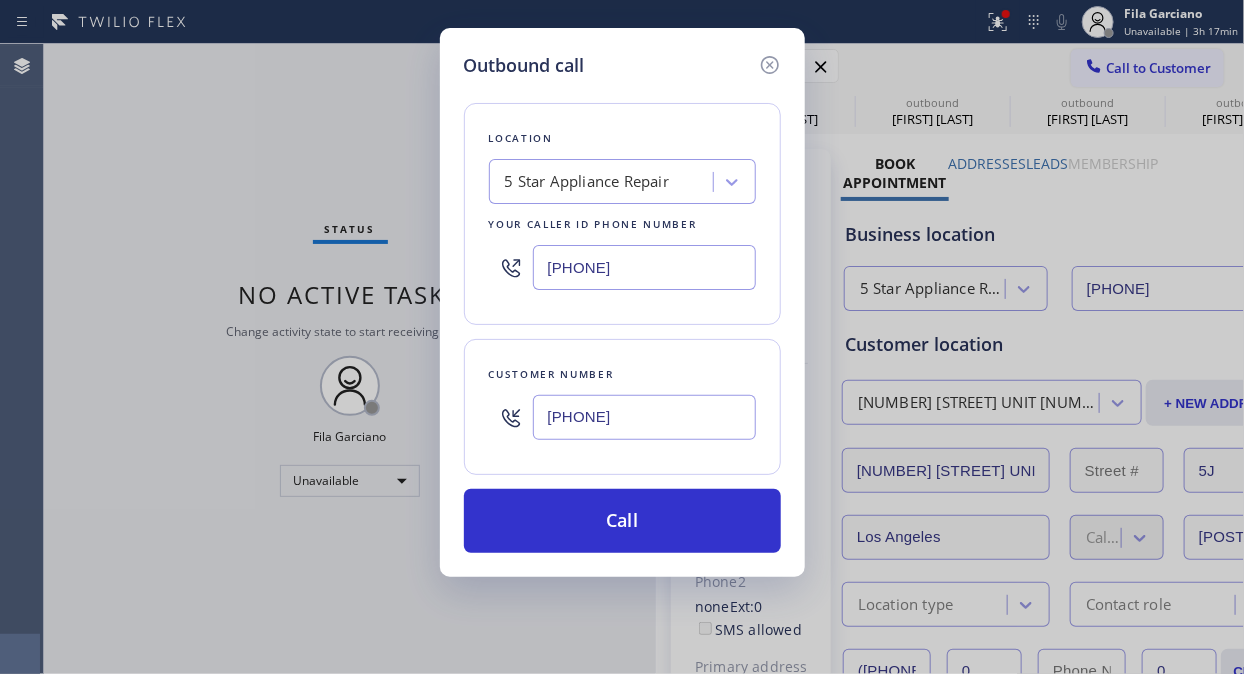 click on "Call" at bounding box center [622, 521] 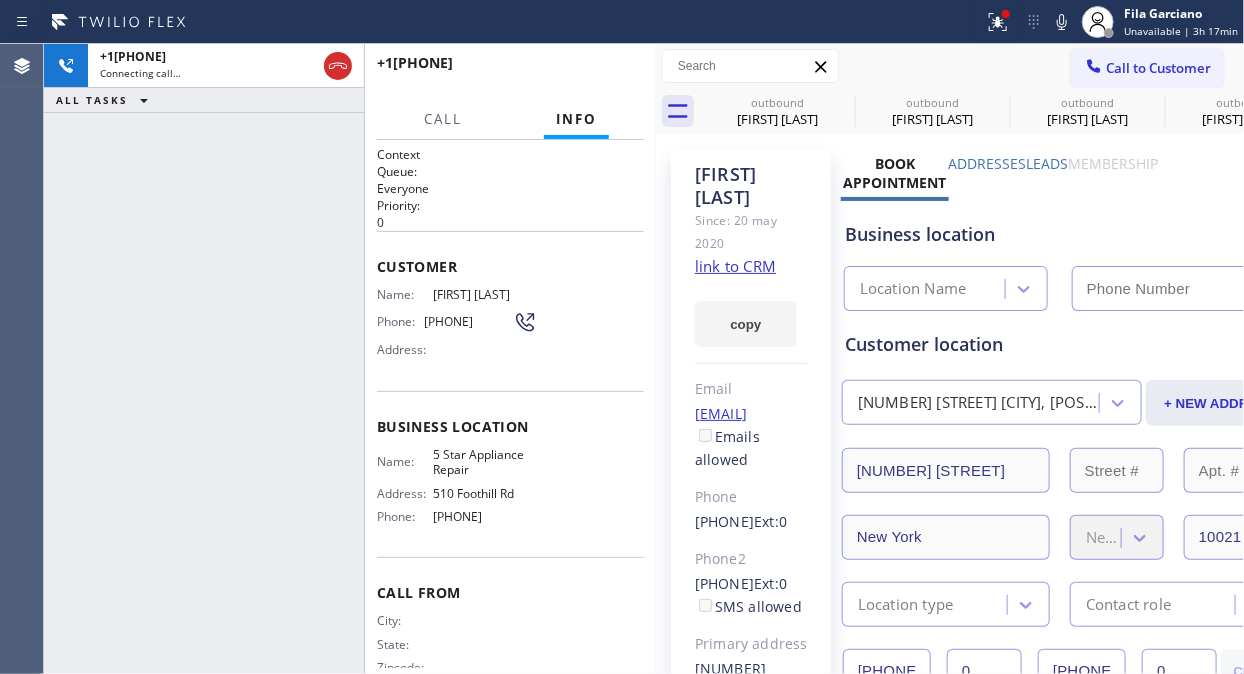 type on "[PHONE]" 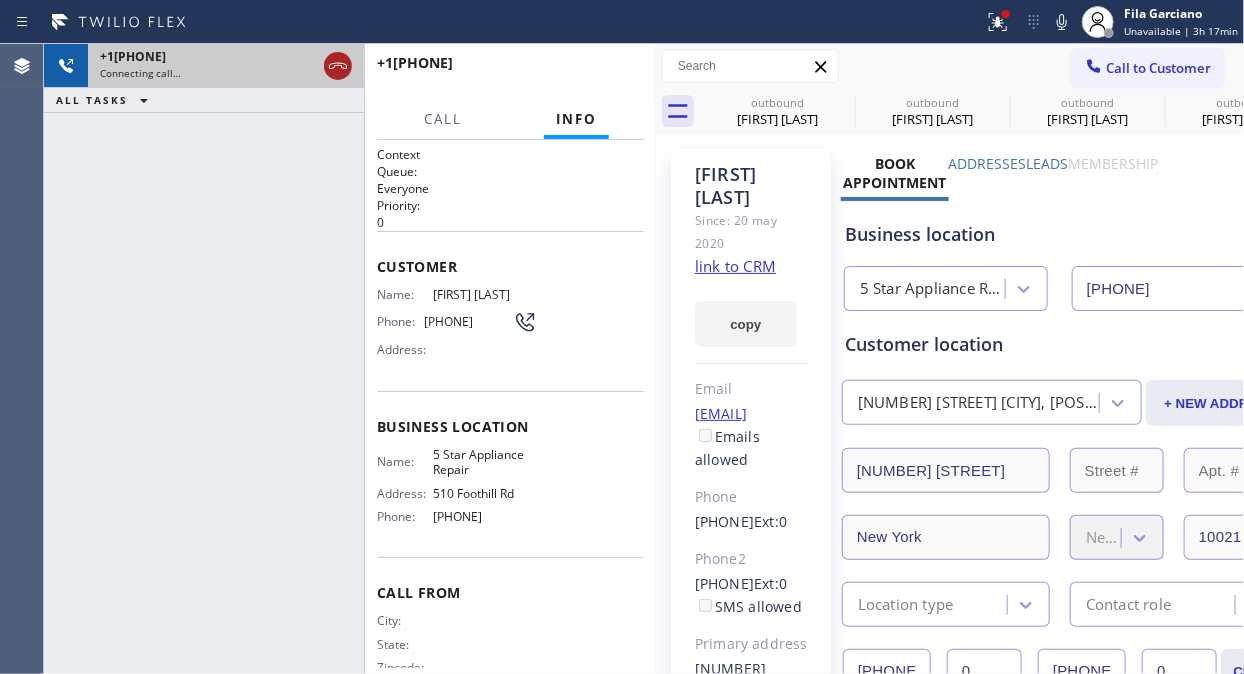 click 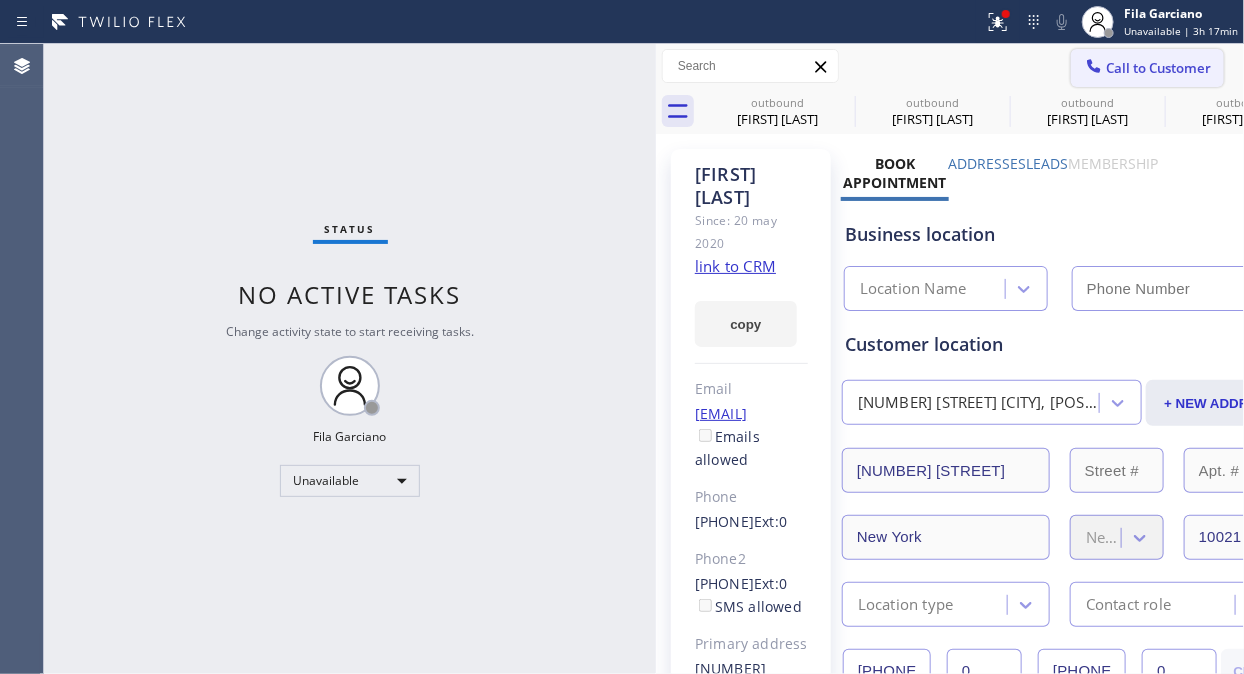 type on "[PHONE]" 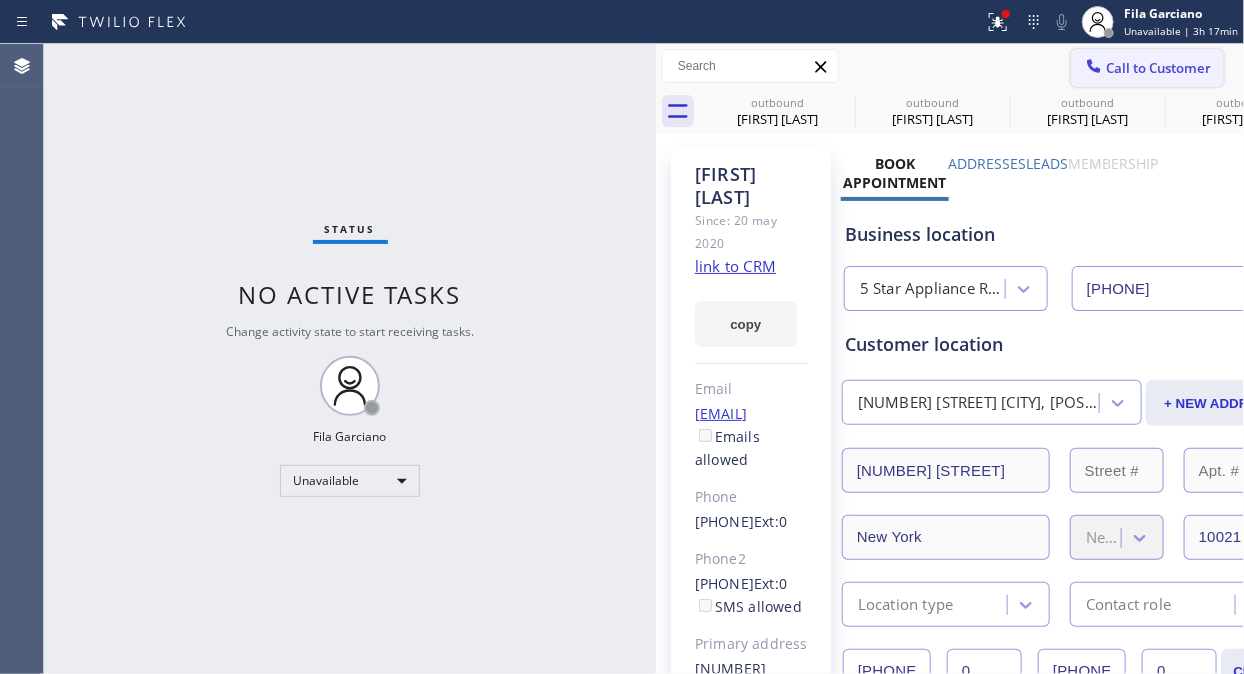 click on "Call to Customer" at bounding box center (1158, 68) 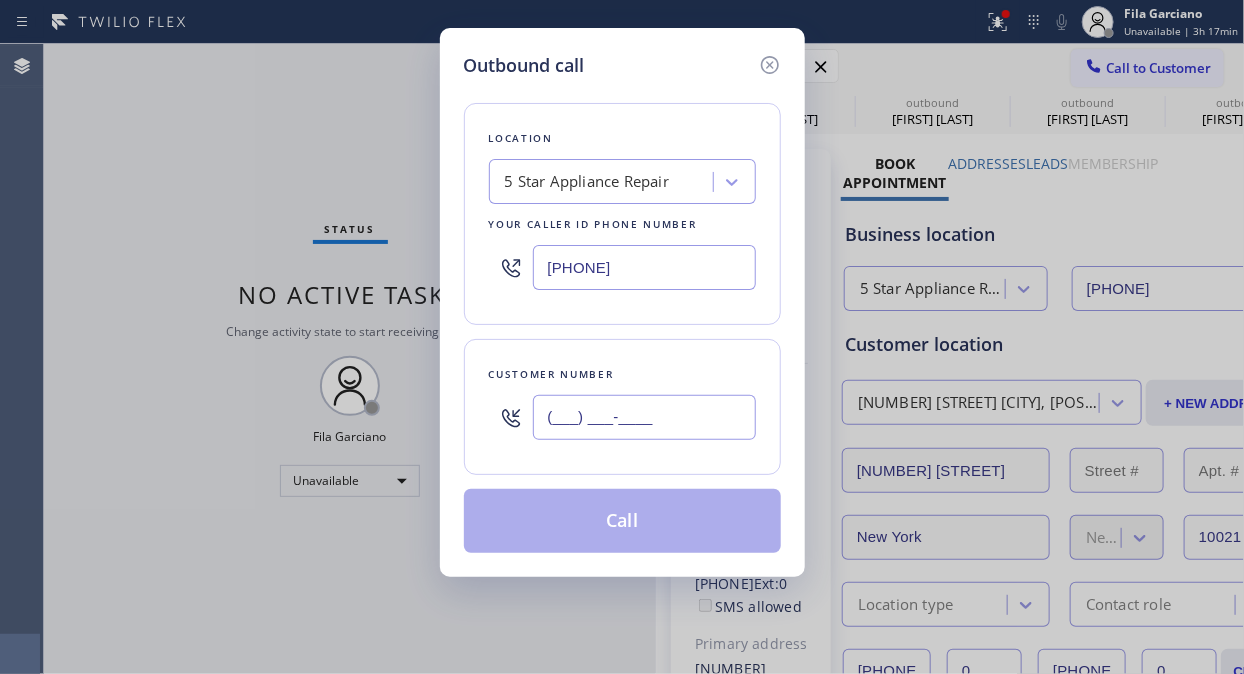 click on "(___) ___-____" at bounding box center (644, 417) 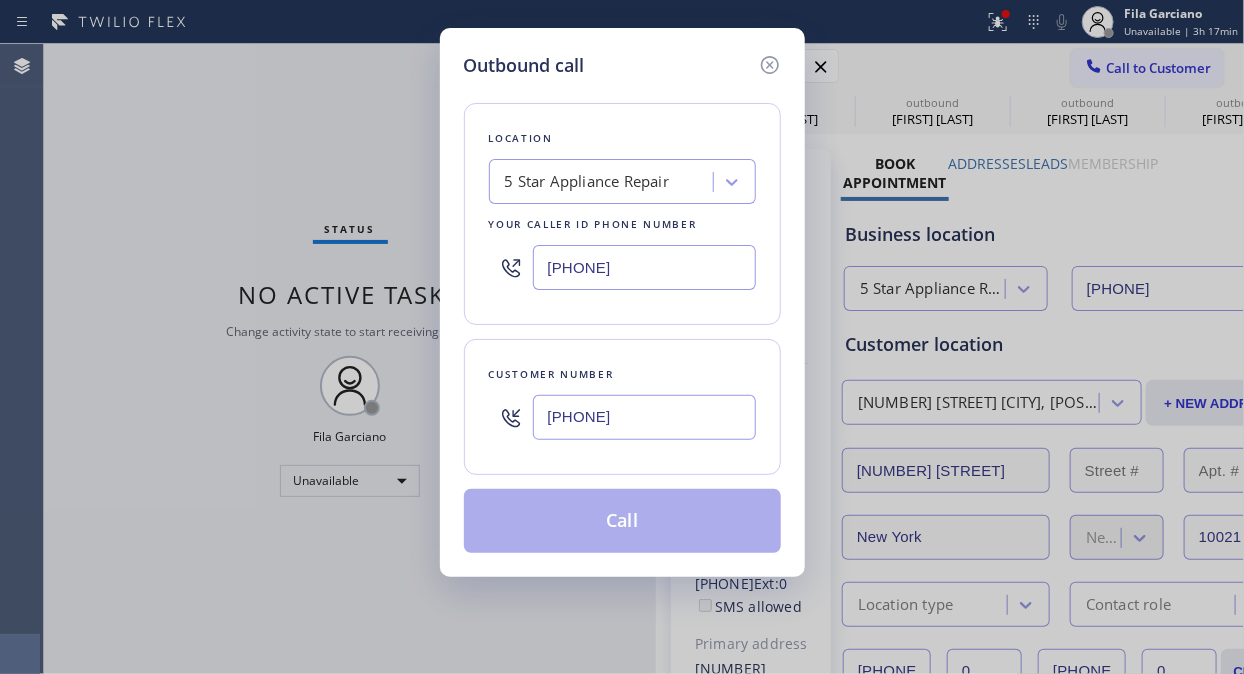 type on "[PHONE]" 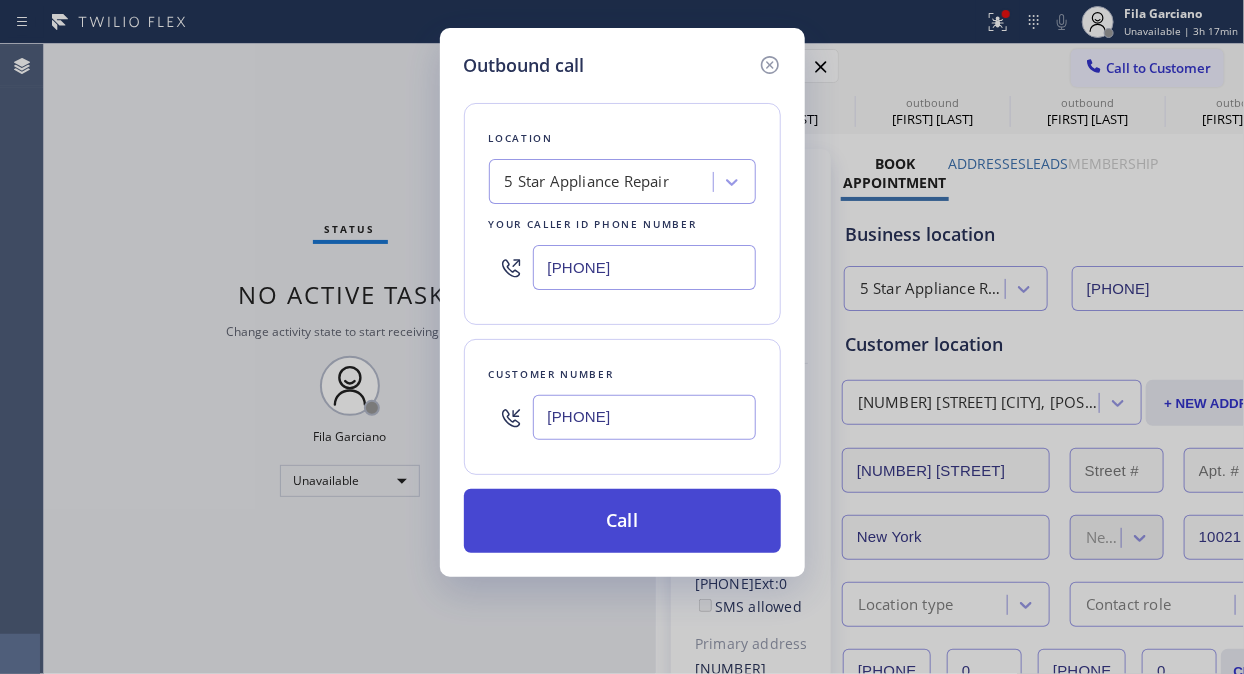 click on "Call" at bounding box center (622, 521) 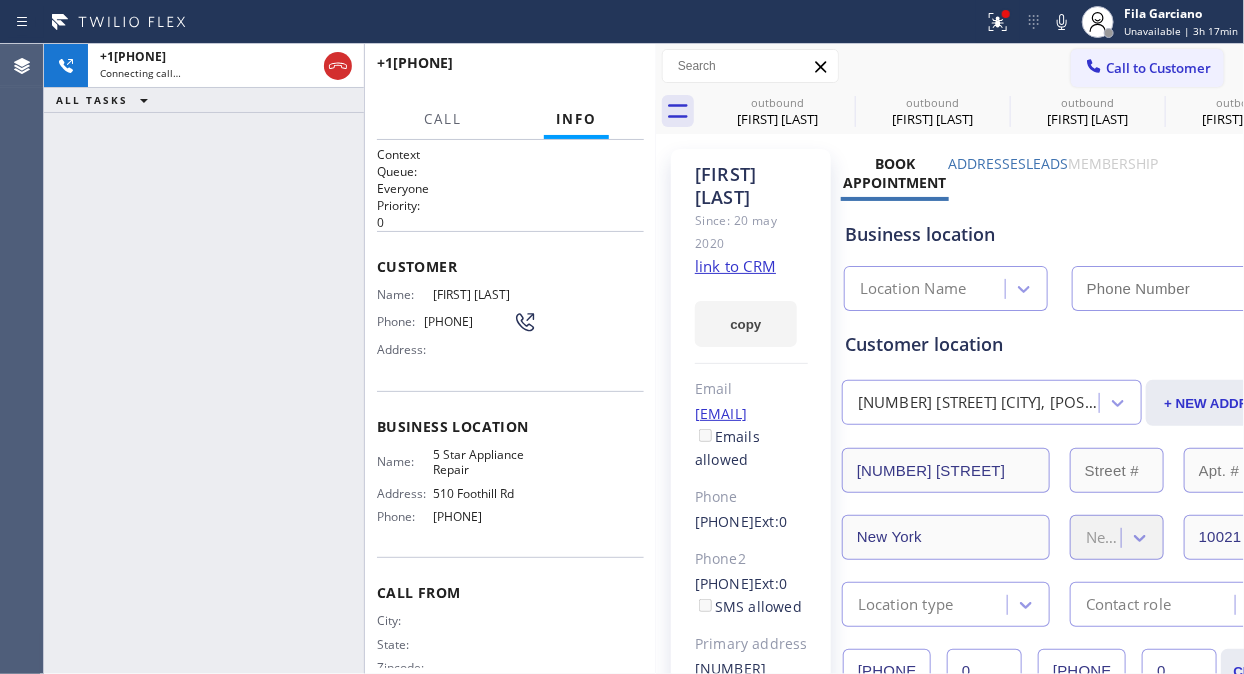 type on "[PHONE]" 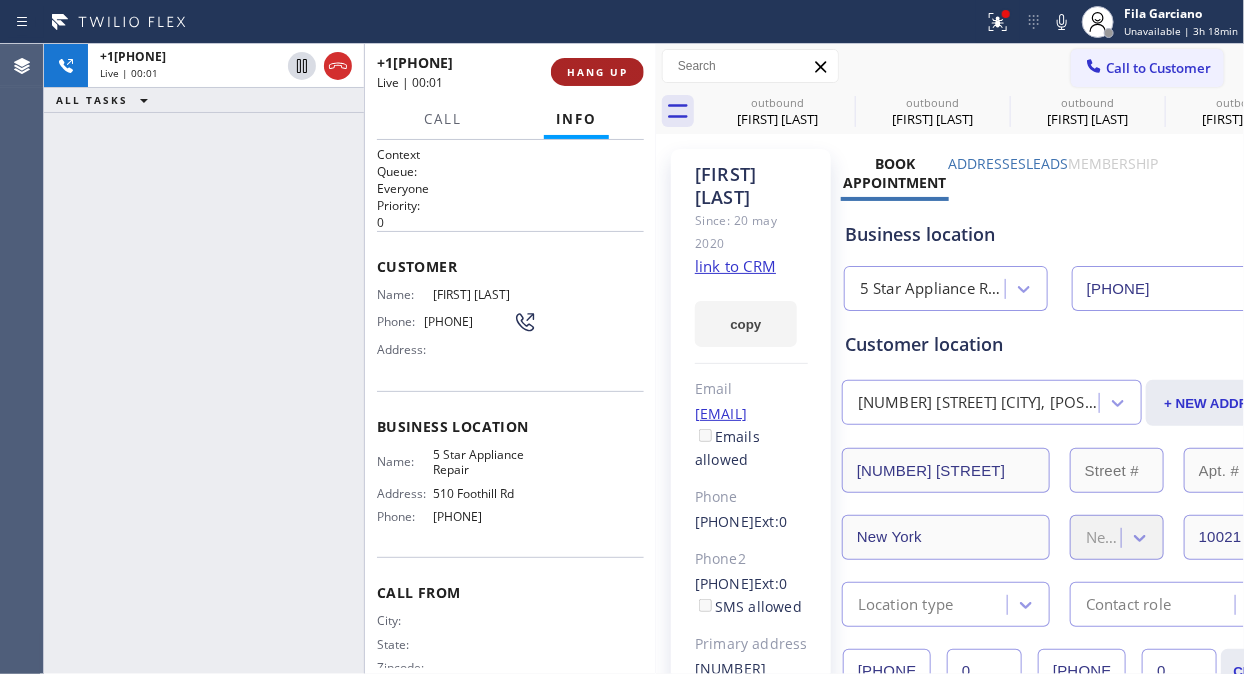 click on "HANG UP" at bounding box center [597, 72] 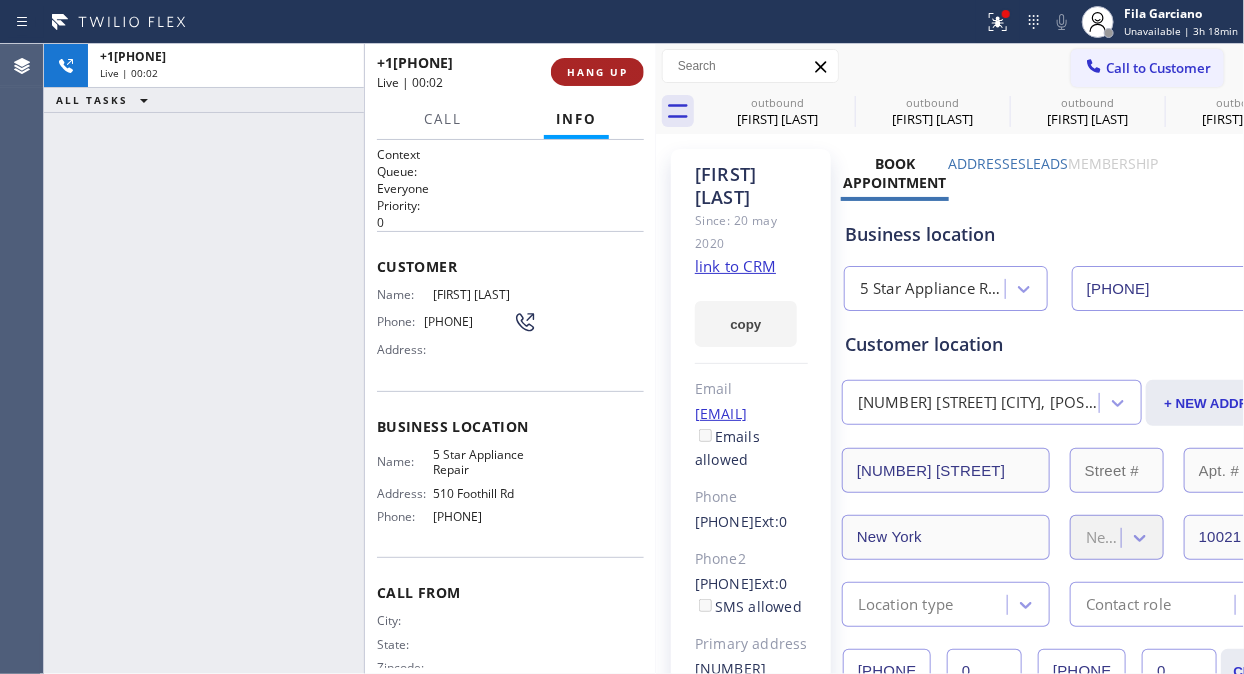 click on "HANG UP" at bounding box center (597, 72) 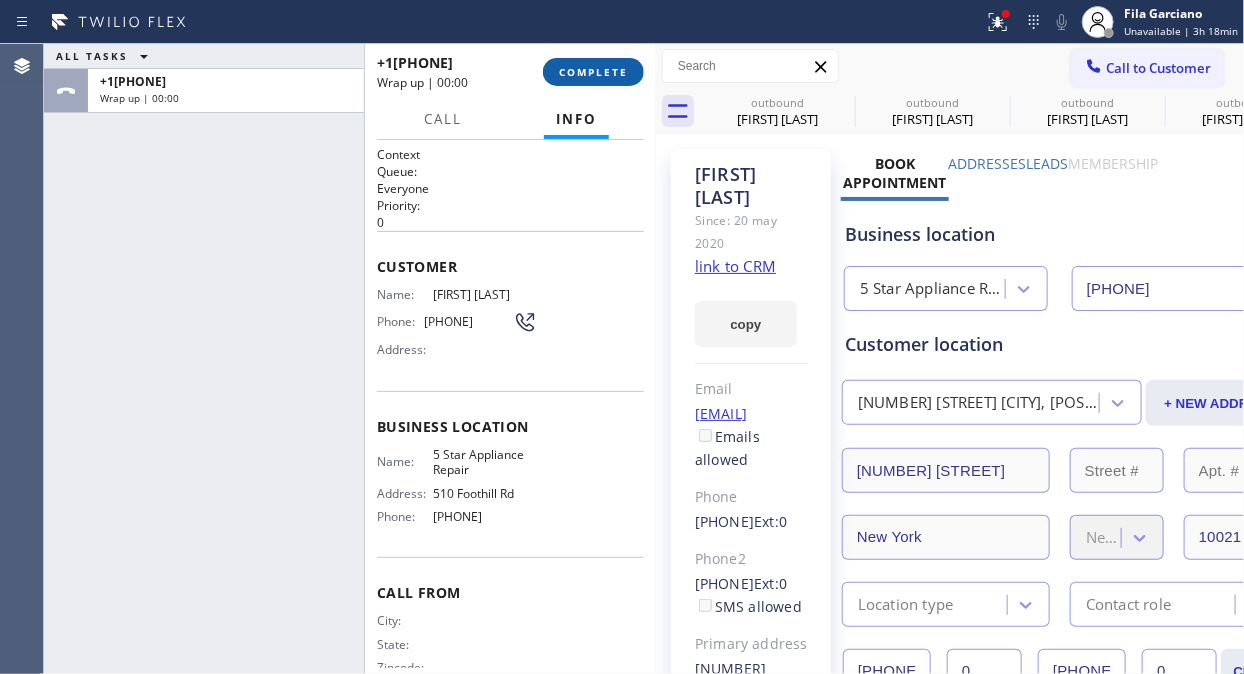 click on "COMPLETE" at bounding box center [593, 72] 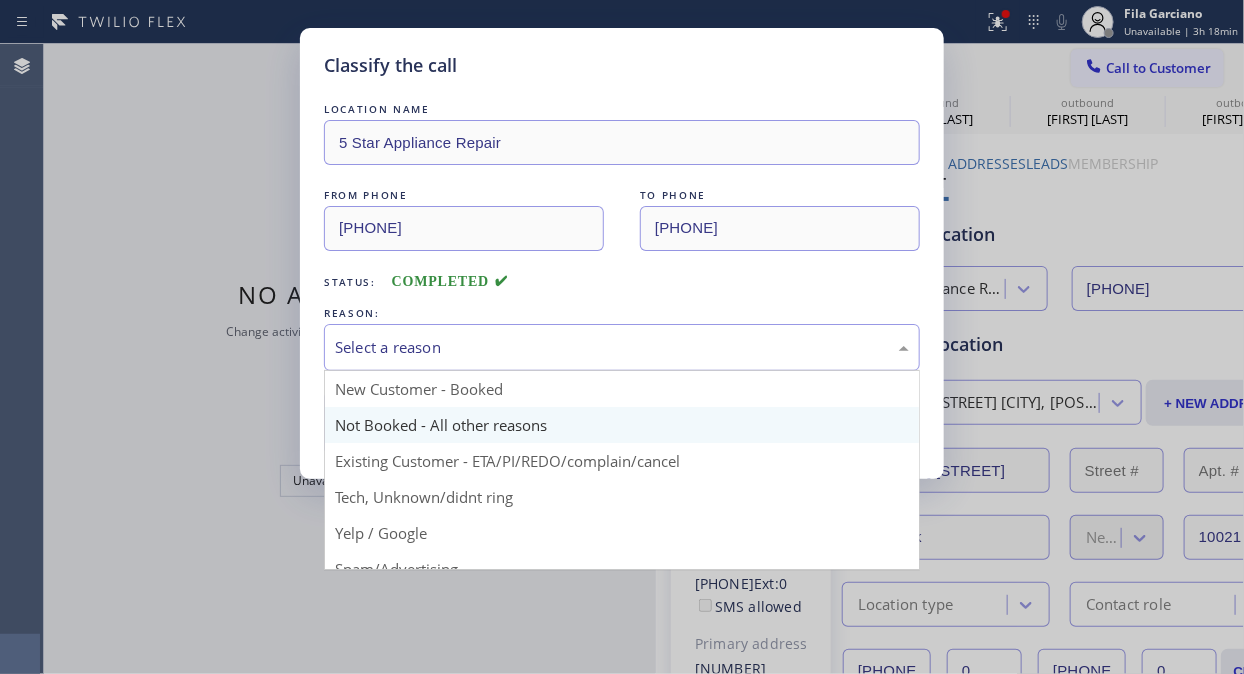 drag, startPoint x: 585, startPoint y: 360, endPoint x: 597, endPoint y: 412, distance: 53.366657 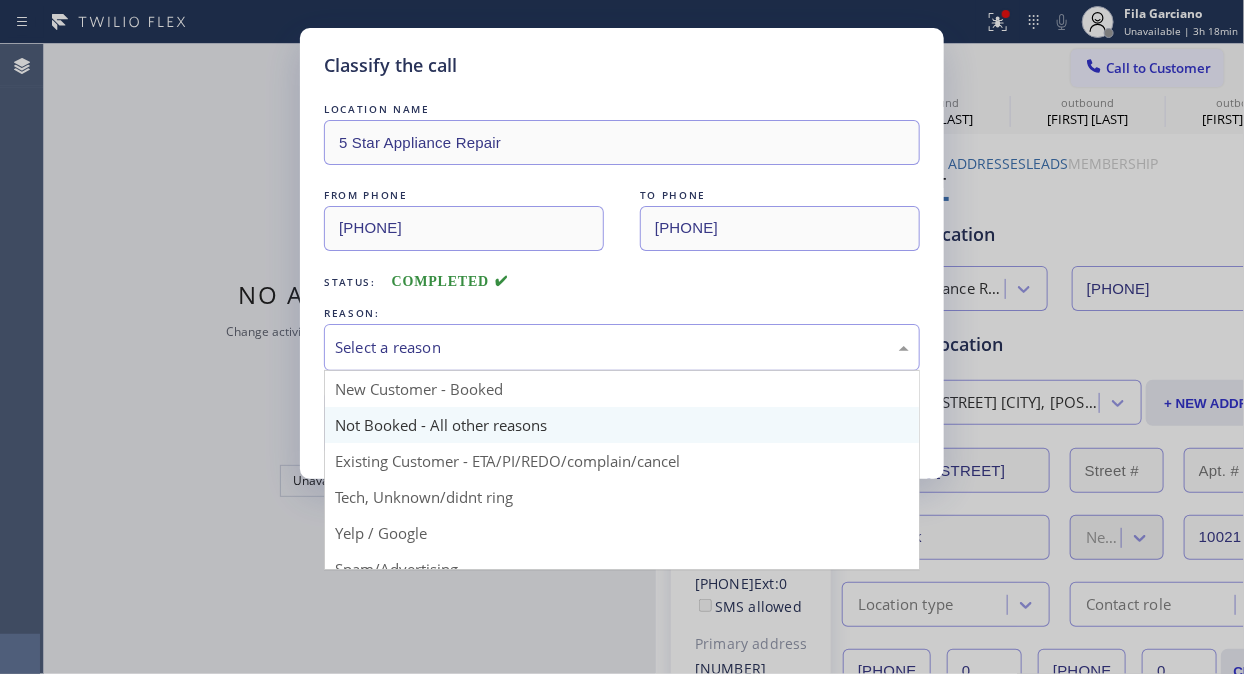 click on "Select a reason" at bounding box center [622, 347] 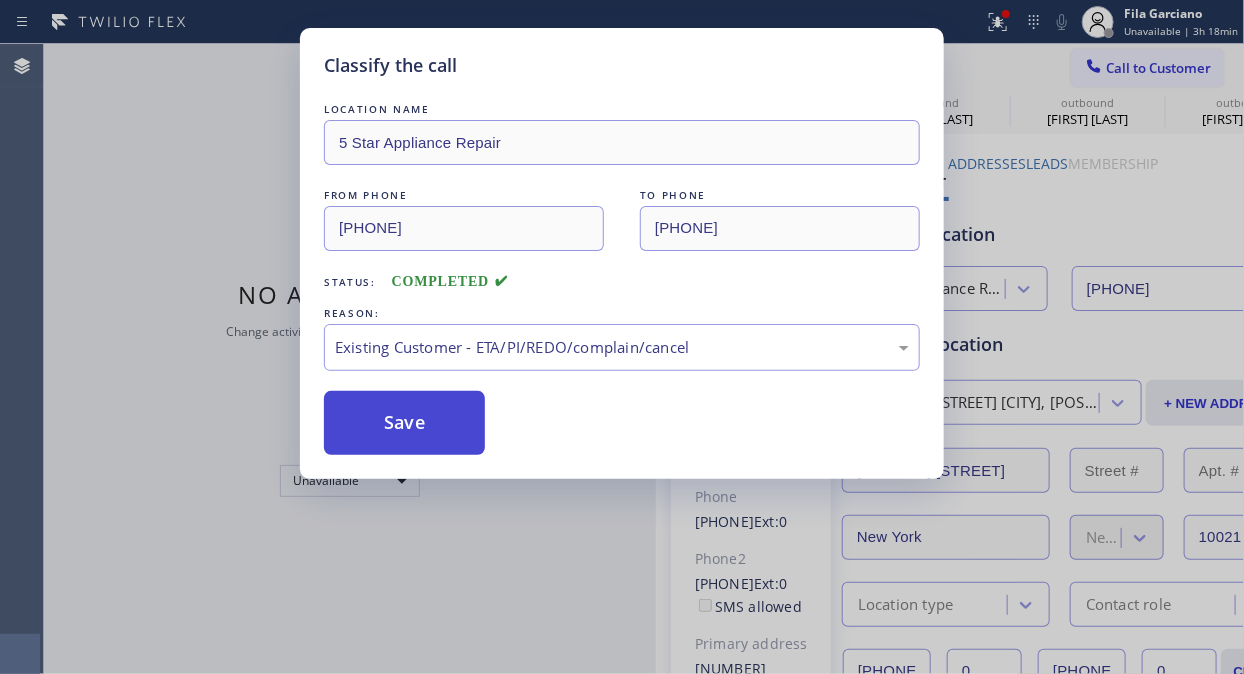 click on "Save" at bounding box center [404, 423] 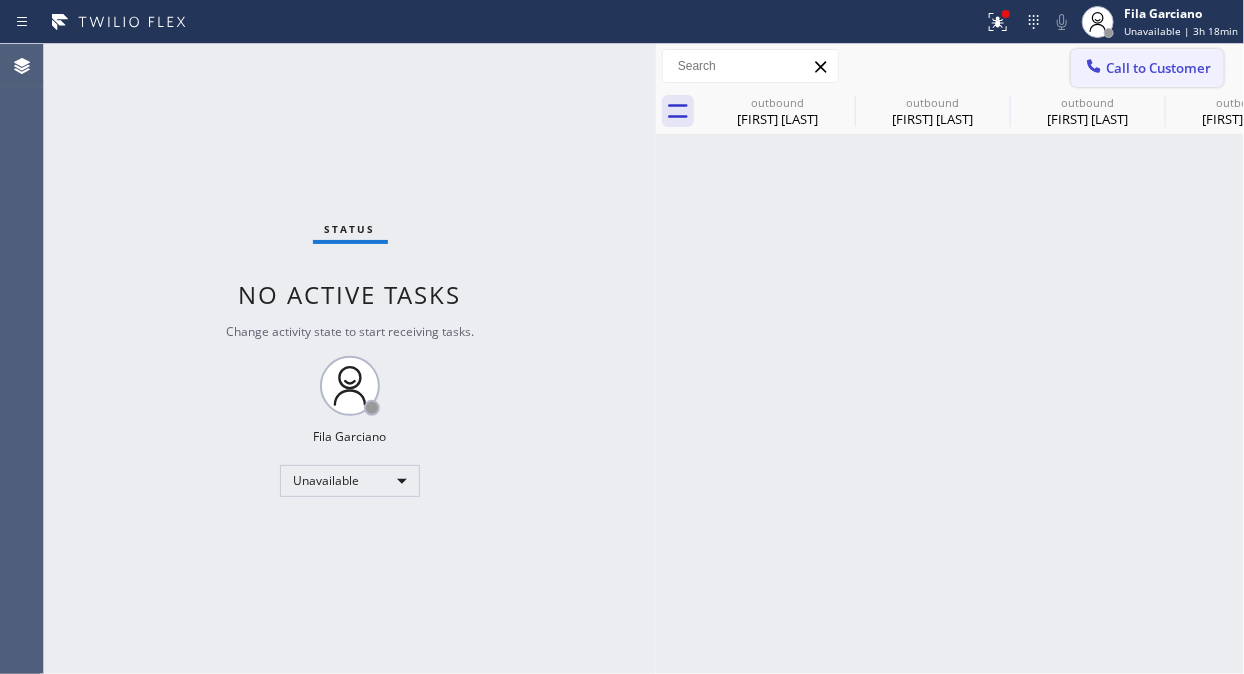 click on "Call to Customer" at bounding box center (1158, 68) 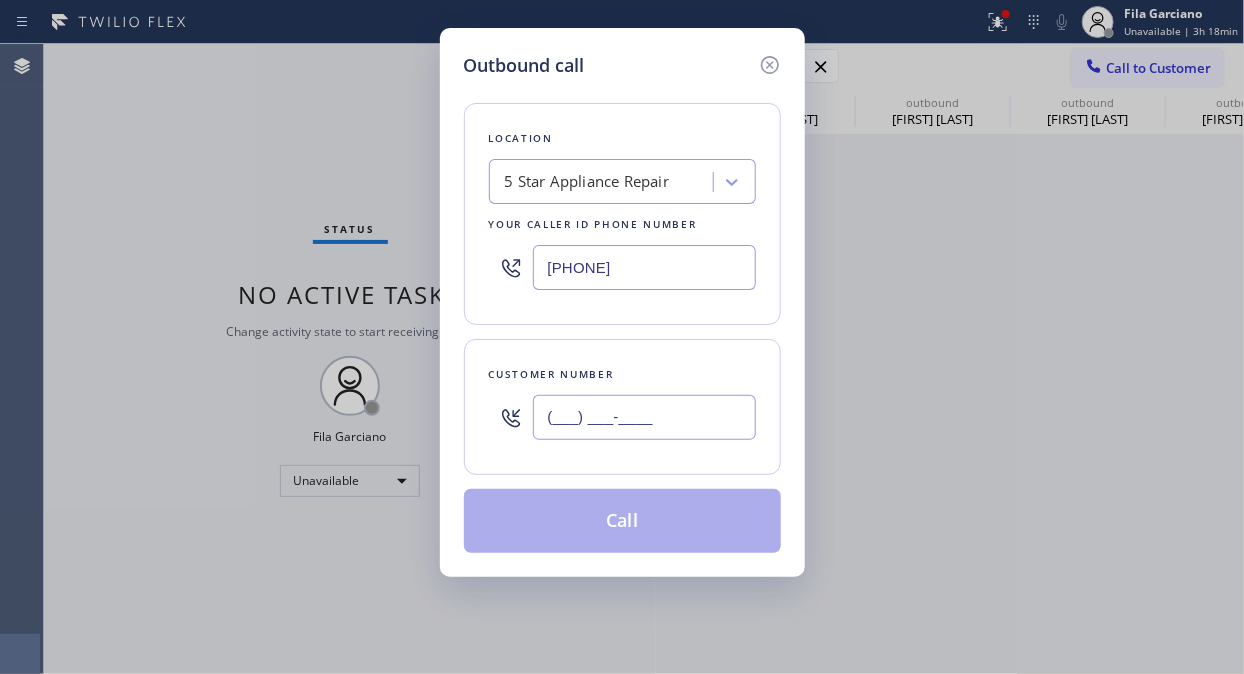 click on "(___) ___-____" at bounding box center [644, 417] 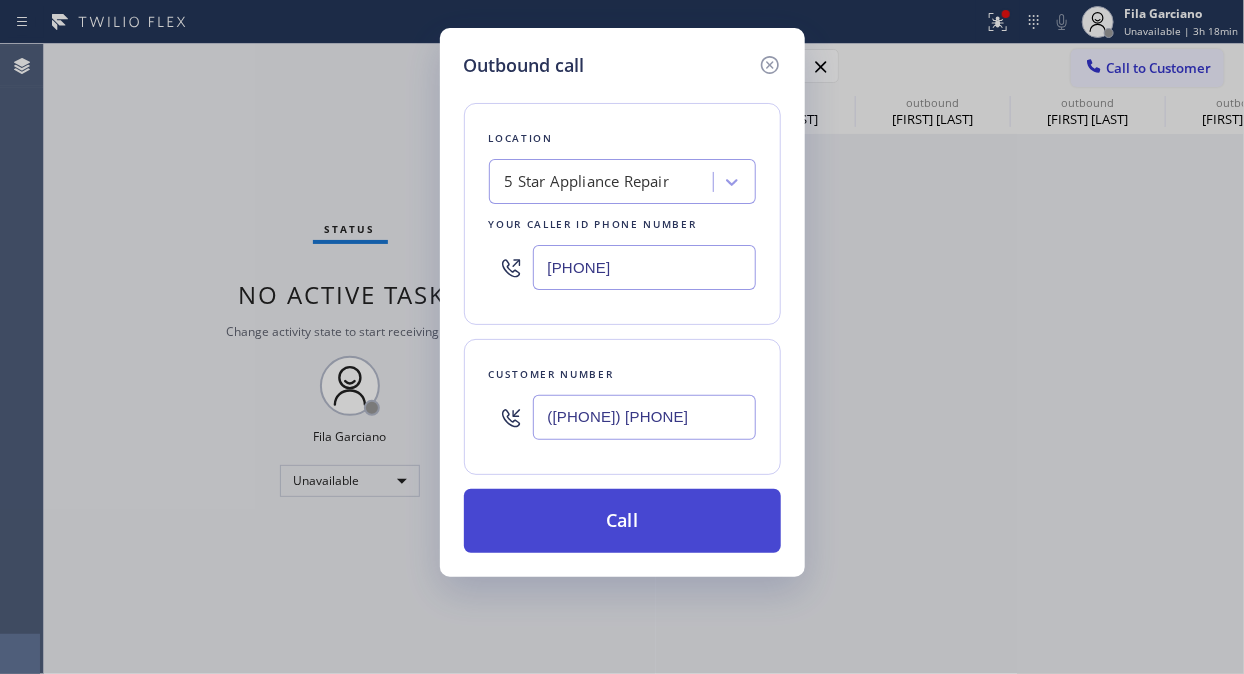 type on "([PHONE]) [PHONE]" 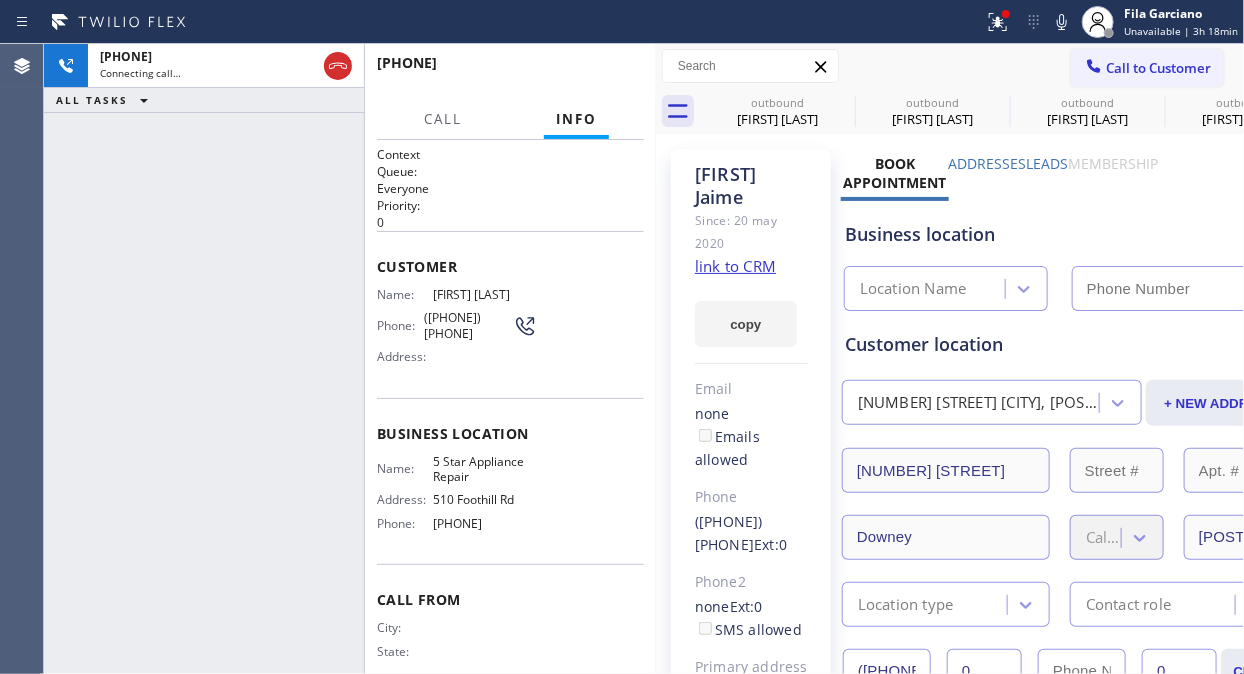 type on "[PHONE]" 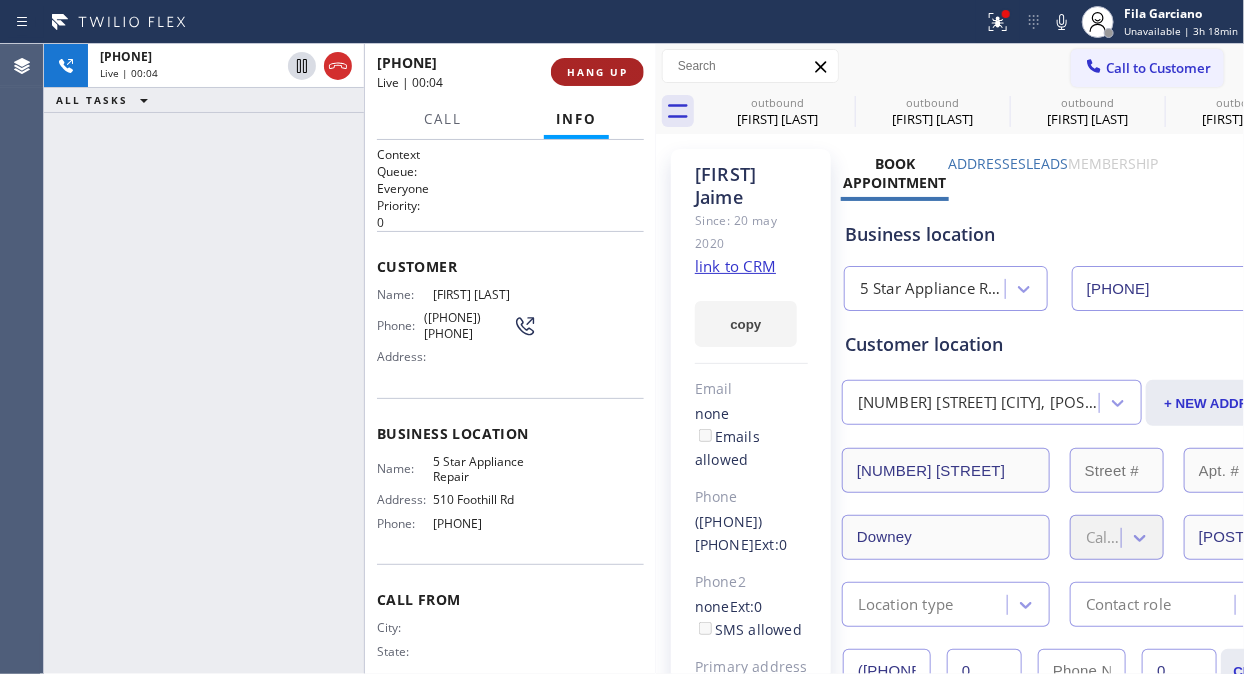 click on "HANG UP" at bounding box center [597, 72] 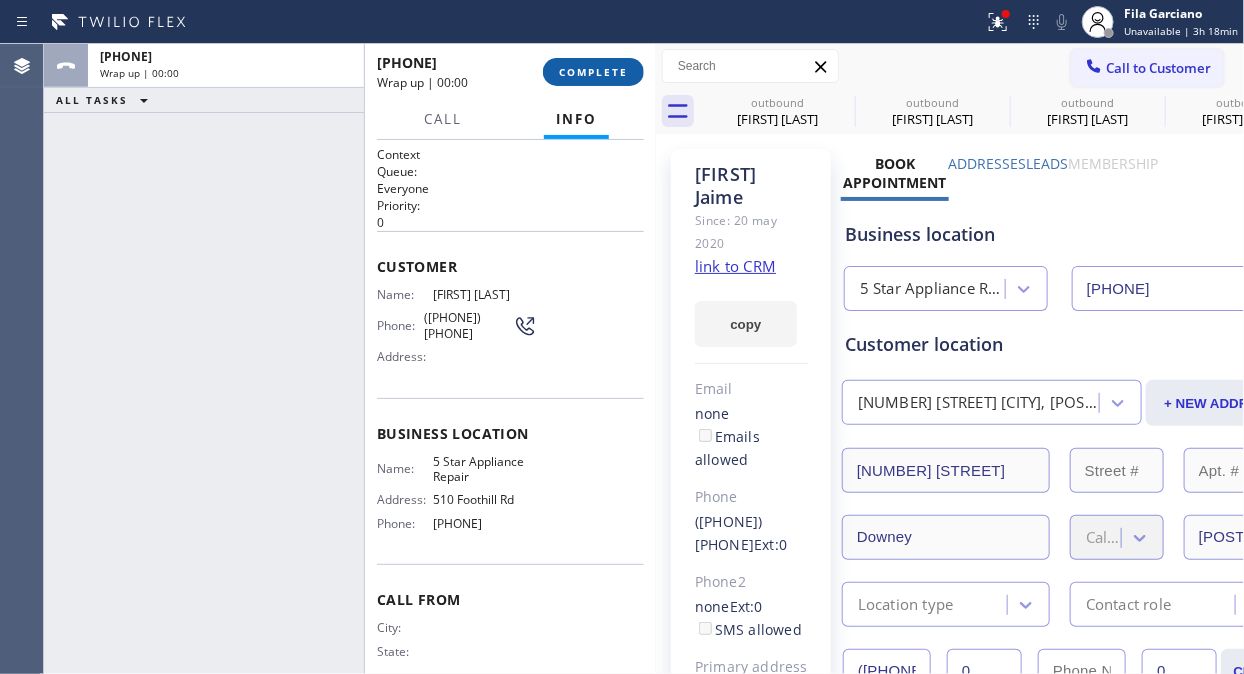click on "COMPLETE" at bounding box center (593, 72) 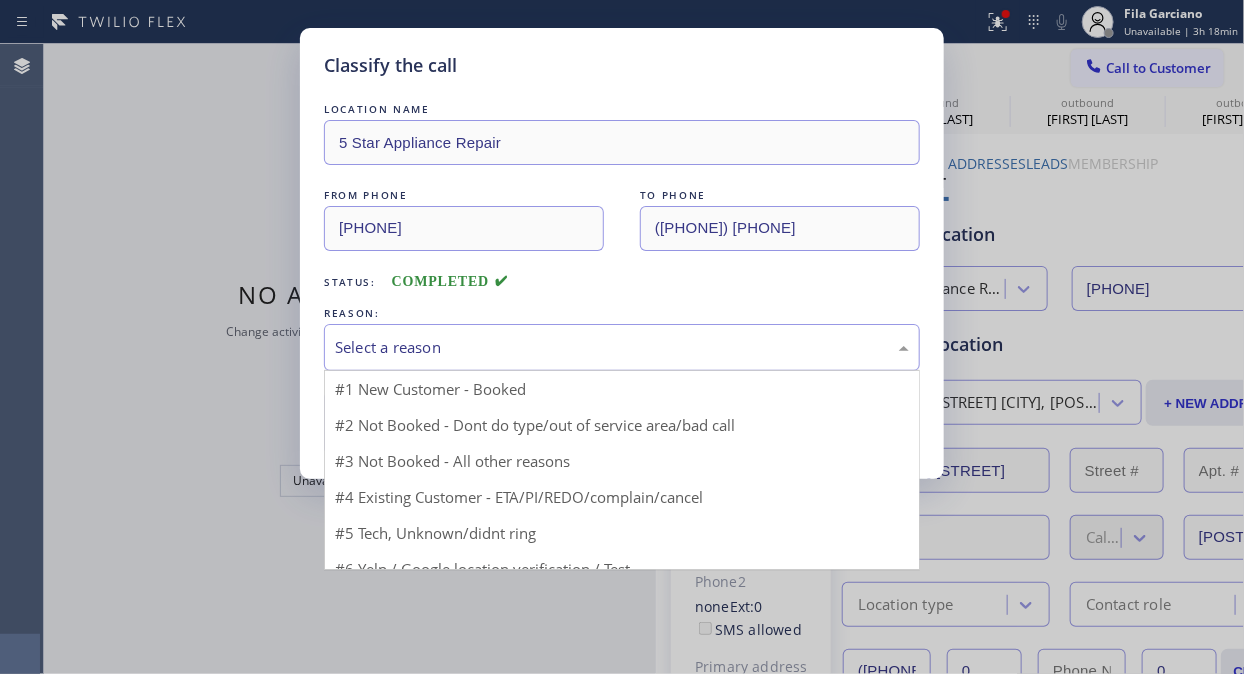 click on "Select a reason" at bounding box center [622, 347] 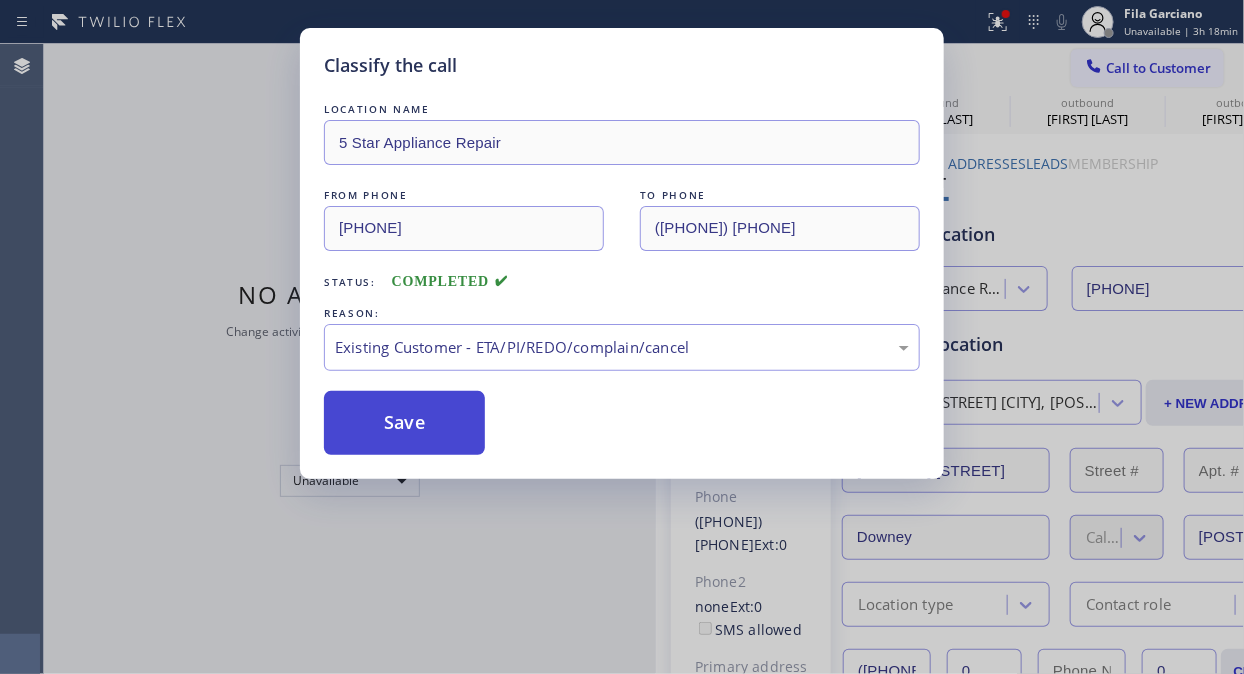 drag, startPoint x: 580, startPoint y: 462, endPoint x: 472, endPoint y: 427, distance: 113.52973 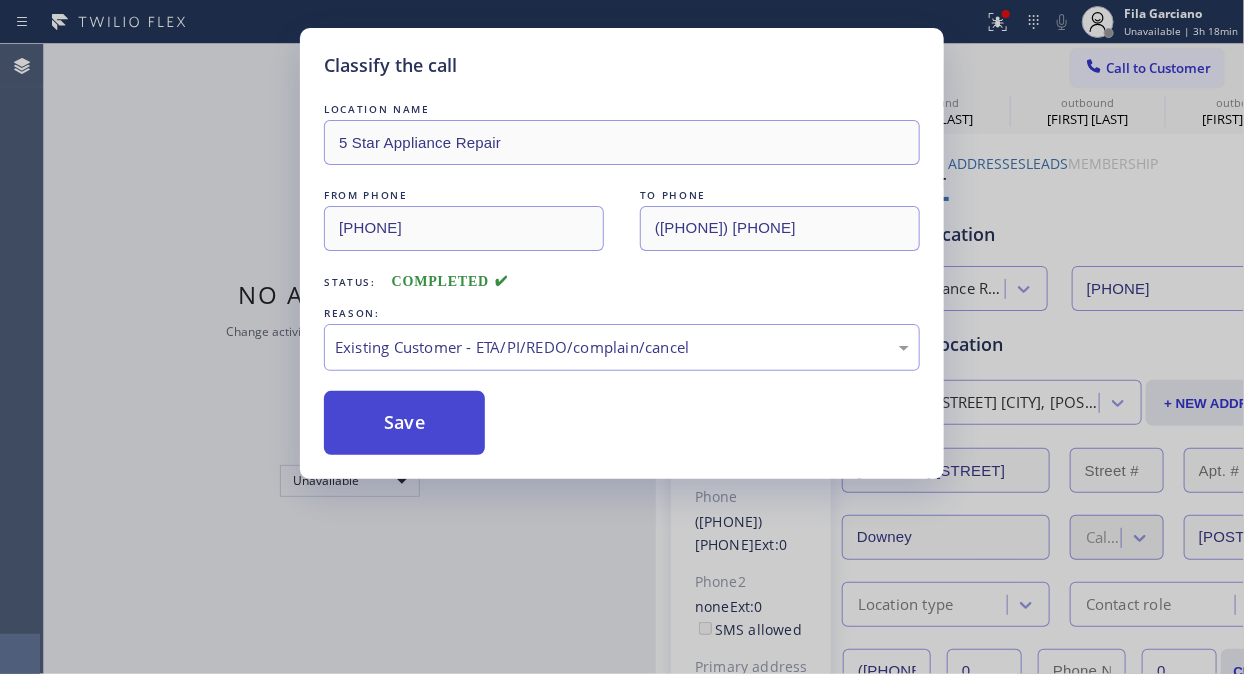 click on "Save" at bounding box center (404, 423) 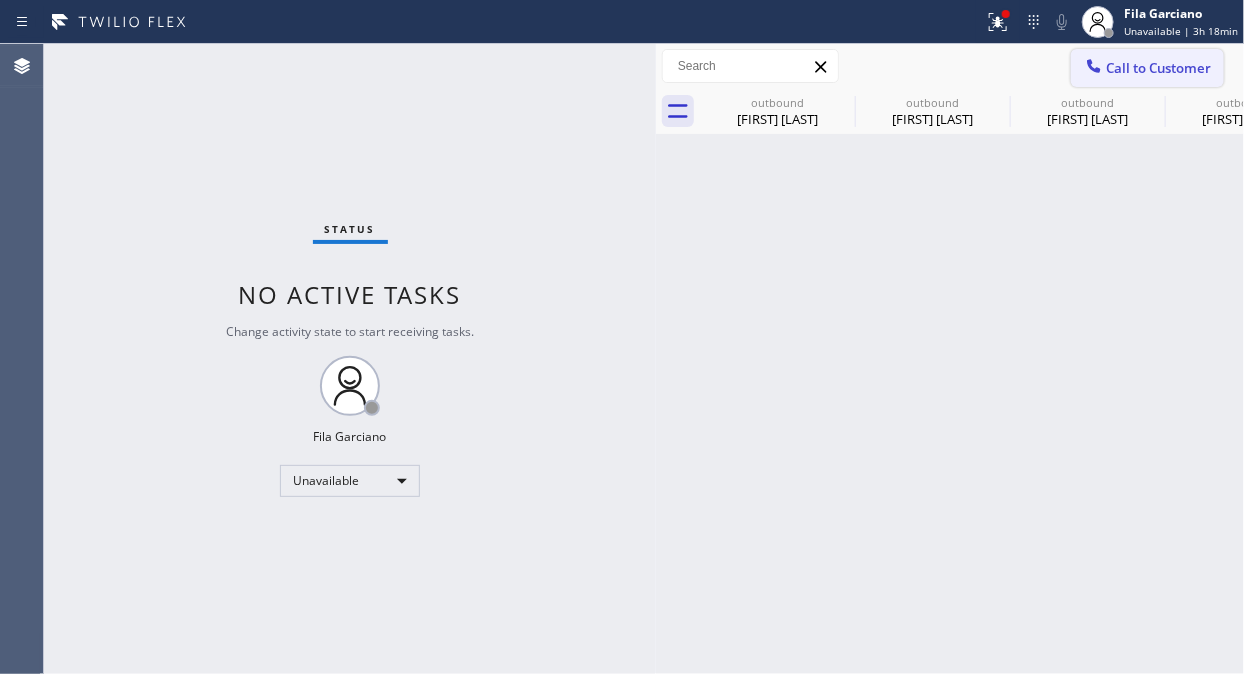 click on "Call to Customer" at bounding box center (1158, 68) 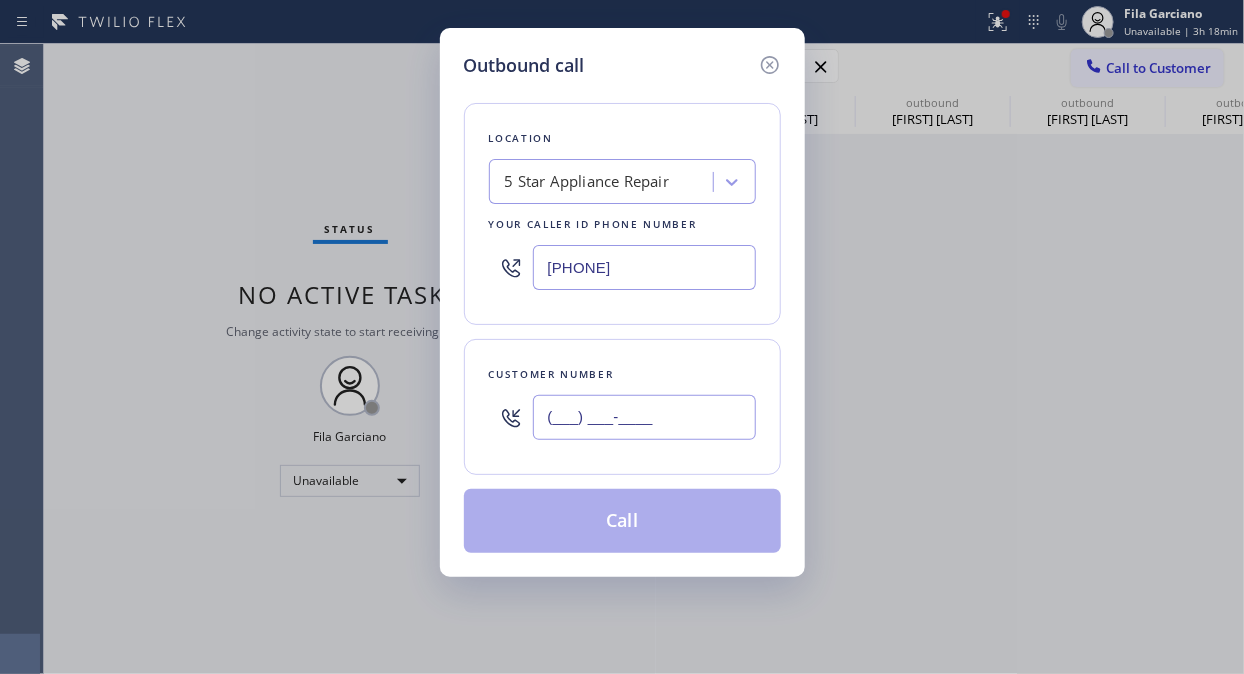 click on "(___) ___-____" at bounding box center [644, 417] 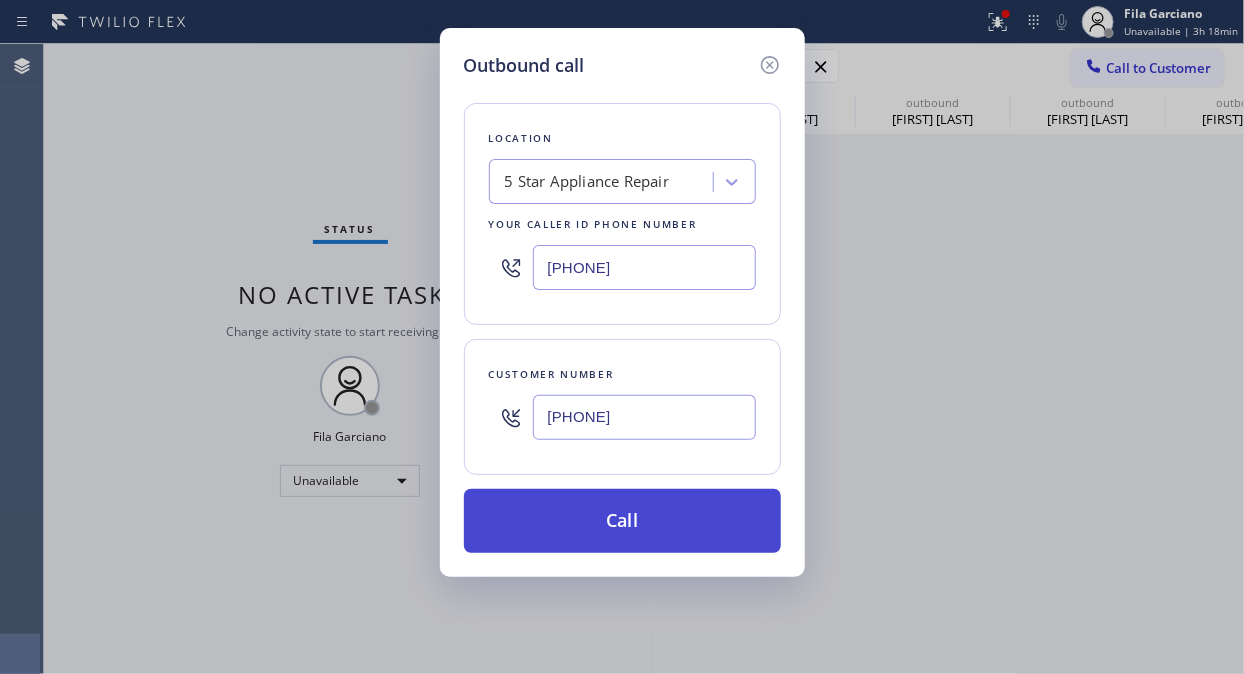 type on "[PHONE]" 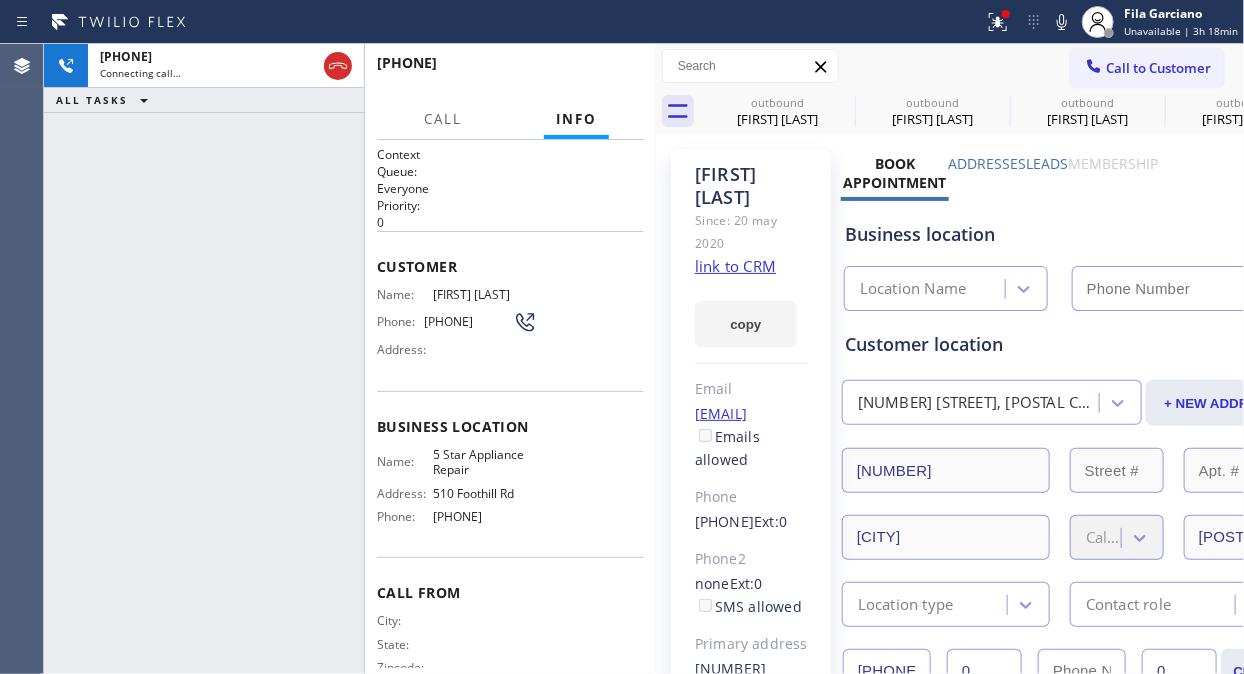 type on "[PHONE]" 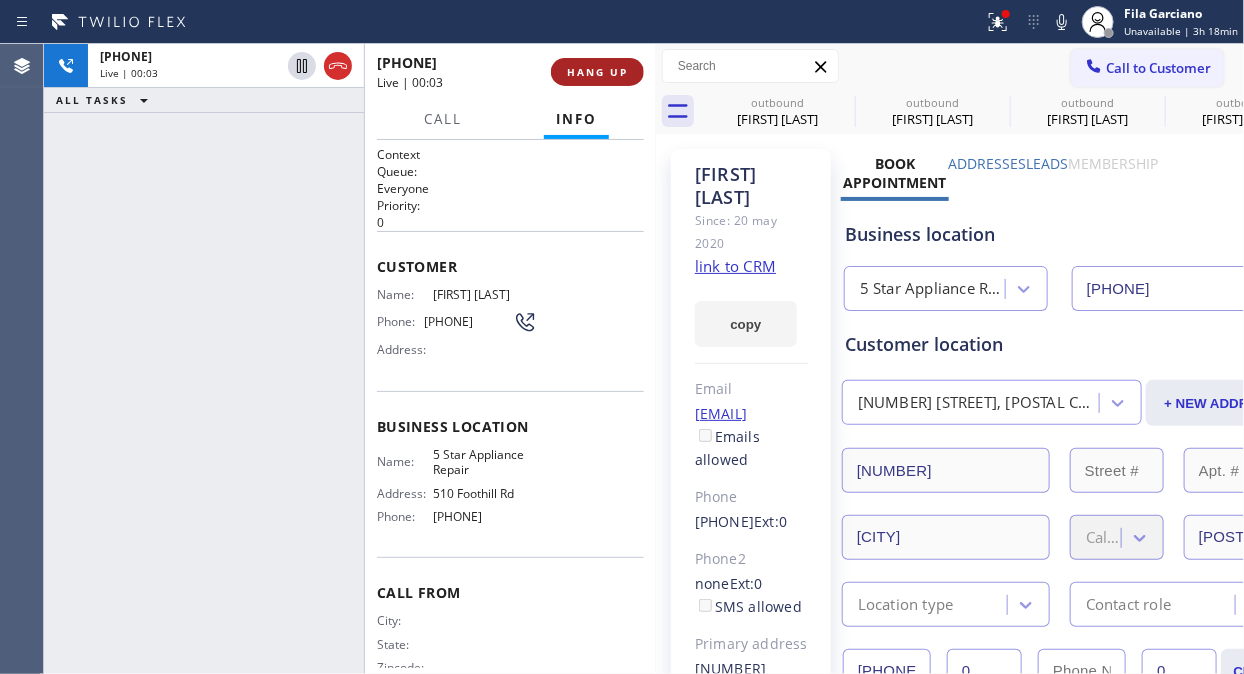 click on "HANG UP" at bounding box center (597, 72) 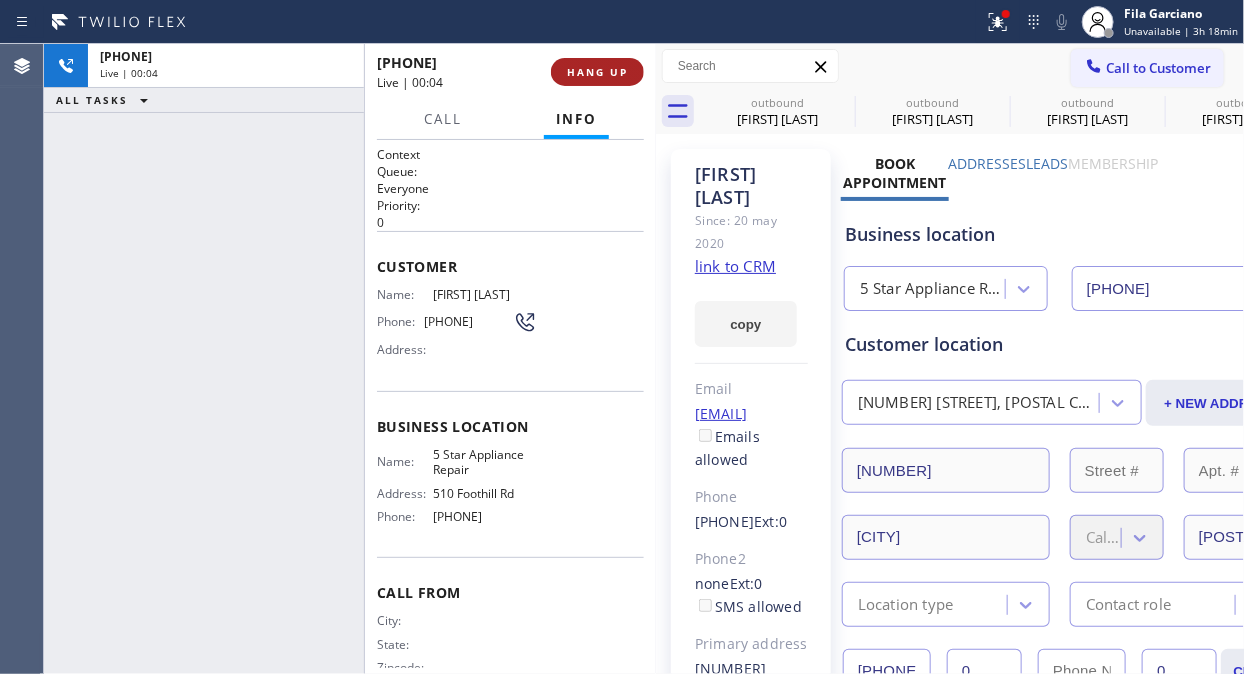 click on "HANG UP" at bounding box center (597, 72) 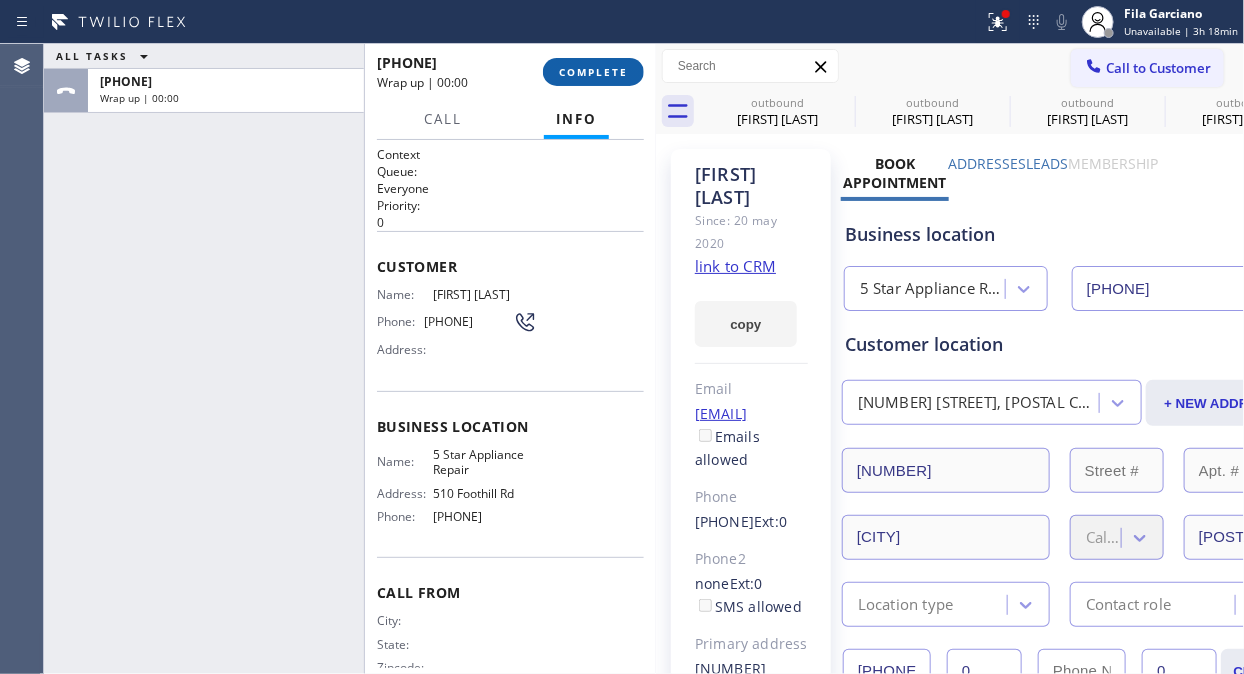 click on "COMPLETE" at bounding box center [593, 72] 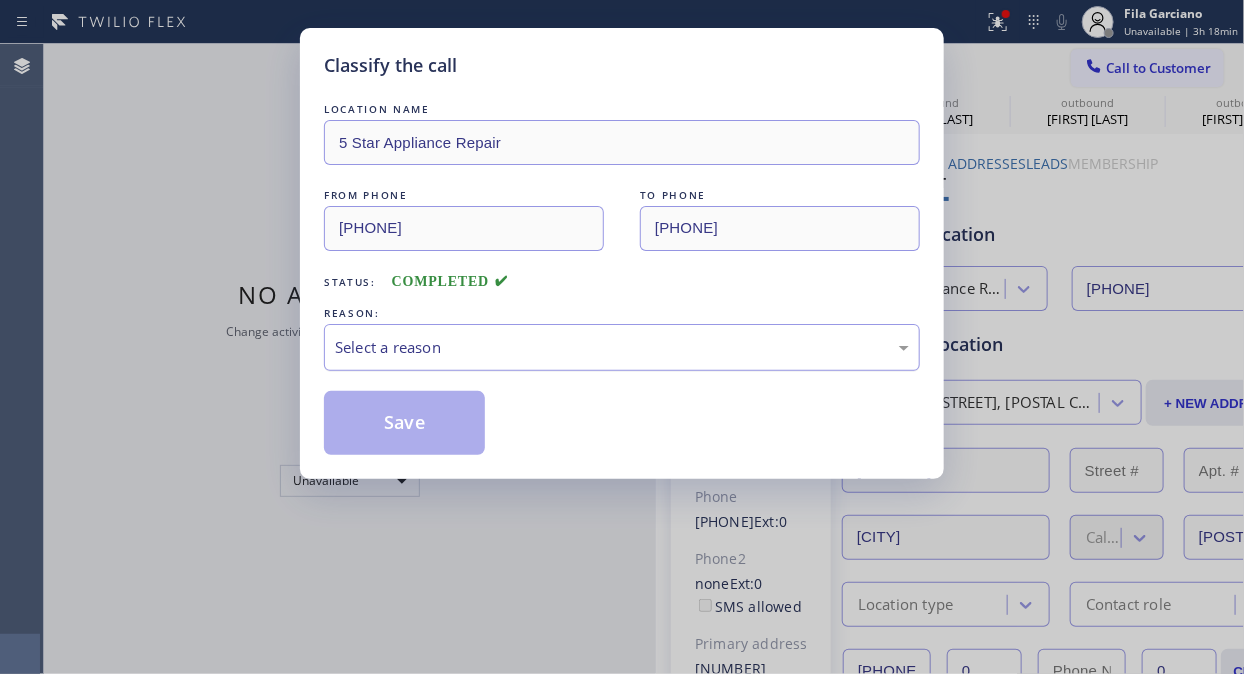 click on "Select a reason" at bounding box center (622, 347) 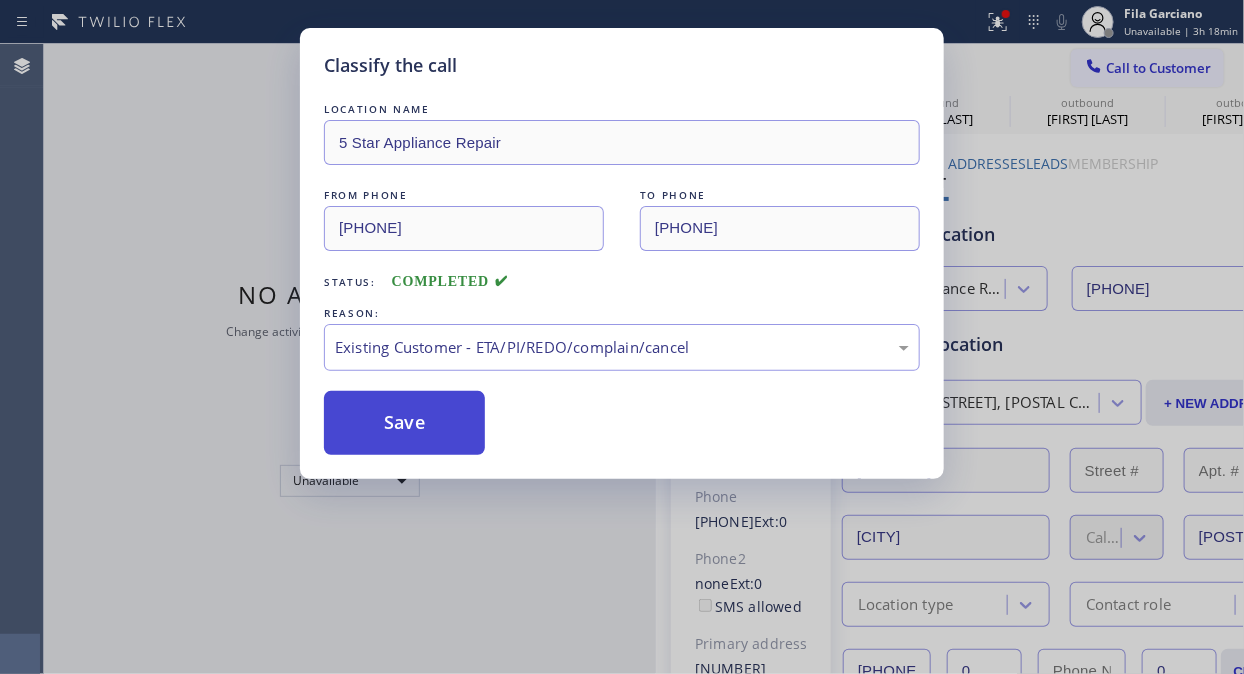 click on "Save" at bounding box center [404, 423] 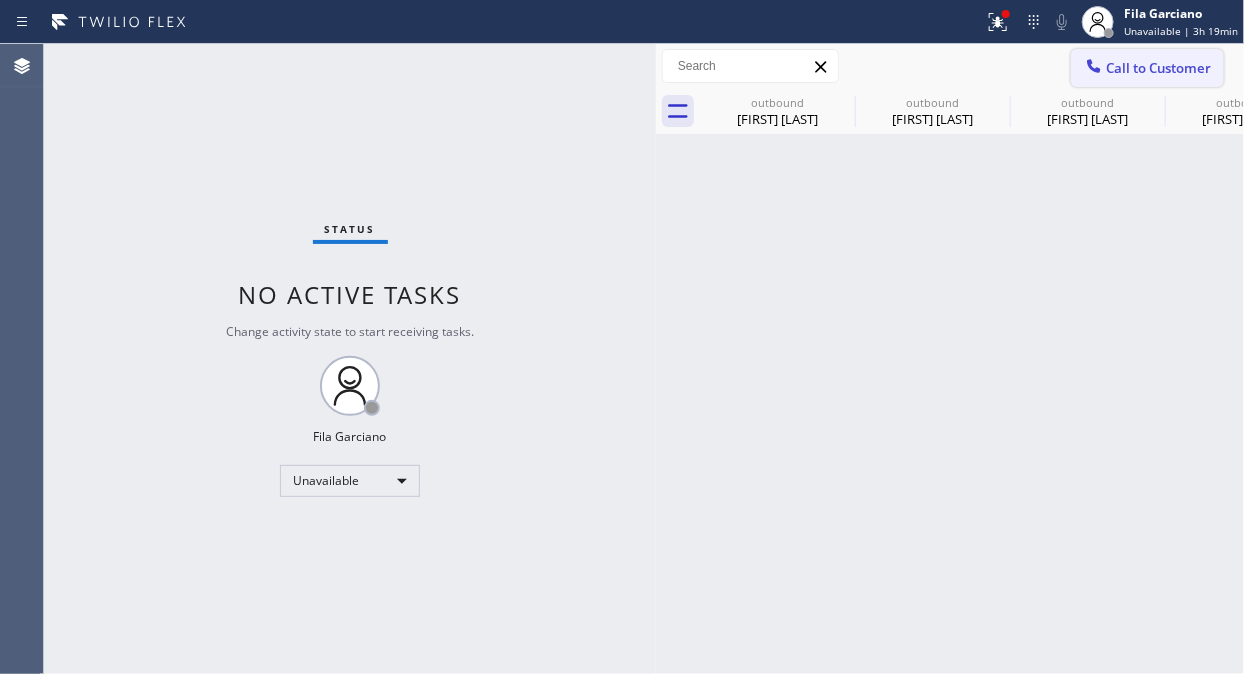 click on "Call to Customer" at bounding box center [1158, 68] 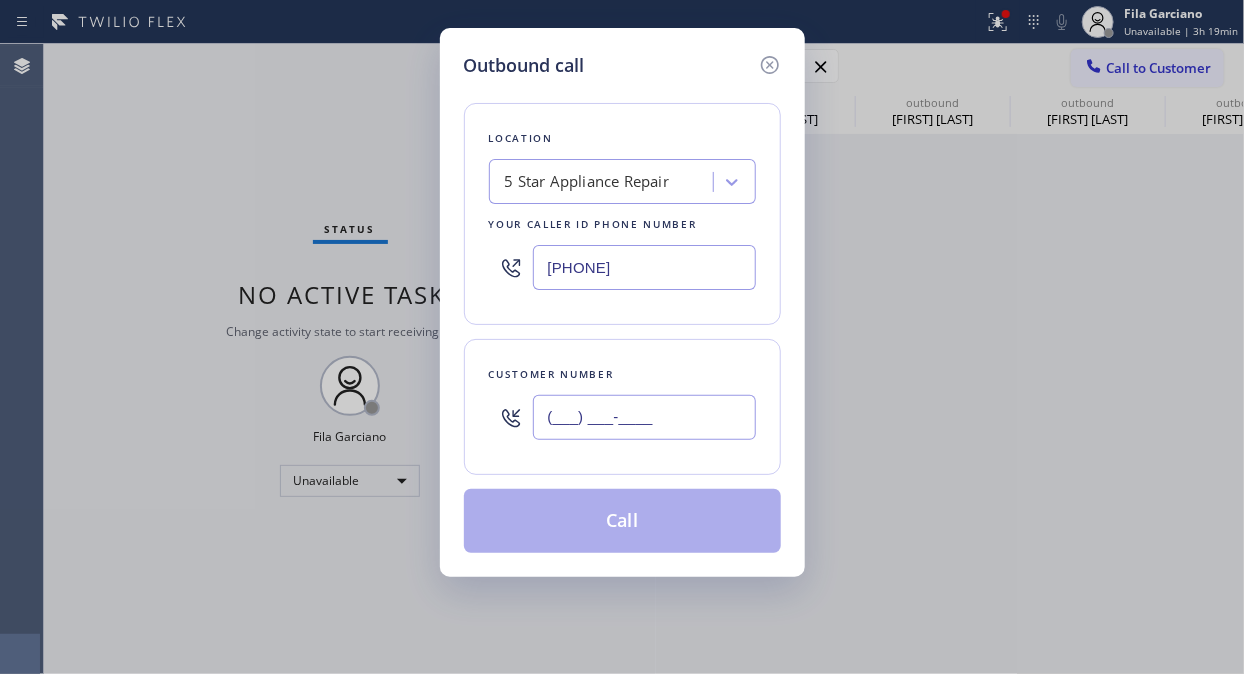 click on "(___) ___-____" at bounding box center [644, 417] 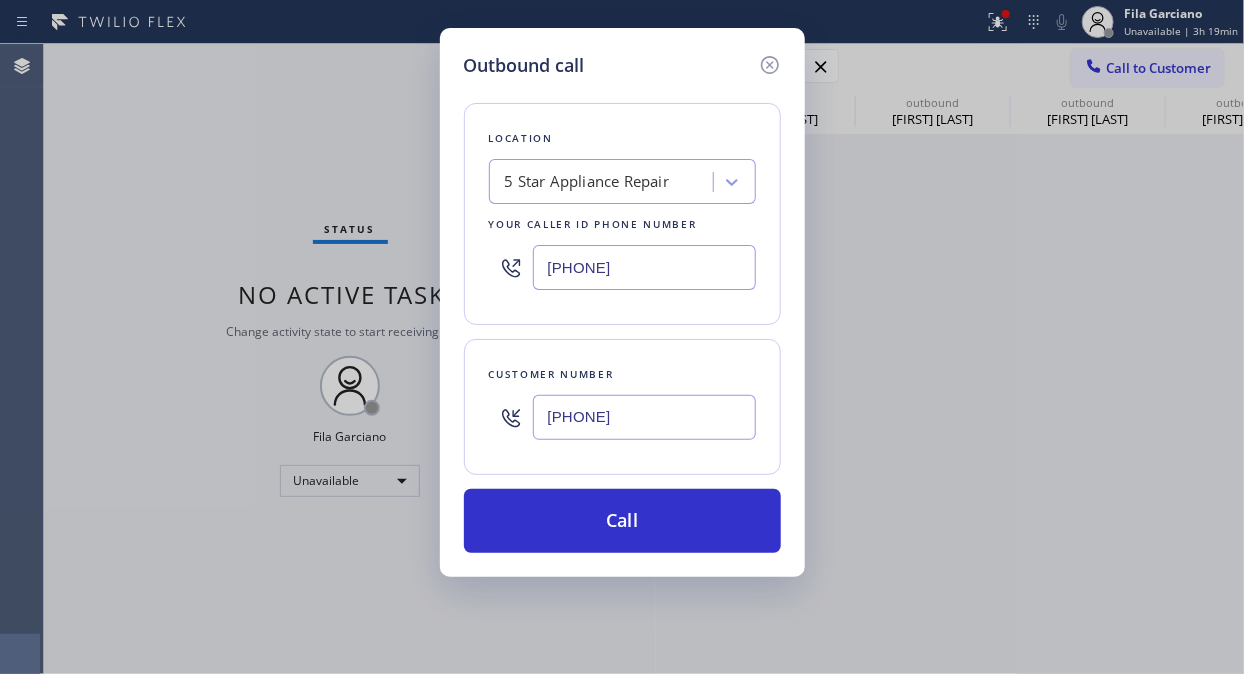 type on "[PHONE]" 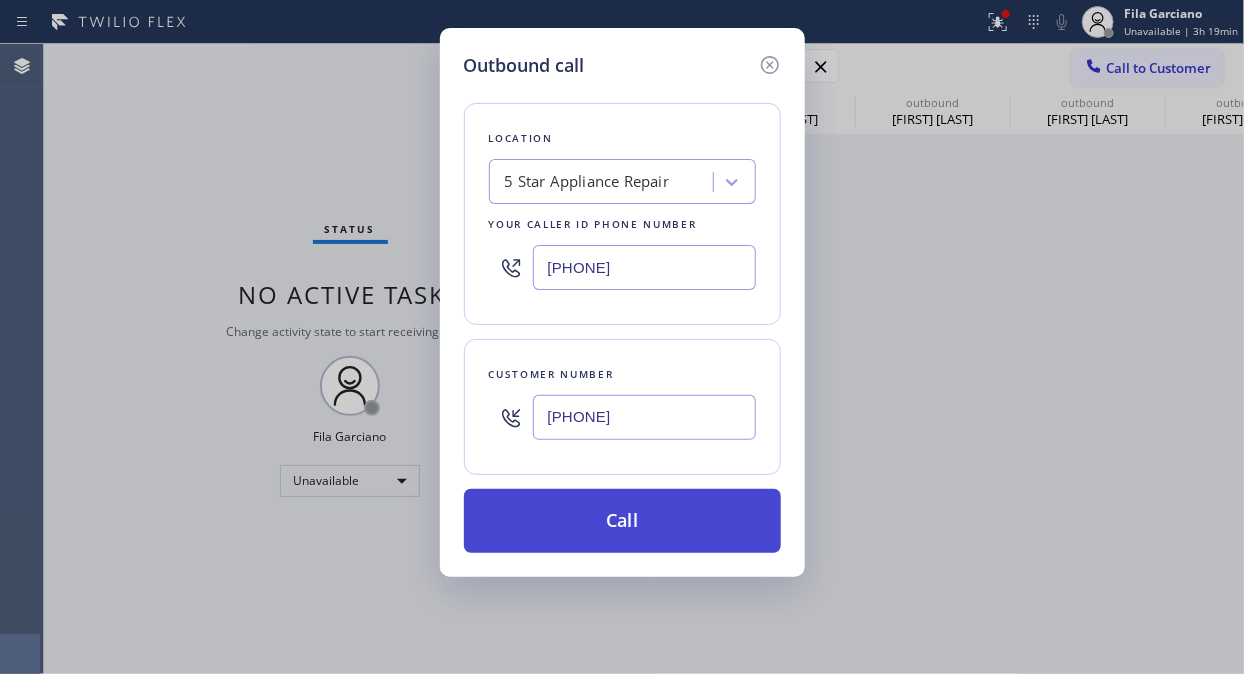click on "Outbound call Location 5 Star Appliance Repair Your caller id phone number [PHONE] Customer number [PHONE] Call" at bounding box center [622, 302] 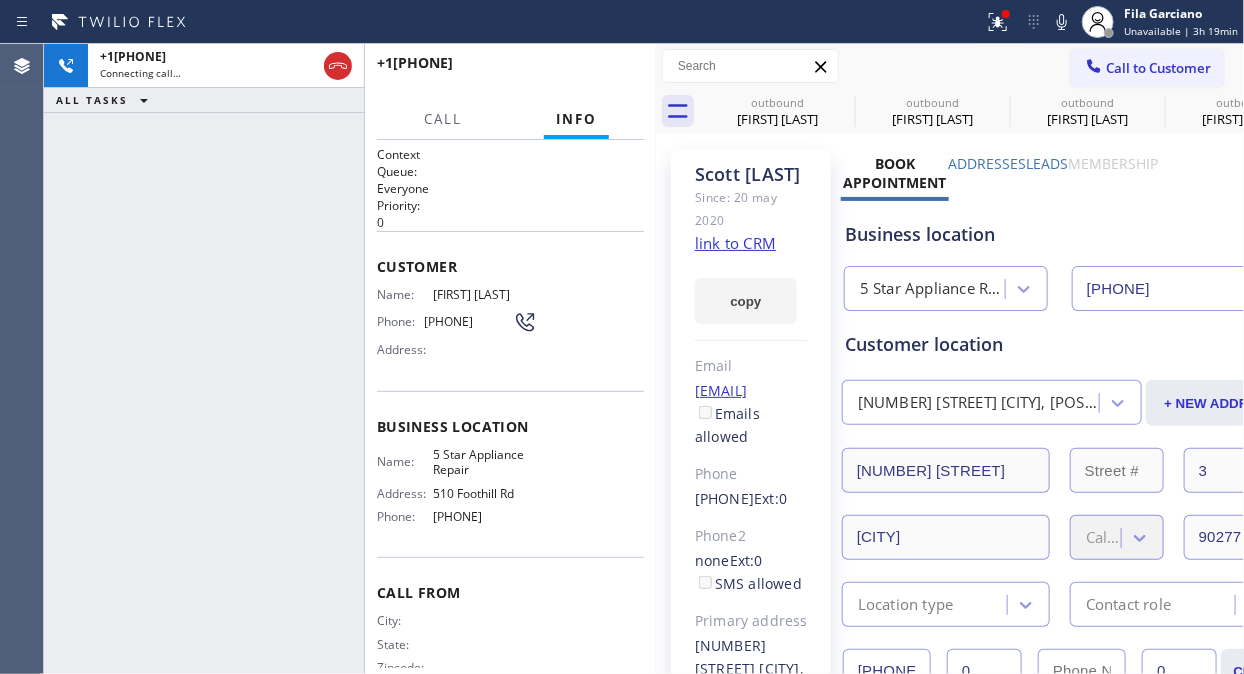type on "[PHONE]" 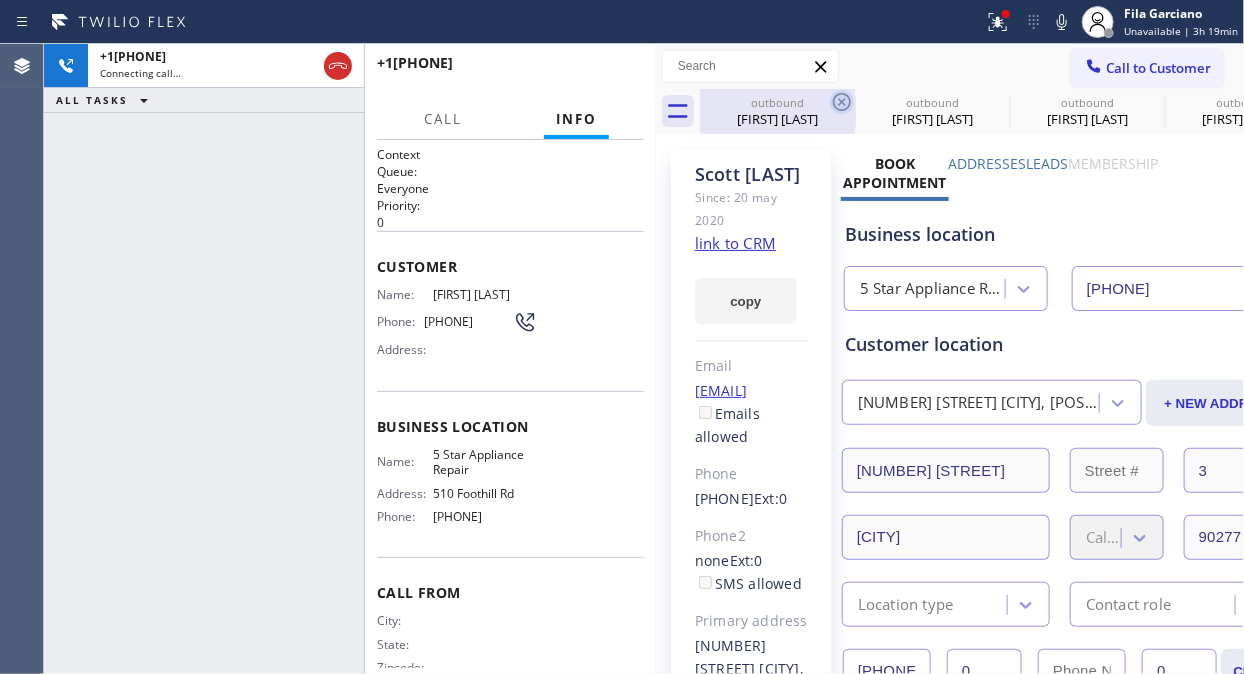 click 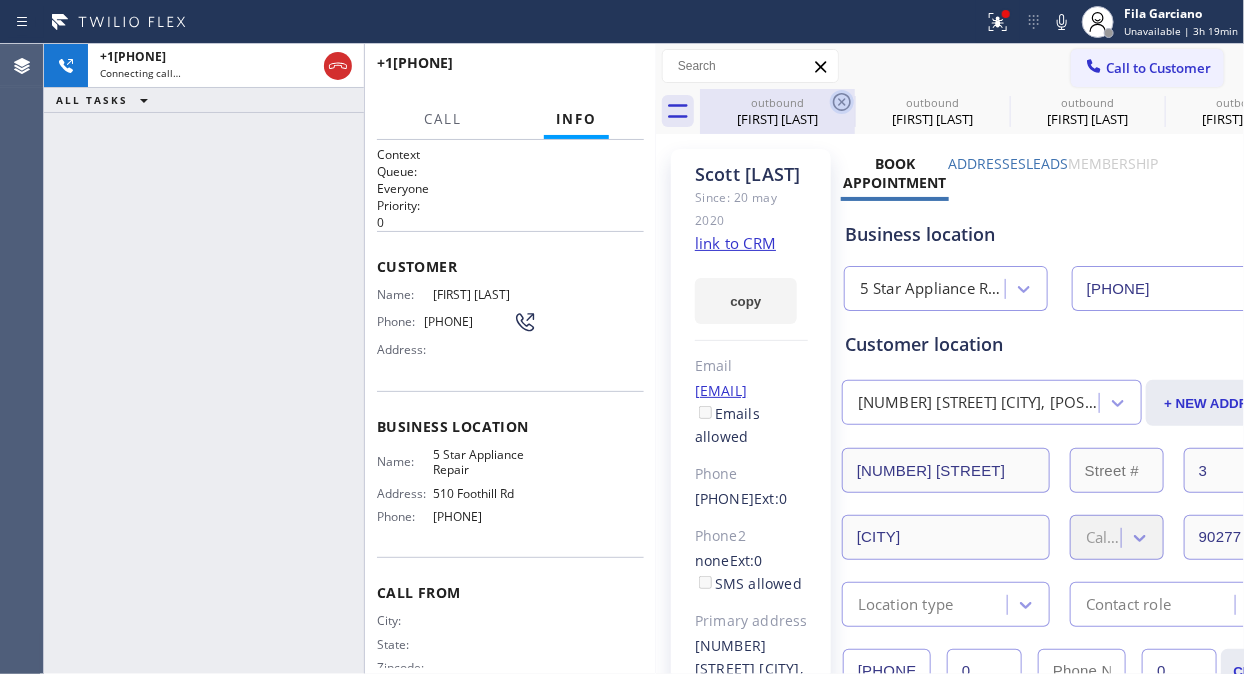 click 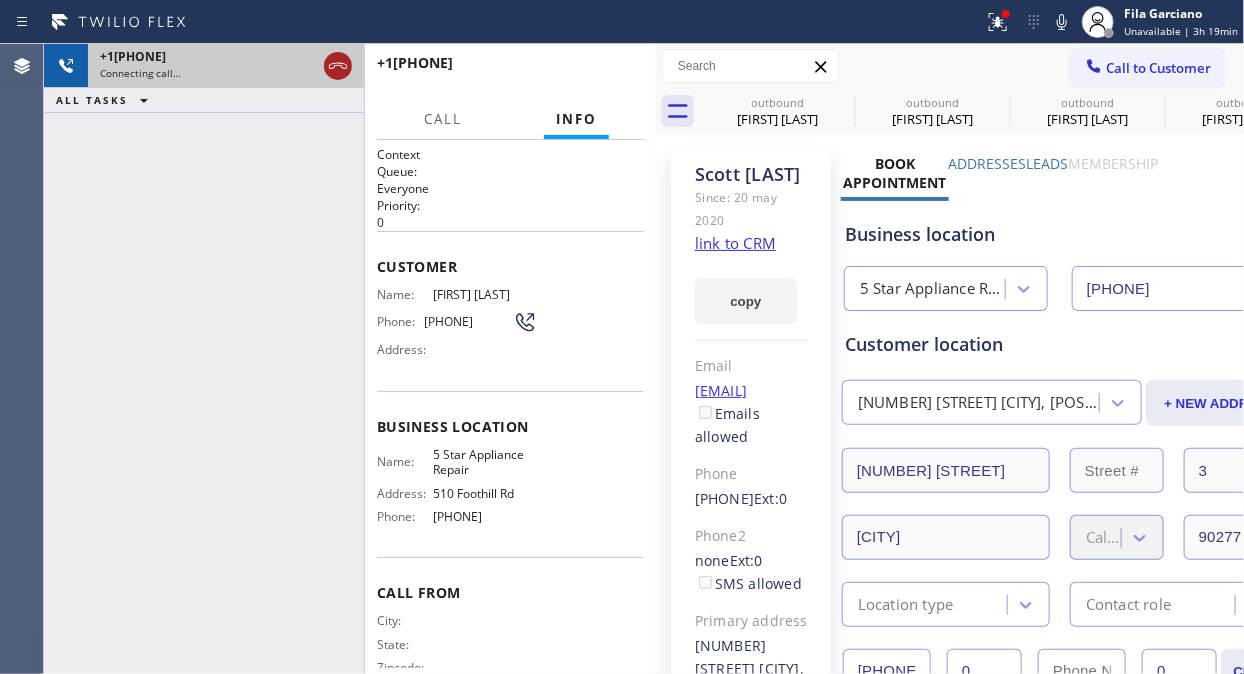 click 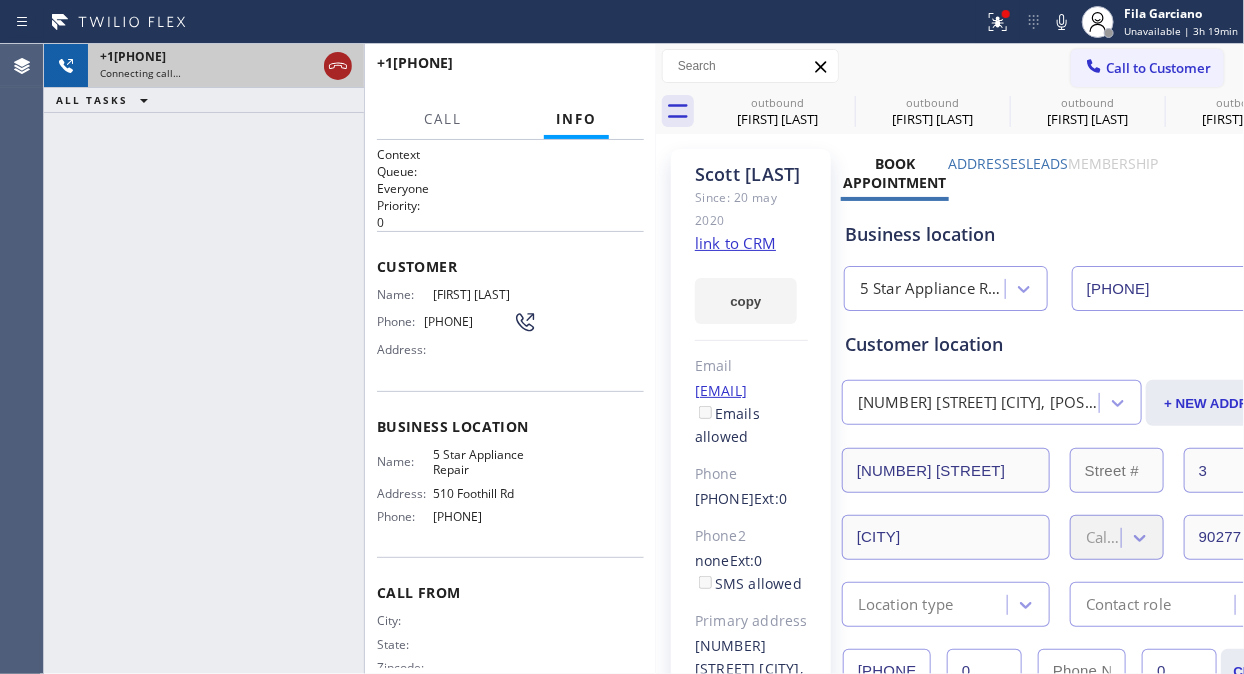 click 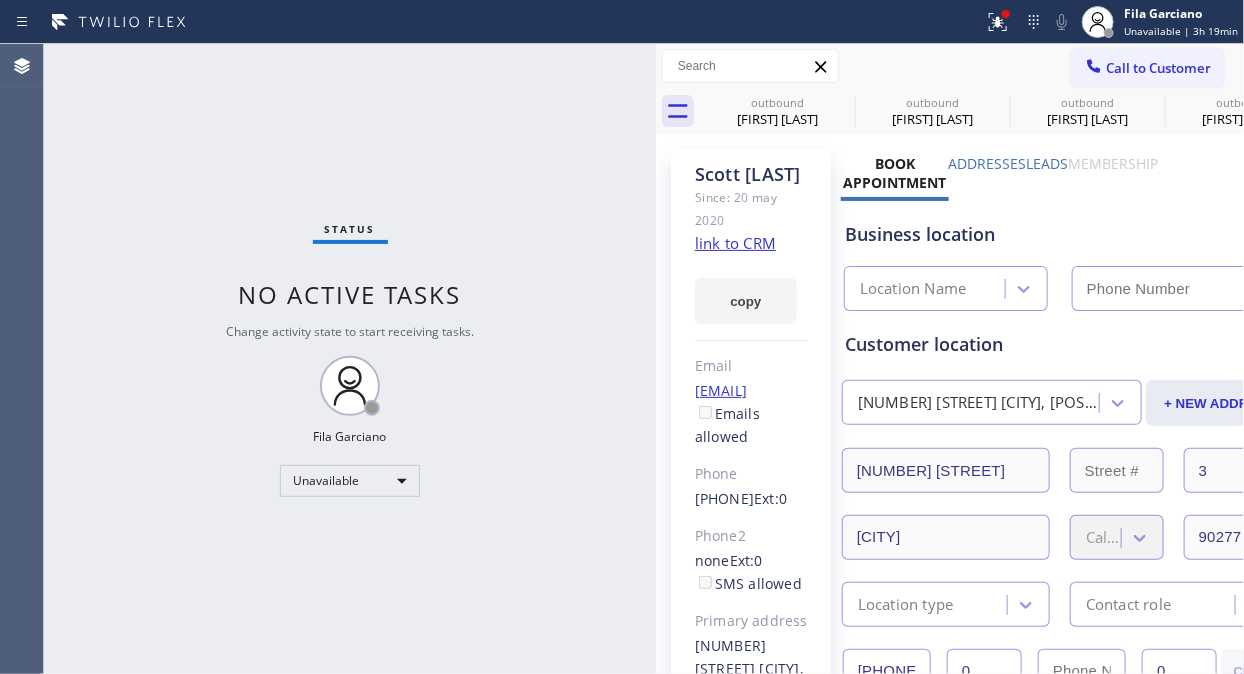 click at bounding box center [492, 22] 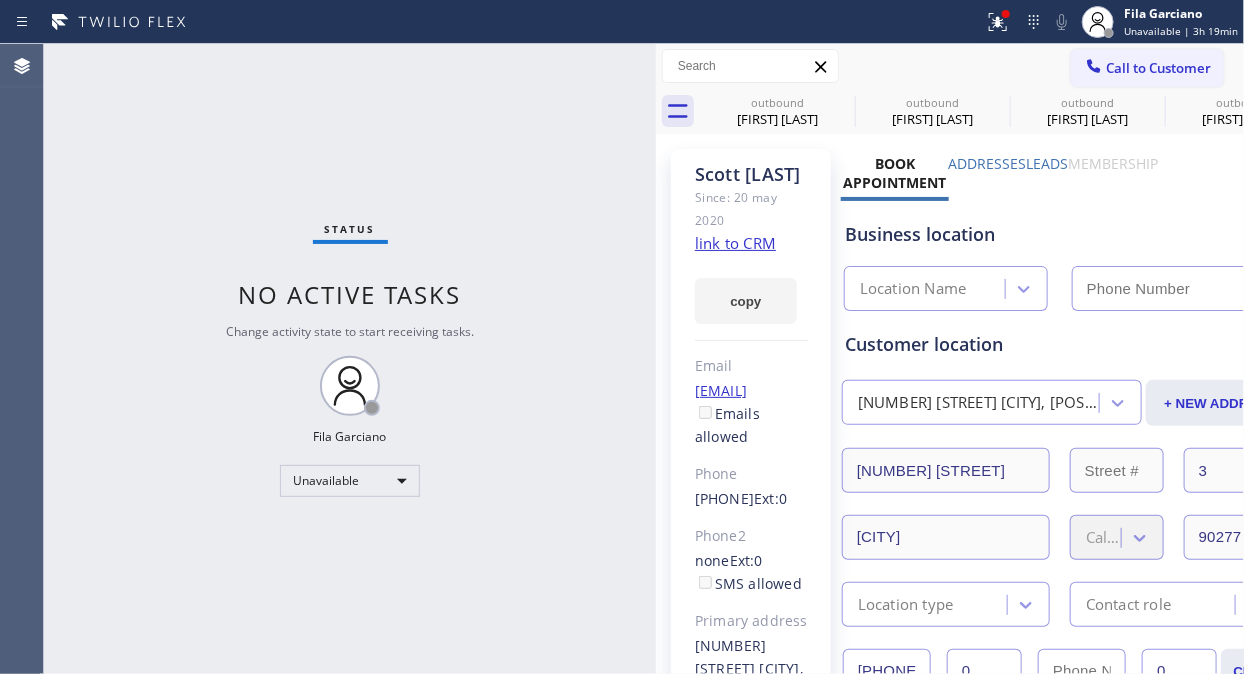 click on "Call to Customer Outbound call Location 5 Star Appliance Repair Your caller id phone number [PHONE] Customer number Call Outbound call Technician Search Technician Your caller id phone number Your caller id phone number Call" at bounding box center (950, 66) 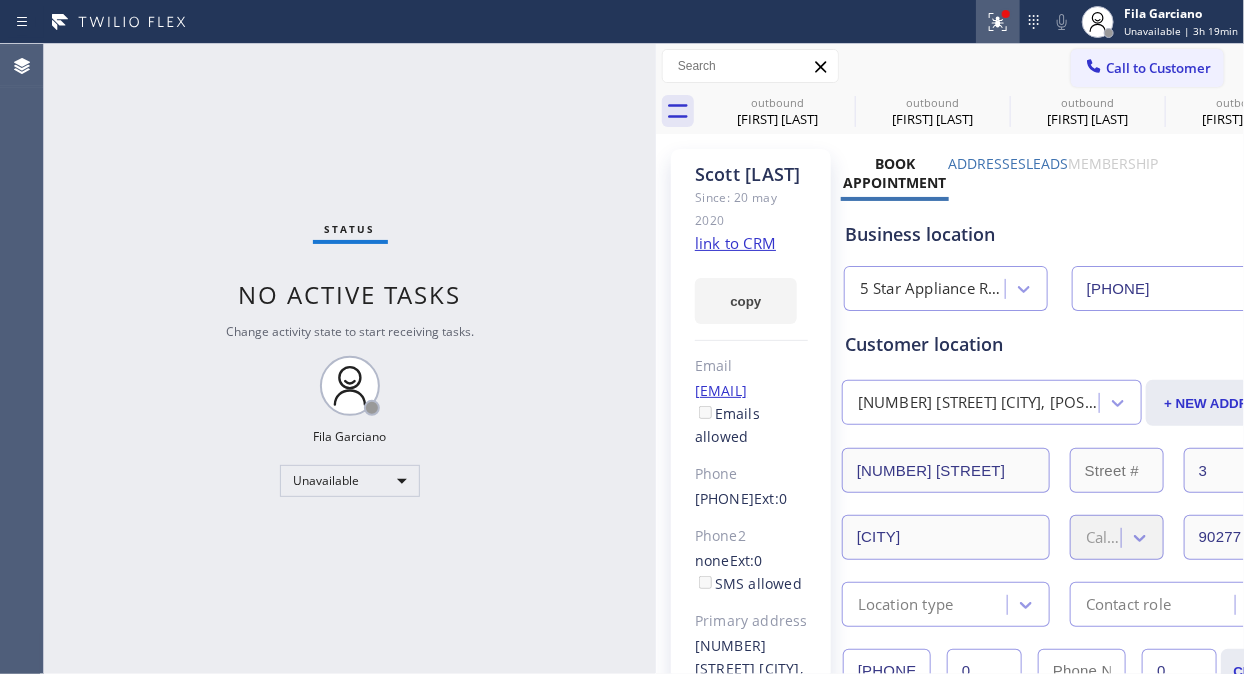 type on "[PHONE]" 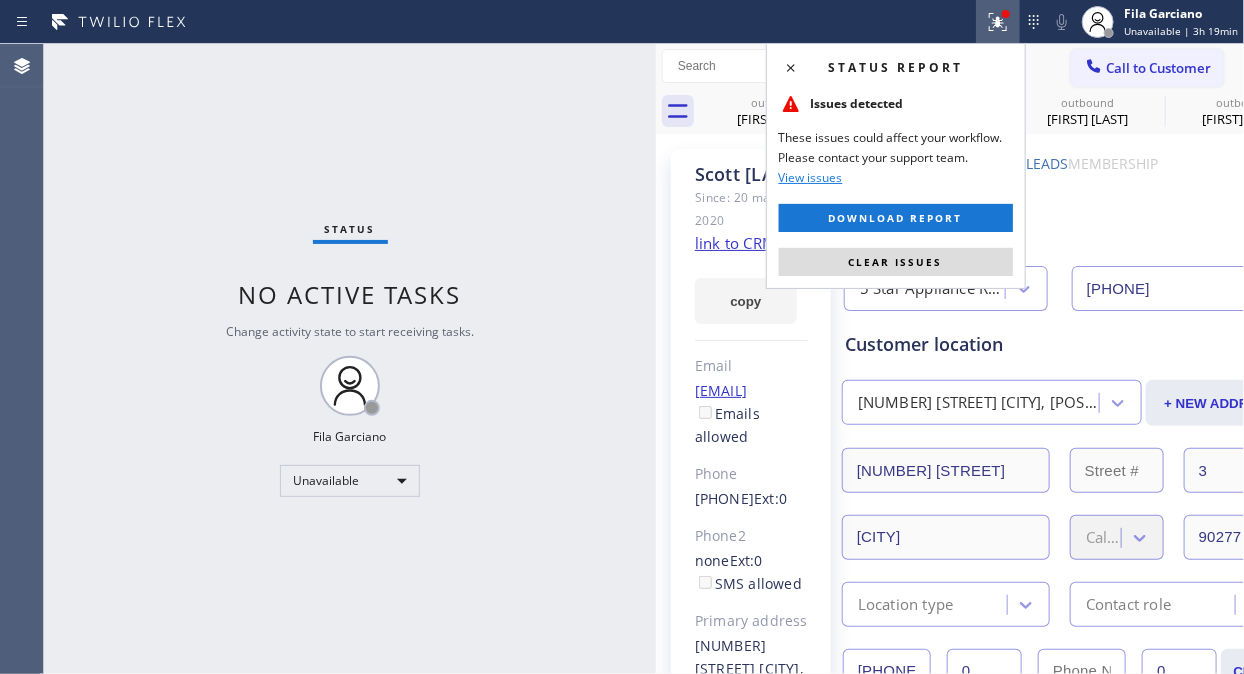 drag, startPoint x: 931, startPoint y: 263, endPoint x: 1130, endPoint y: 136, distance: 236.07202 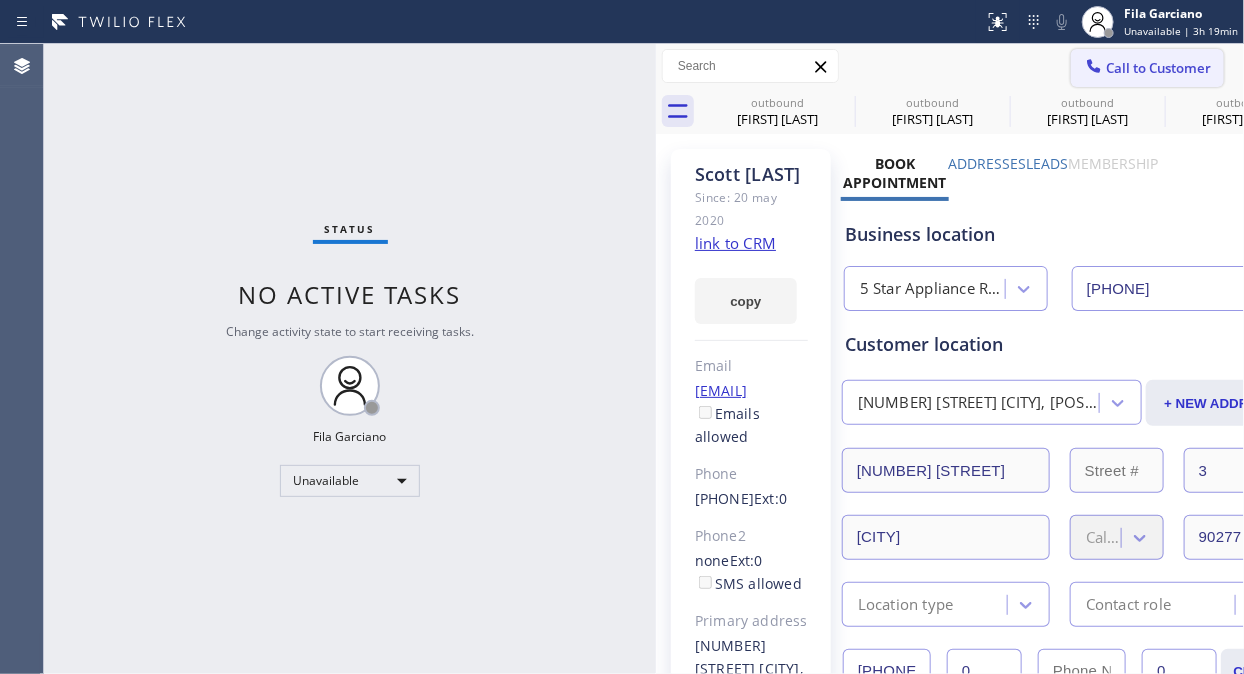 click on "Call to Customer" at bounding box center (1158, 68) 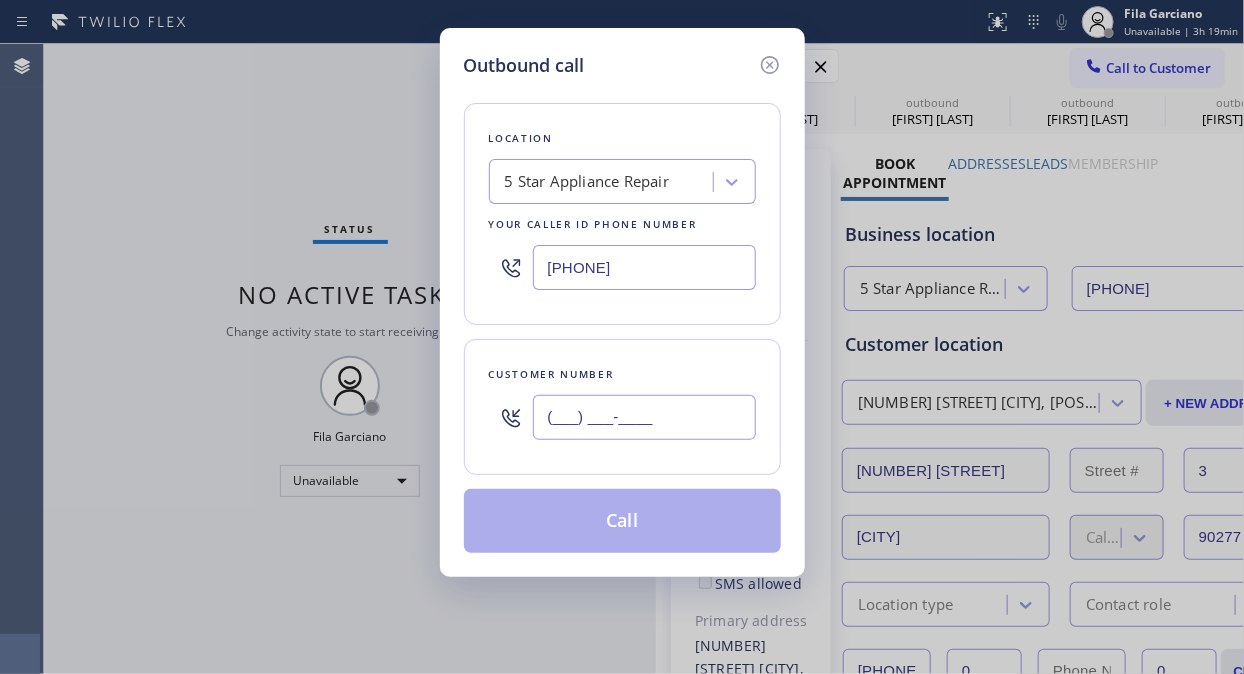click on "(___) ___-____" at bounding box center (644, 417) 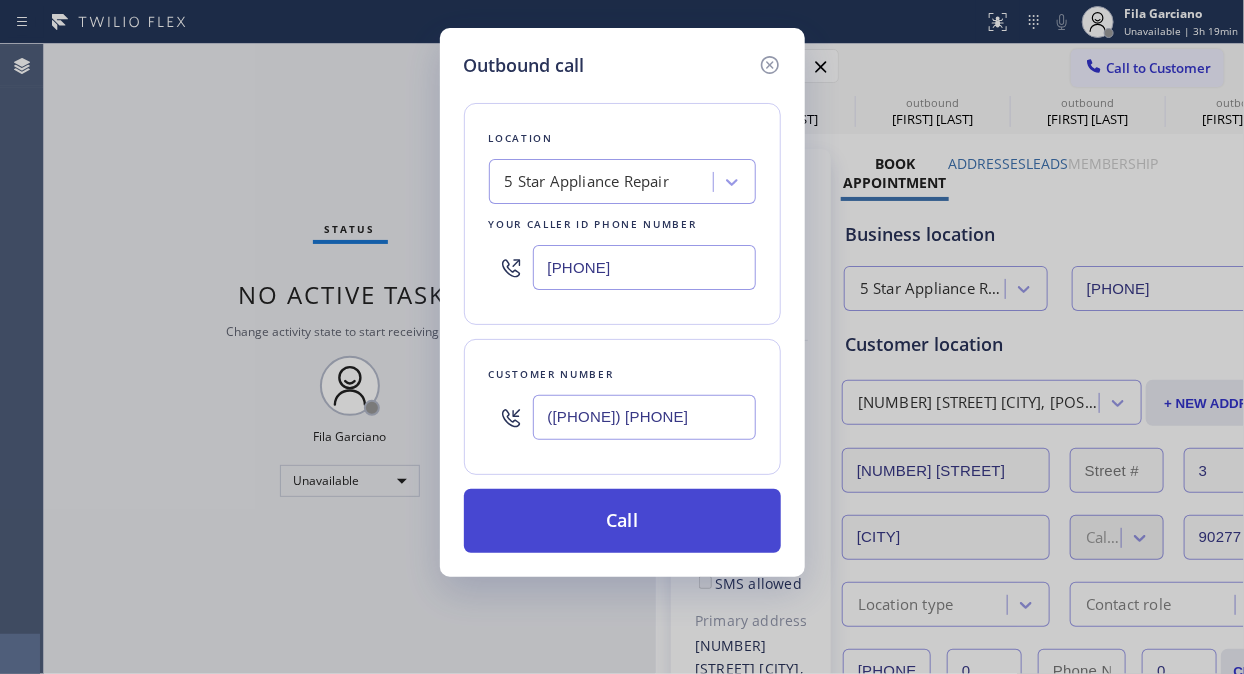 type on "([PHONE]) [PHONE]" 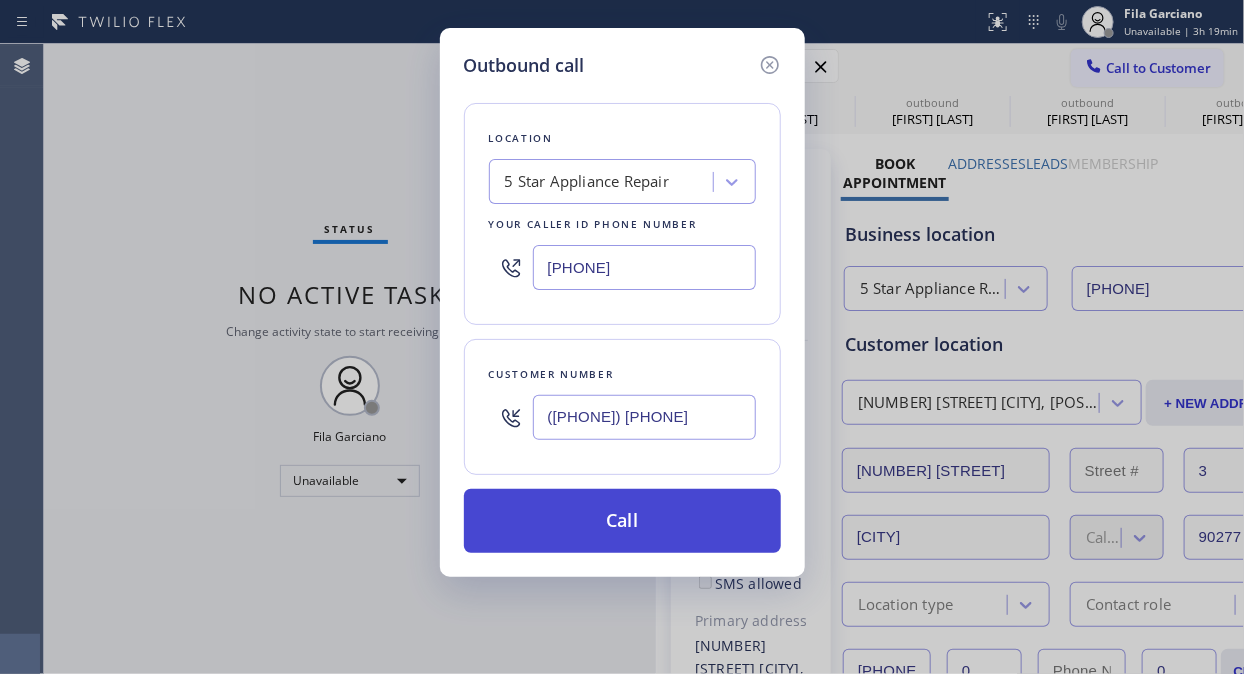 click on "Call" at bounding box center (622, 521) 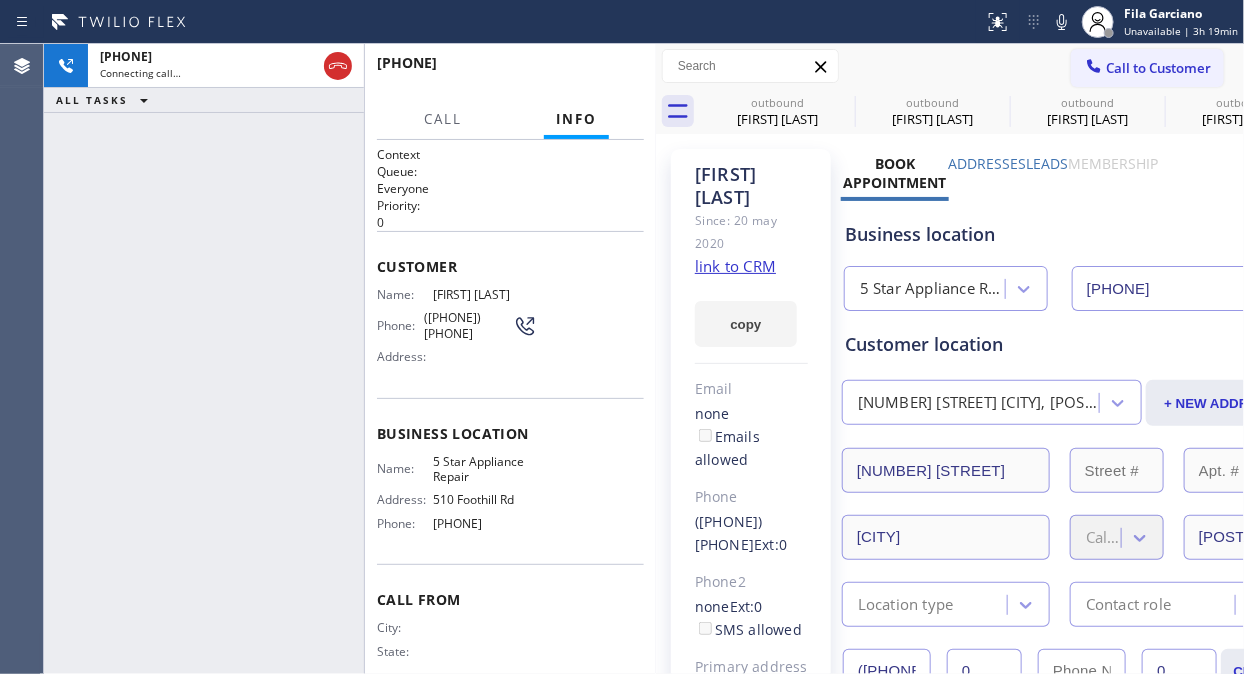 type on "[PHONE]" 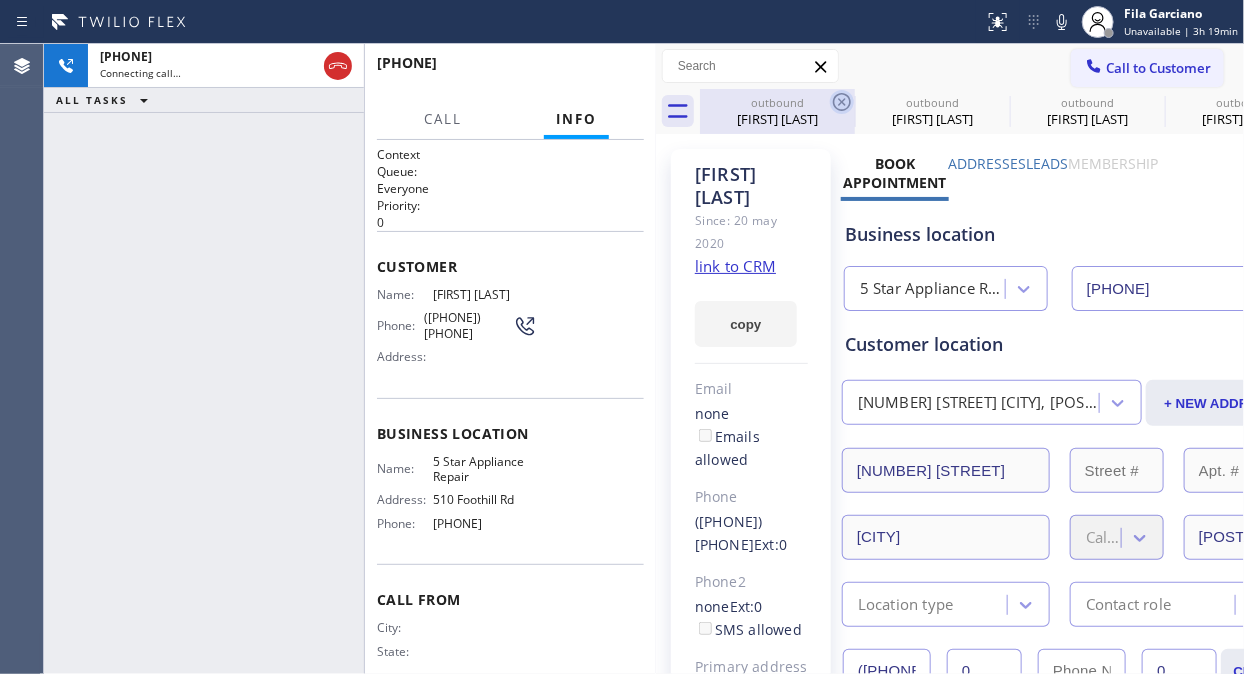 click 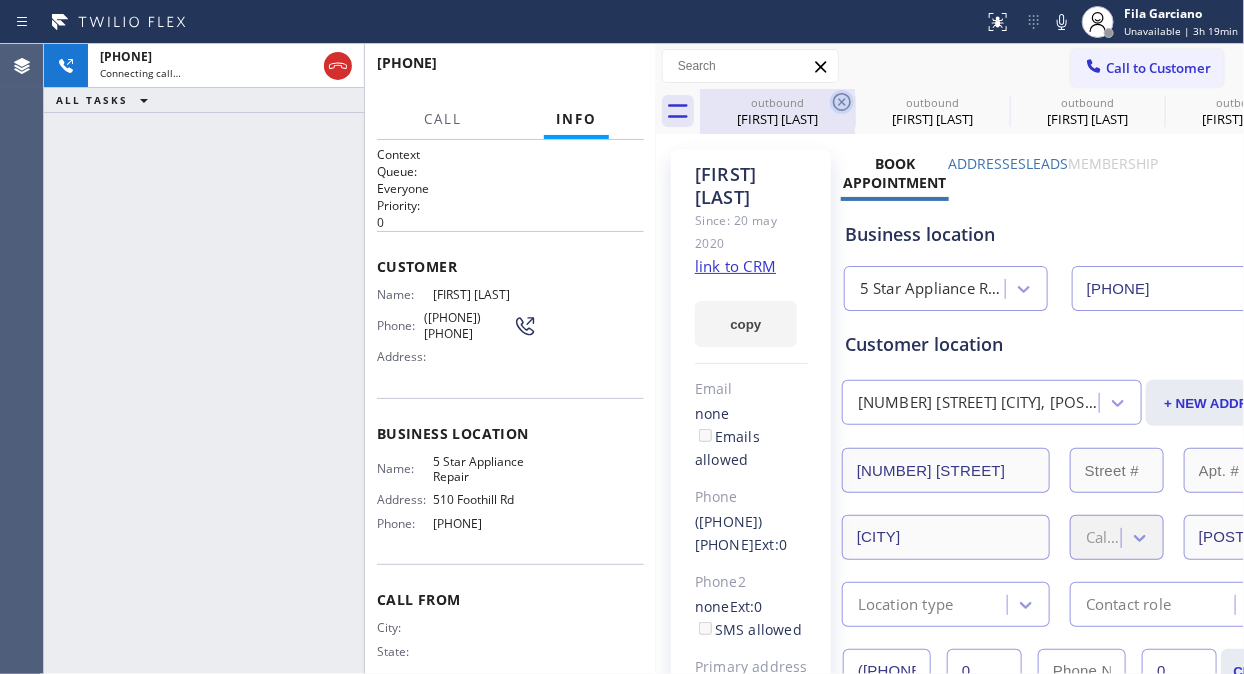 click 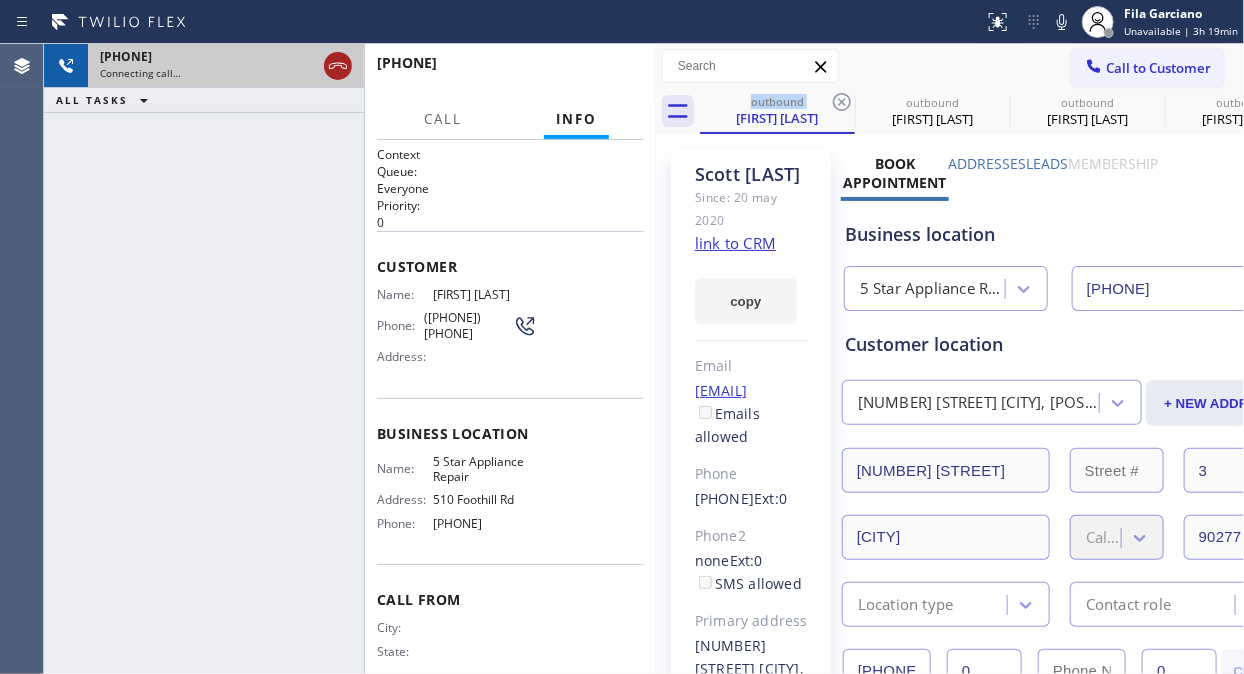 click 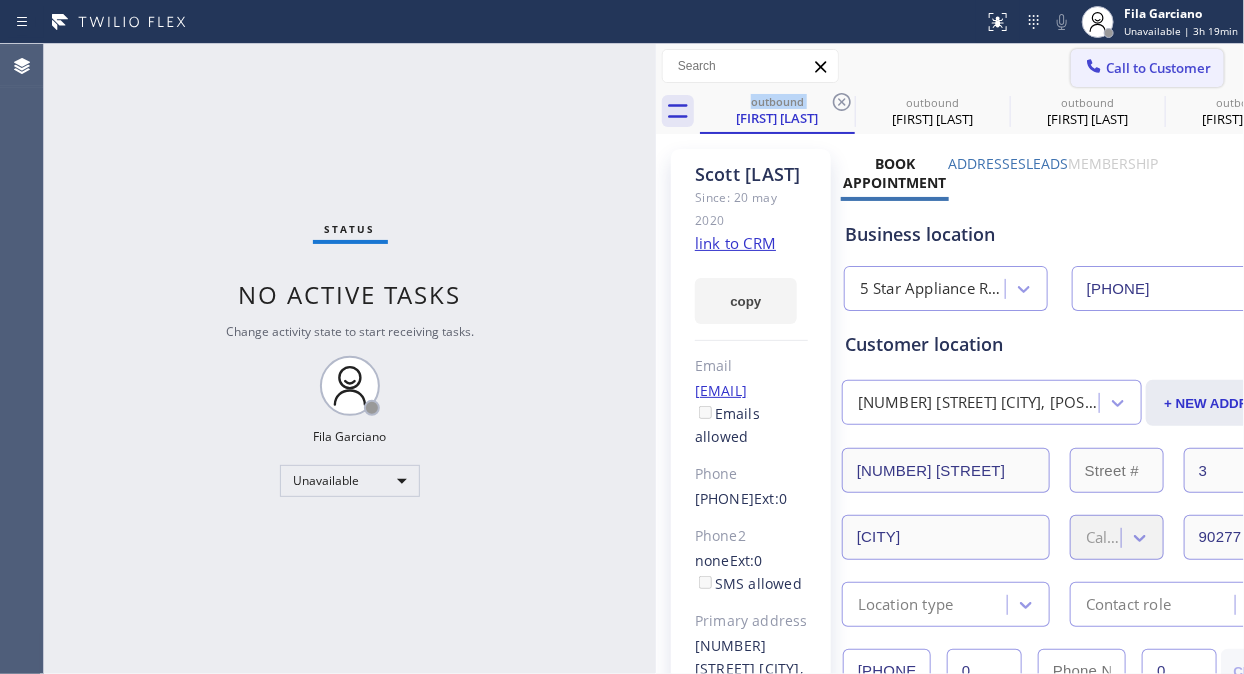 click on "Call to Customer" at bounding box center (1158, 68) 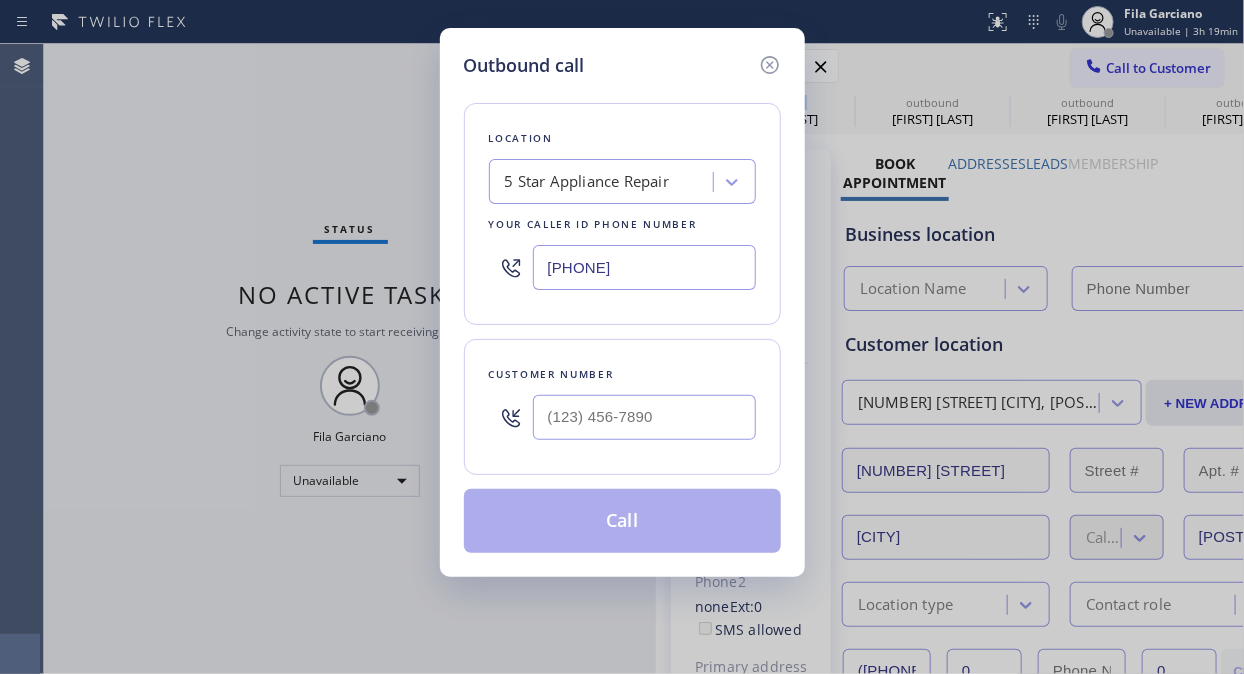 type on "(___) ___-____" 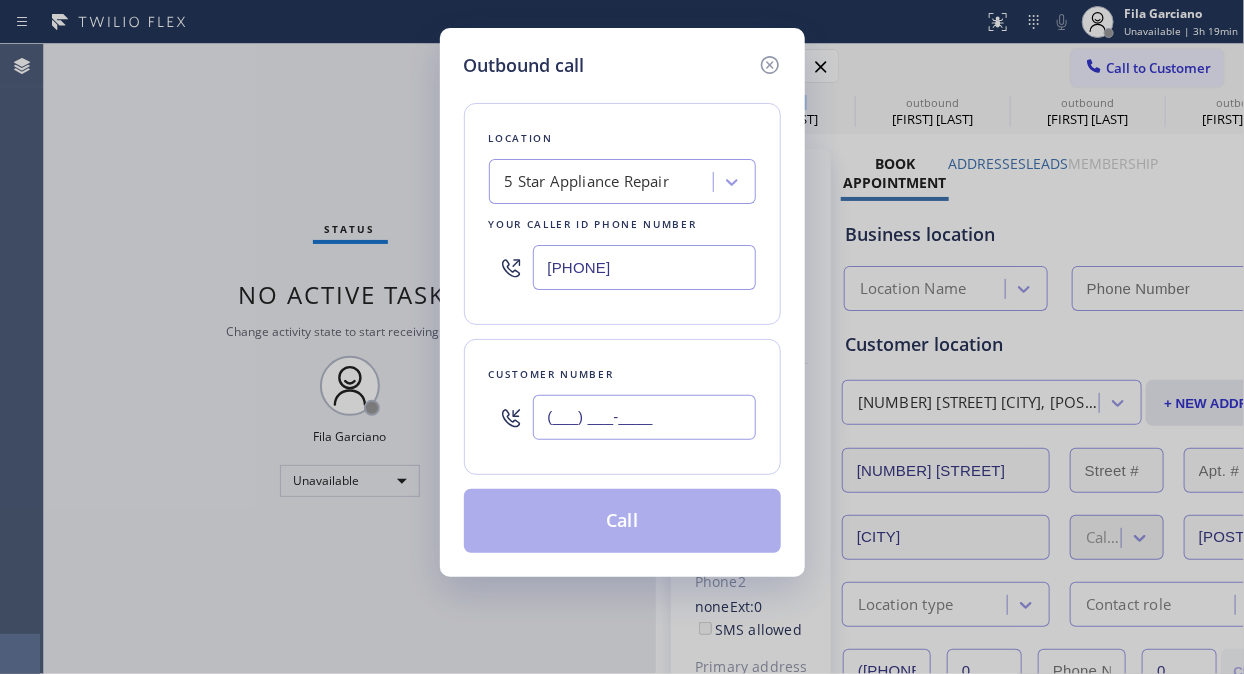 click on "(___) ___-____" at bounding box center (644, 417) 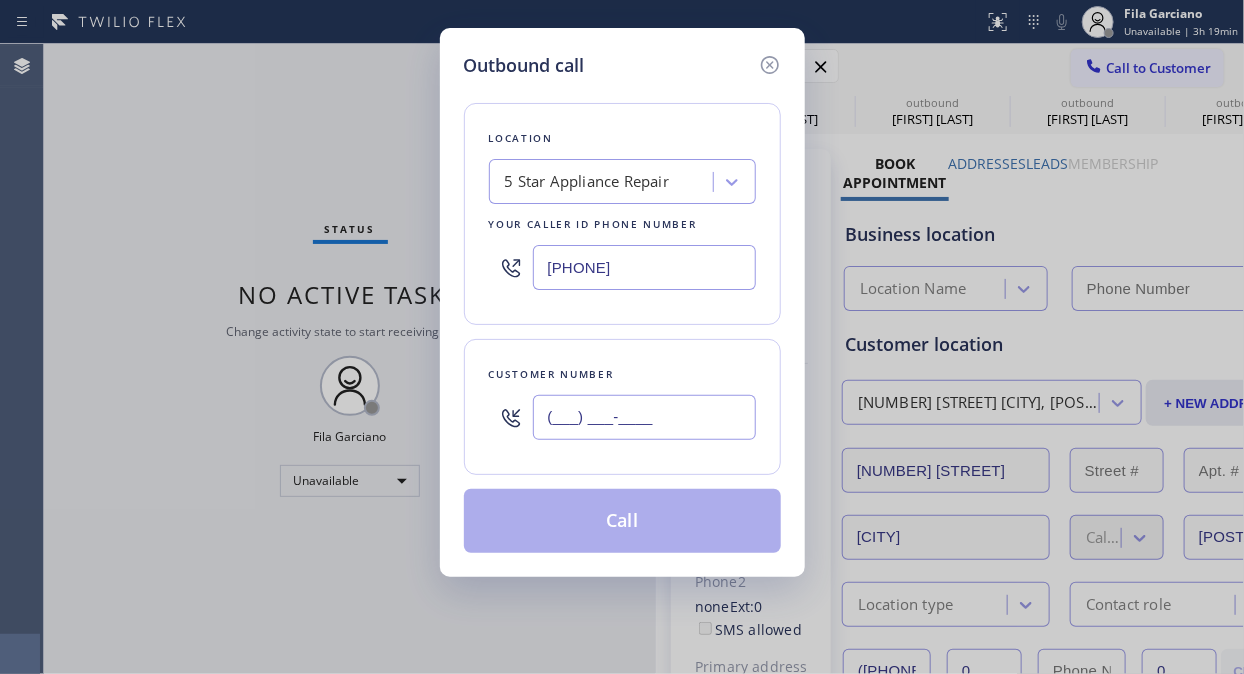 type on "[PHONE]" 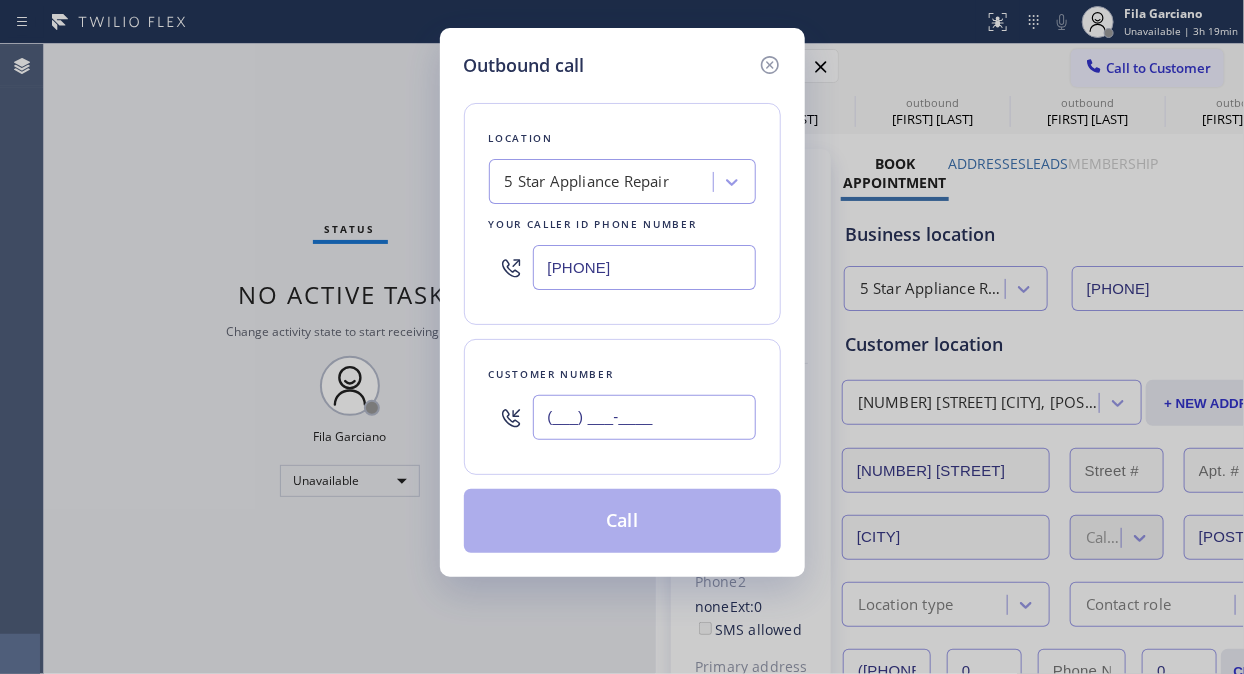 click on "(___) ___-____" at bounding box center (644, 417) 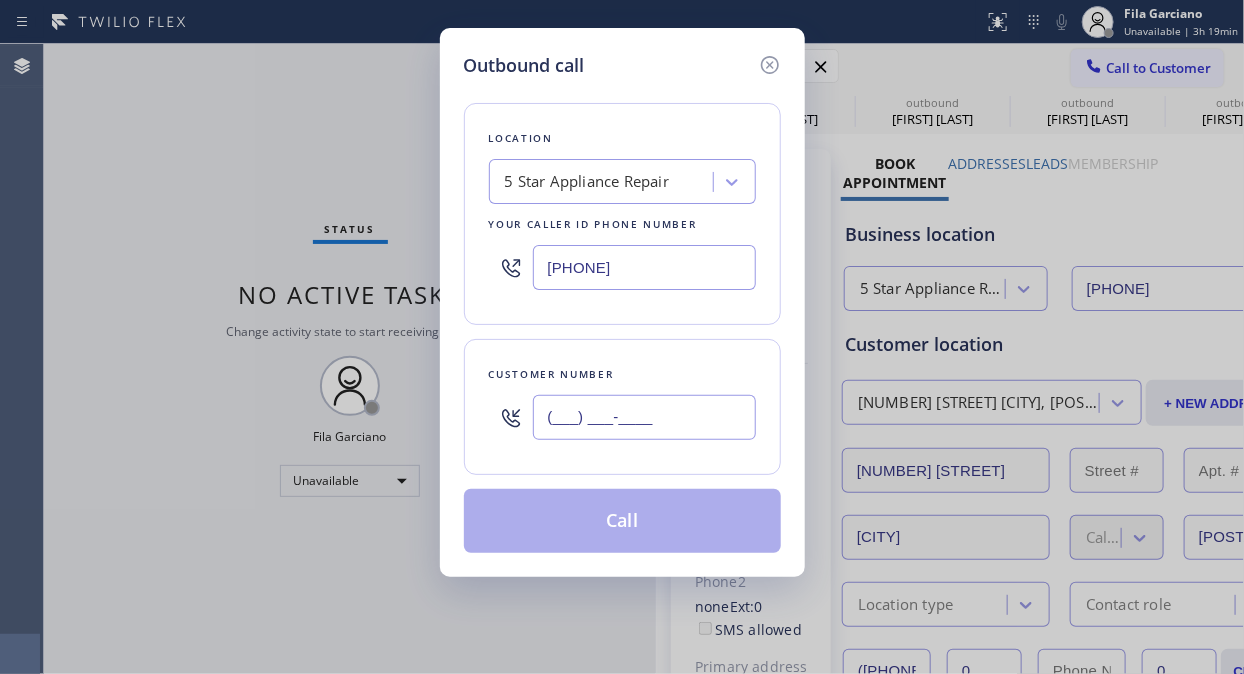 click on "(___) ___-____" at bounding box center (644, 417) 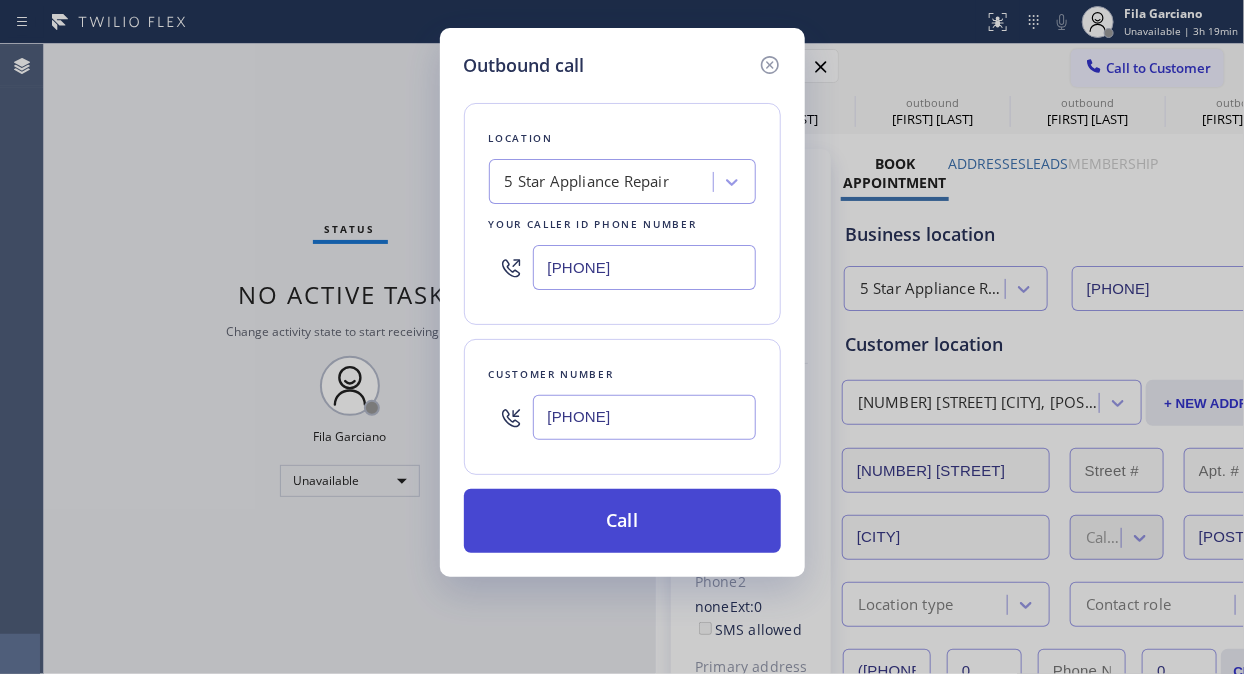 type on "[PHONE]" 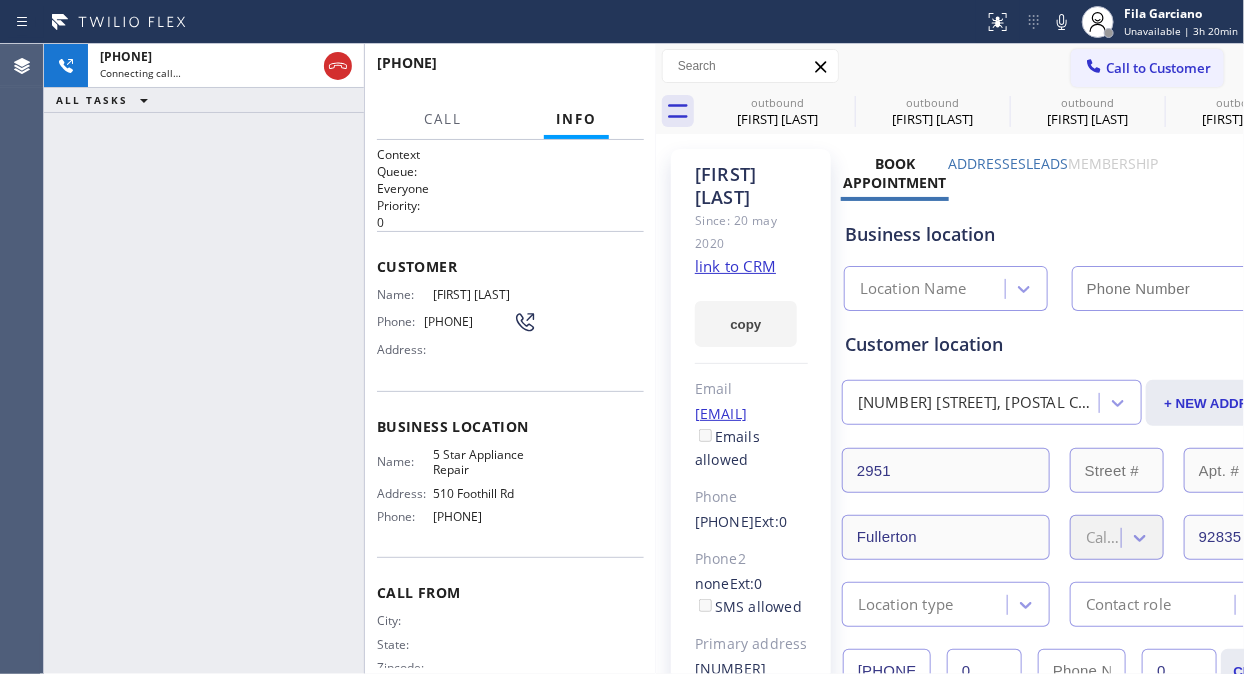 type on "[PHONE]" 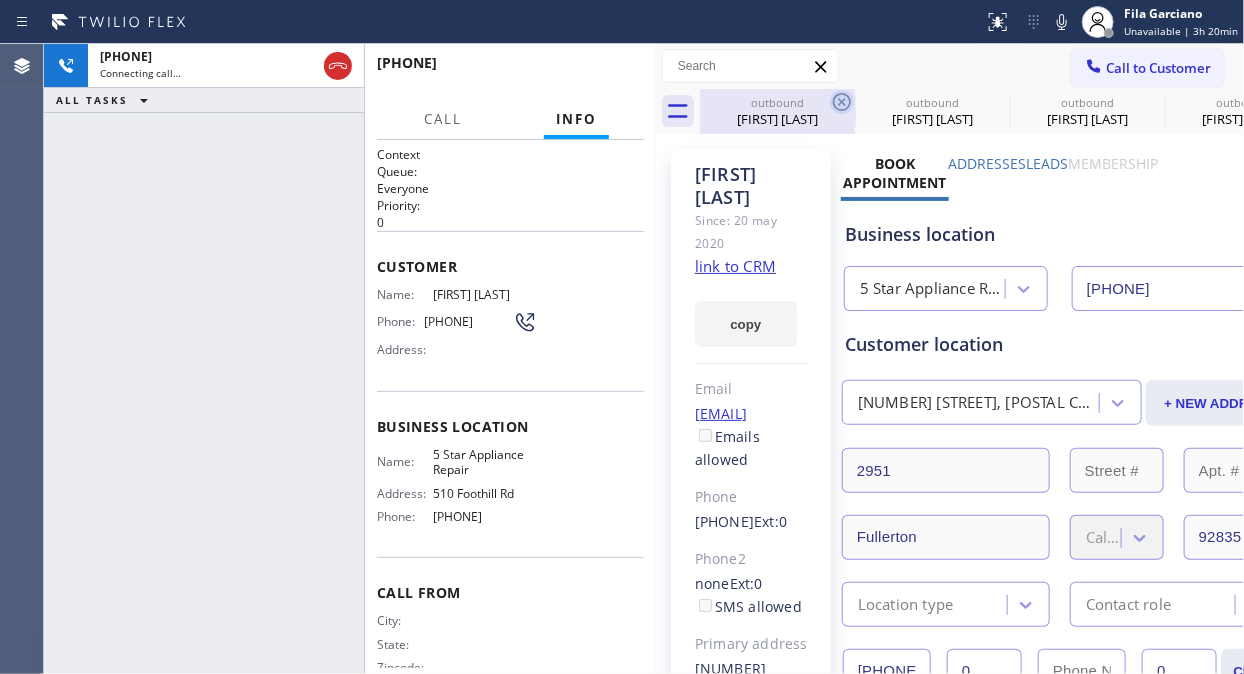 click 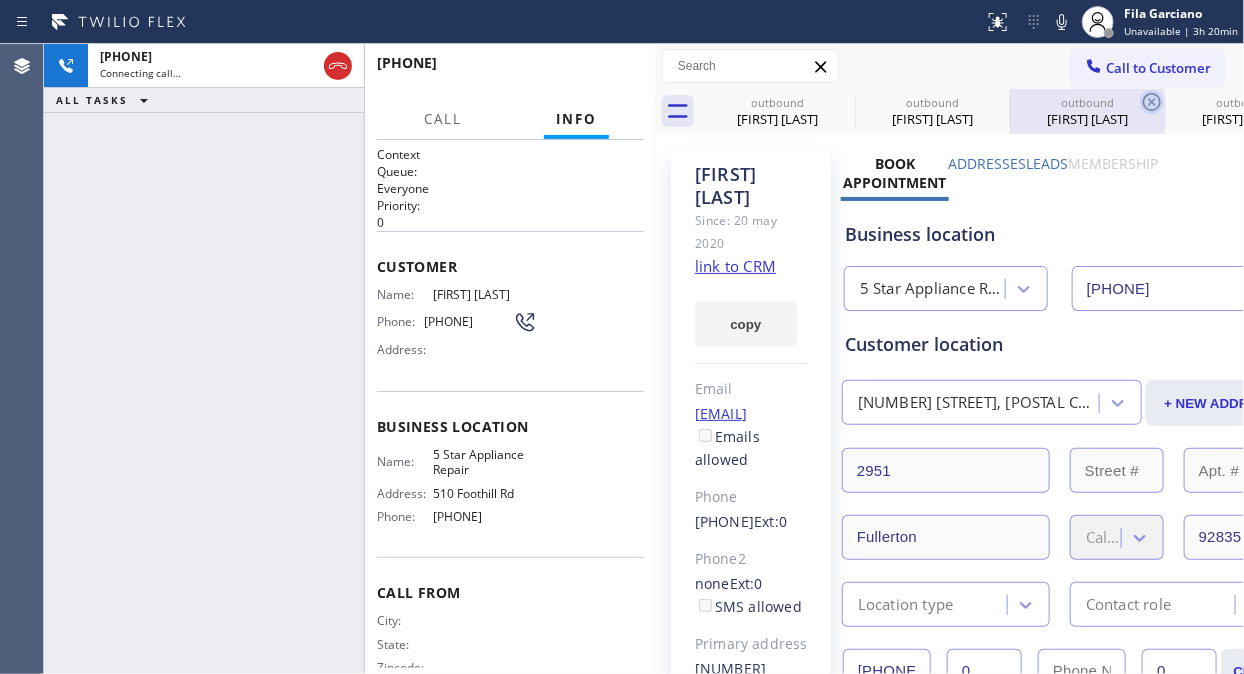 click 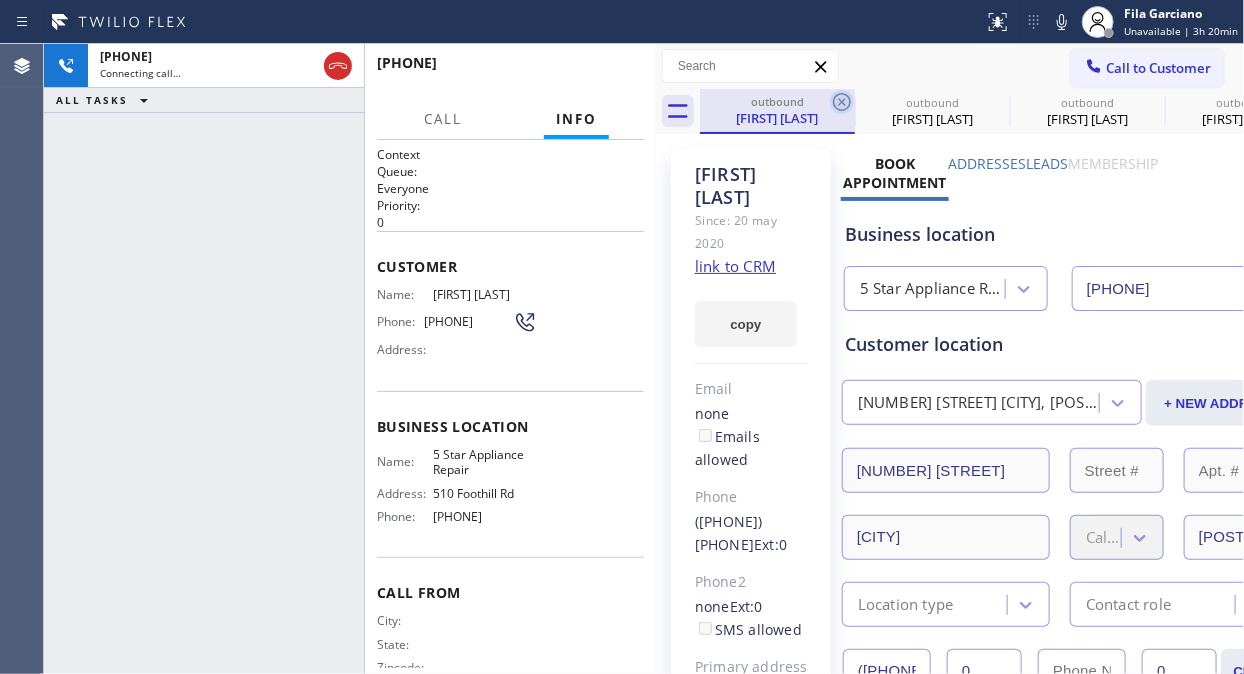 click 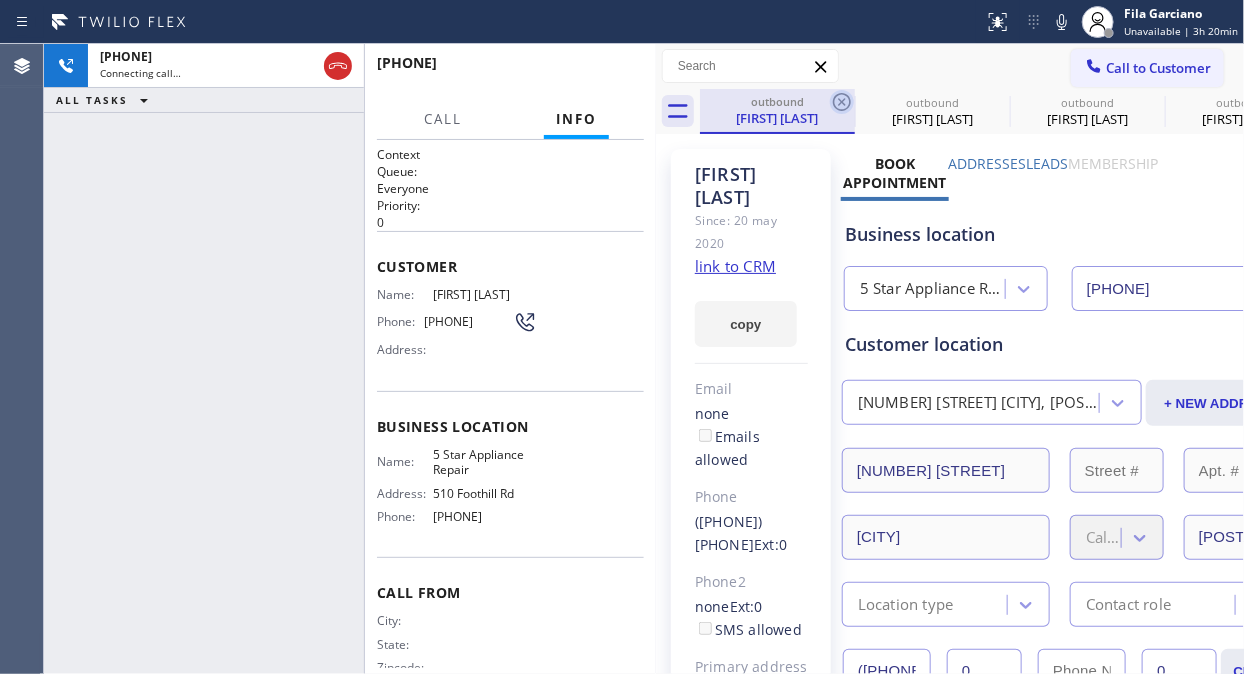 click 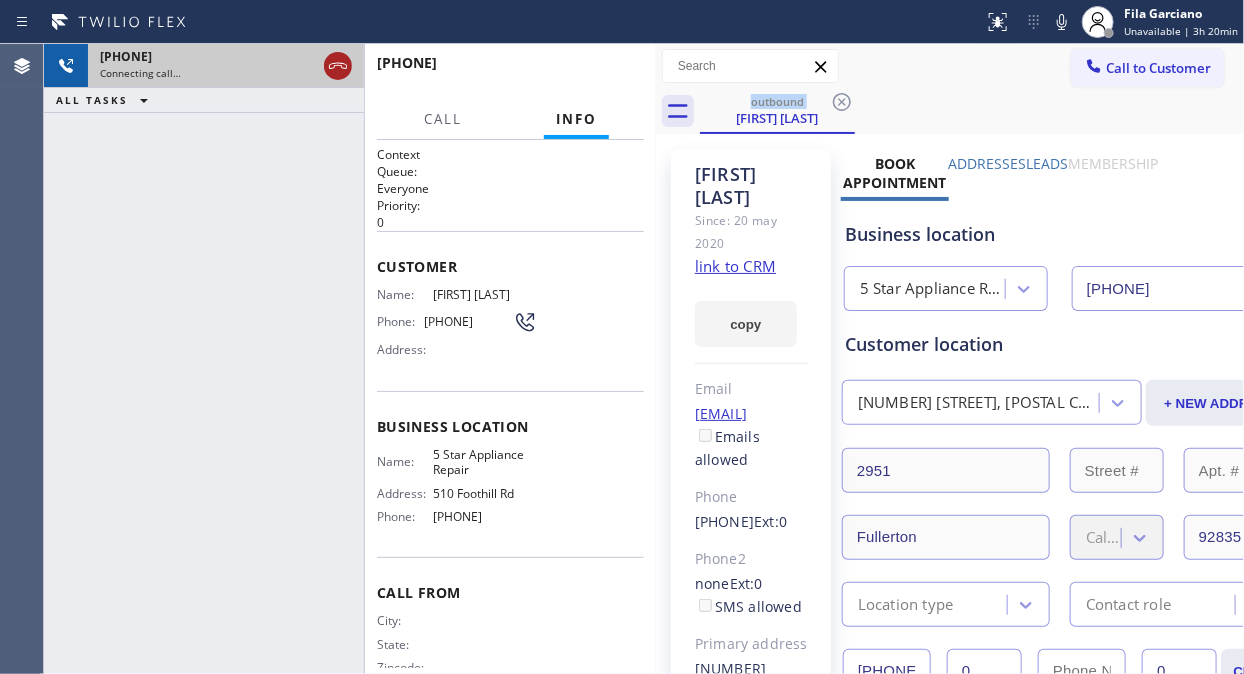 click 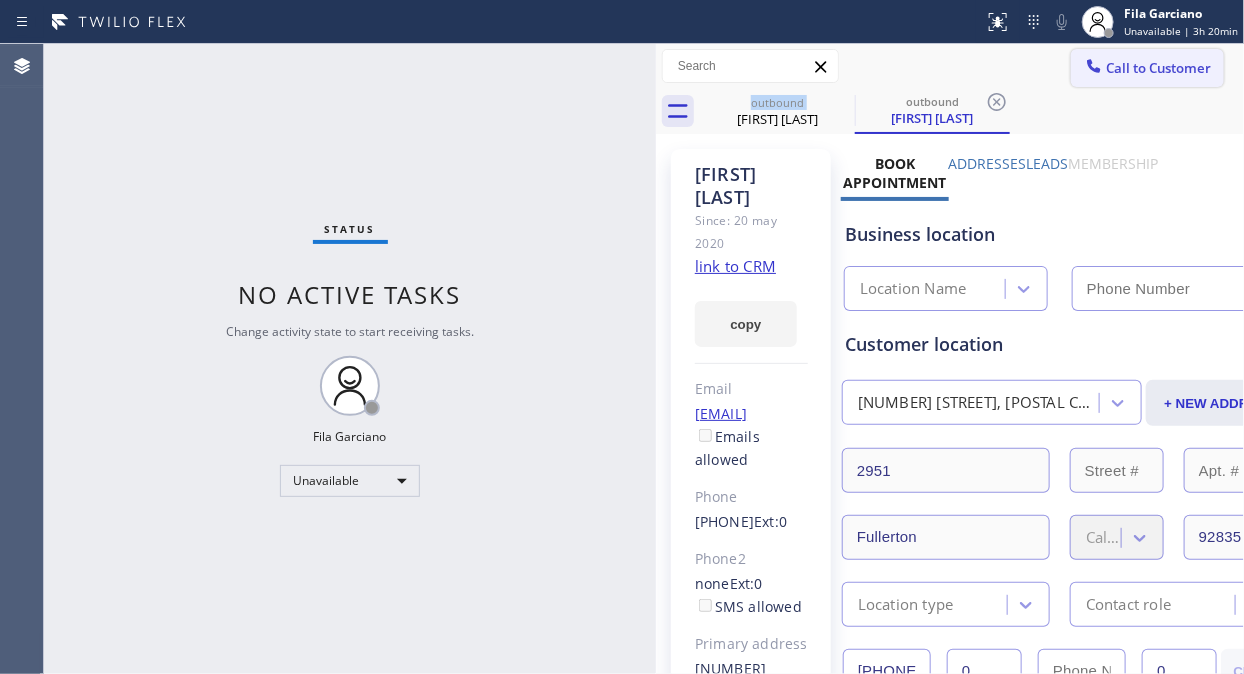 click on "Call to Customer" at bounding box center (1147, 68) 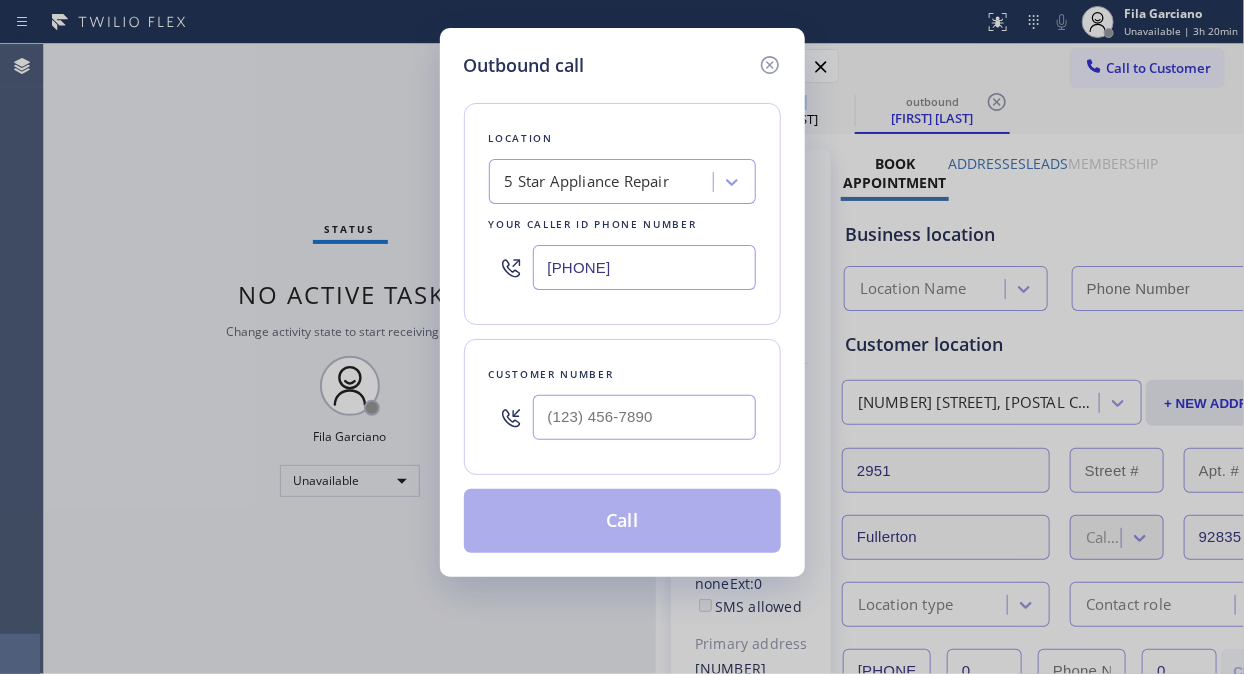 type on "[PHONE]" 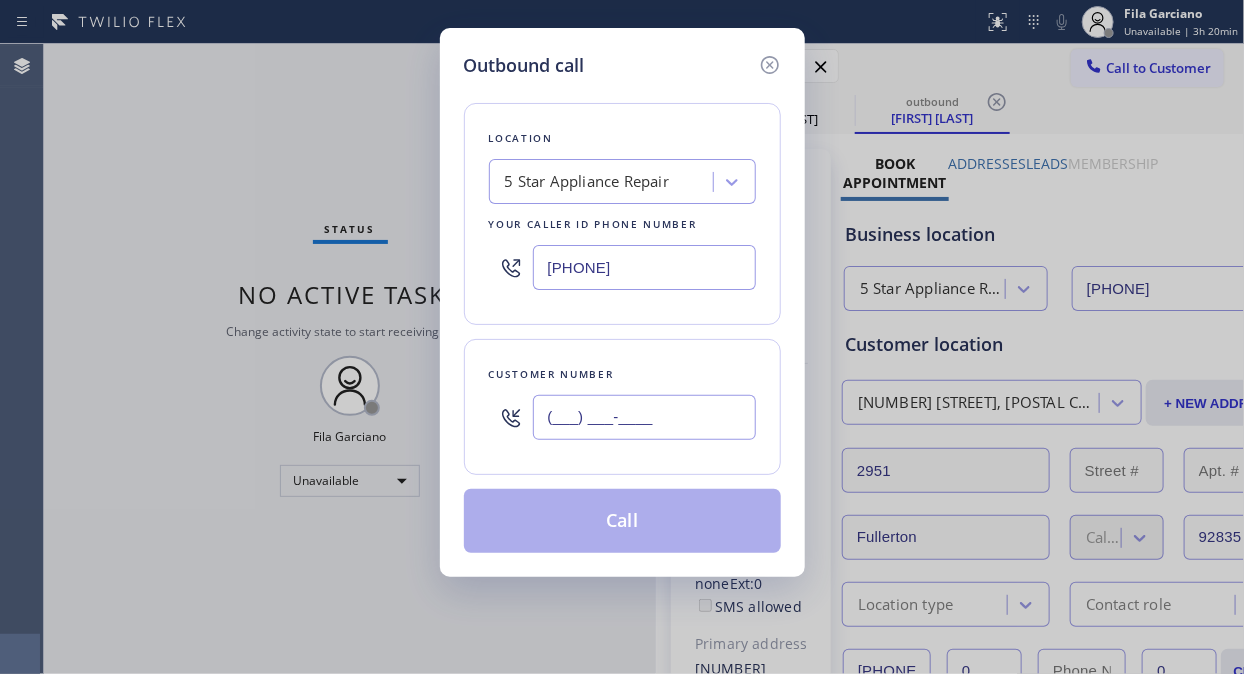 click on "(___) ___-____" at bounding box center [644, 417] 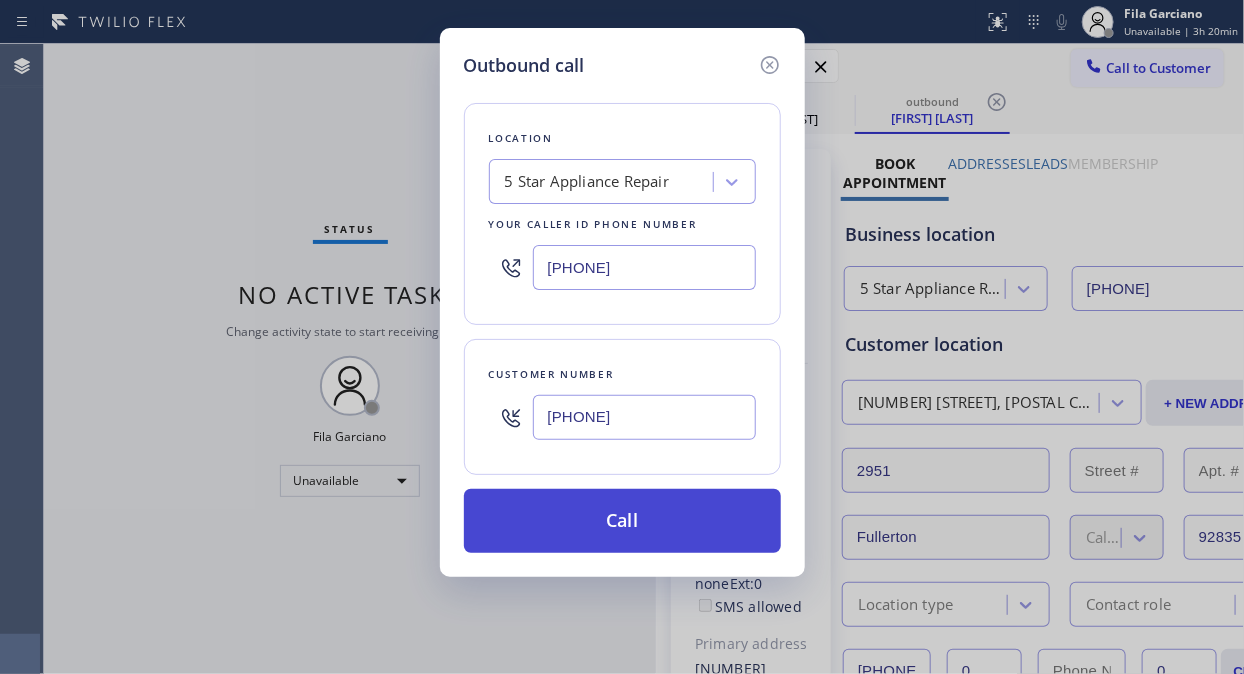 type on "[PHONE]" 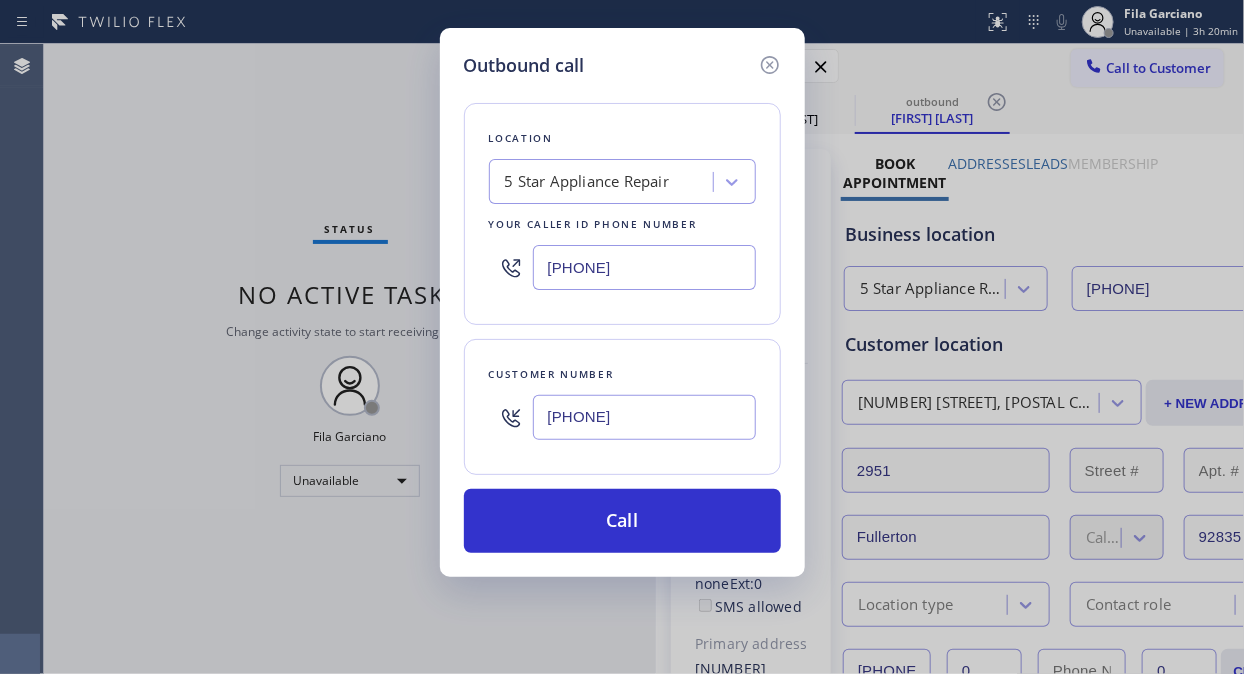 click on "Call" at bounding box center [622, 521] 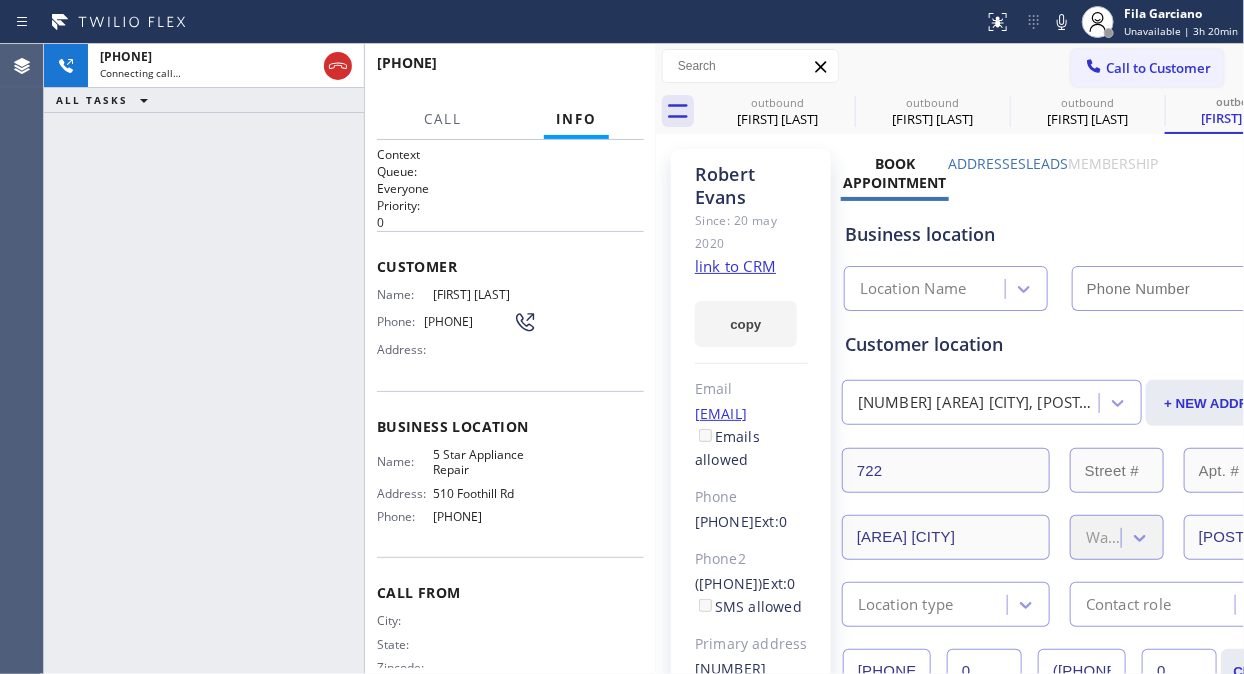 type on "[PHONE]" 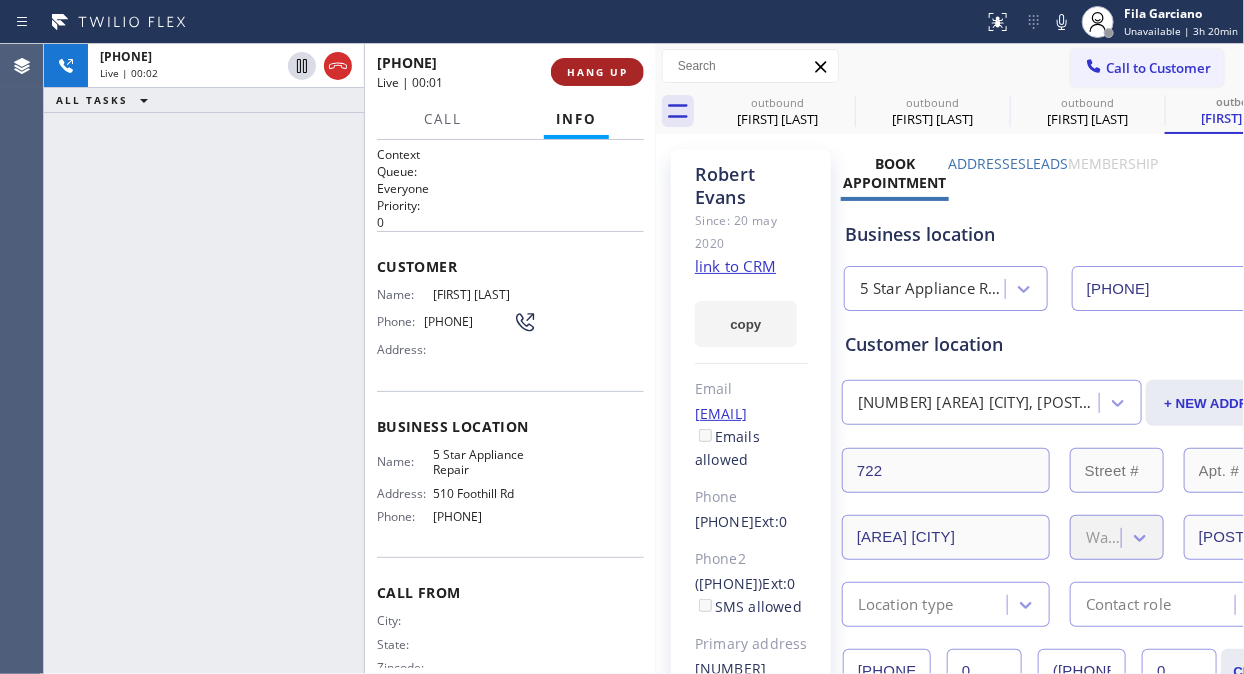 click on "HANG UP" at bounding box center [597, 72] 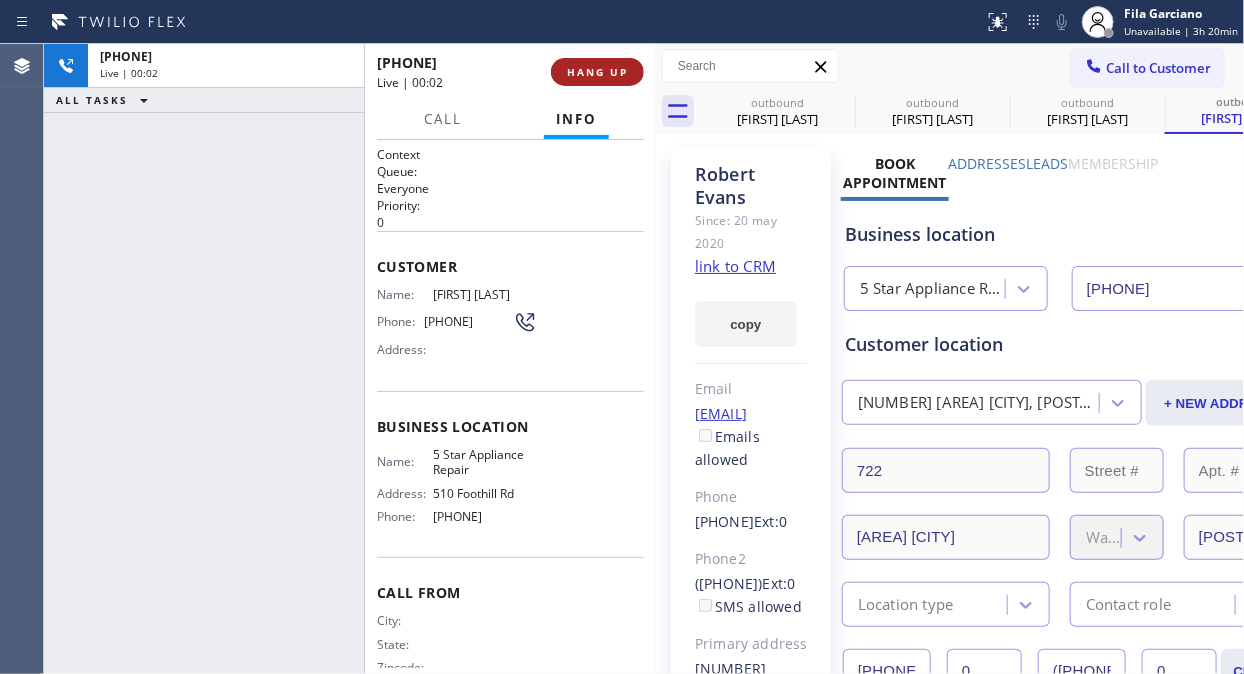 click on "HANG UP" at bounding box center (597, 72) 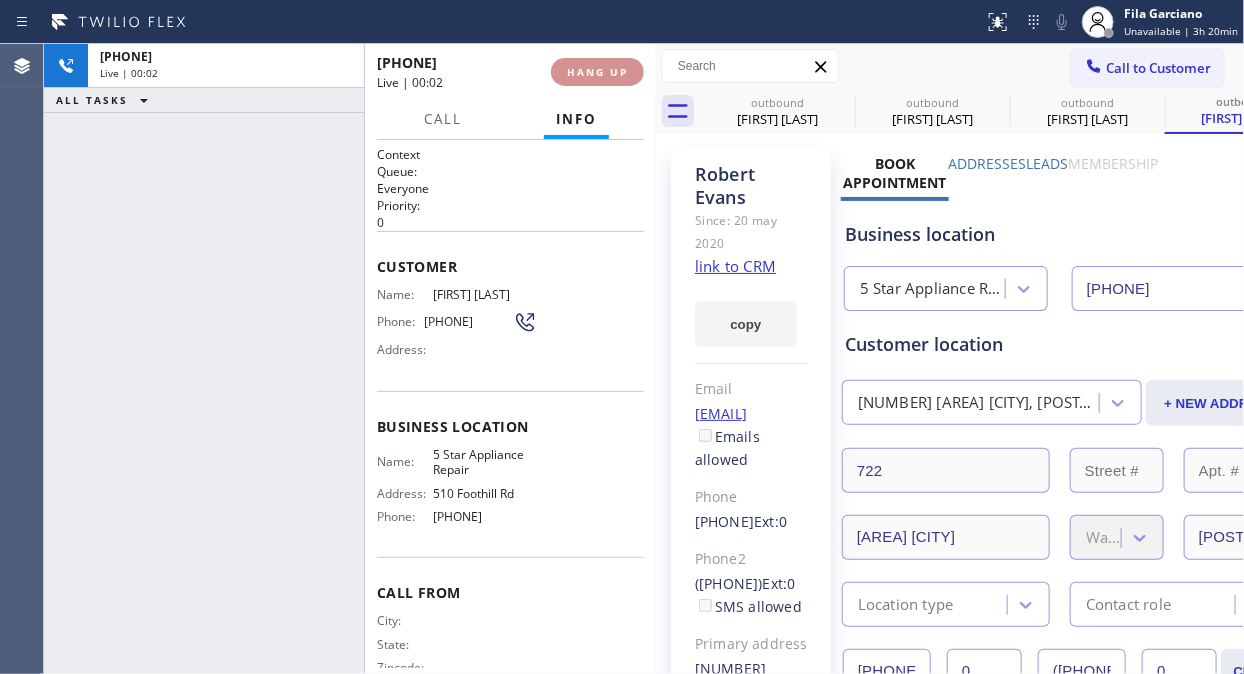 click on "HANG UP" at bounding box center (597, 72) 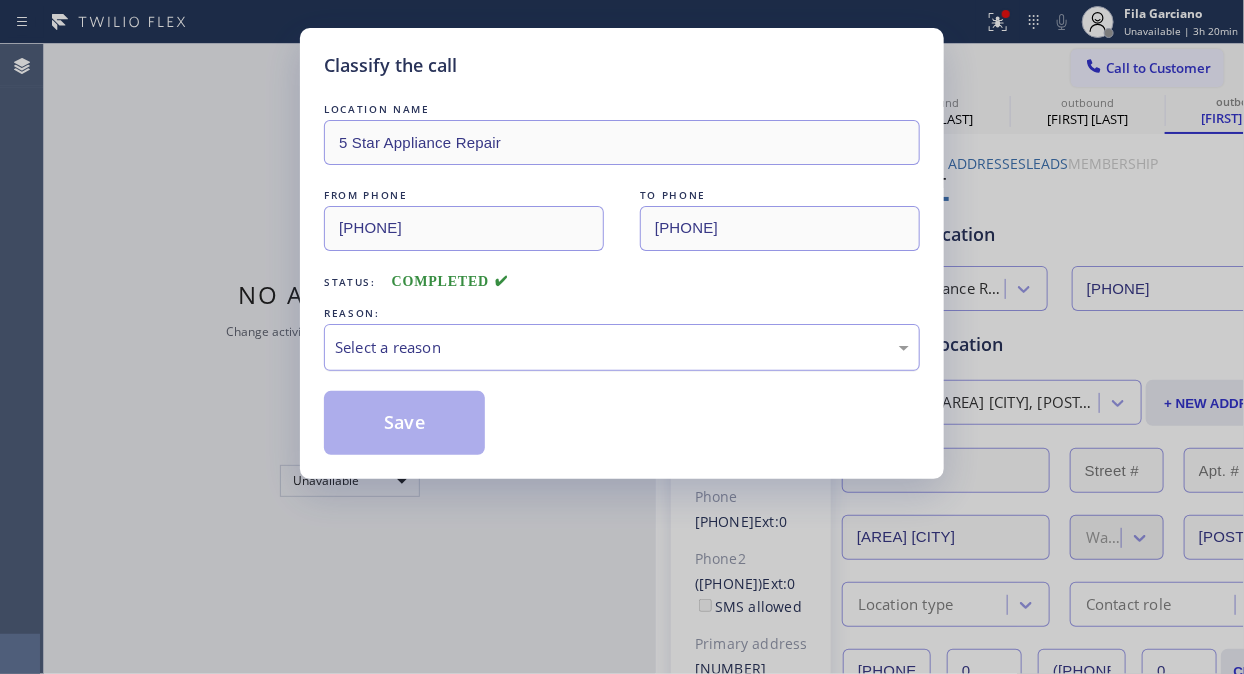click on "Select a reason" at bounding box center [622, 347] 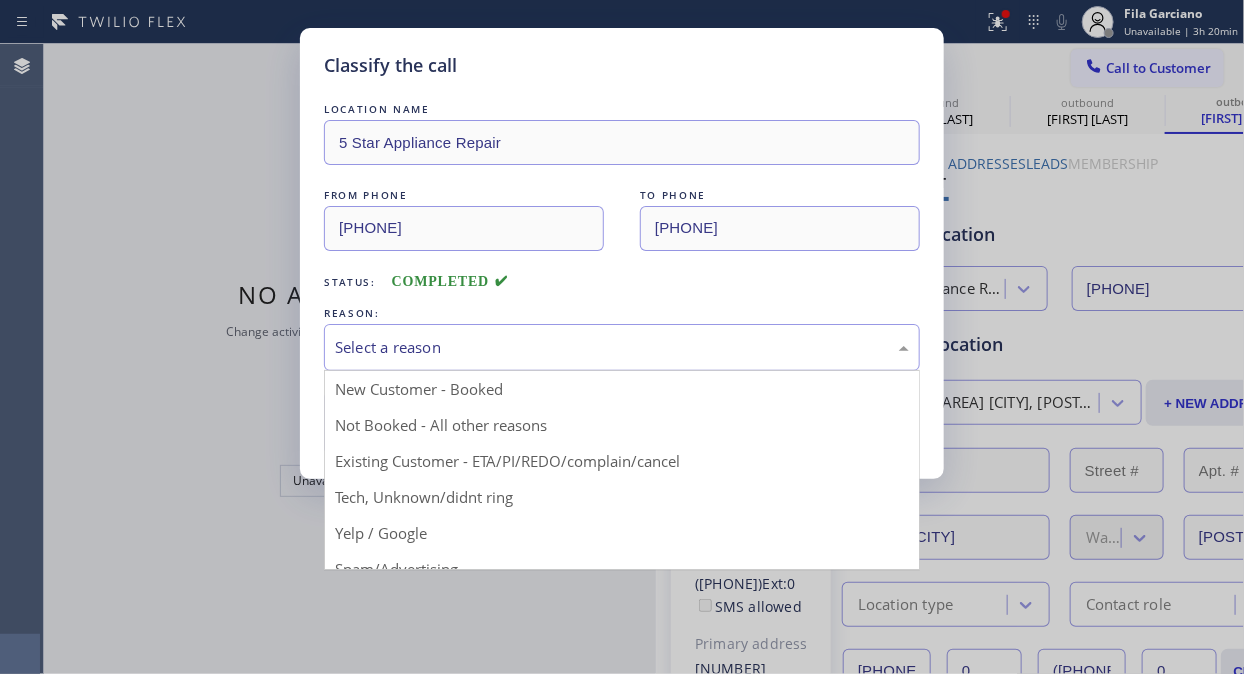 drag, startPoint x: 580, startPoint y: 452, endPoint x: 466, endPoint y: 446, distance: 114.15778 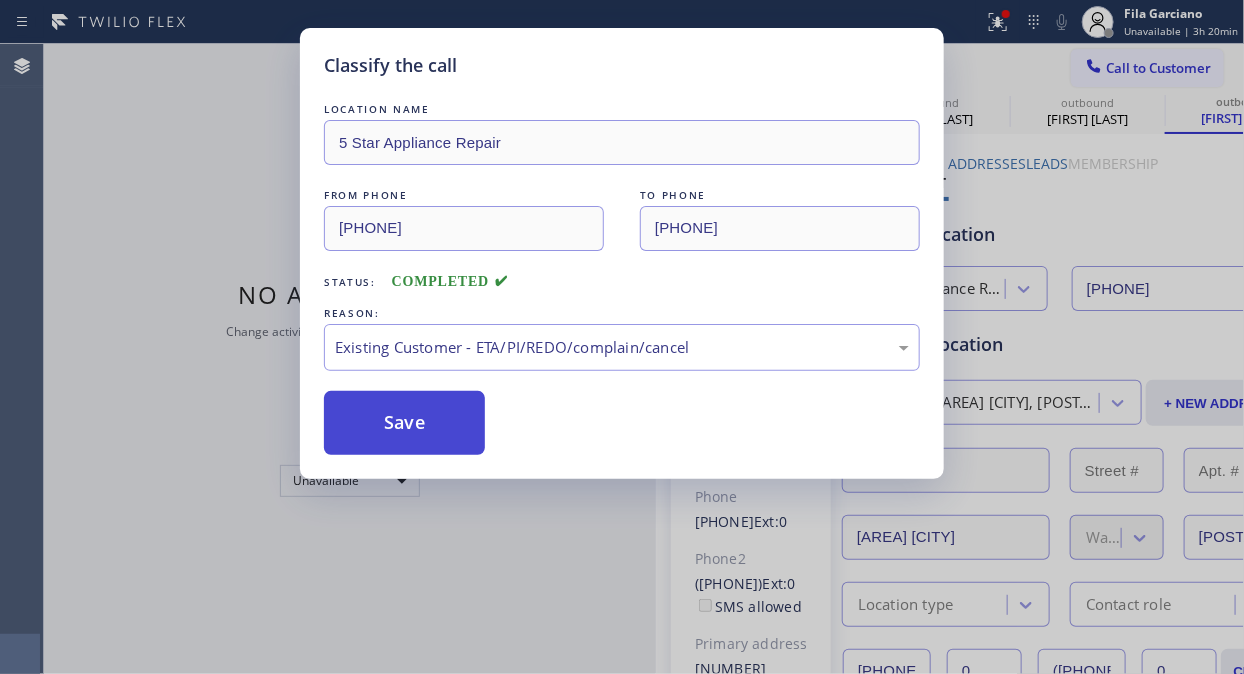 click on "Save" at bounding box center [404, 423] 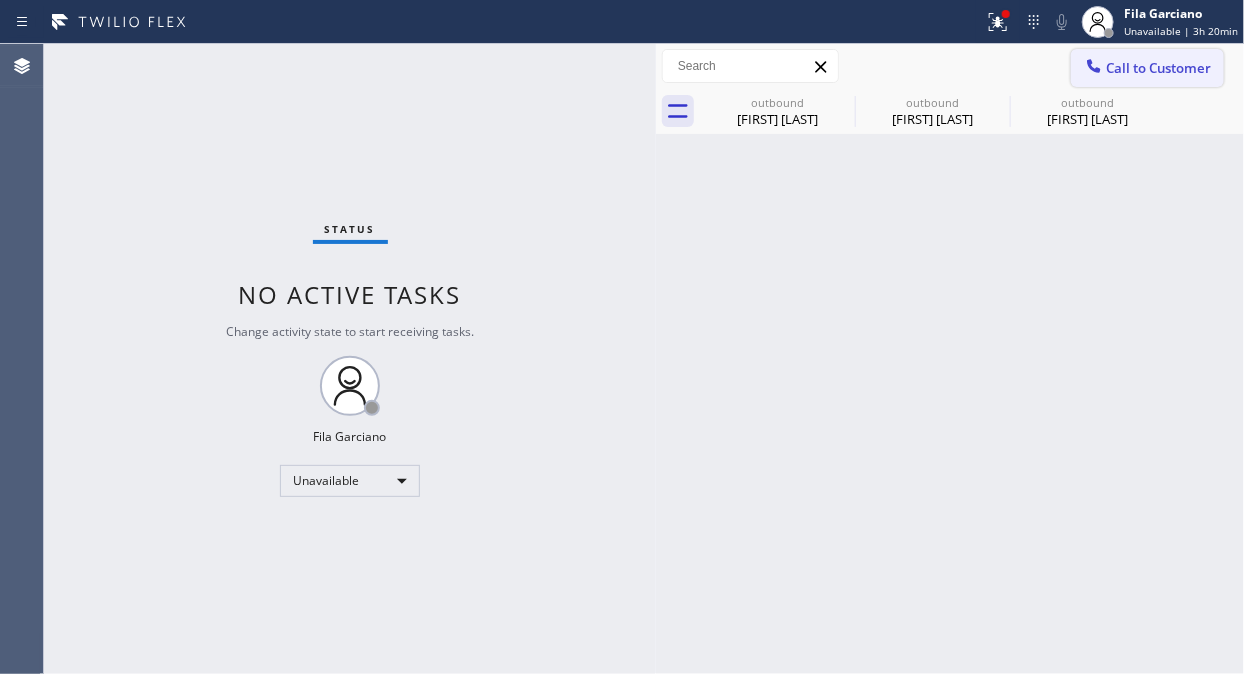 click on "Call to Customer" at bounding box center [1158, 68] 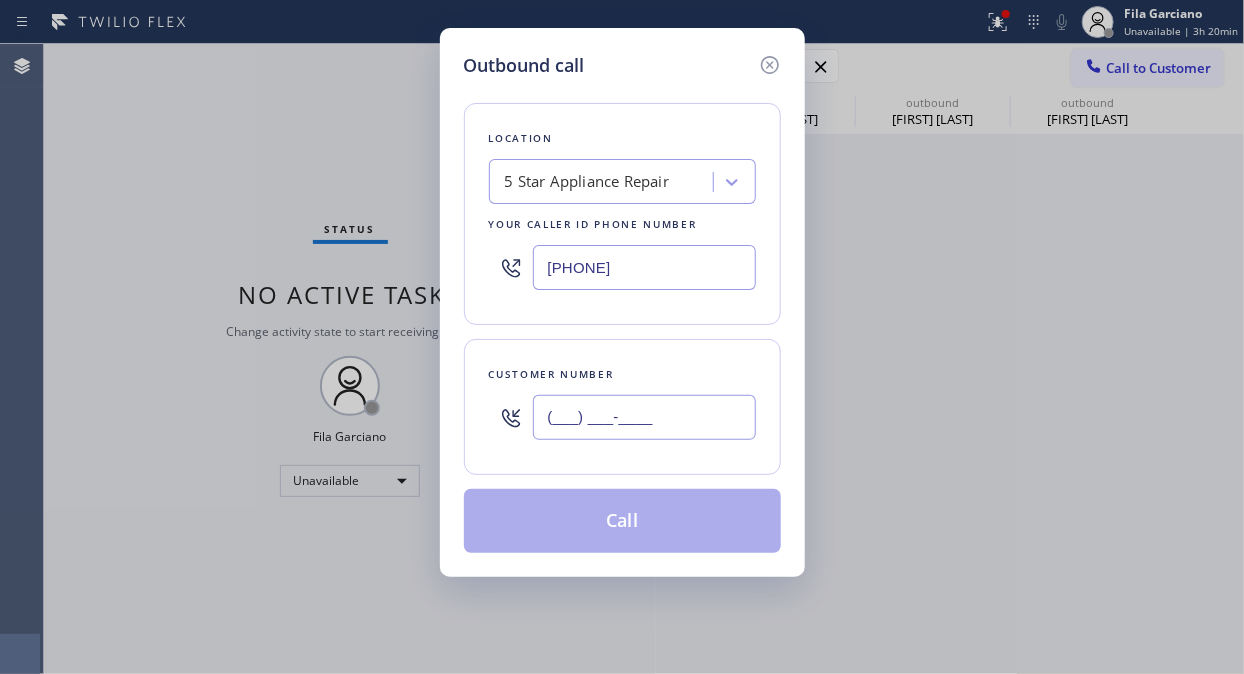 click on "(___) ___-____" at bounding box center (644, 417) 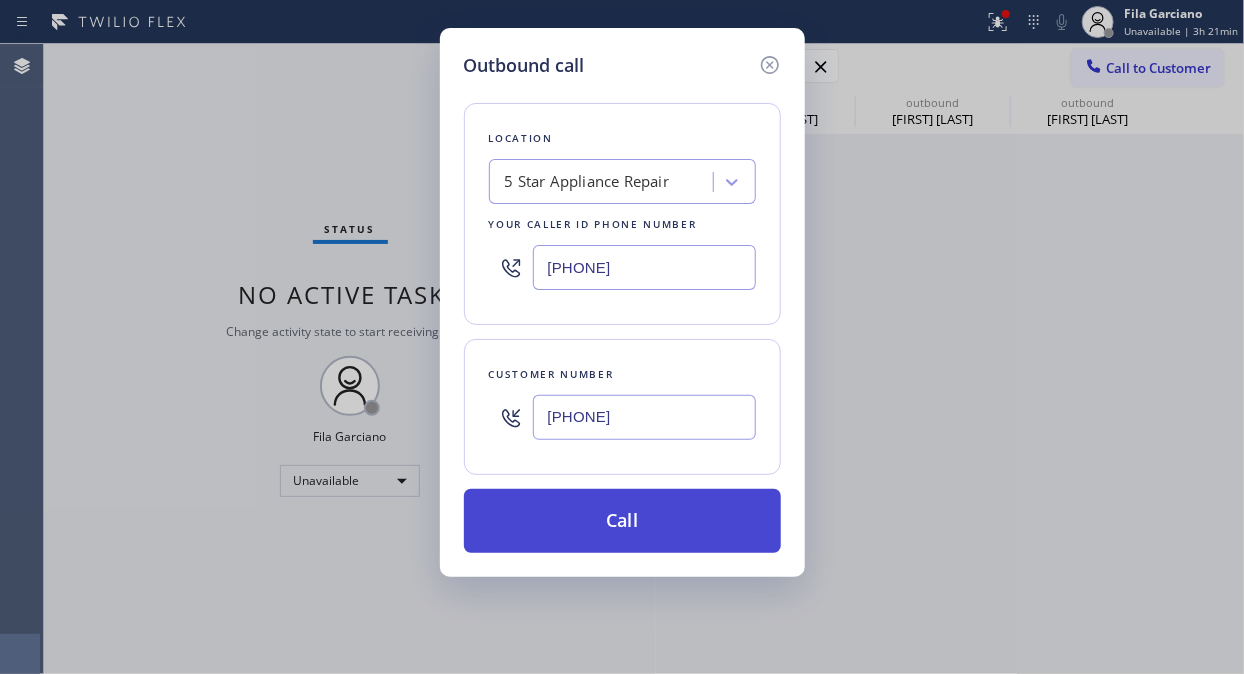 type on "[PHONE]" 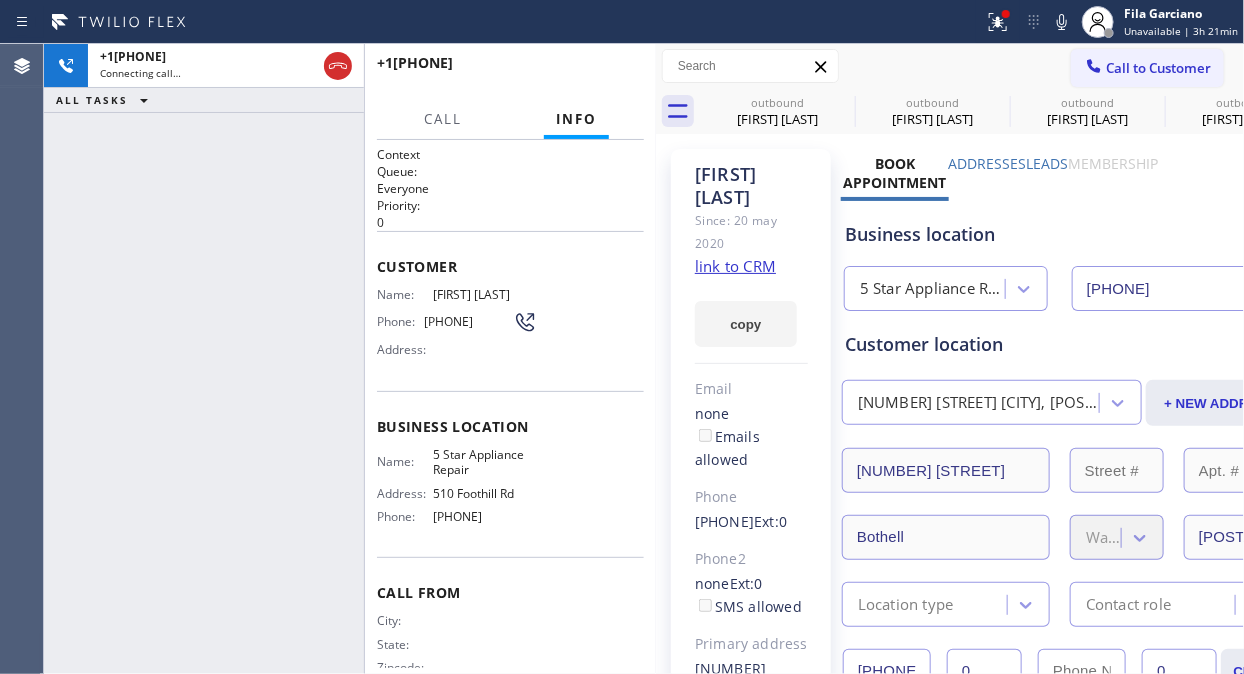 type on "[PHONE]" 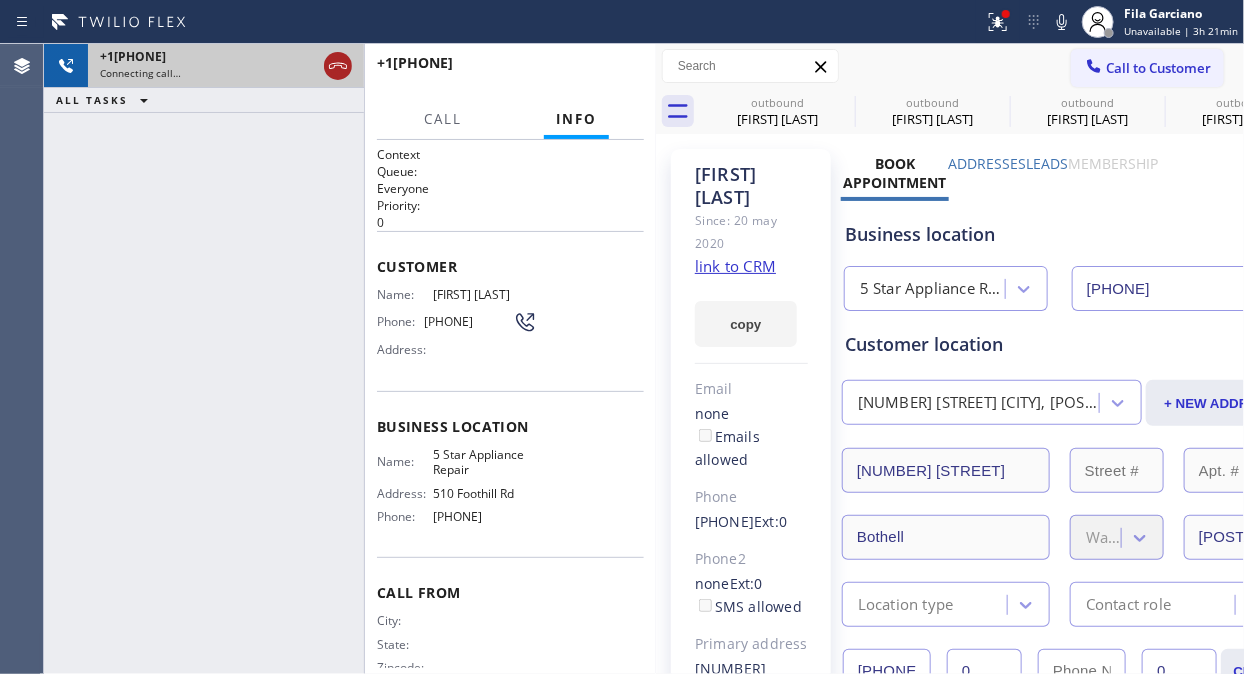 click 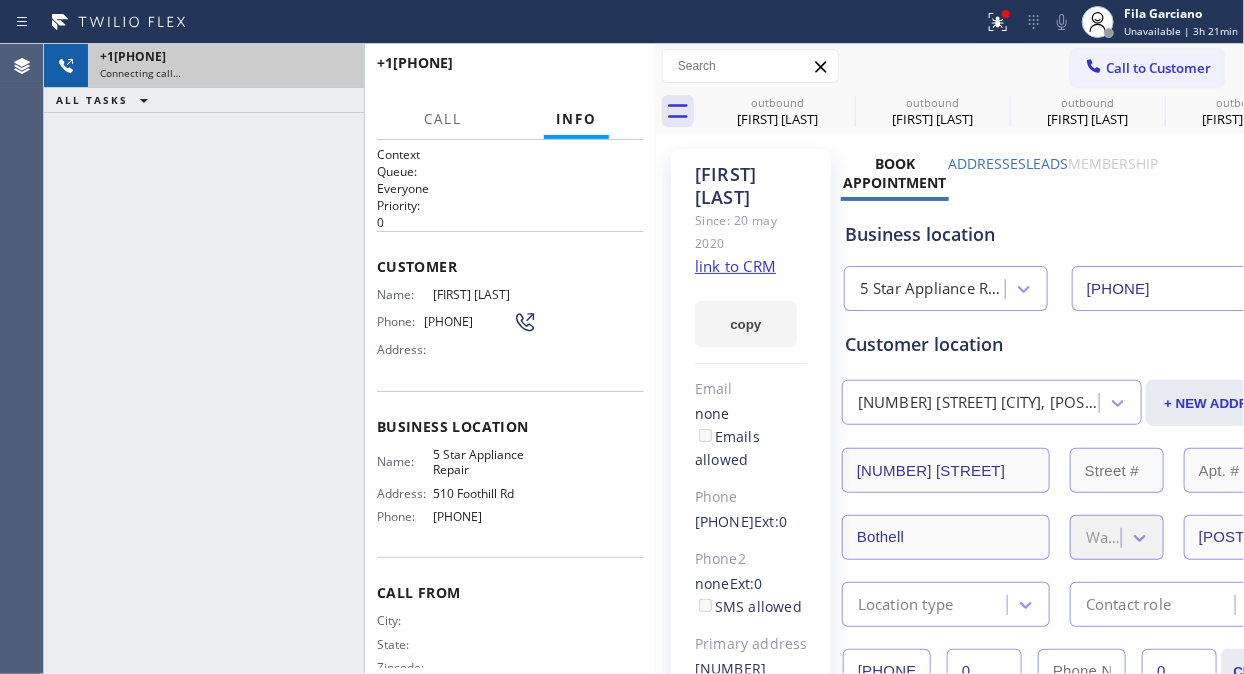 click on "Call to Customer" at bounding box center (1158, 68) 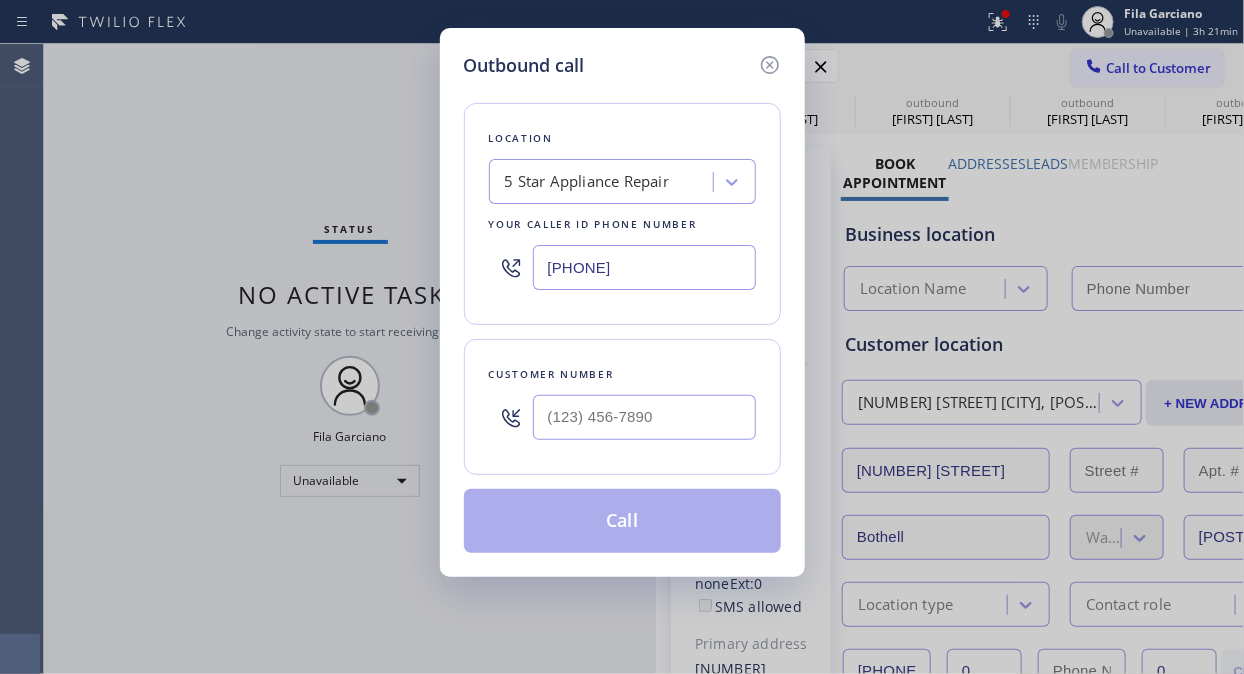 type on "[PHONE]" 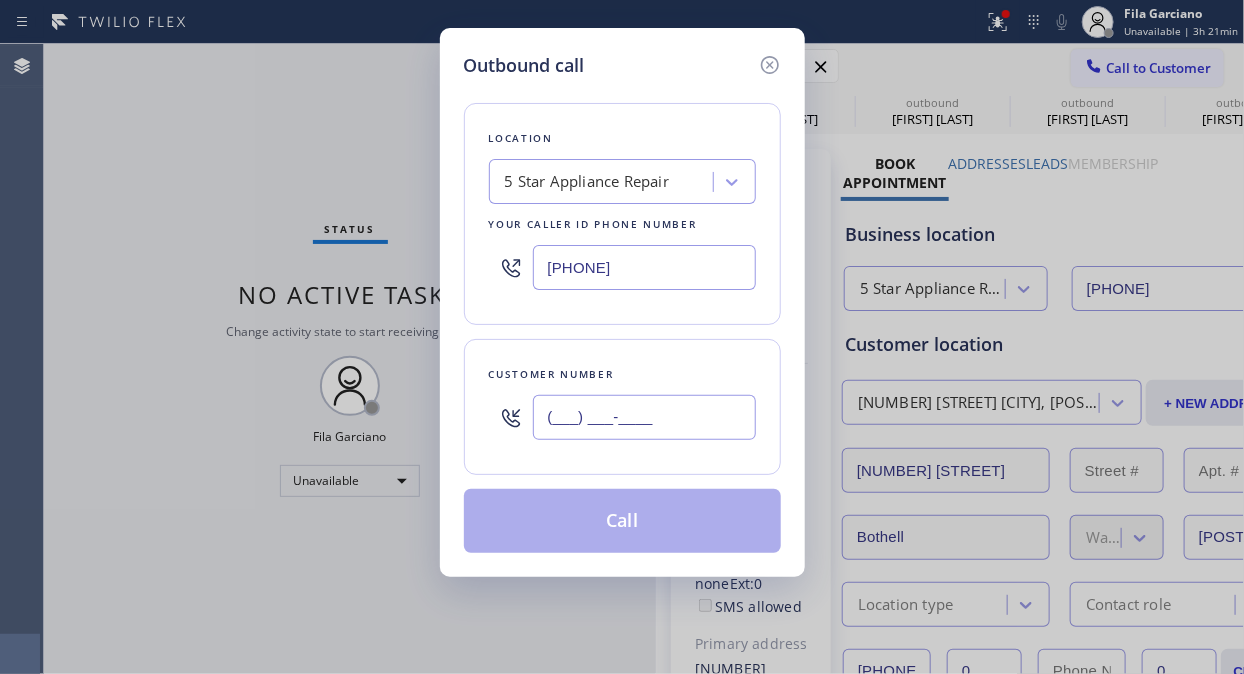 click on "(___) ___-____" at bounding box center (644, 417) 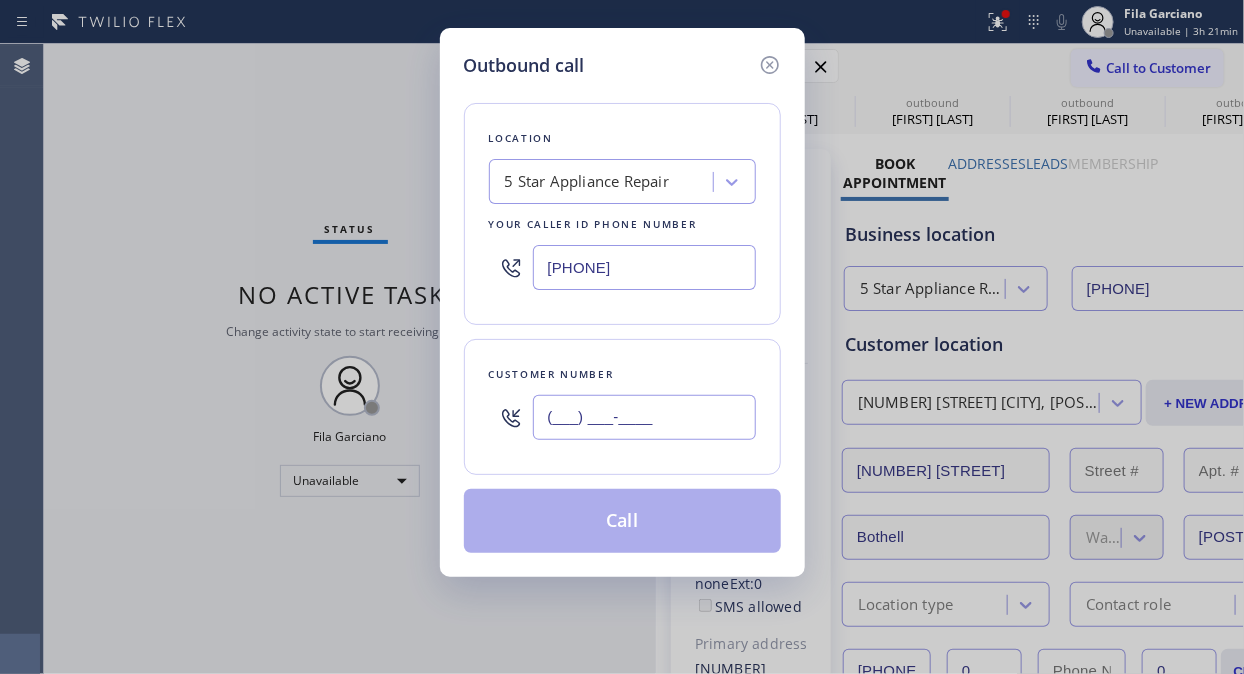 paste on "[PHONE]" 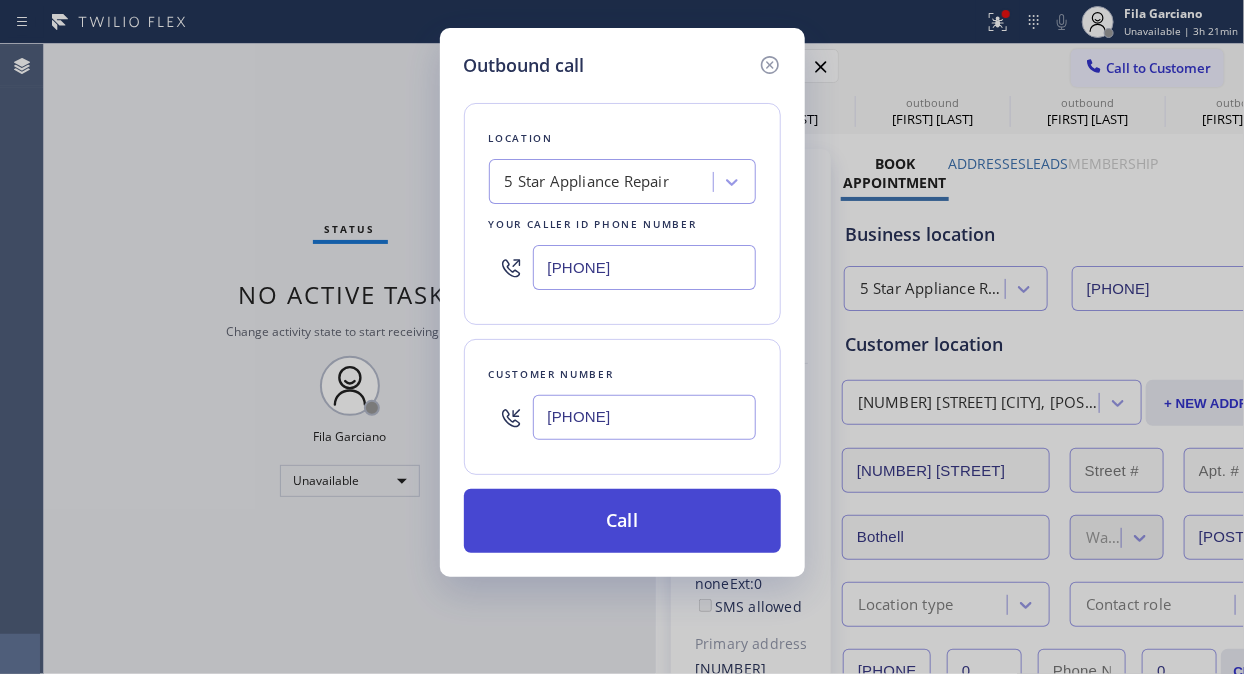 type on "[PHONE]" 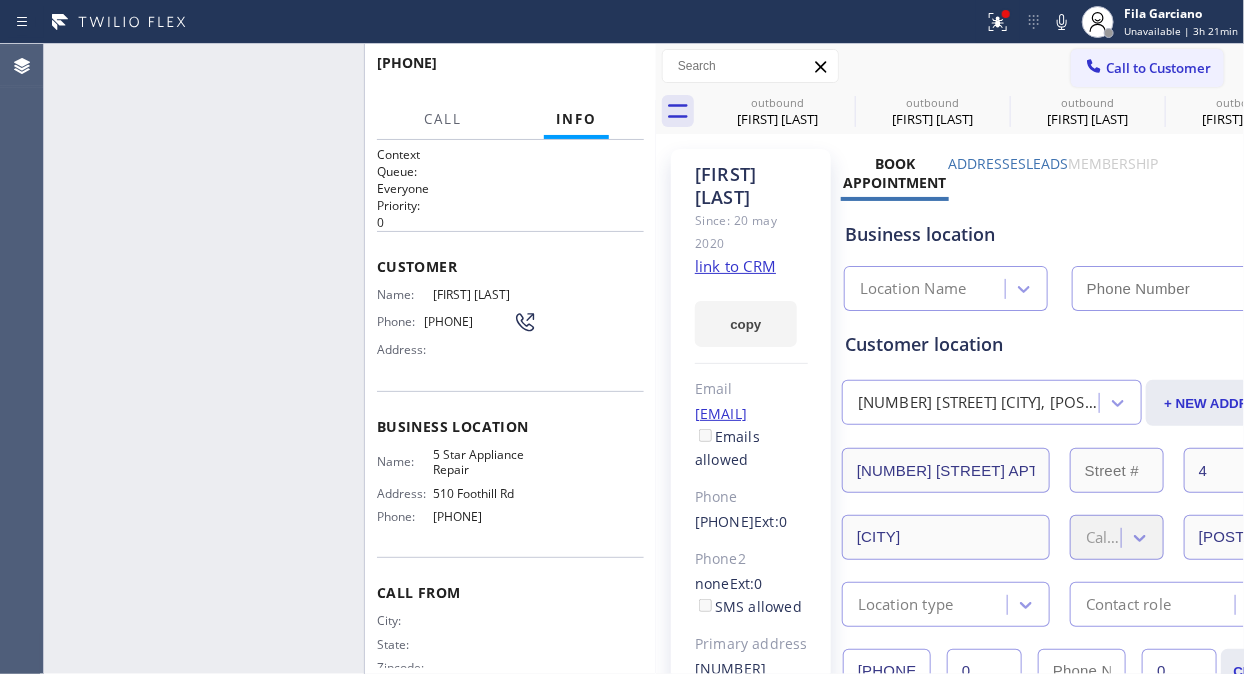 type on "[PHONE]" 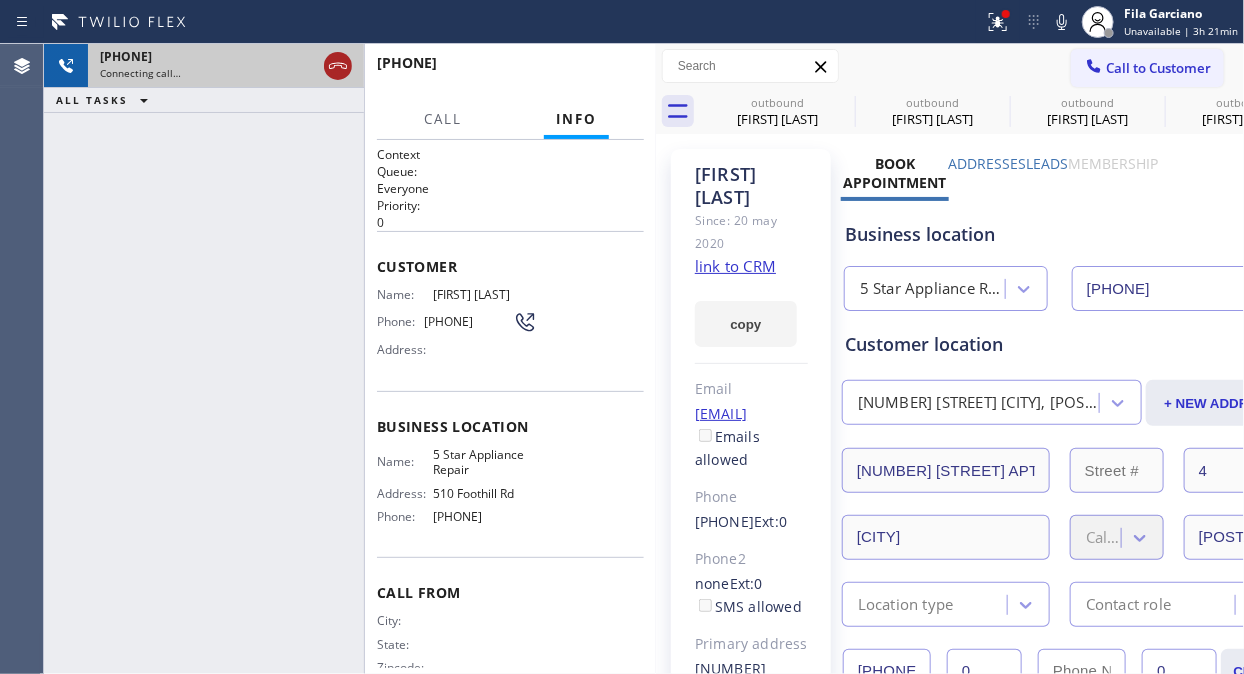 click 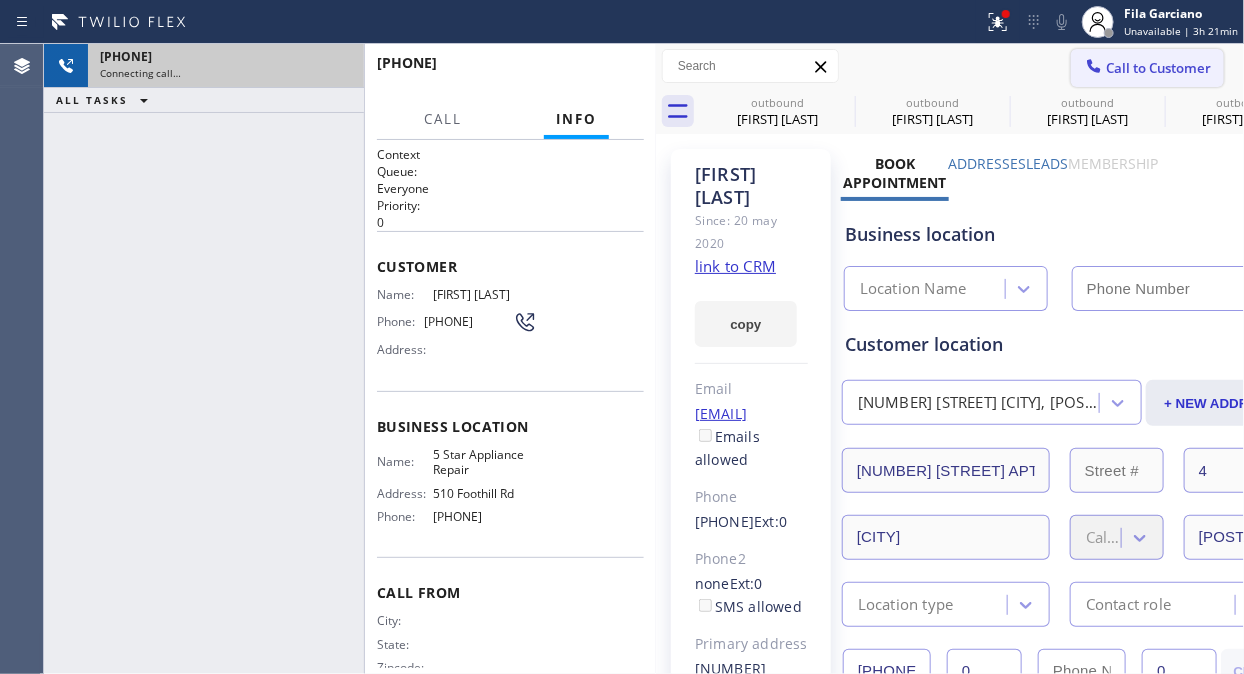 click 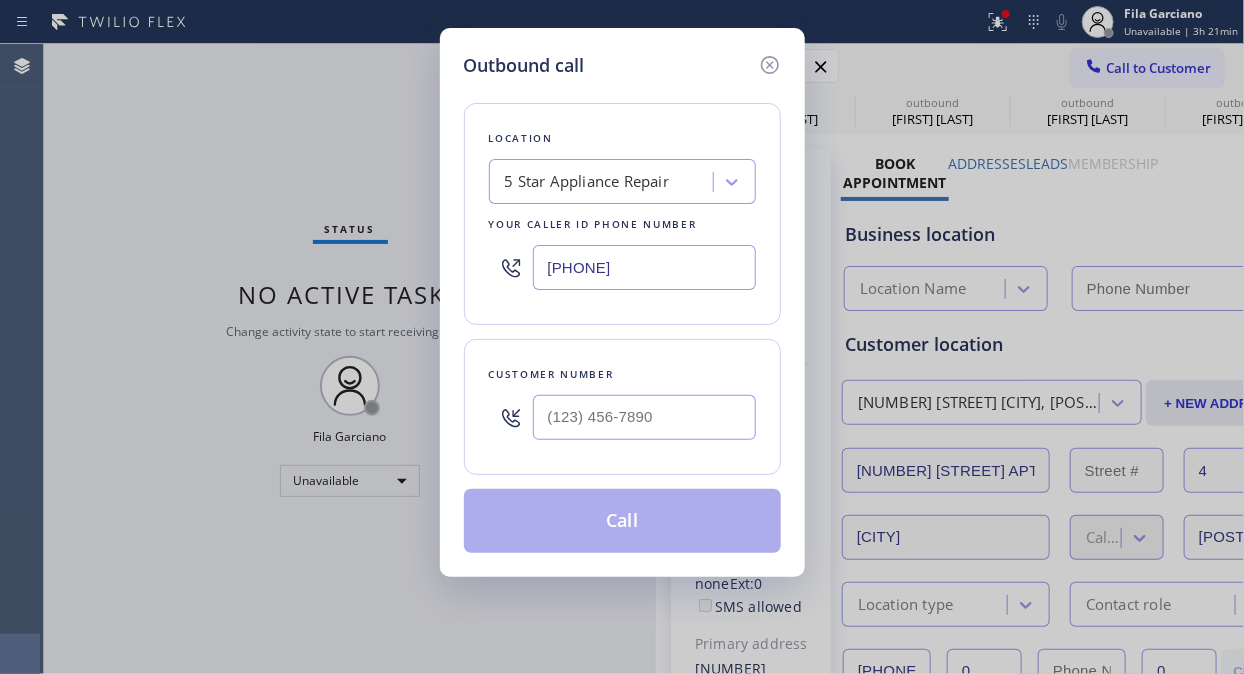 type on "[PHONE]" 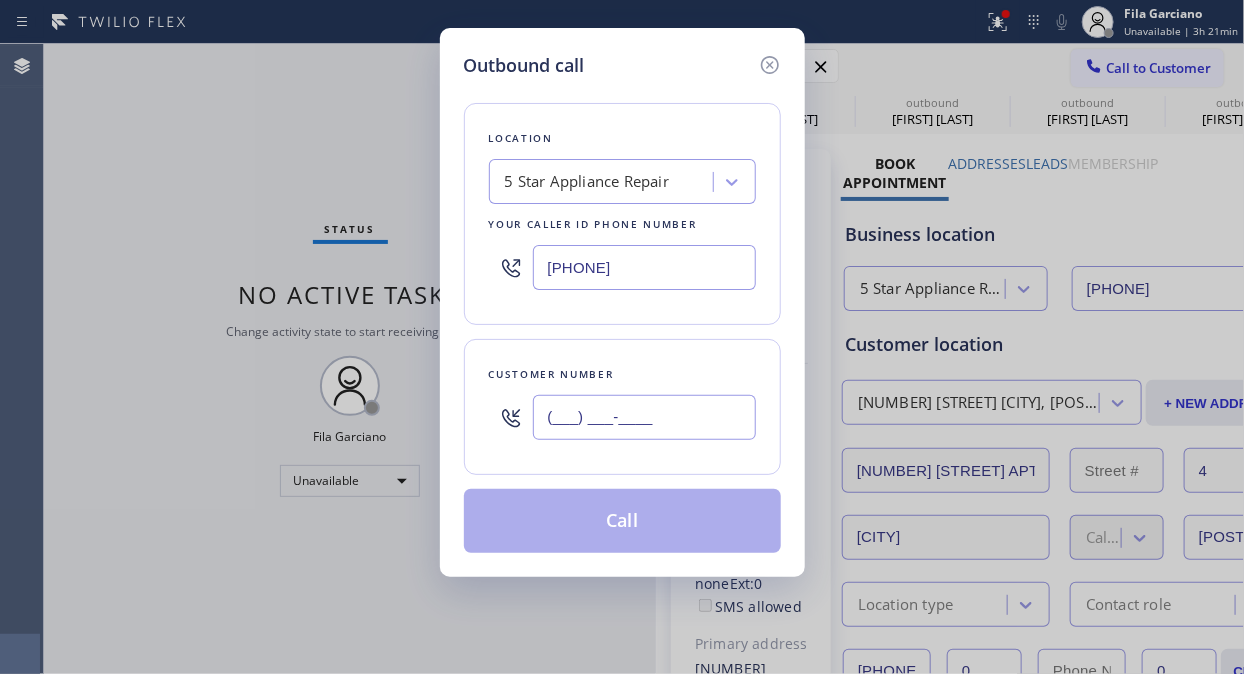 click on "(___) ___-____" at bounding box center (644, 417) 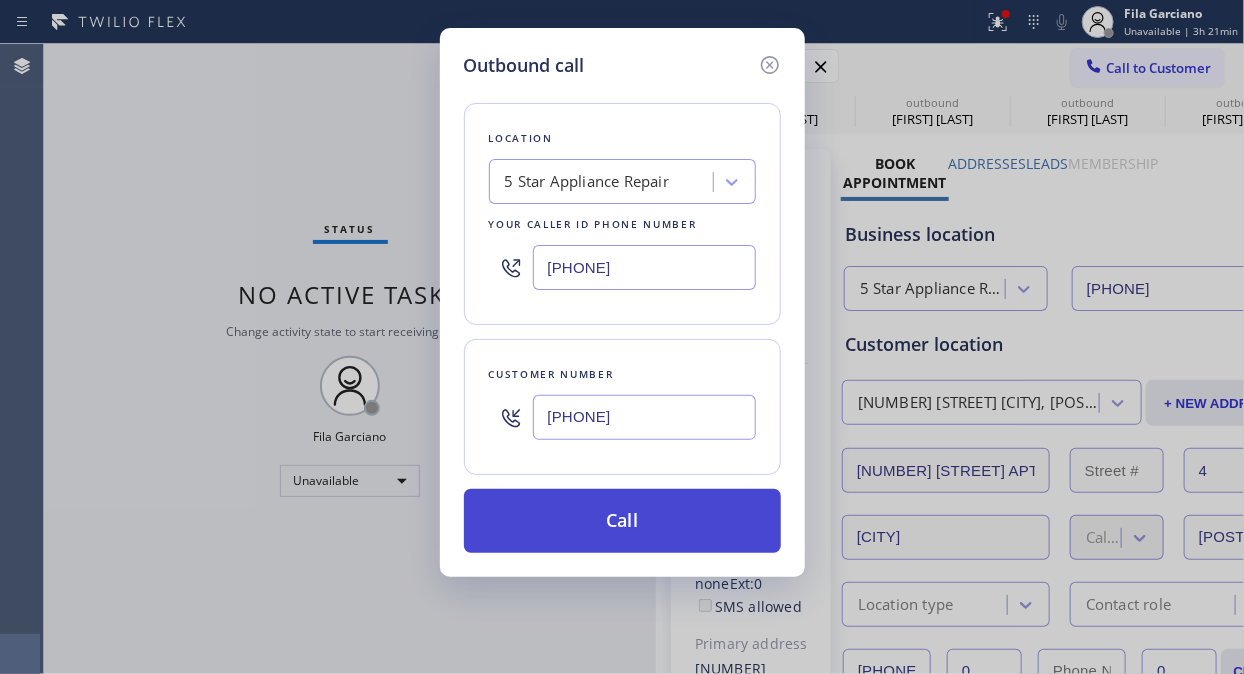type on "[PHONE]" 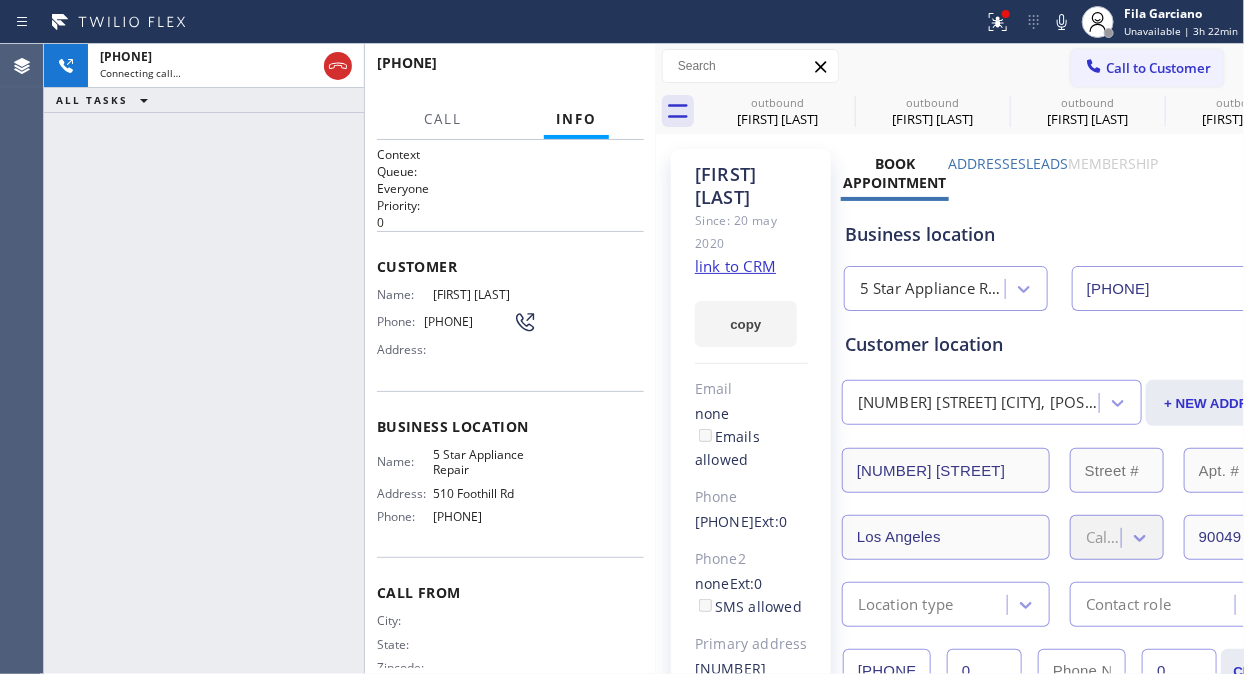 type on "[PHONE]" 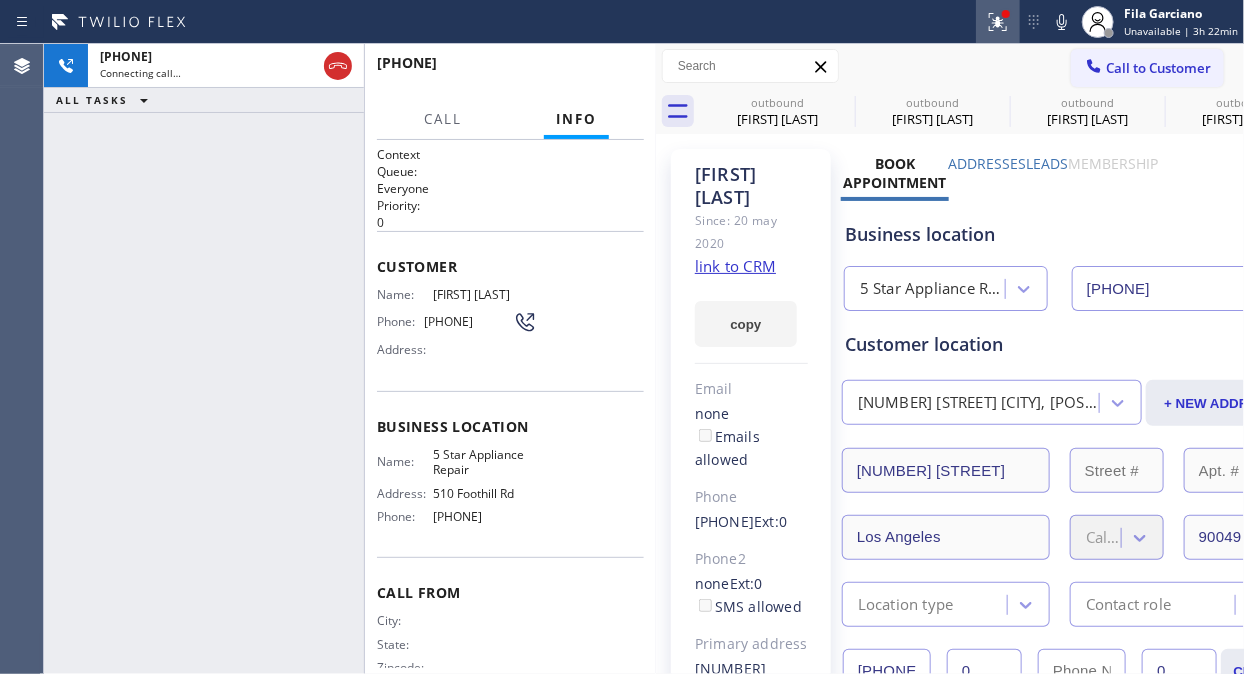 click 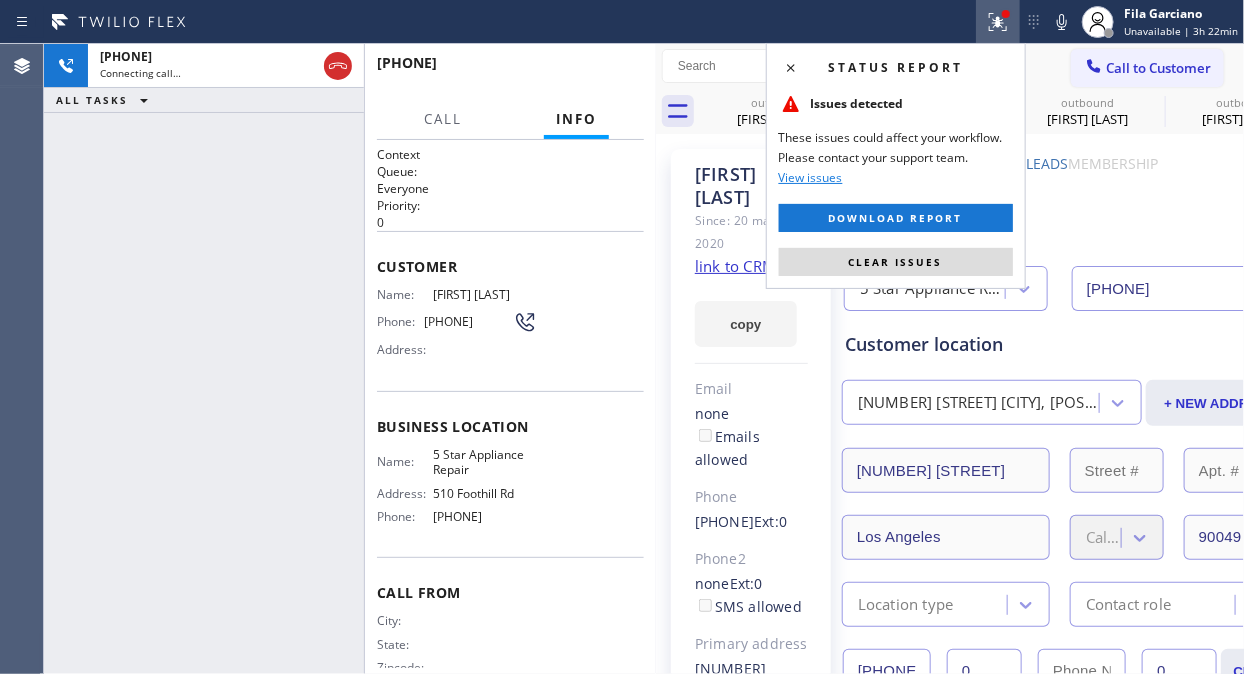 click on "Clear issues" at bounding box center [896, 262] 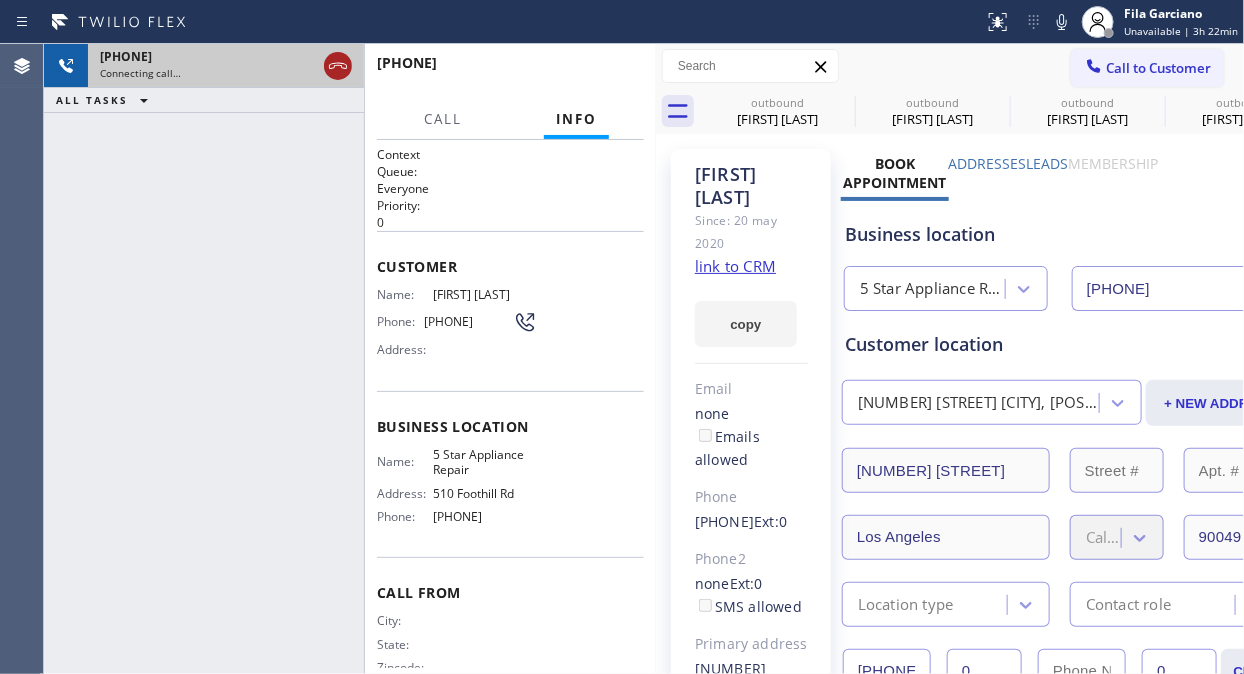 click 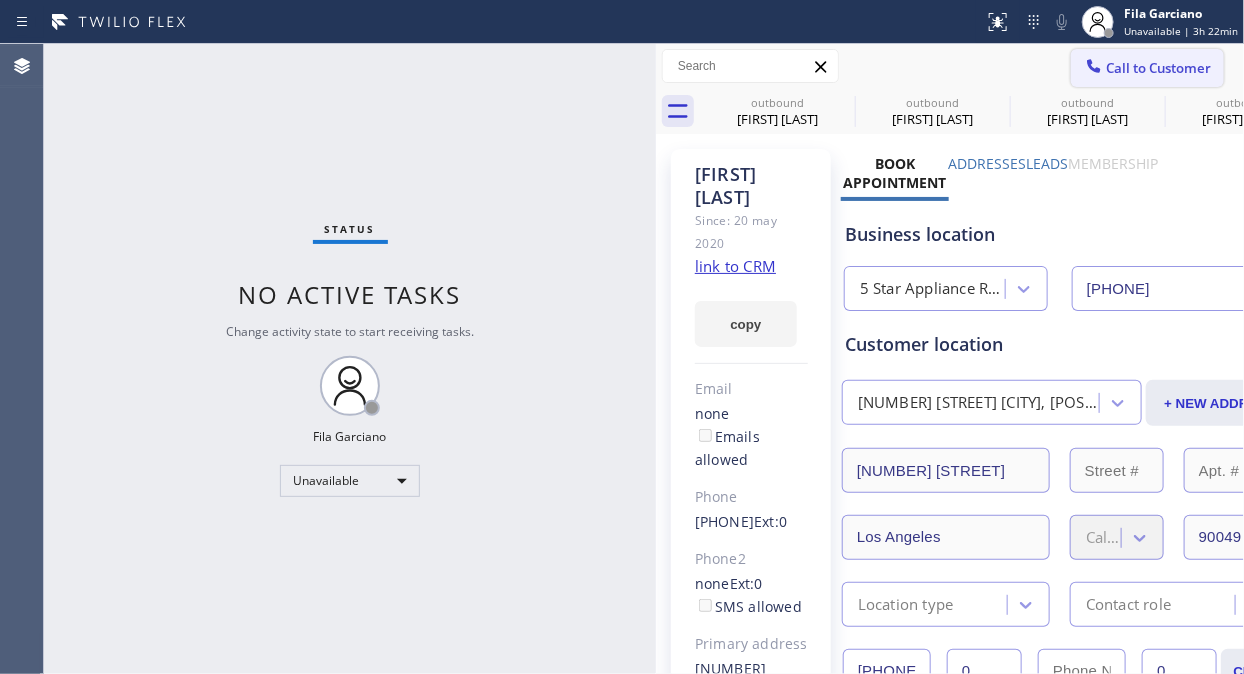 click on "Call to Customer" at bounding box center (1158, 68) 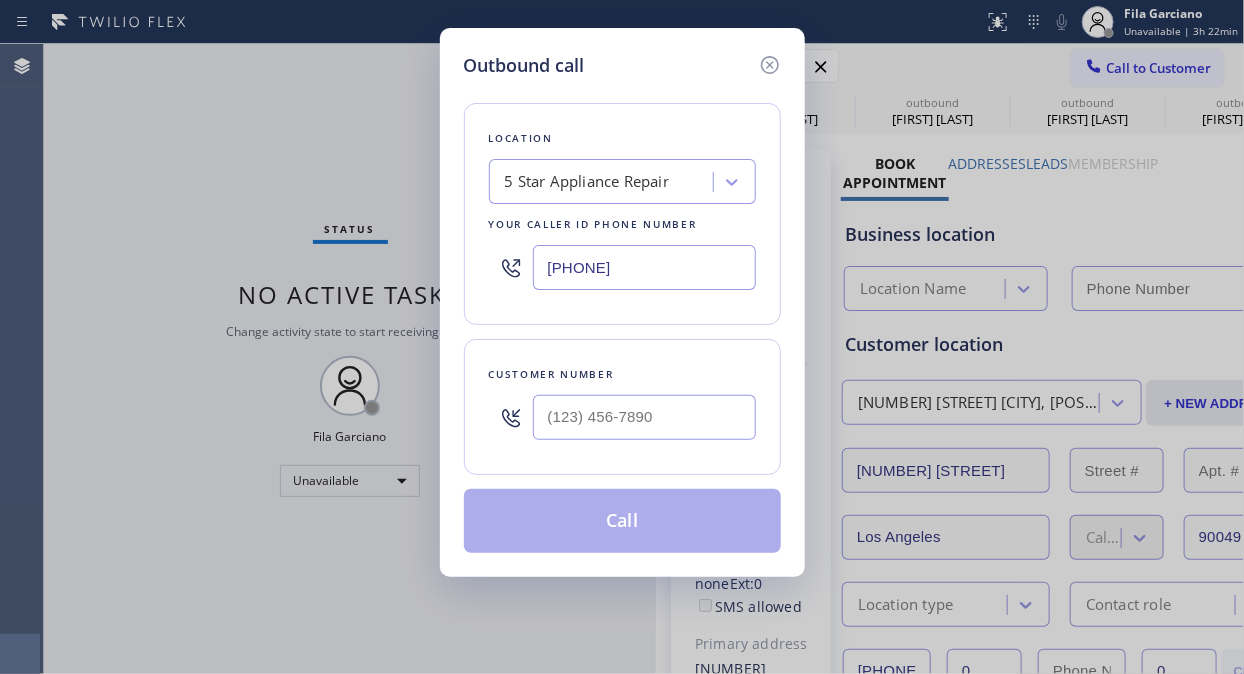 type on "[PHONE]" 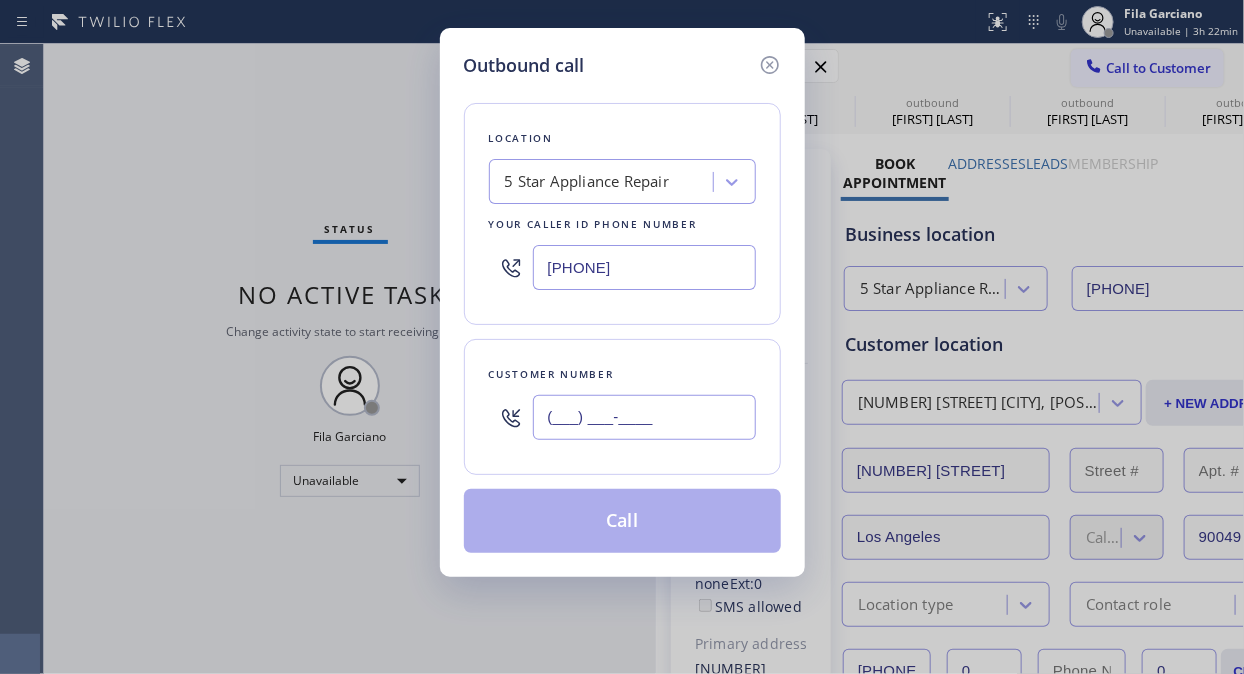 drag, startPoint x: 667, startPoint y: 431, endPoint x: 672, endPoint y: 447, distance: 16.763054 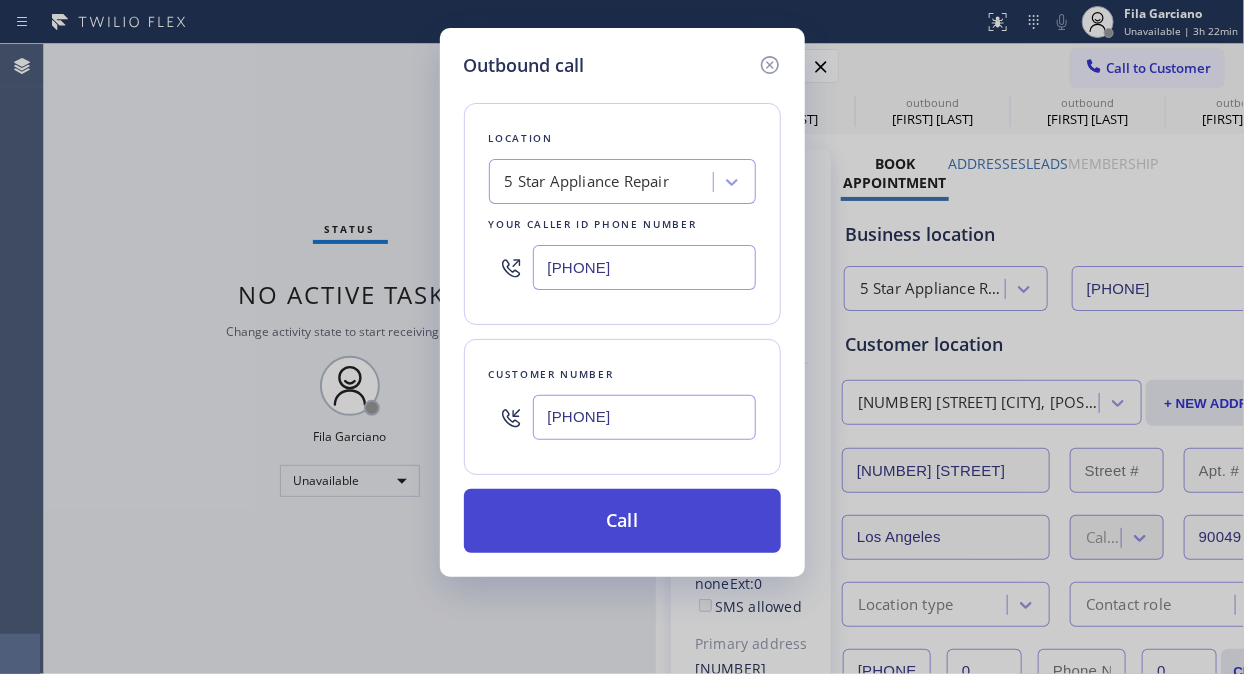 type on "[PHONE]" 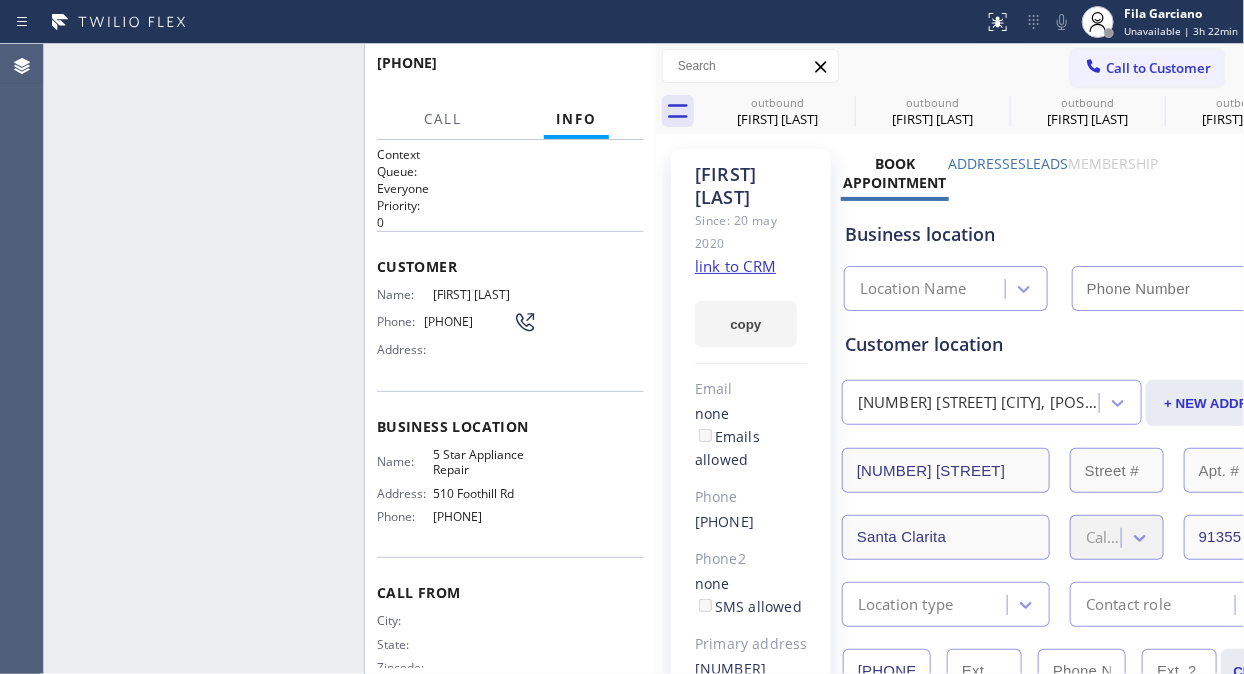 type on "[PHONE]" 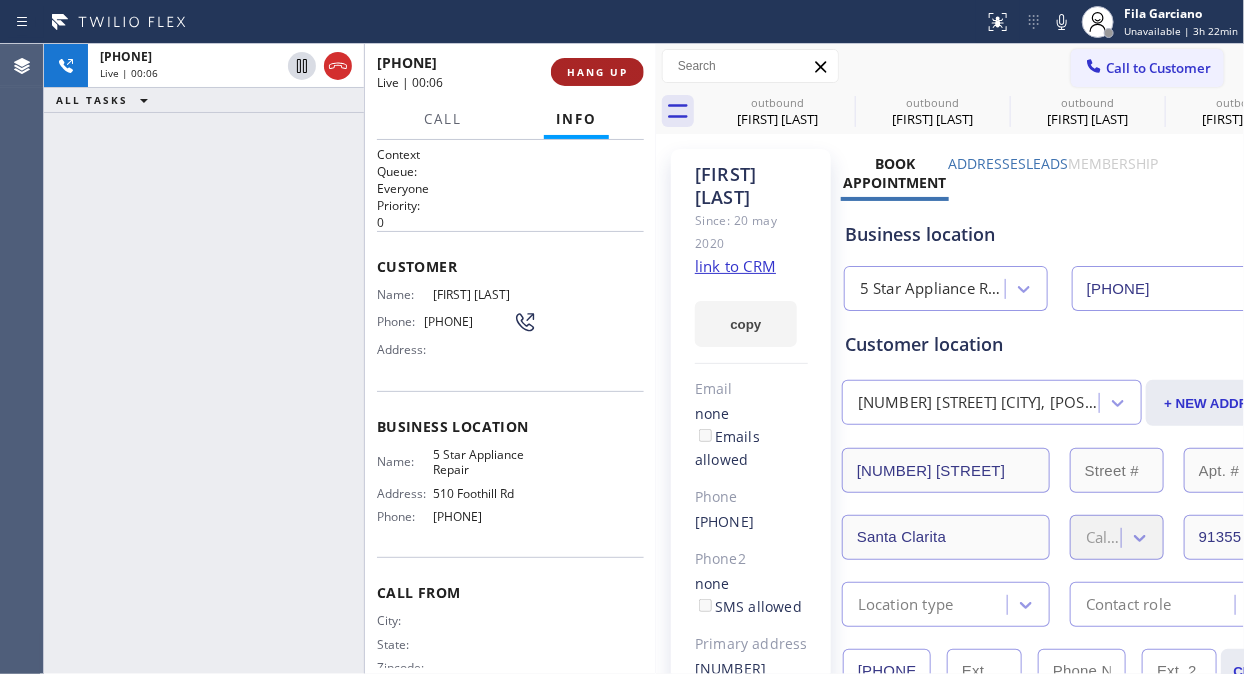 click on "HANG UP" at bounding box center [597, 72] 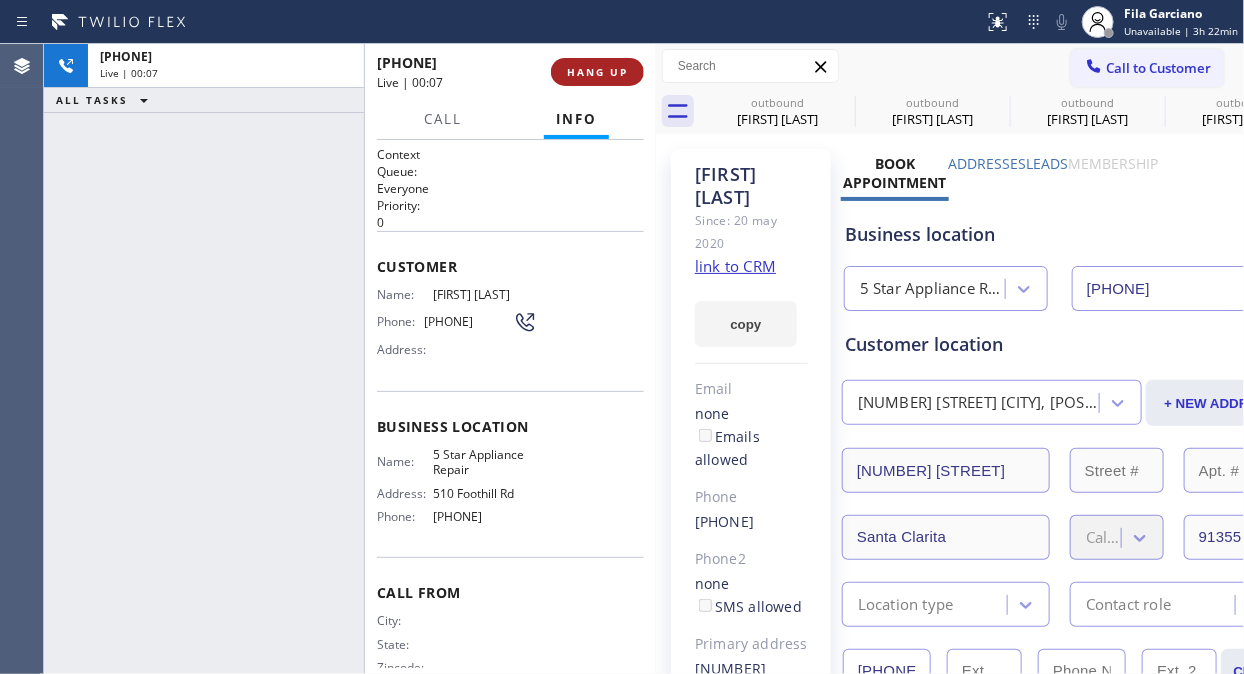 click on "HANG UP" at bounding box center (597, 72) 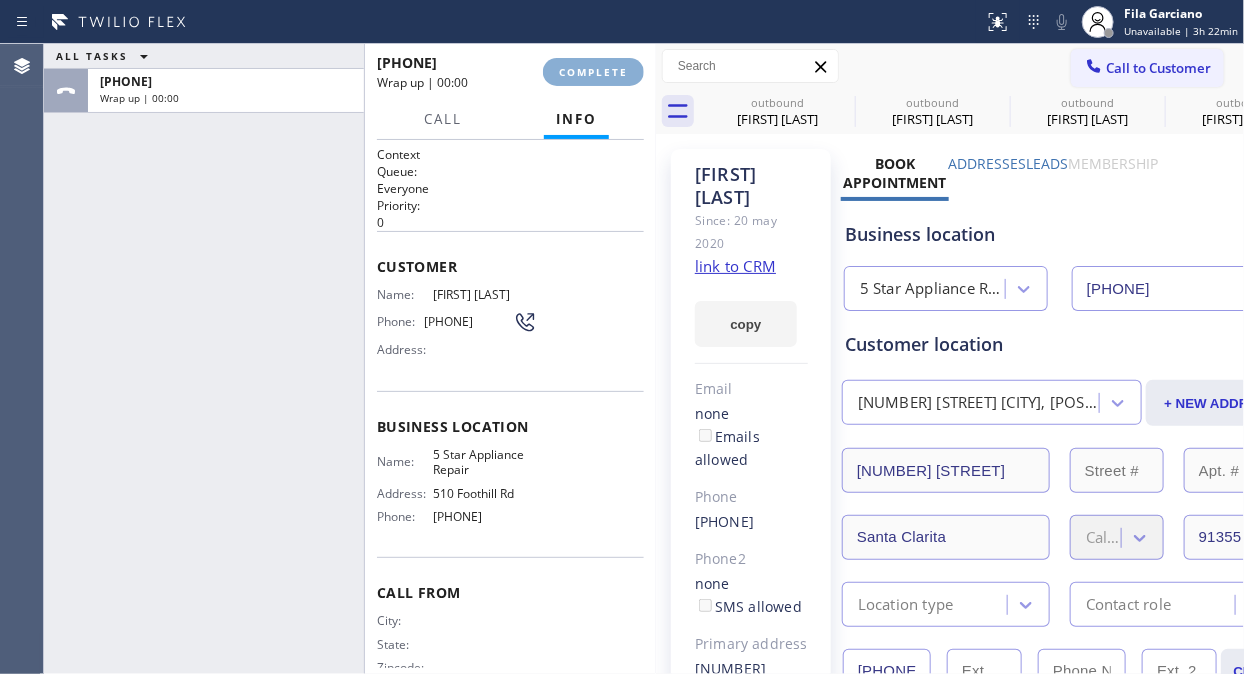 click on "COMPLETE" at bounding box center [593, 72] 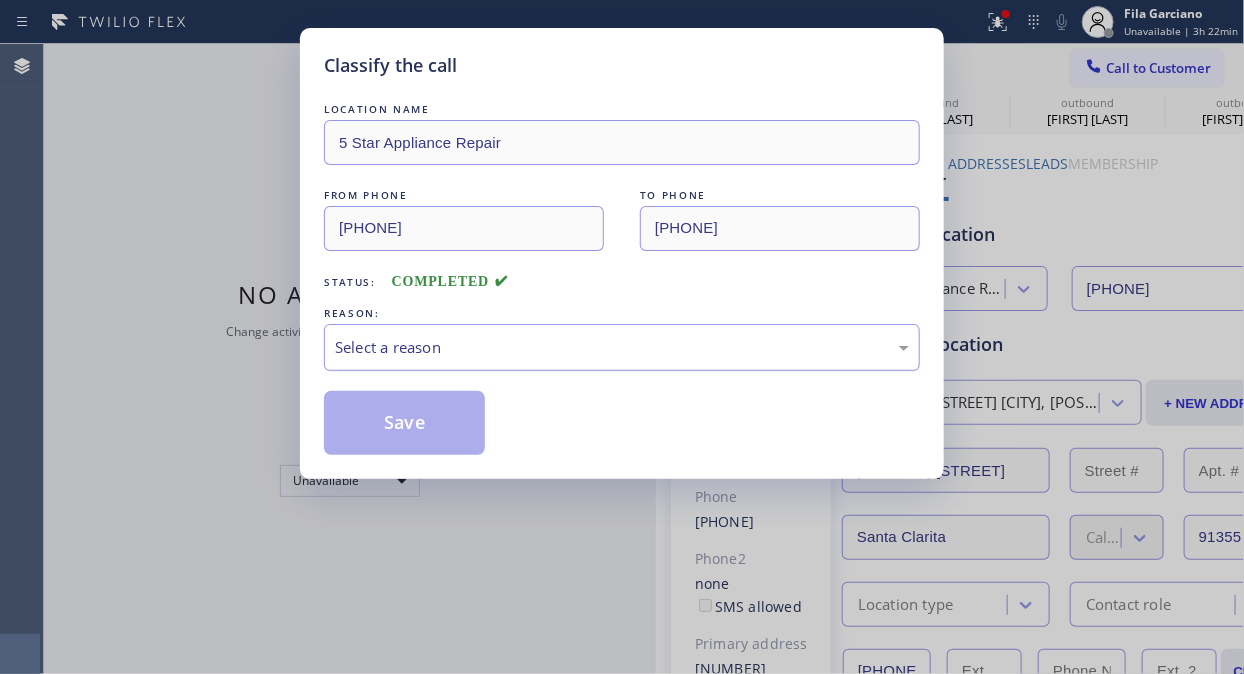 drag, startPoint x: 622, startPoint y: 342, endPoint x: 622, endPoint y: 367, distance: 25 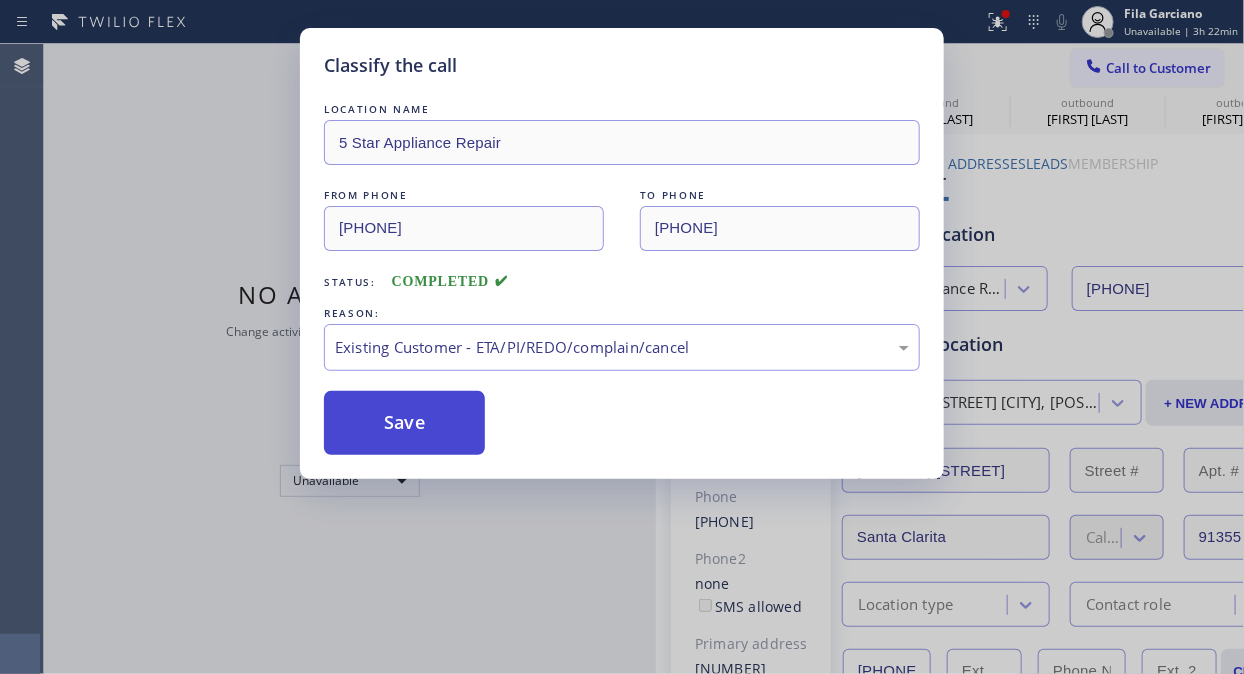 click on "Save" at bounding box center [404, 423] 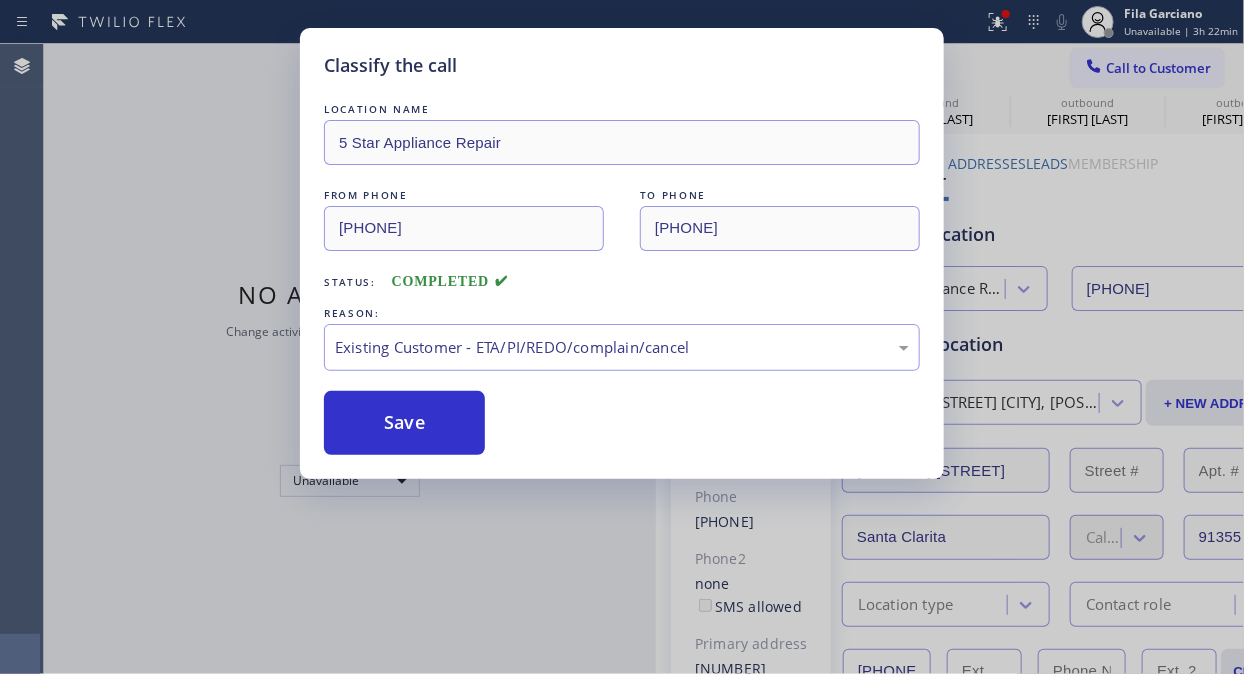 click on "Call to Customer" at bounding box center [1158, 68] 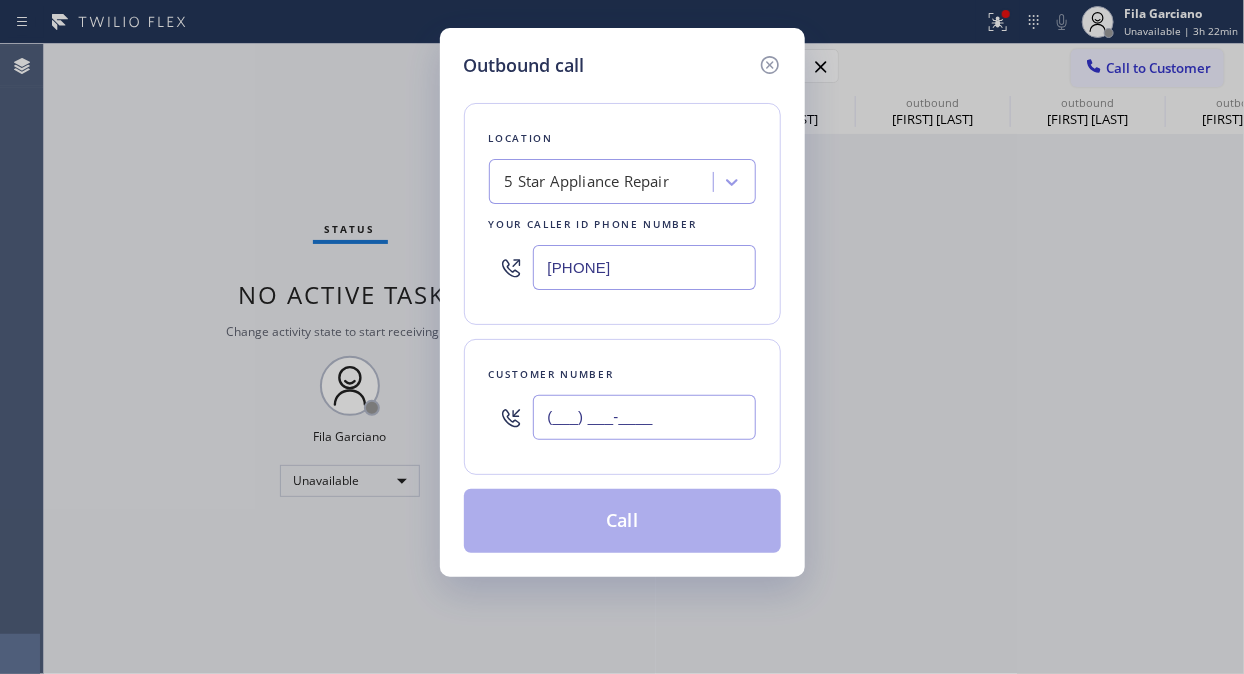 click on "(___) ___-____" at bounding box center [644, 417] 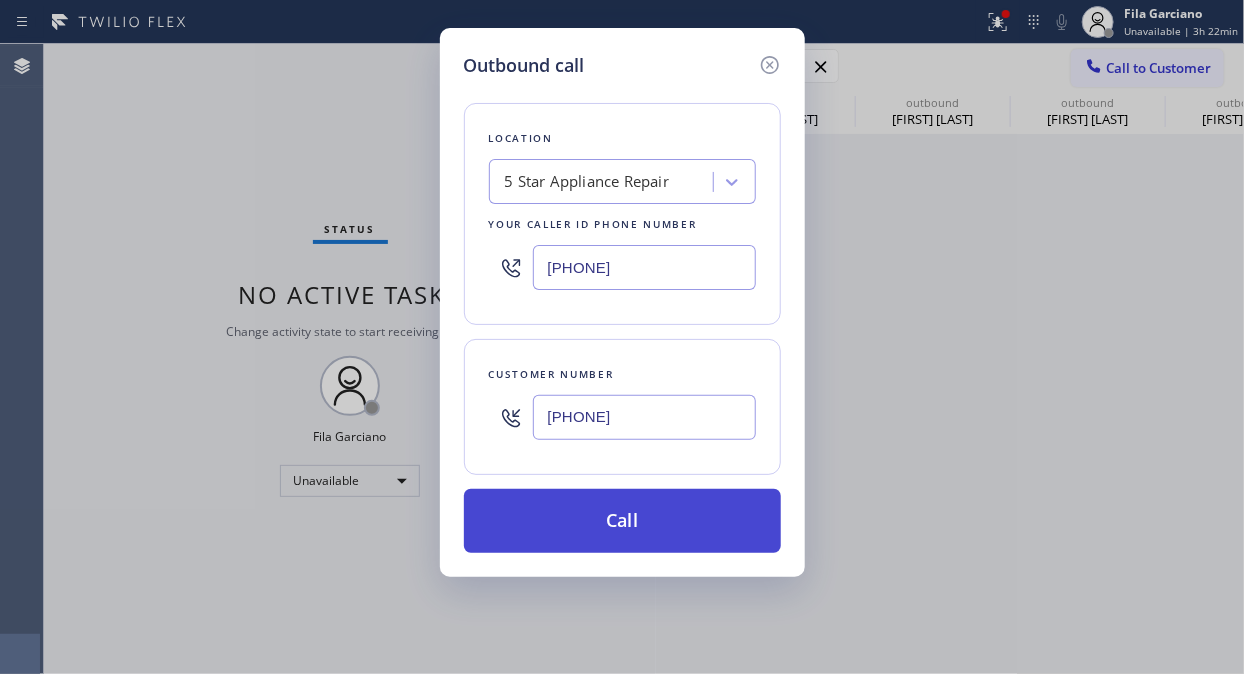 type on "[PHONE]" 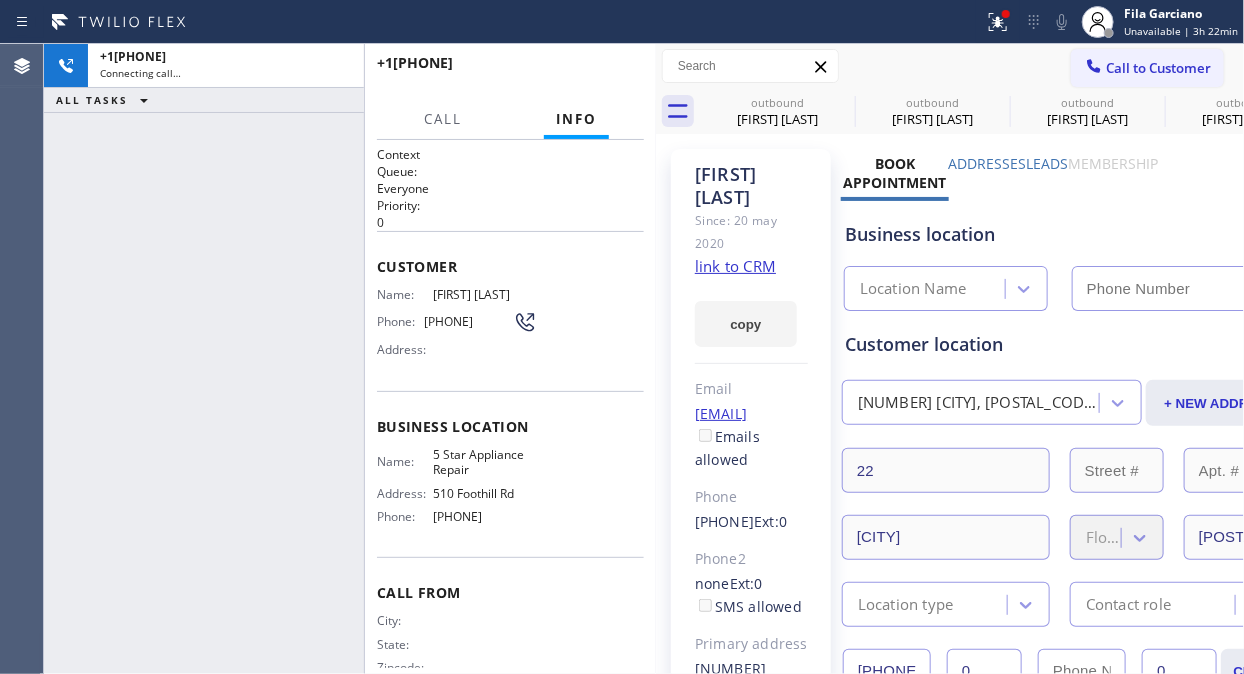 type on "[PHONE]" 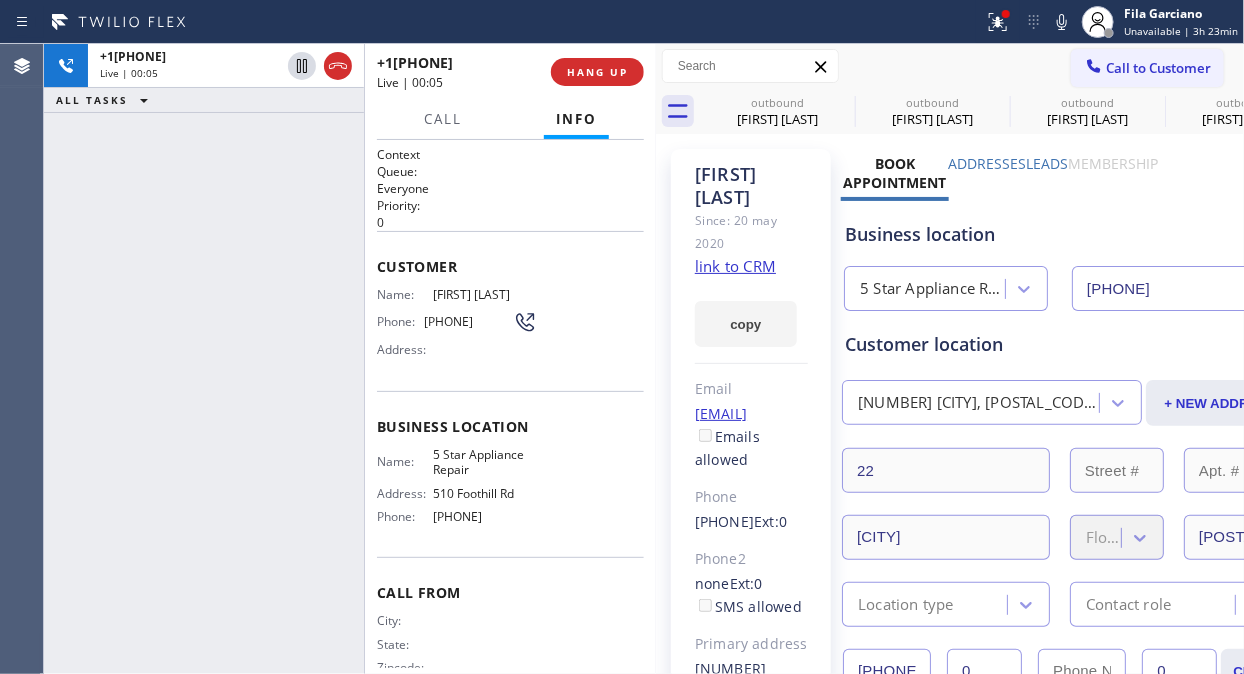 drag, startPoint x: 150, startPoint y: 165, endPoint x: 211, endPoint y: 94, distance: 93.60555 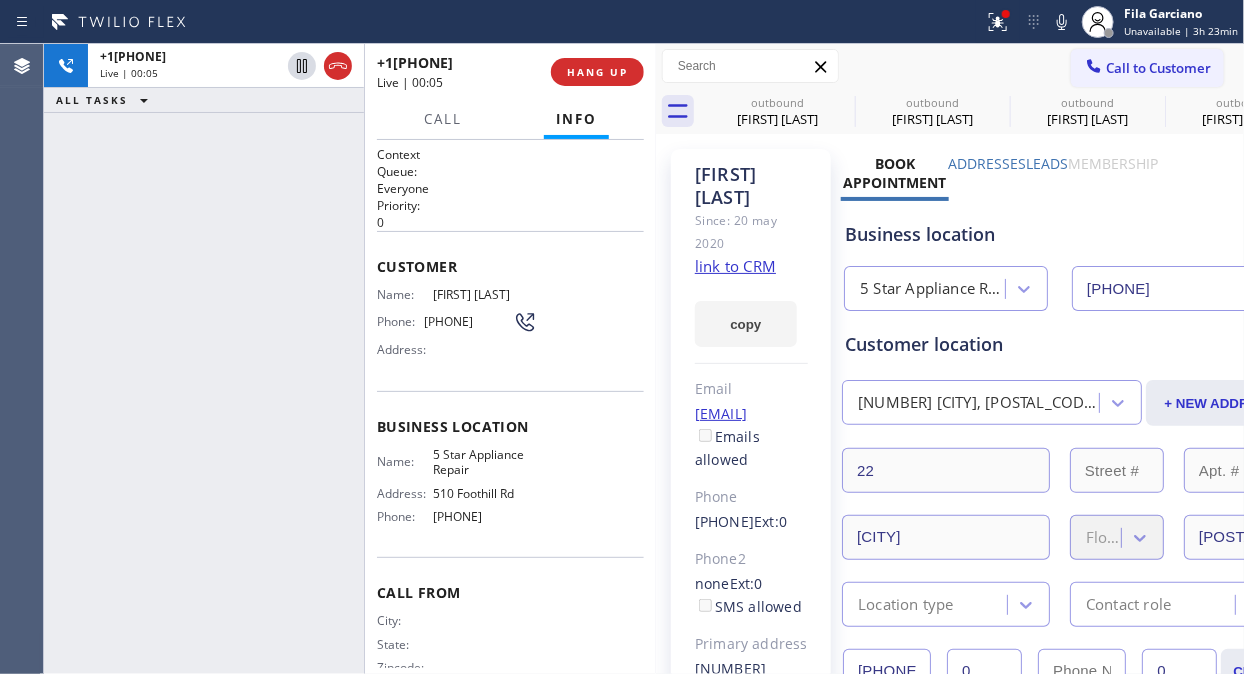 click on "[PHONE] Live | 00:05 ALL TASKS ALL TASKS ACTIVE TASKS TASKS IN WRAP UP" at bounding box center (204, 359) 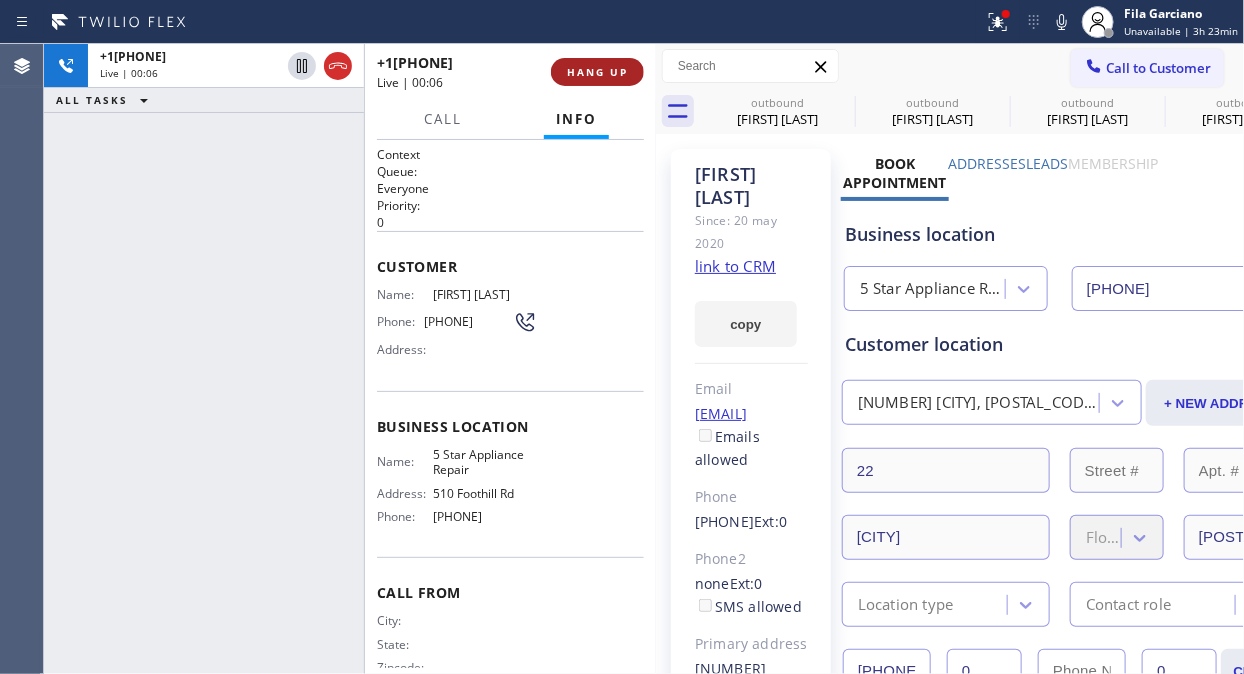 click on "HANG UP" at bounding box center [597, 72] 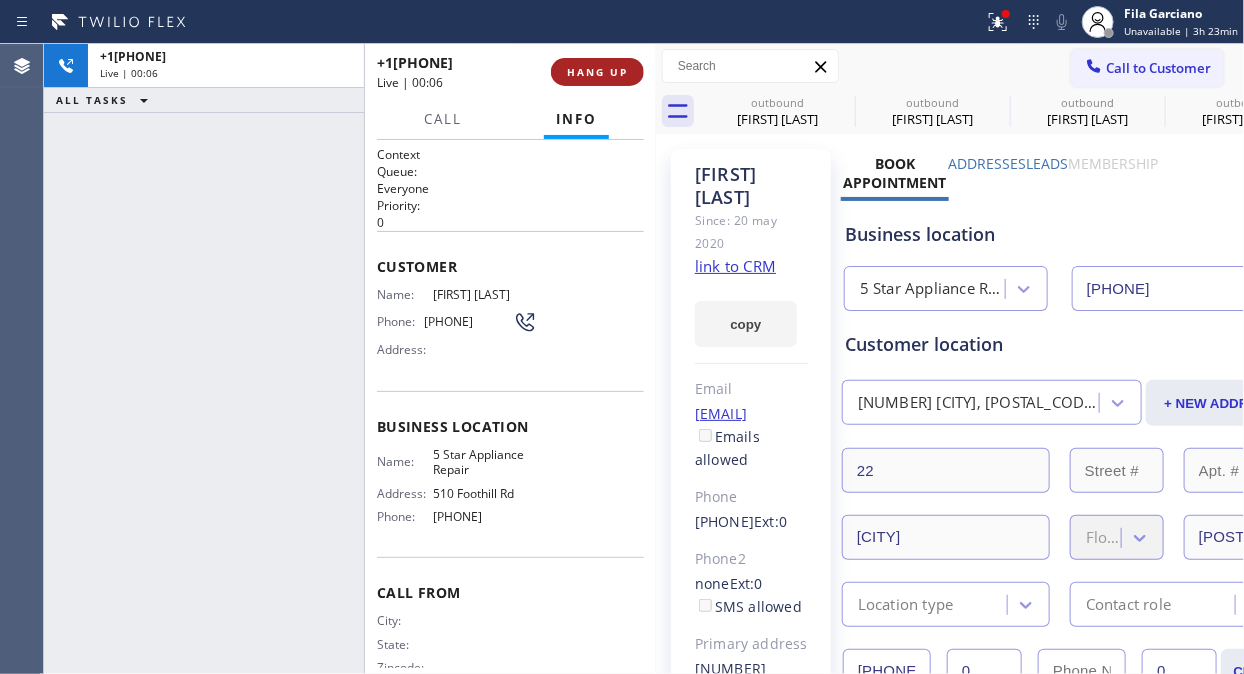click on "HANG UP" at bounding box center [597, 72] 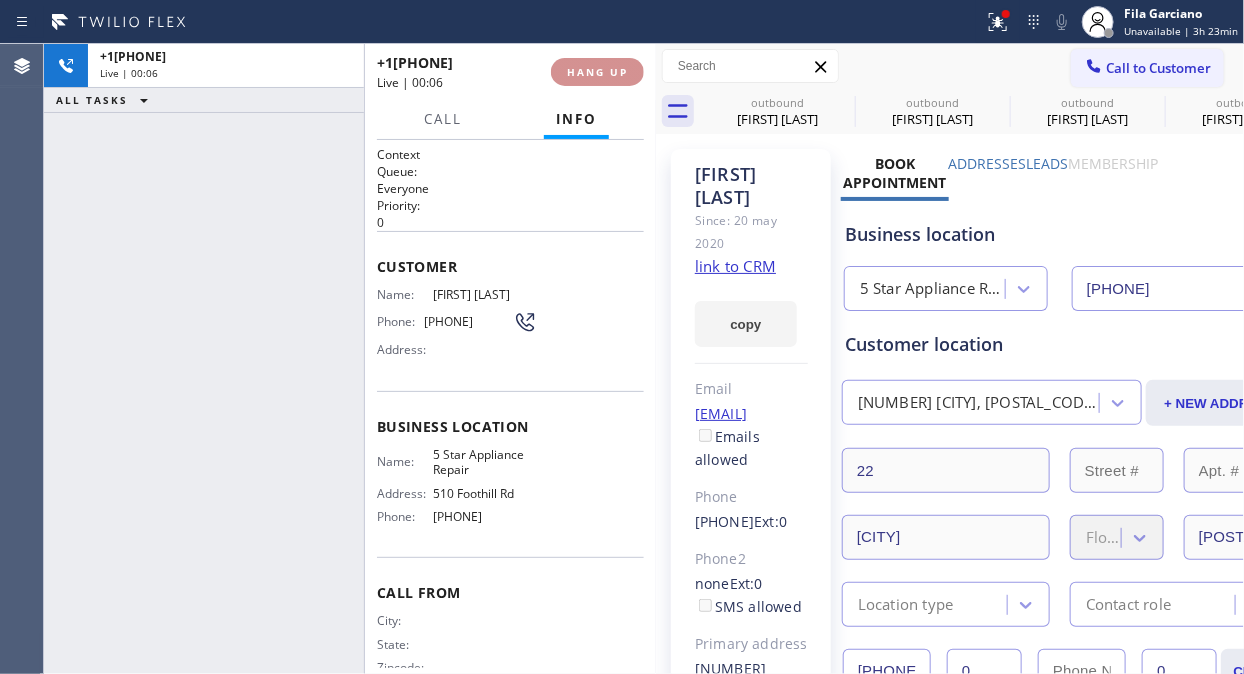 click on "HANG UP" at bounding box center [597, 72] 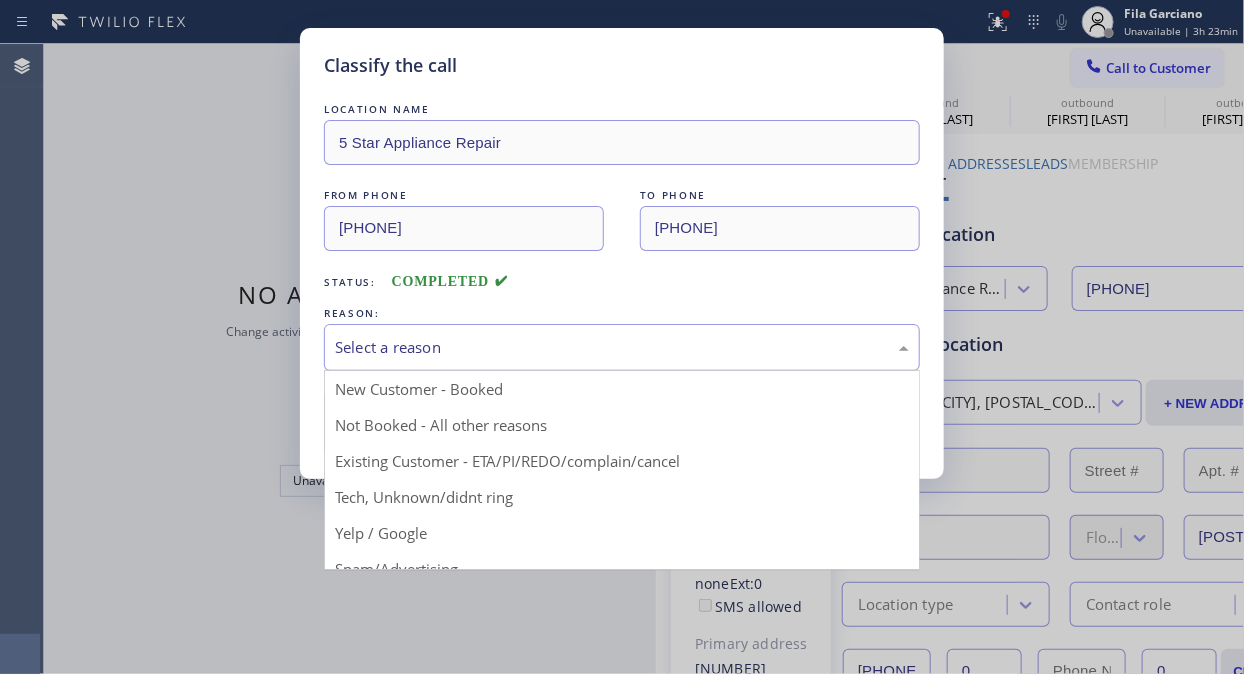 drag, startPoint x: 625, startPoint y: 338, endPoint x: 628, endPoint y: 353, distance: 15.297058 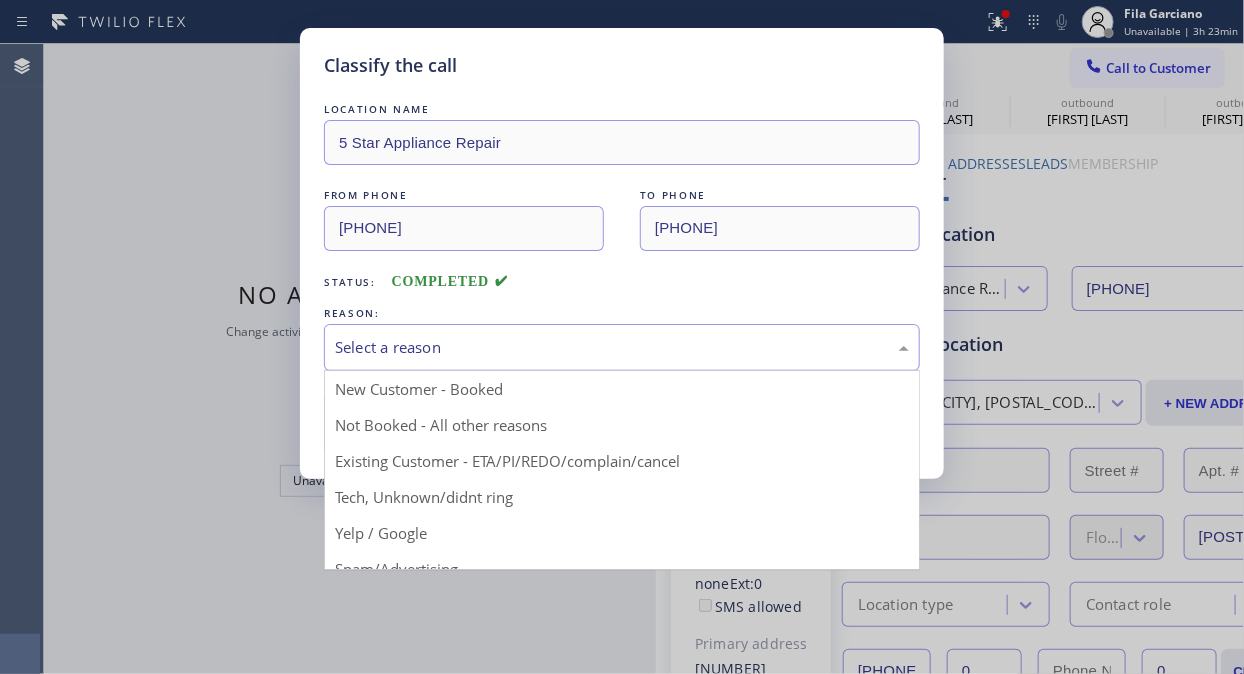 click on "Select a reason" at bounding box center (622, 347) 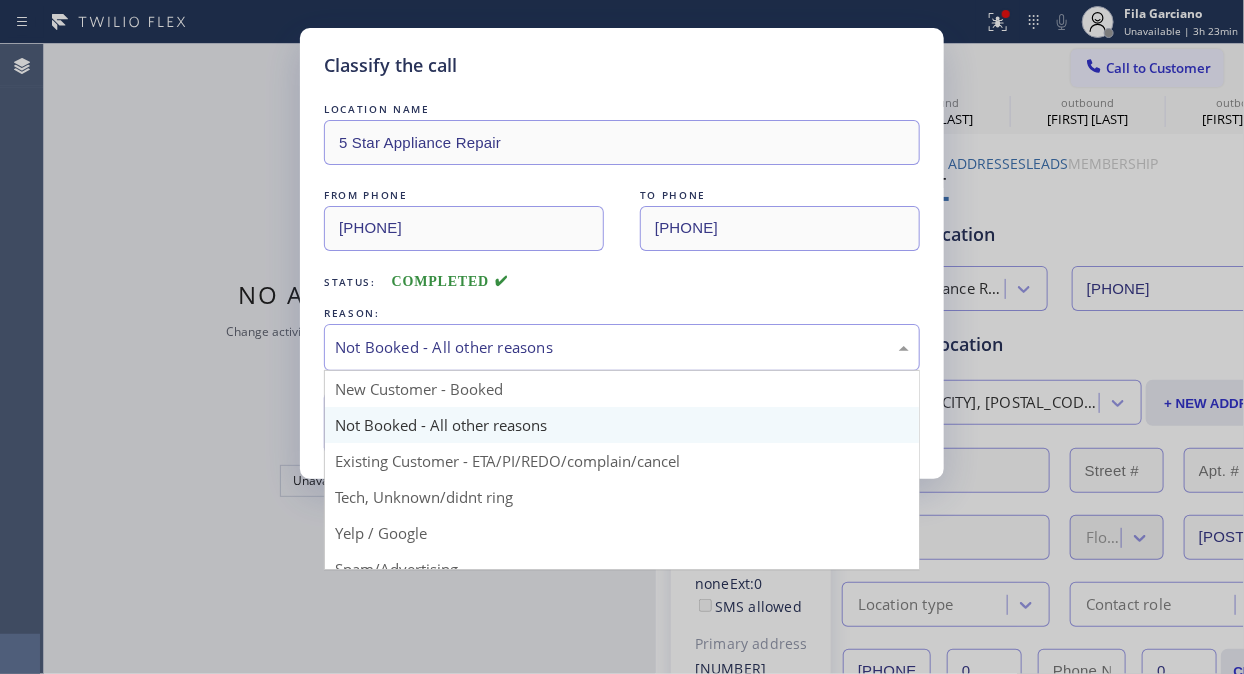 click on "Not Booked - All other reasons" at bounding box center (622, 347) 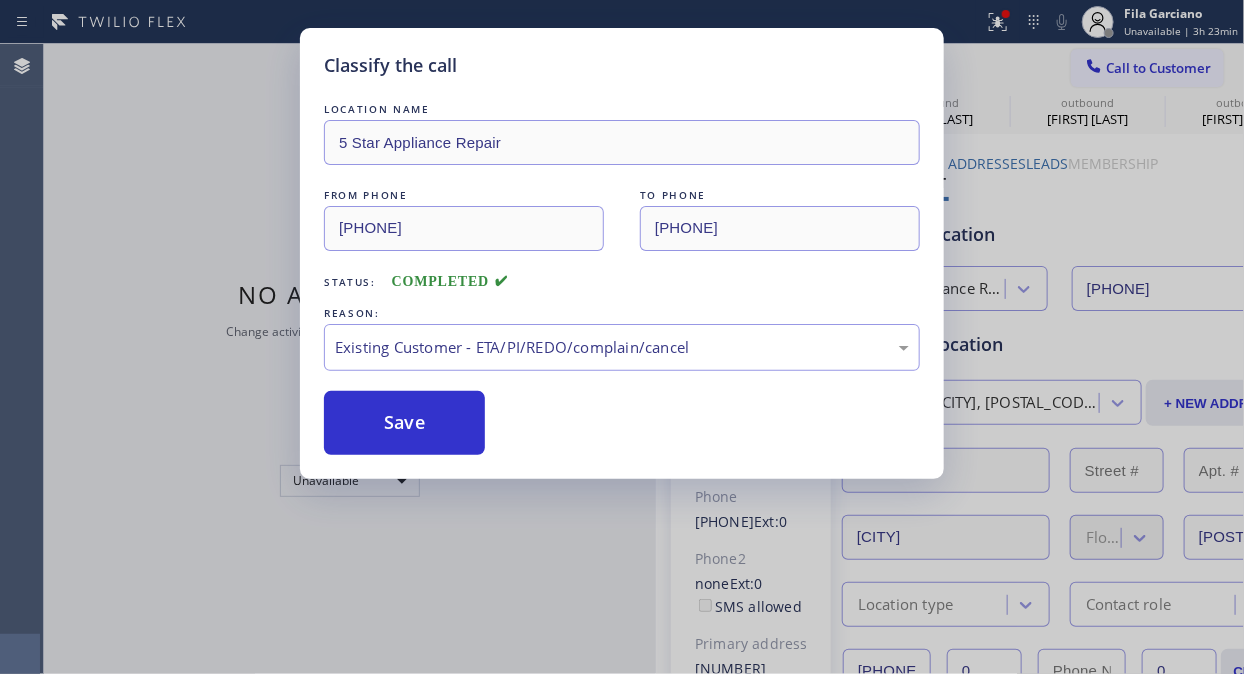 drag, startPoint x: 622, startPoint y: 462, endPoint x: 497, endPoint y: 442, distance: 126.58989 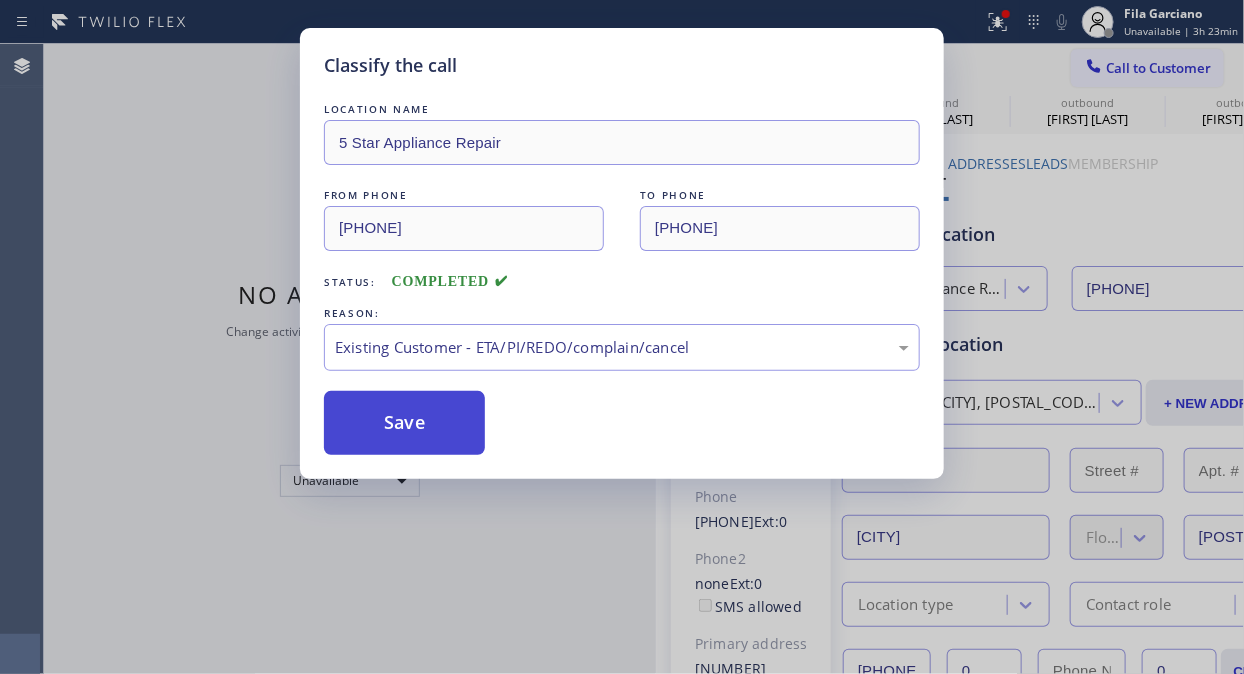 click on "Save" at bounding box center [404, 423] 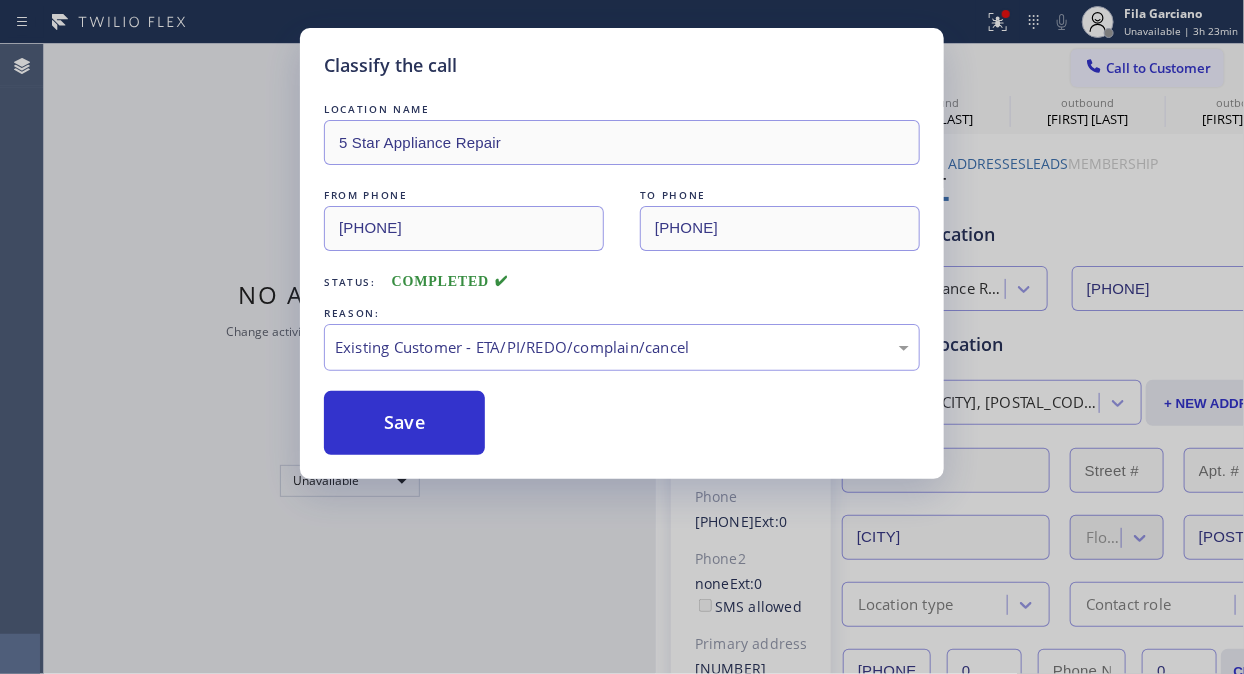 click on "Call to Customer" at bounding box center [1158, 68] 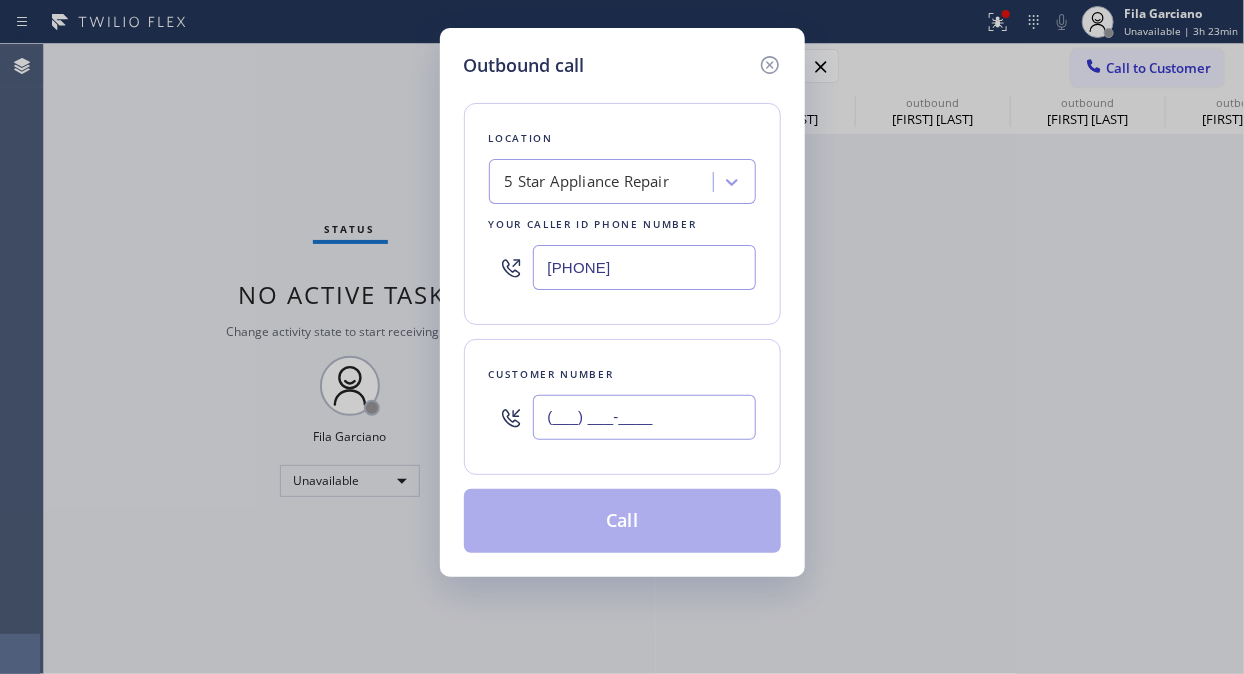 click on "(___) ___-____" at bounding box center [644, 417] 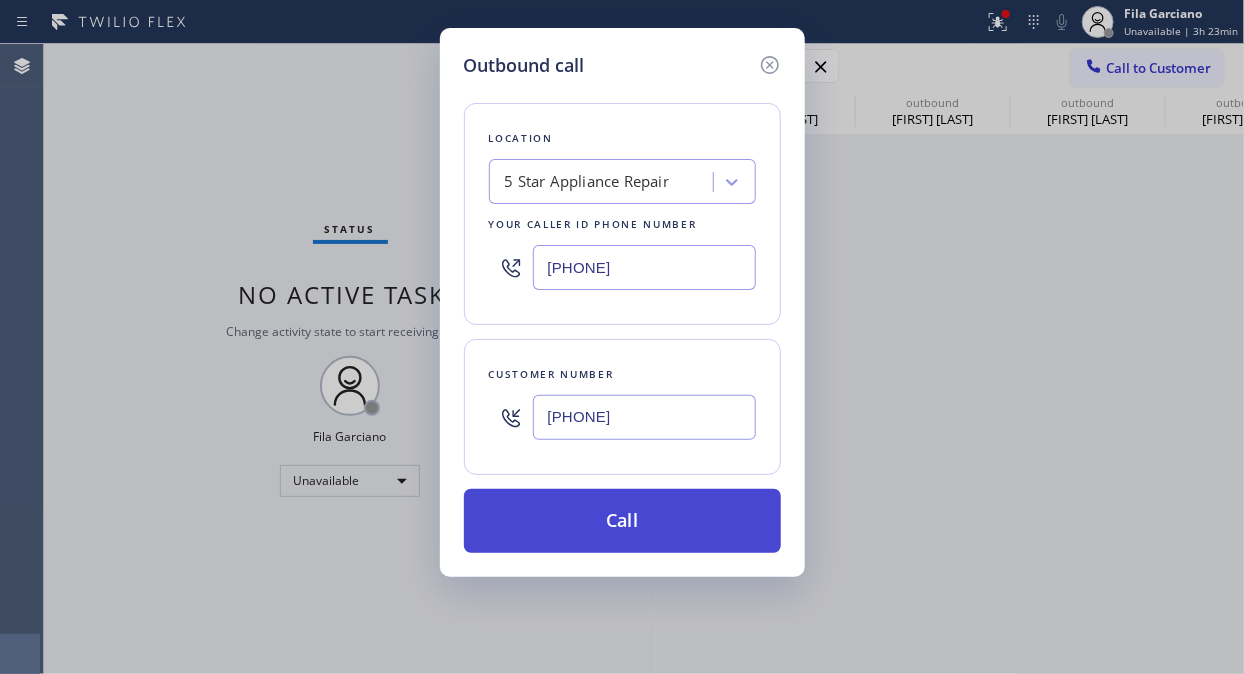 type on "[PHONE]" 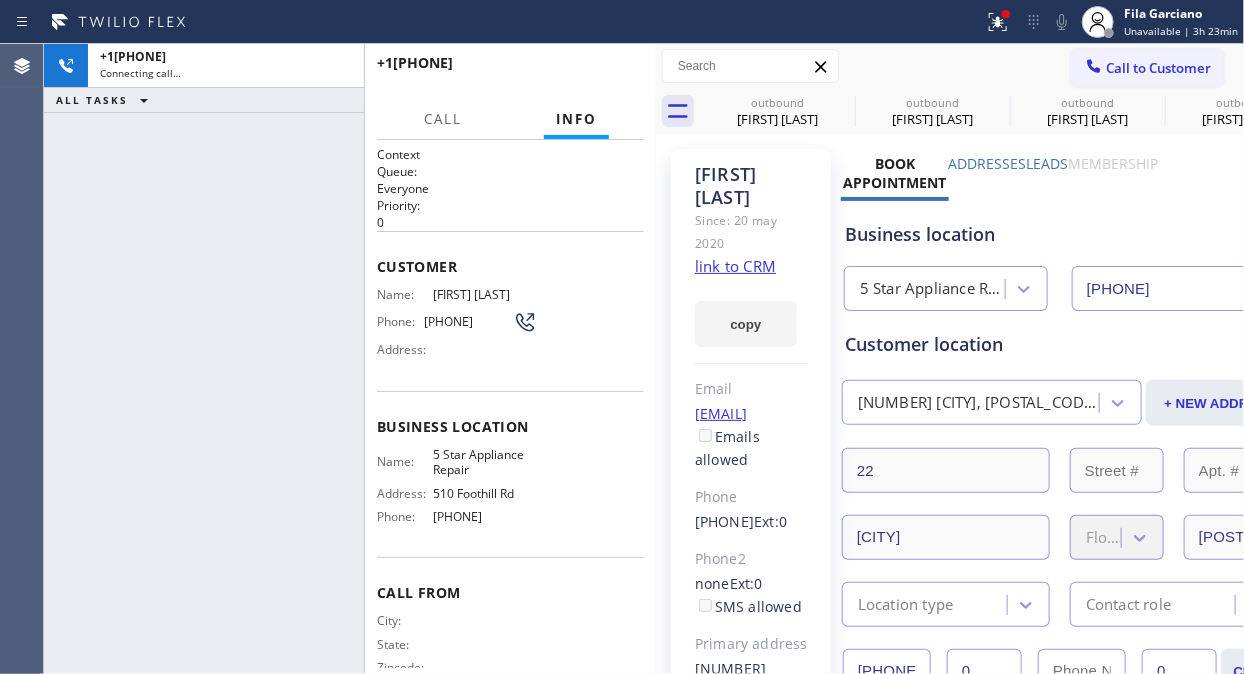 type on "[PHONE]" 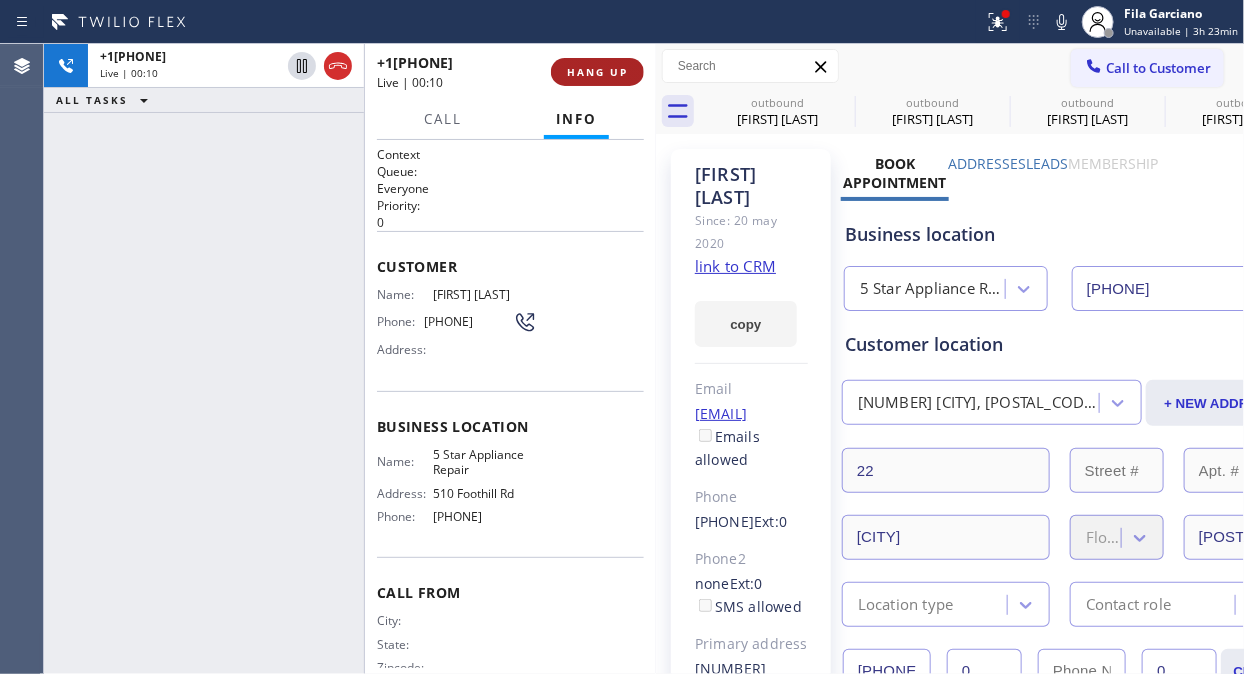 click on "HANG UP" at bounding box center [597, 72] 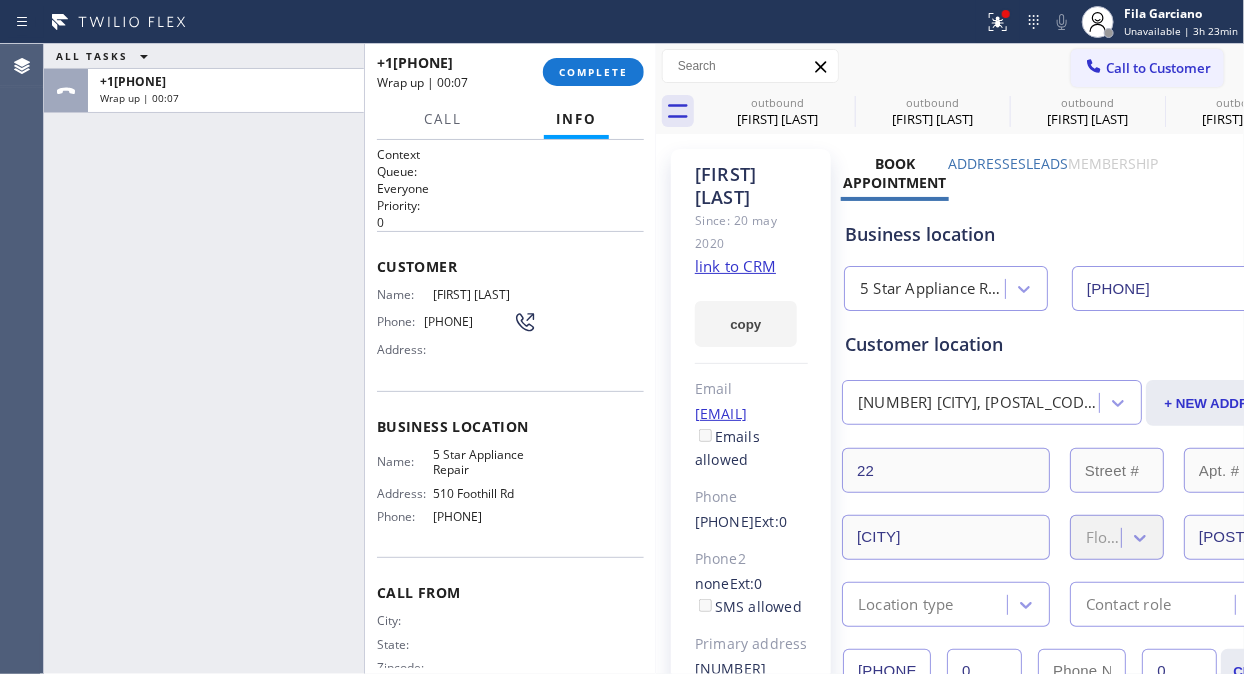 click on "[PHONE] Wrap up | 00:07 COMPLETE" at bounding box center (510, 72) 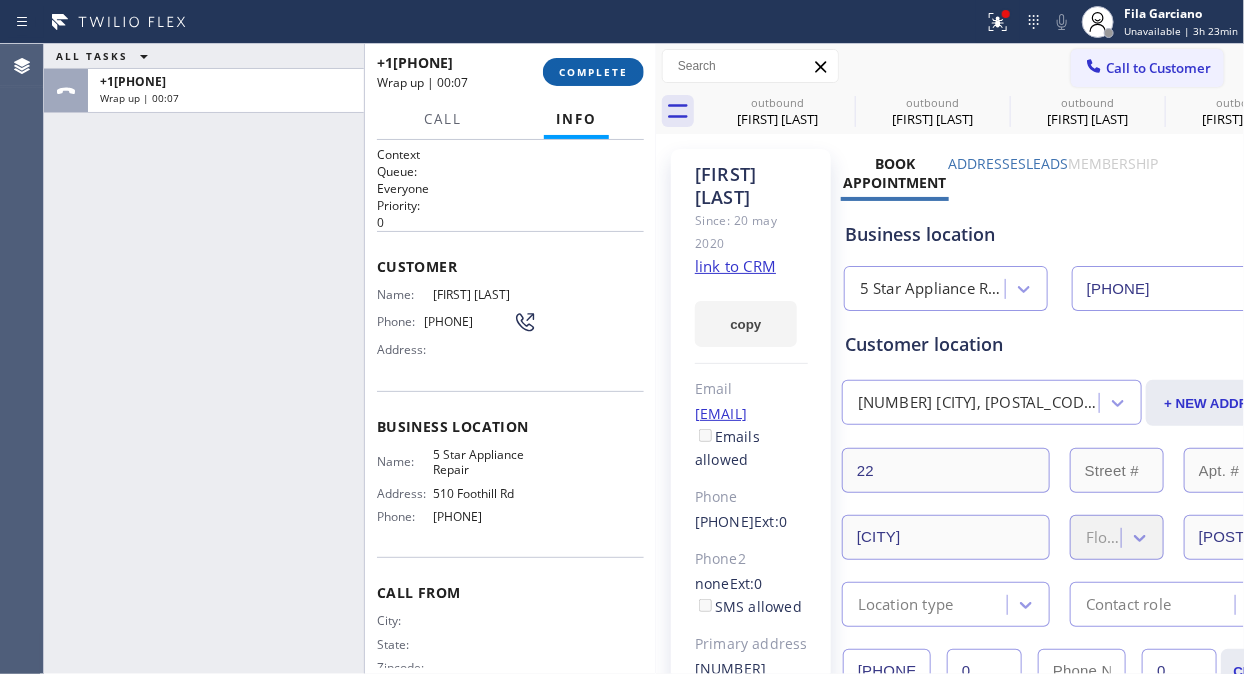 click on "COMPLETE" at bounding box center (593, 72) 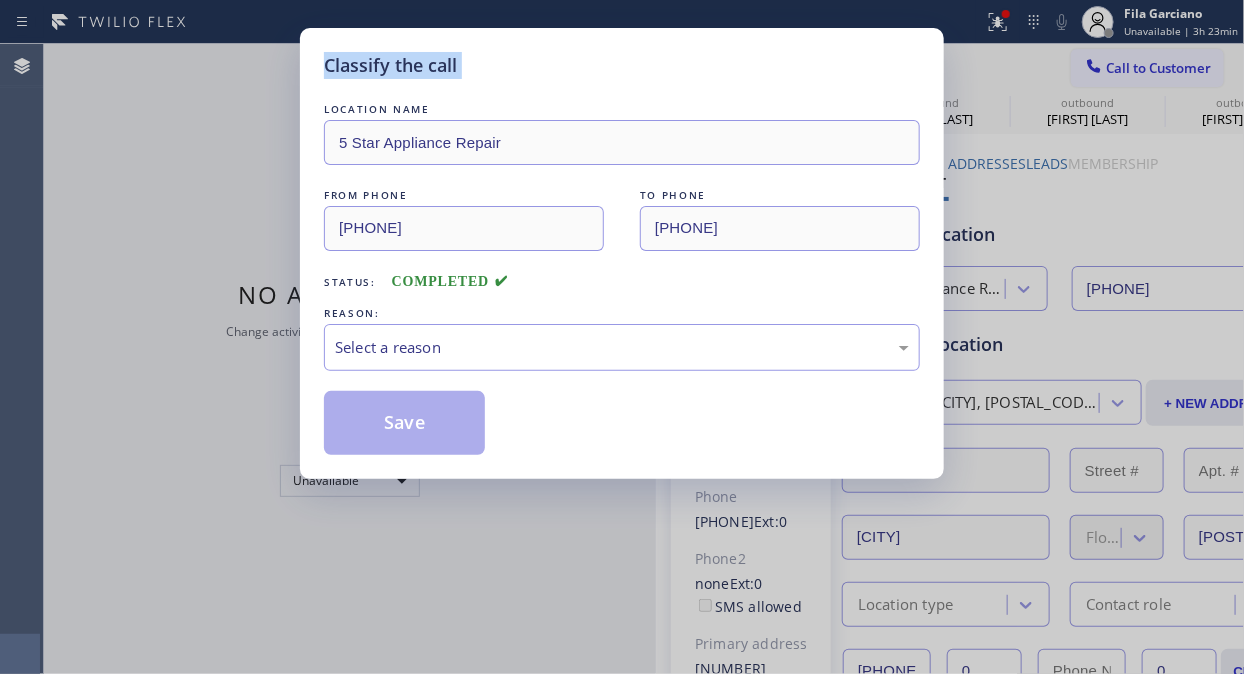 click on "Classify the call" at bounding box center [622, 65] 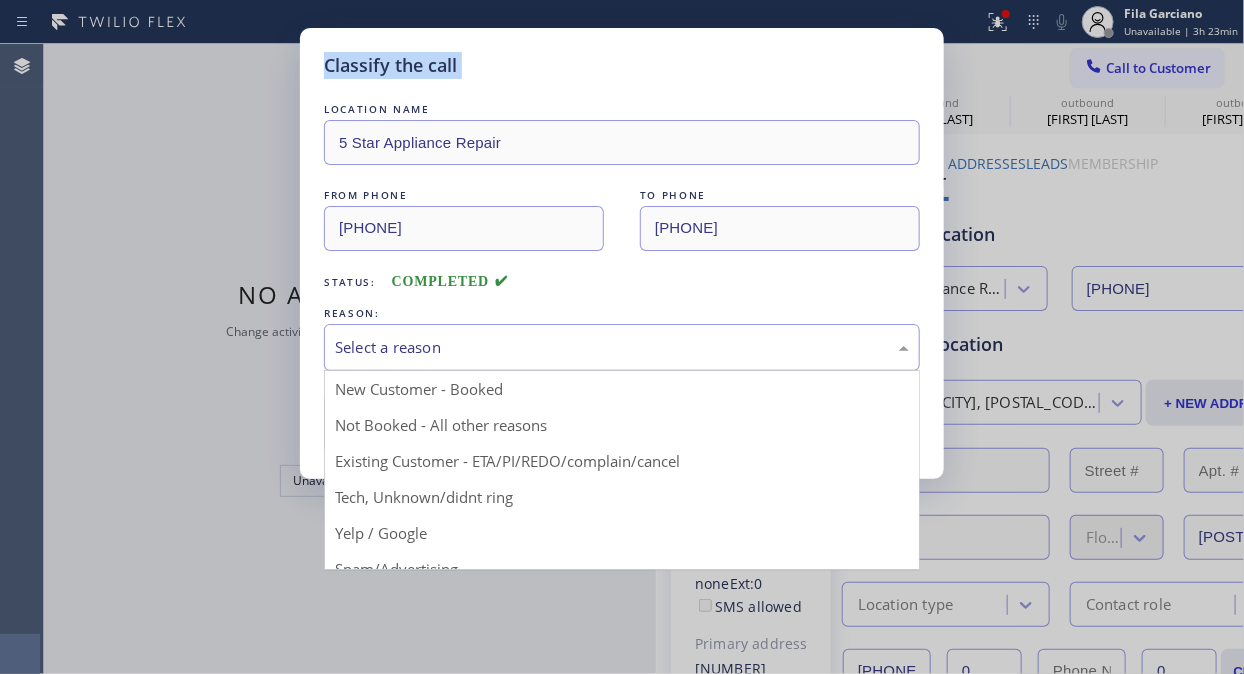 click on "Select a reason" at bounding box center [622, 347] 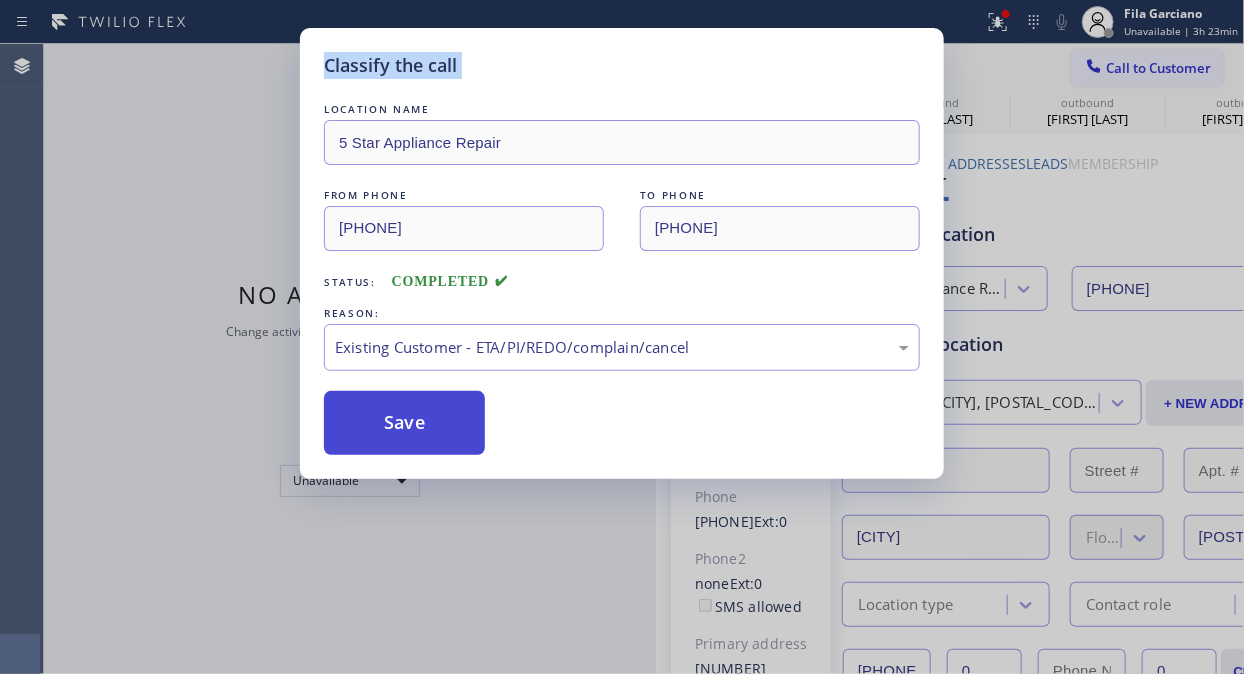 click on "Save" at bounding box center [404, 423] 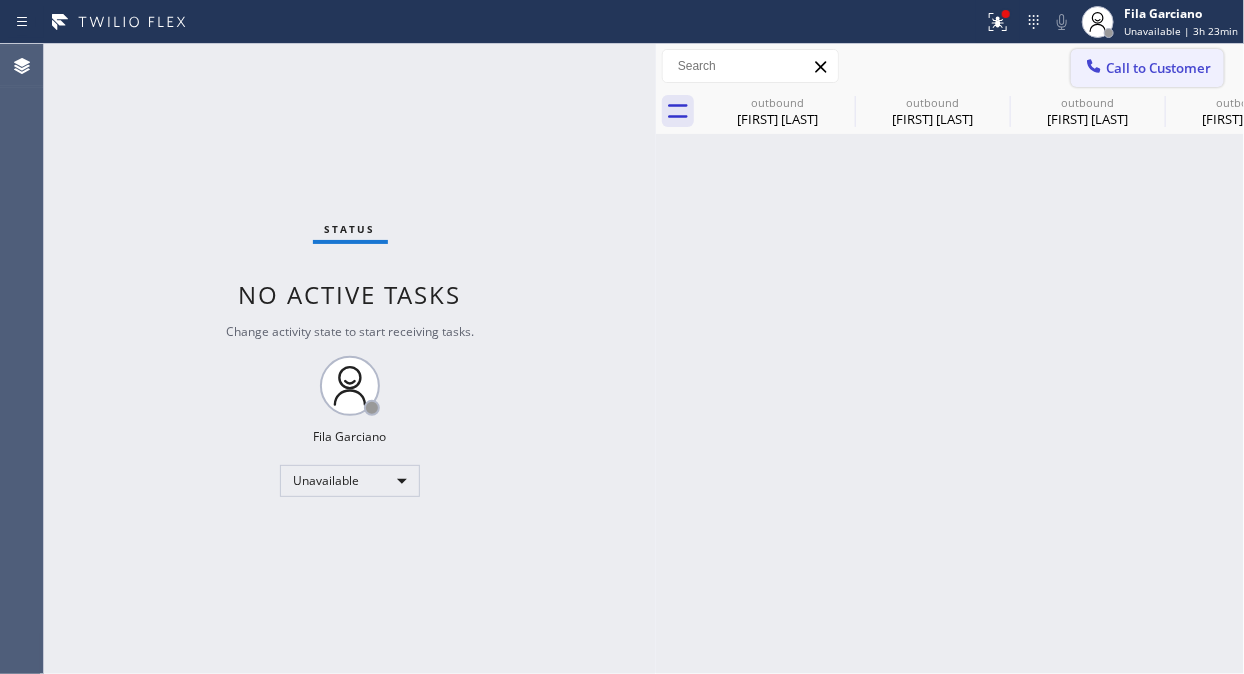 click on "Call to Customer" at bounding box center [1158, 68] 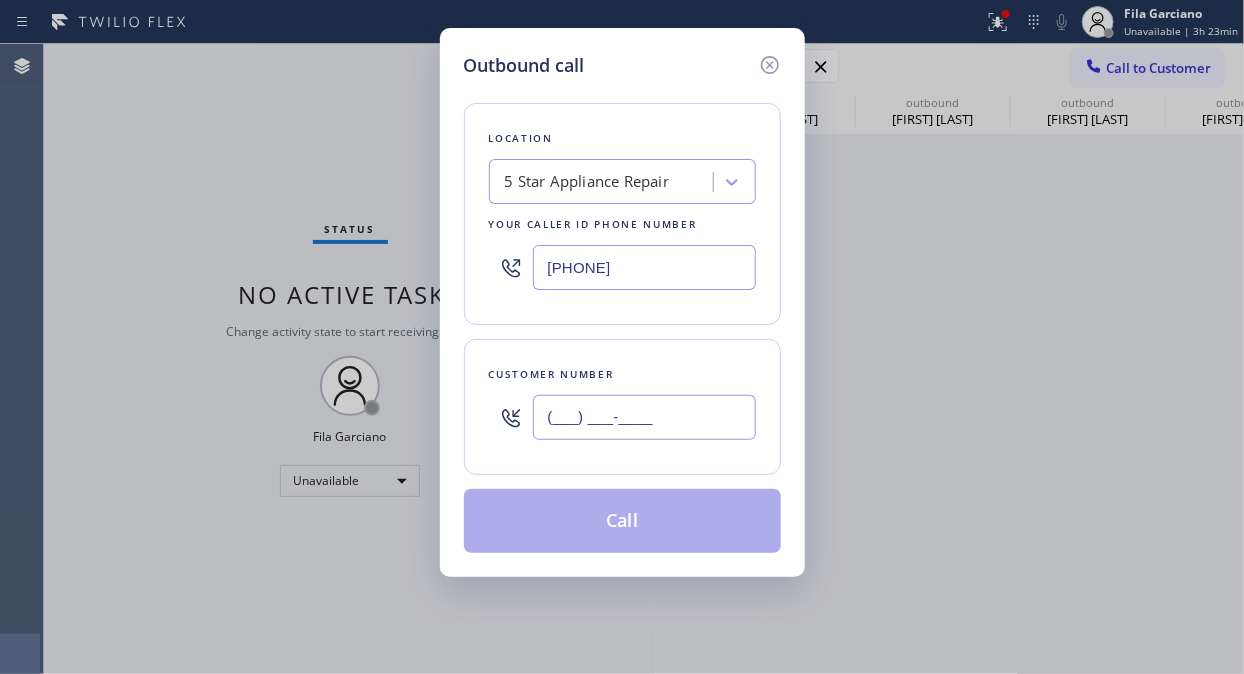 click on "(___) ___-____" at bounding box center (644, 417) 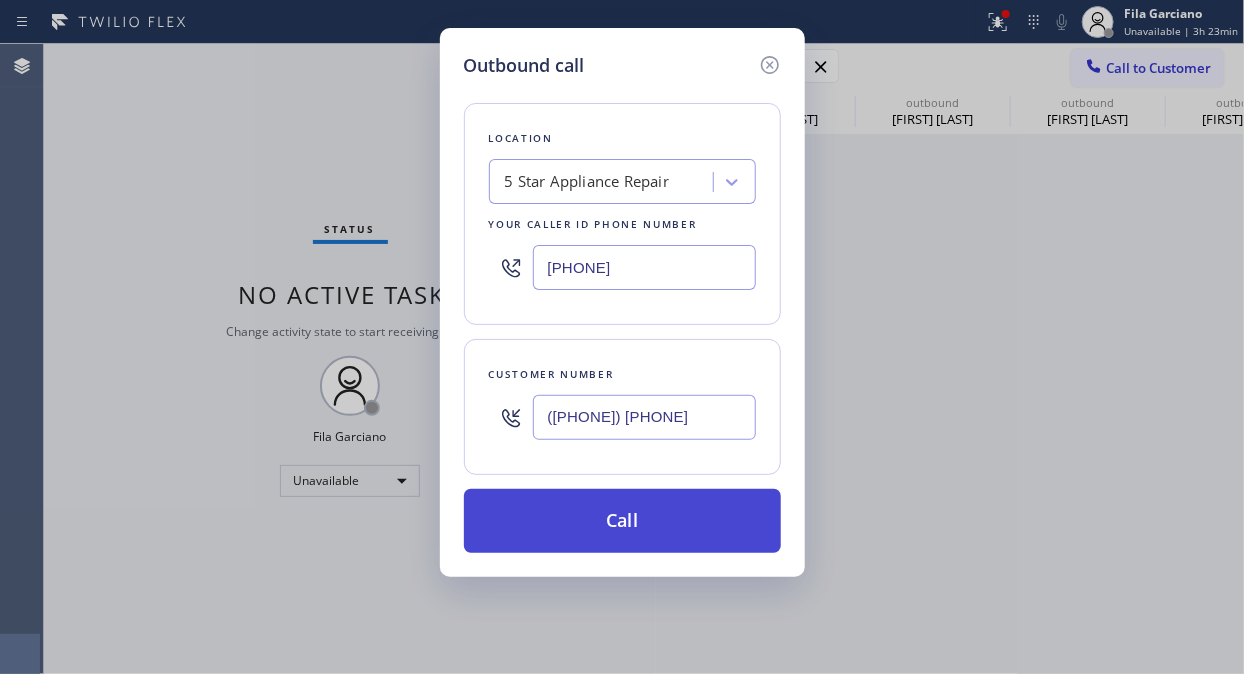 type on "([PHONE]) [PHONE]" 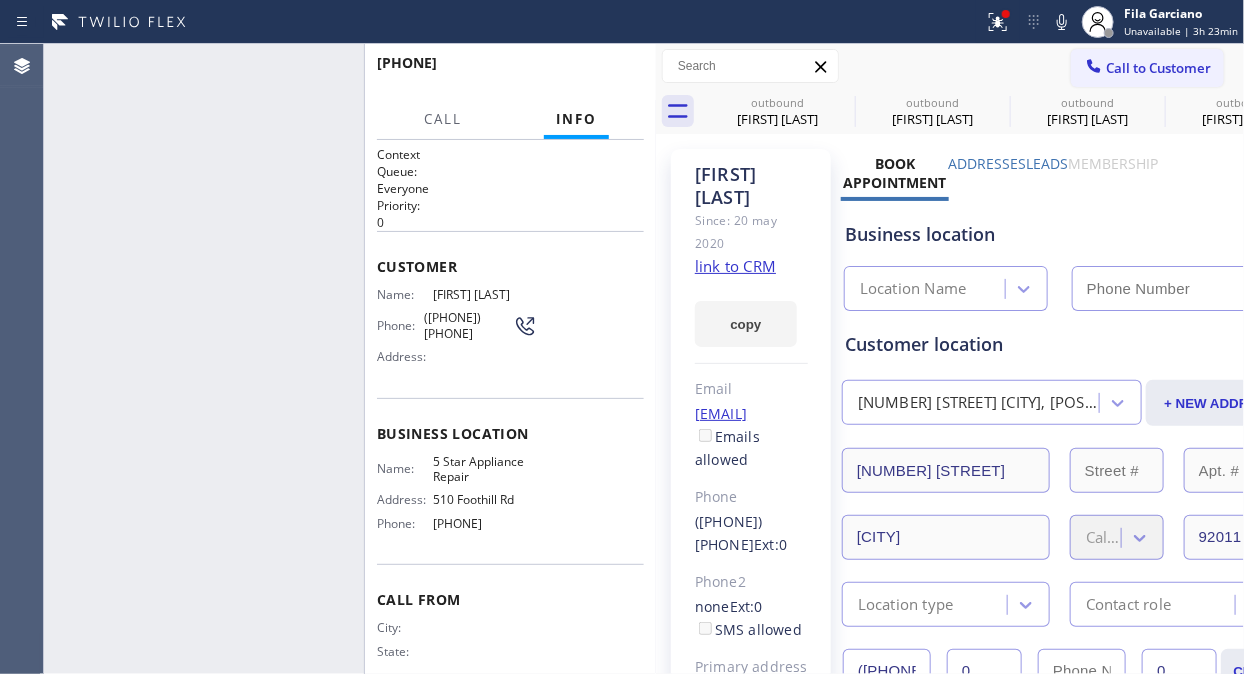 type on "[PHONE]" 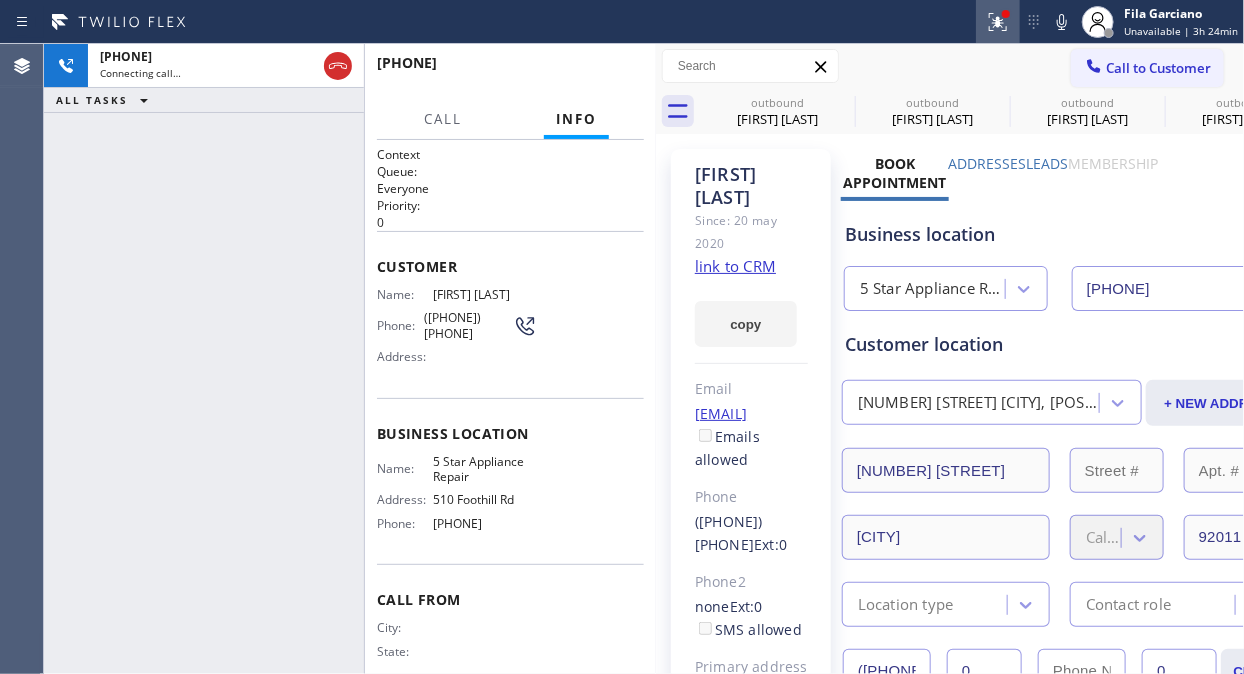 click 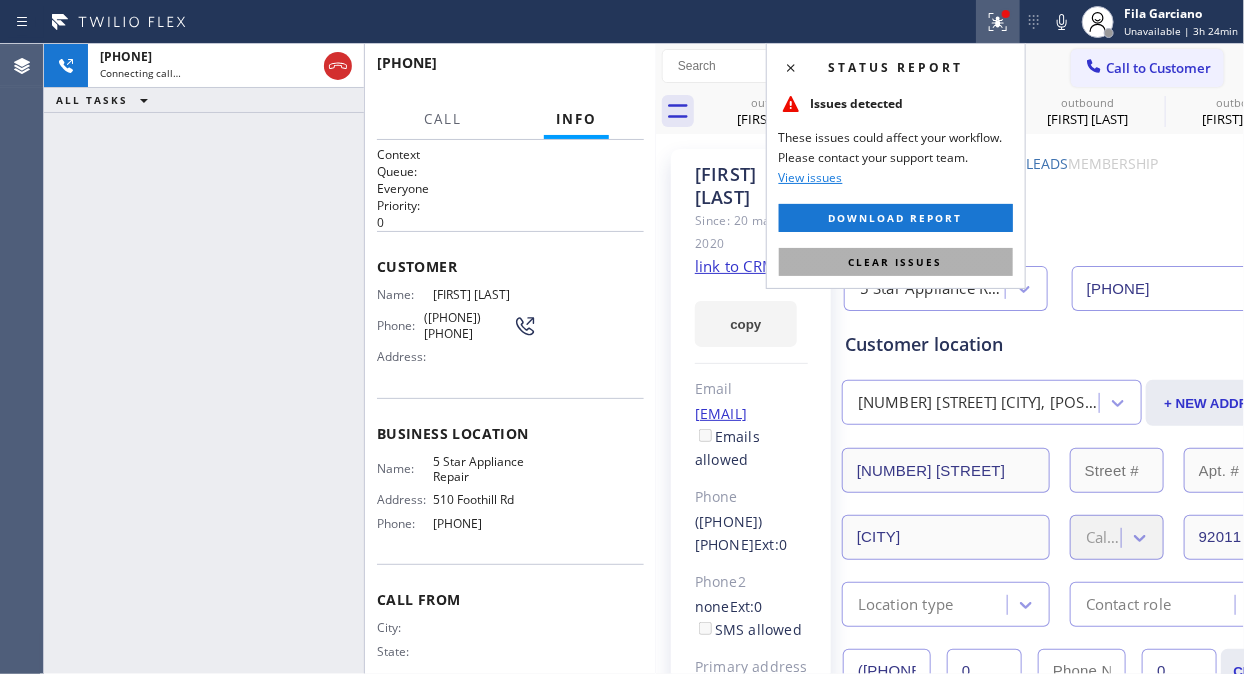 click on "Clear issues" at bounding box center [896, 262] 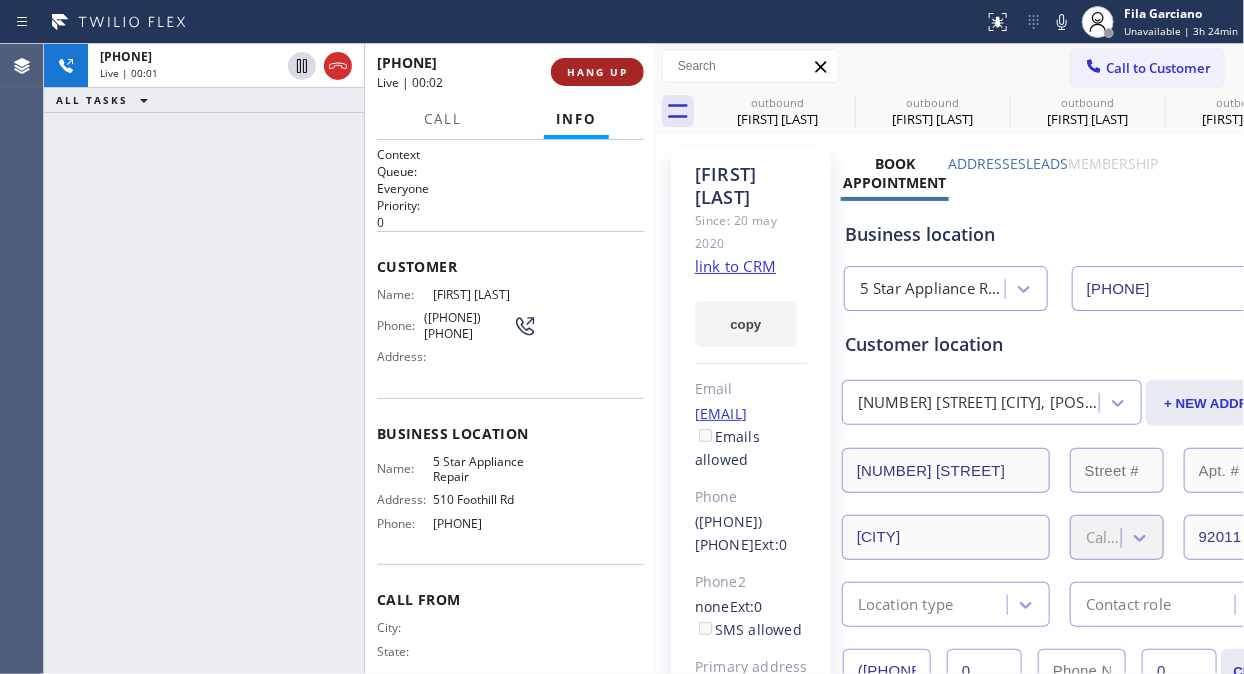 click on "HANG UP" at bounding box center (597, 72) 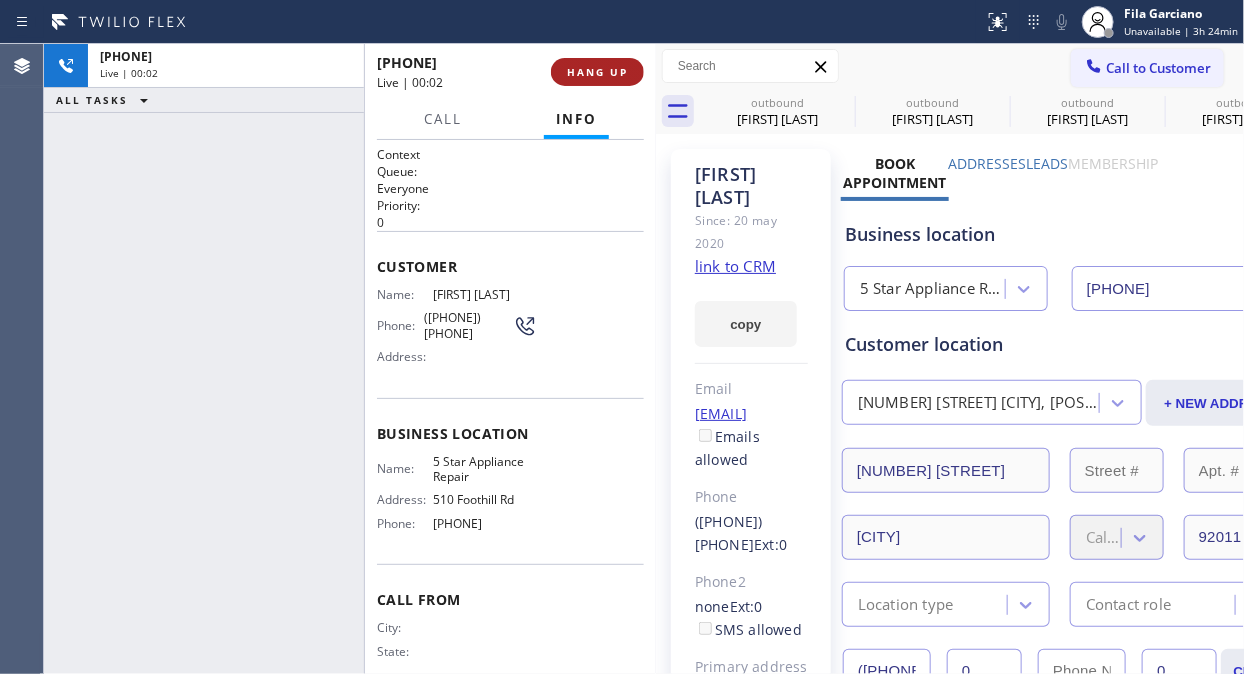 click on "HANG UP" at bounding box center (597, 72) 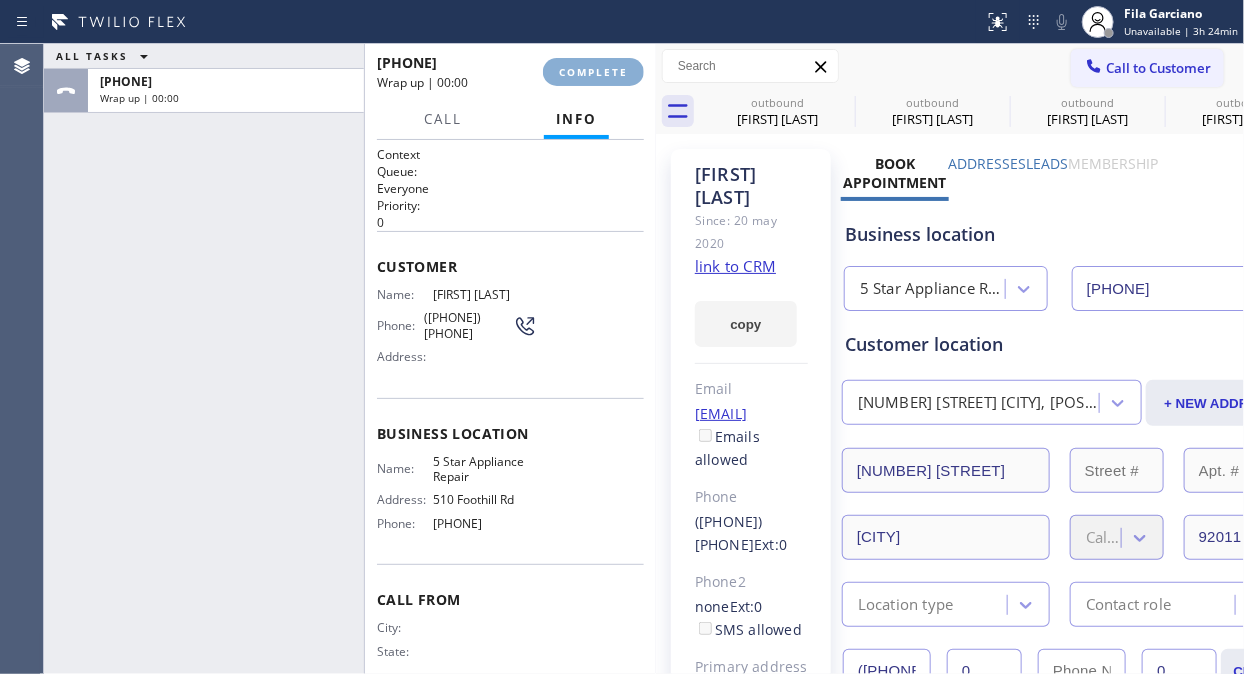 click on "COMPLETE" at bounding box center [593, 72] 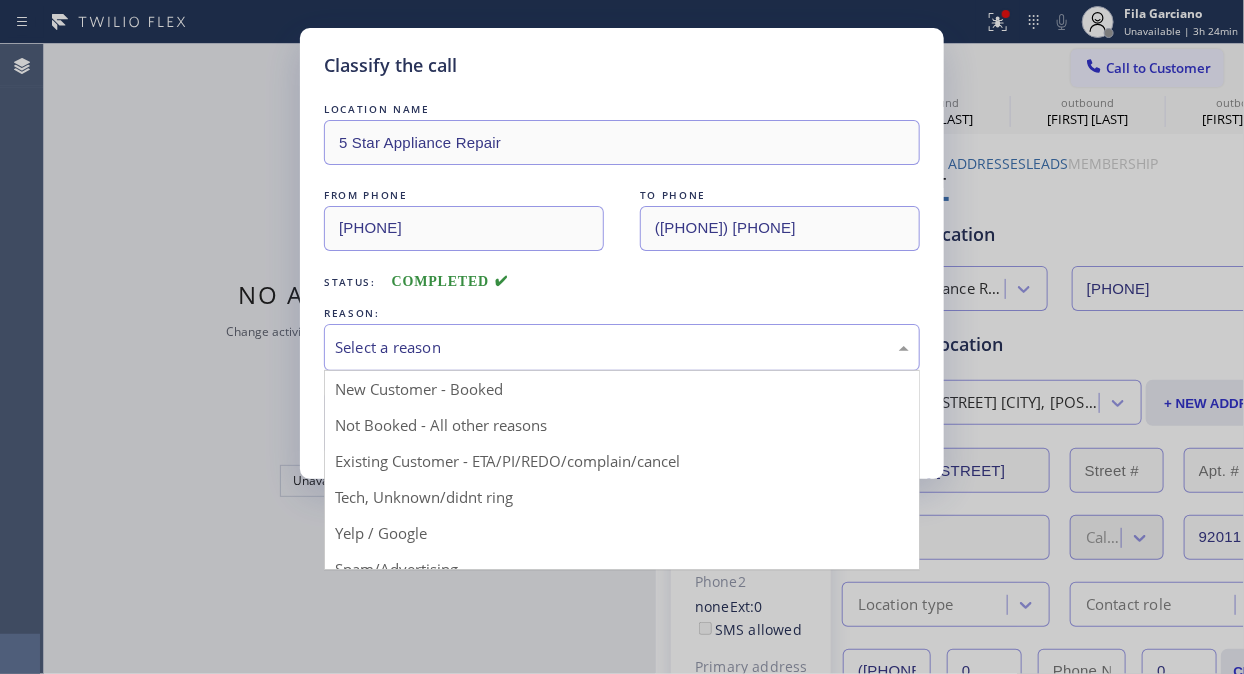 drag, startPoint x: 623, startPoint y: 332, endPoint x: 620, endPoint y: 427, distance: 95.047356 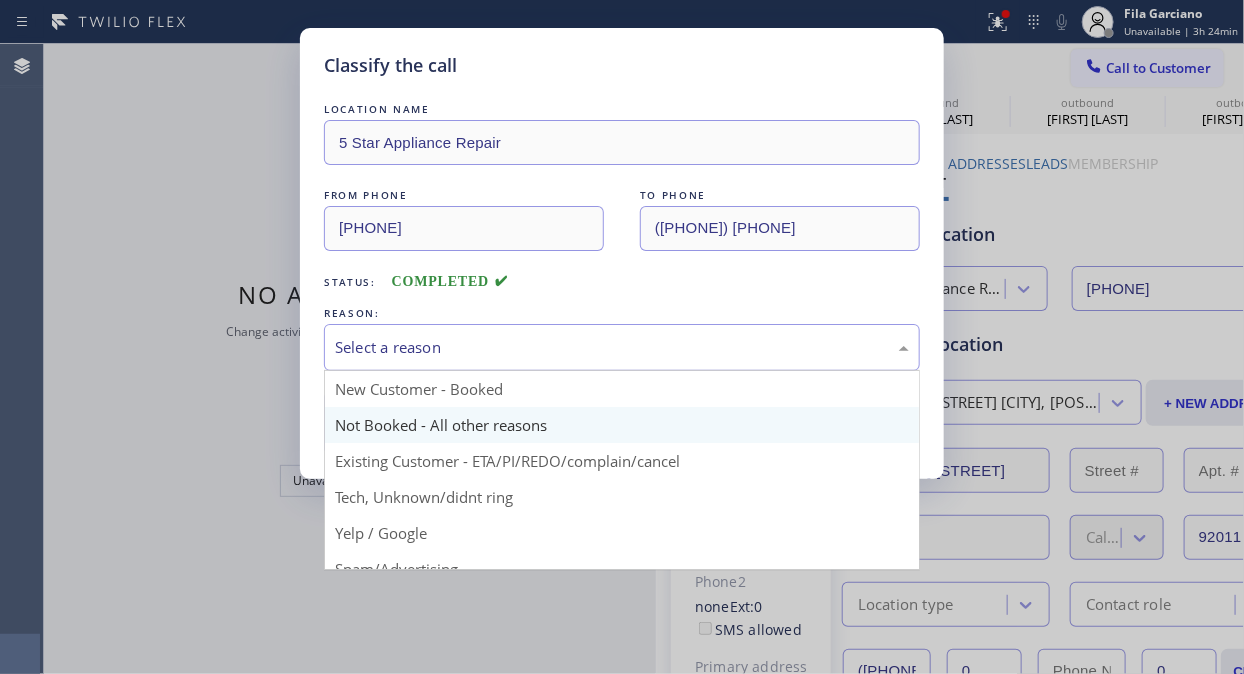 click on "Select a reason" at bounding box center [622, 347] 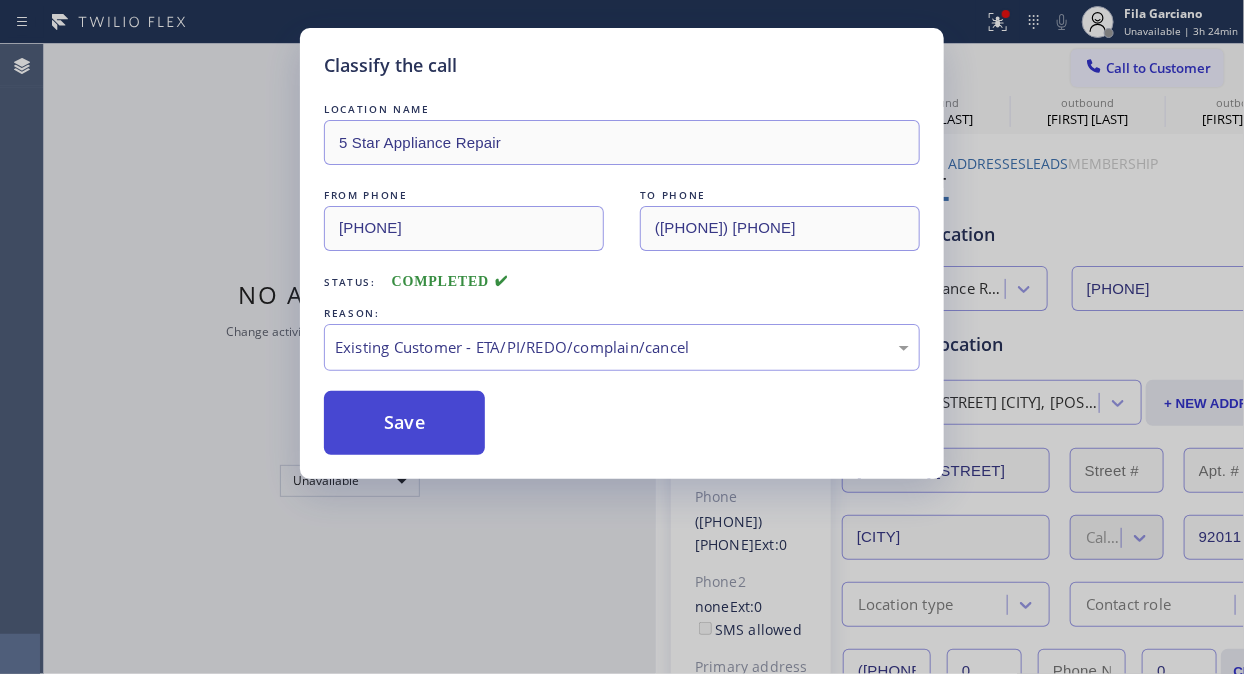 click on "Save" at bounding box center [404, 423] 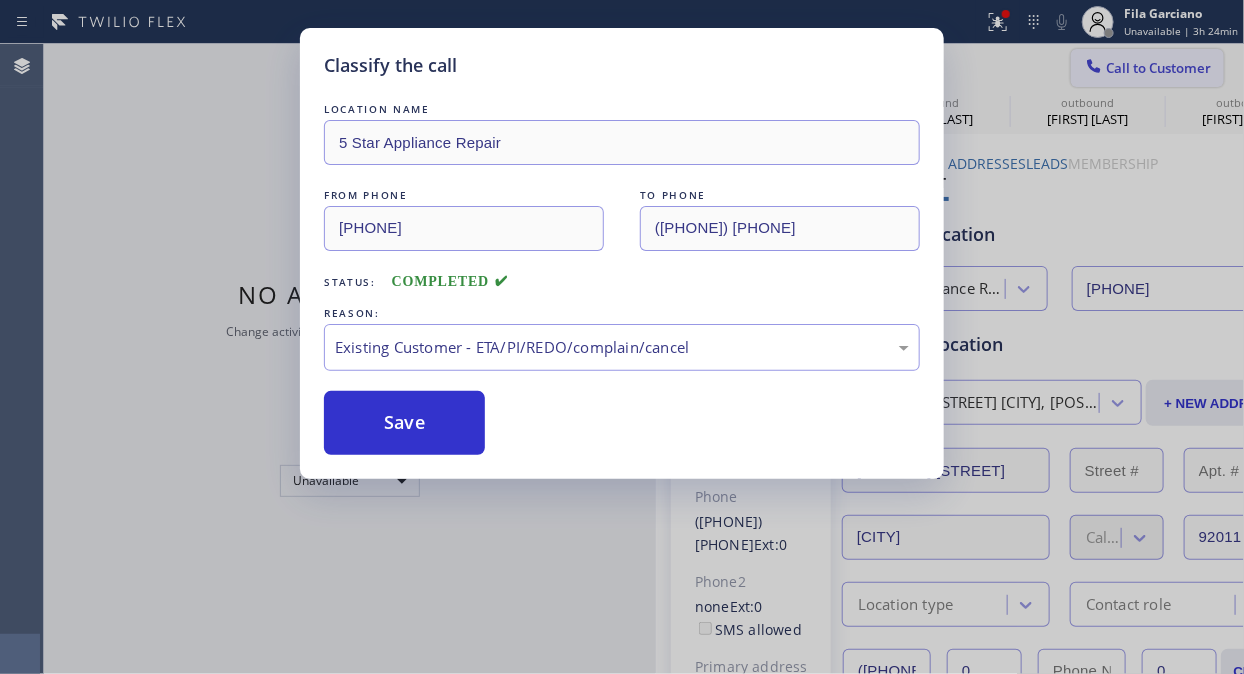 click on "Call to Customer" at bounding box center [1158, 68] 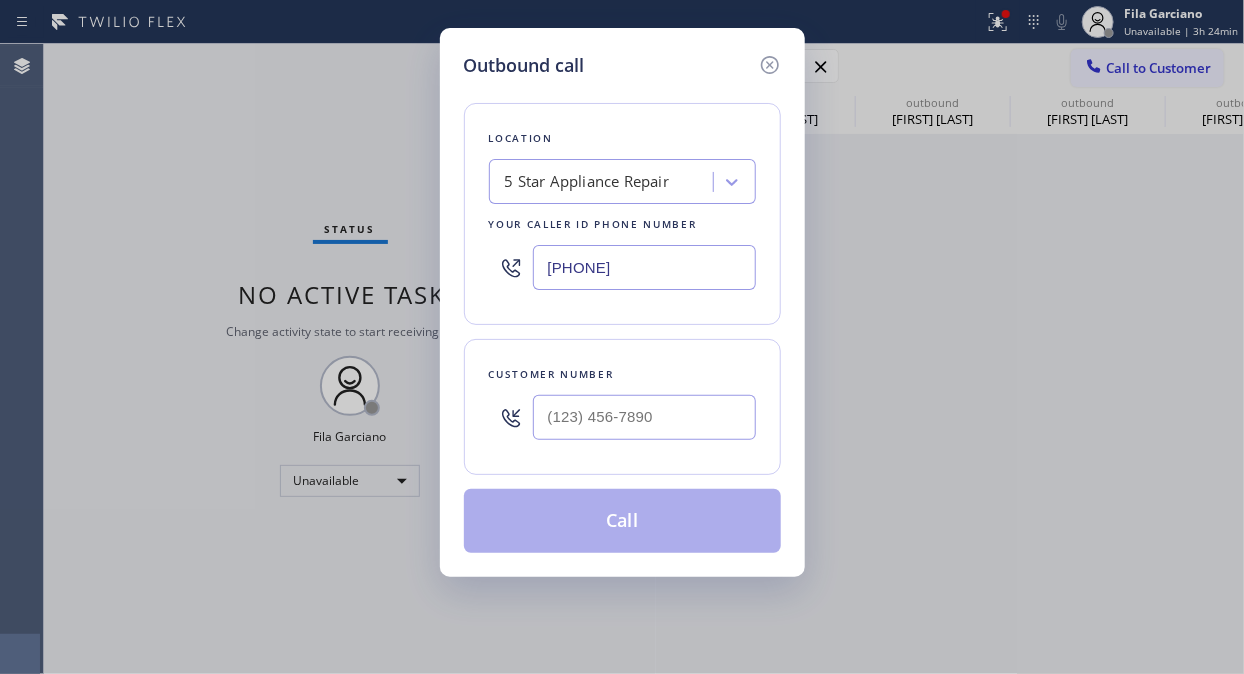 click at bounding box center [644, 417] 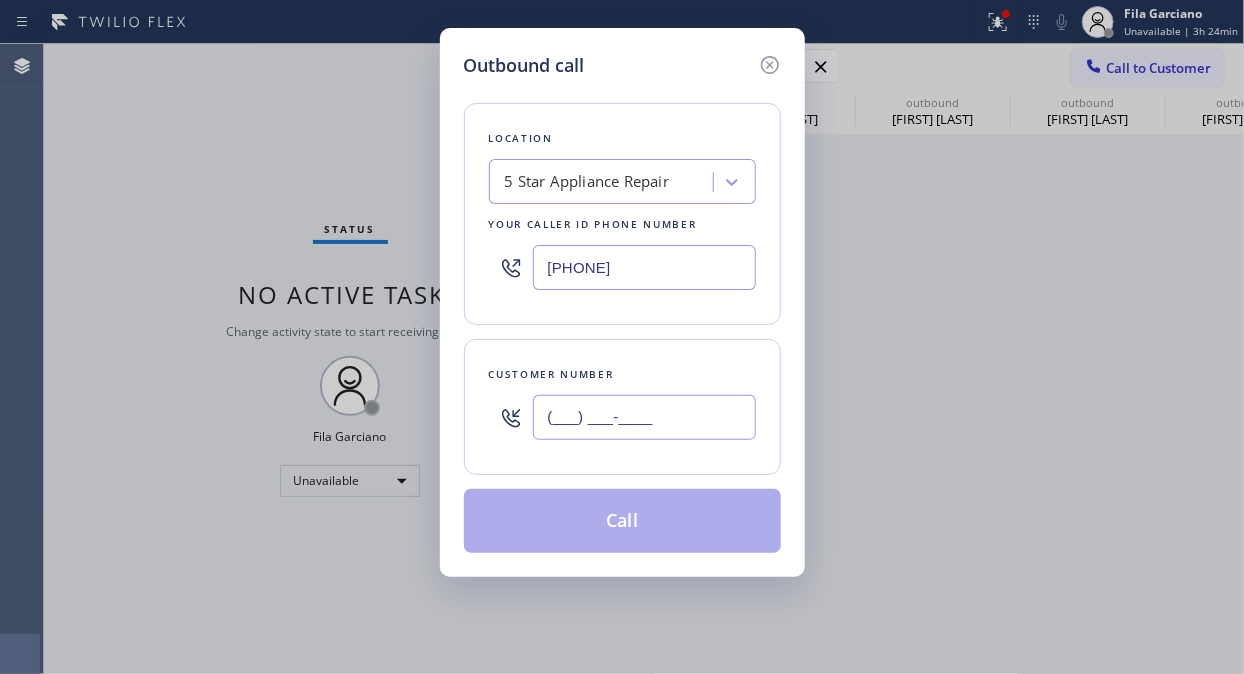 click on "(___) ___-____" at bounding box center (644, 417) 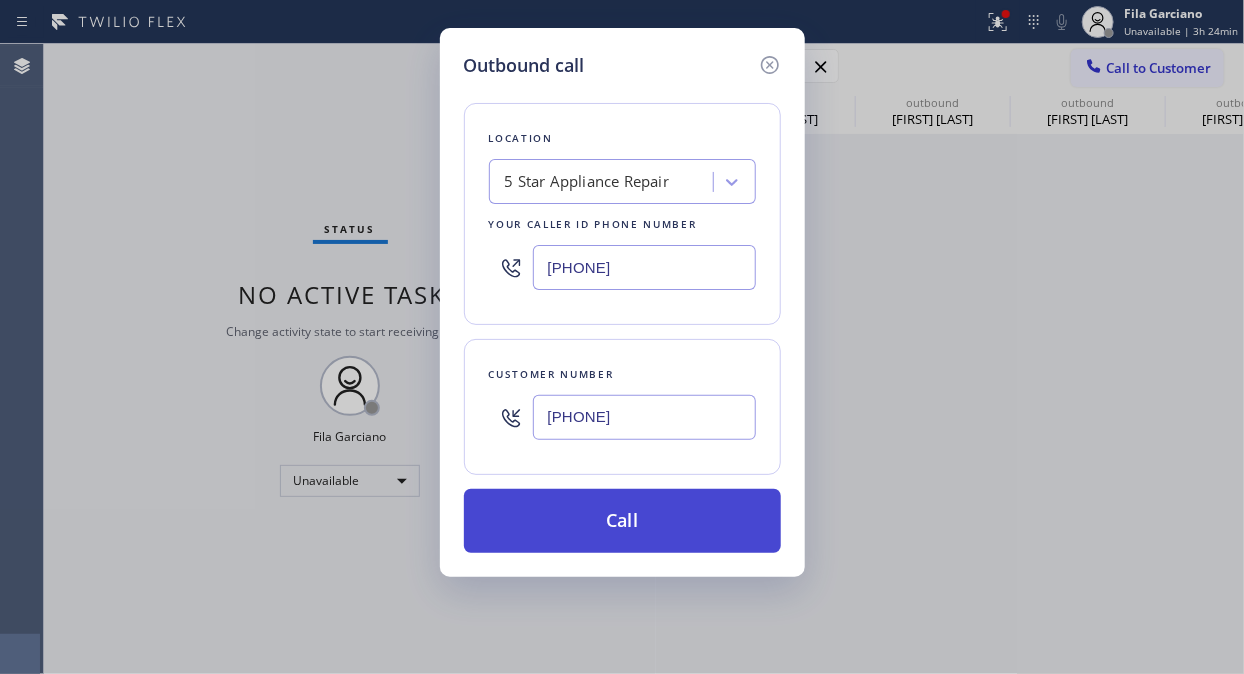 type on "[PHONE]" 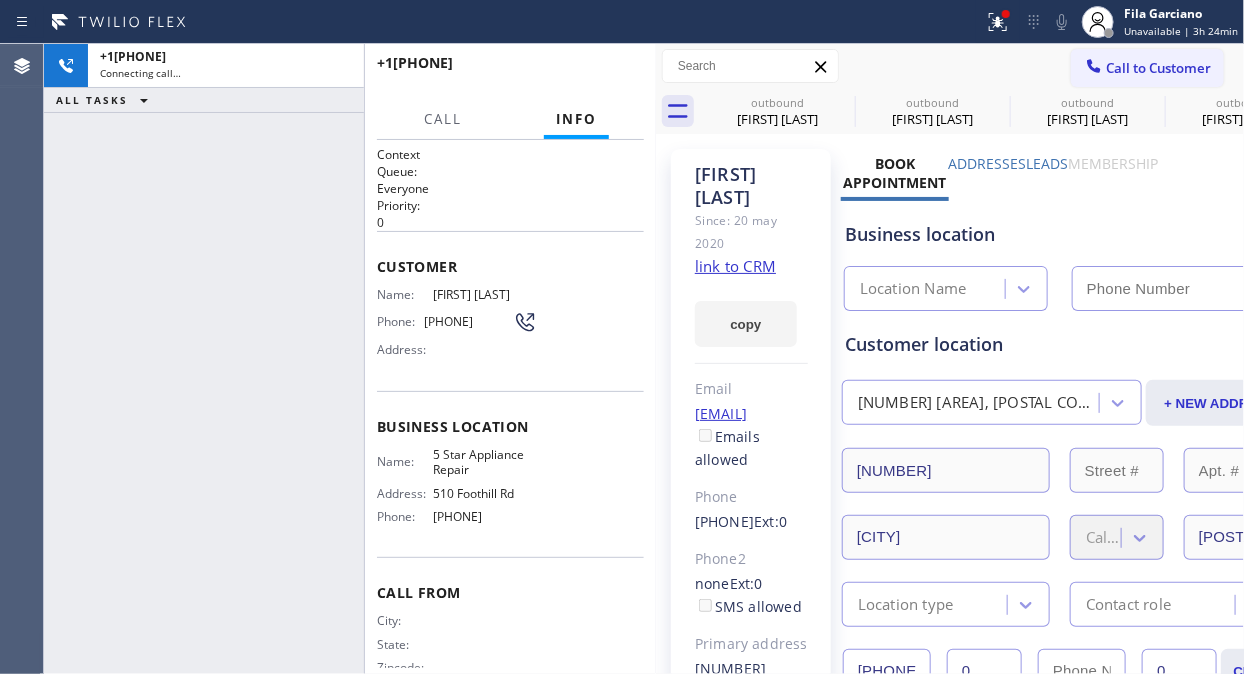 type on "[PHONE]" 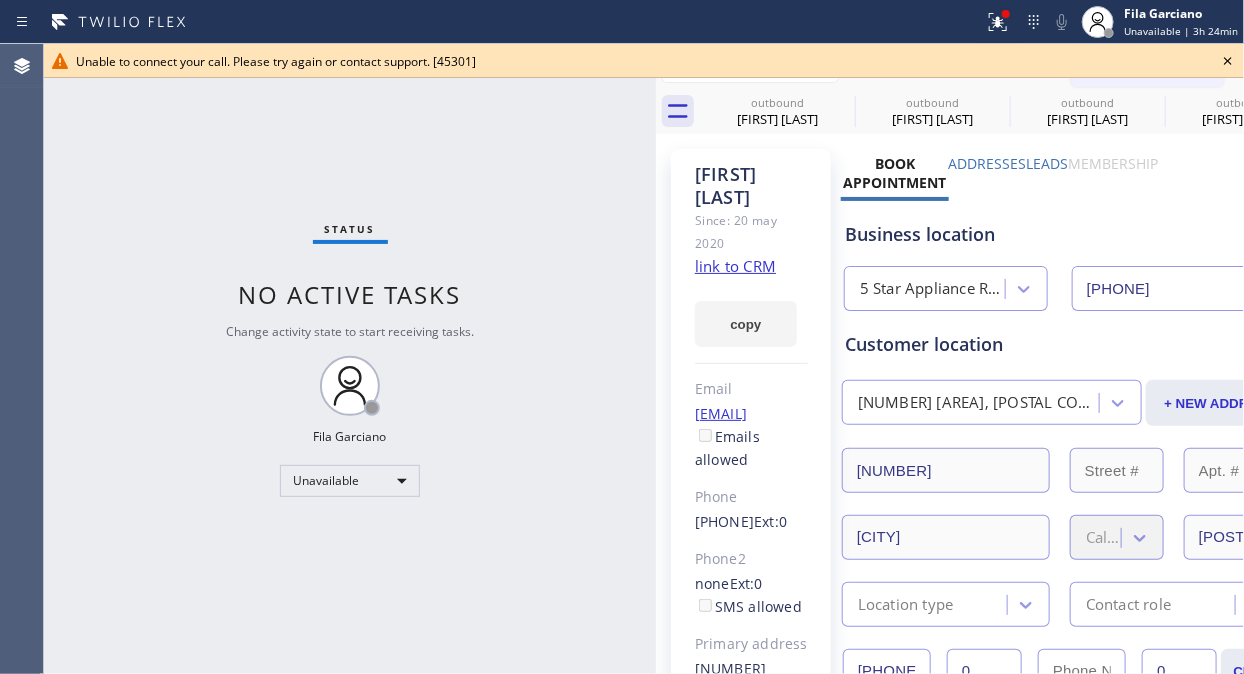 click 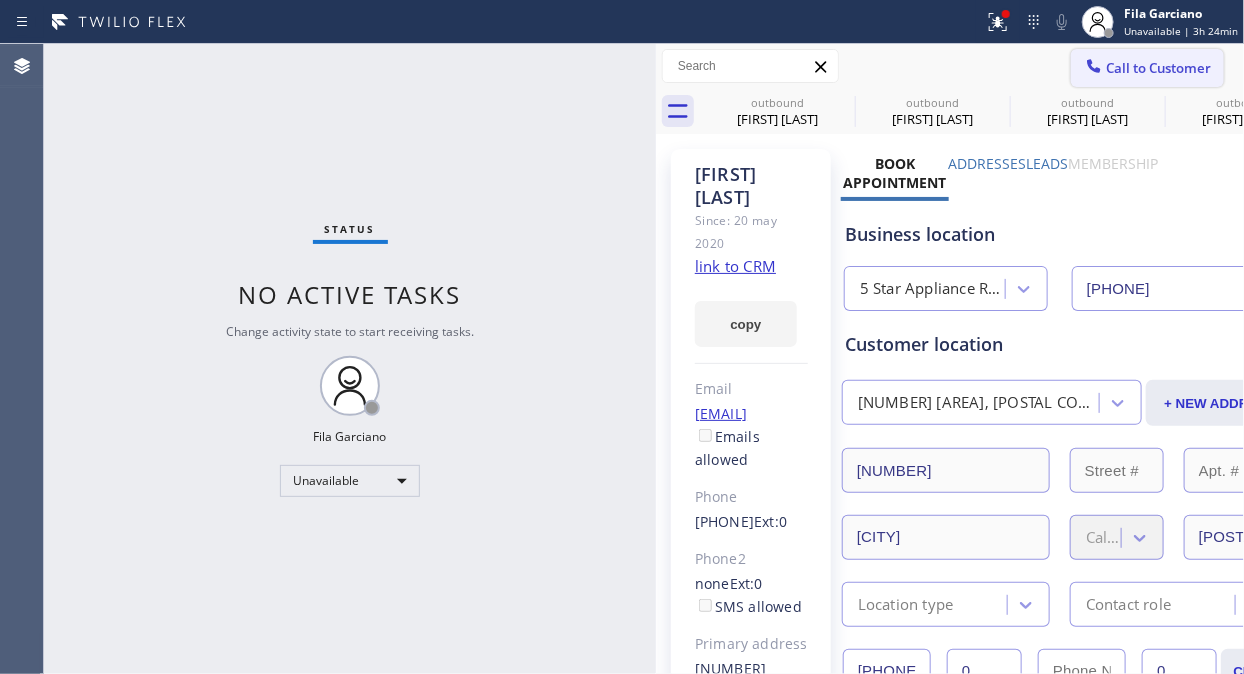click on "Call to Customer" at bounding box center (1158, 68) 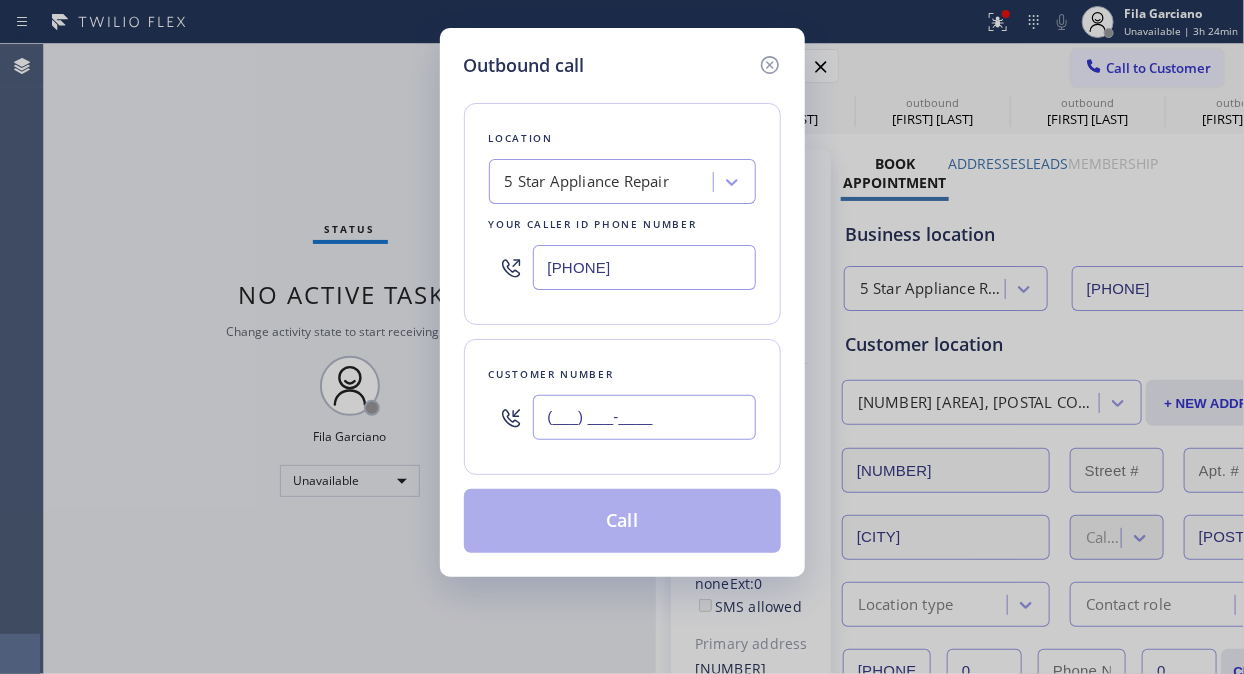 click on "(___) ___-____" at bounding box center (644, 417) 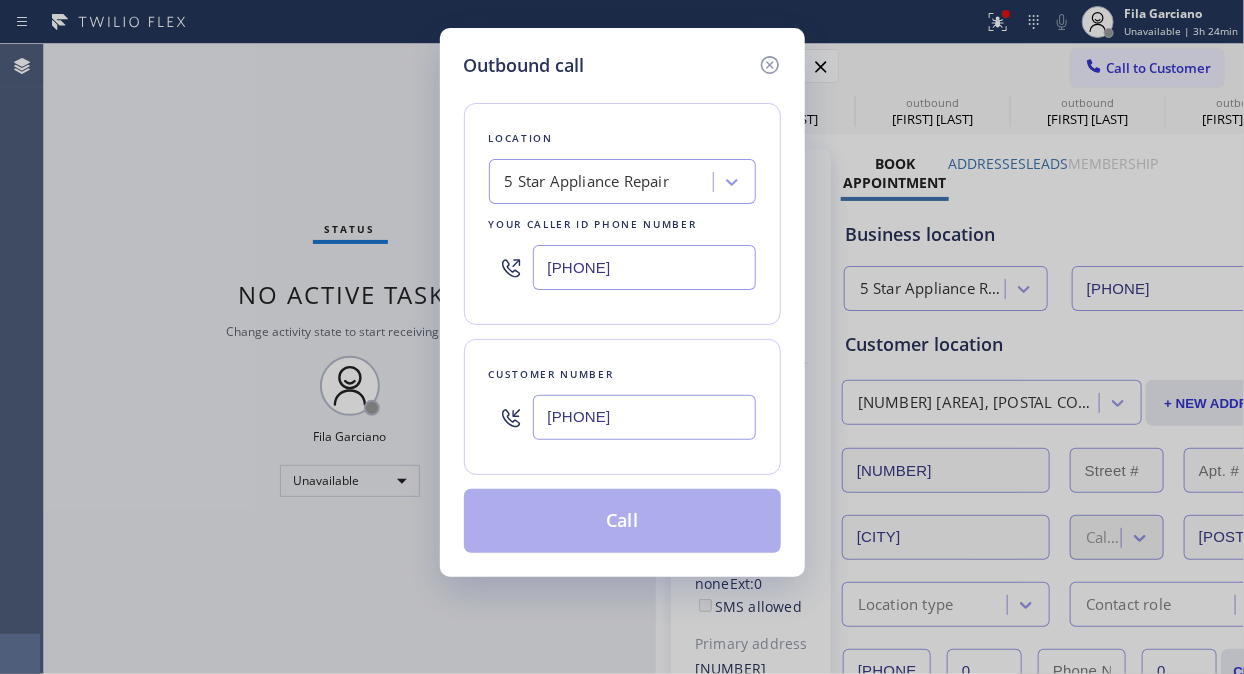 type on "[PHONE]" 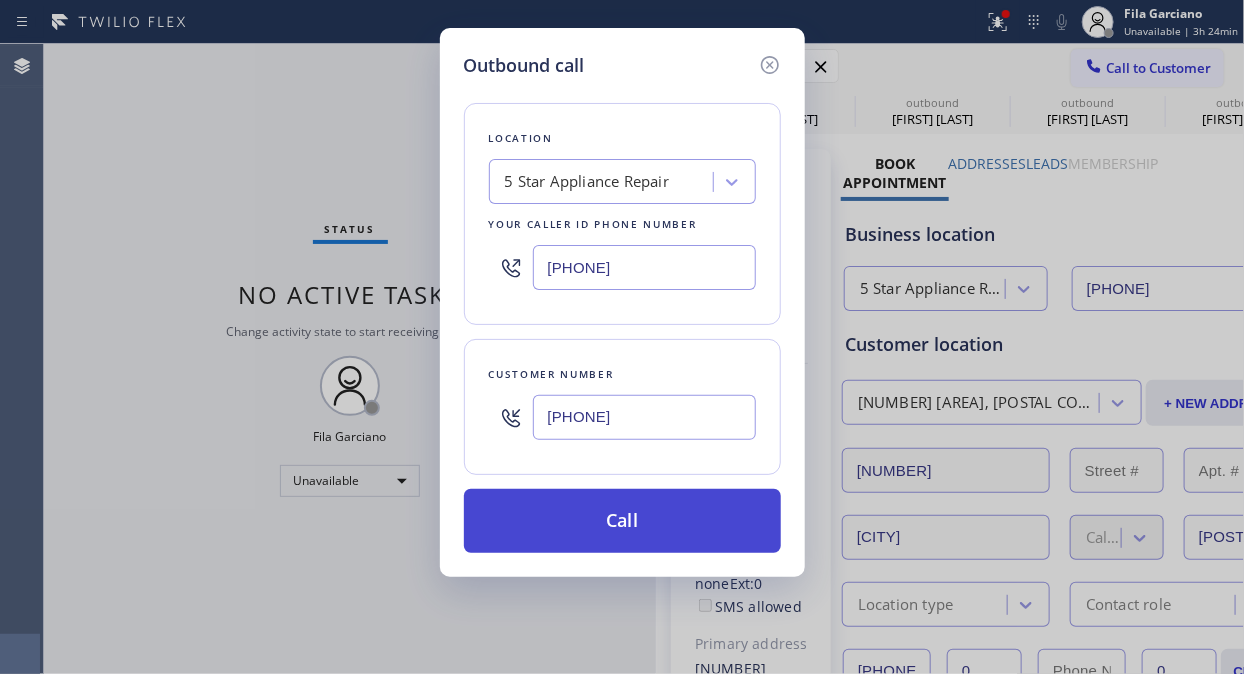click on "Call" at bounding box center [622, 521] 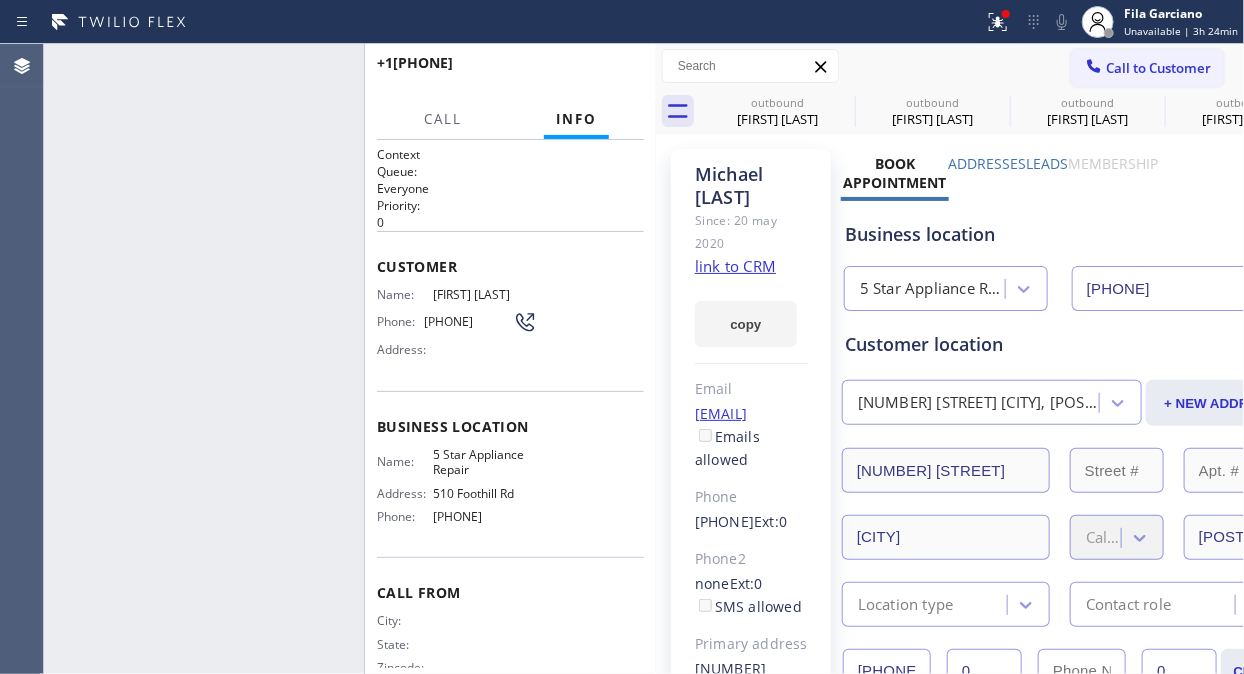 type on "[PHONE]" 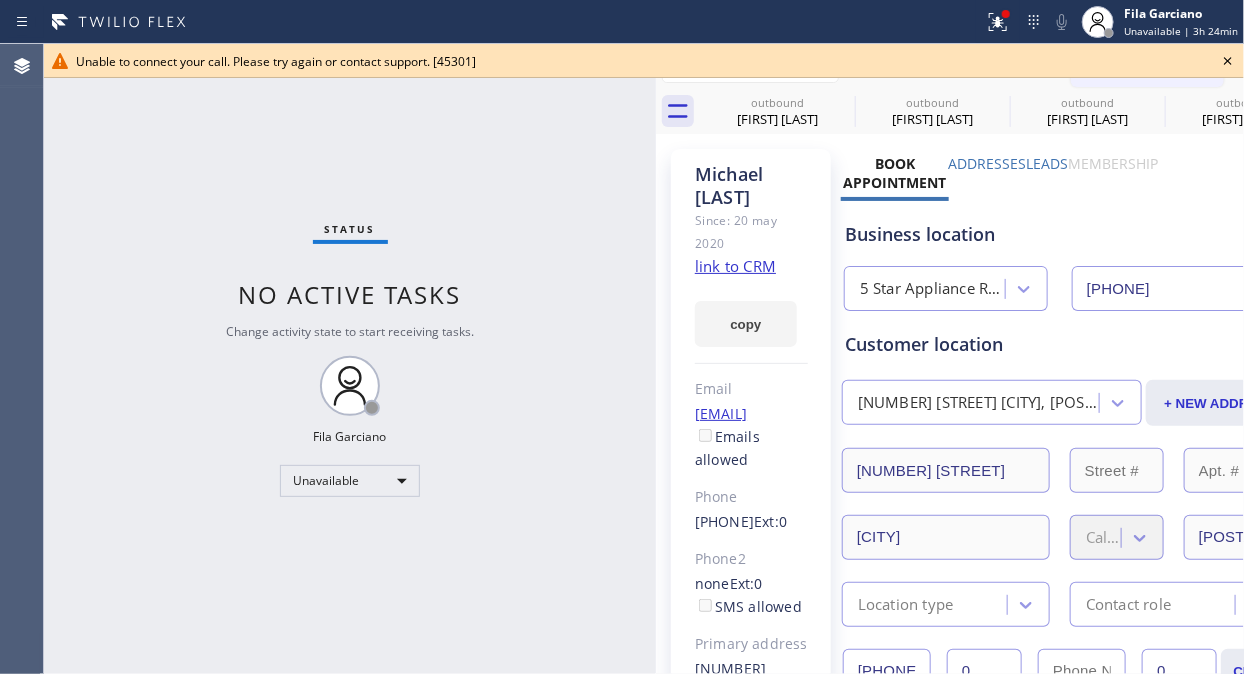 click 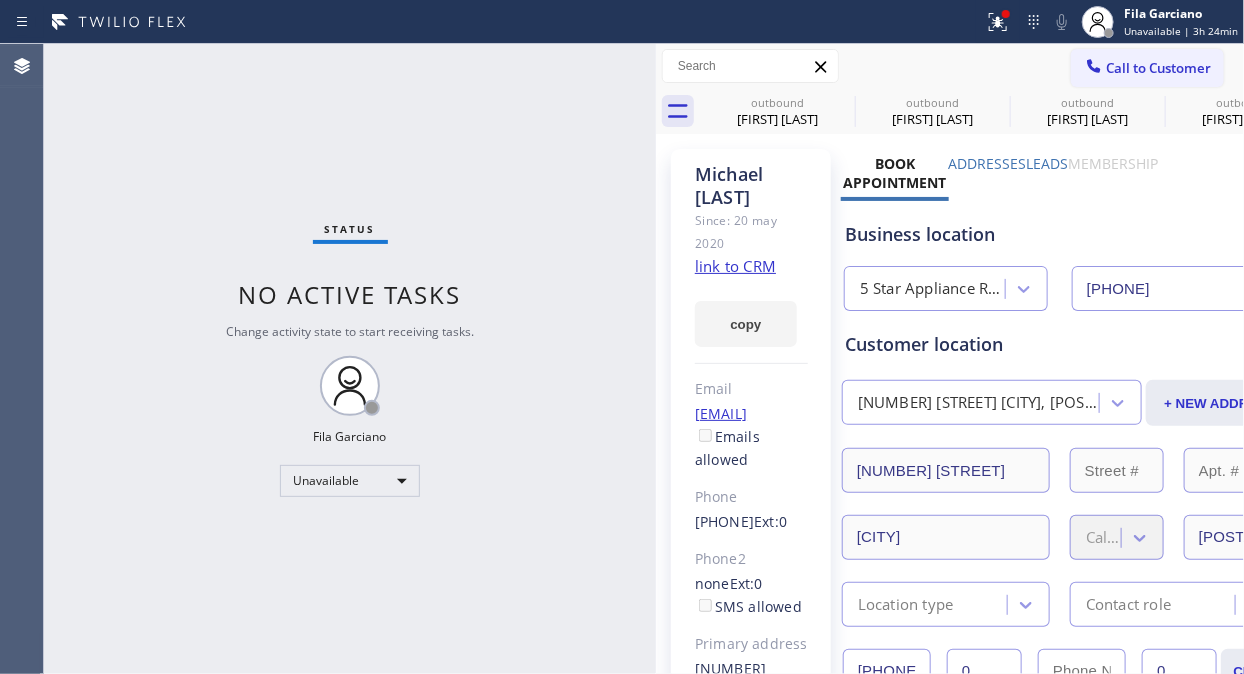 drag, startPoint x: 1130, startPoint y: 74, endPoint x: 1047, endPoint y: 212, distance: 161.03726 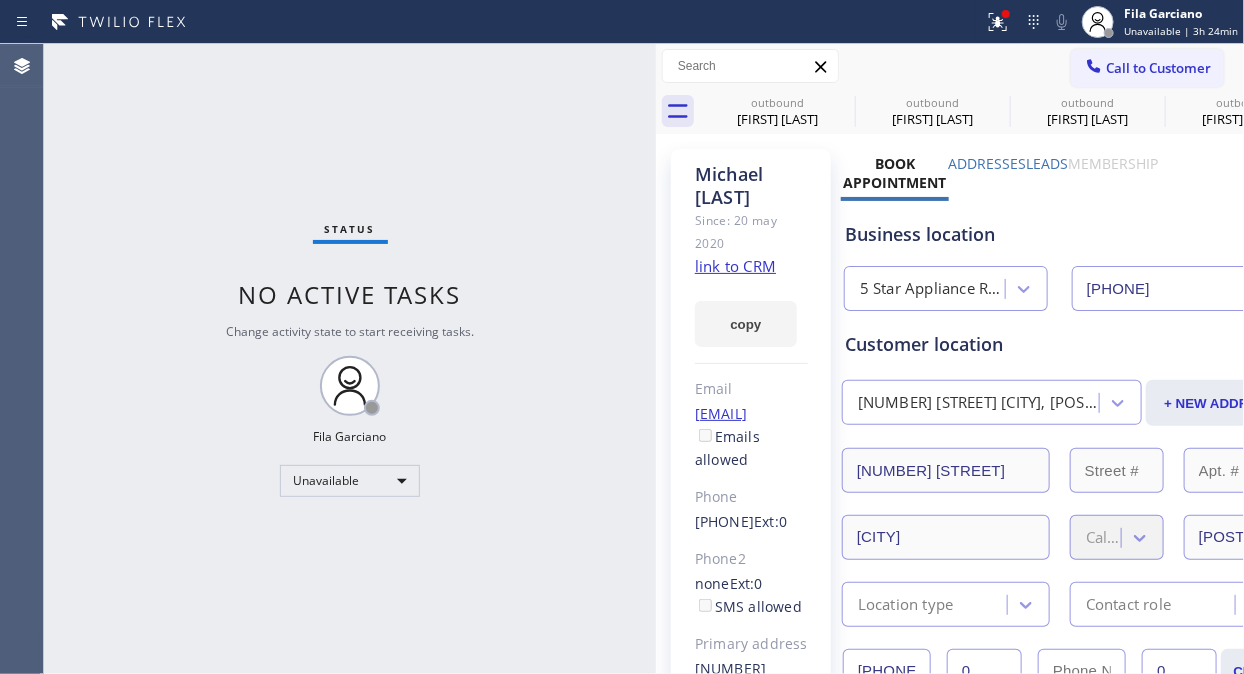 click on "Call to Customer" at bounding box center (1158, 68) 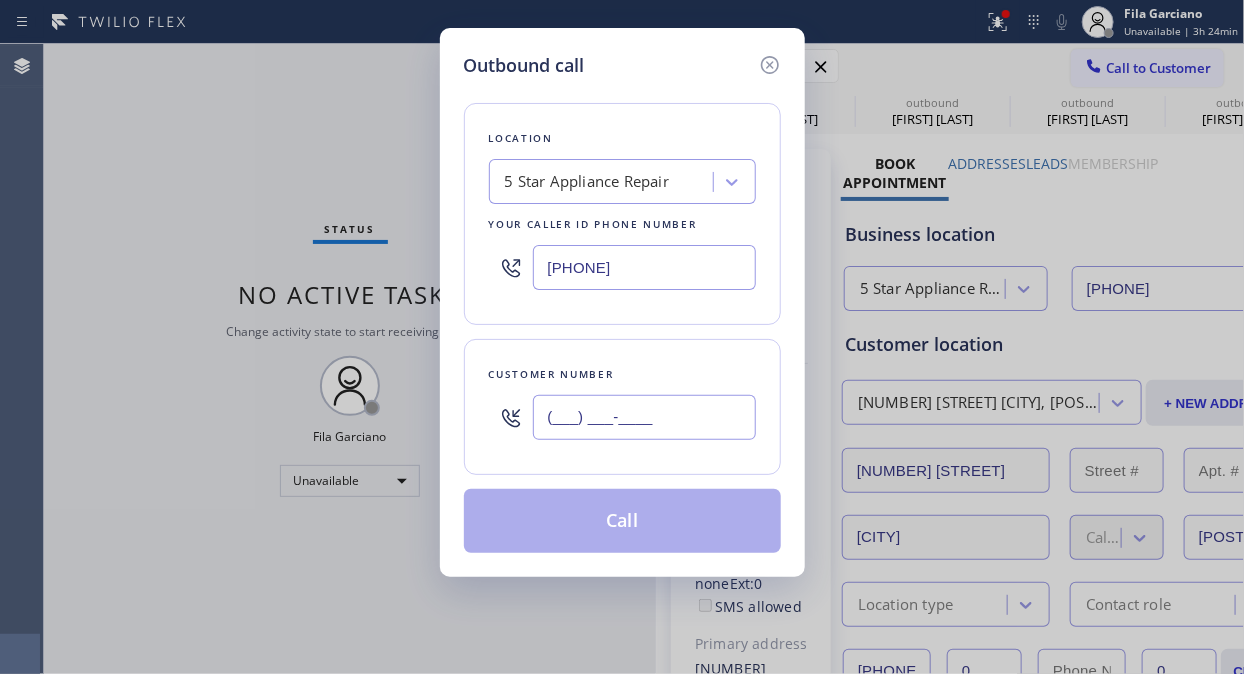 click on "(___) ___-____" at bounding box center [644, 417] 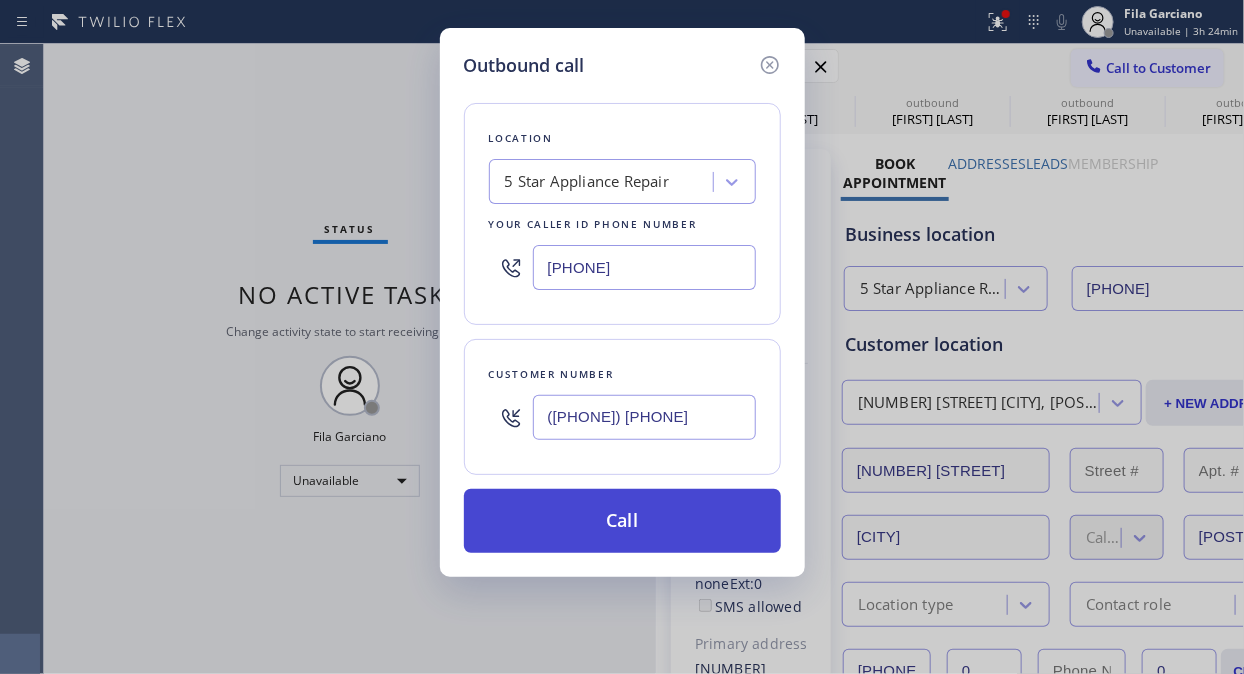 type on "([PHONE]) [PHONE]" 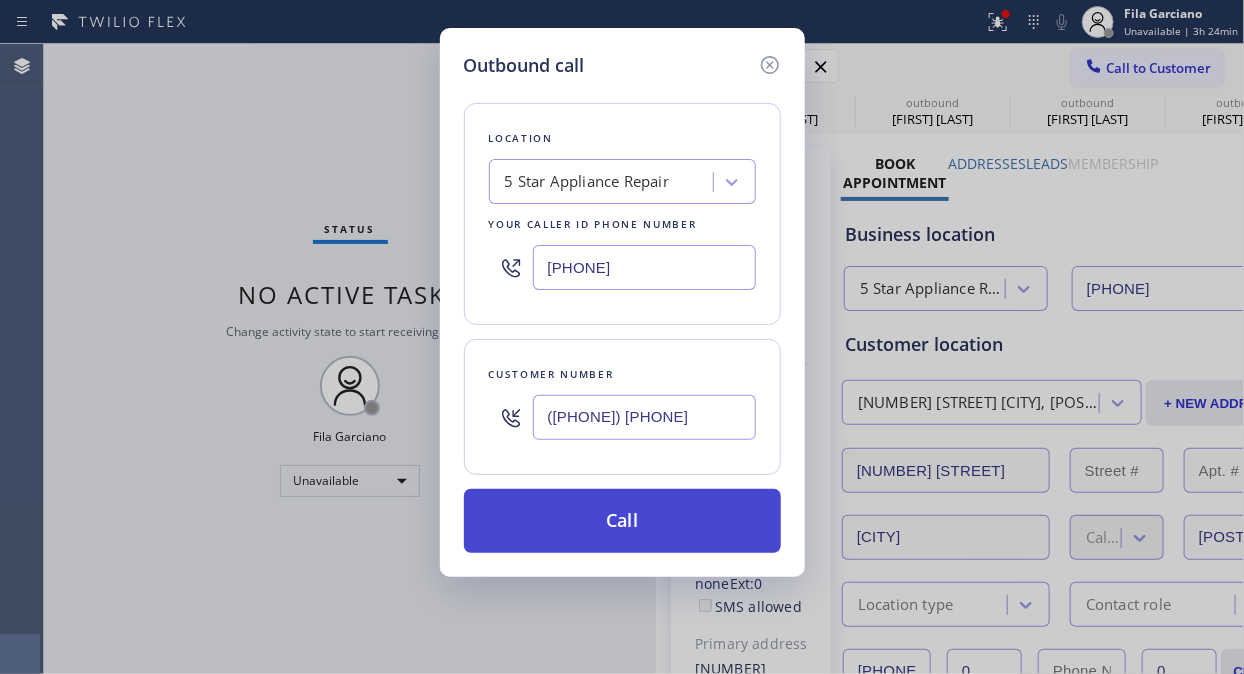 click on "Call" at bounding box center (622, 521) 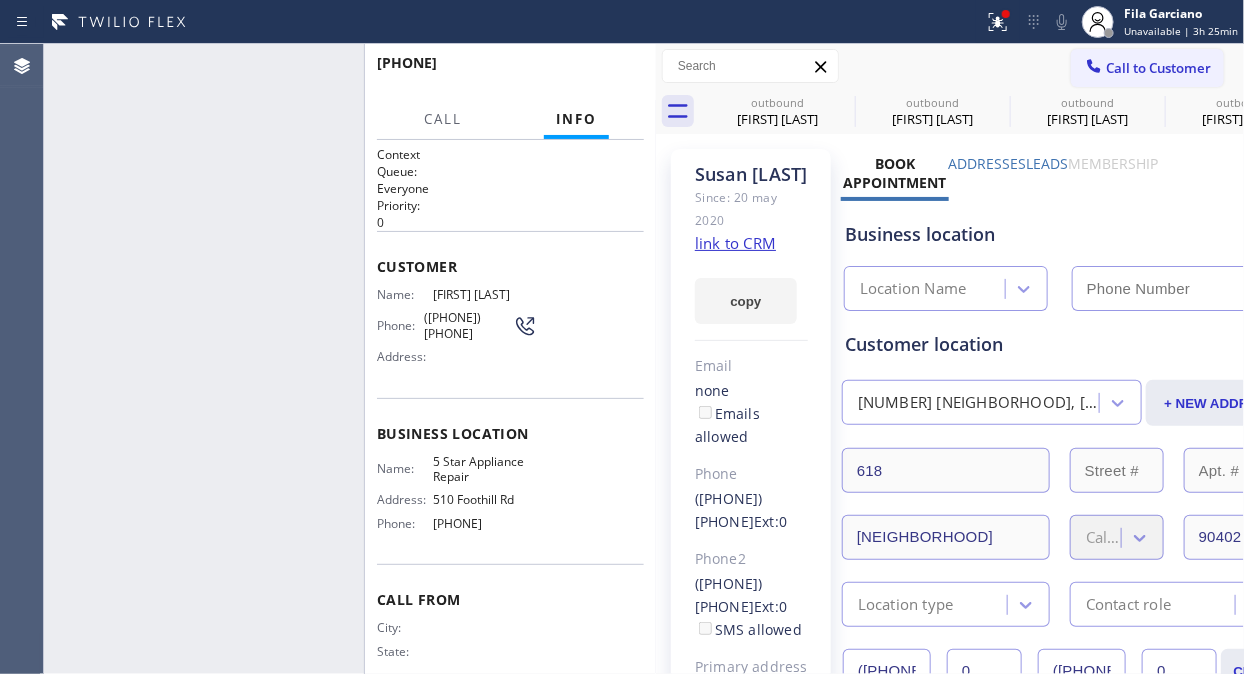 type on "[PHONE]" 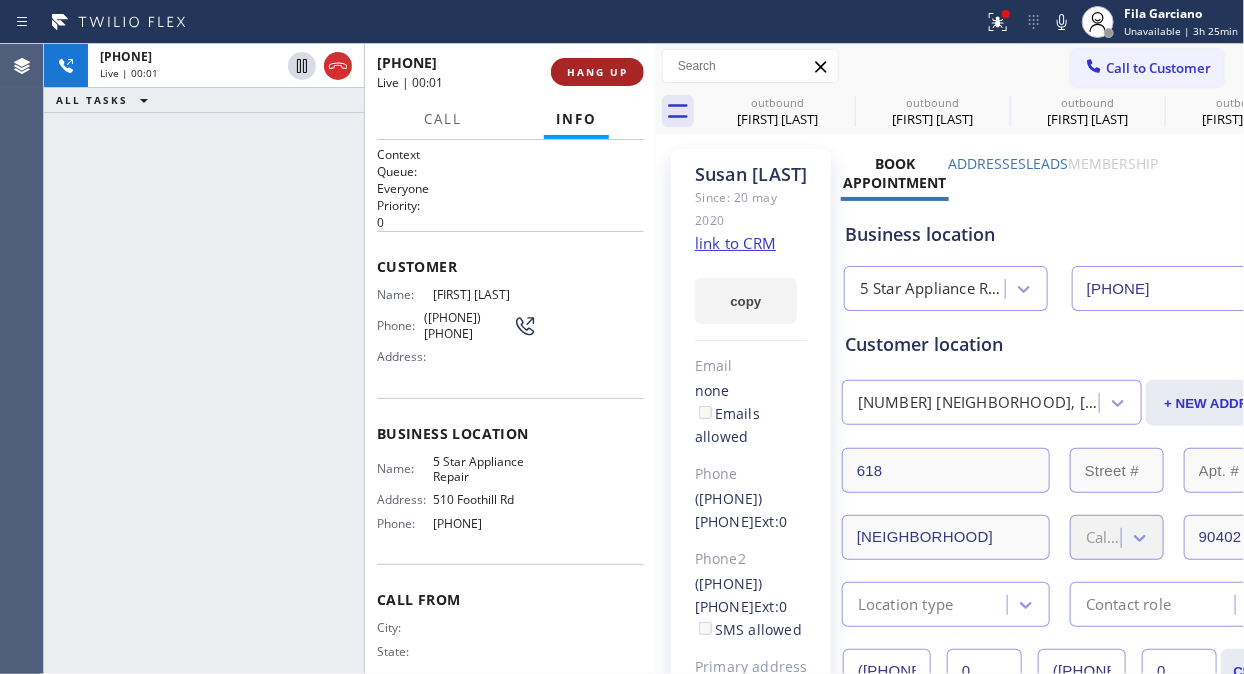 click on "HANG UP" at bounding box center (597, 72) 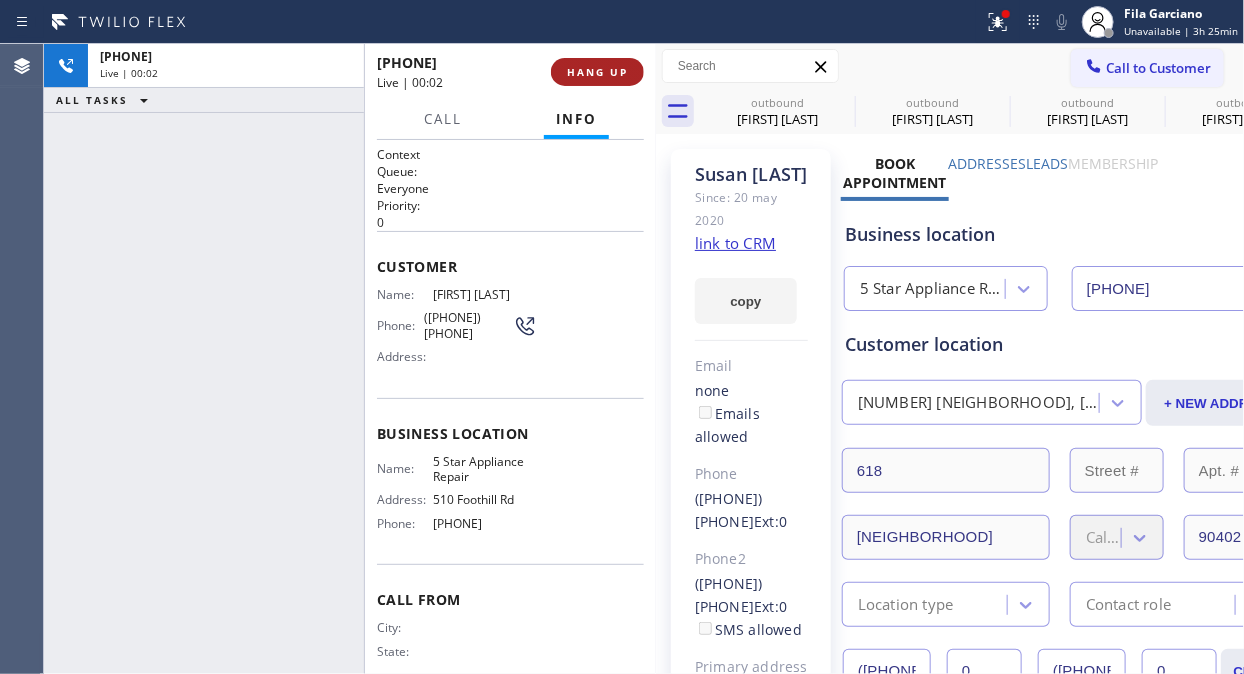click on "HANG UP" at bounding box center [597, 72] 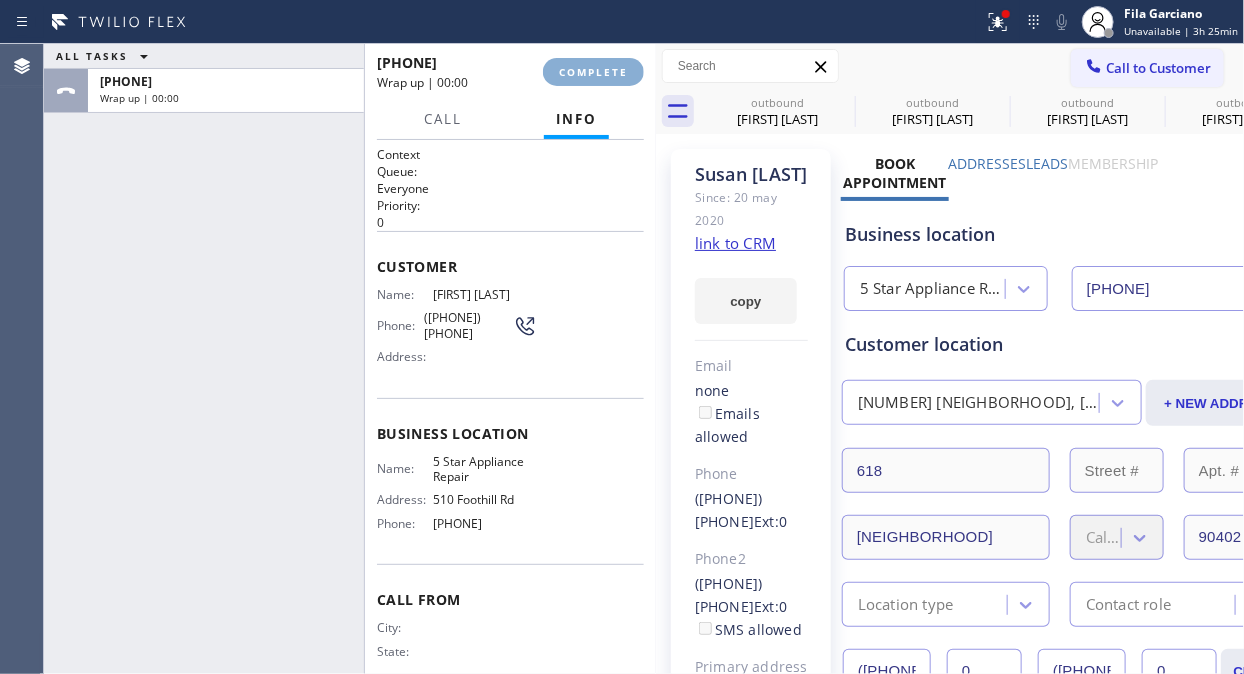 click on "COMPLETE" at bounding box center [593, 72] 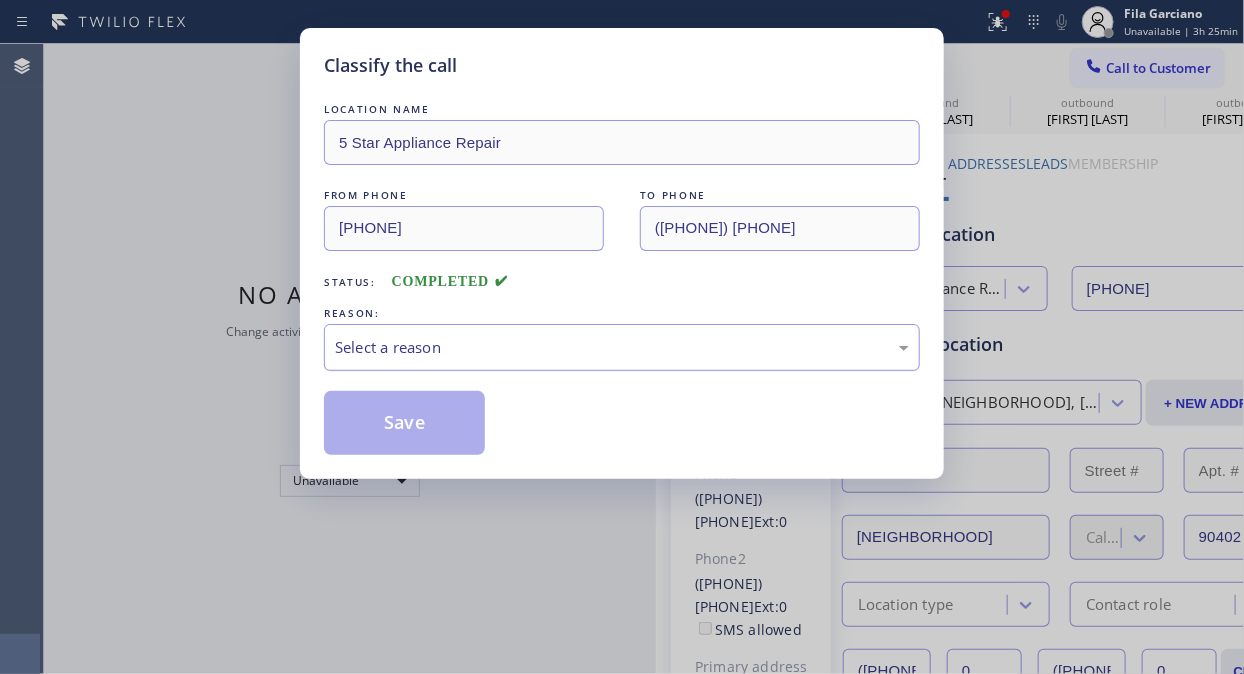 drag, startPoint x: 630, startPoint y: 357, endPoint x: 630, endPoint y: 368, distance: 11 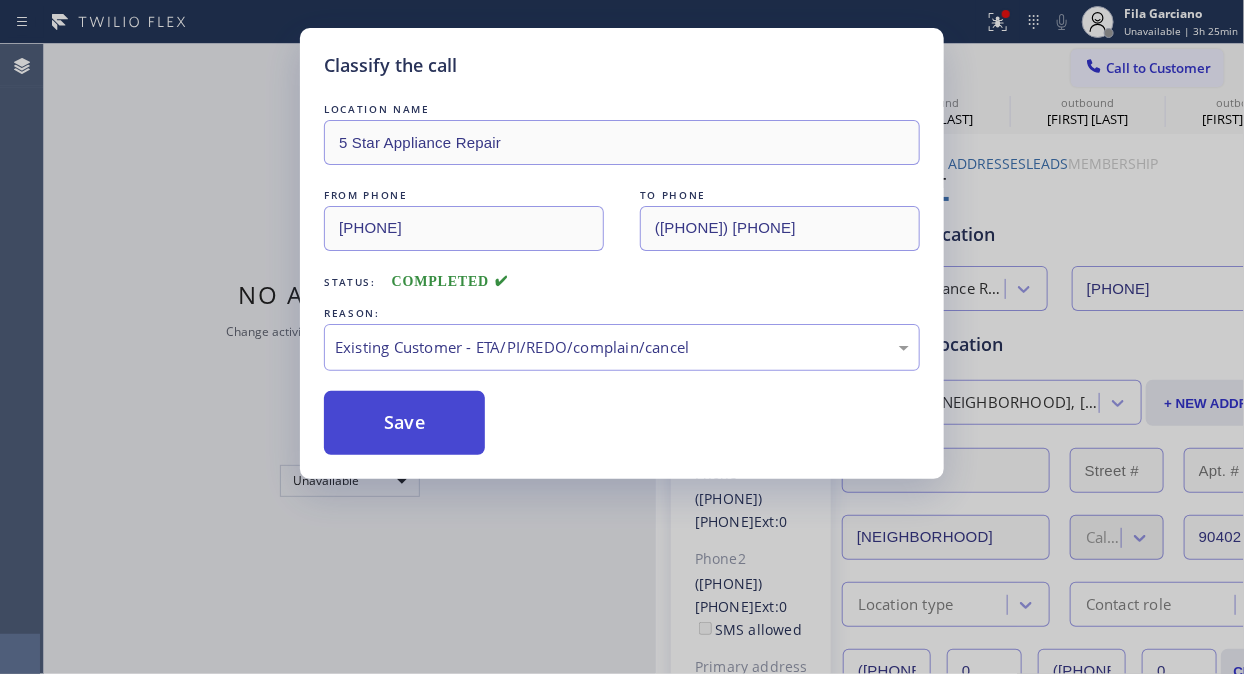 drag, startPoint x: 463, startPoint y: 432, endPoint x: 476, endPoint y: 432, distance: 13 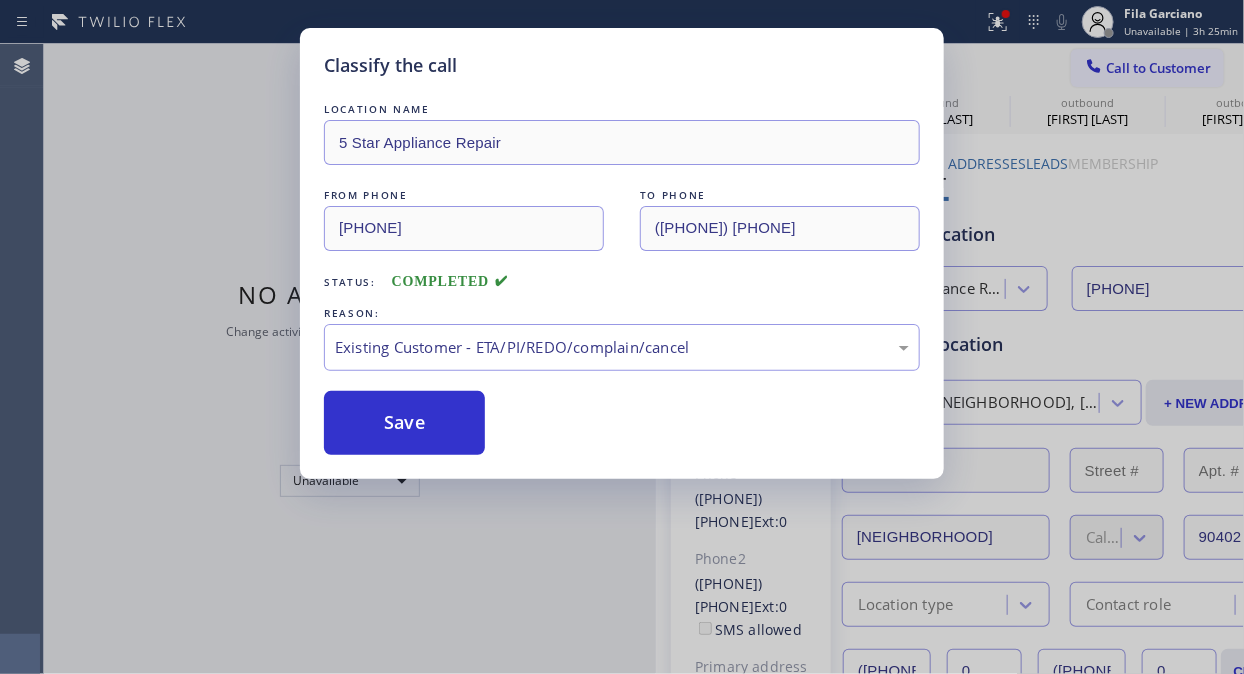click on "Call to Customer" at bounding box center (1158, 68) 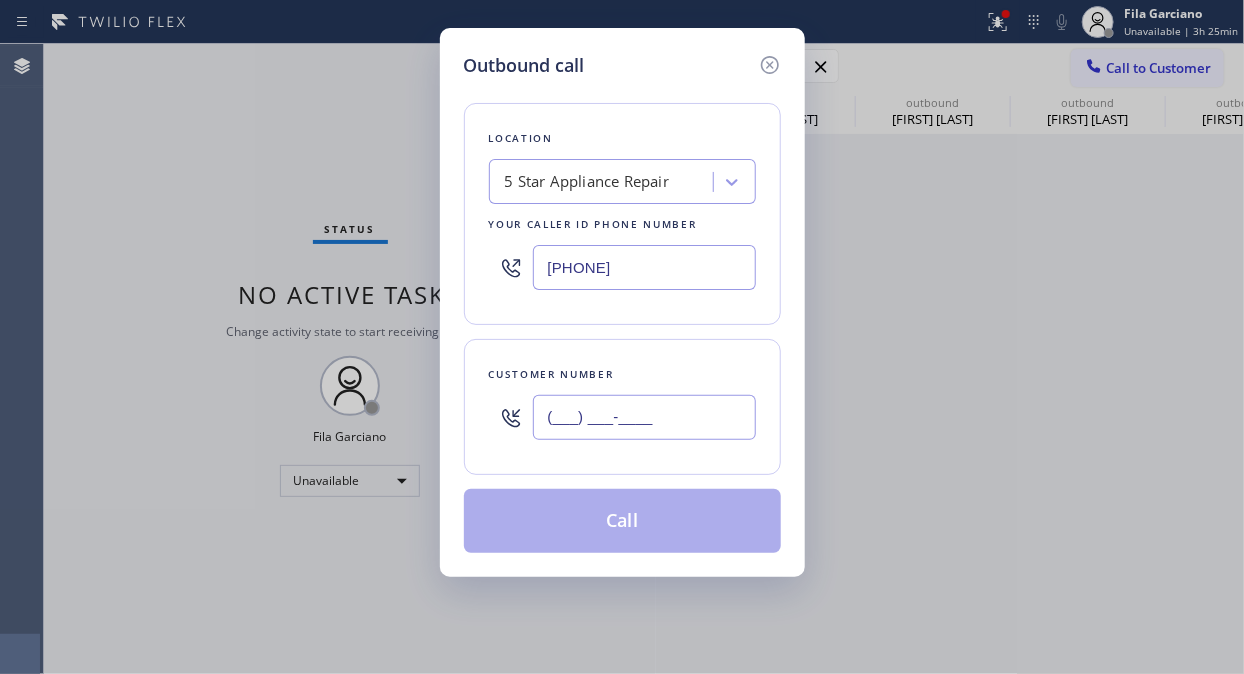 click on "(___) ___-____" at bounding box center [644, 417] 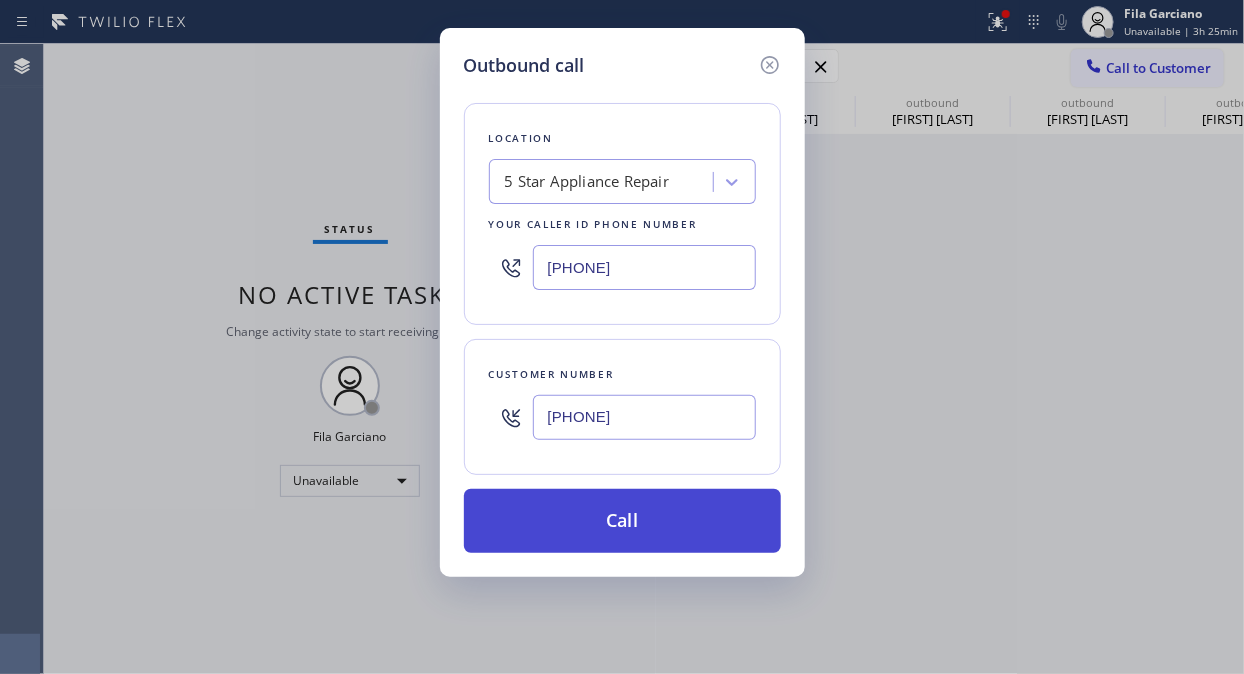 type on "[PHONE]" 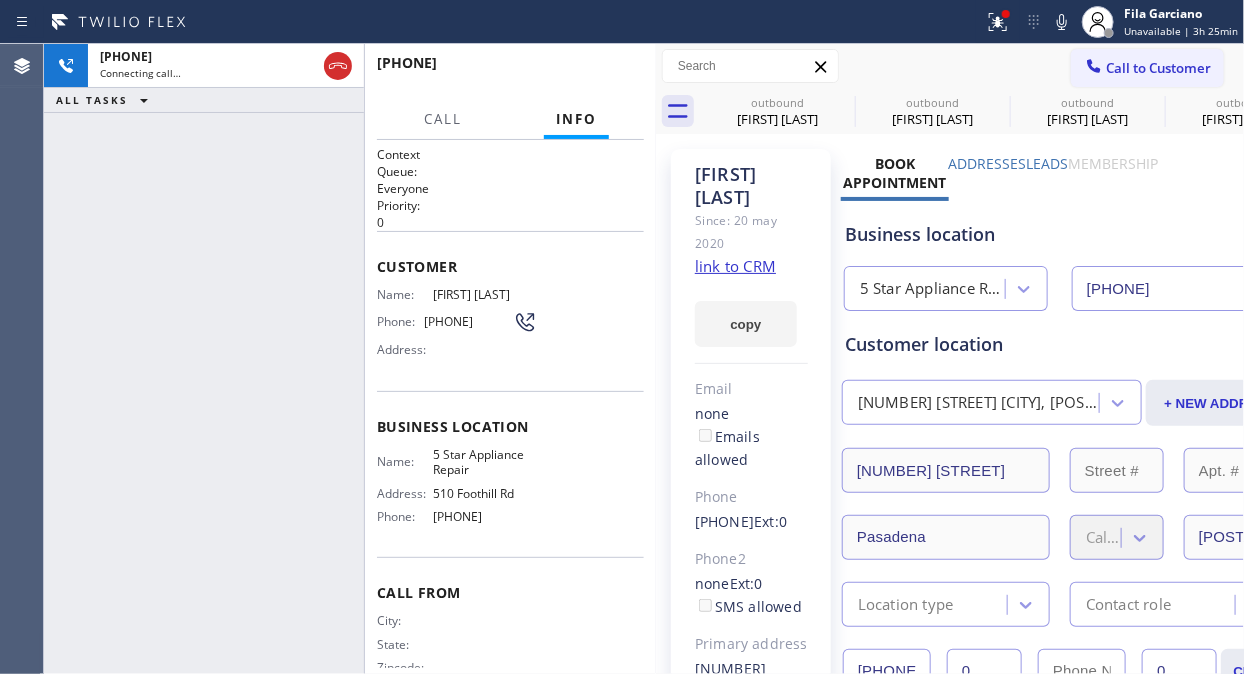 type on "[PHONE]" 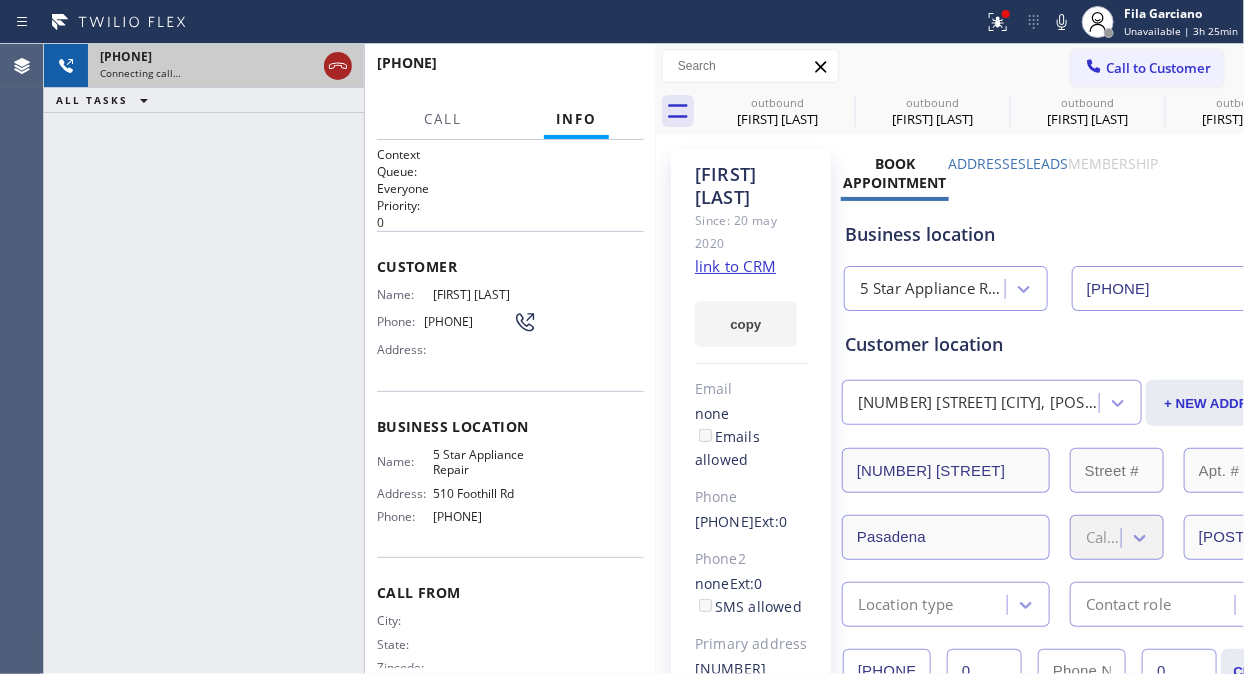 click 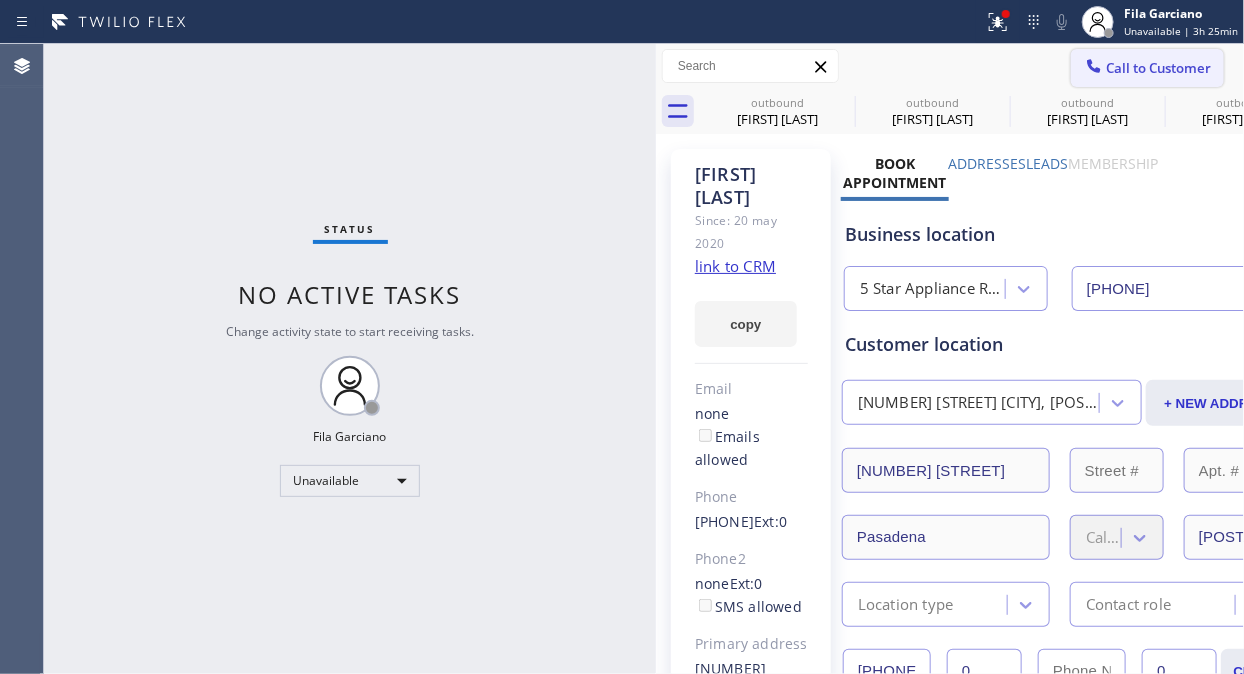 click 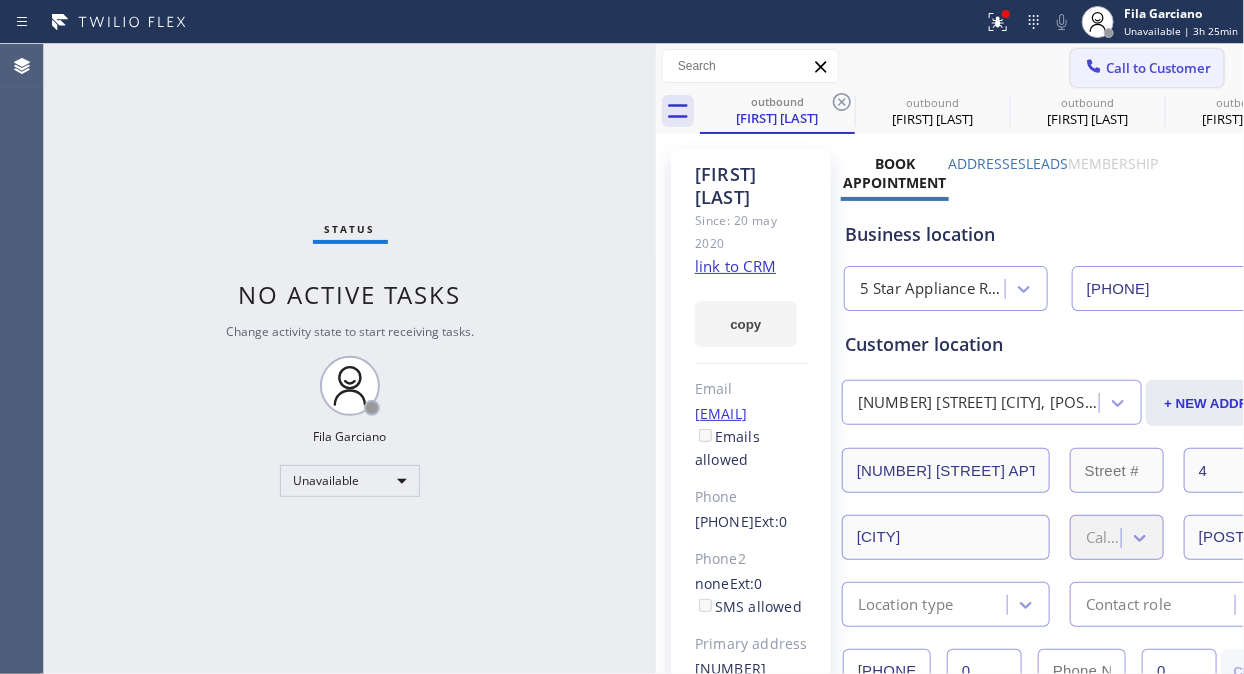 click on "Call to Customer" at bounding box center (1147, 68) 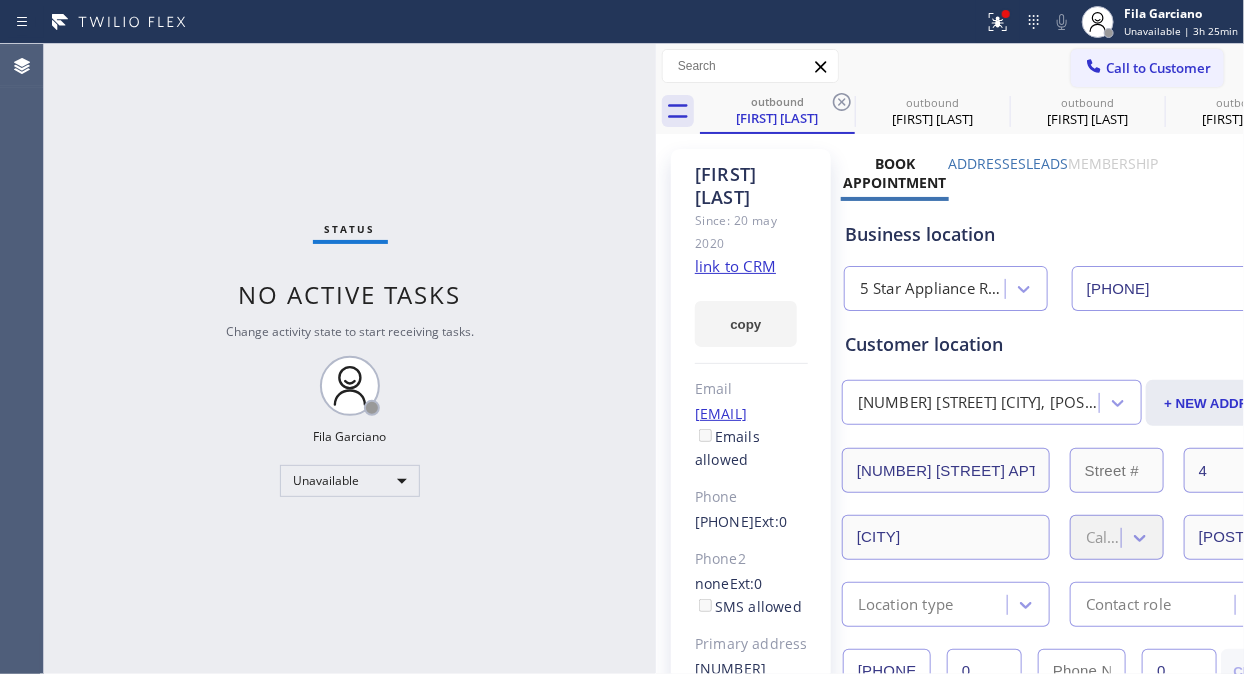 click on "Outbound call Location 5 Star Appliance Repair Your caller id phone number [PHONE] Customer number Call" at bounding box center [0, 0] 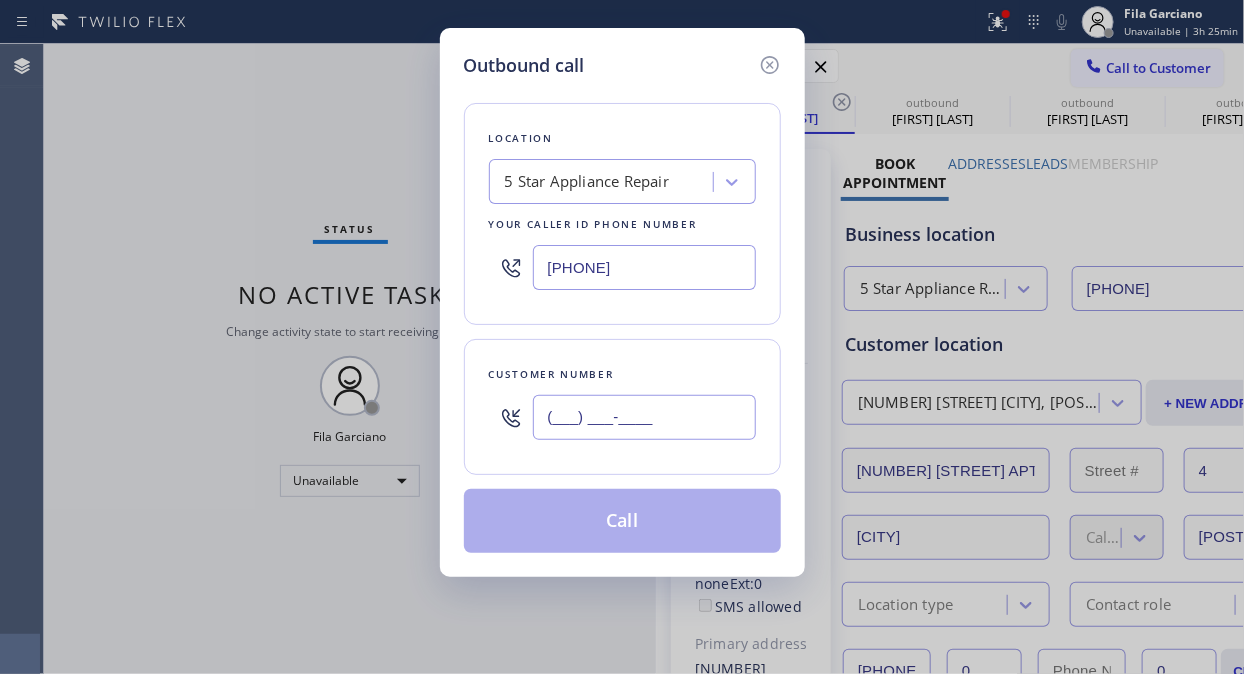 click on "(___) ___-____" at bounding box center [644, 417] 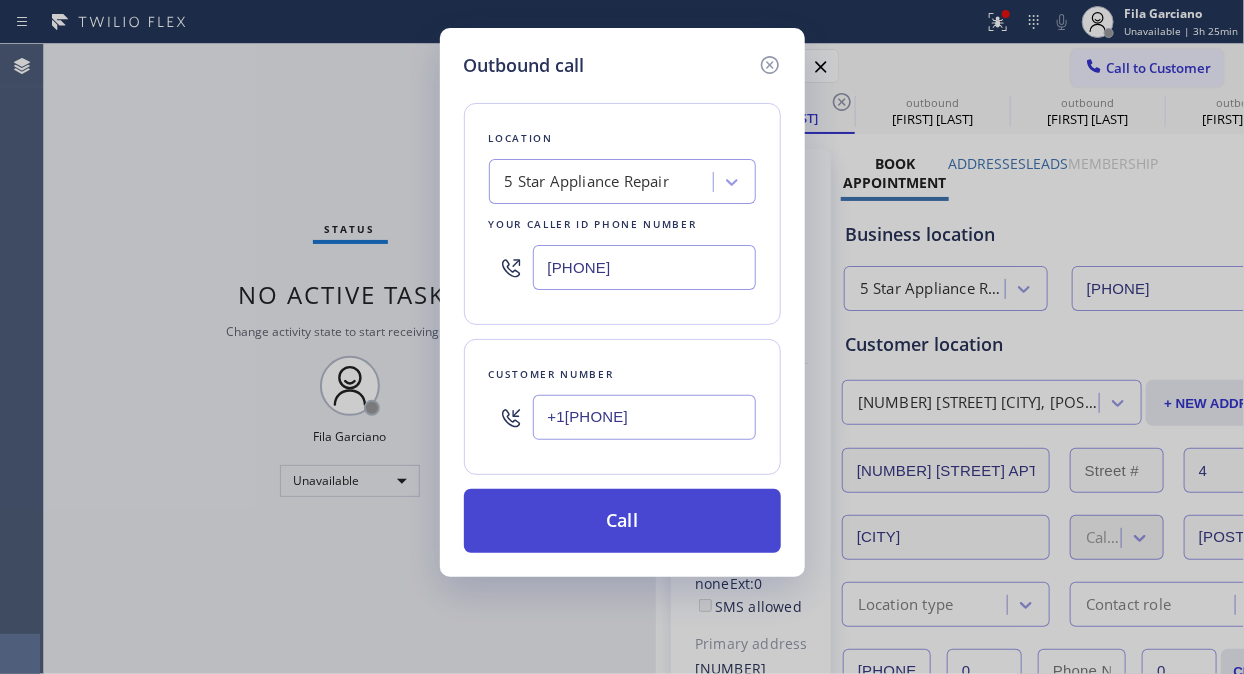 type on "+1[PHONE]" 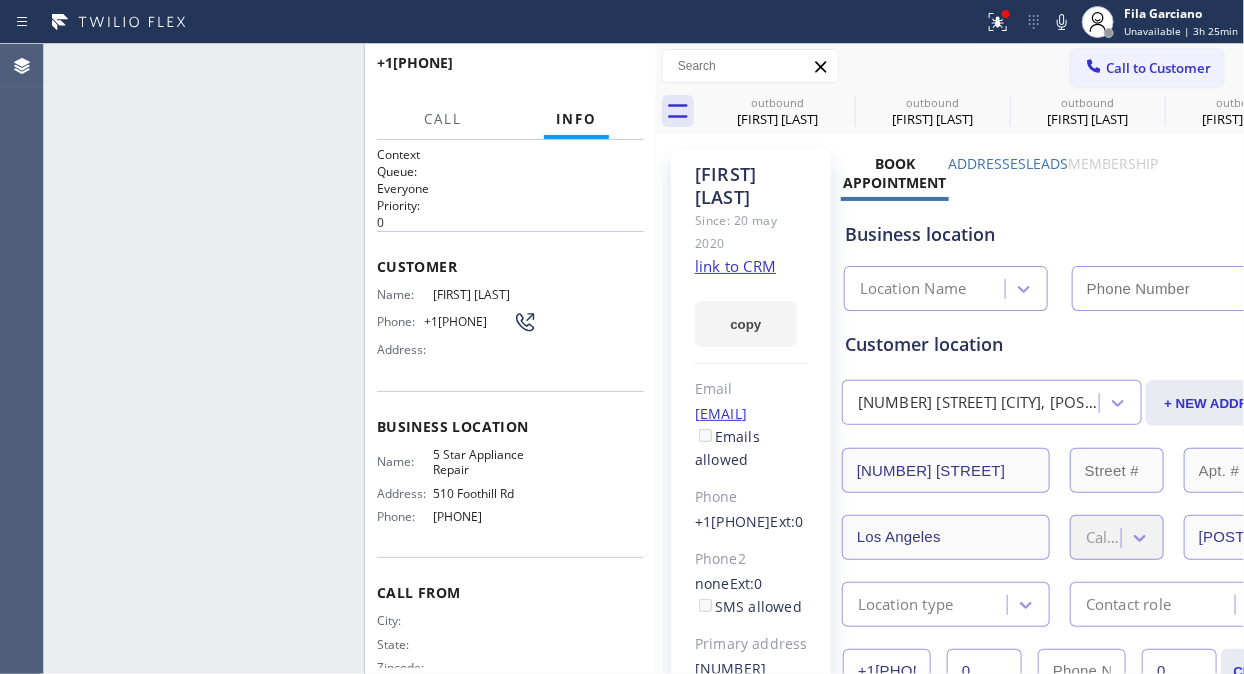 type on "[PHONE]" 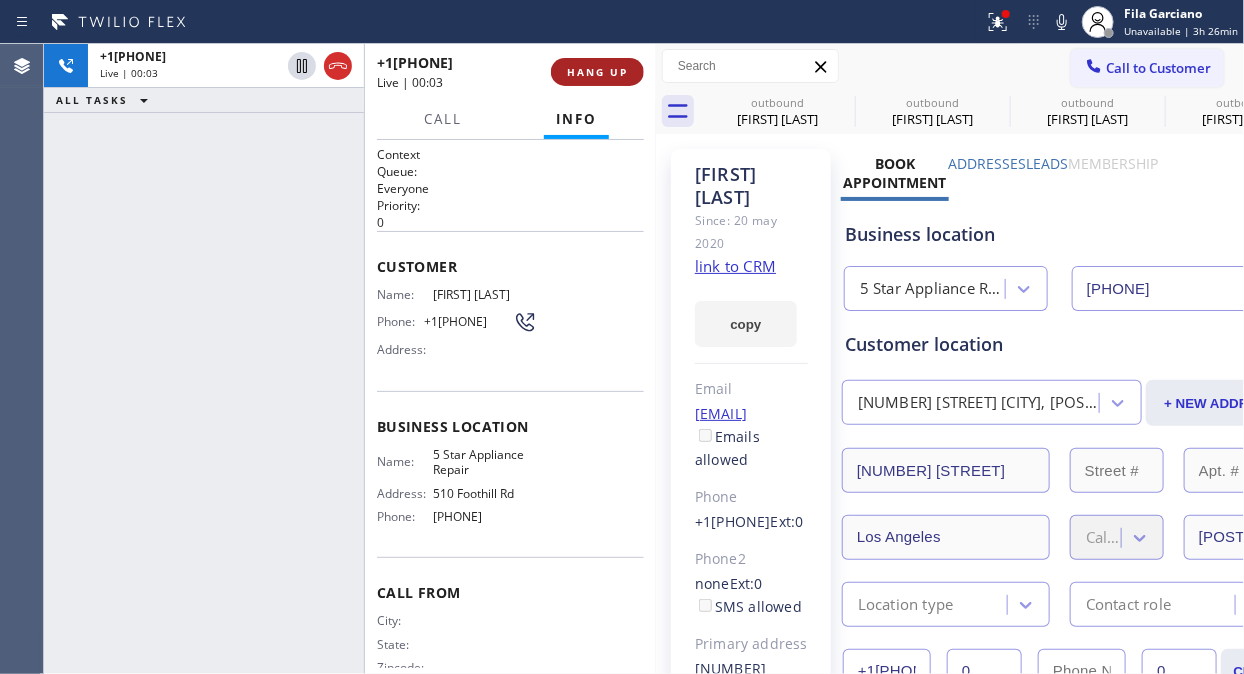 click on "HANG UP" at bounding box center (597, 72) 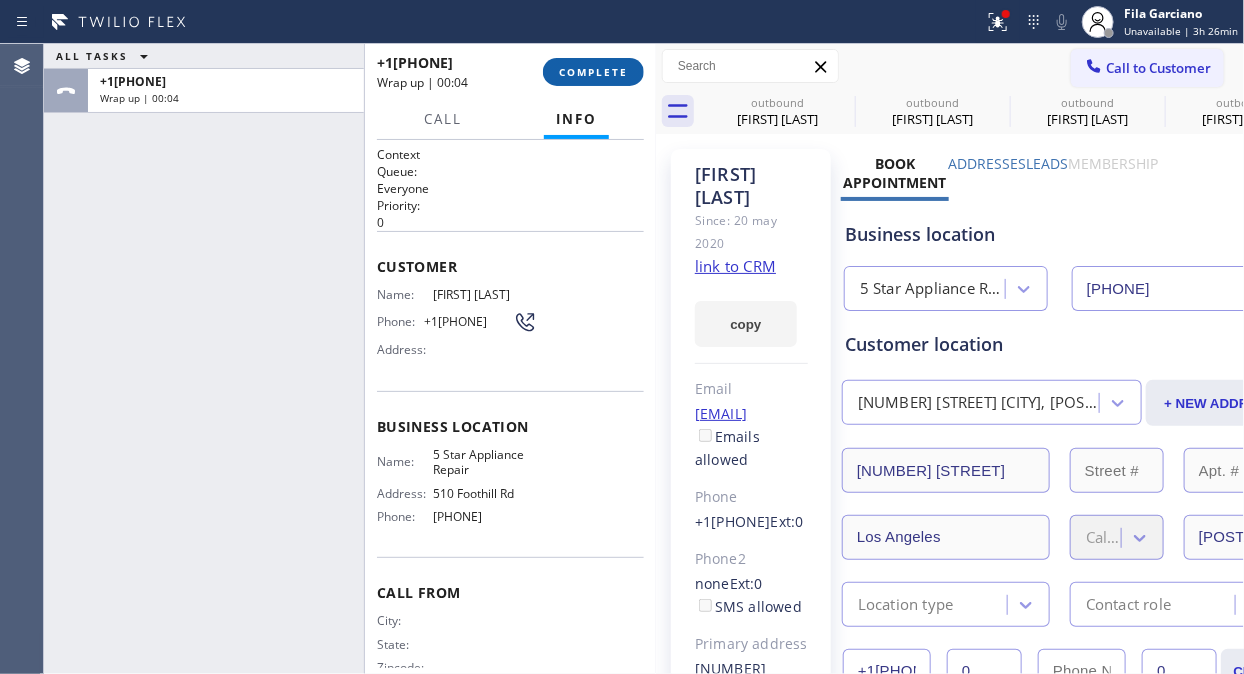 click on "COMPLETE" at bounding box center [593, 72] 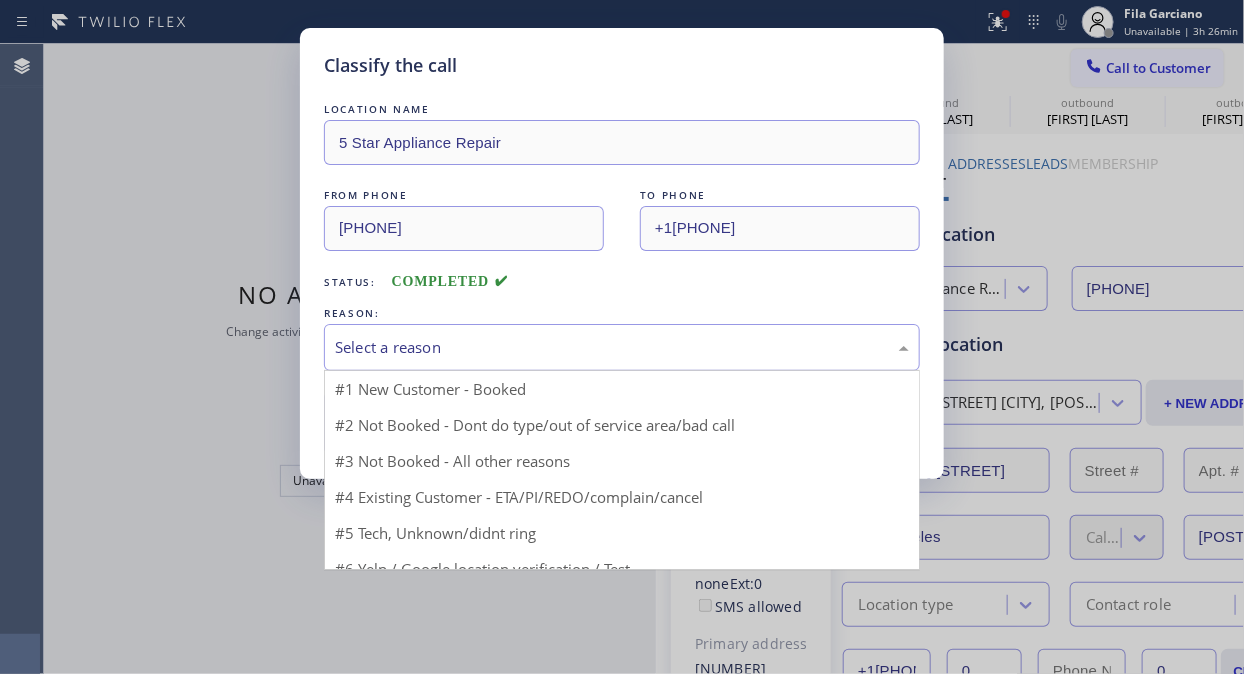 click on "Select a reason" at bounding box center (622, 347) 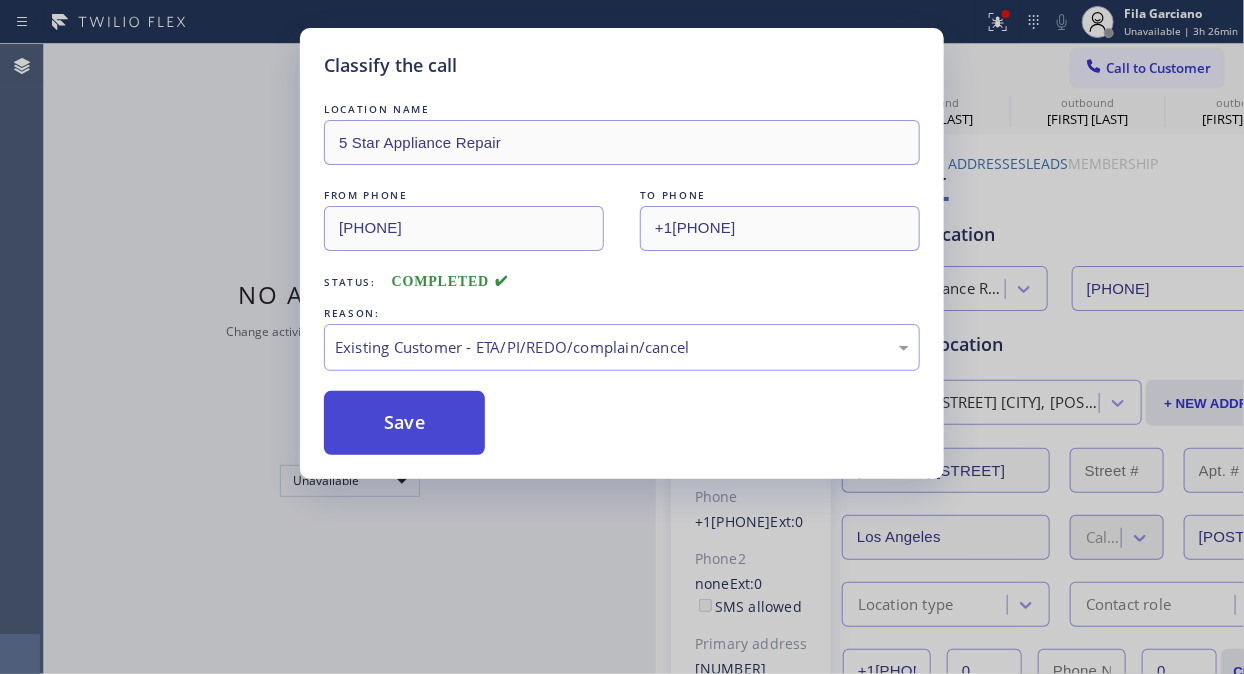 click on "Save" at bounding box center [404, 423] 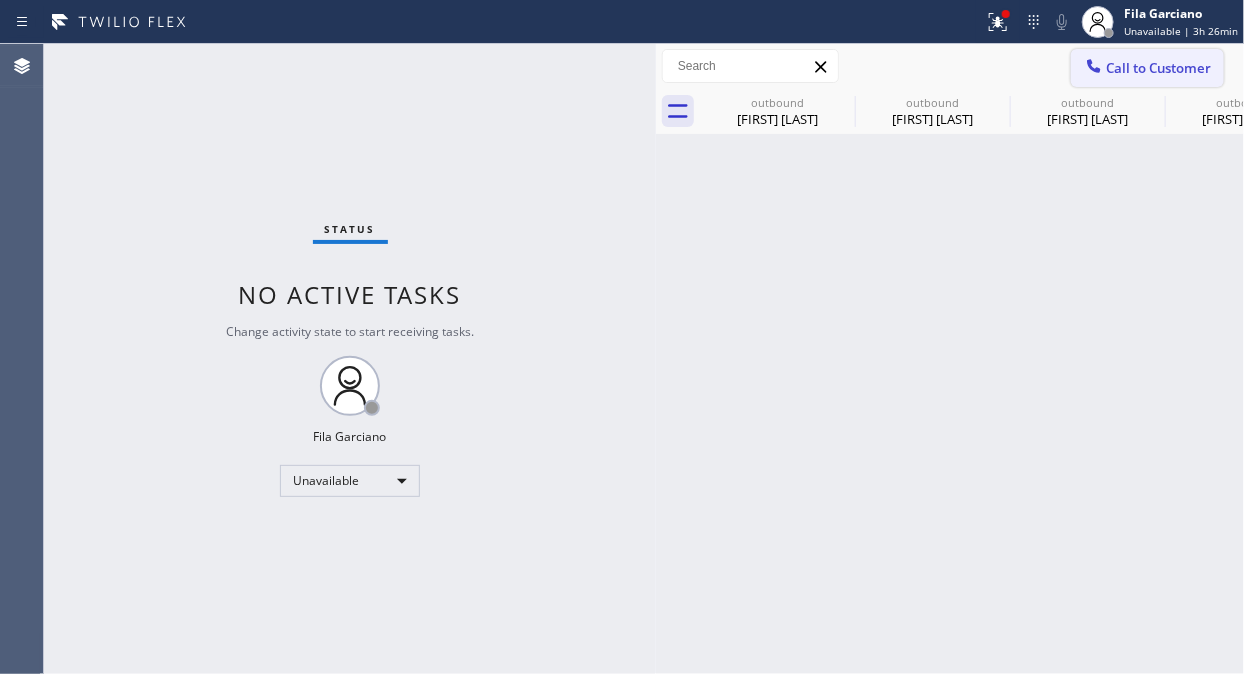 click on "Call to Customer" at bounding box center [1158, 68] 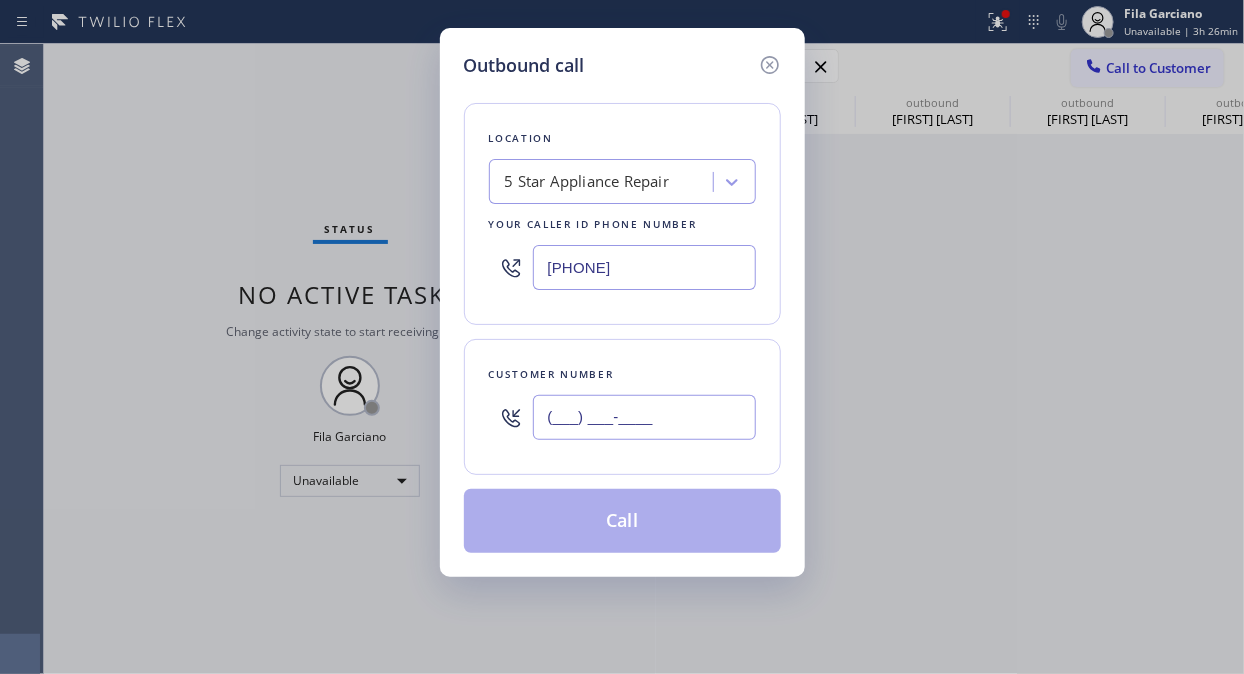 click on "(___) ___-____" at bounding box center (644, 417) 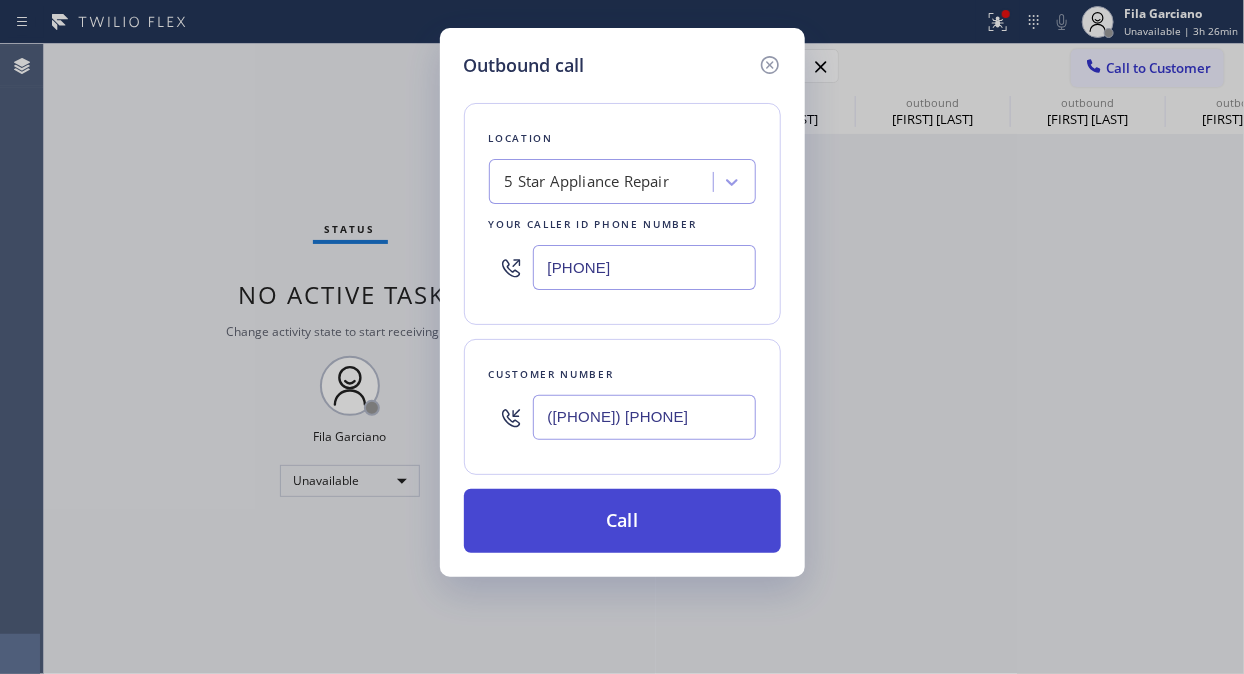 type on "([PHONE]) [PHONE]" 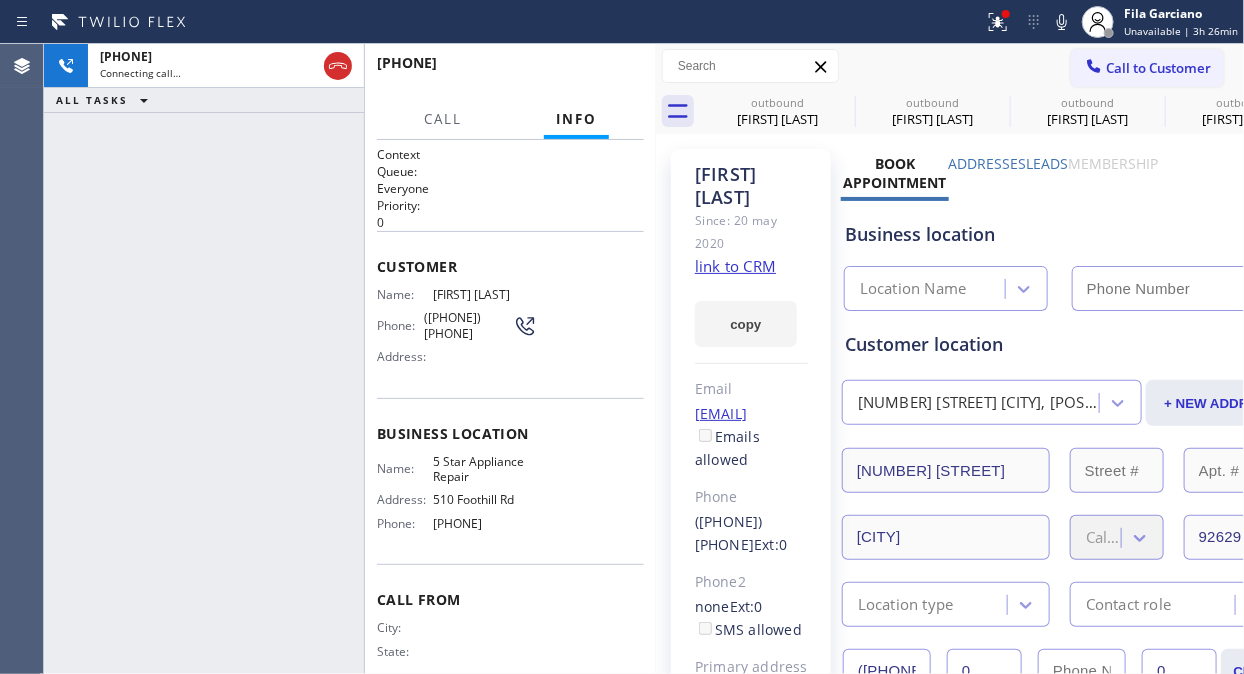 type on "[PHONE]" 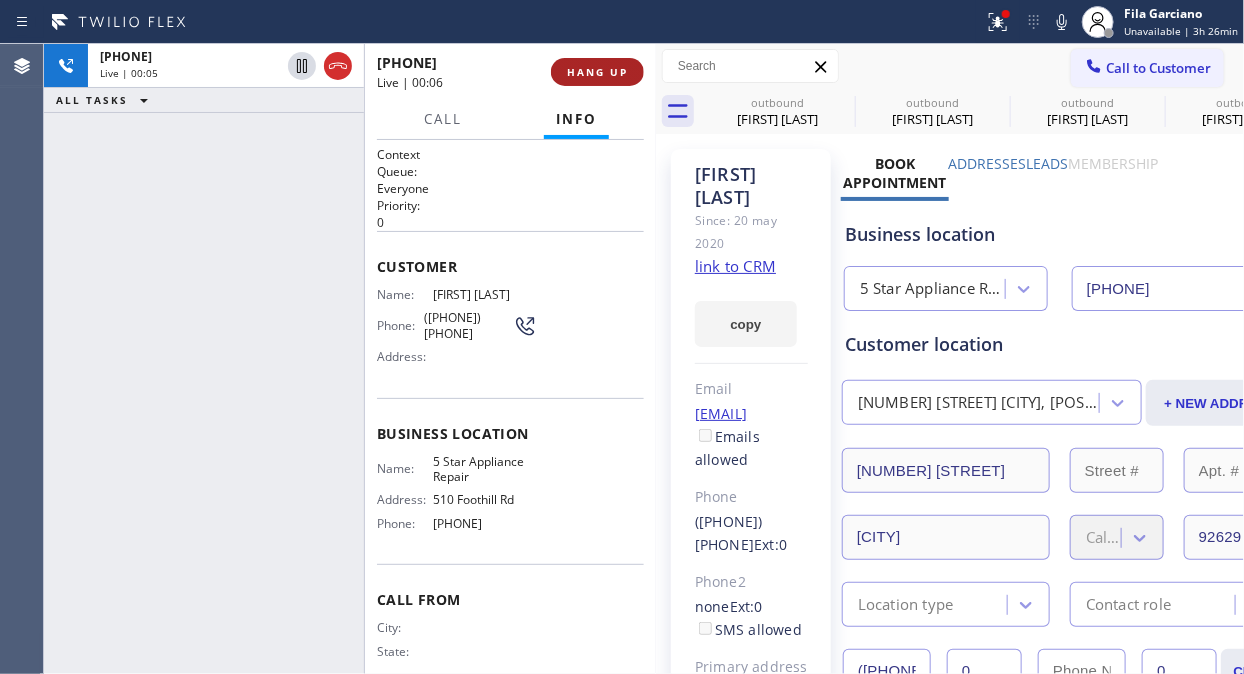 click on "HANG UP" at bounding box center [597, 72] 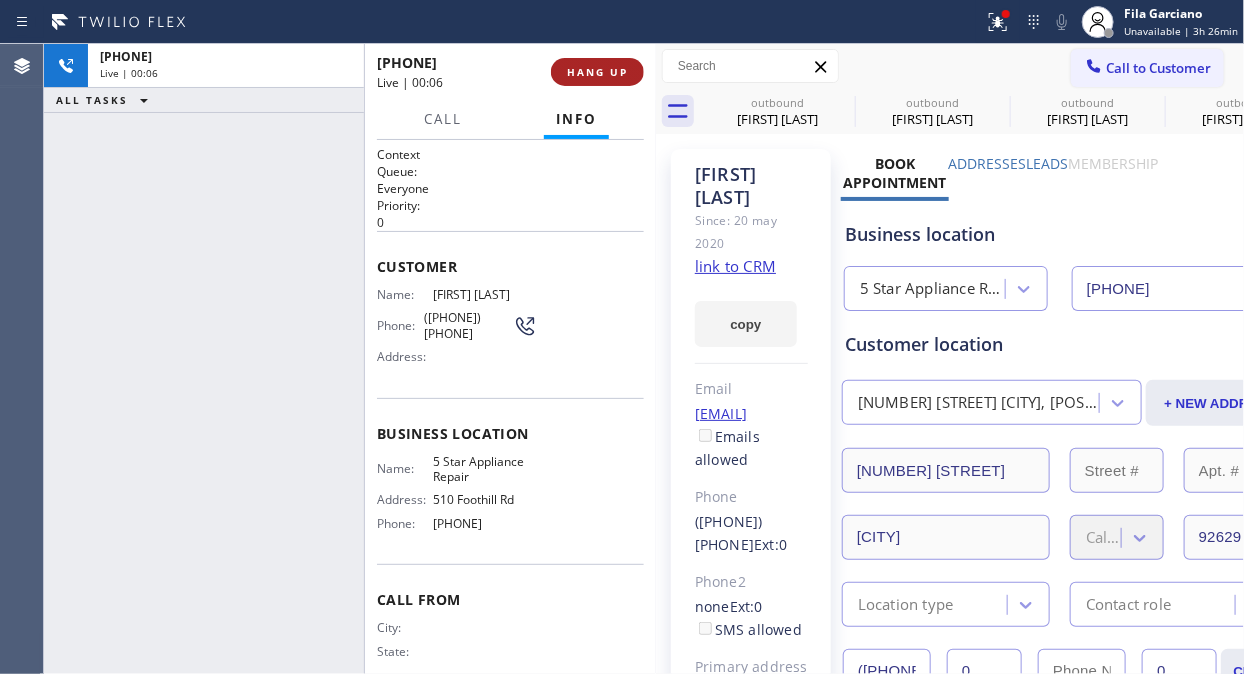 click on "HANG UP" at bounding box center [597, 72] 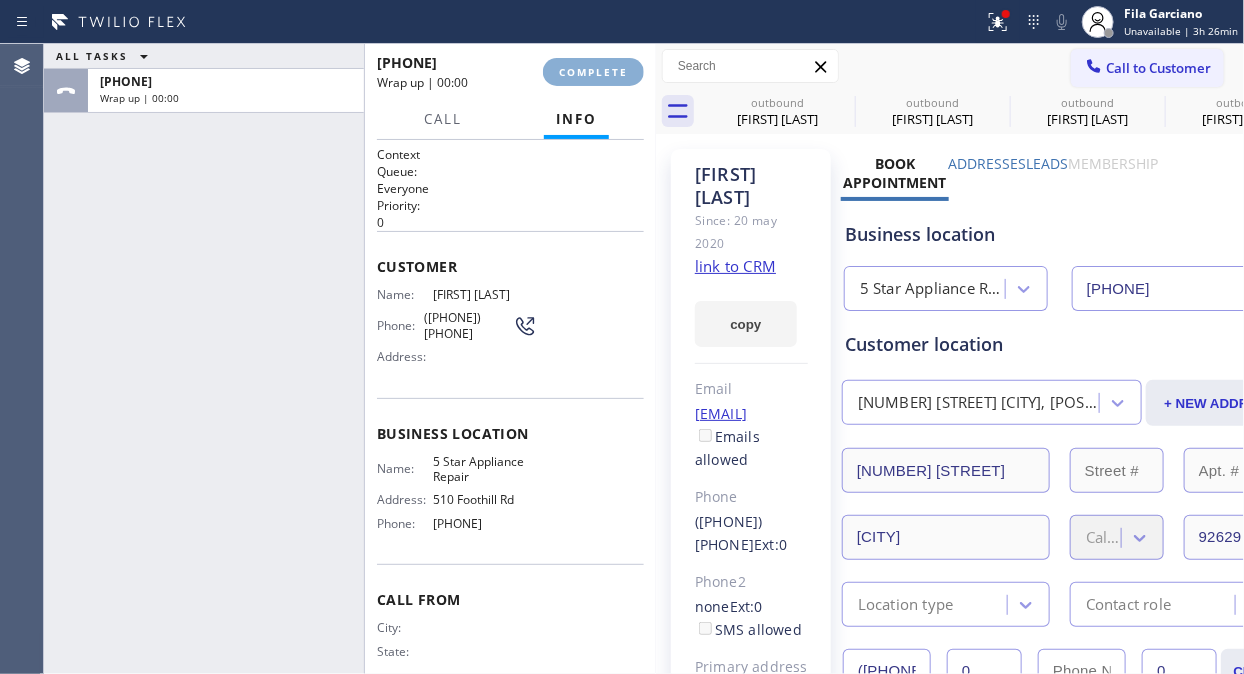 click on "COMPLETE" at bounding box center (593, 72) 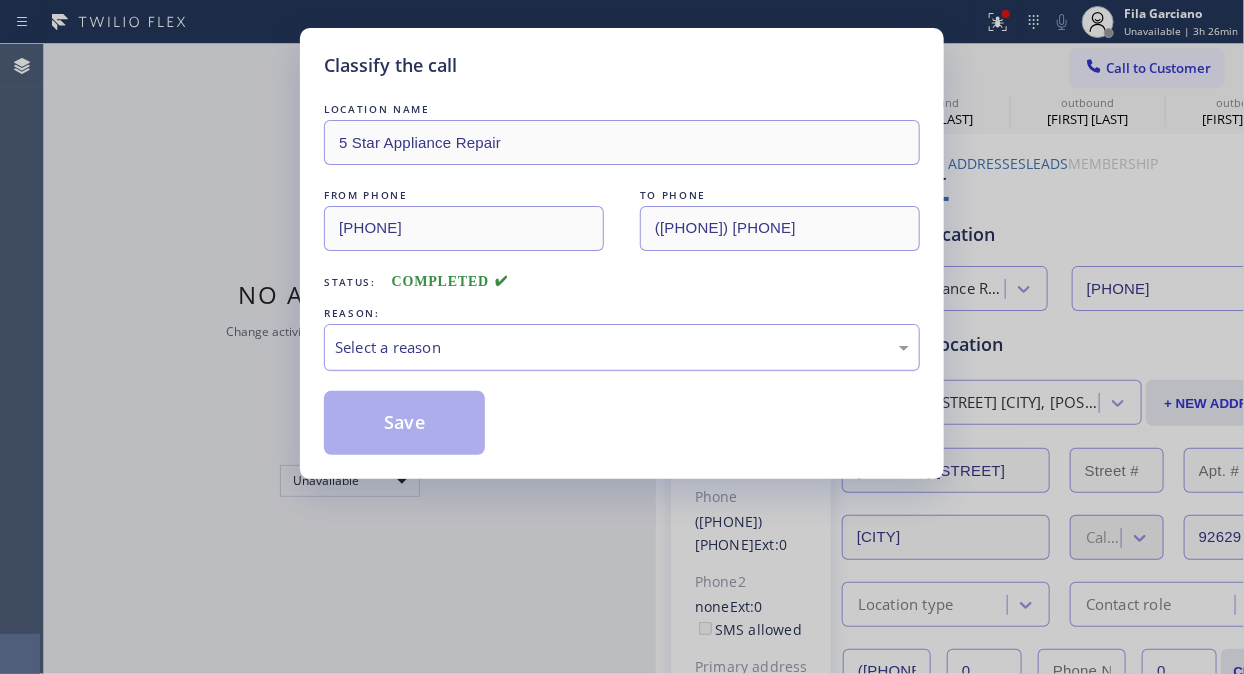 click on "Select a reason" at bounding box center [622, 347] 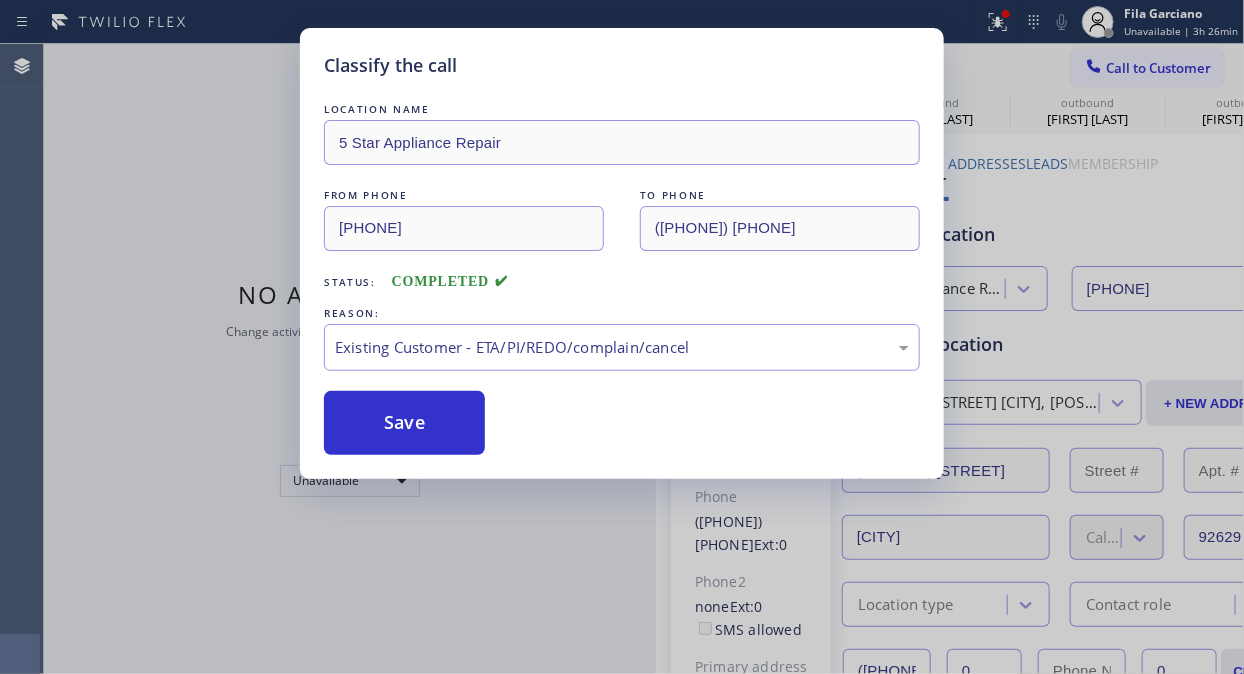 drag, startPoint x: 425, startPoint y: 422, endPoint x: 1022, endPoint y: 72, distance: 692.03253 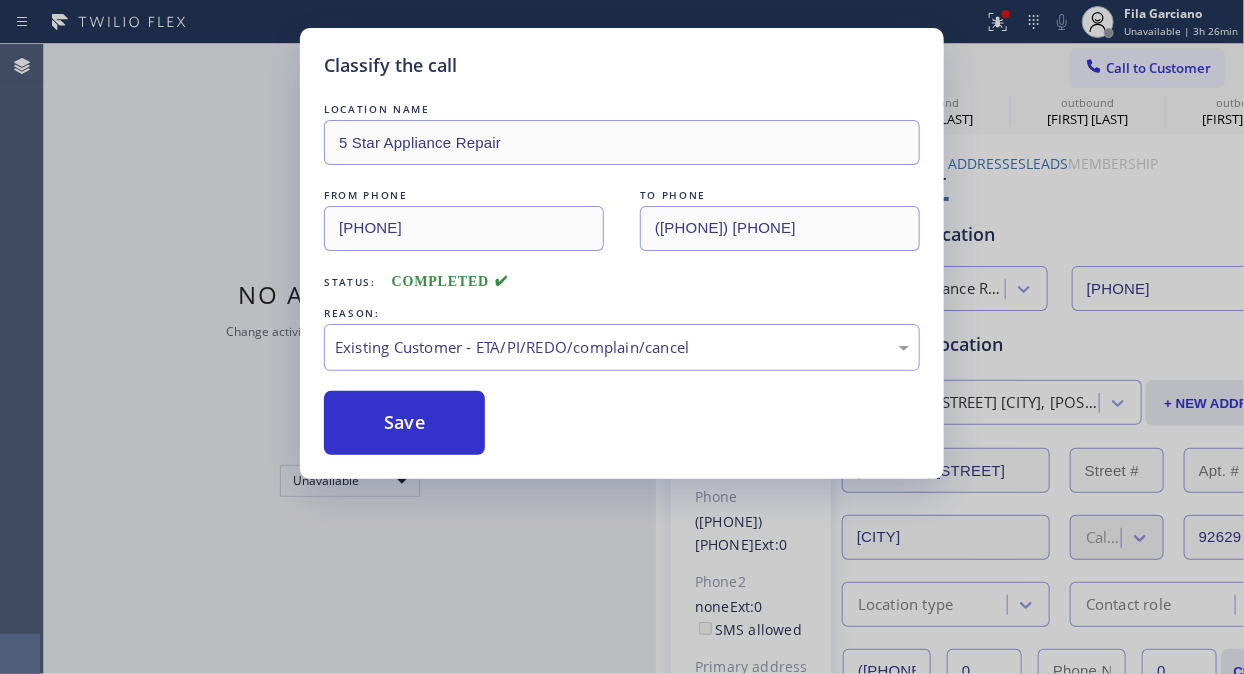 click on "Save" at bounding box center (404, 423) 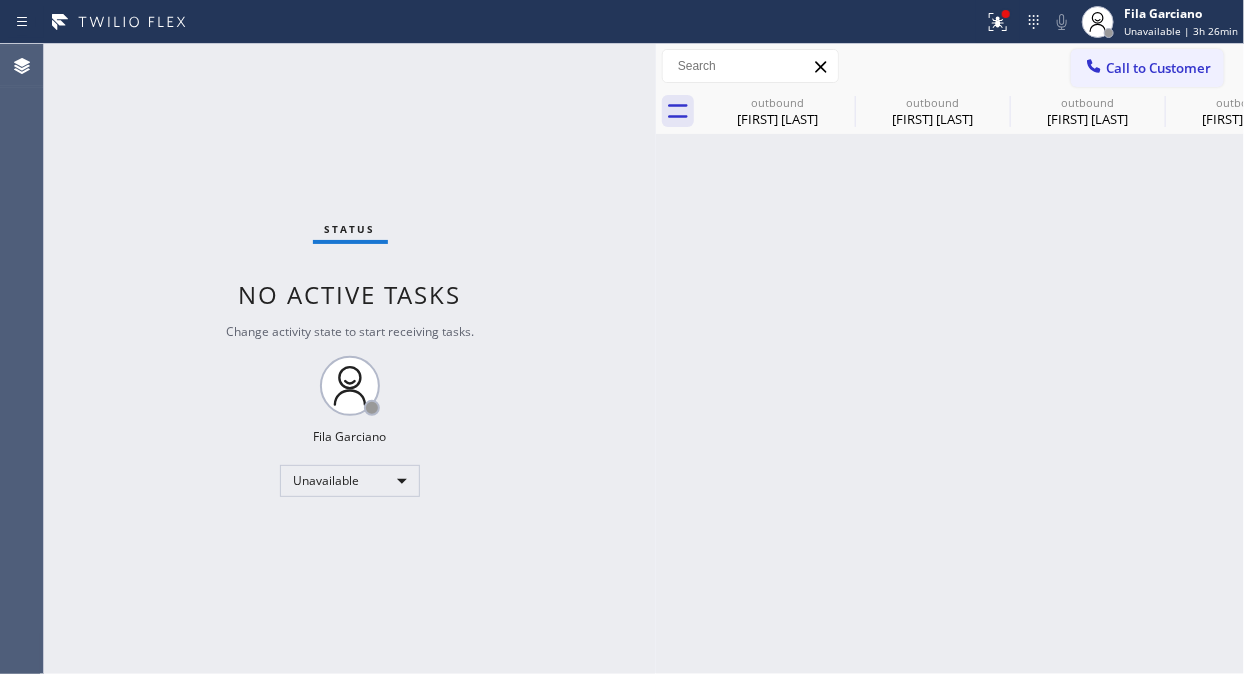 click on "Call to Customer" at bounding box center (1158, 68) 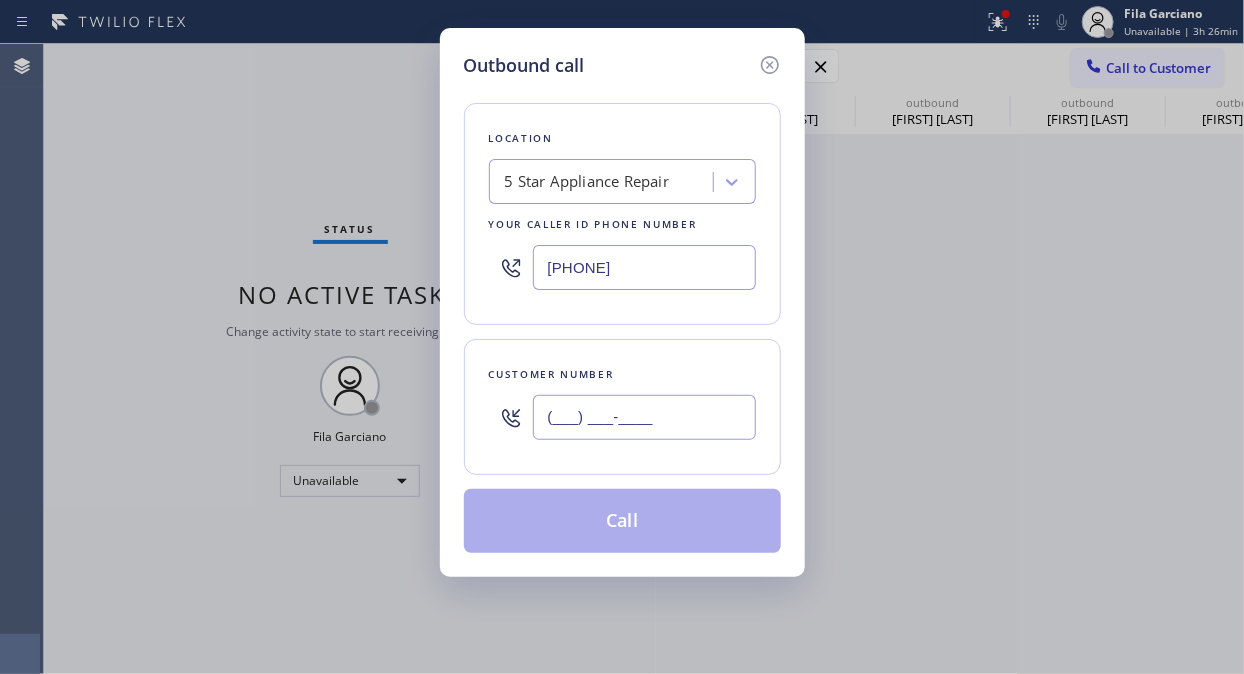 click on "(___) ___-____" at bounding box center (644, 417) 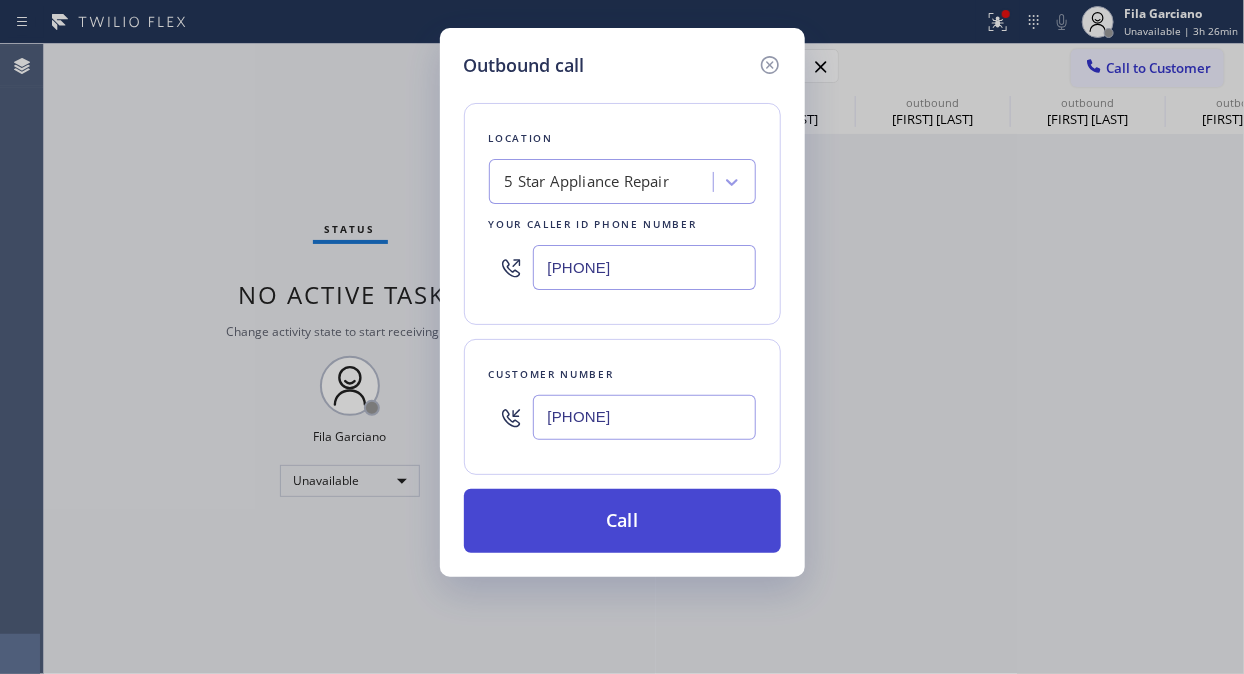 type on "[PHONE]" 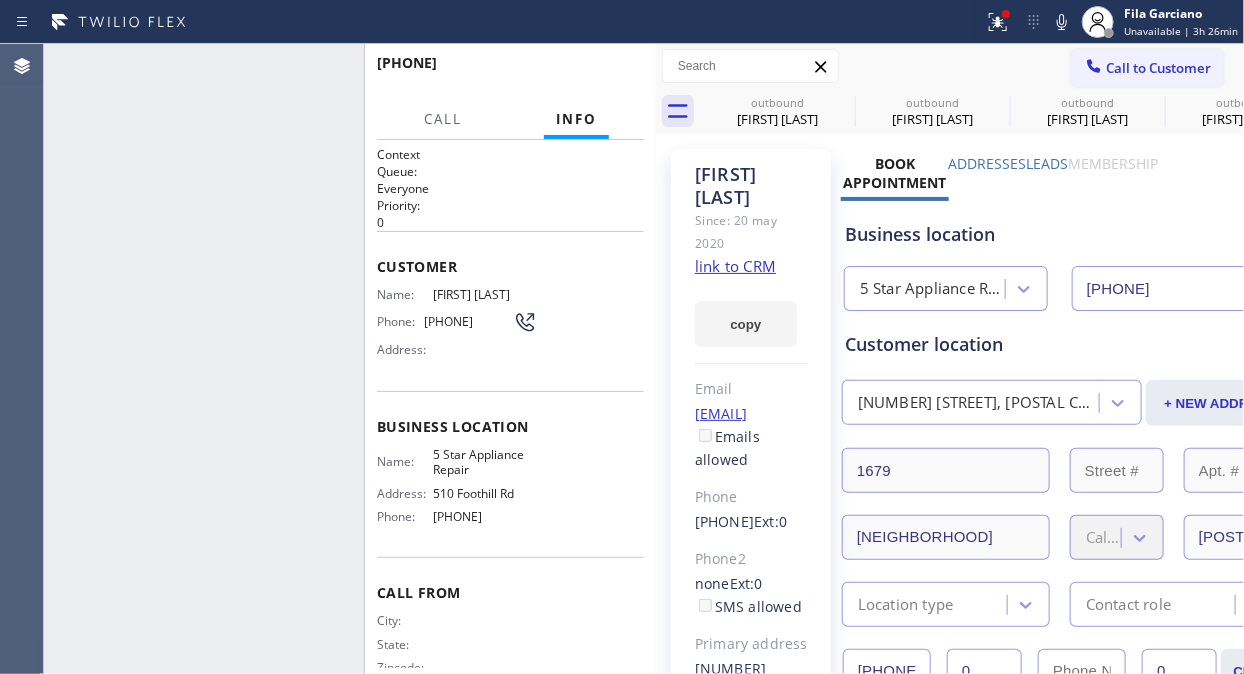 type on "[PHONE]" 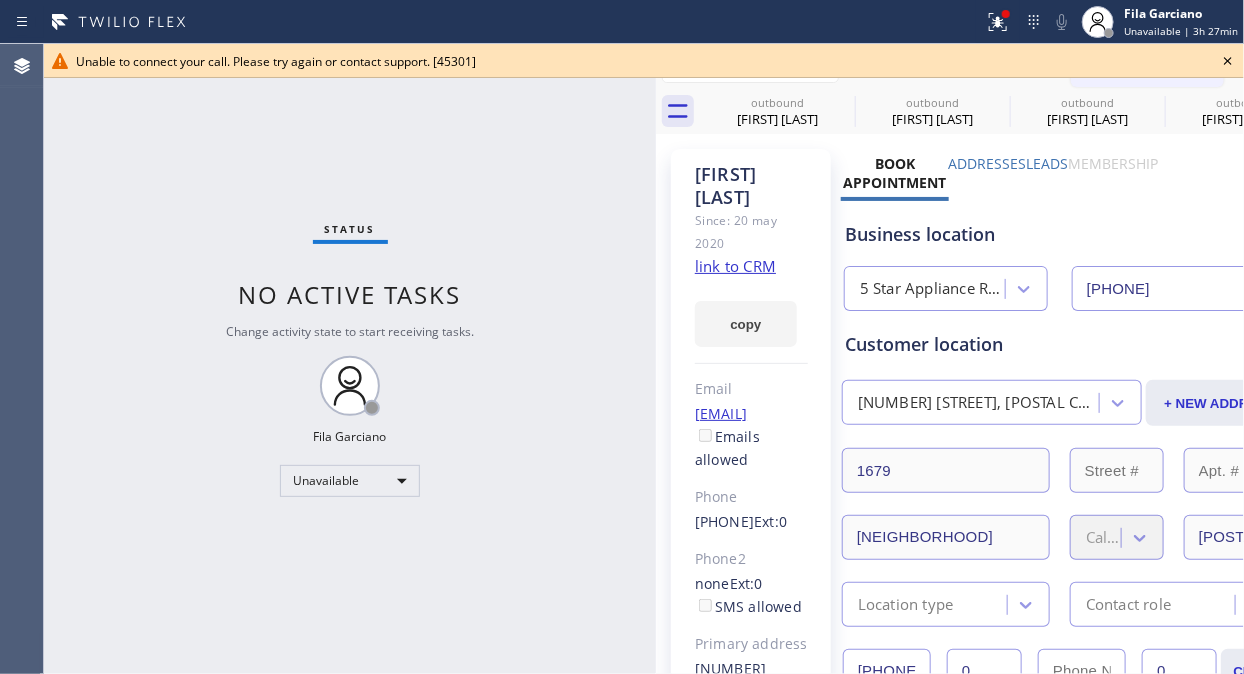 click 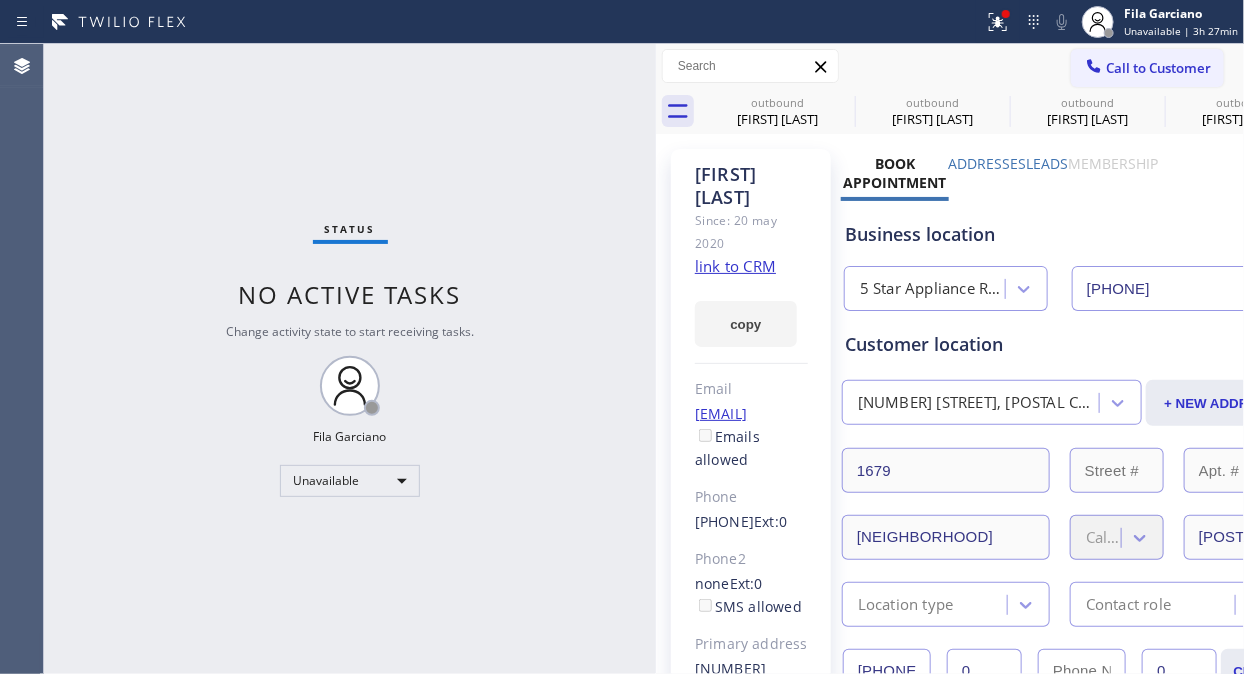 drag, startPoint x: 1068, startPoint y: 61, endPoint x: 980, endPoint y: 114, distance: 102.7278 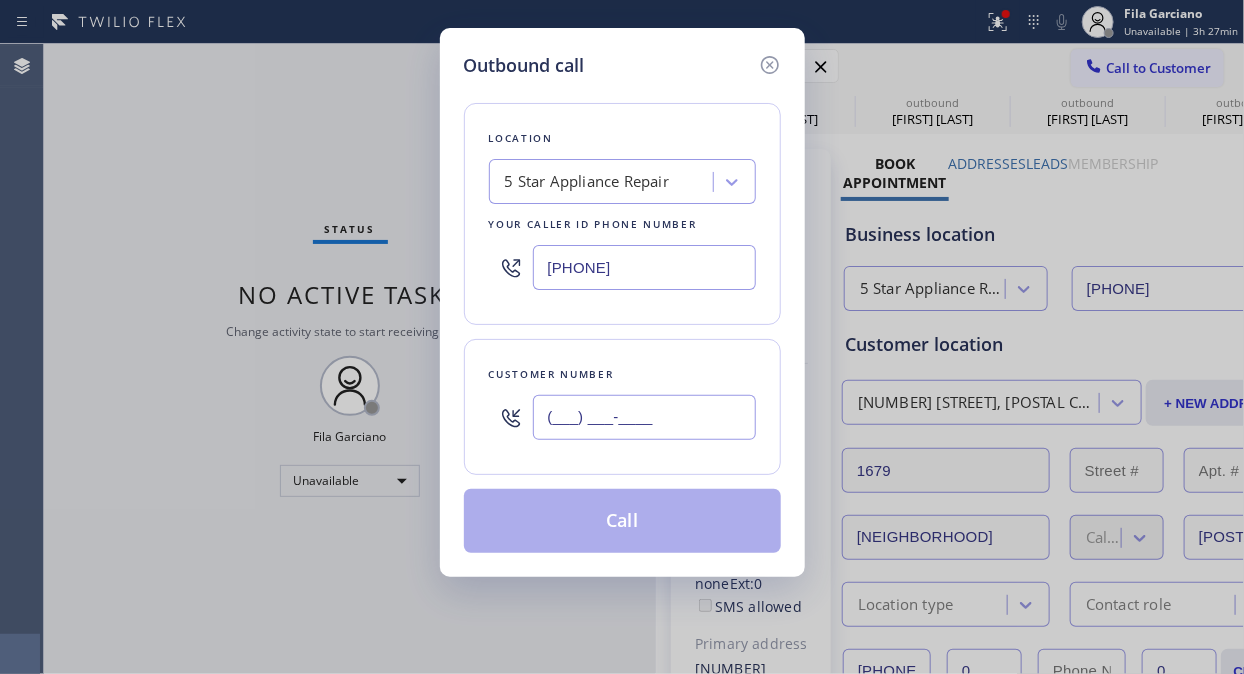 click on "(___) ___-____" at bounding box center [644, 417] 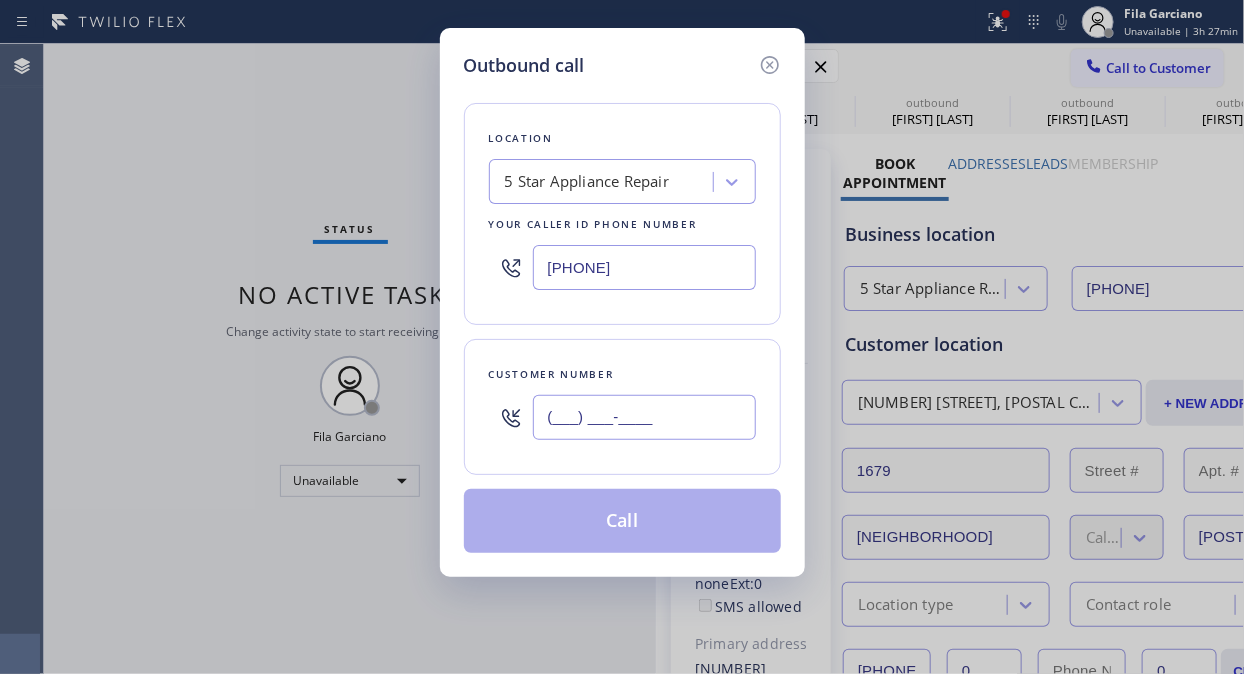 paste on "[PHONE]" 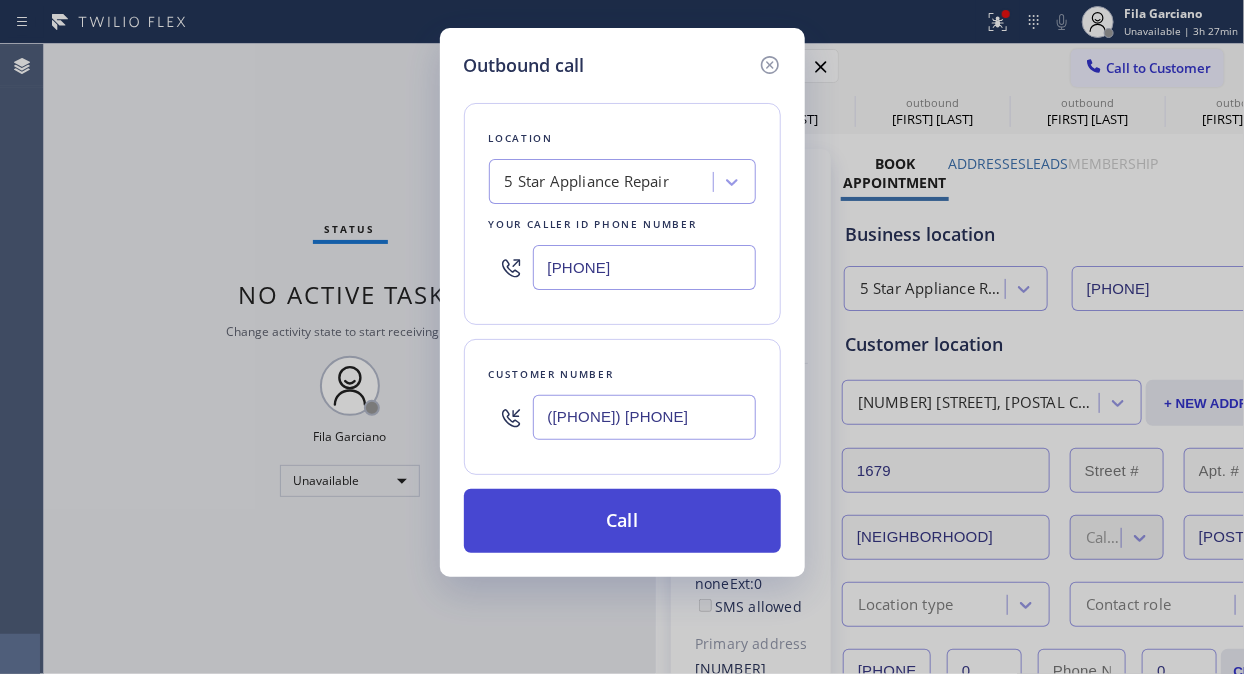 type on "([PHONE]) [PHONE]" 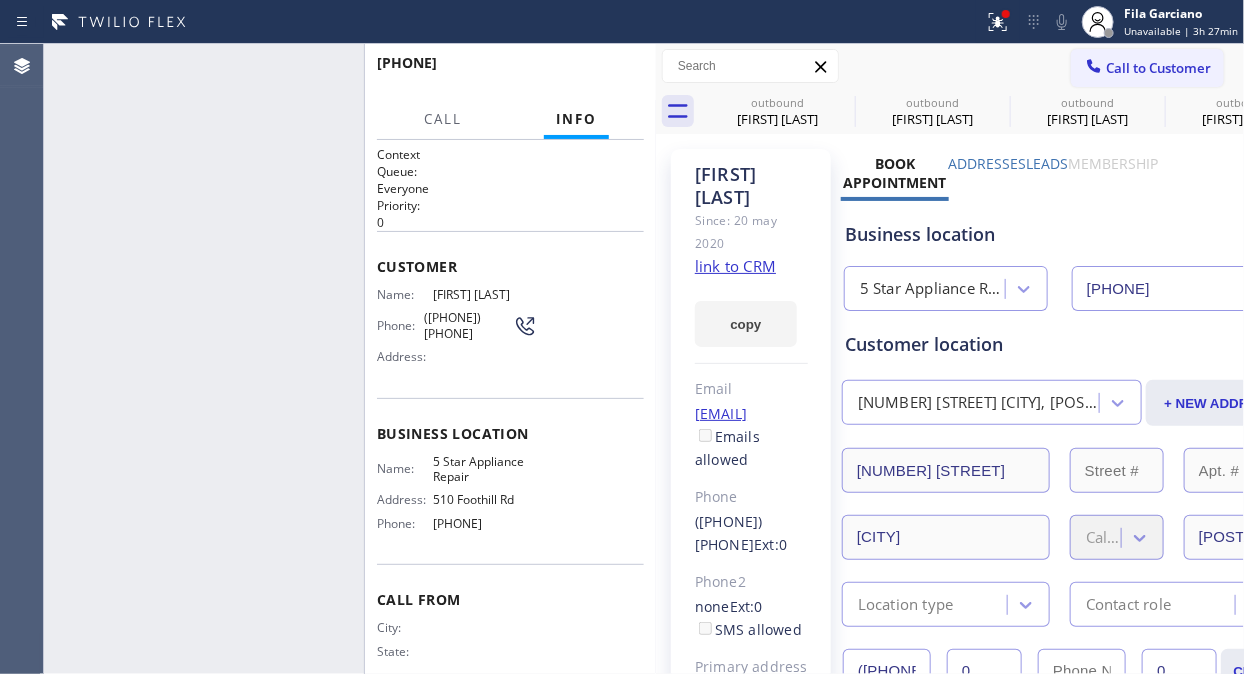 type on "[PHONE]" 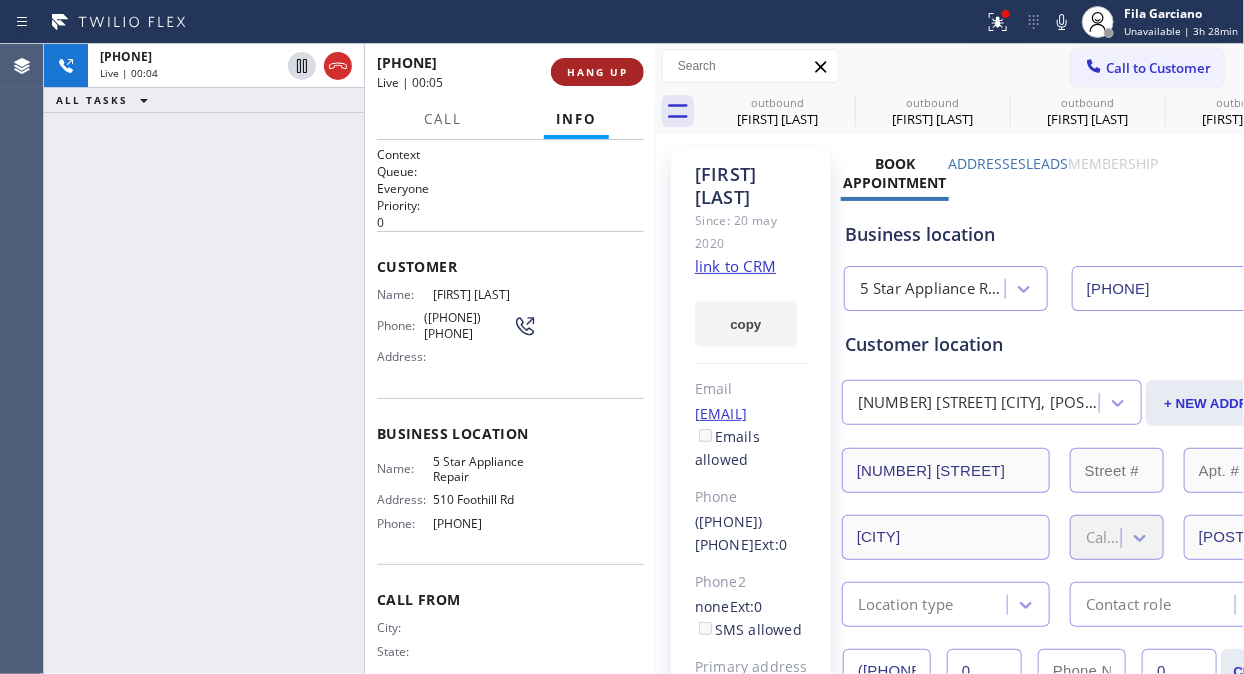 click on "HANG UP" at bounding box center [597, 72] 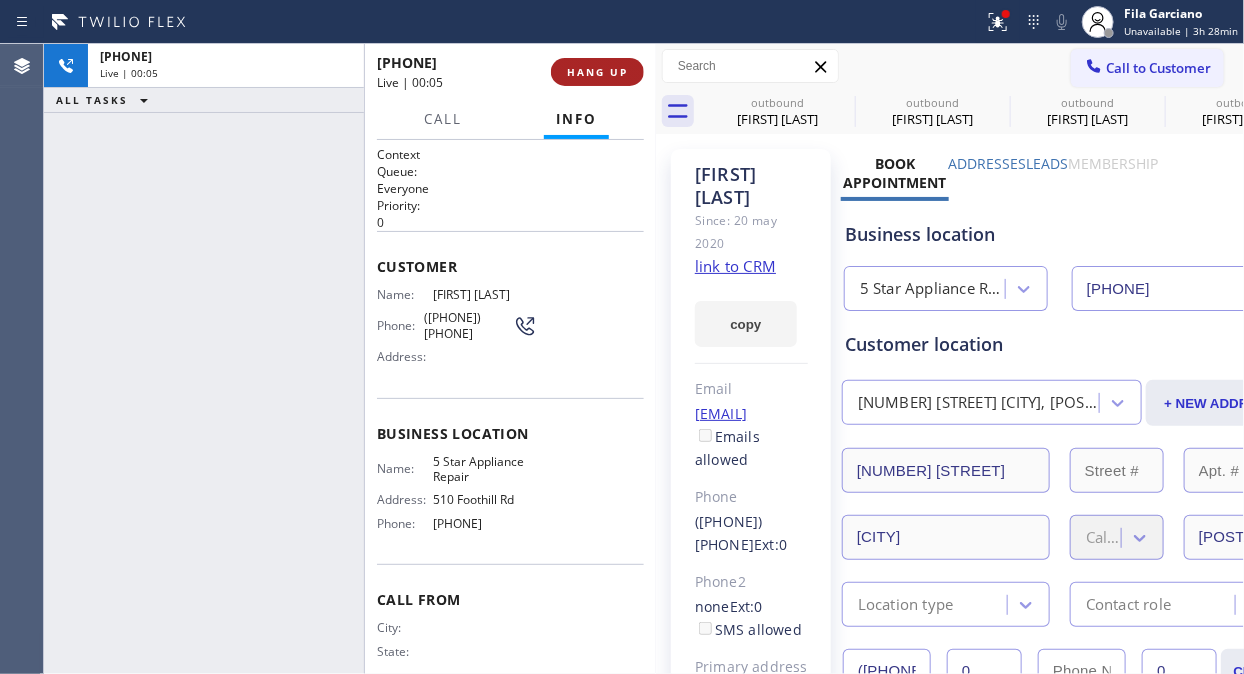 click on "HANG UP" at bounding box center [597, 72] 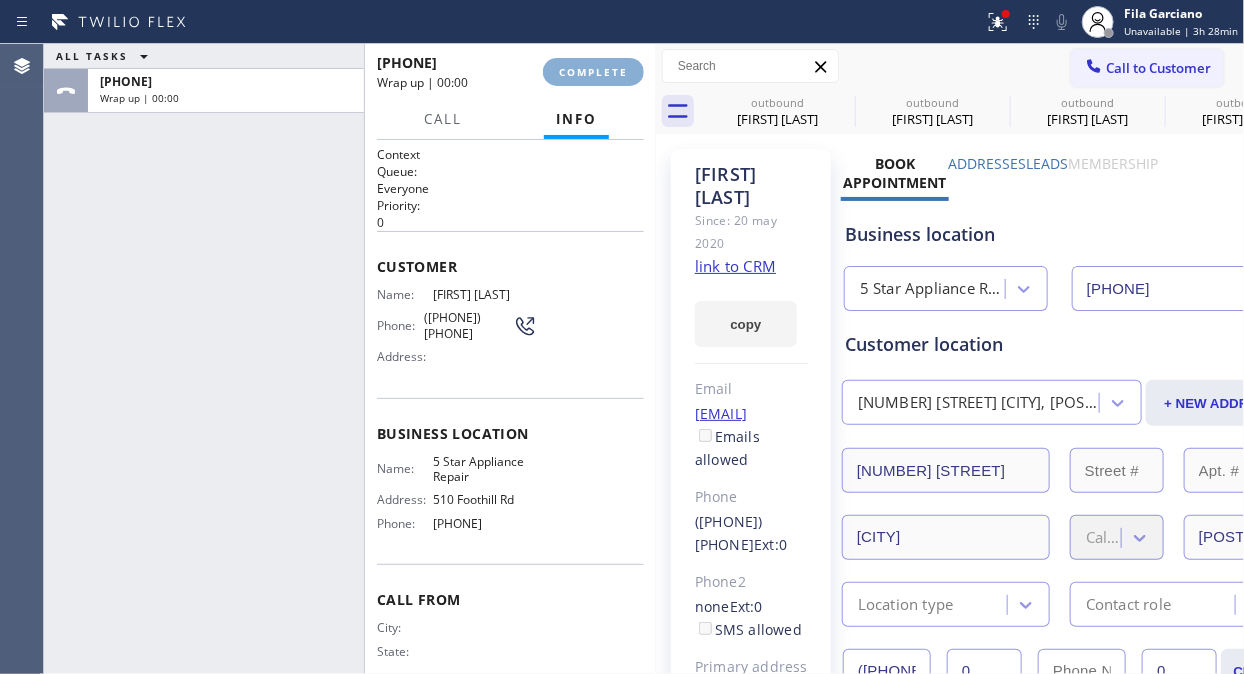 click on "COMPLETE" at bounding box center [593, 72] 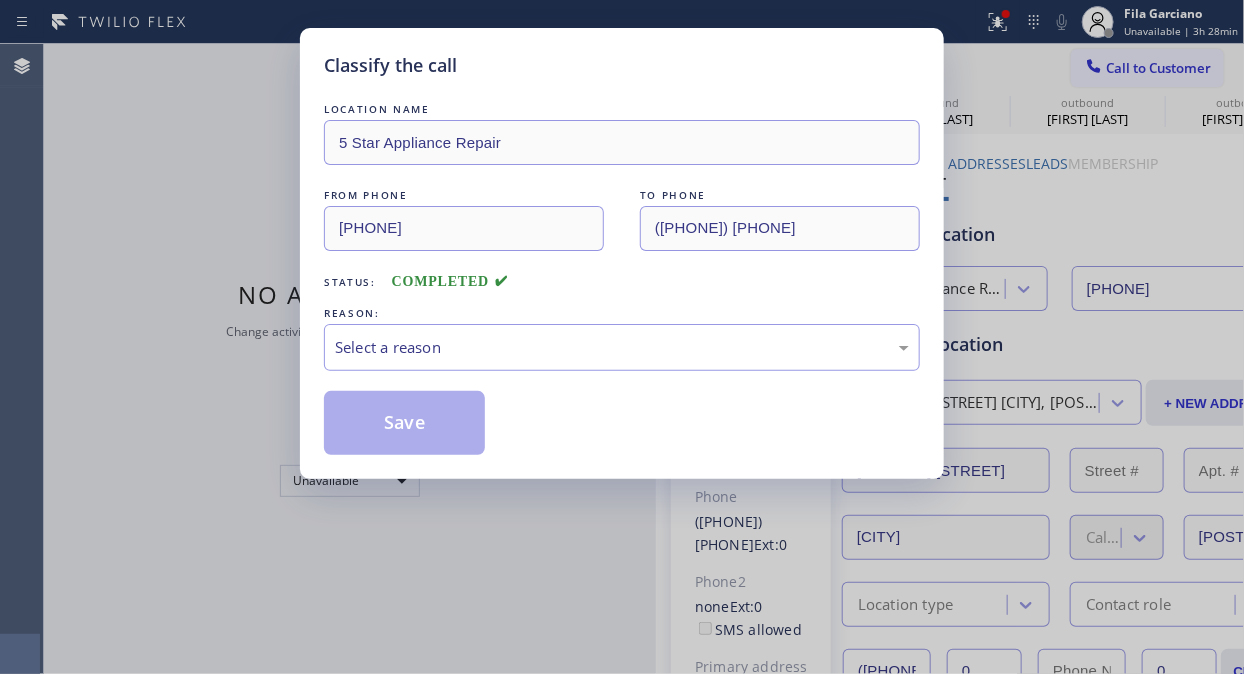 click on "LOCATION NAME 5 Star Appliance Repair FROM PHONE [PHONE] TO PHONE [PHONE] Status: COMPLETED REASON: Select a reason Save" at bounding box center (622, 277) 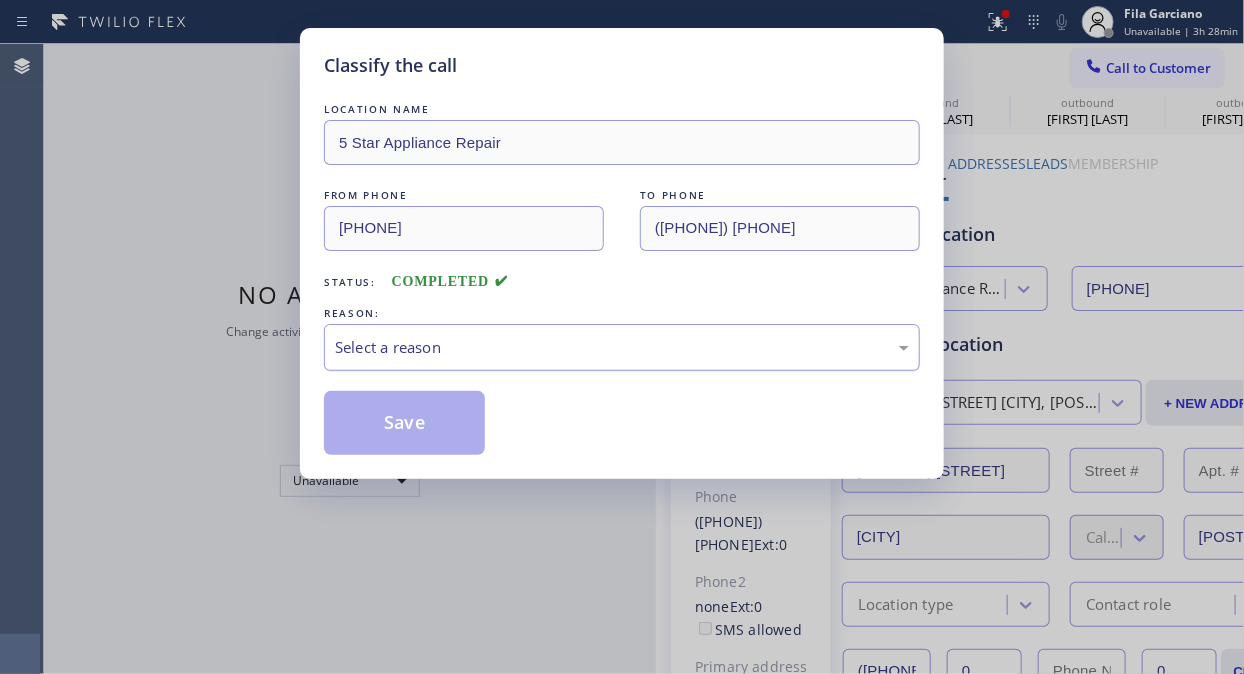click on "Select a reason" at bounding box center [622, 347] 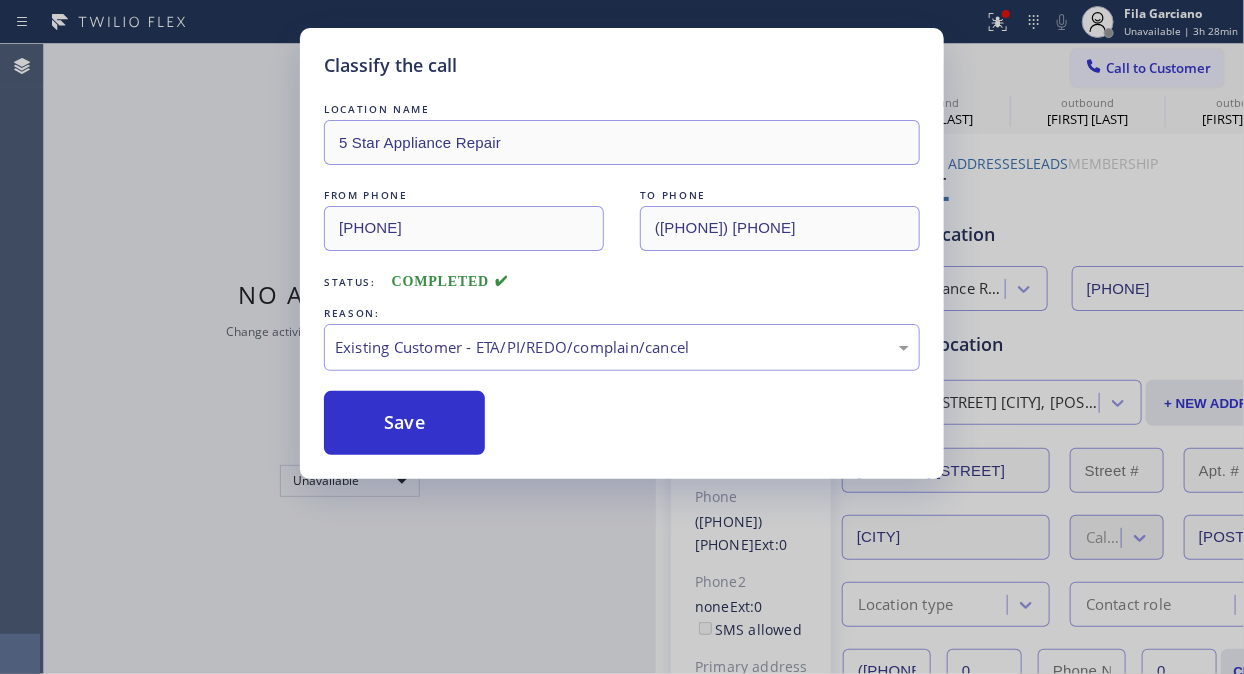 click on "Save" at bounding box center (622, 423) 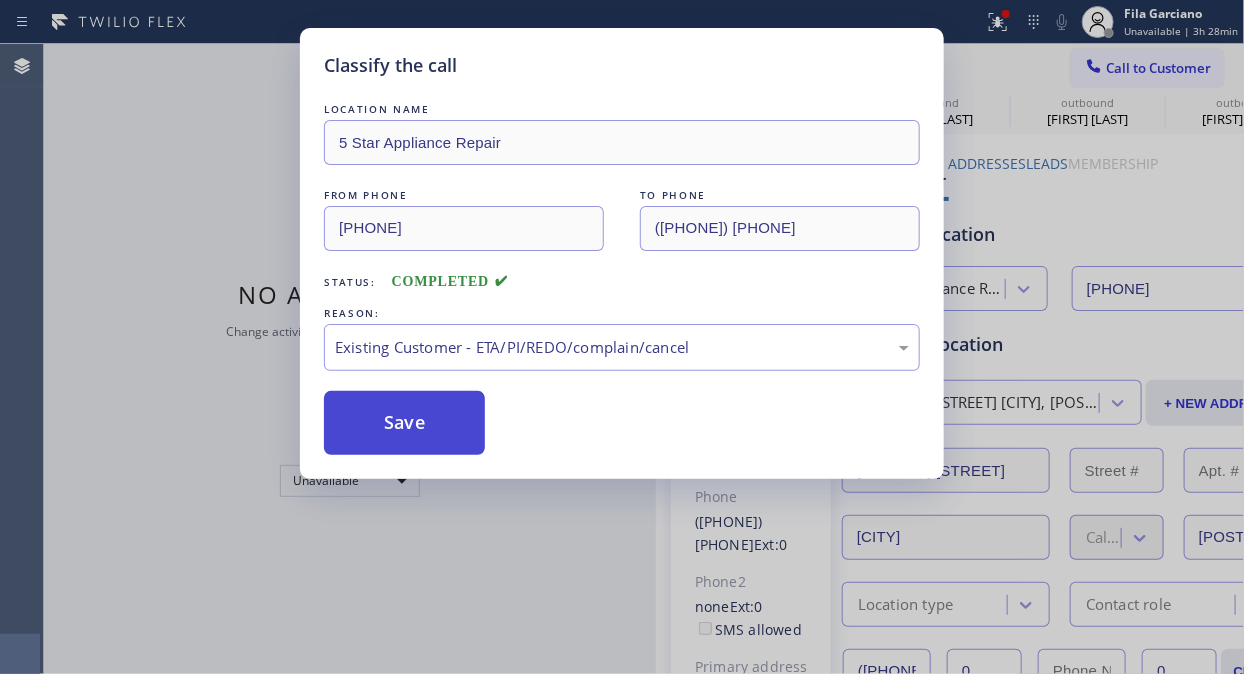 click on "Save" at bounding box center [404, 423] 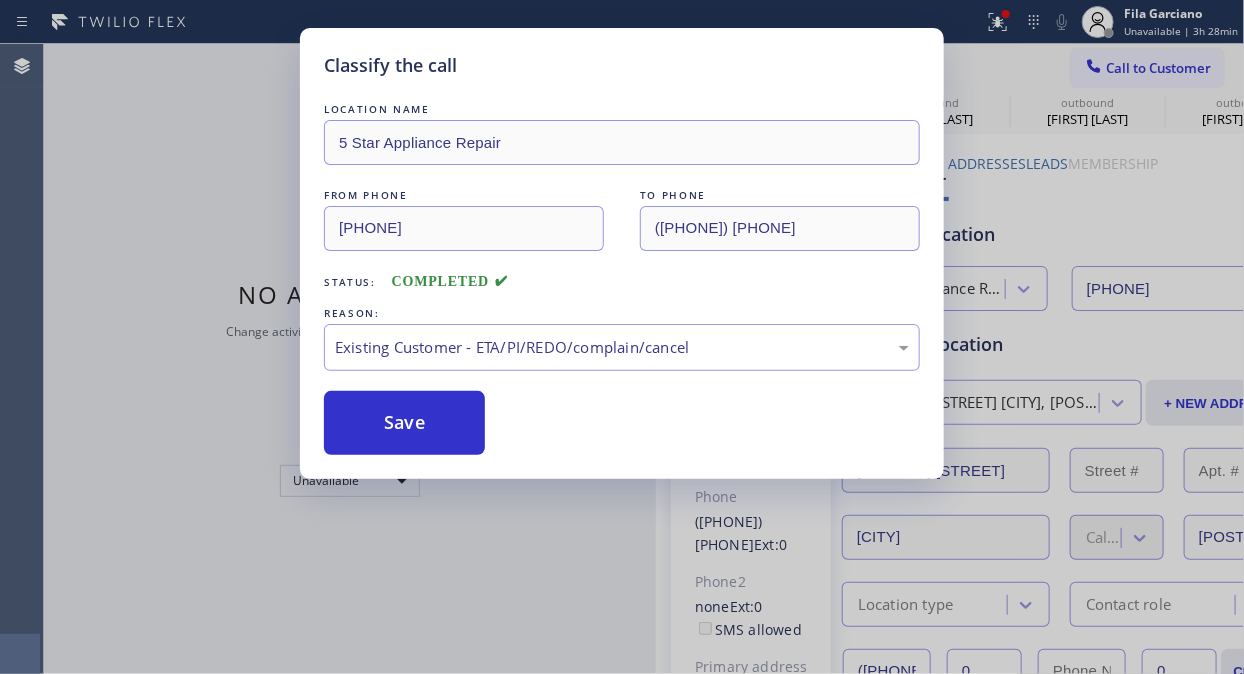 click 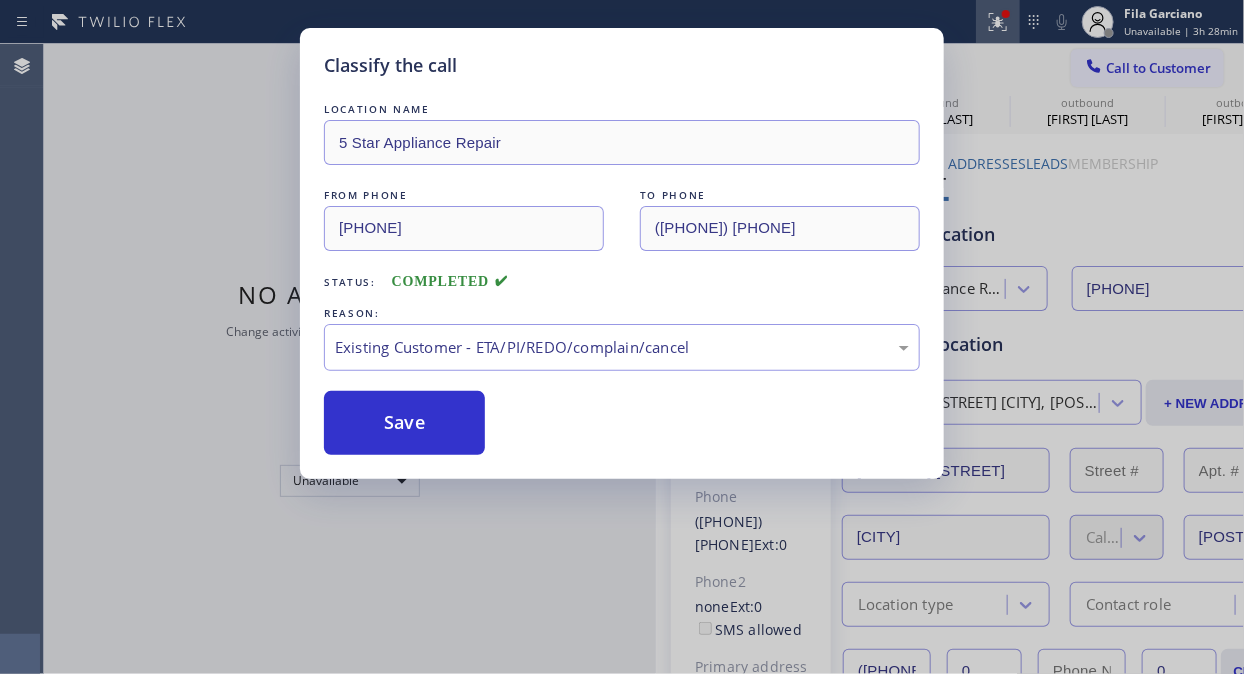 click on "Status   No active tasks     Change activity state to start receiving tasks.   Fila Garciano Unavailable" at bounding box center (350, 359) 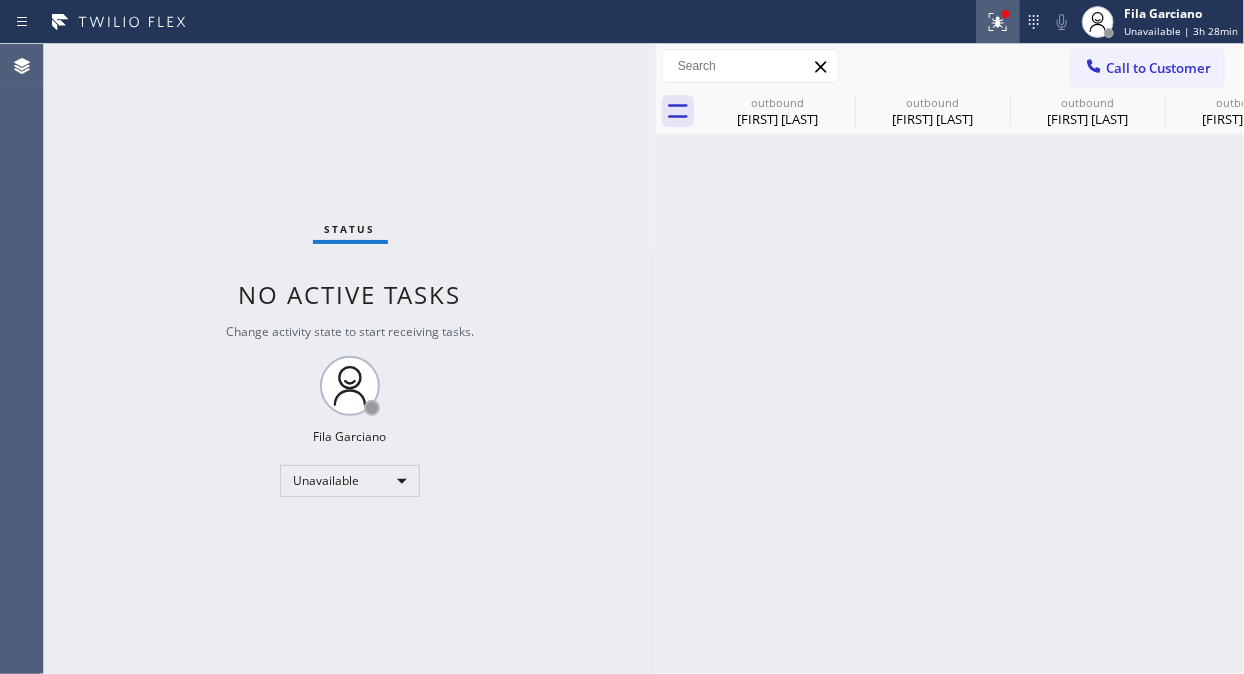 click 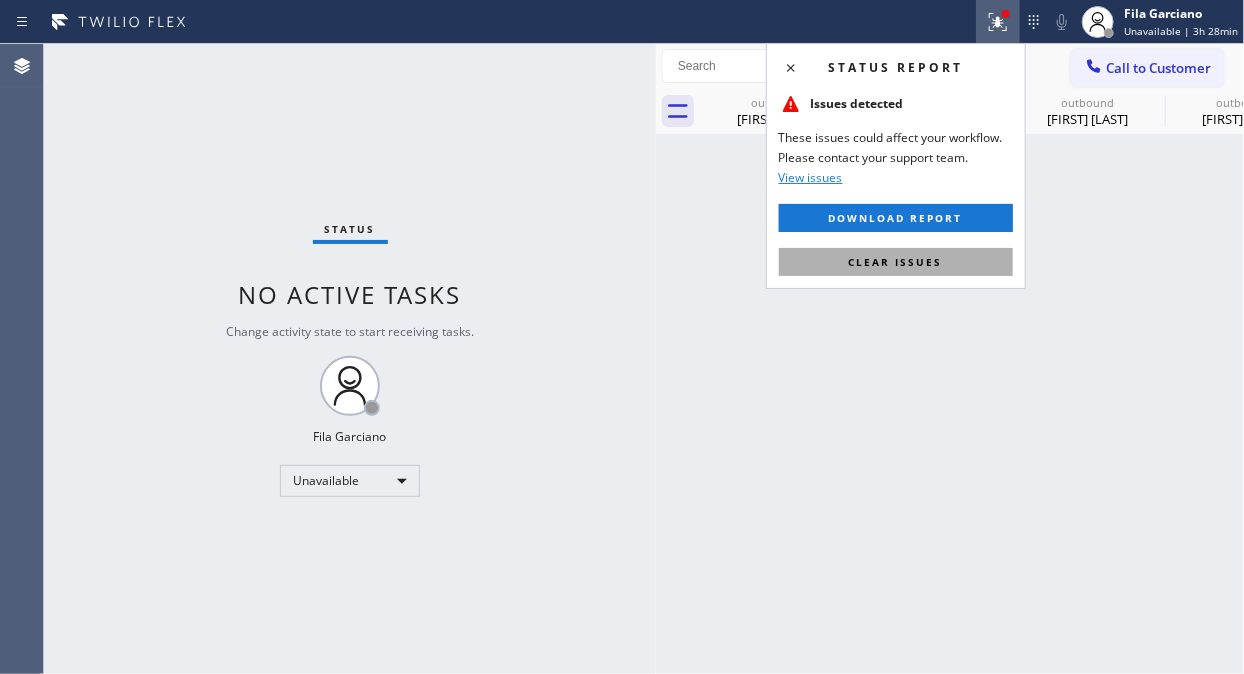 click on "Clear issues" at bounding box center (896, 262) 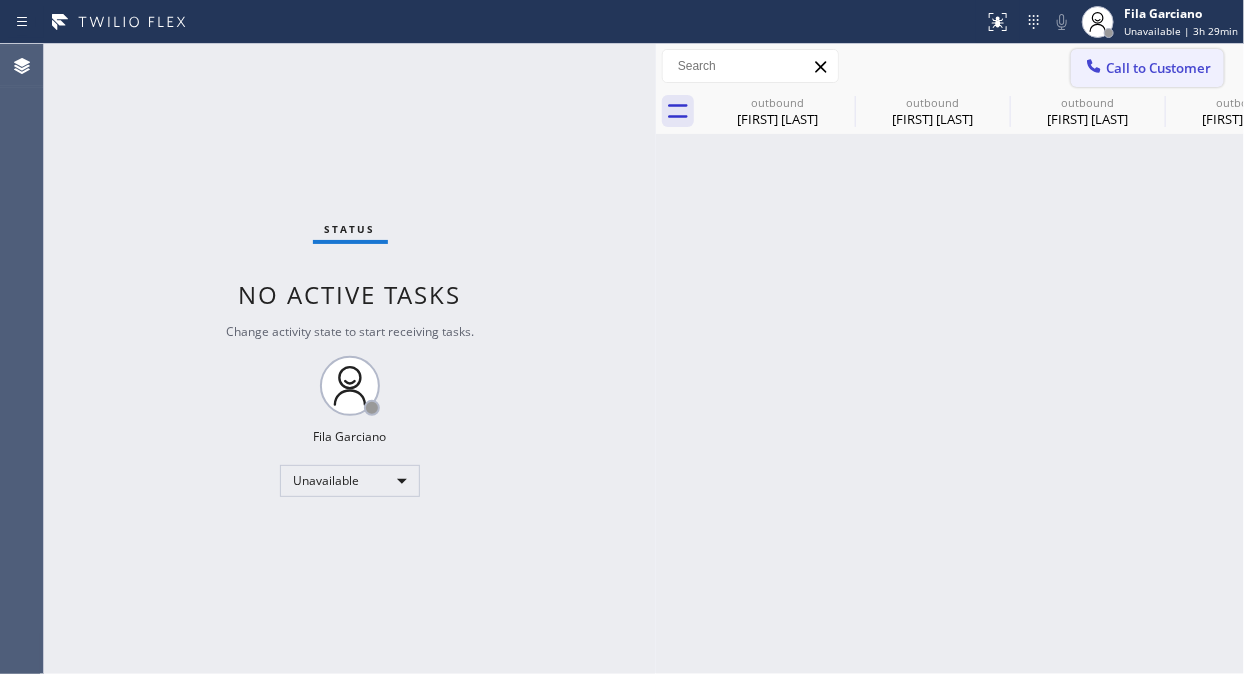 click on "Call to Customer" at bounding box center (1158, 68) 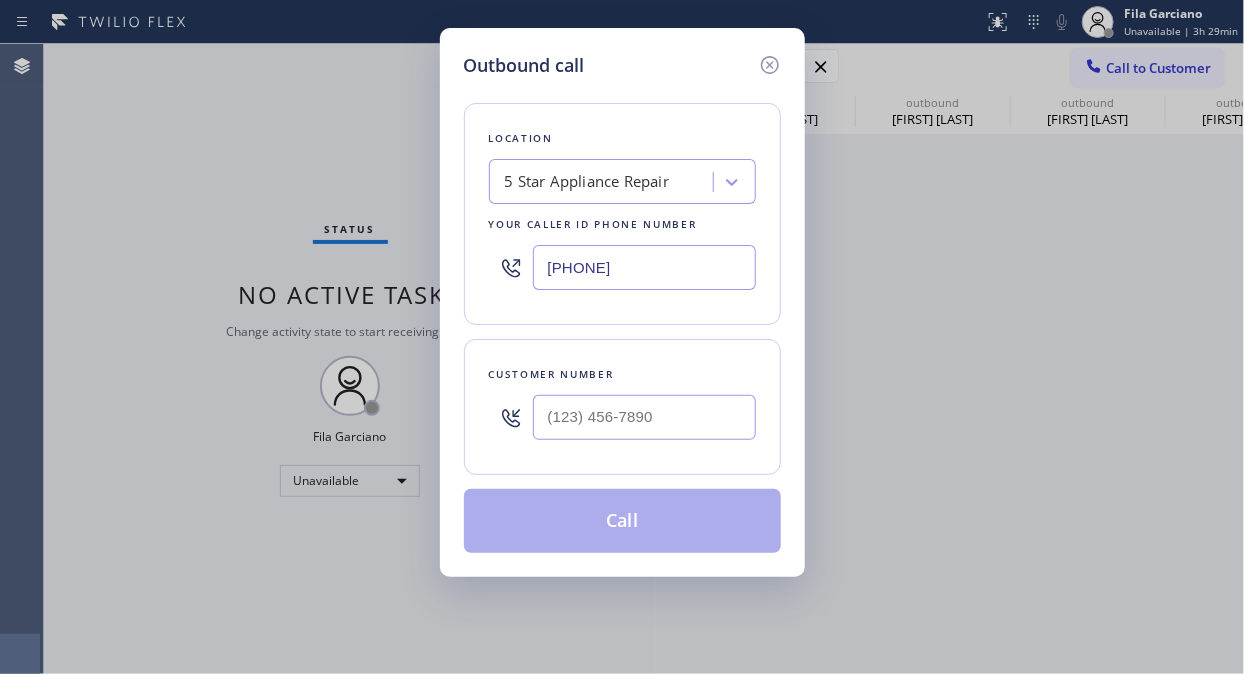 click on "[PHONE]" at bounding box center (644, 267) 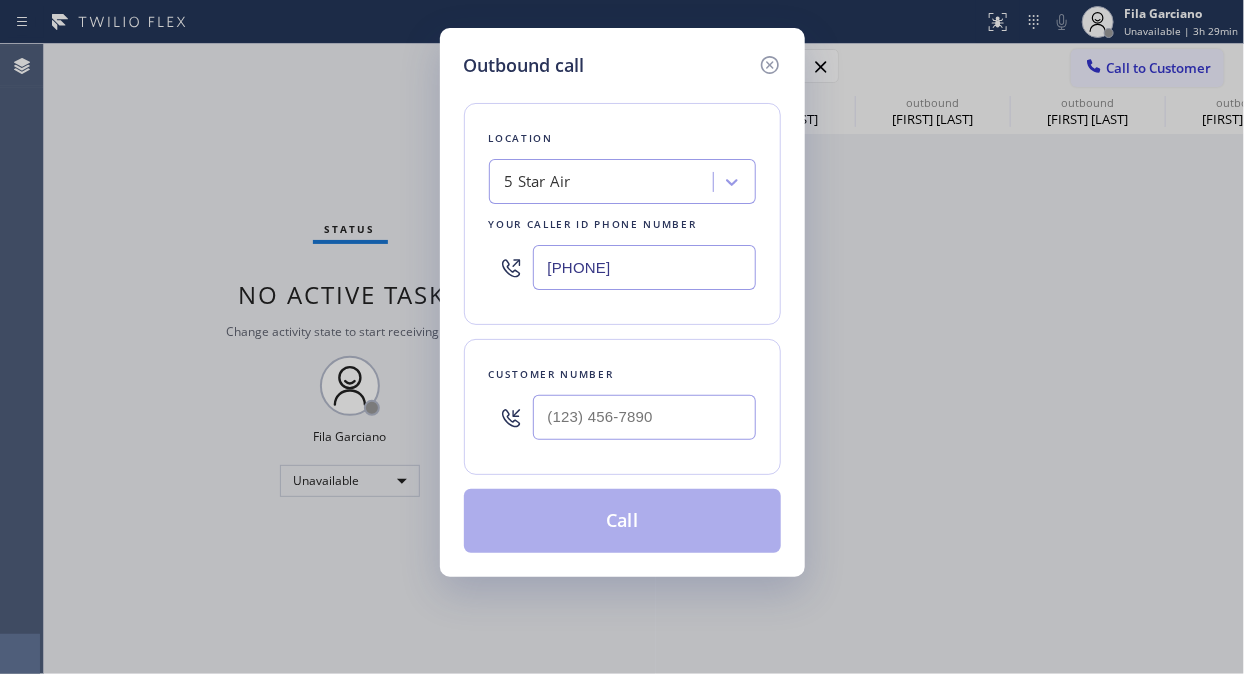 type on "[PHONE]" 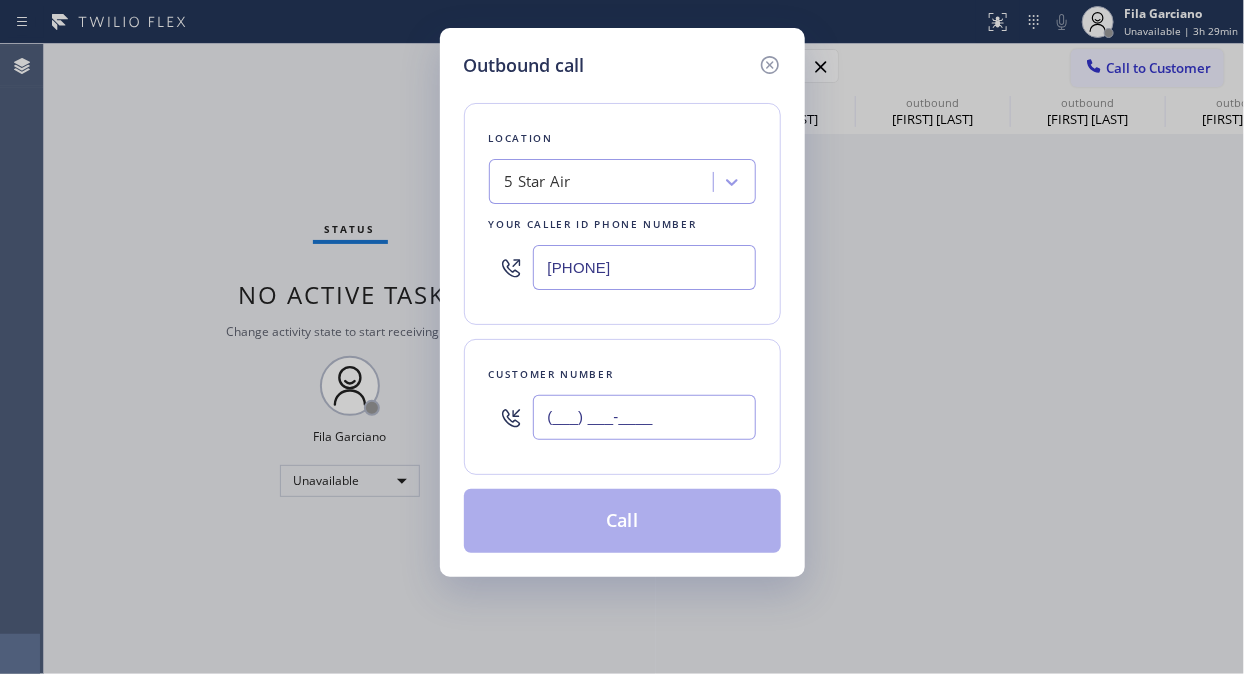 click on "(___) ___-____" at bounding box center (644, 417) 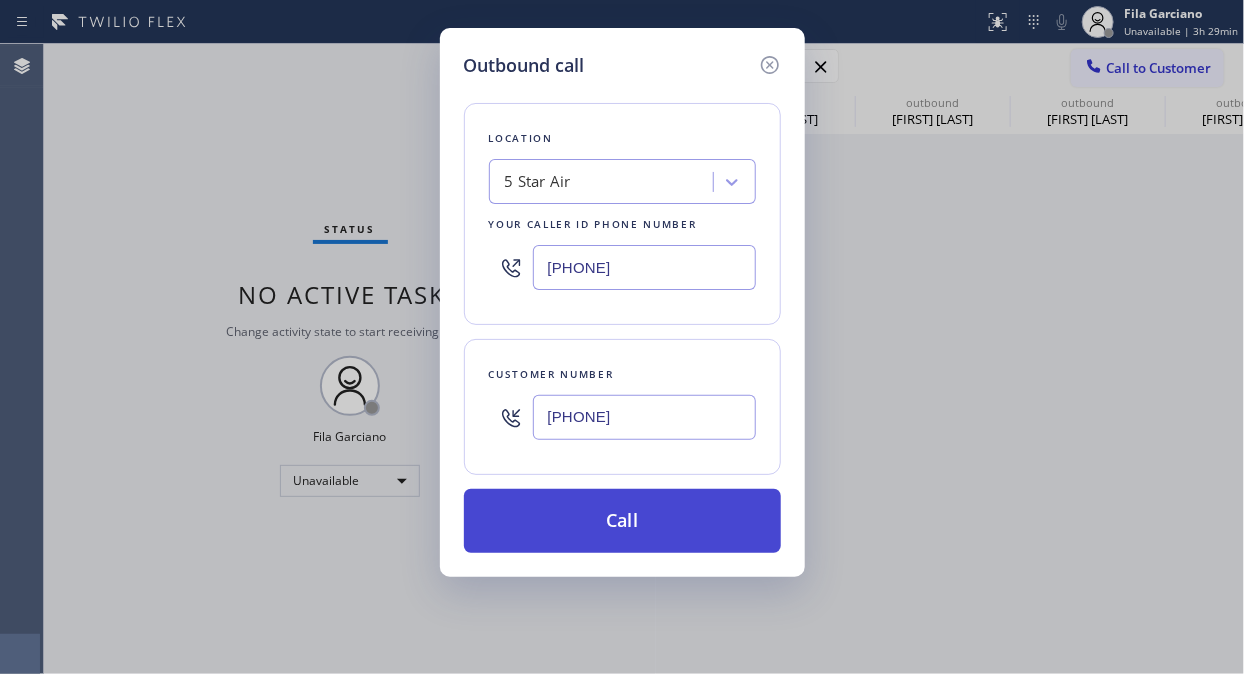 type on "[PHONE]" 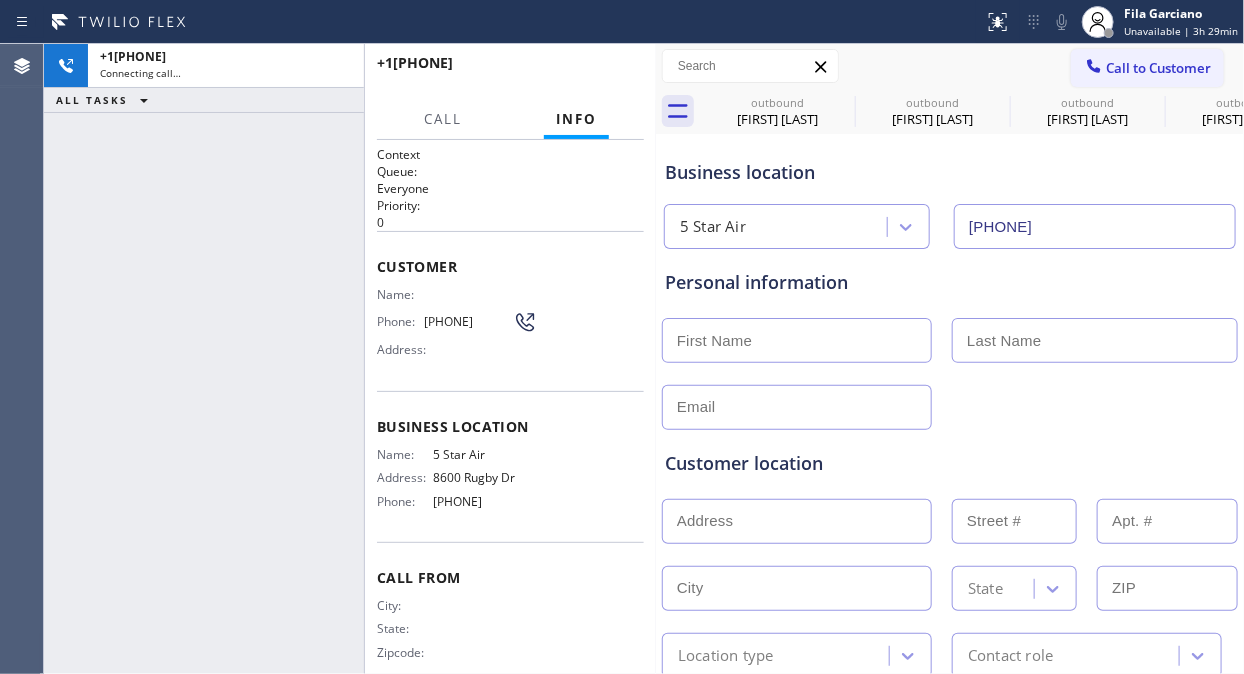 type on "[PHONE]" 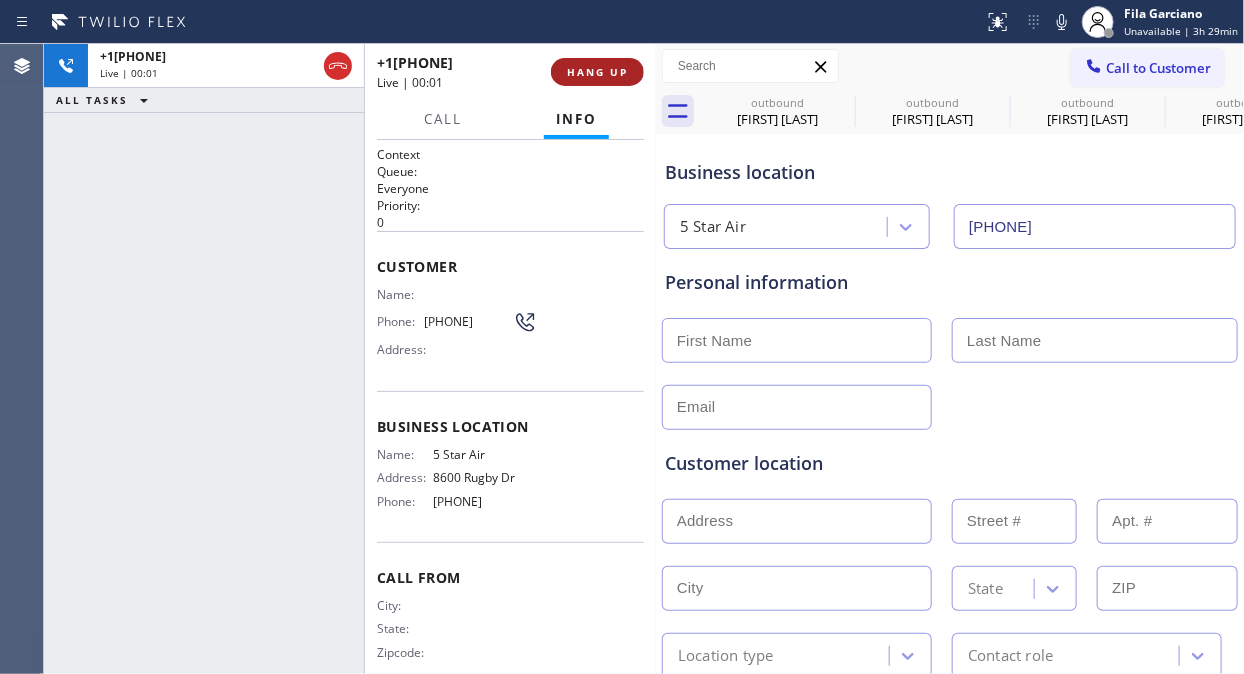 click on "+1[PHONE] Live | 00:01 ALL TASKS ALL TASKS ACTIVE TASKS TASKS IN WRAP UP" at bounding box center [204, 359] 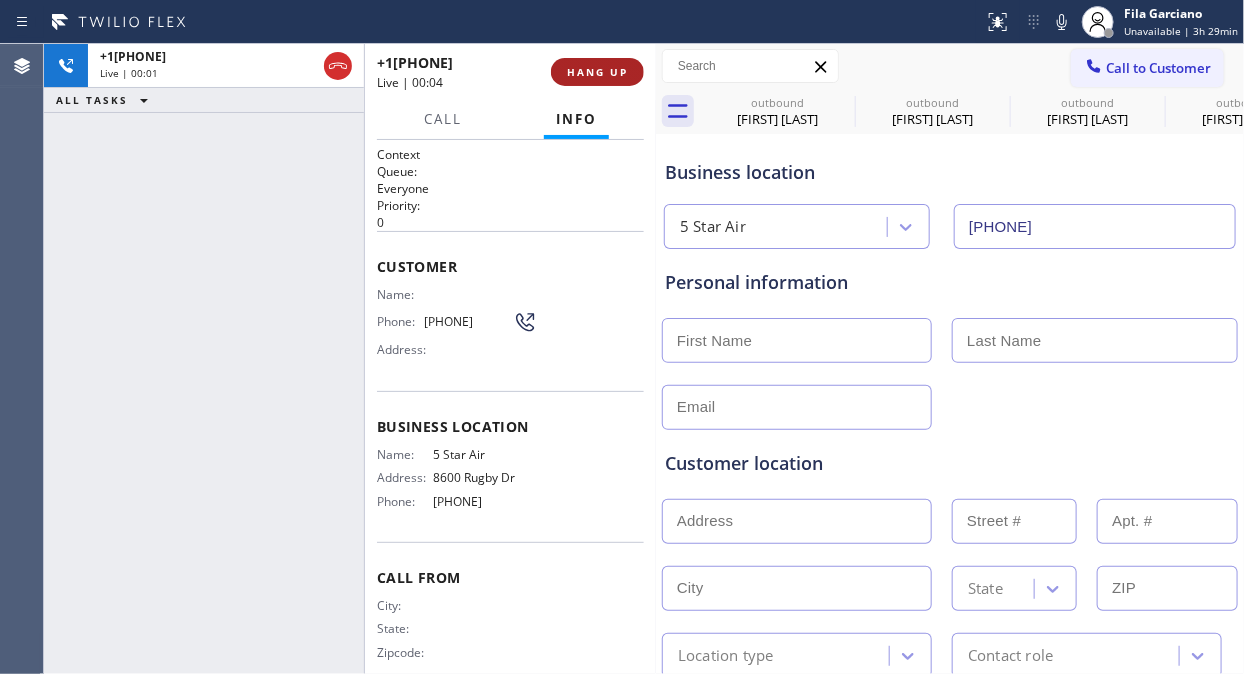 click on "HANG UP" at bounding box center [597, 72] 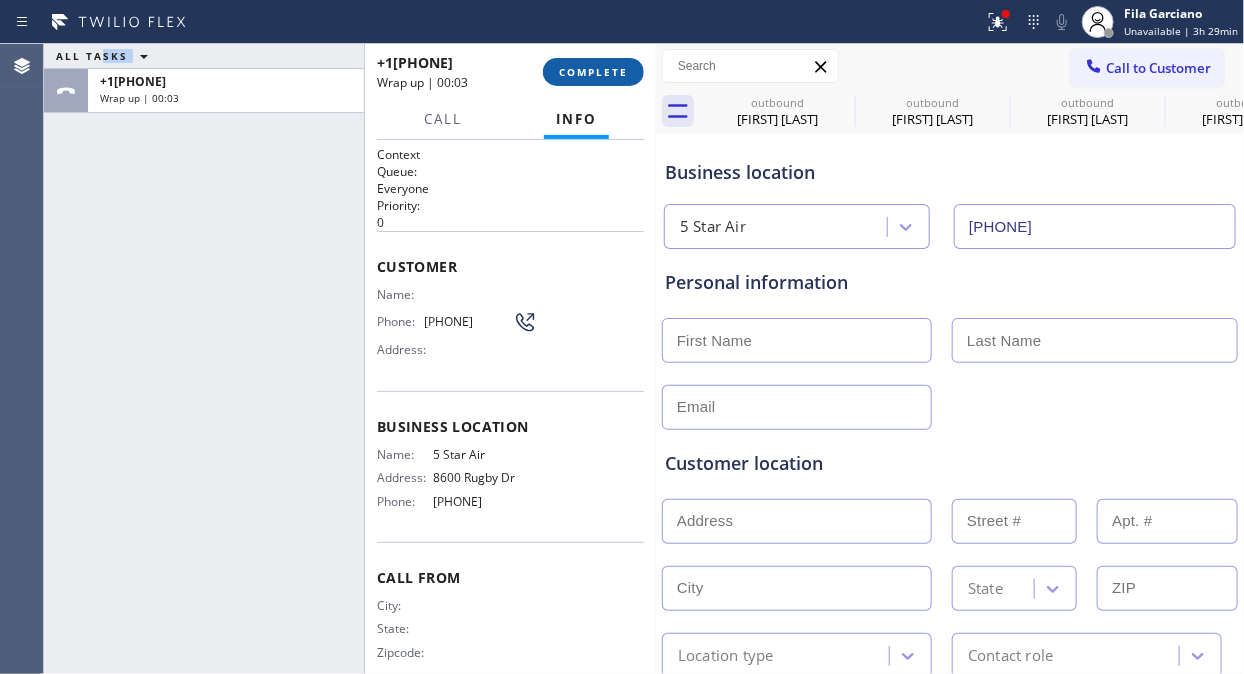click on "COMPLETE" at bounding box center (593, 72) 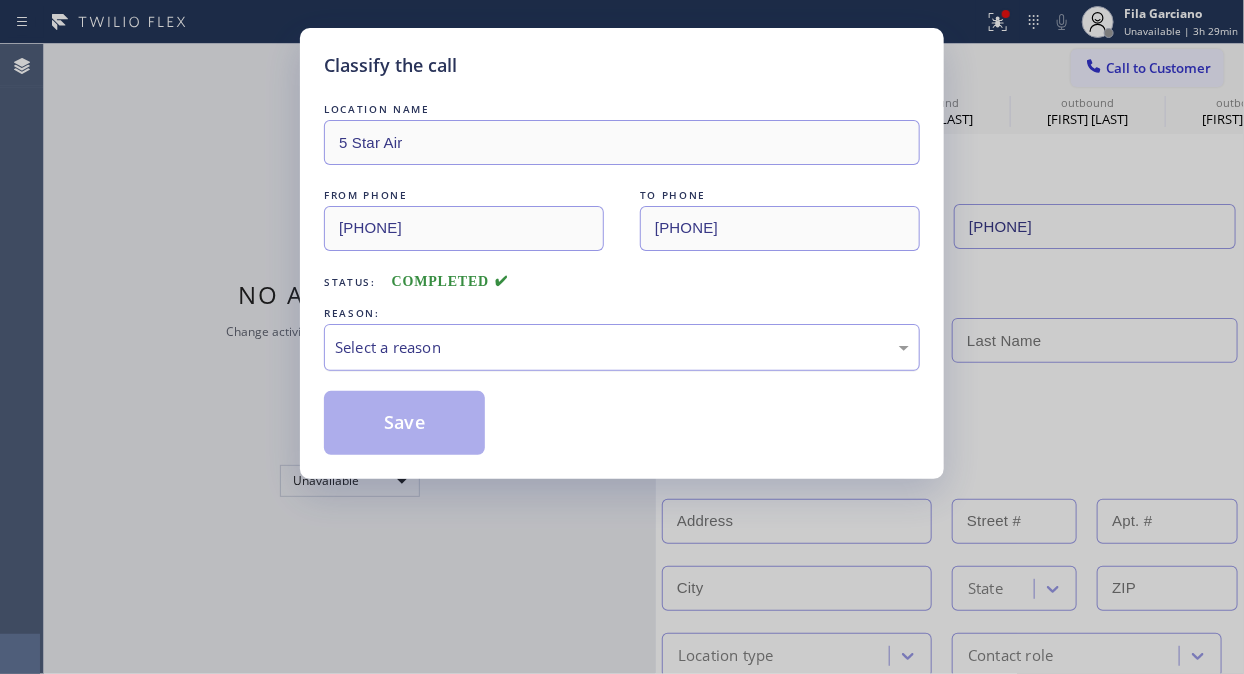 click on "Select a reason" at bounding box center (622, 347) 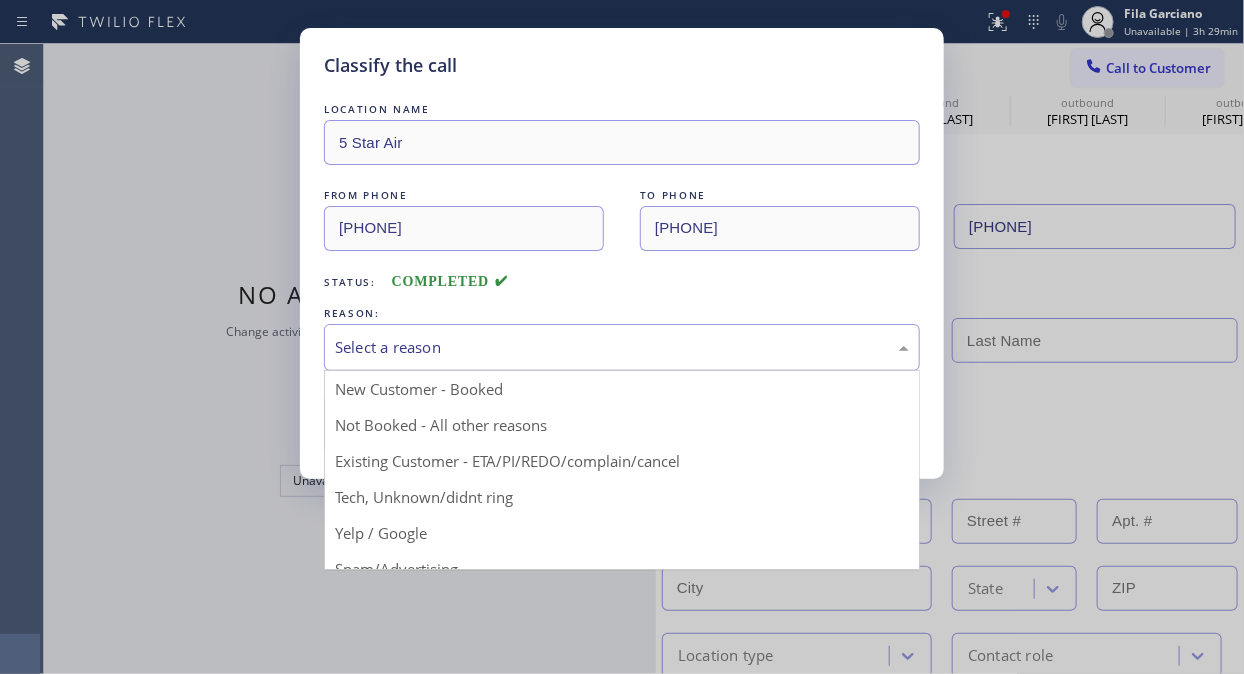 drag, startPoint x: 548, startPoint y: 468, endPoint x: 494, endPoint y: 442, distance: 59.933296 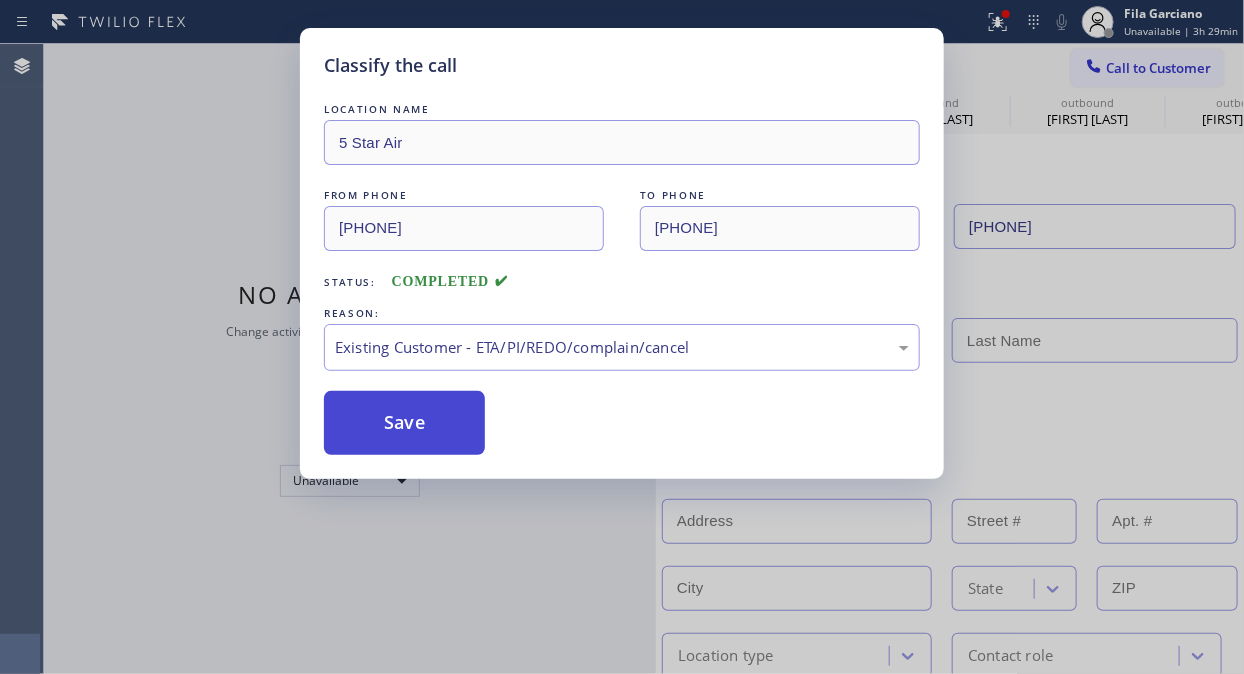 click on "Save" at bounding box center [404, 423] 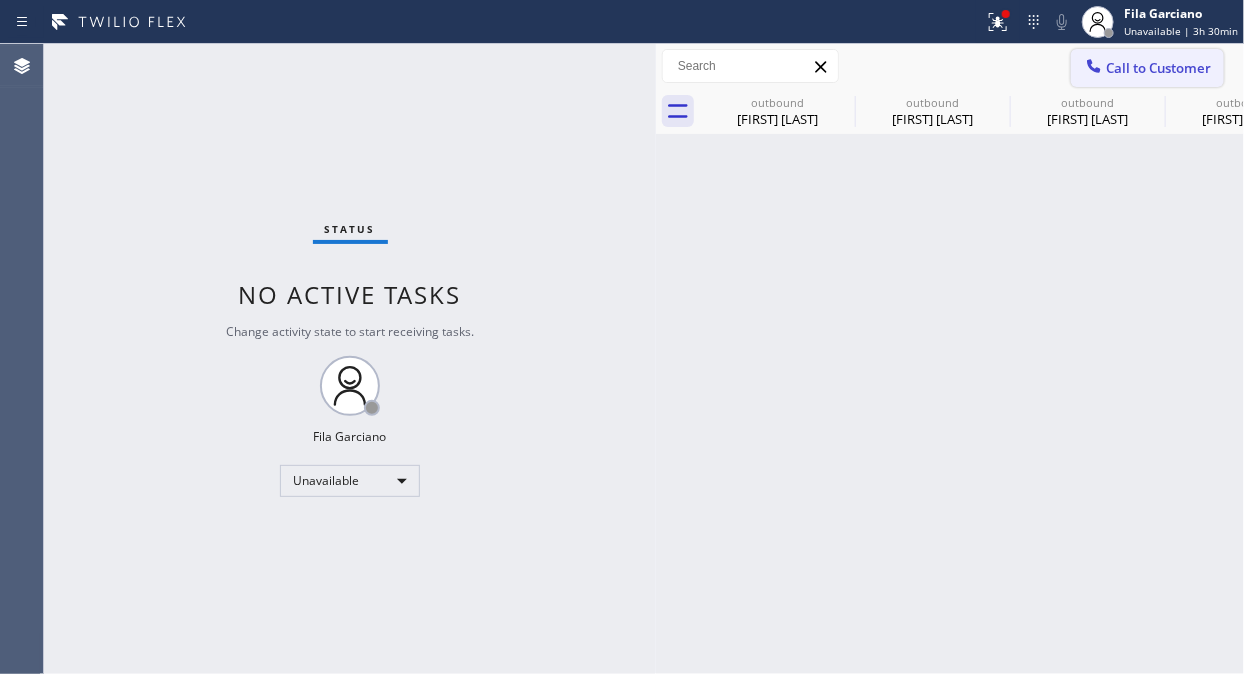 click on "Call to Customer" at bounding box center (1158, 68) 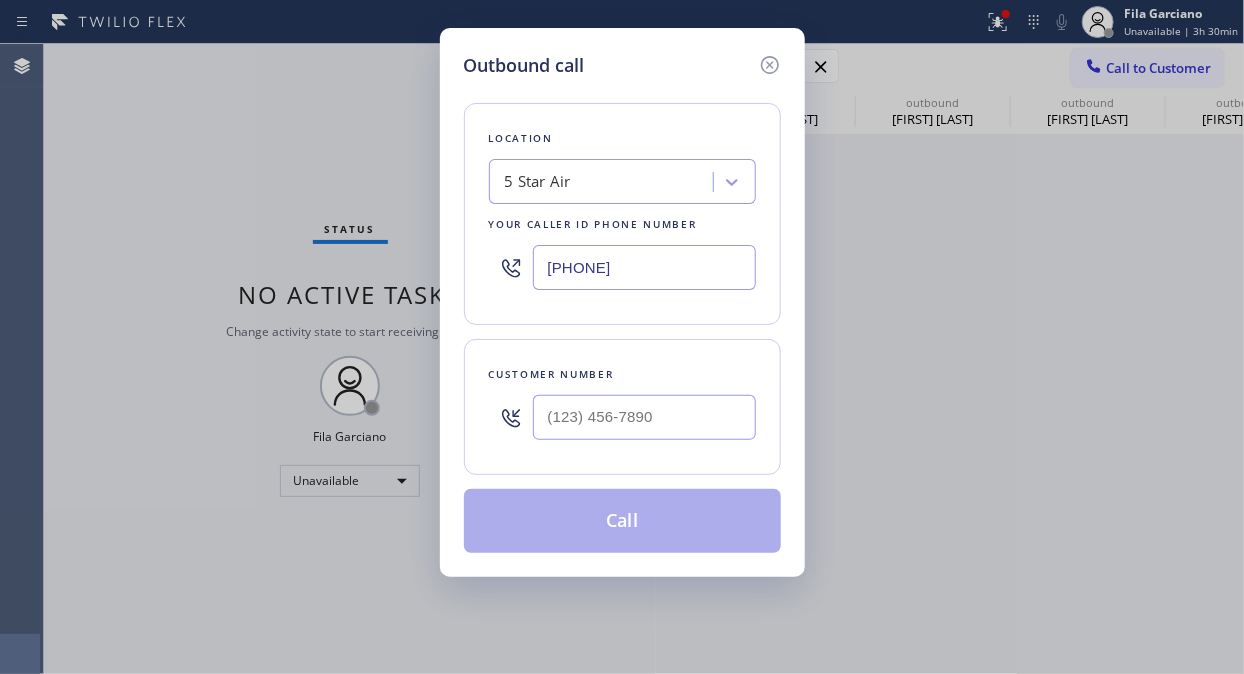 click on "[PHONE]" at bounding box center [644, 267] 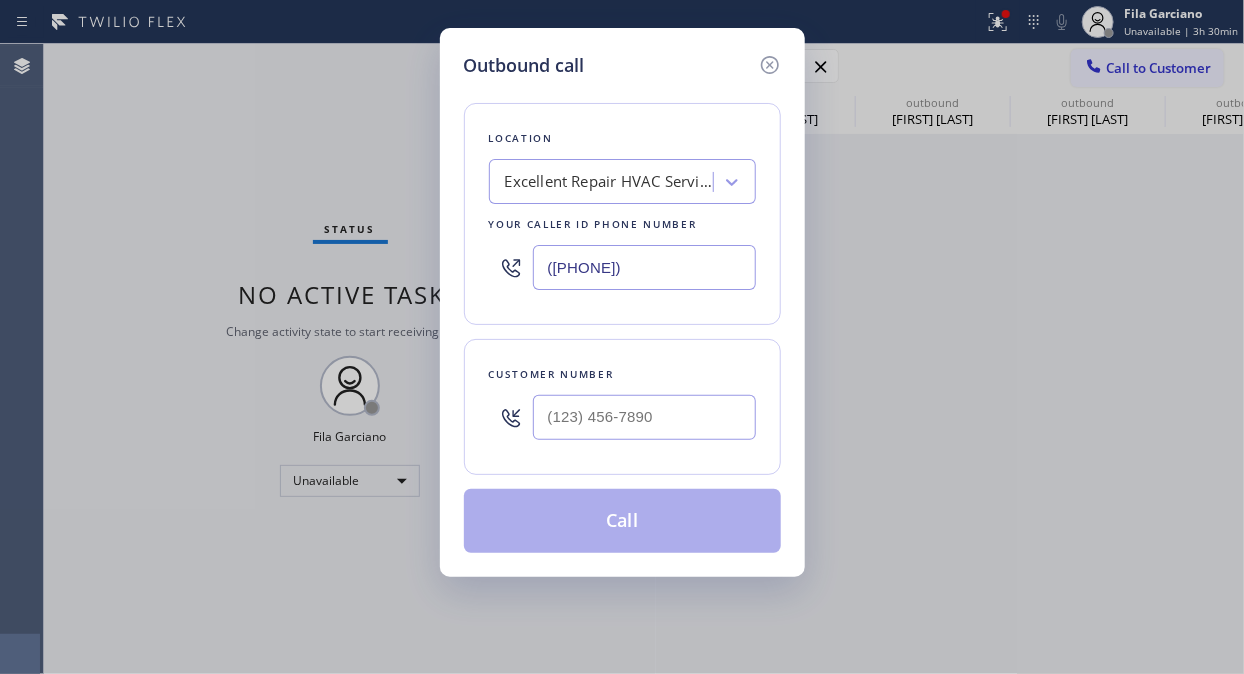 type on "([PHONE])" 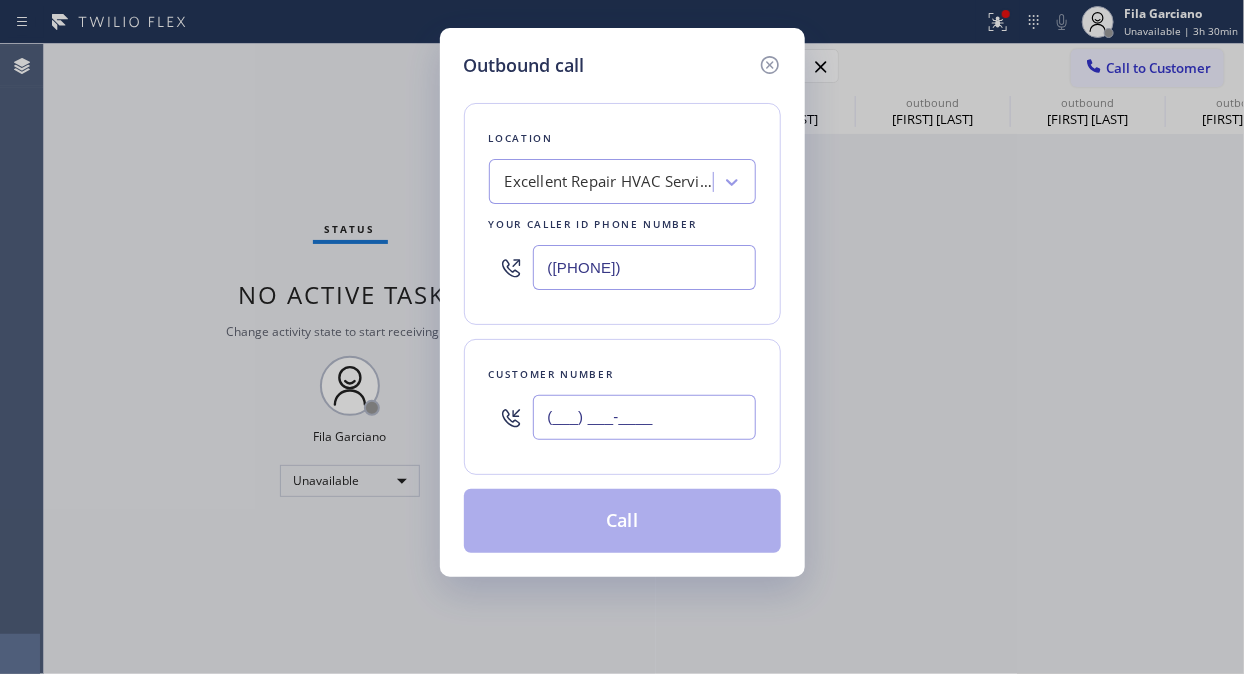 click on "(___) ___-____" at bounding box center [644, 417] 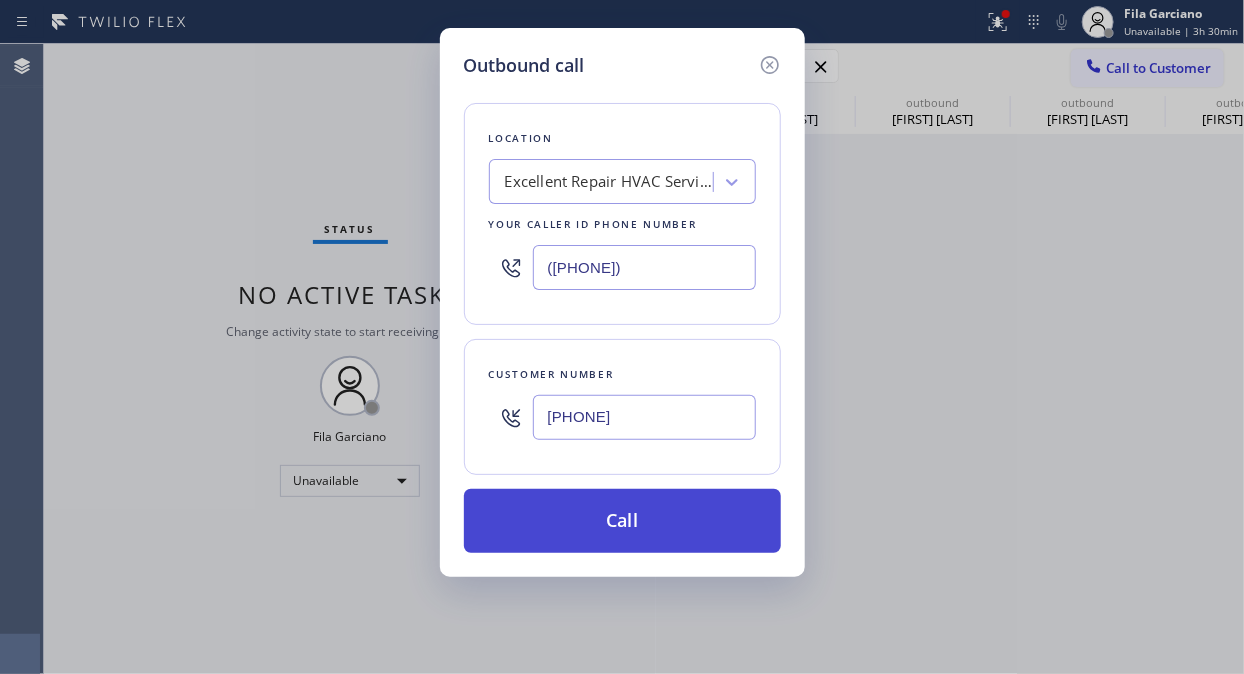 type on "[PHONE]" 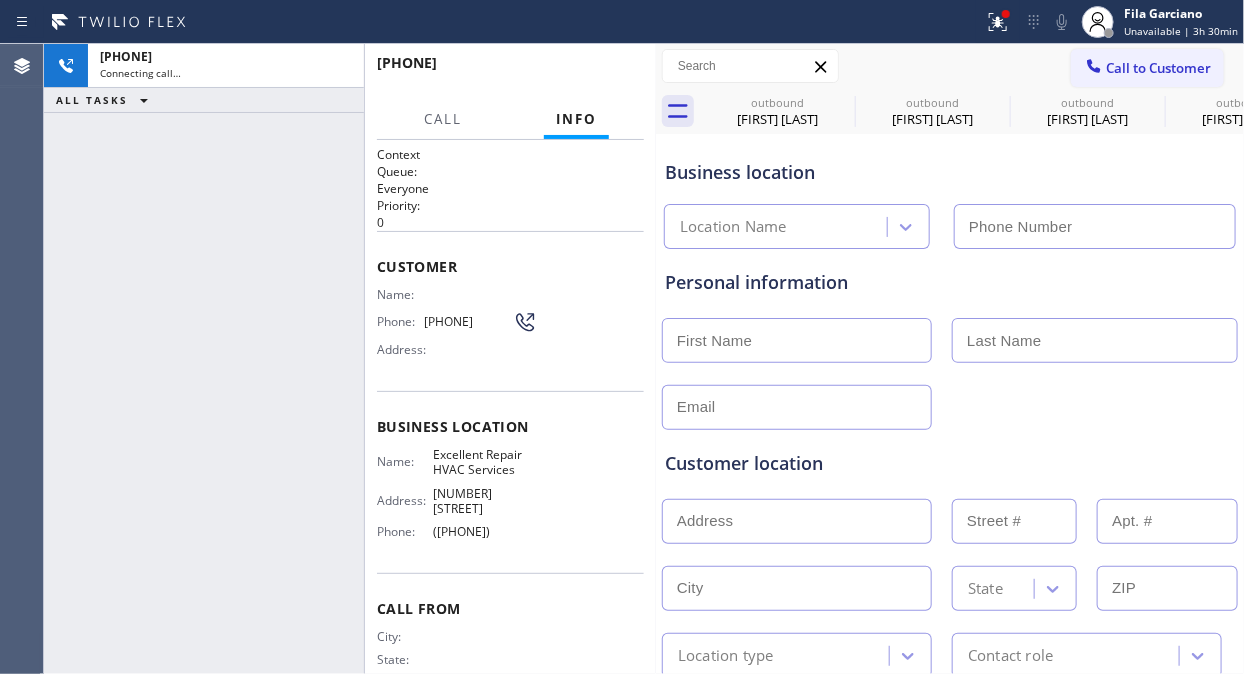 click on "+1[PHONE] Live | 00:01 ALL TASKS ALL TASKS ACTIVE TASKS TASKS IN WRAP UP" at bounding box center [204, 359] 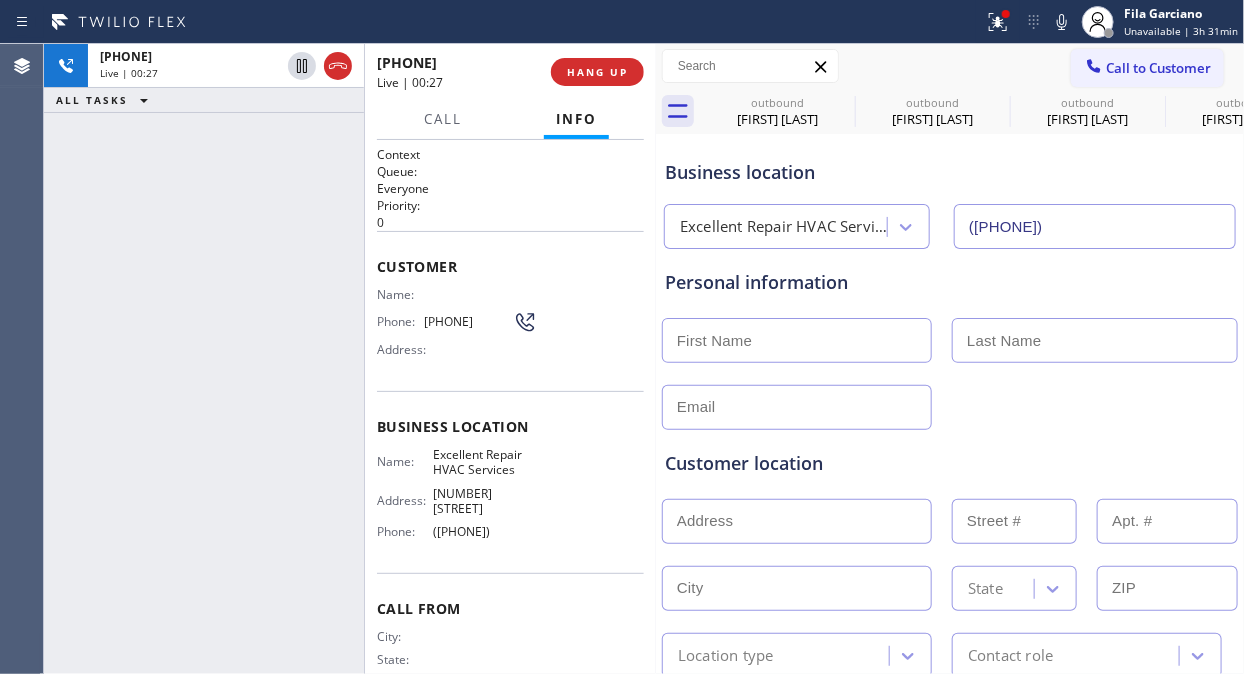 drag, startPoint x: 375, startPoint y: 294, endPoint x: 458, endPoint y: 333, distance: 91.706055 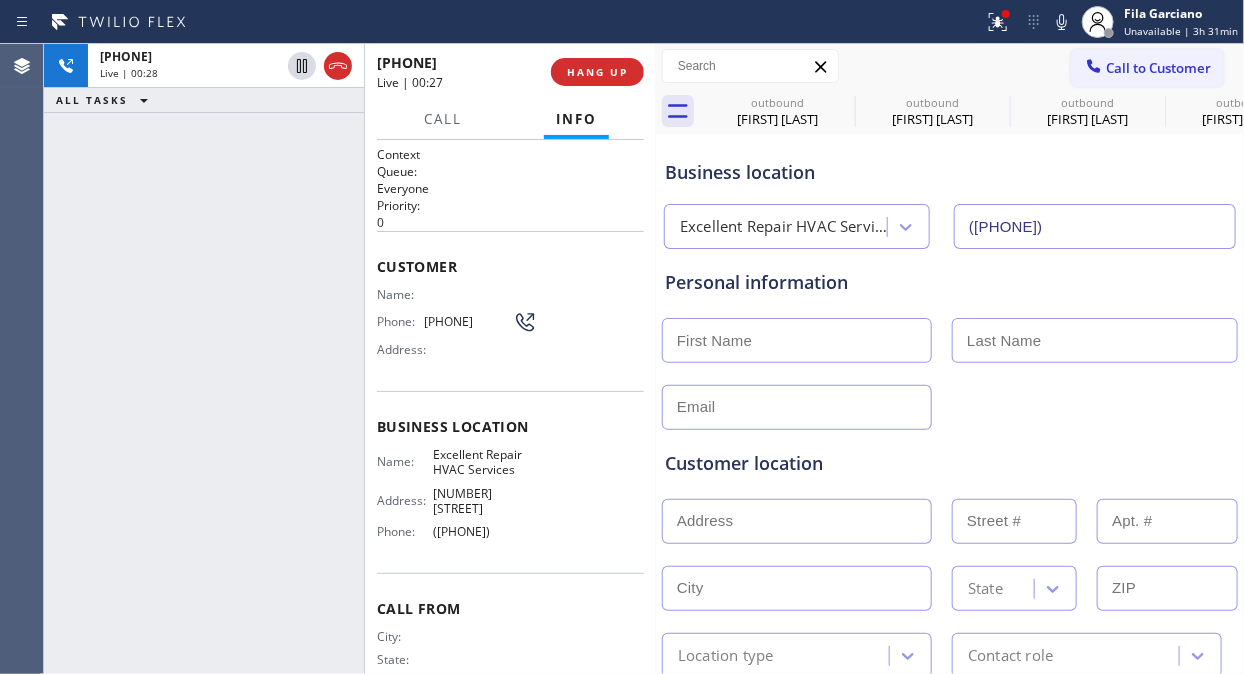 copy on "Name: [PHONE]" 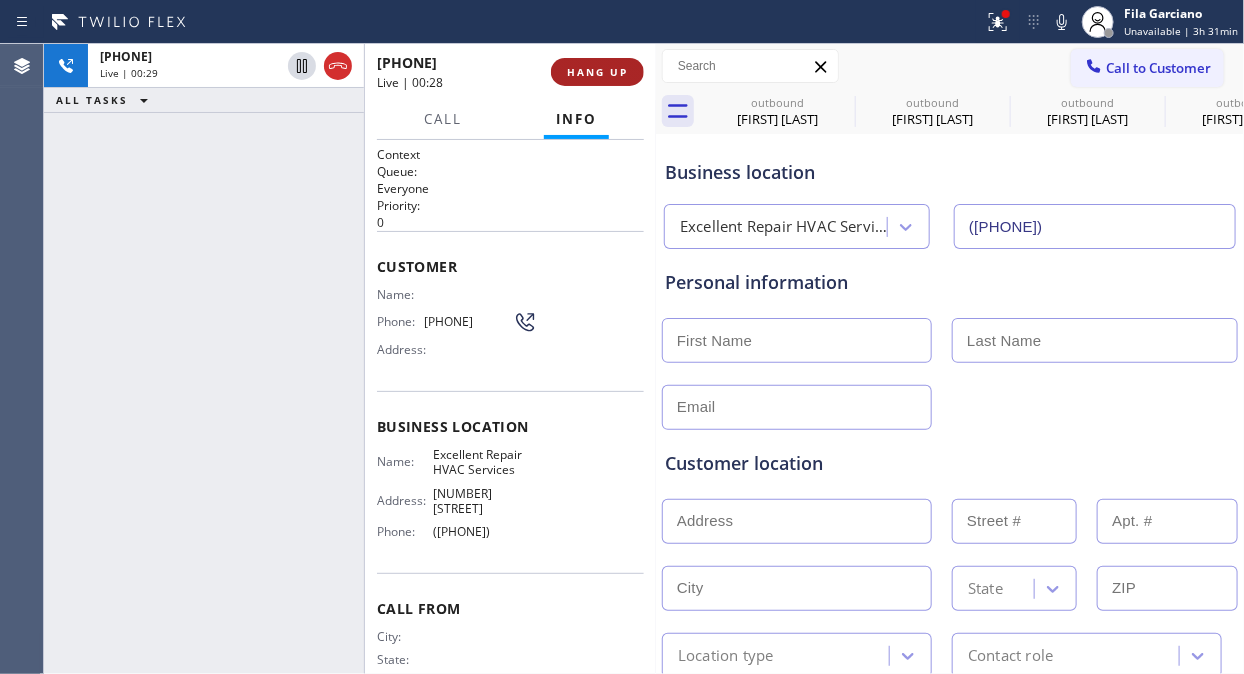 click on "HANG UP" at bounding box center (597, 72) 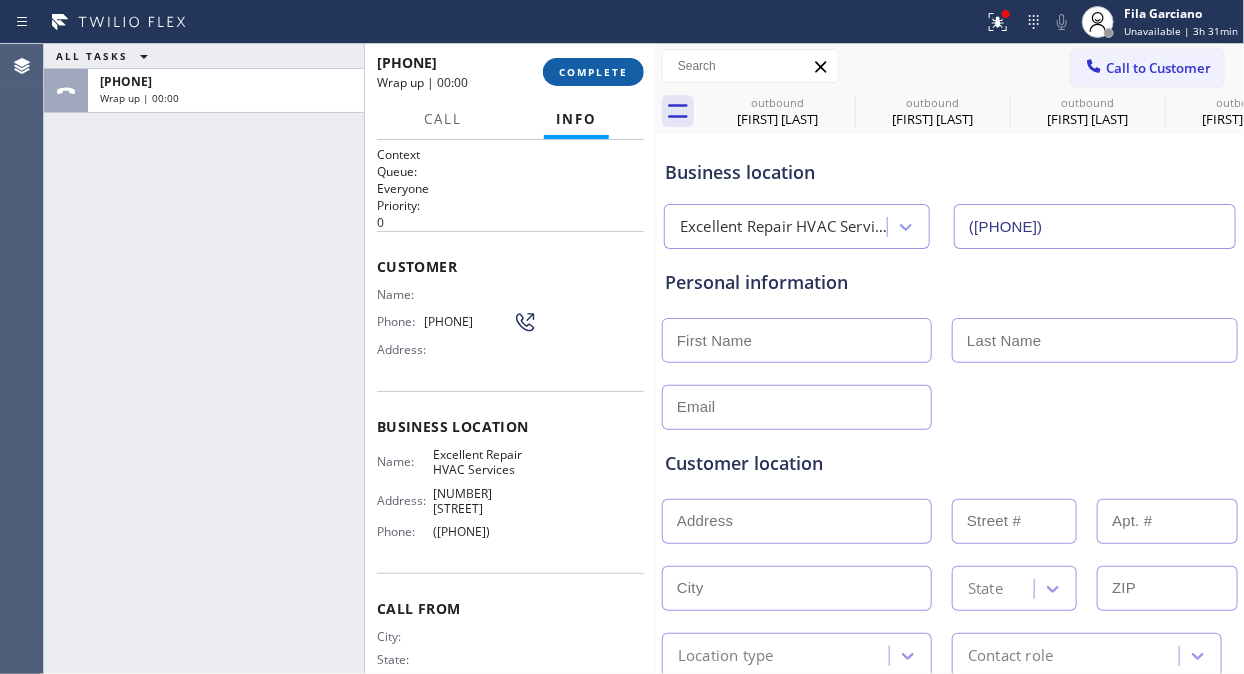 click on "COMPLETE" at bounding box center [593, 72] 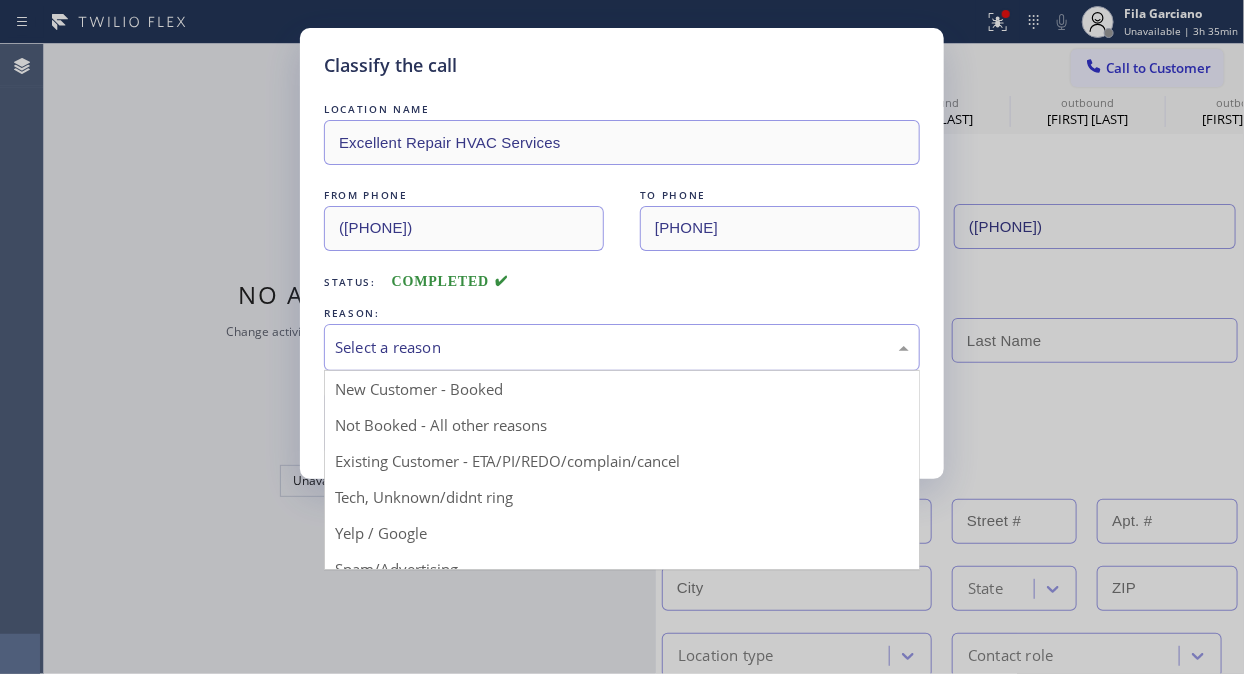 click on "Select a reason" at bounding box center [622, 347] 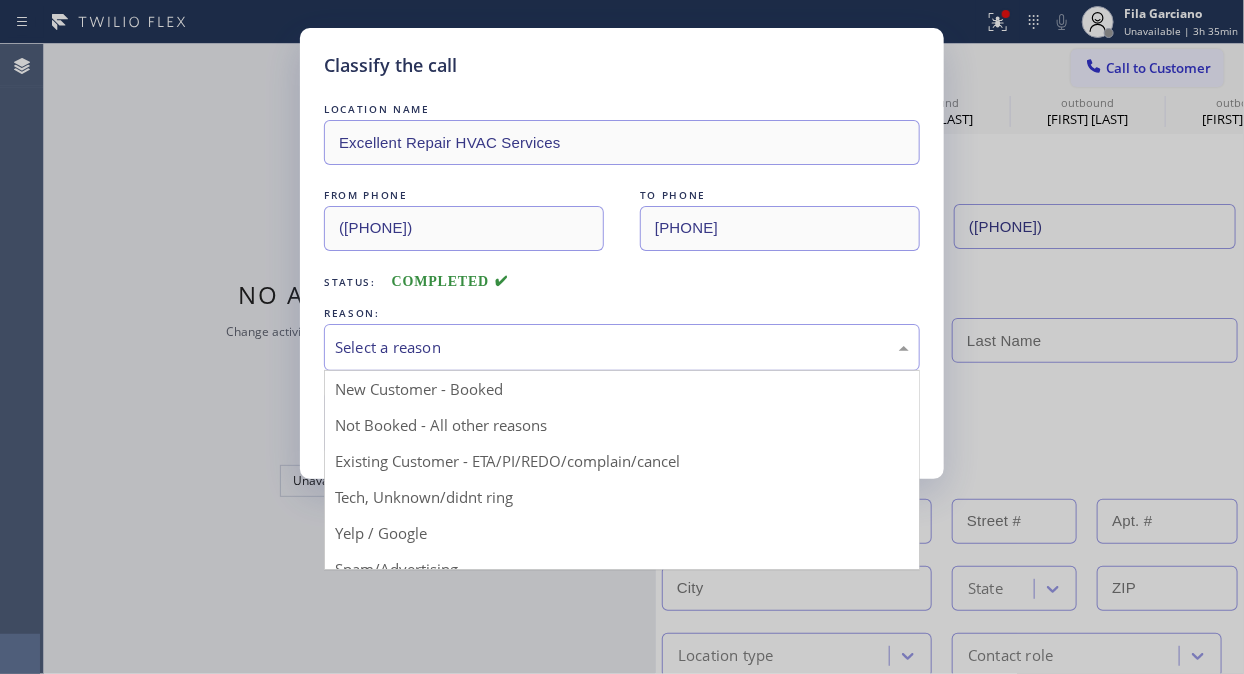 drag, startPoint x: 533, startPoint y: 472, endPoint x: 494, endPoint y: 442, distance: 49.20366 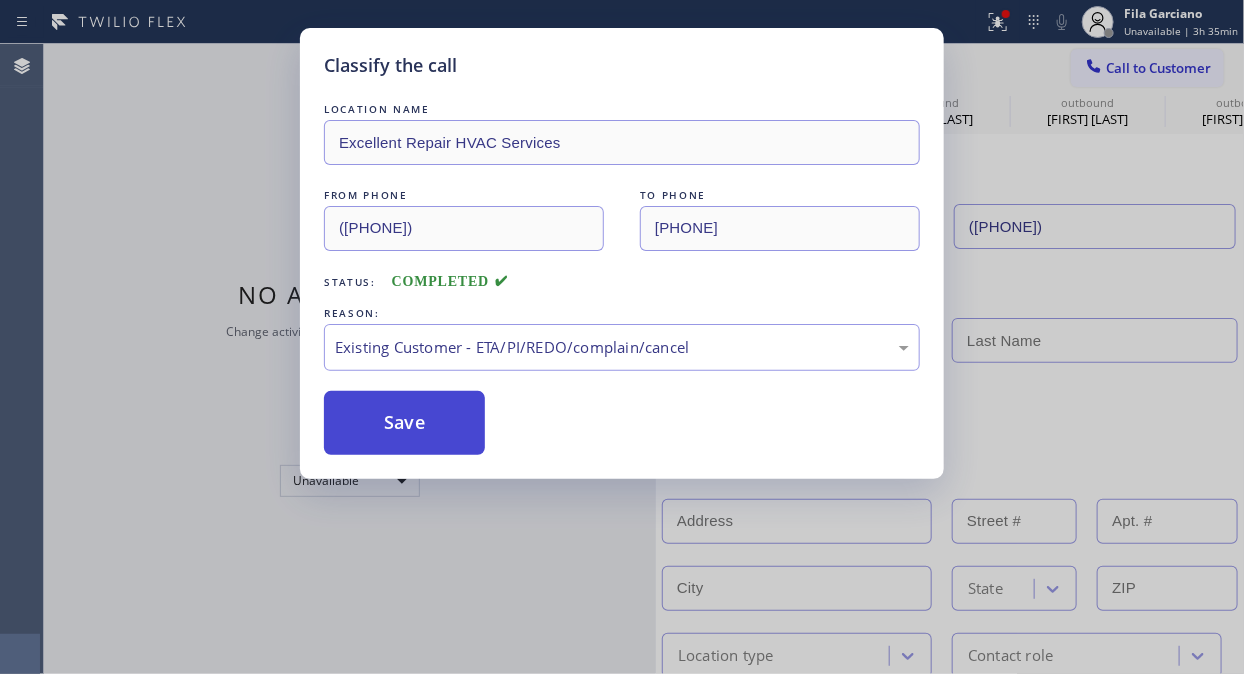 click on "Save" at bounding box center (404, 423) 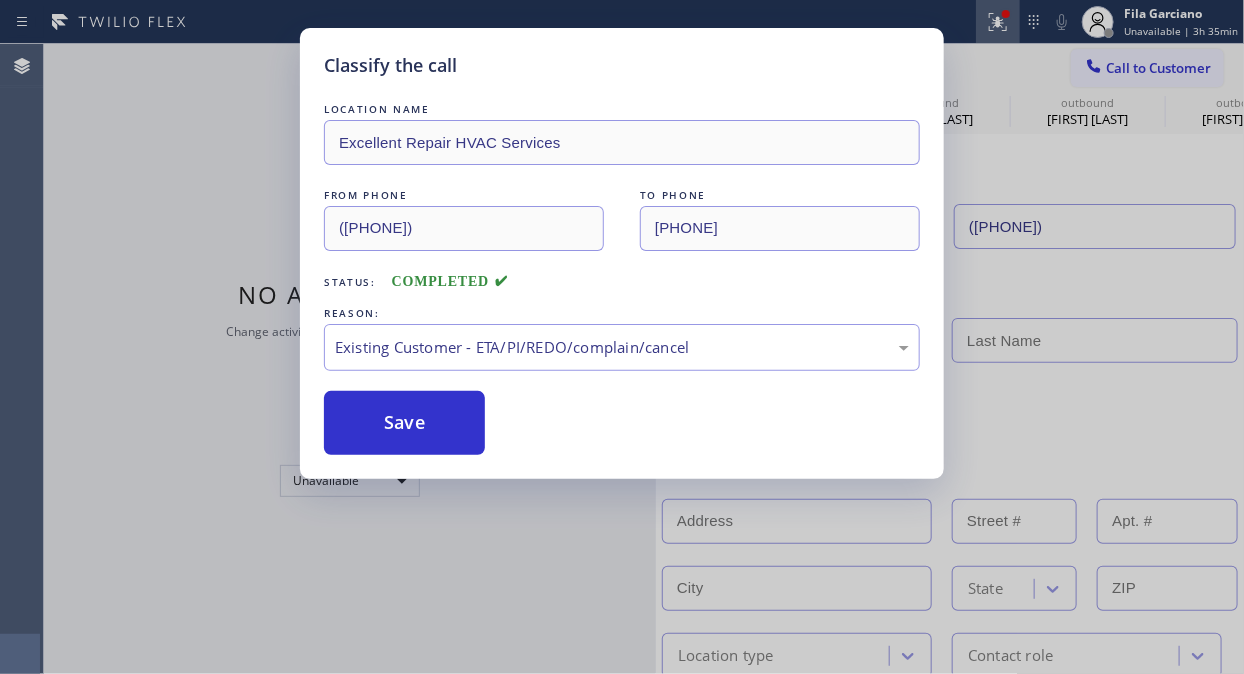 click 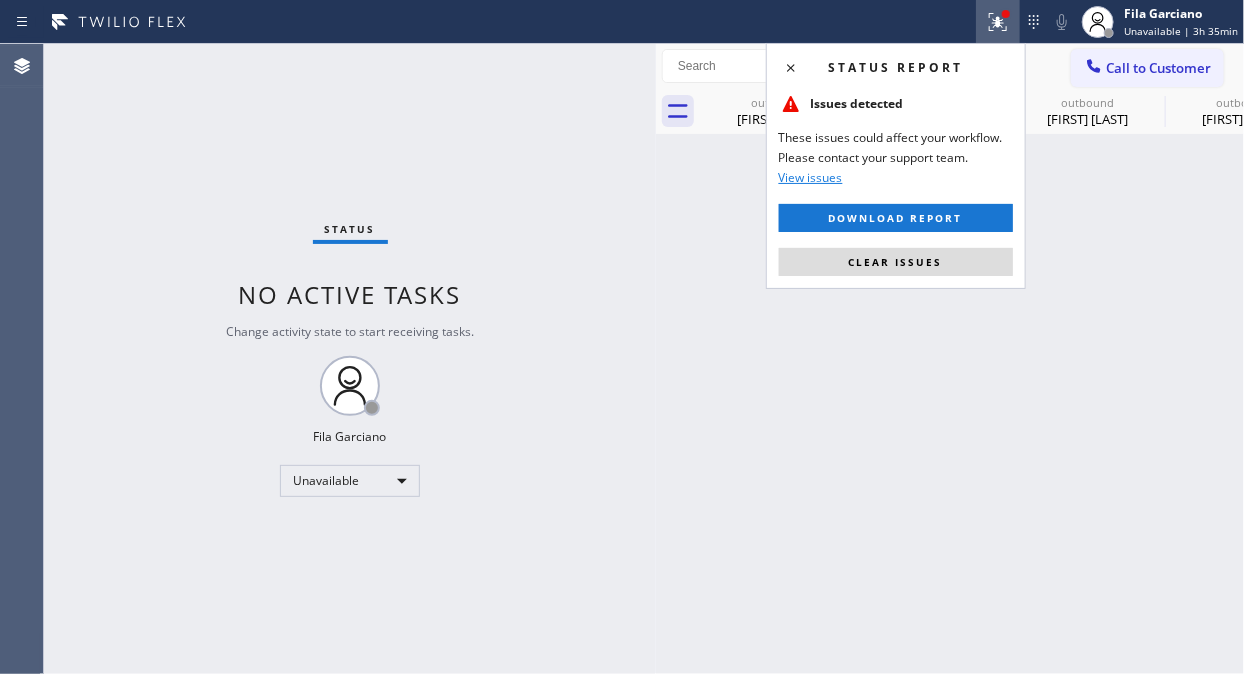 click 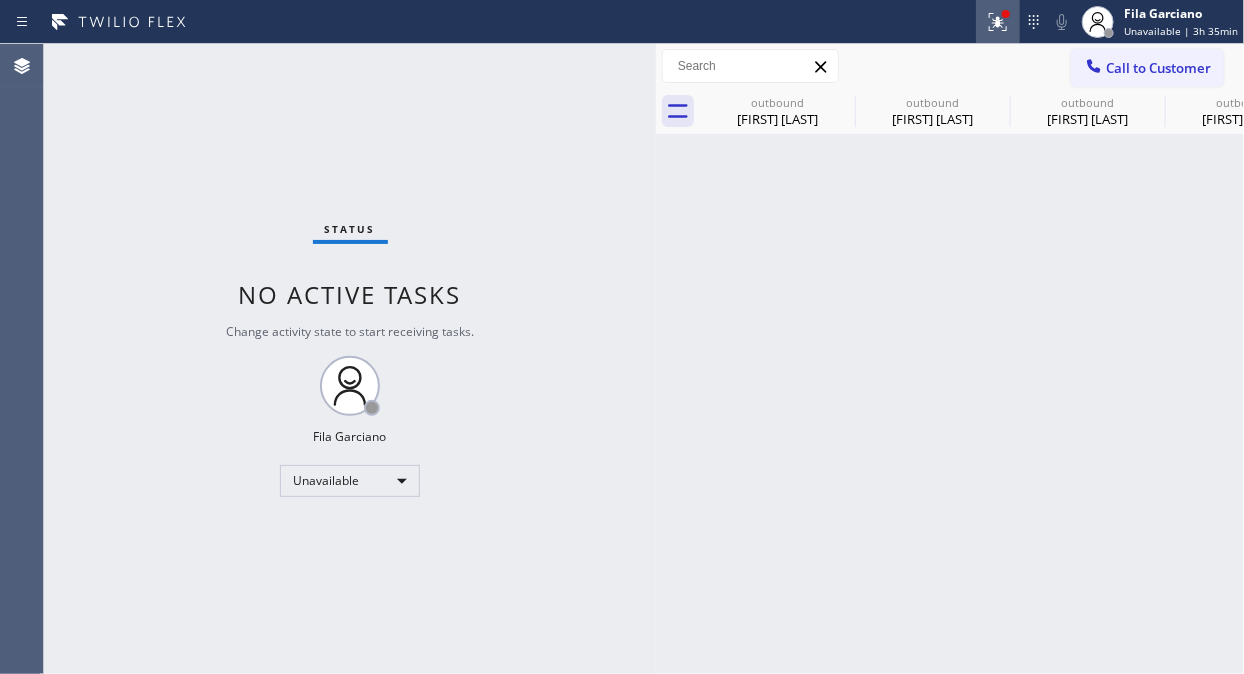 drag, startPoint x: 995, startPoint y: 24, endPoint x: 903, endPoint y: 274, distance: 266.3907 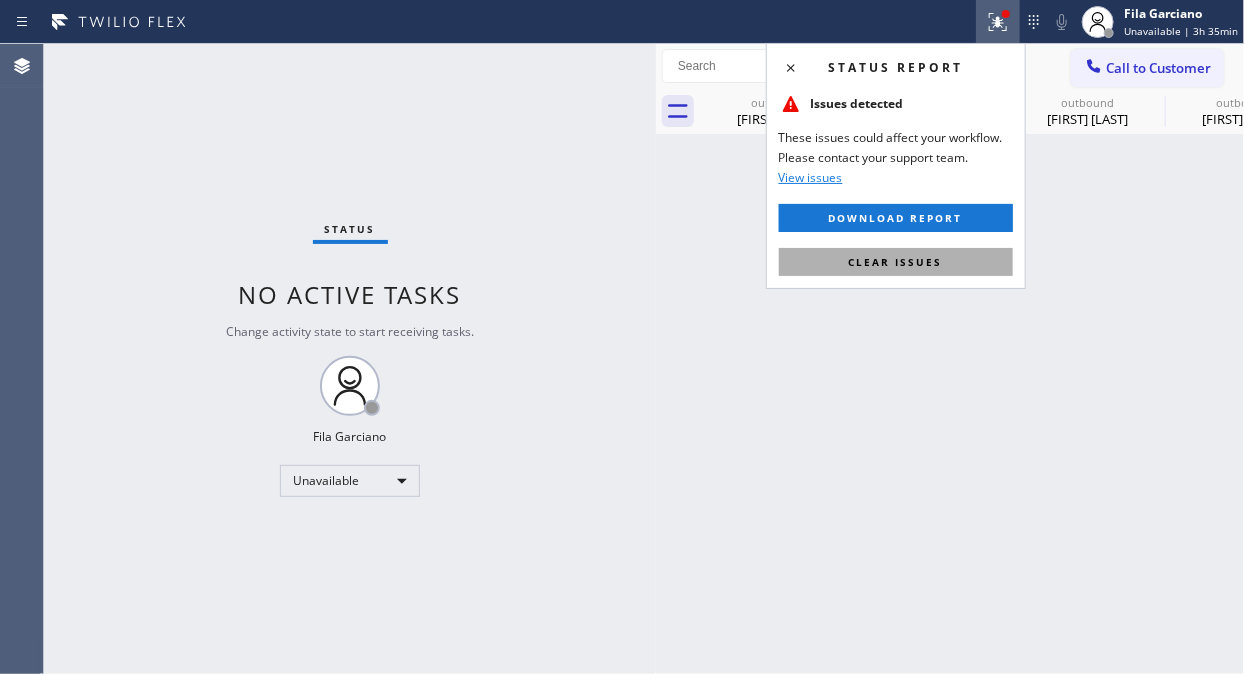 click on "Clear issues" at bounding box center (896, 262) 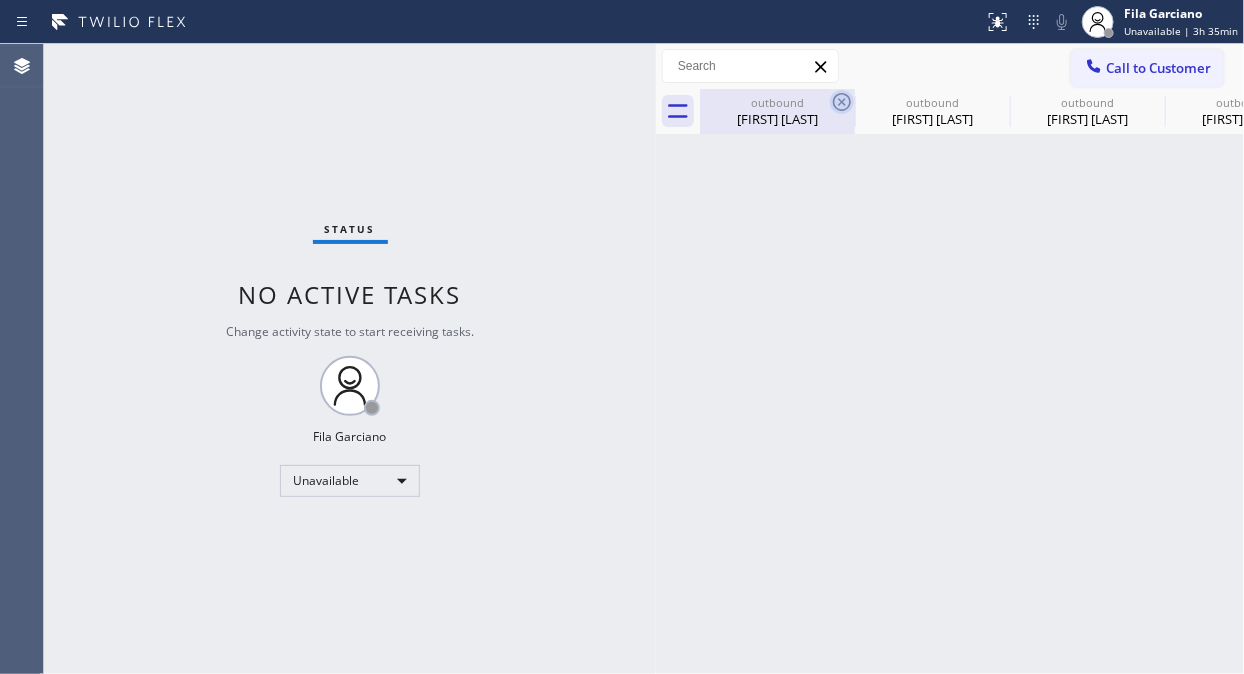 click 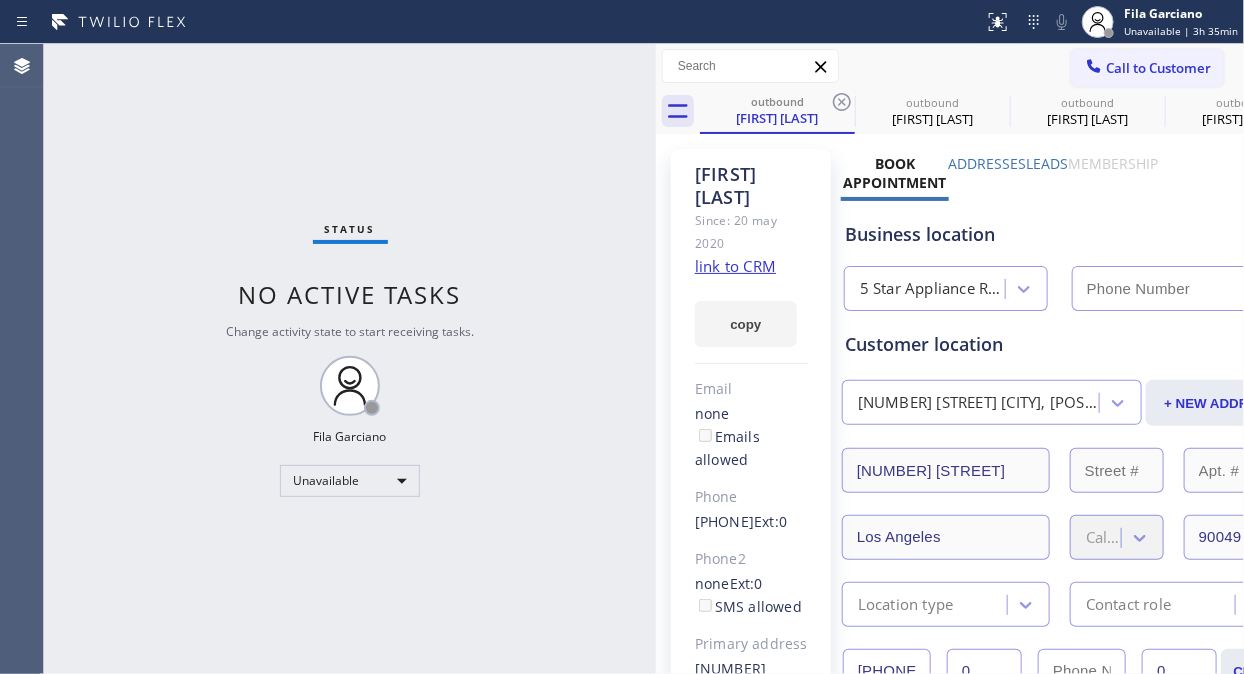 type on "[PHONE]" 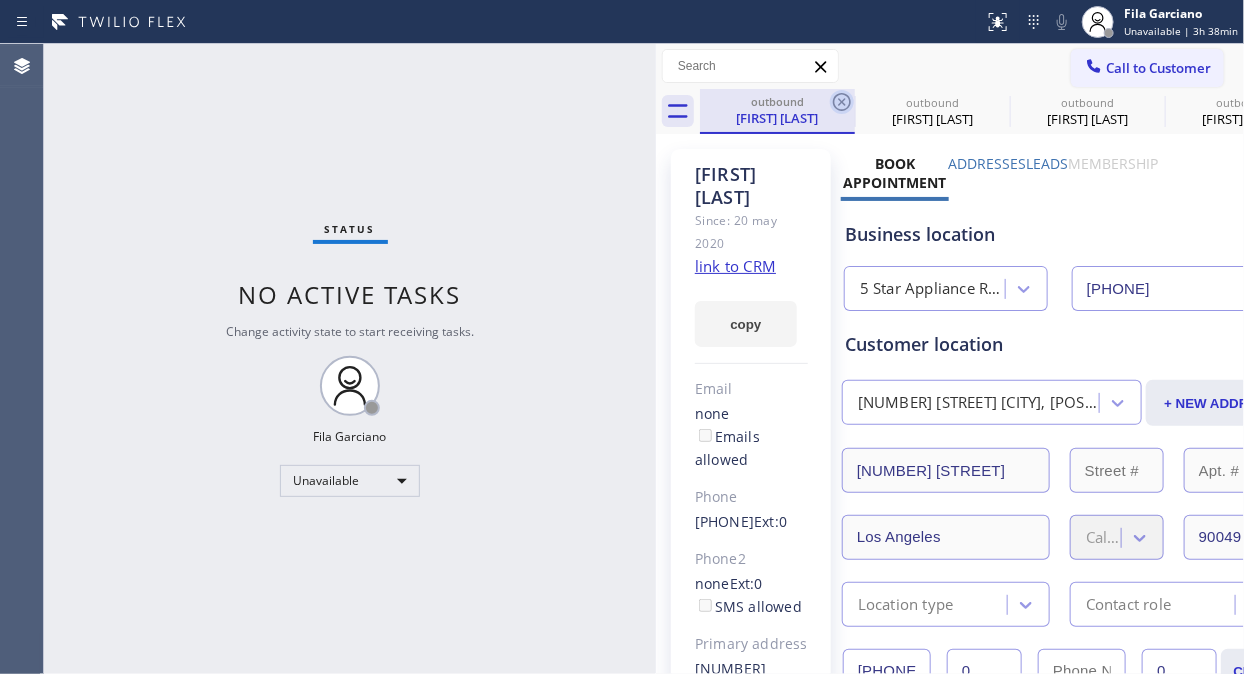 click 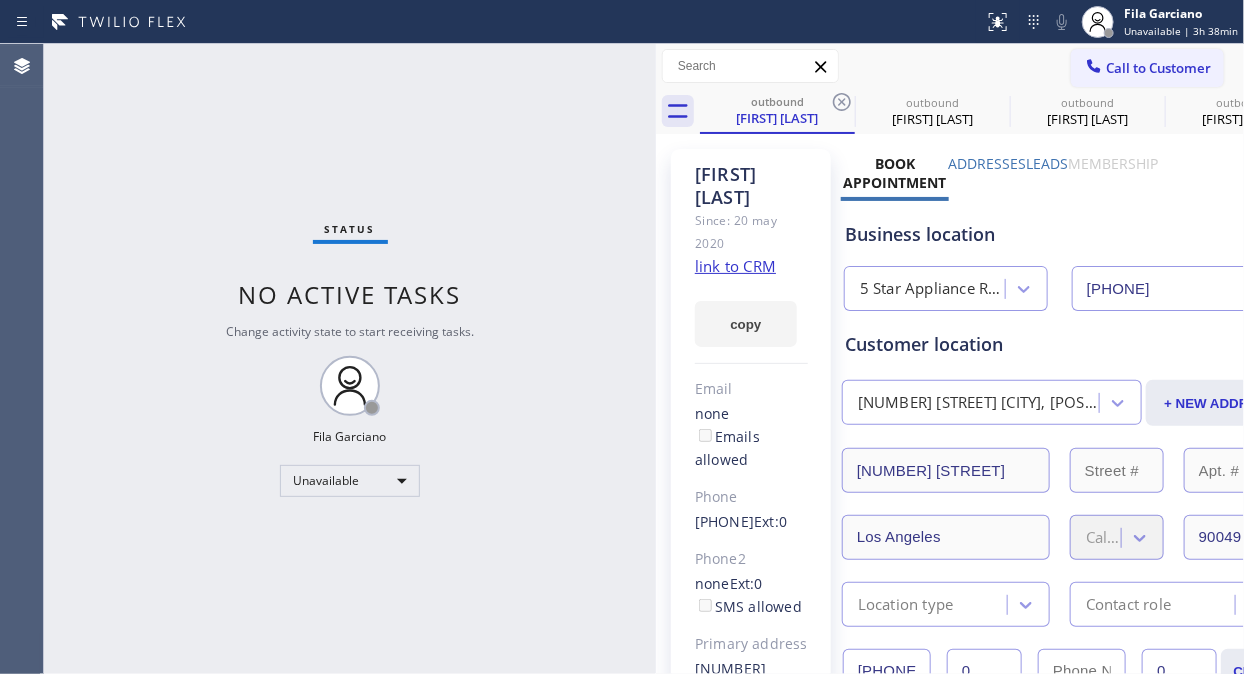 click 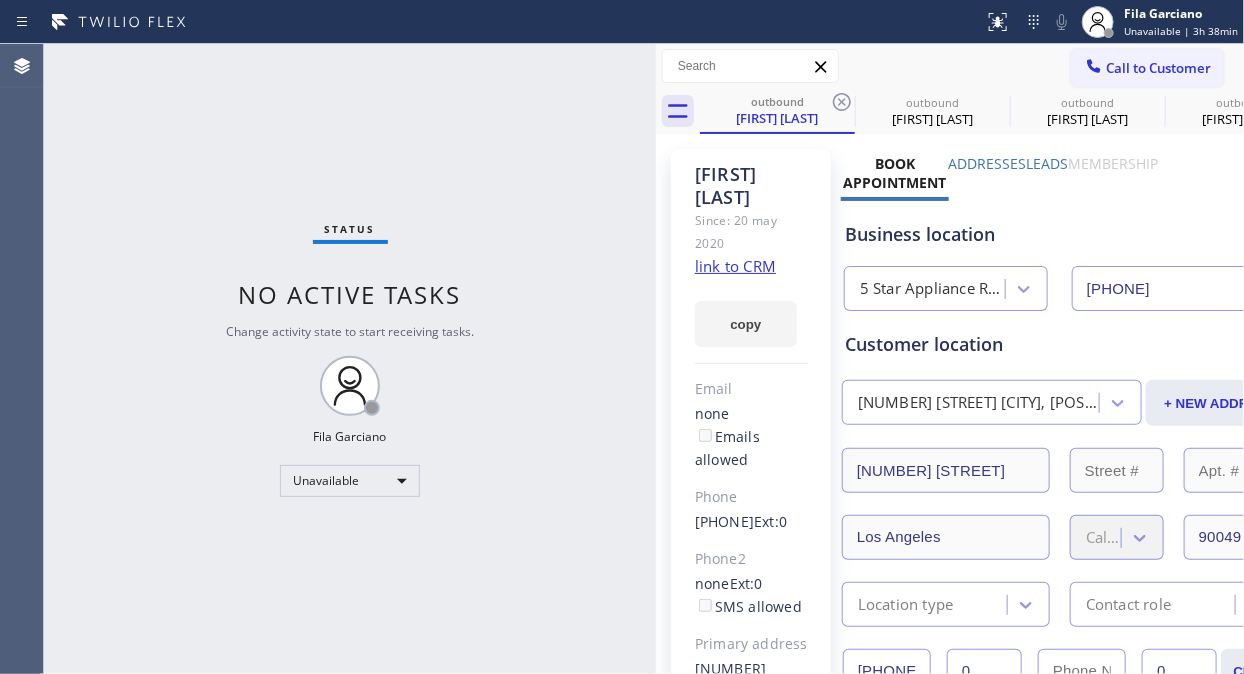 click 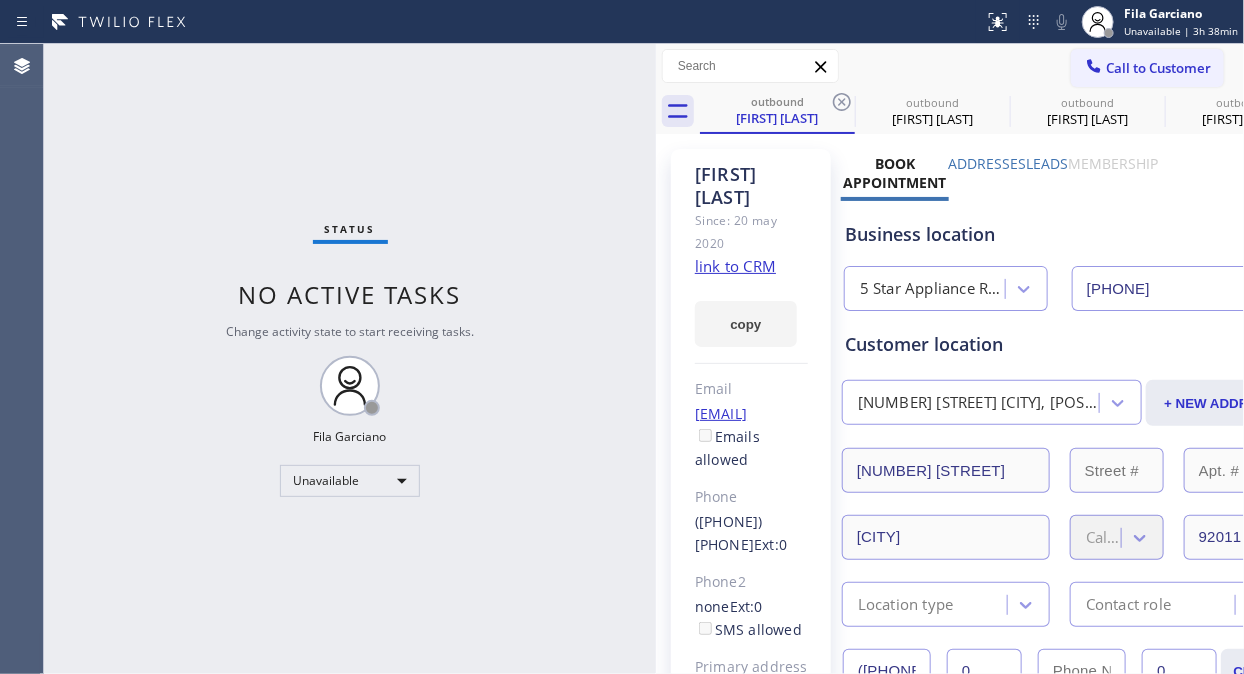 drag, startPoint x: 143, startPoint y: 161, endPoint x: 244, endPoint y: 154, distance: 101.24229 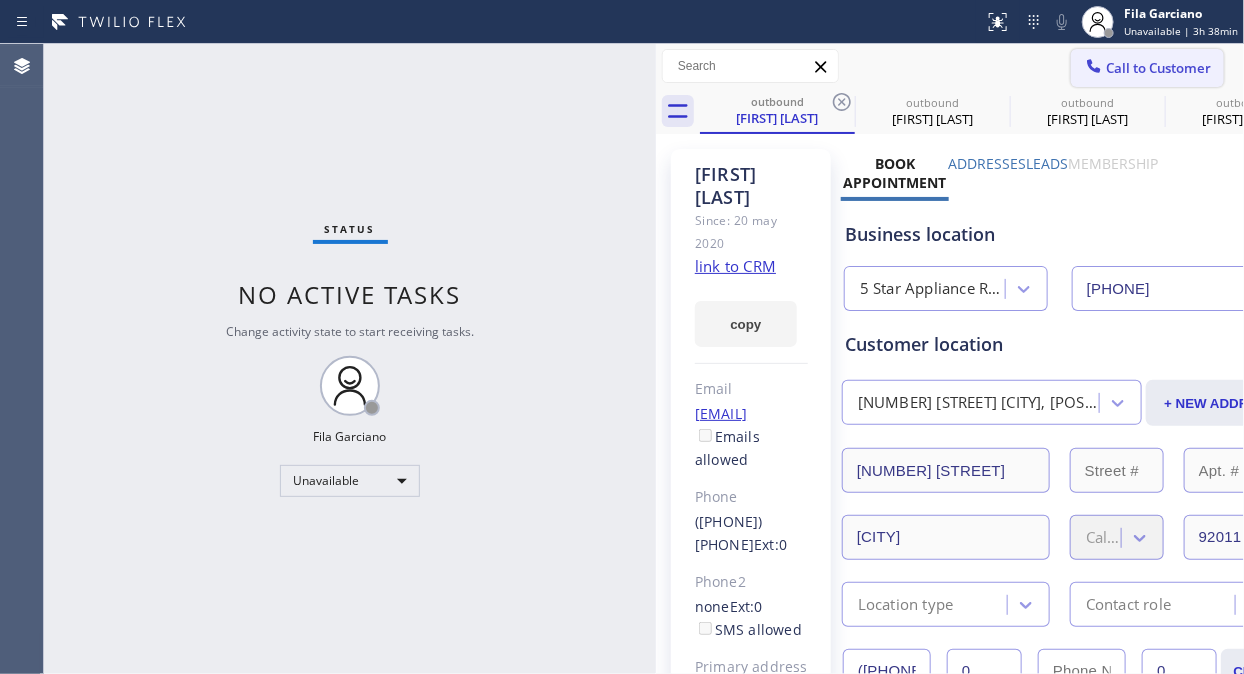 click on "Call to Customer" at bounding box center [1158, 68] 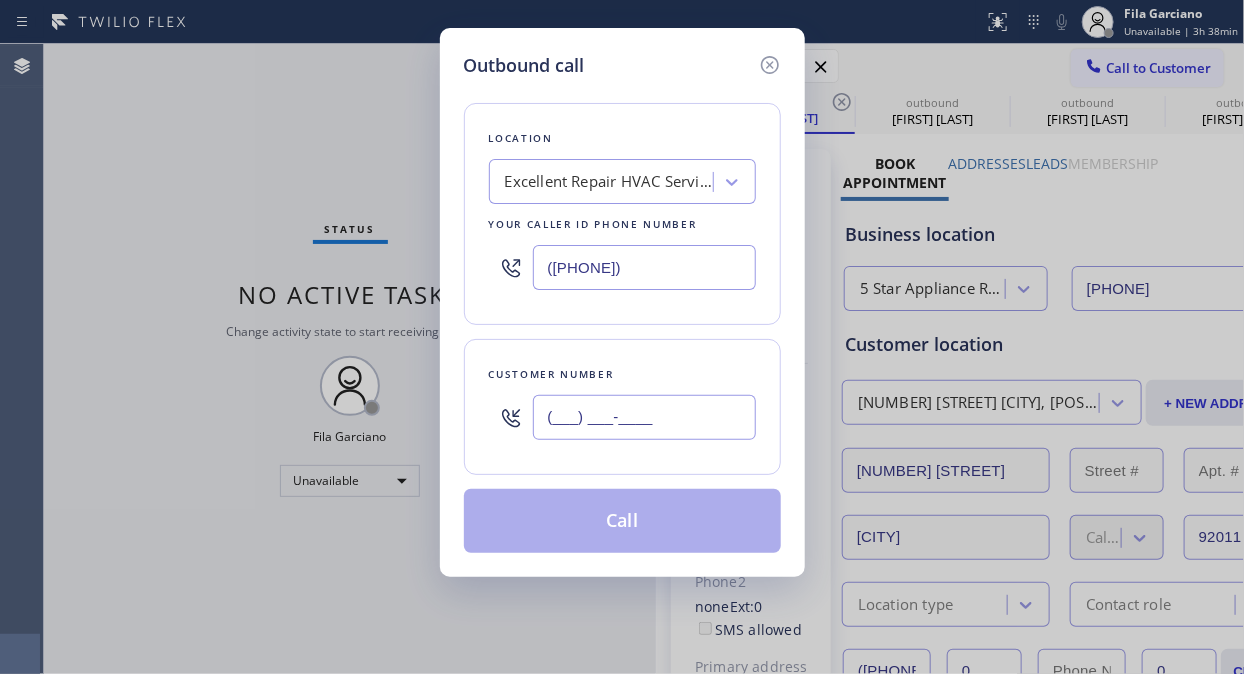 click on "(___) ___-____" at bounding box center (644, 417) 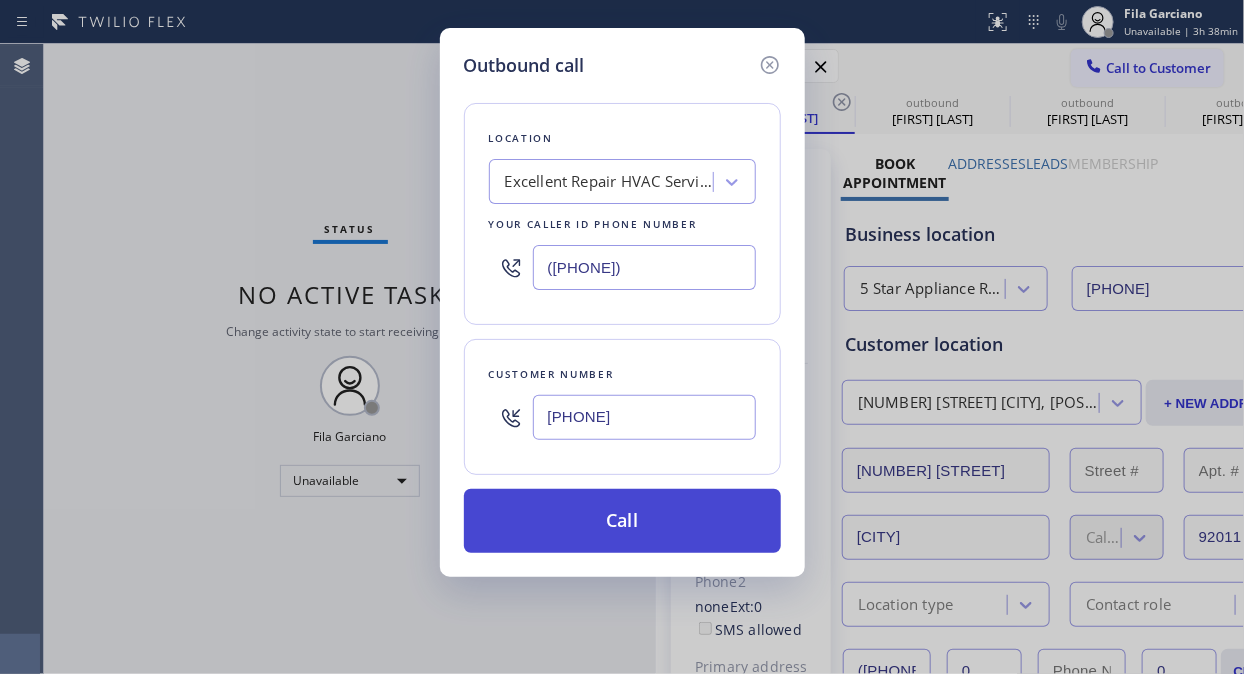 type on "[PHONE]" 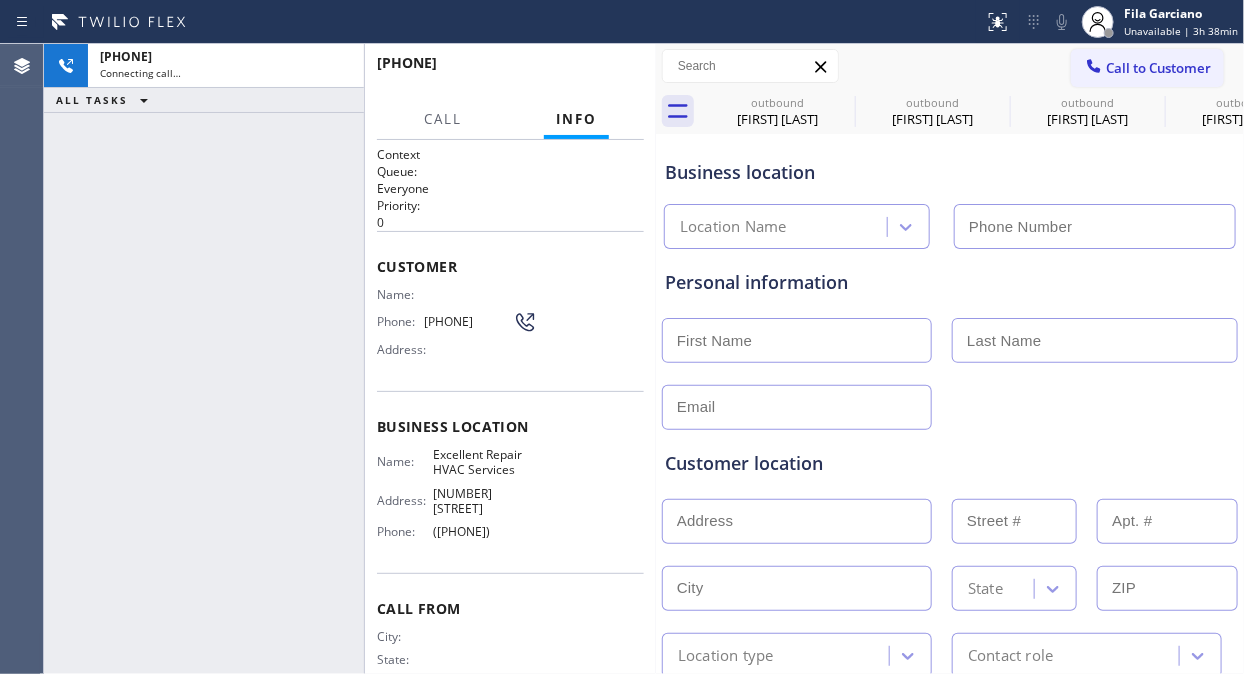 type on "([PHONE])" 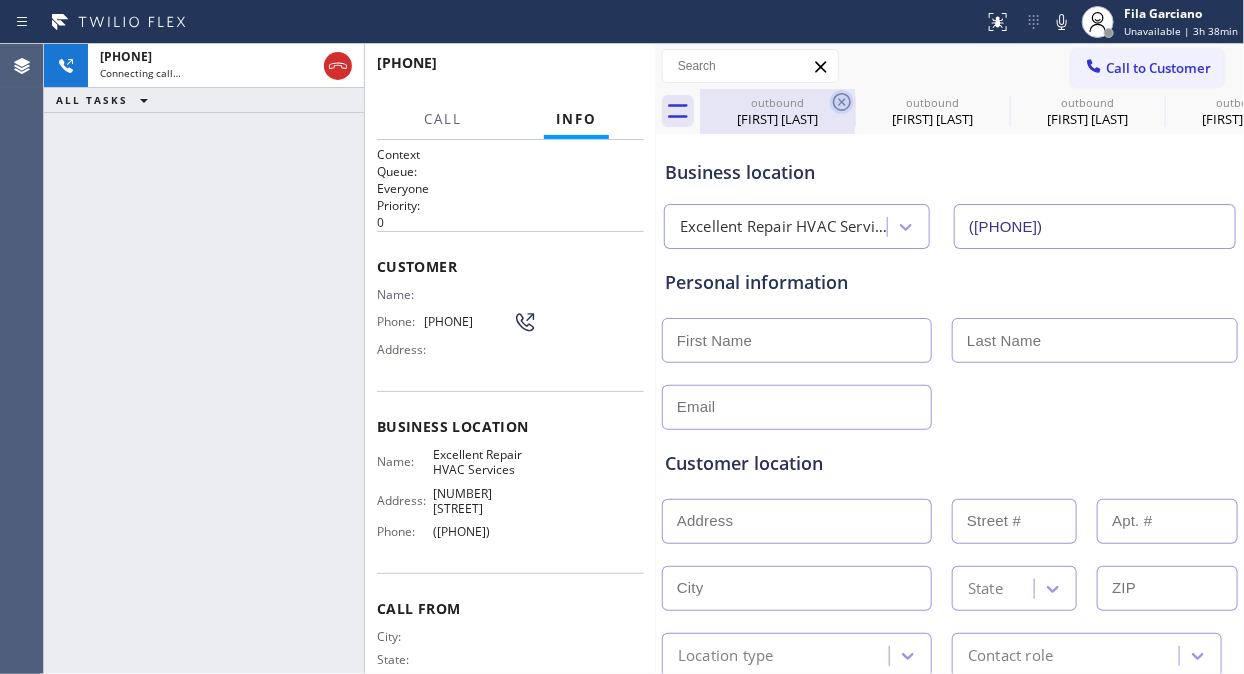 click 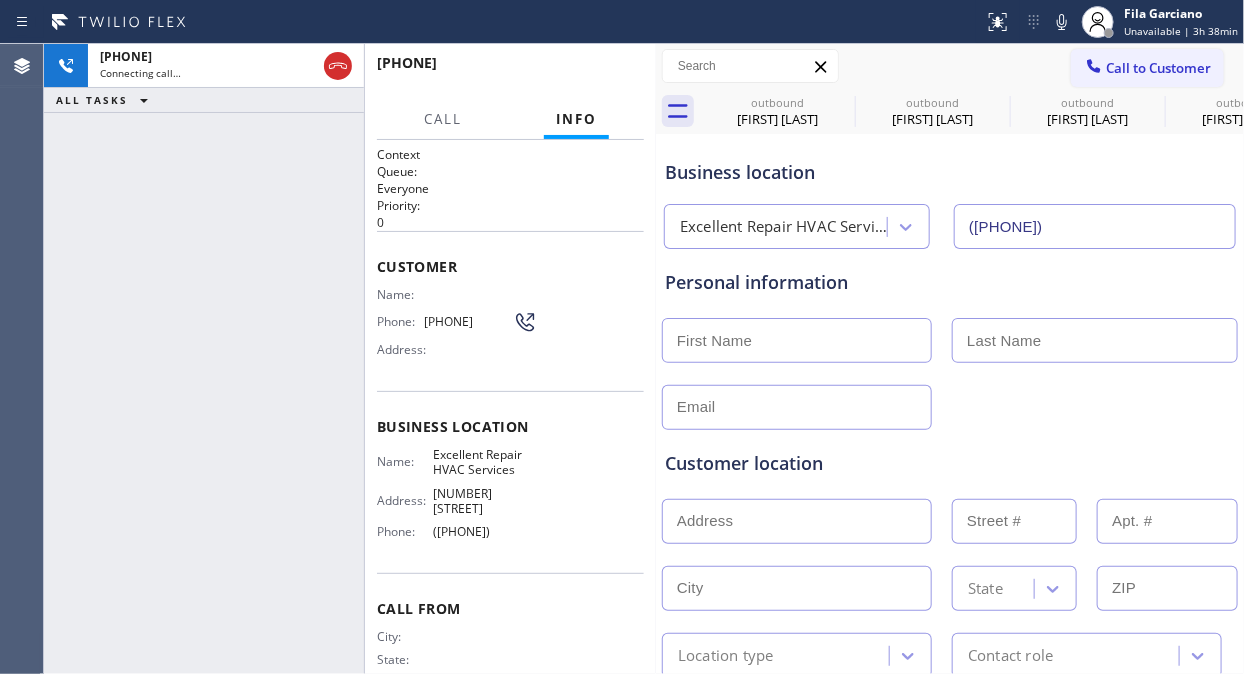 click 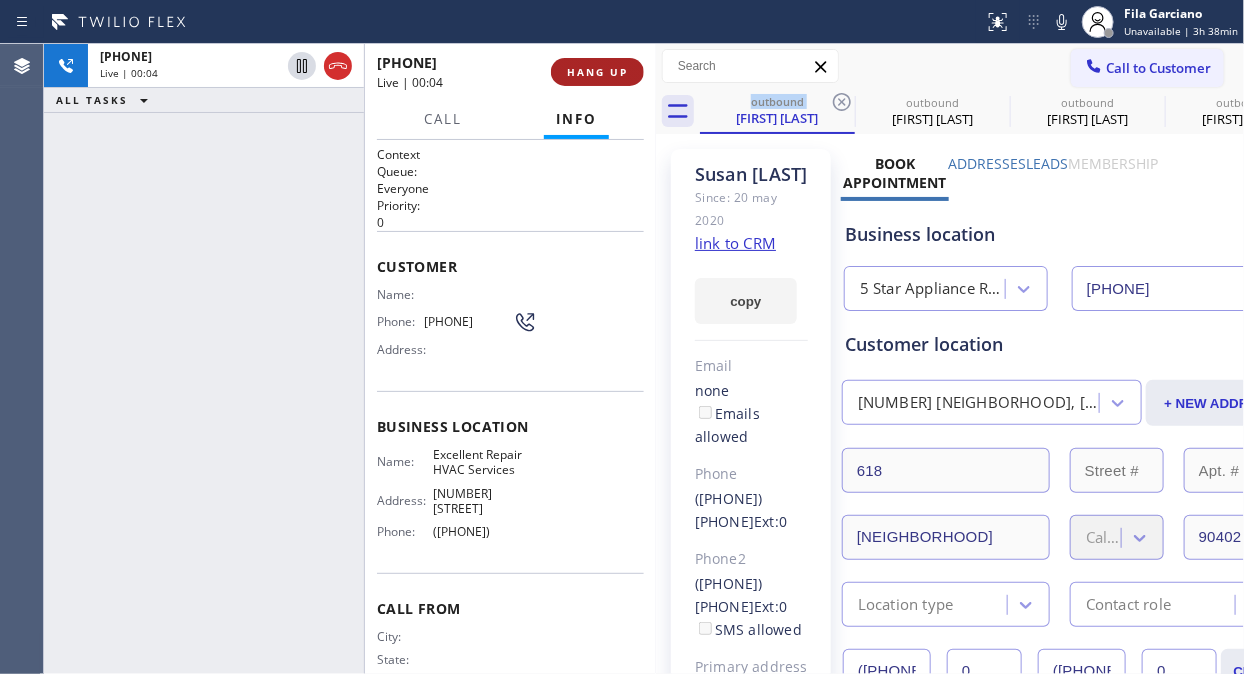 click on "HANG UP" at bounding box center [597, 72] 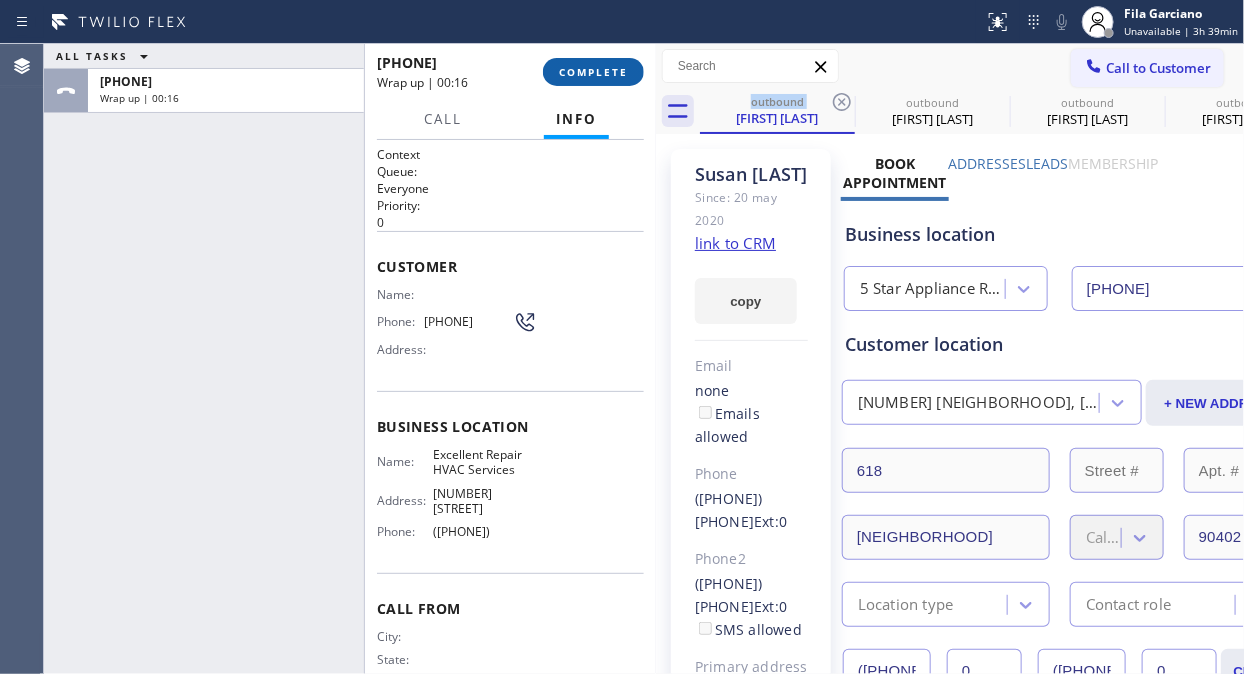 click on "COMPLETE" at bounding box center (593, 72) 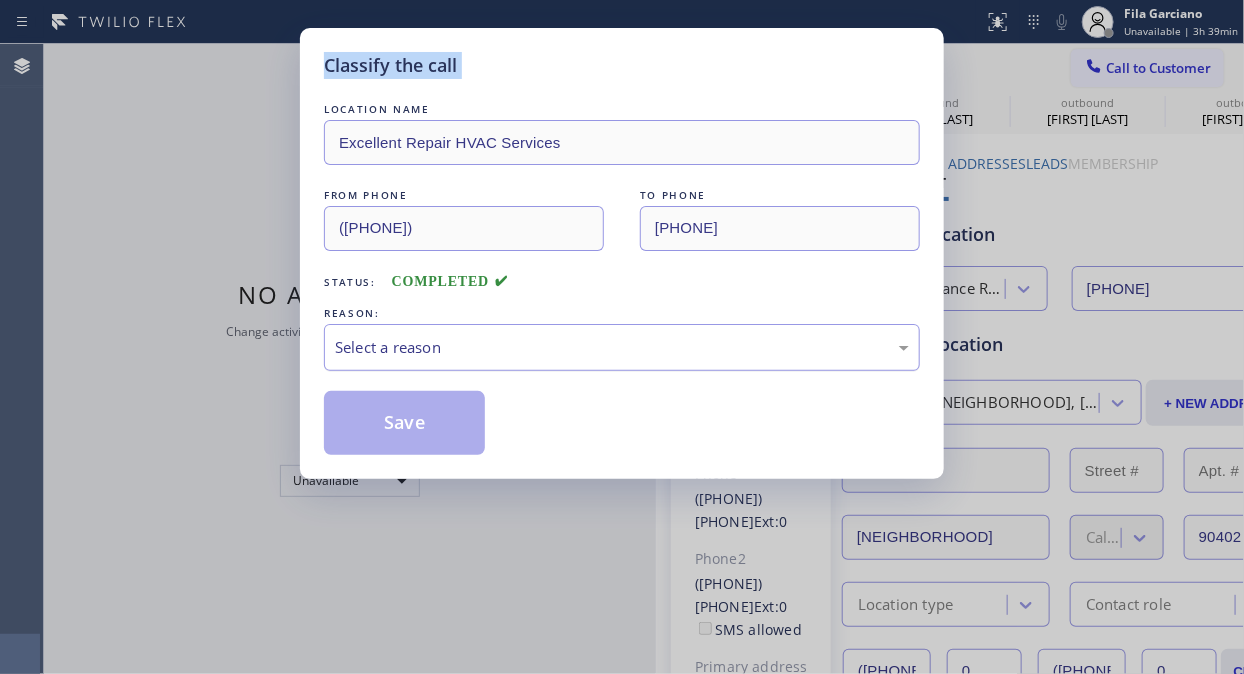 click on "Select a reason" at bounding box center (622, 347) 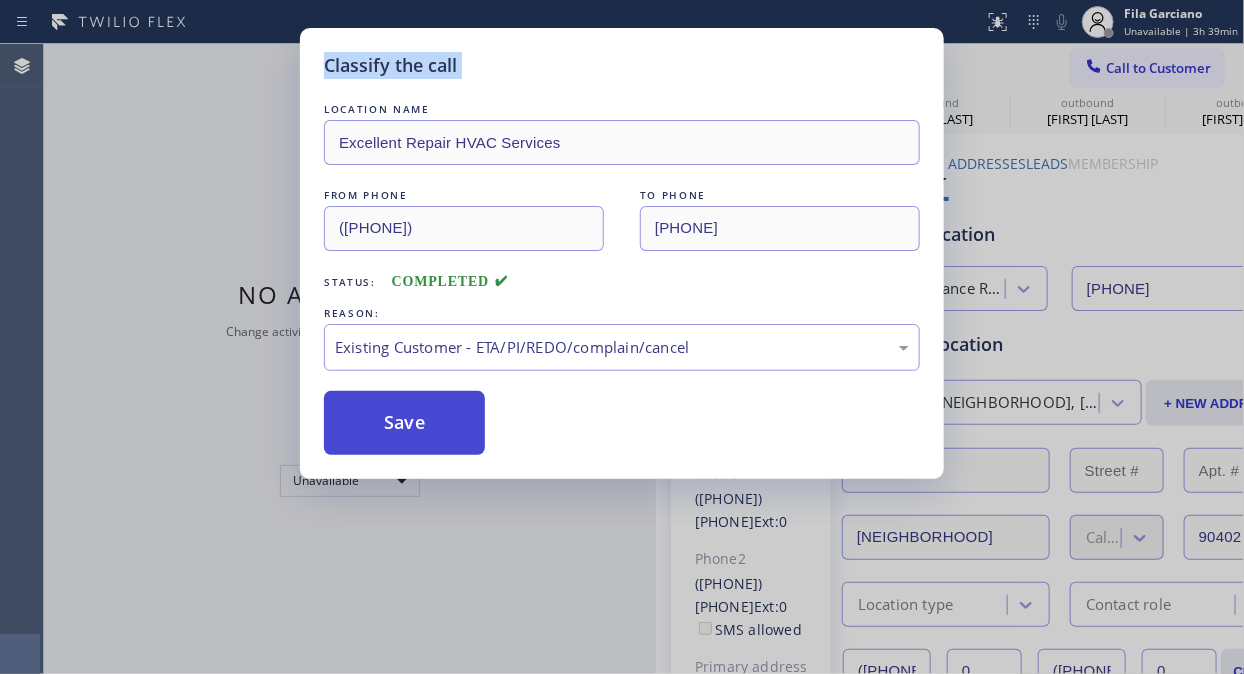 click on "Save" at bounding box center [404, 423] 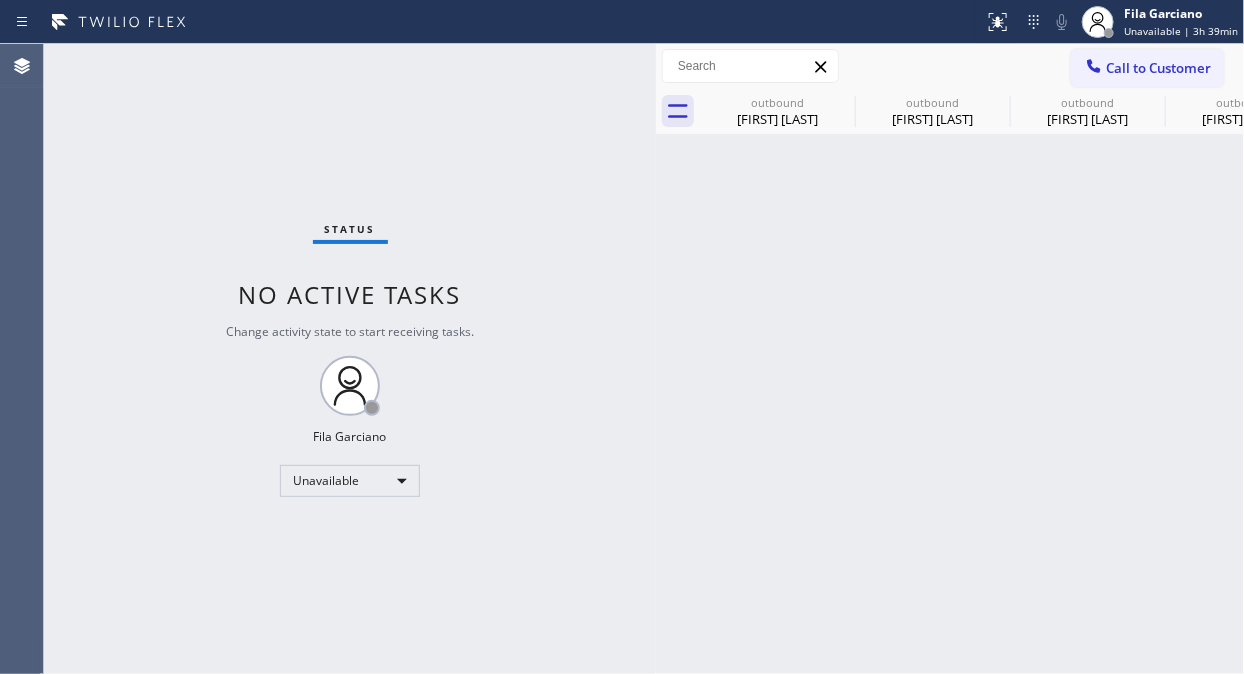click on "Status   No active tasks     Change activity state to start receiving tasks.   Fila Garciano Unavailable" at bounding box center (350, 359) 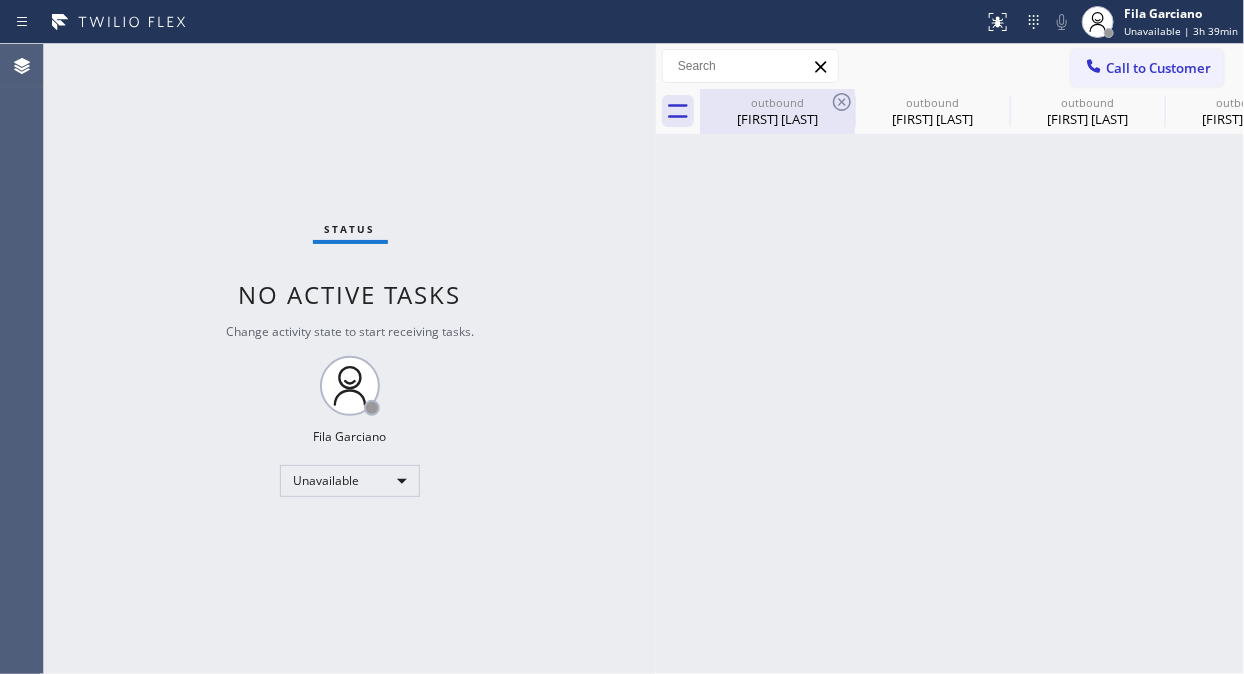 click on "outbound" at bounding box center (777, 102) 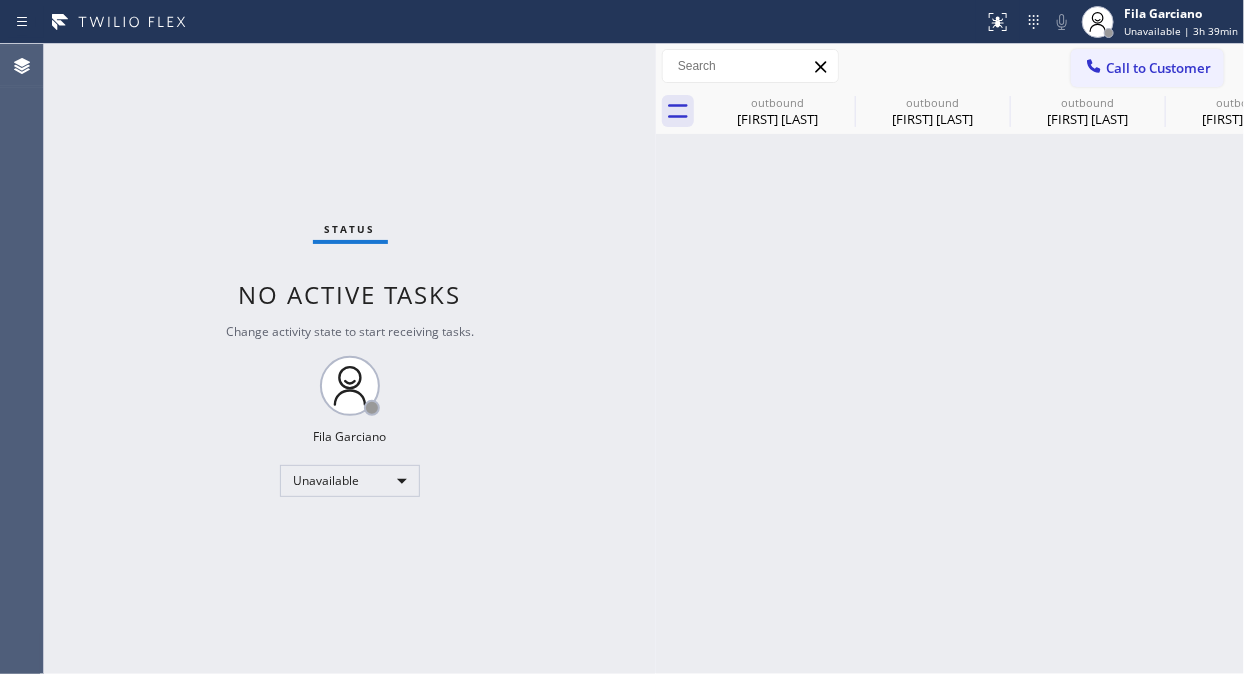 click 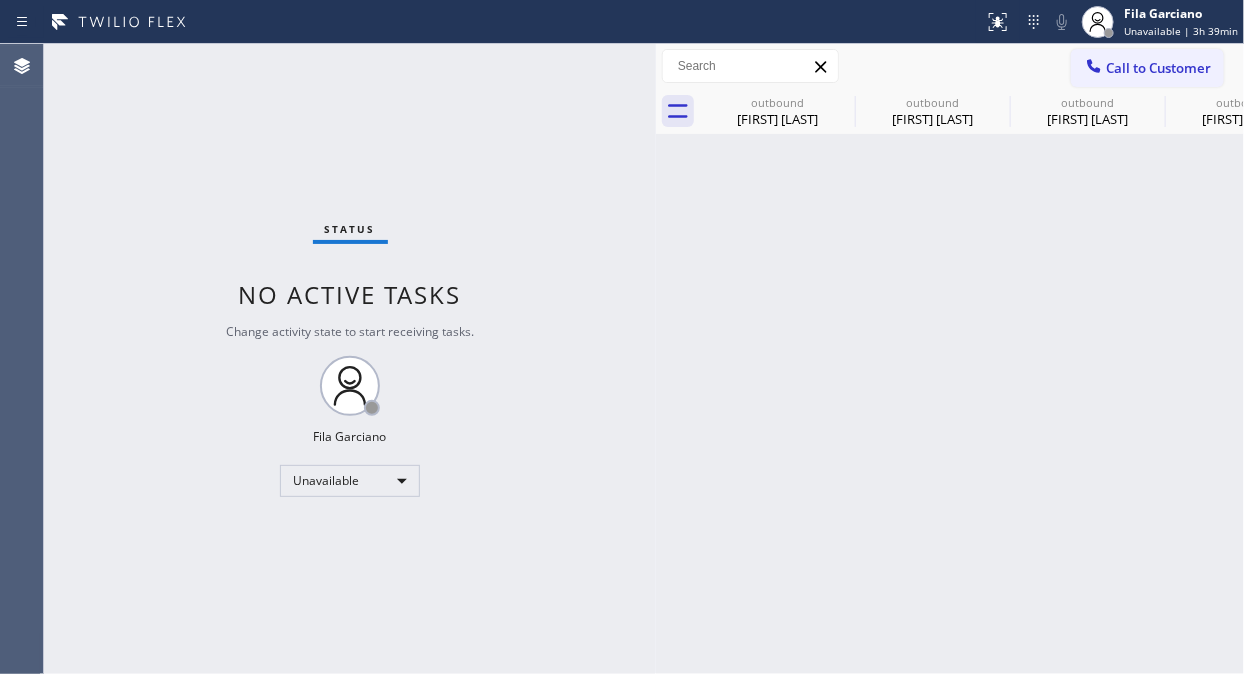 click 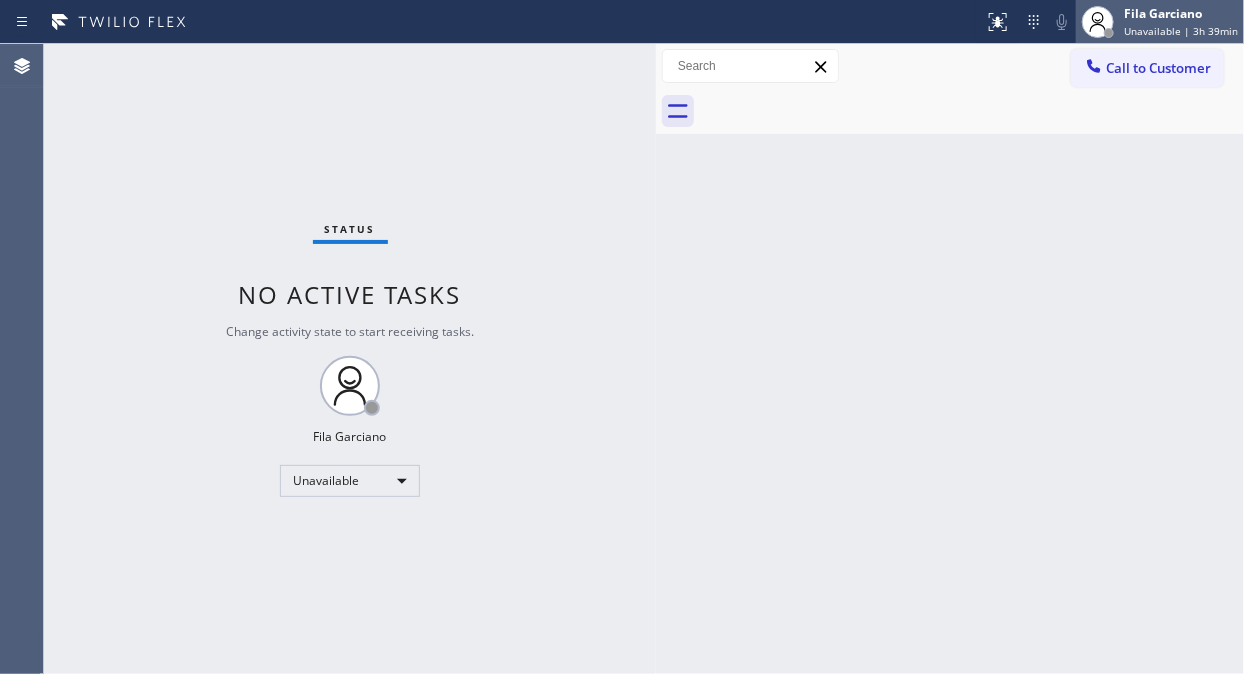 click on "Fila Garciano" at bounding box center (1181, 13) 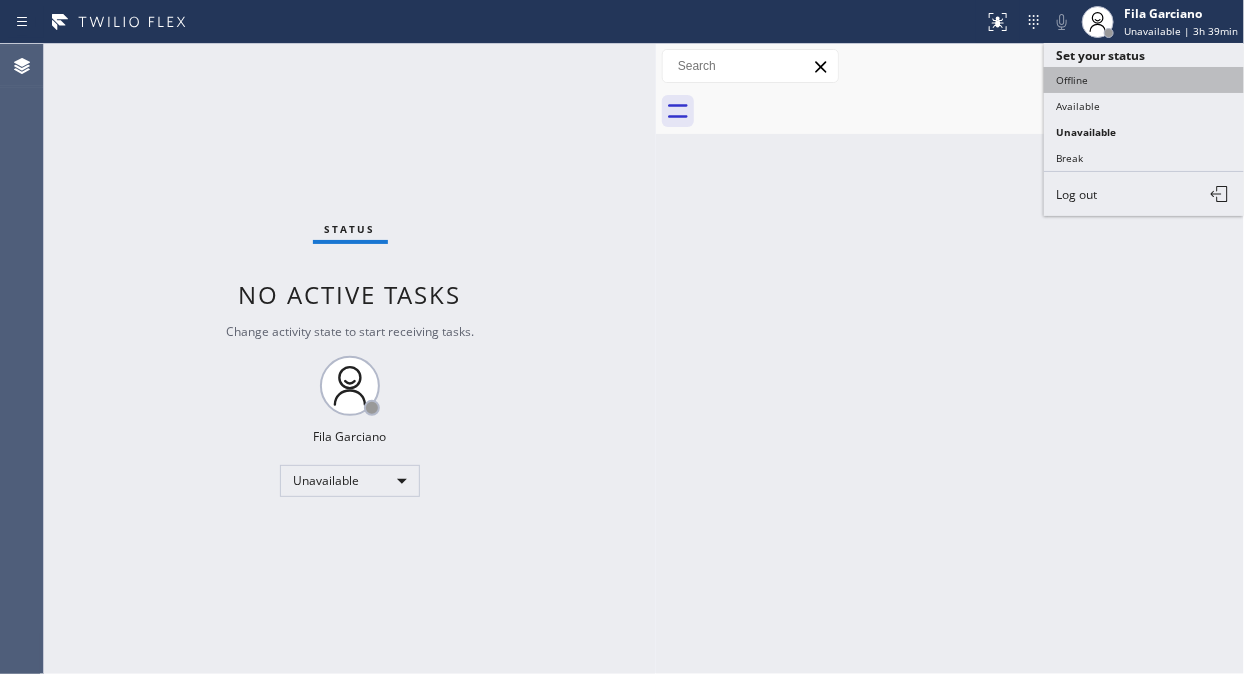 click on "Offline" at bounding box center (1144, 80) 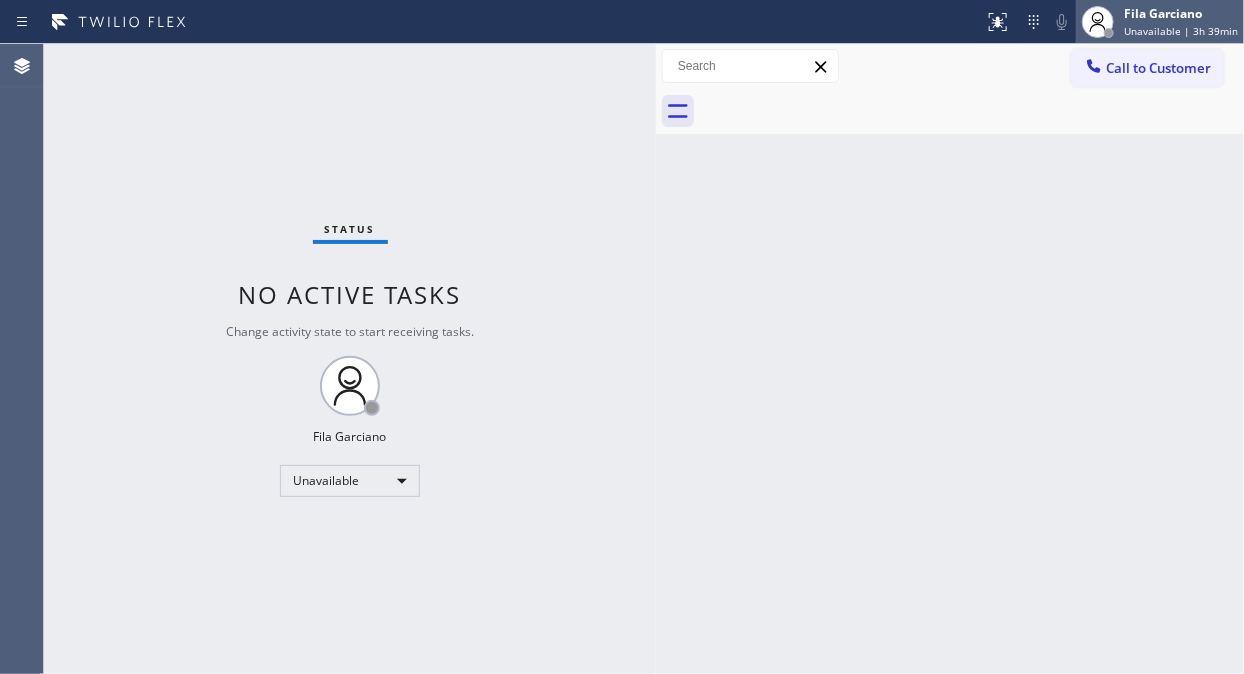 click on "Fila Garciano" at bounding box center (1181, 13) 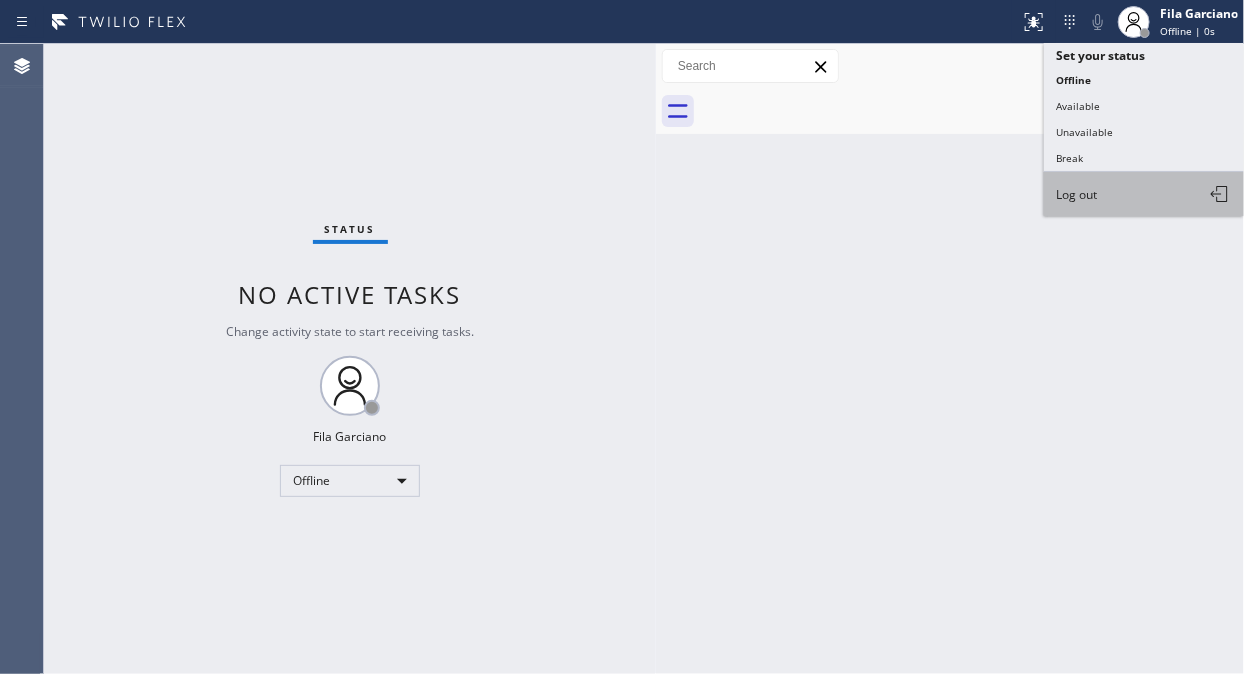 click on "Log out" at bounding box center (1076, 194) 